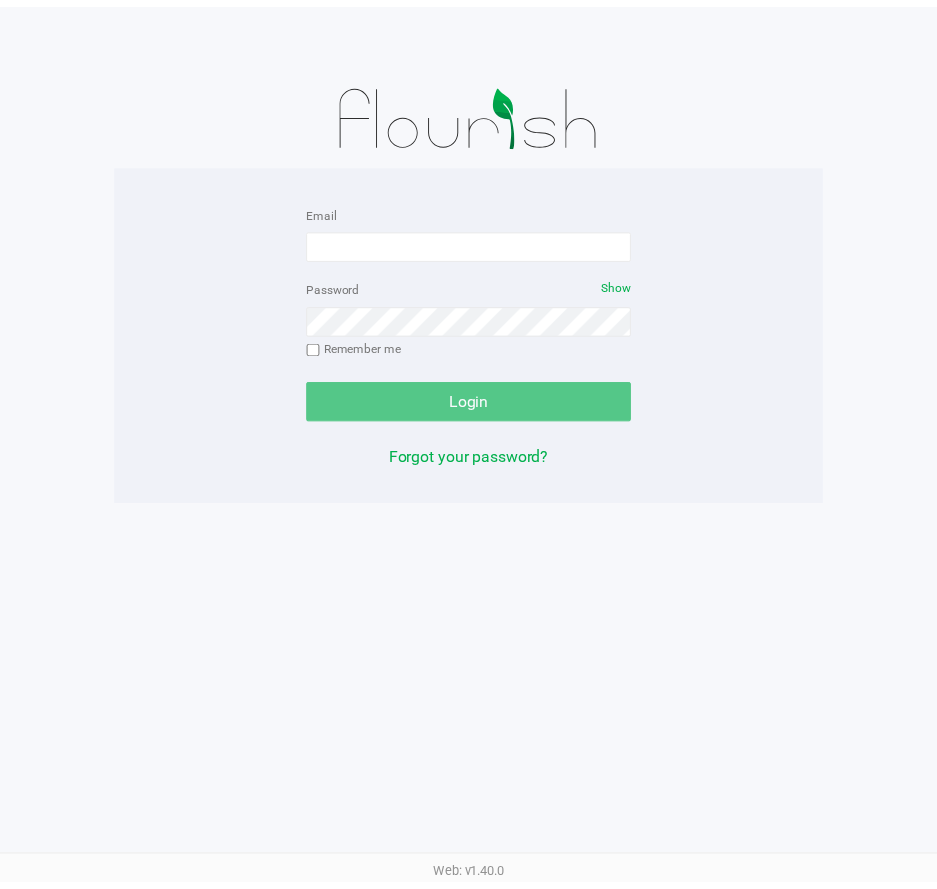 scroll, scrollTop: 0, scrollLeft: 0, axis: both 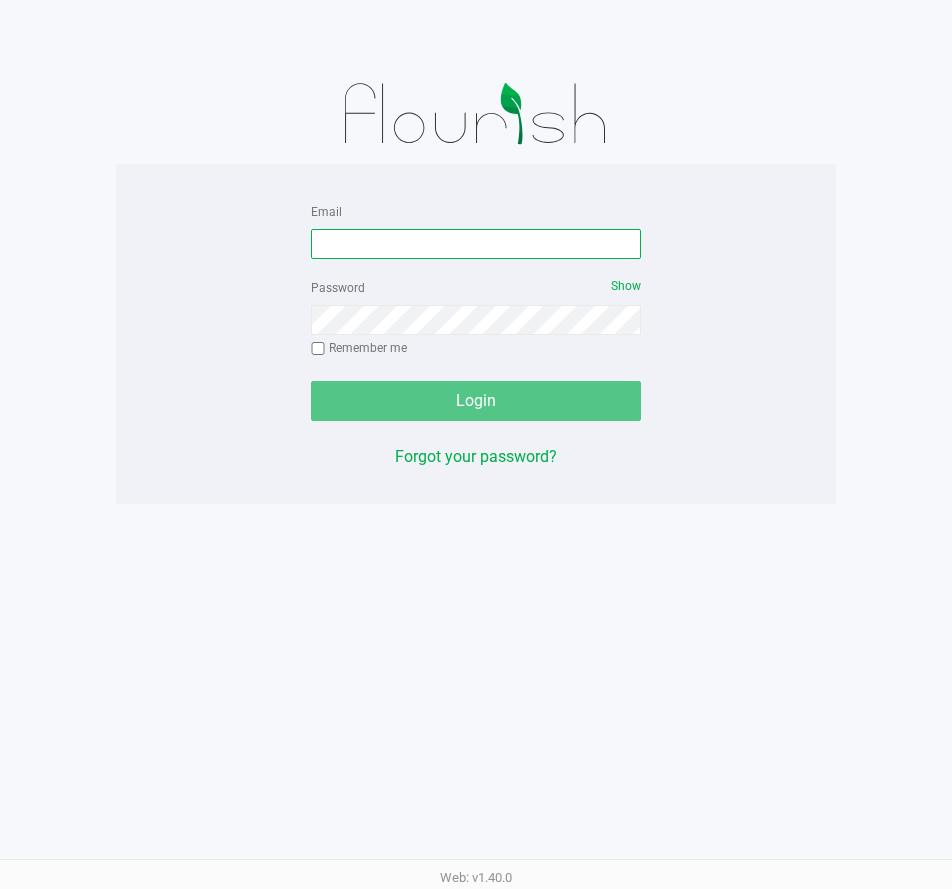 click on "Email" at bounding box center [476, 244] 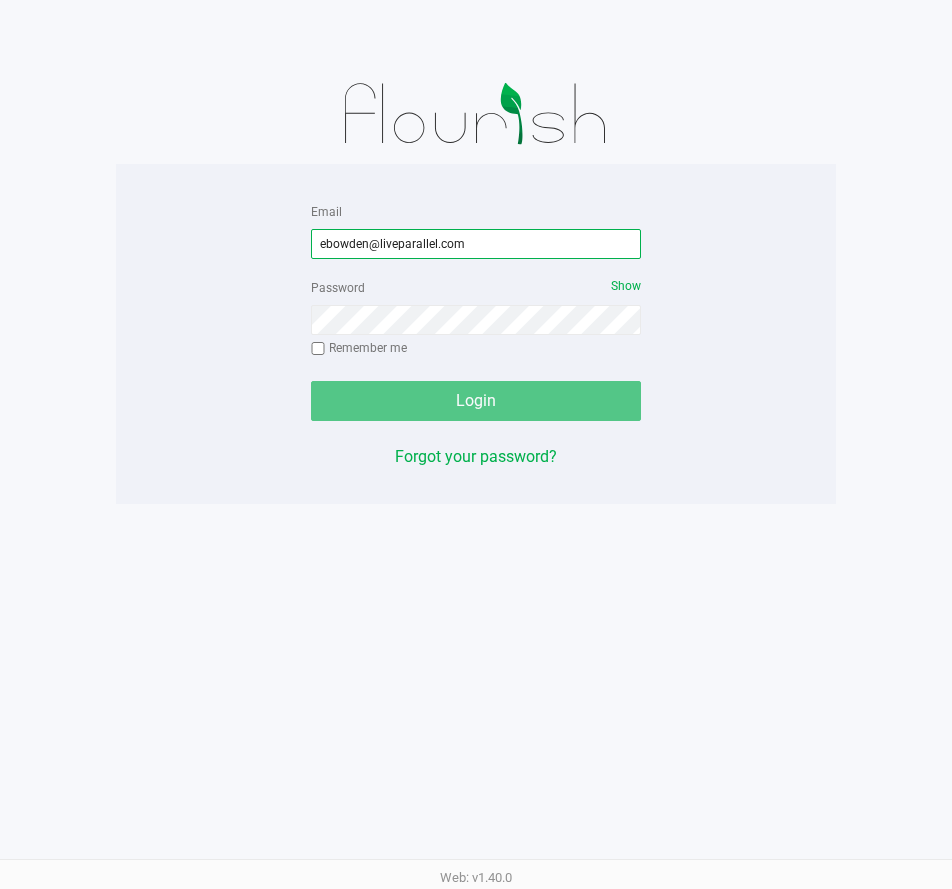 type on "ebowden@liveparallel.com" 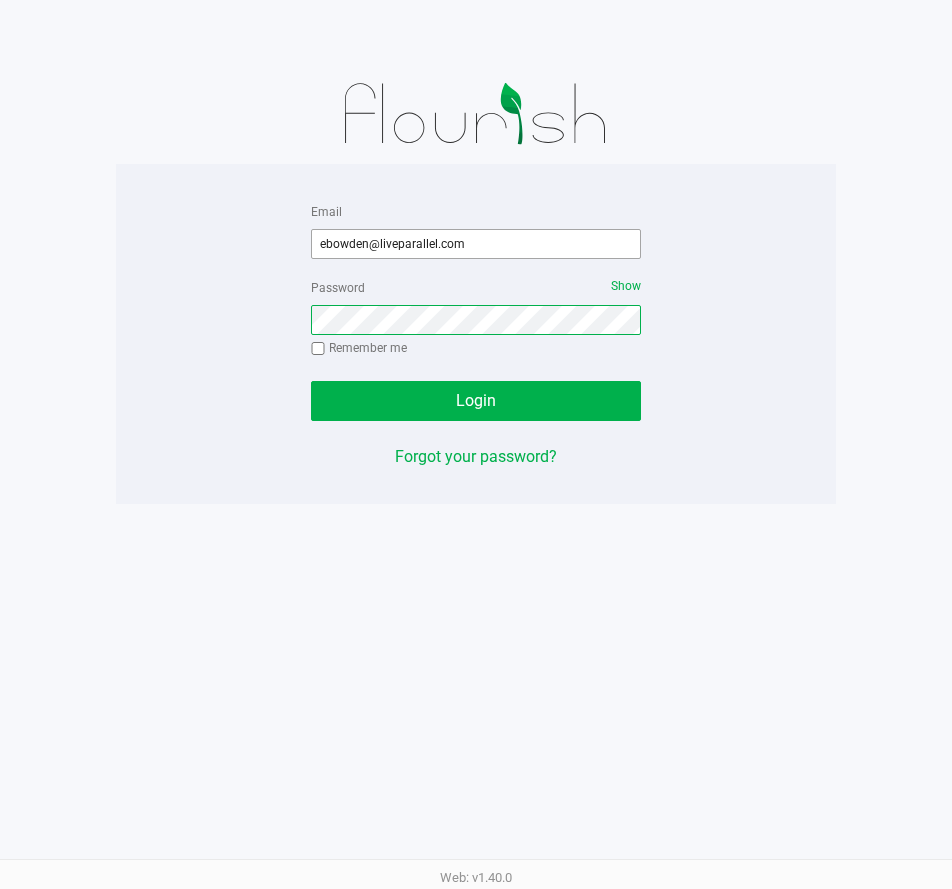 click on "Login" 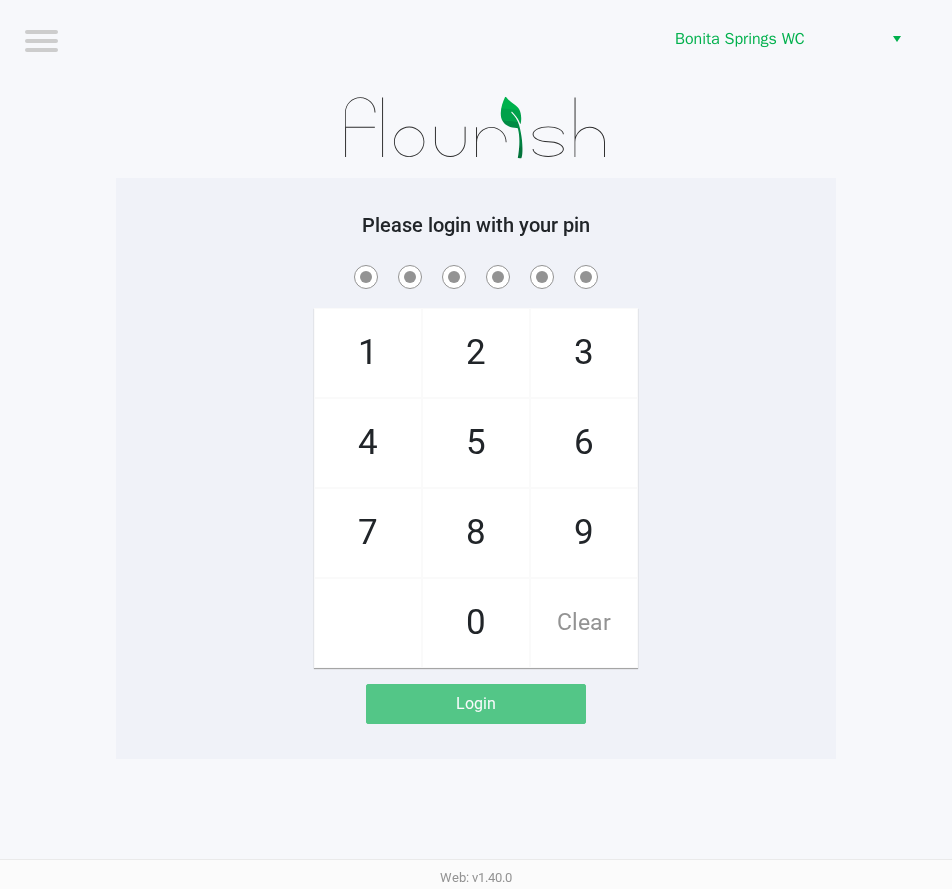 click on "1   4   7       2   5   8   0   3   6   9   Clear" 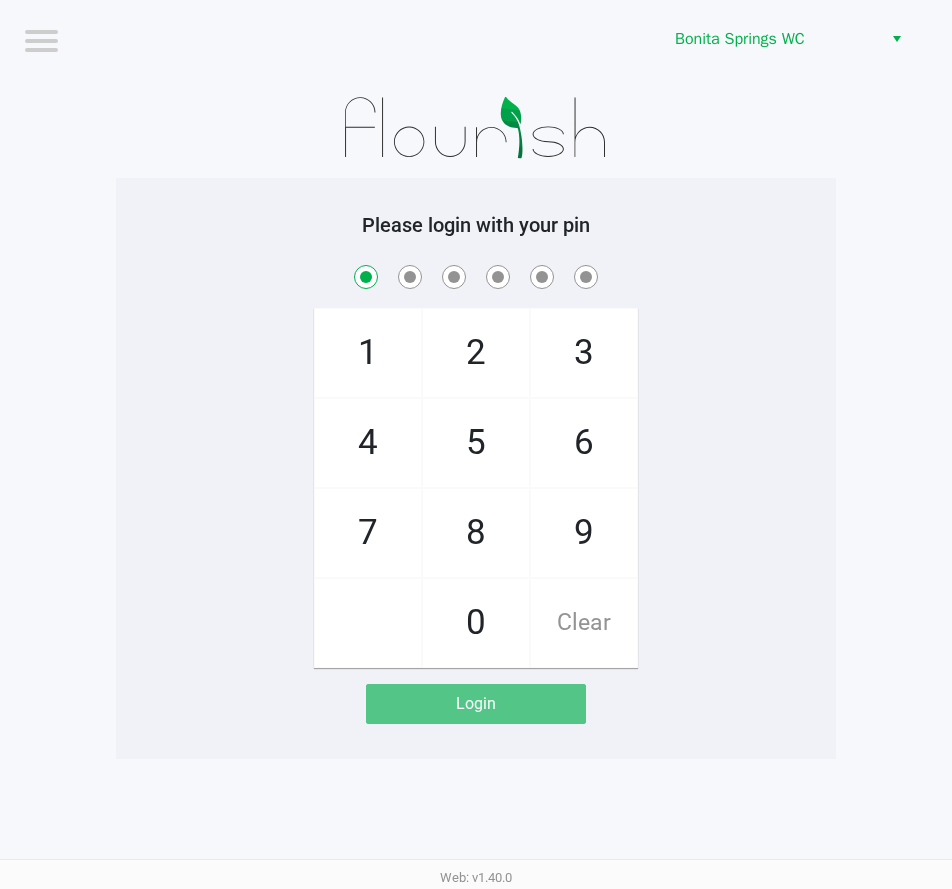 checkbox on "true" 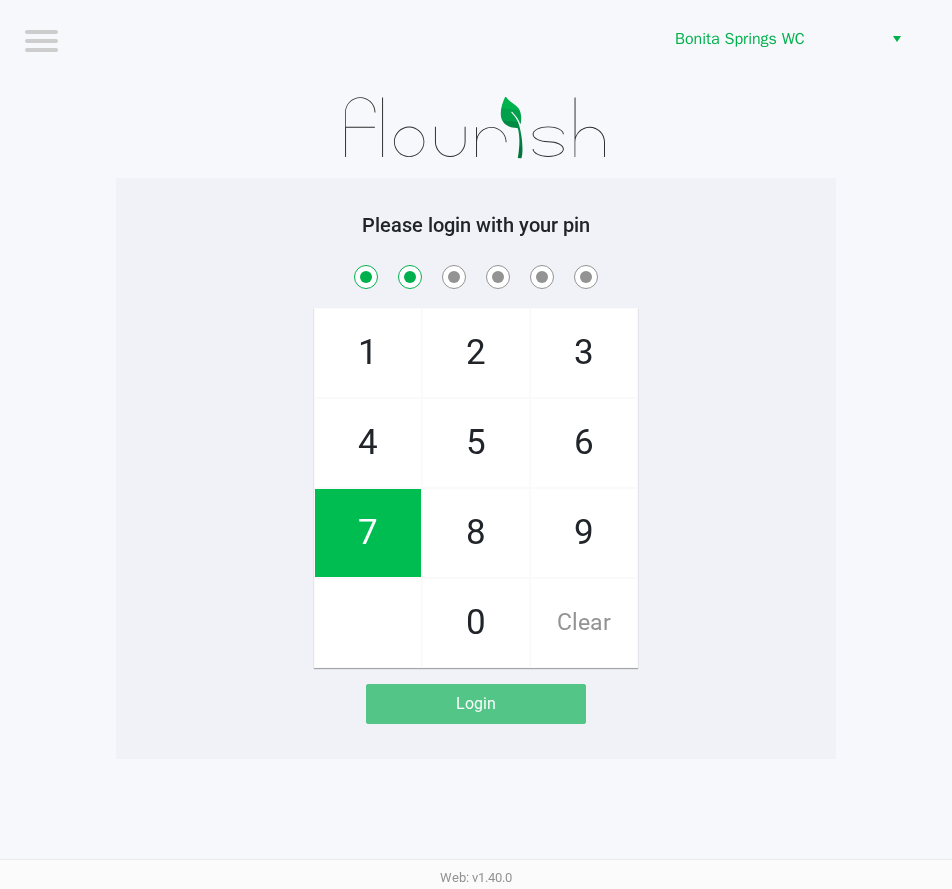 checkbox on "true" 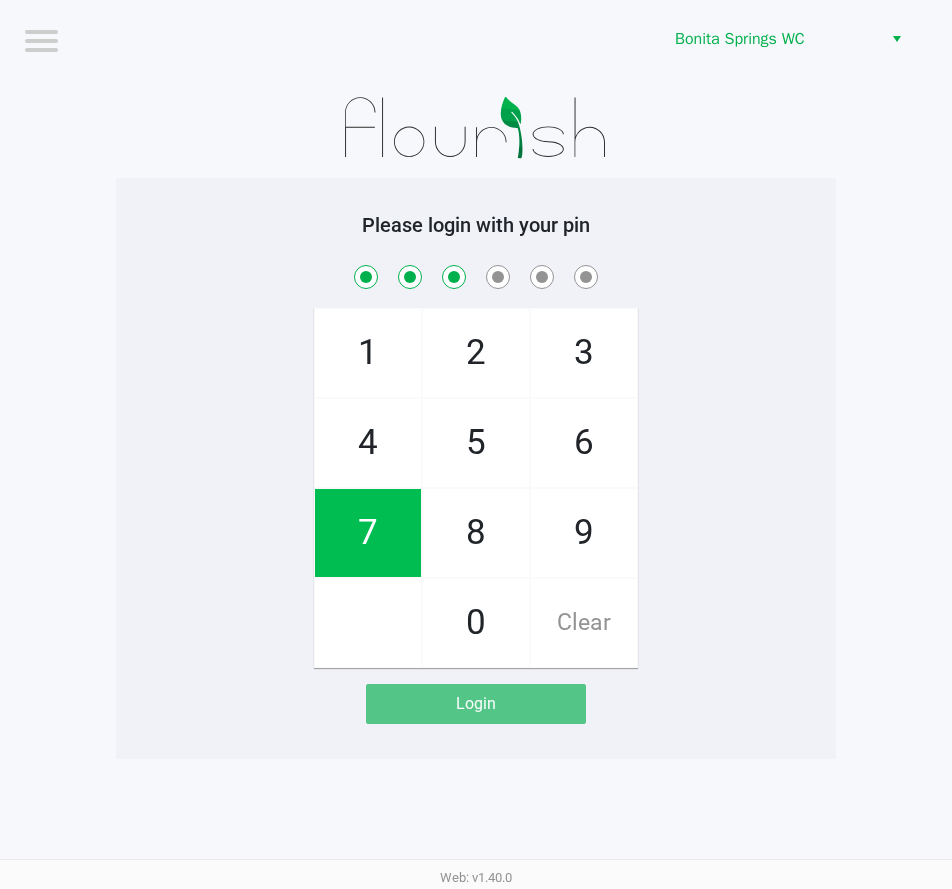 checkbox on "true" 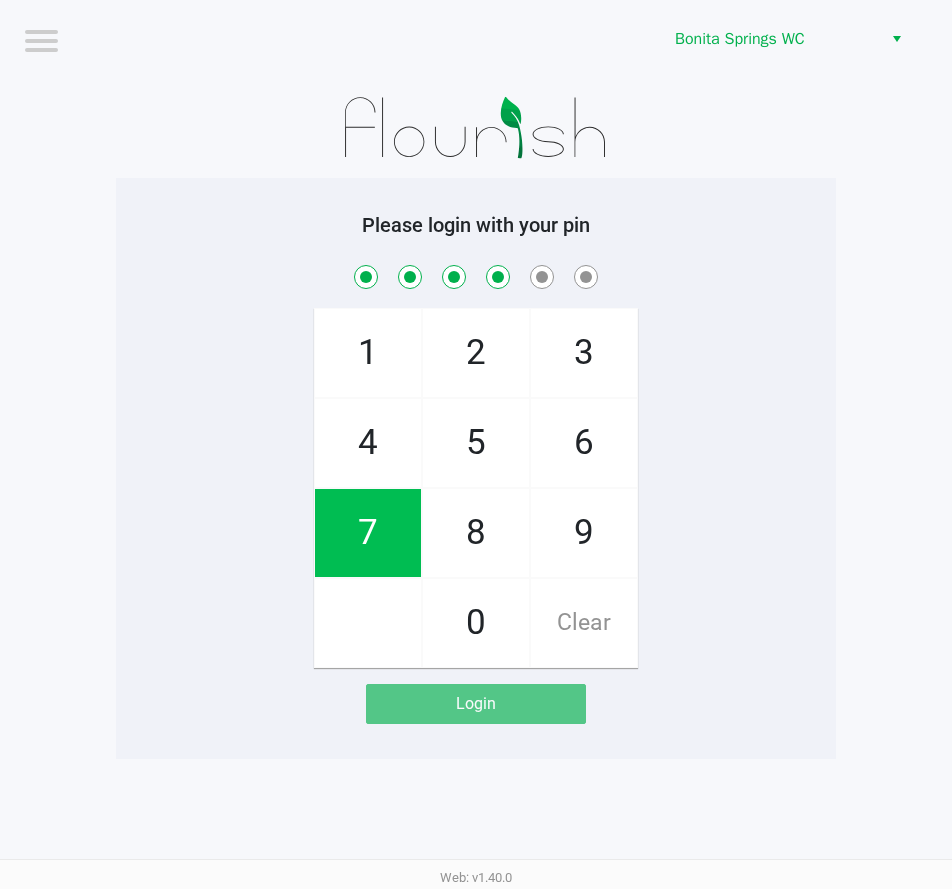 checkbox on "true" 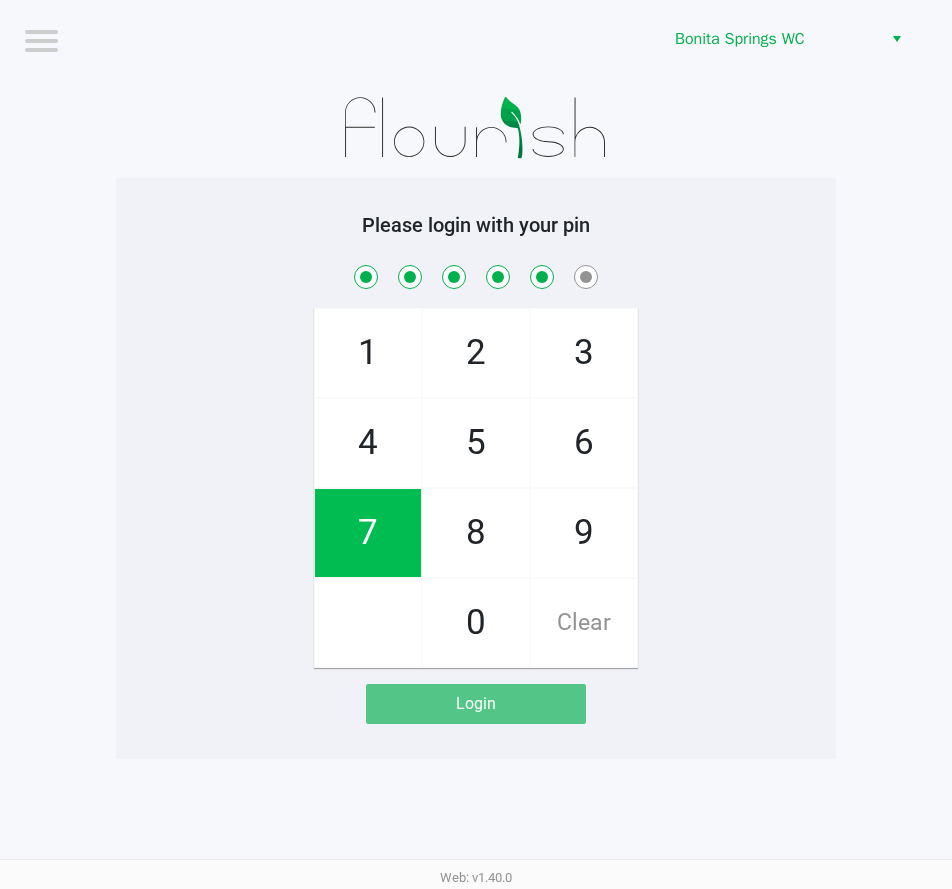 checkbox on "true" 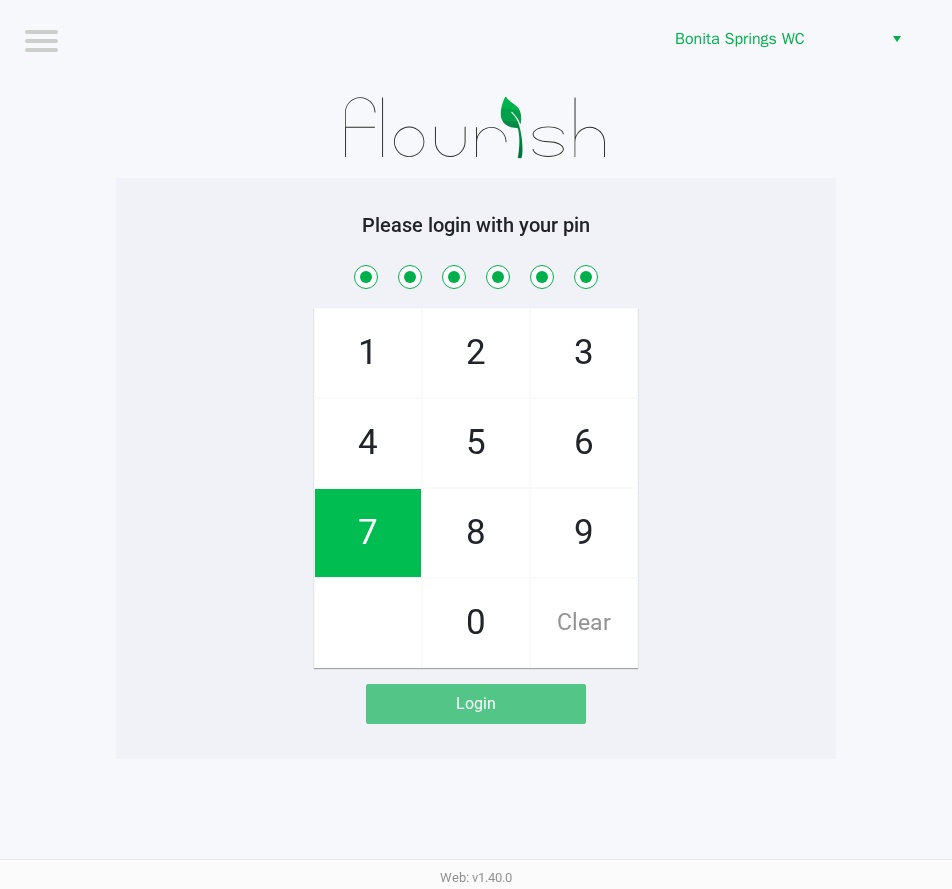 checkbox on "true" 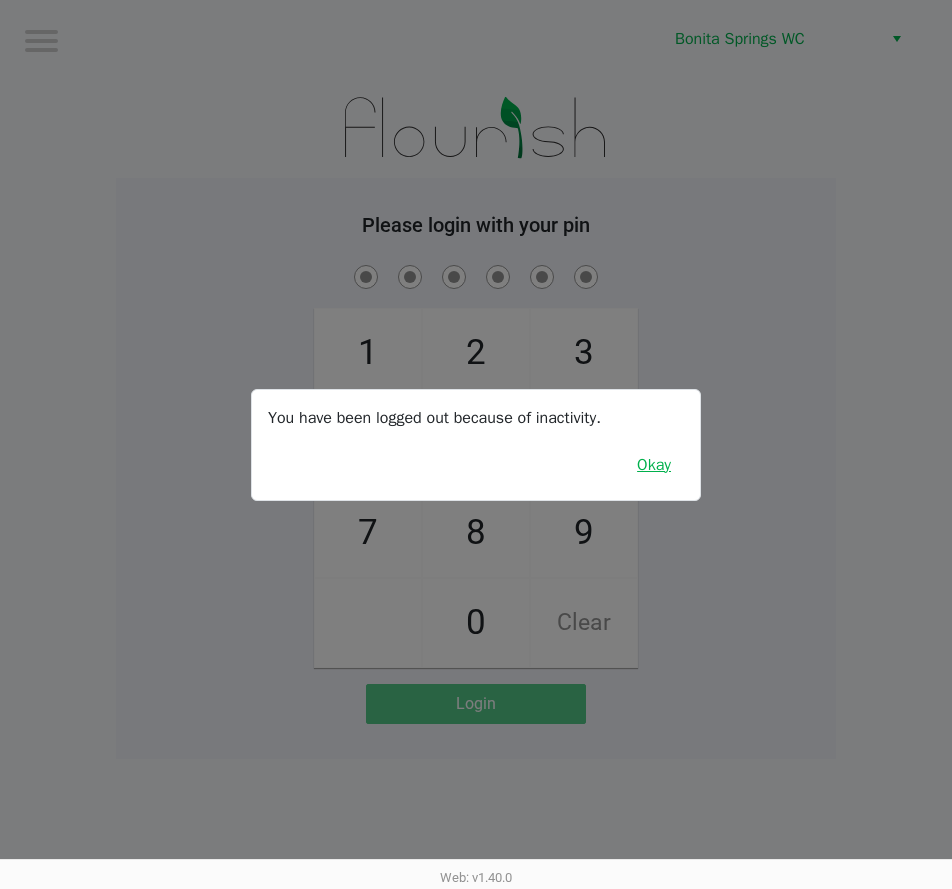 click on "Okay" at bounding box center (654, 465) 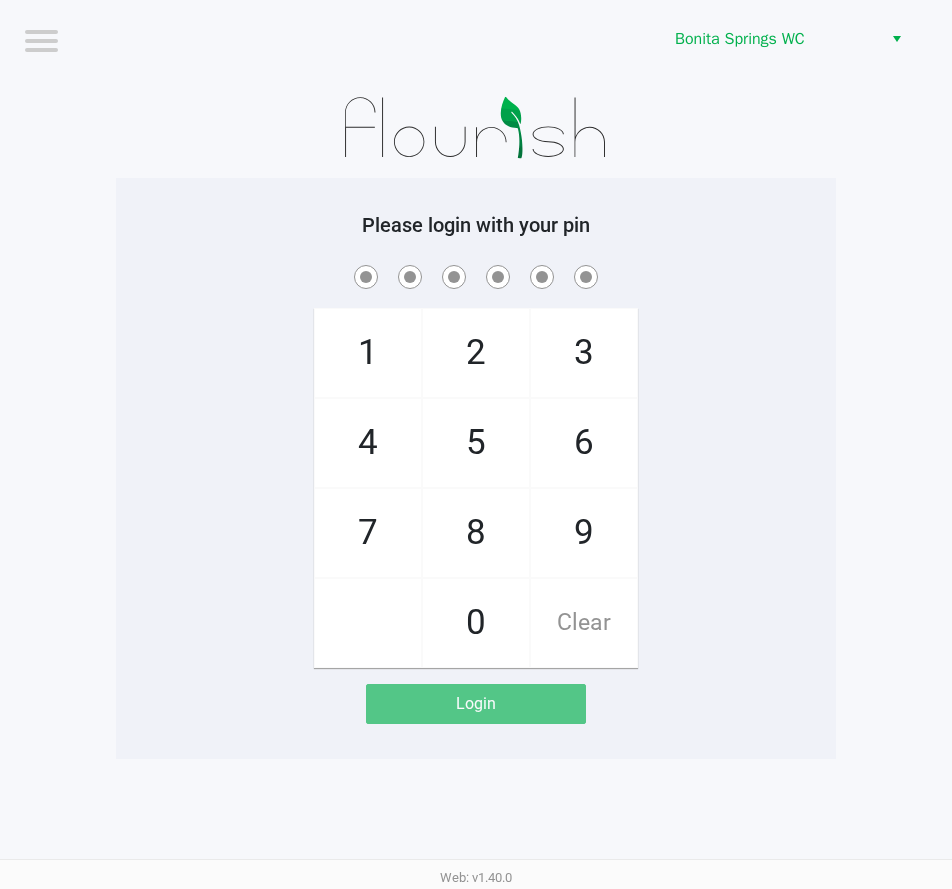 click on "1   4   7       2   5   8   0   3   6   9   Clear" 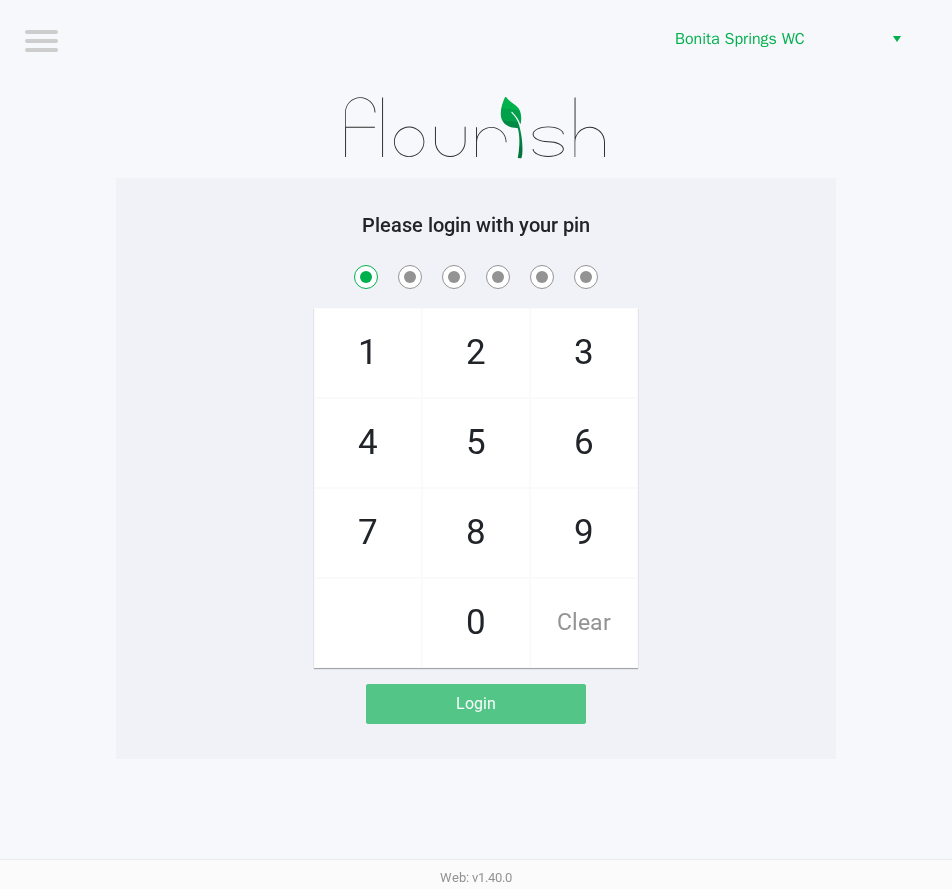 checkbox on "true" 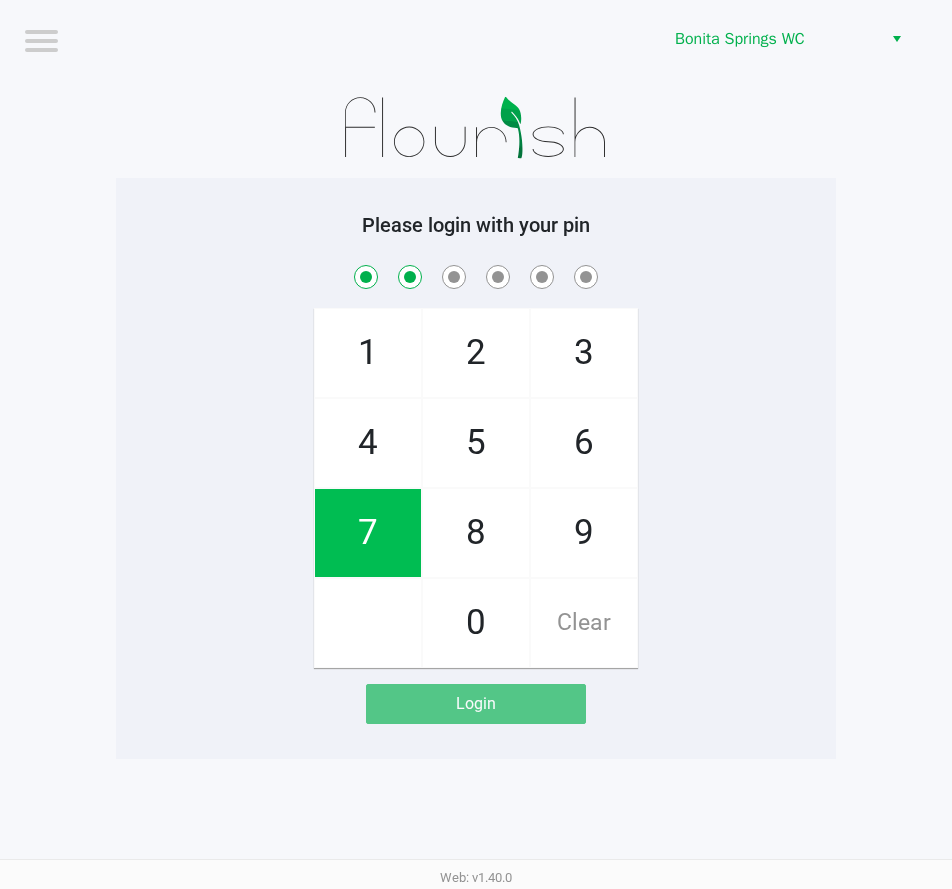 checkbox on "true" 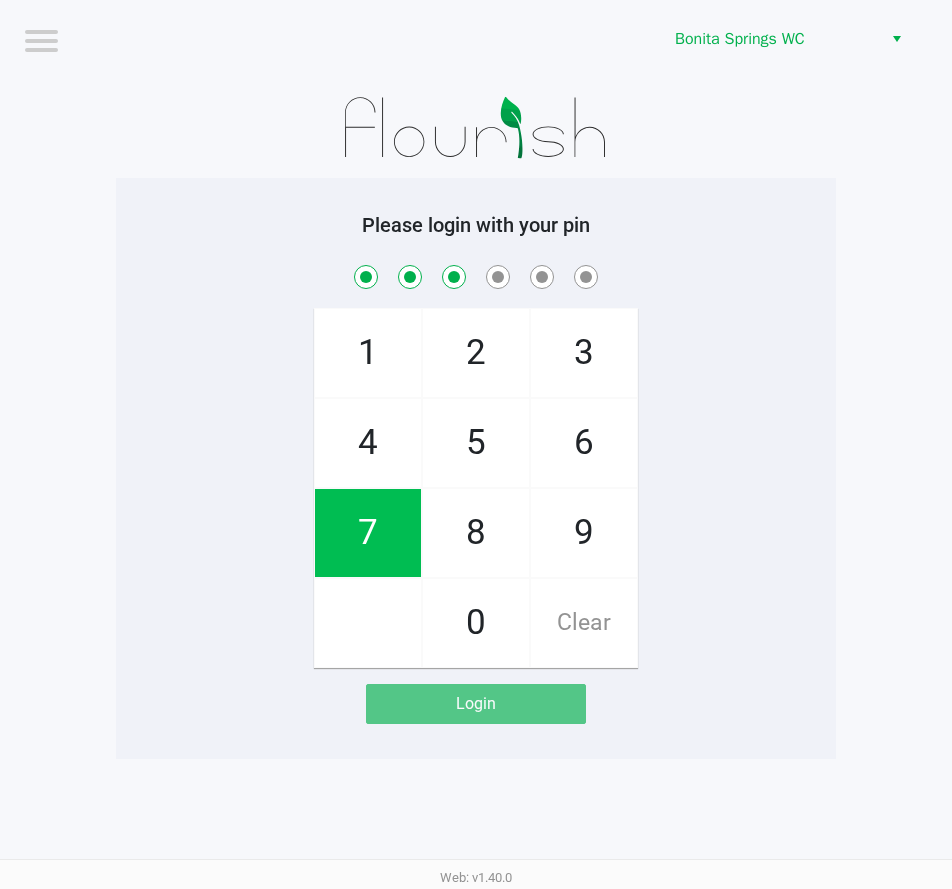 checkbox on "true" 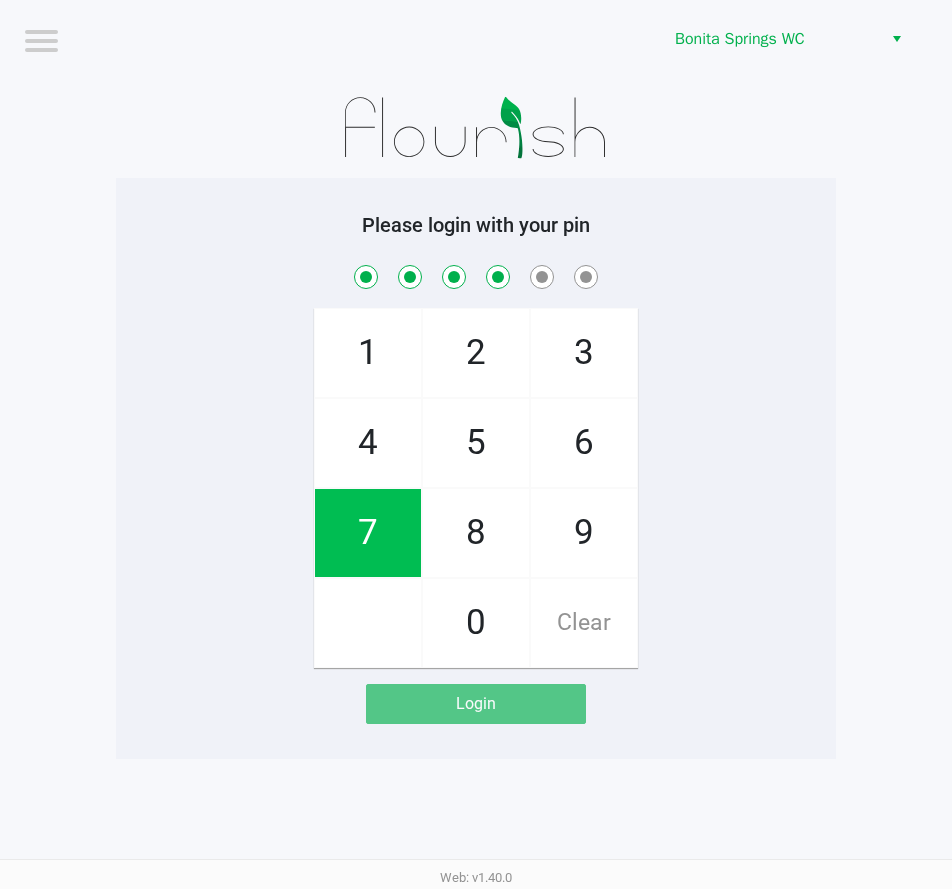 checkbox on "true" 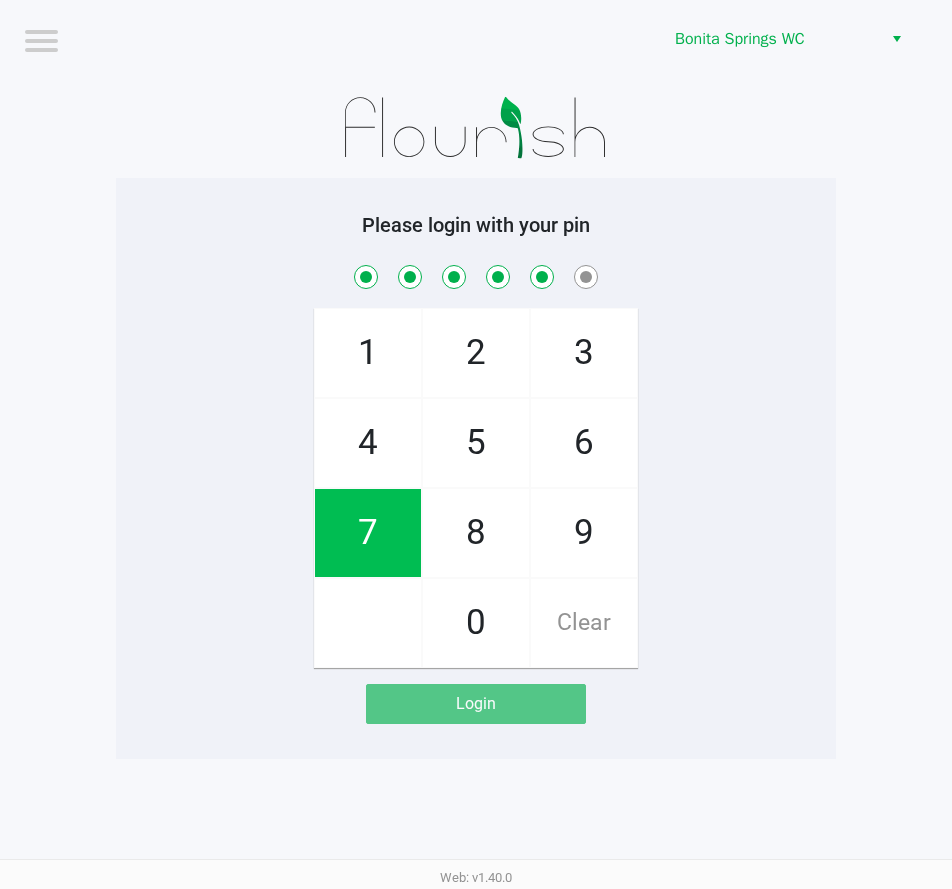 checkbox on "true" 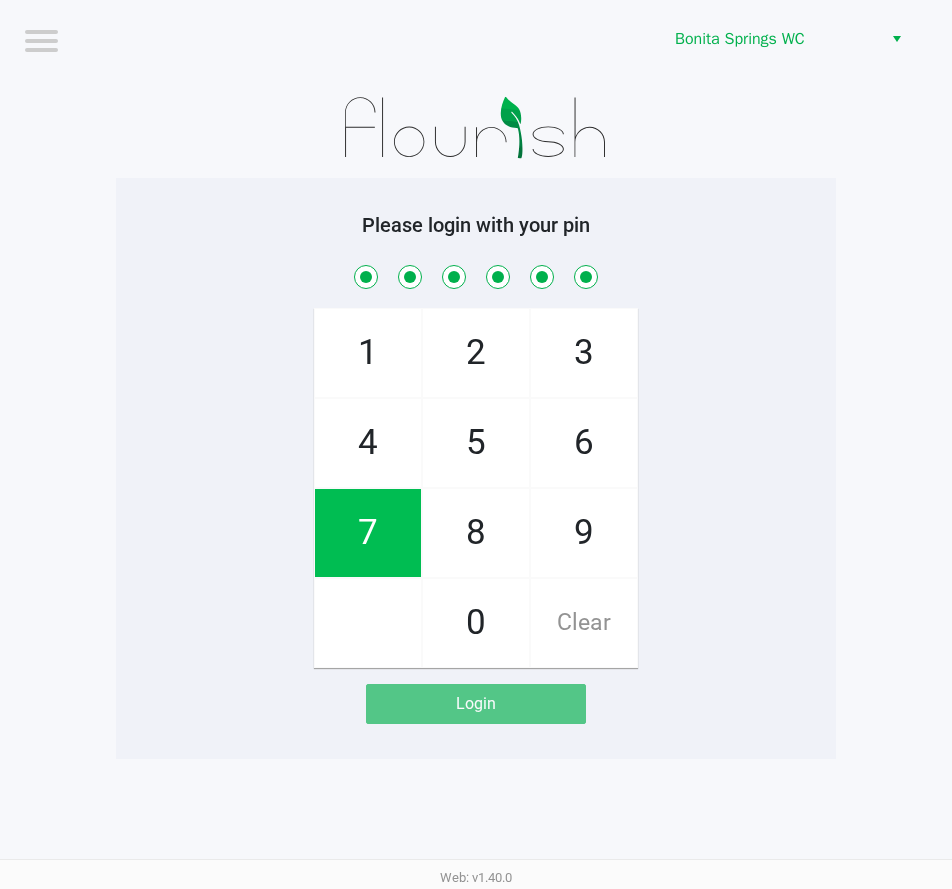 checkbox on "true" 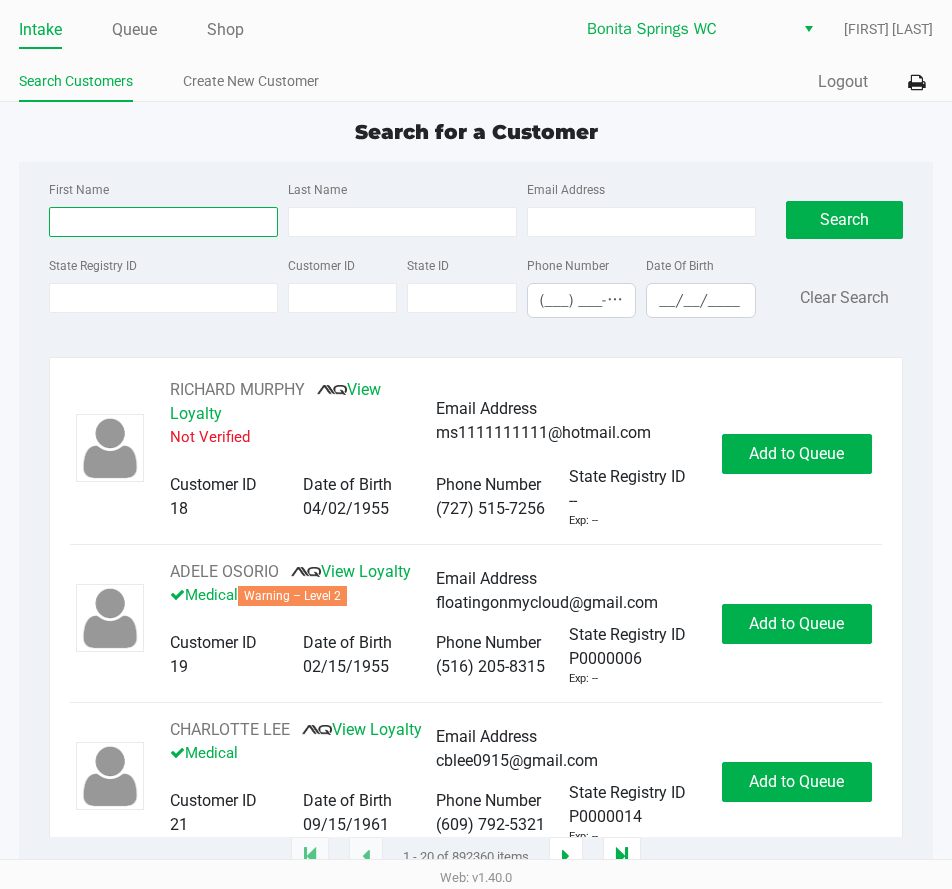 click on "First Name" at bounding box center (163, 222) 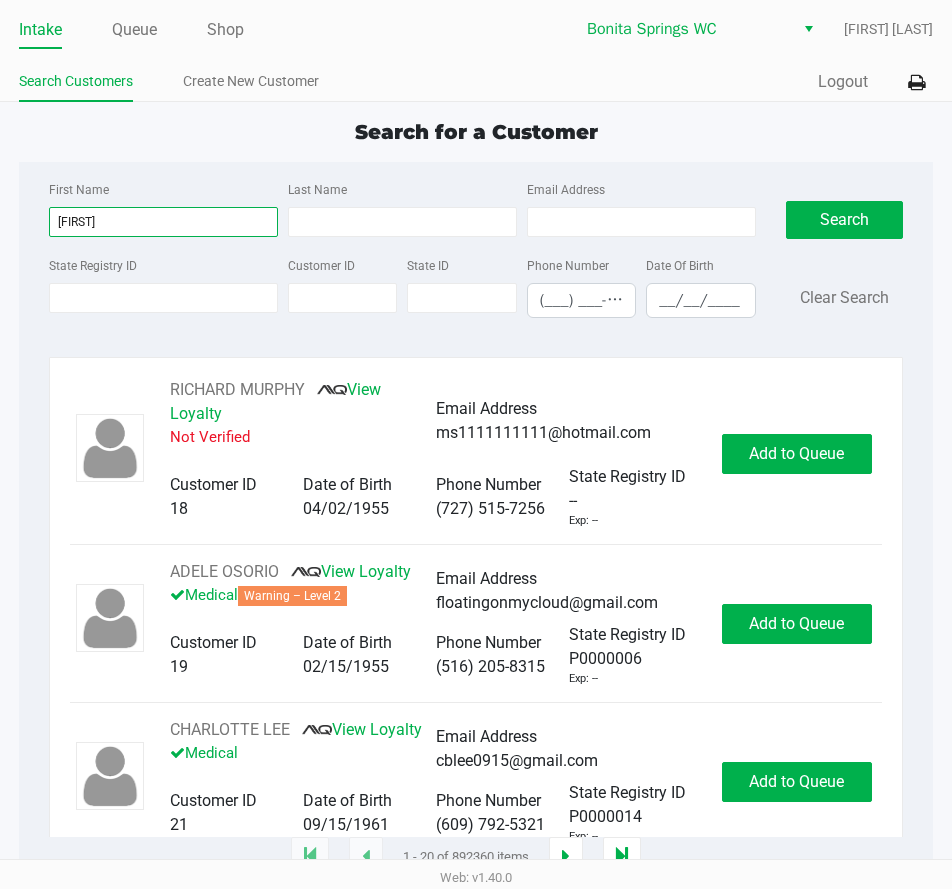 type on "dawson" 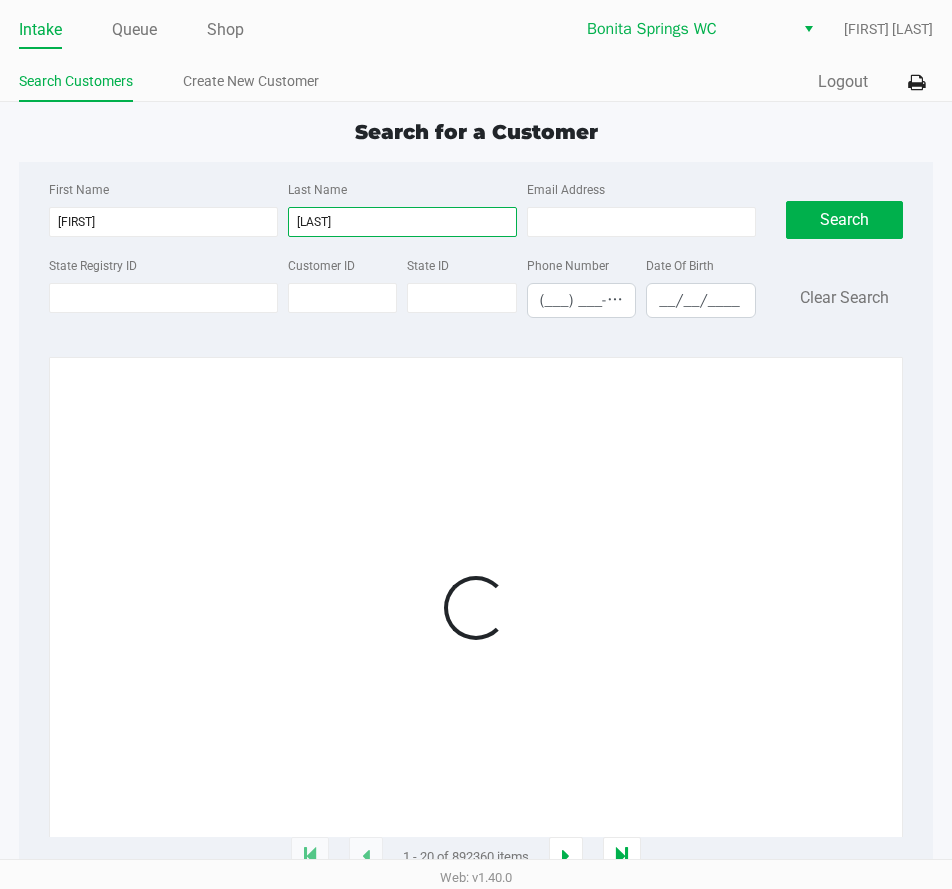 type on "barley" 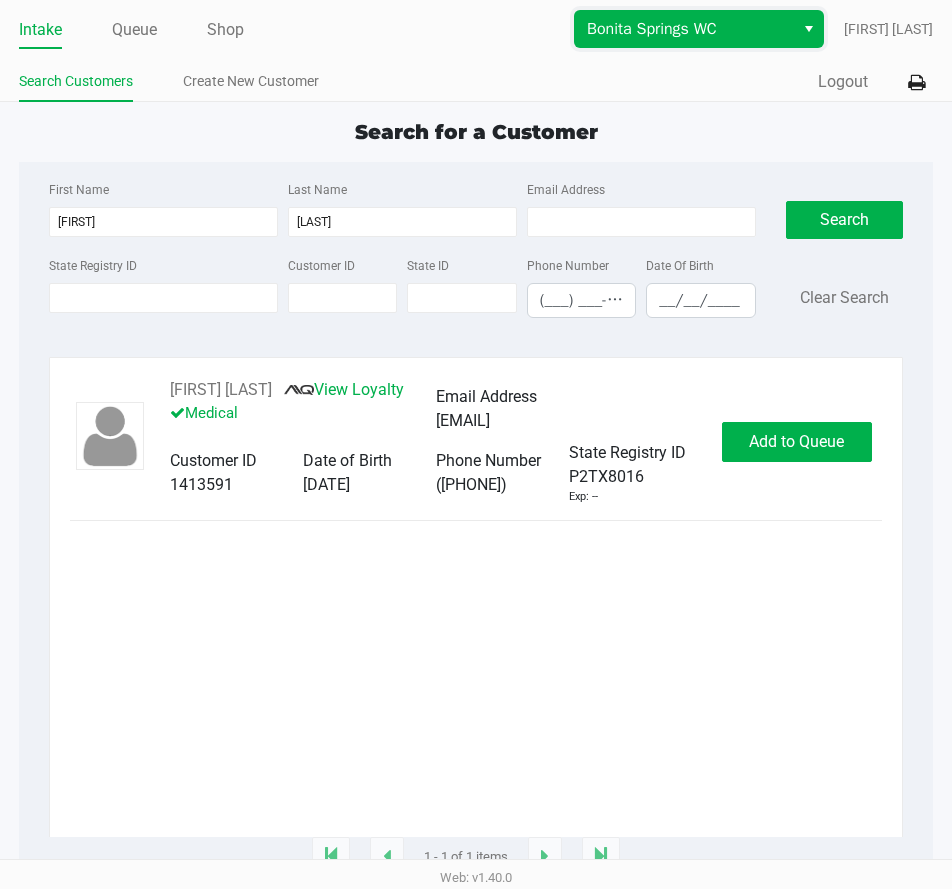 click on "Bonita Springs WC" at bounding box center (684, 29) 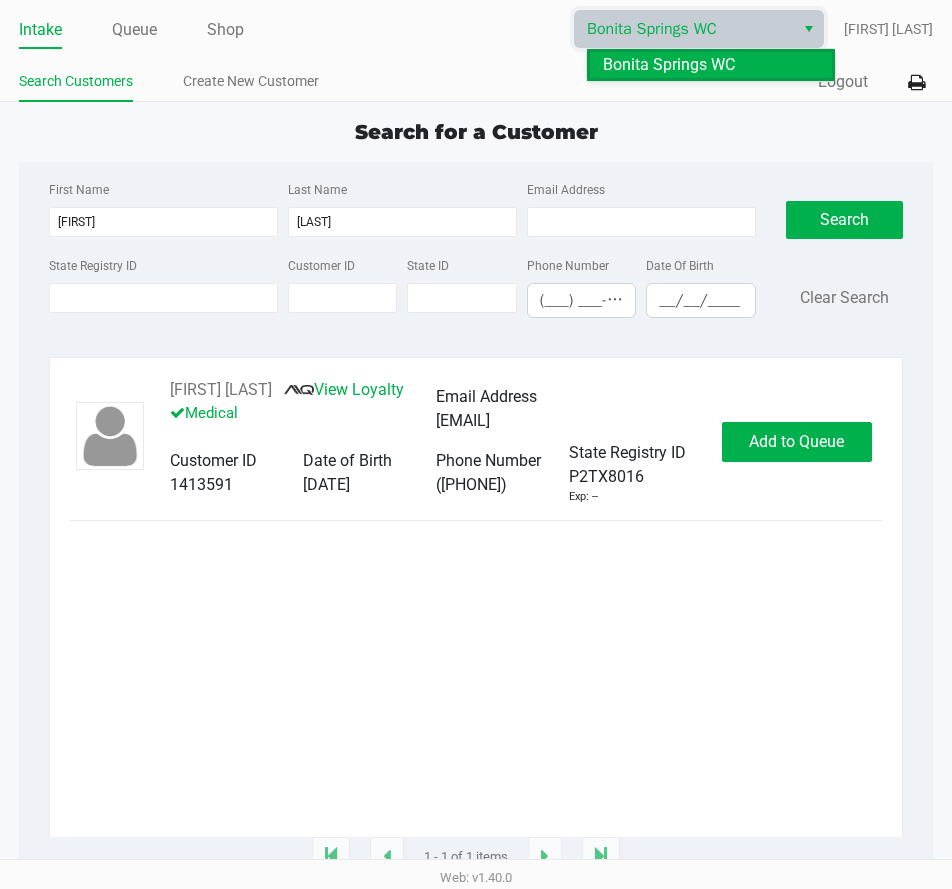 click on "Bonita Springs WC  Eric Bowden" 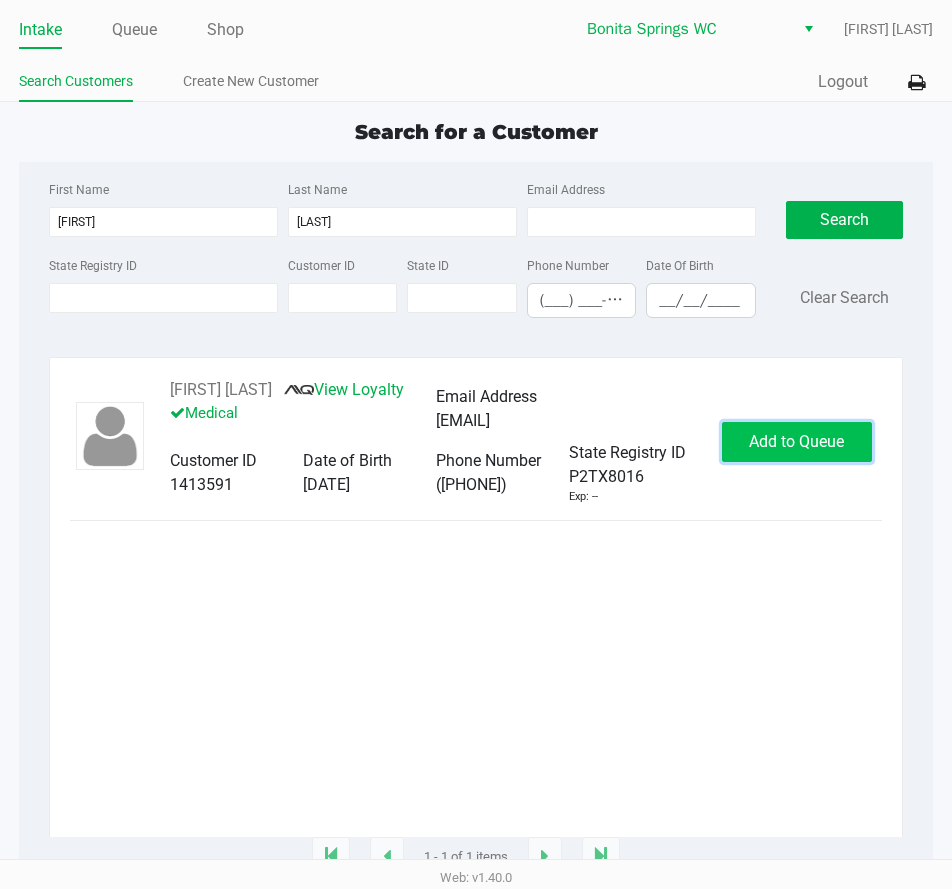 click on "Add to Queue" 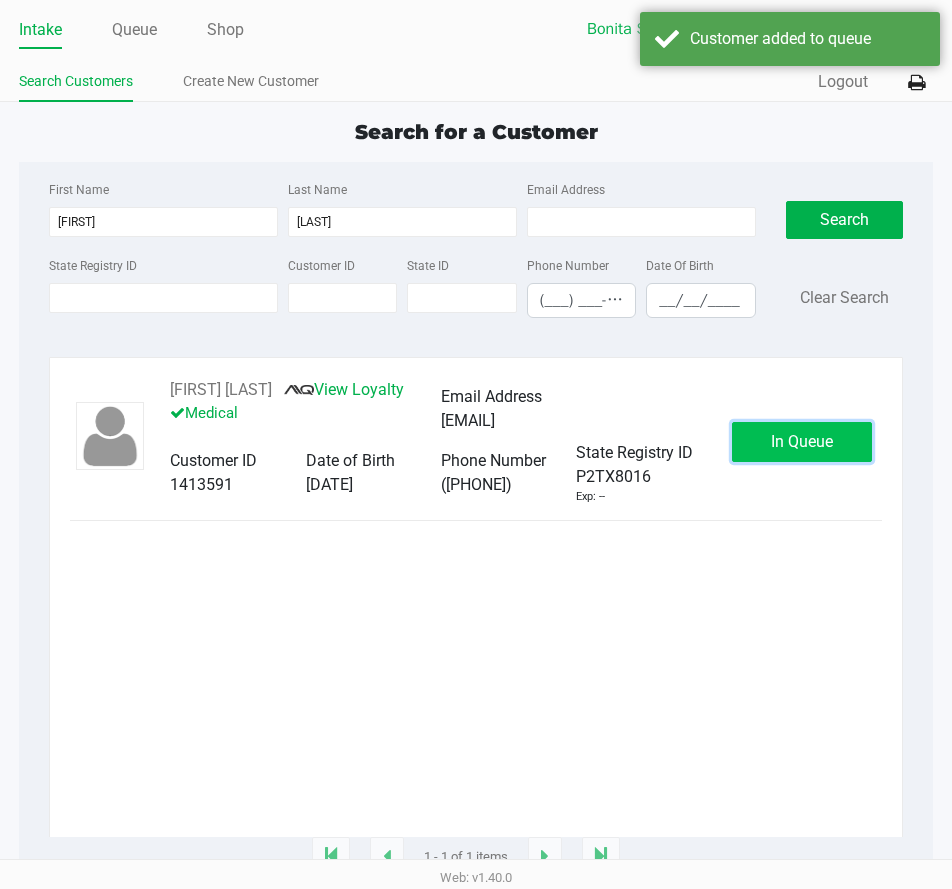 click on "In Queue" 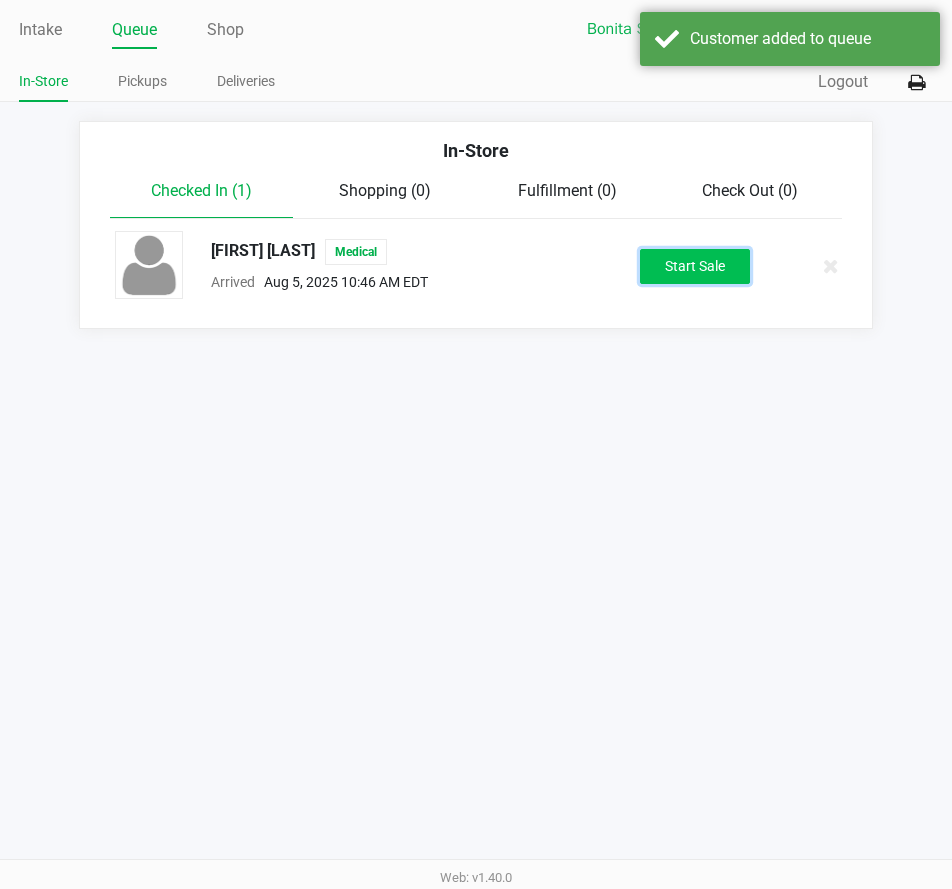 click on "Start Sale" 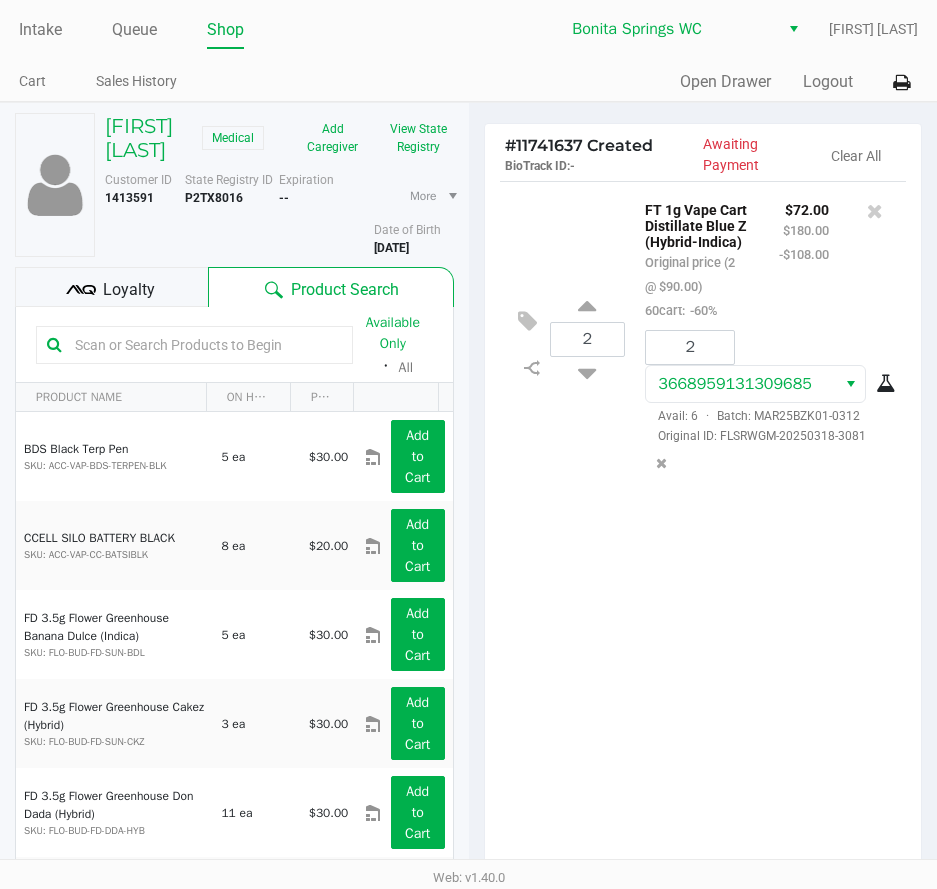 click on "Loyalty" 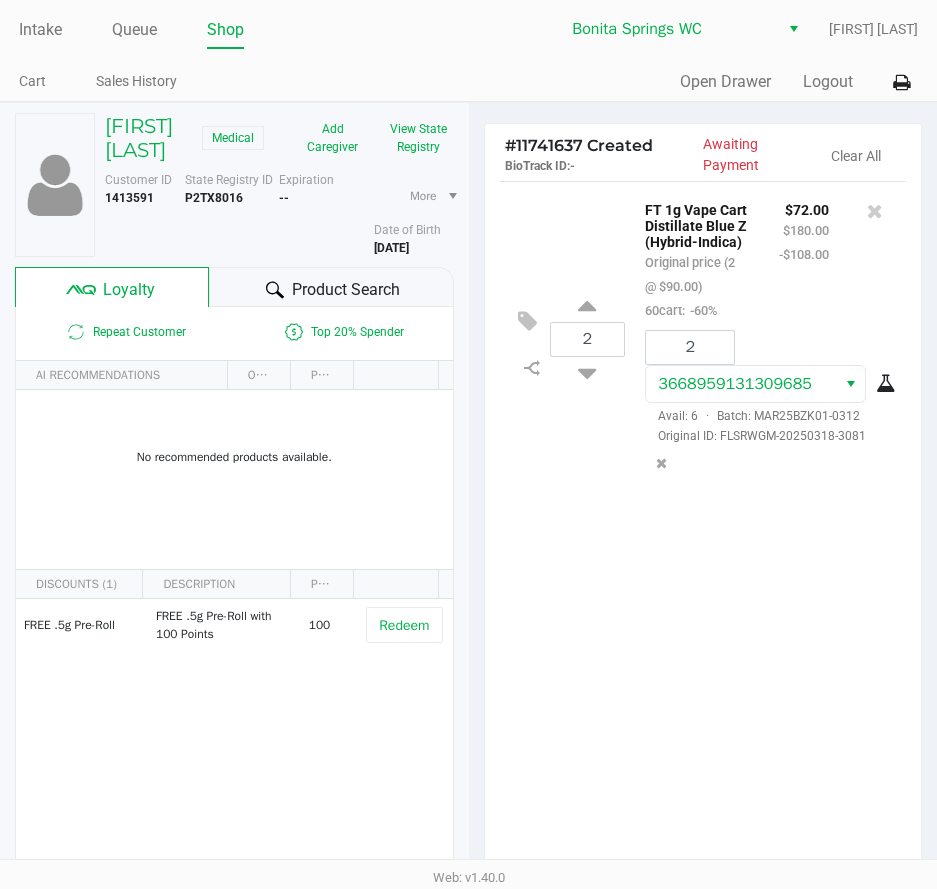 scroll, scrollTop: 251, scrollLeft: 0, axis: vertical 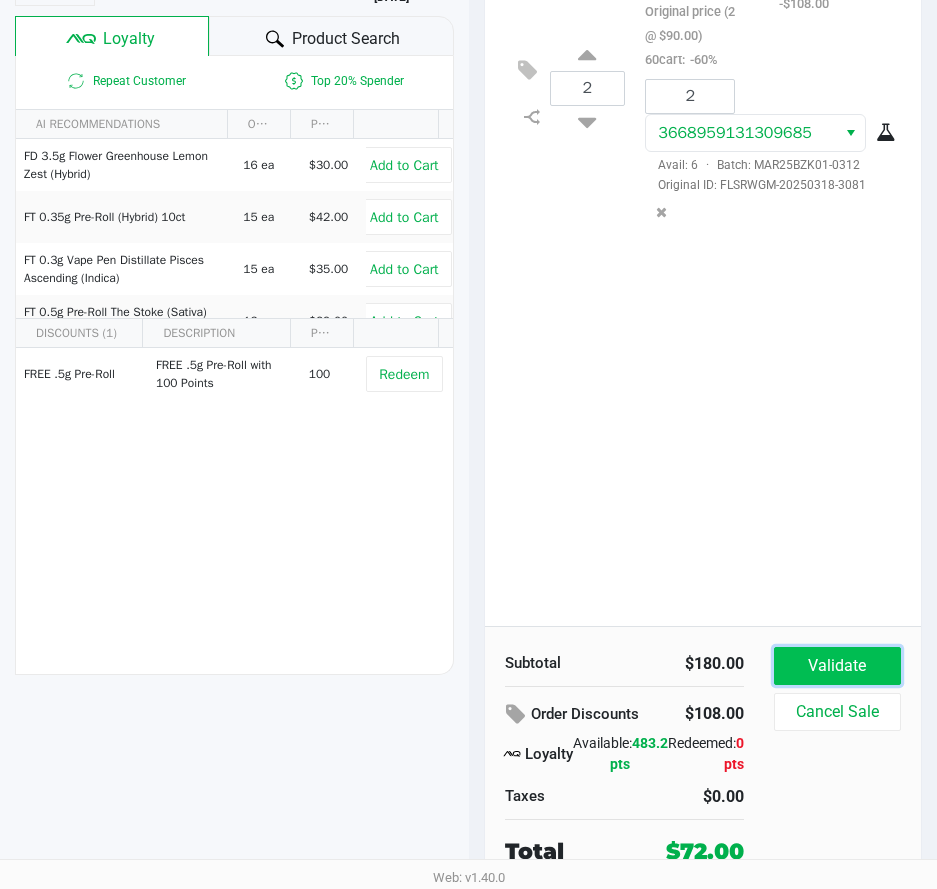 click on "Validate" 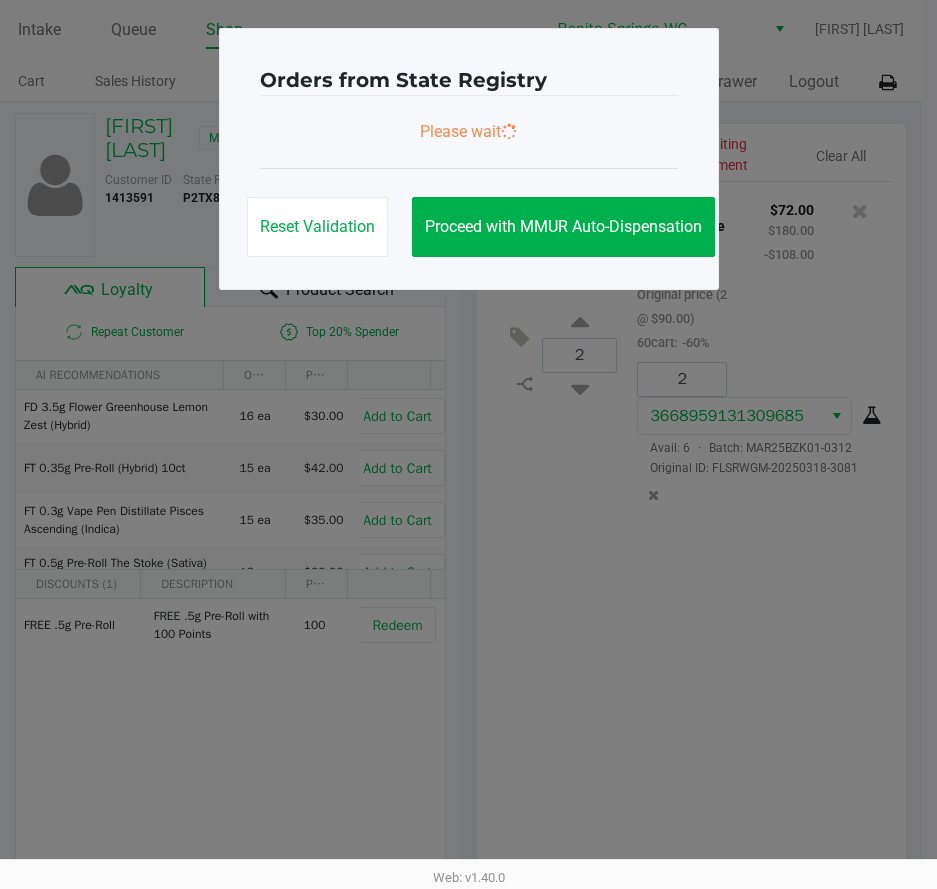 scroll, scrollTop: 0, scrollLeft: 0, axis: both 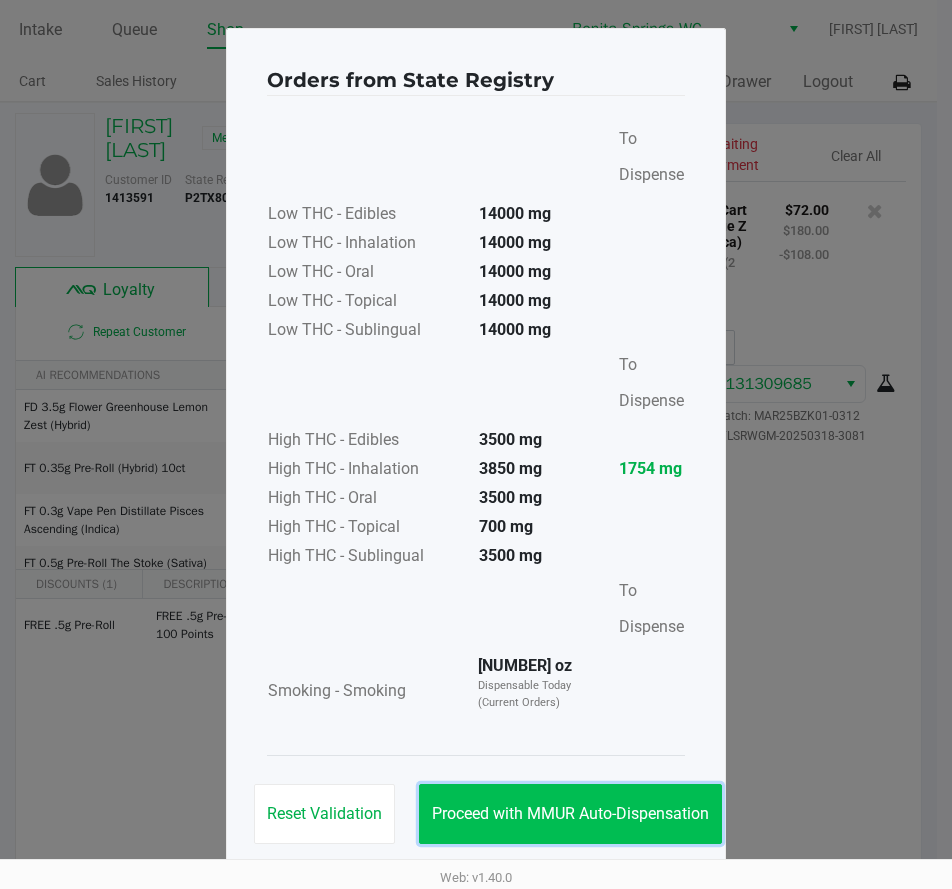 click on "Proceed with MMUR Auto-Dispensation" 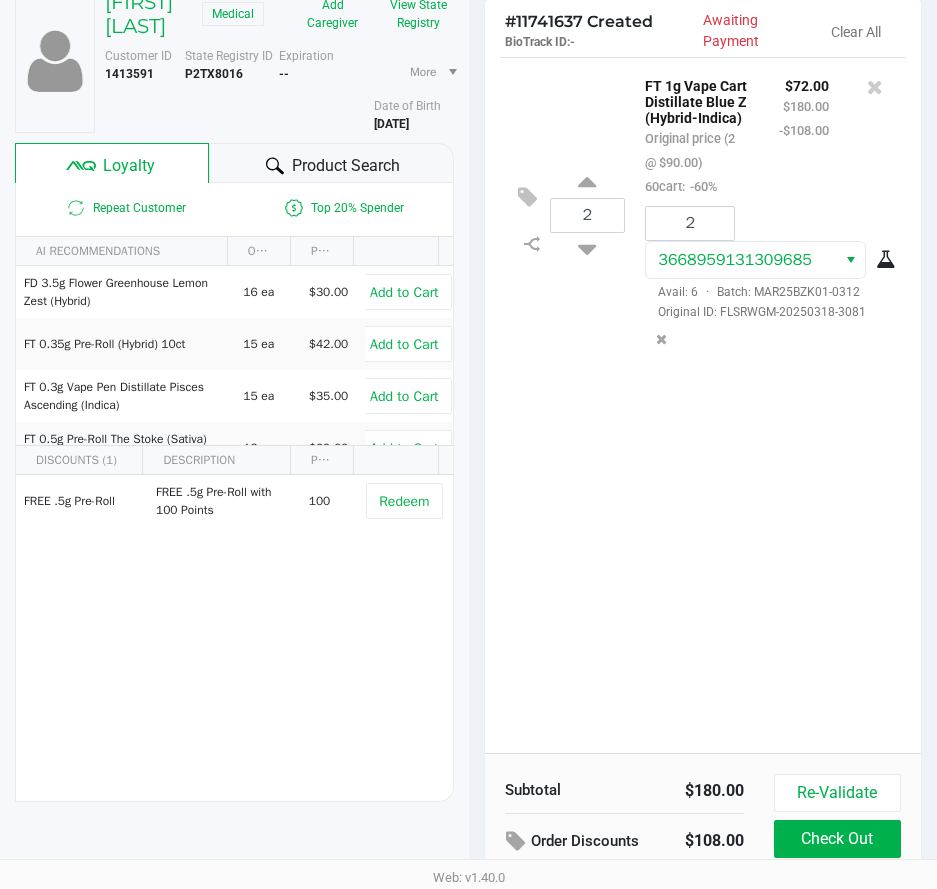 scroll, scrollTop: 254, scrollLeft: 0, axis: vertical 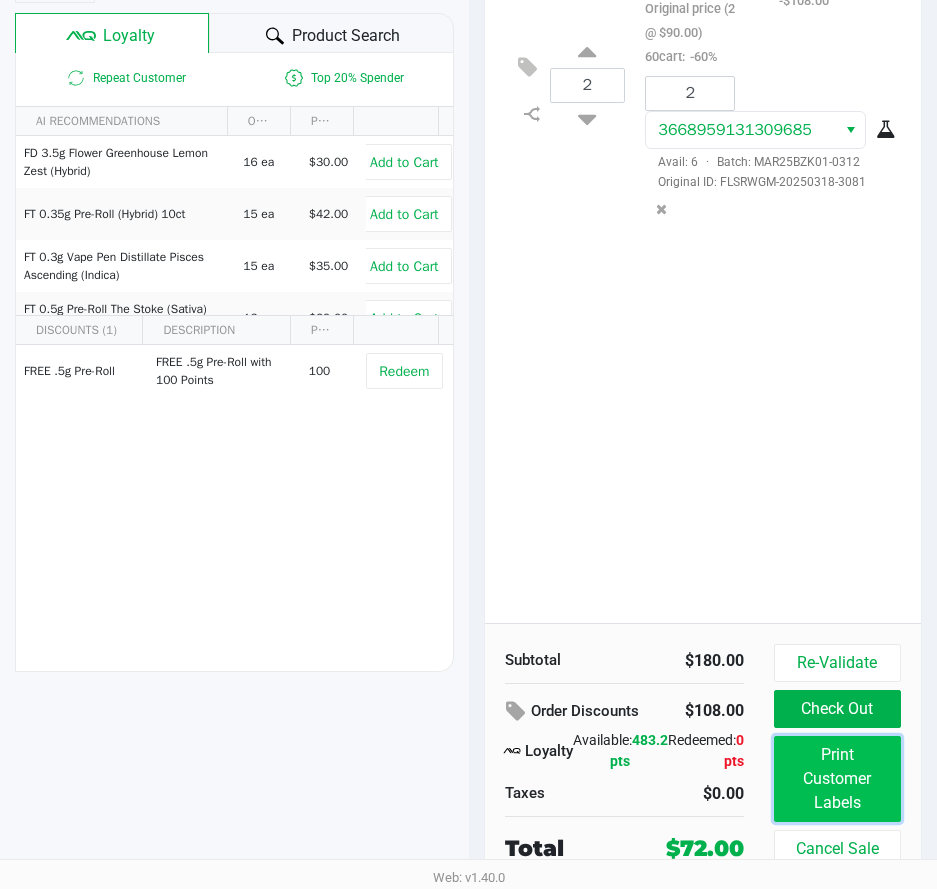 click on "Print Customer Labels" 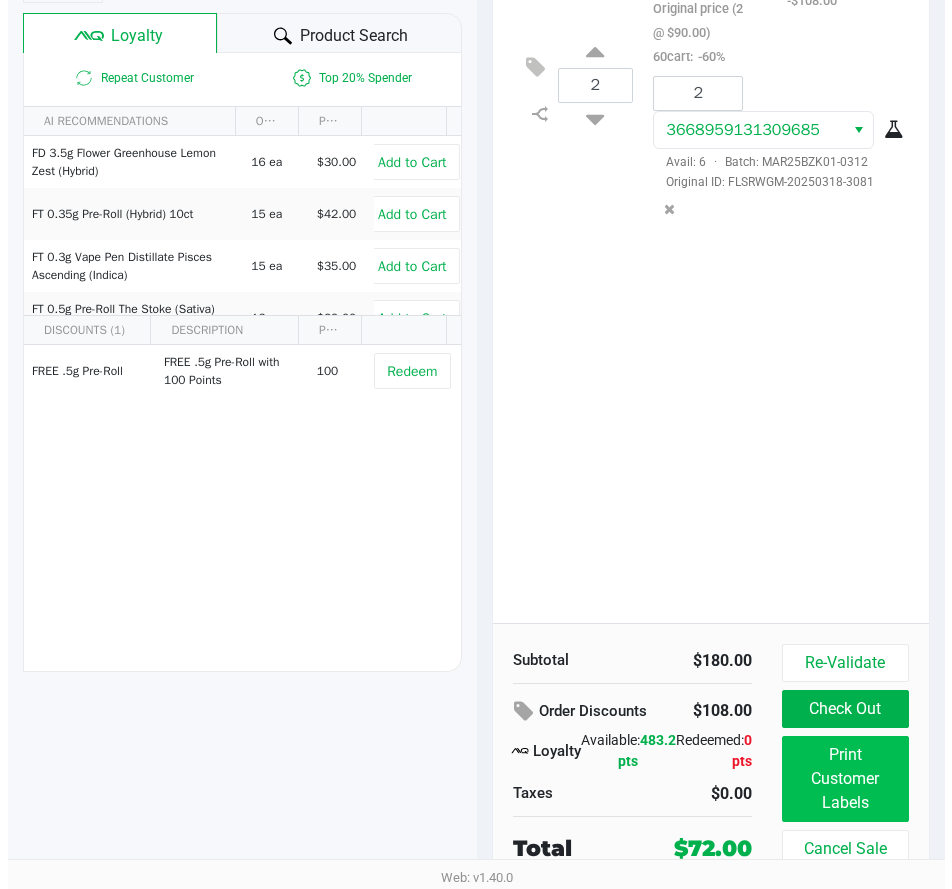 scroll, scrollTop: 0, scrollLeft: 0, axis: both 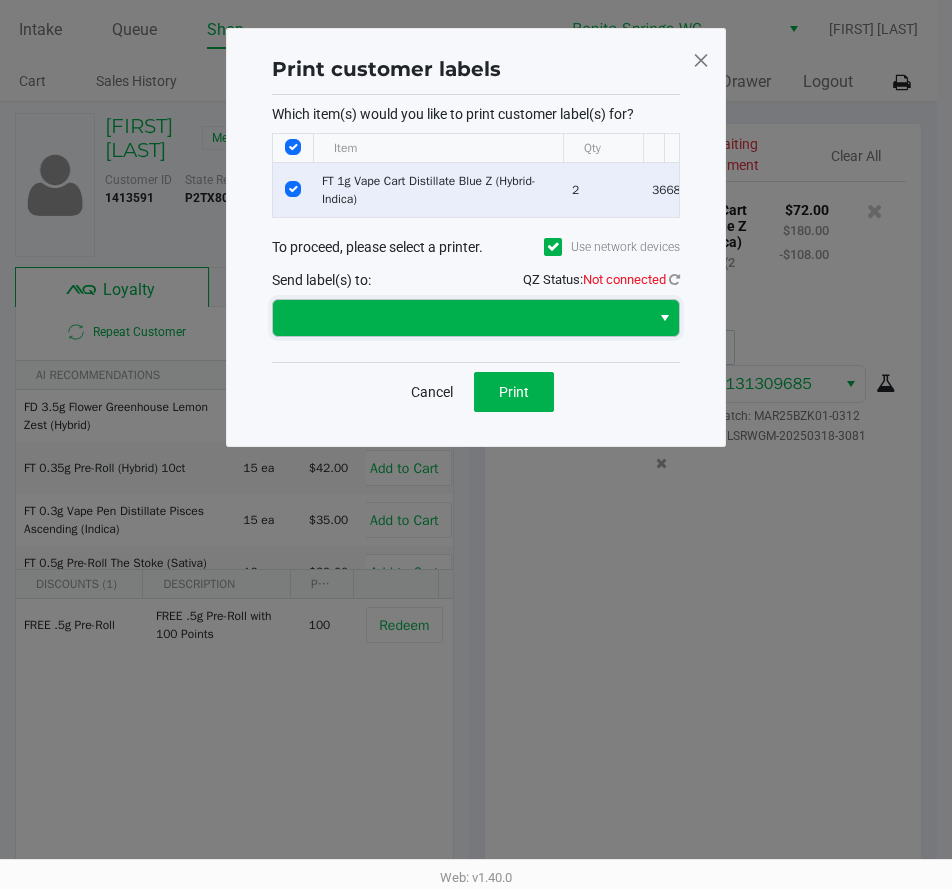 click at bounding box center [461, 318] 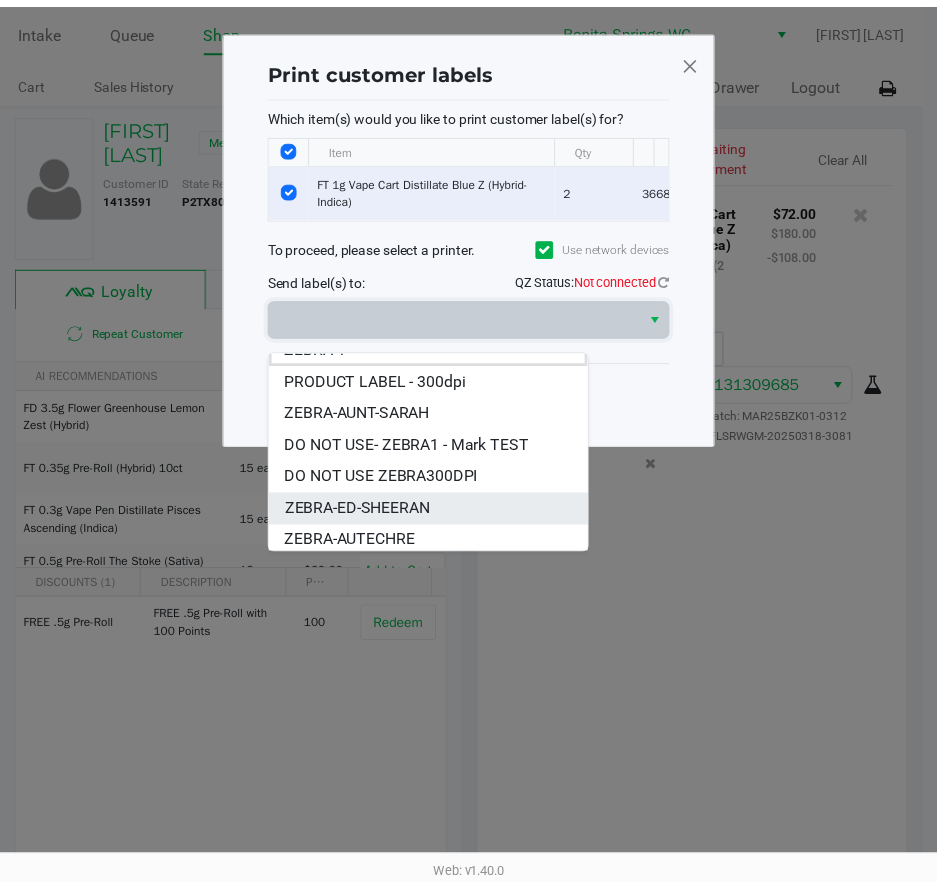 scroll, scrollTop: 24, scrollLeft: 0, axis: vertical 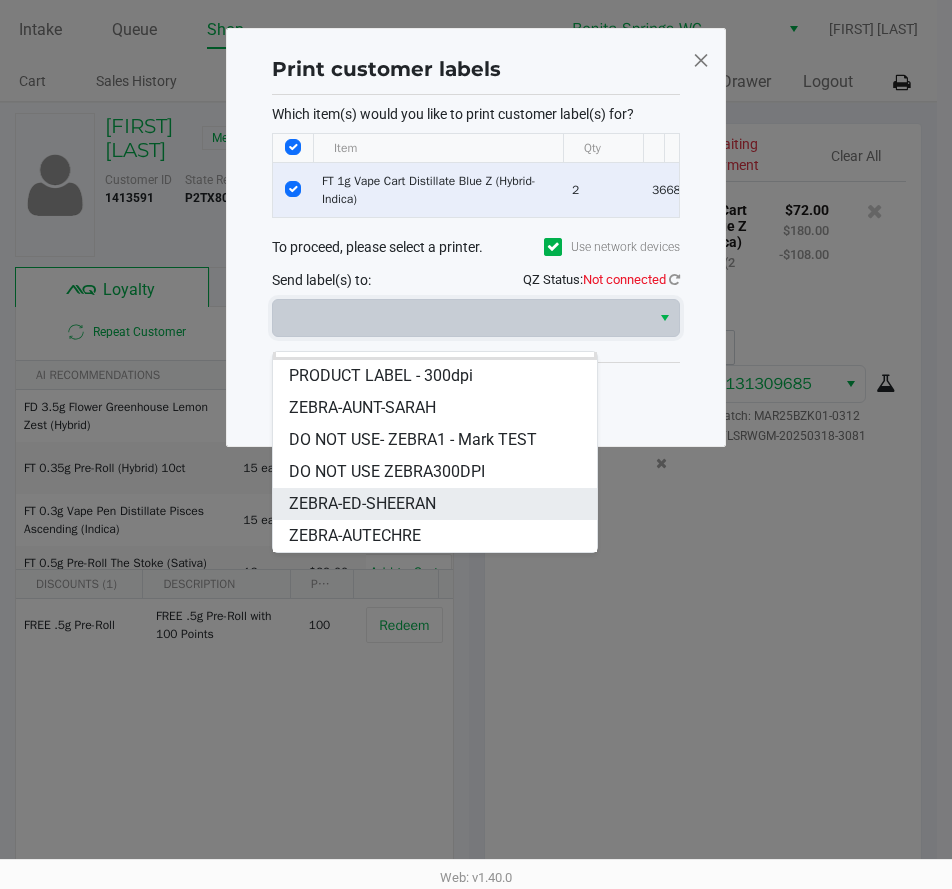 click on "ZEBRA-ED-SHEERAN" at bounding box center [435, 504] 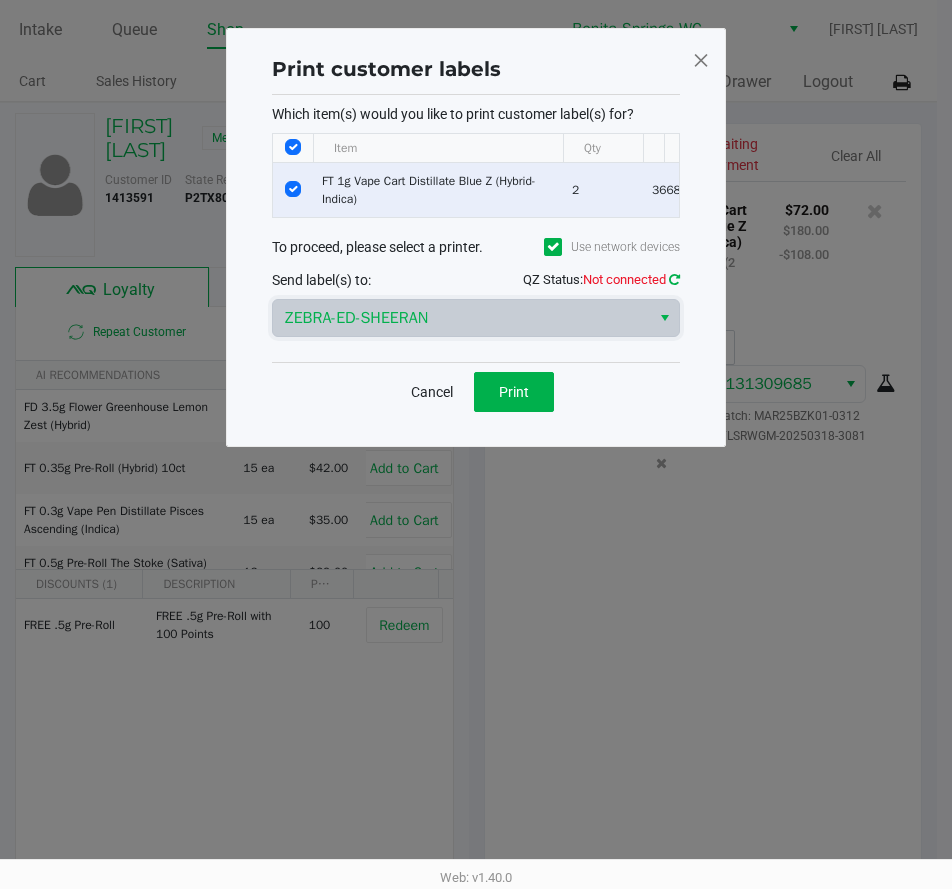 click 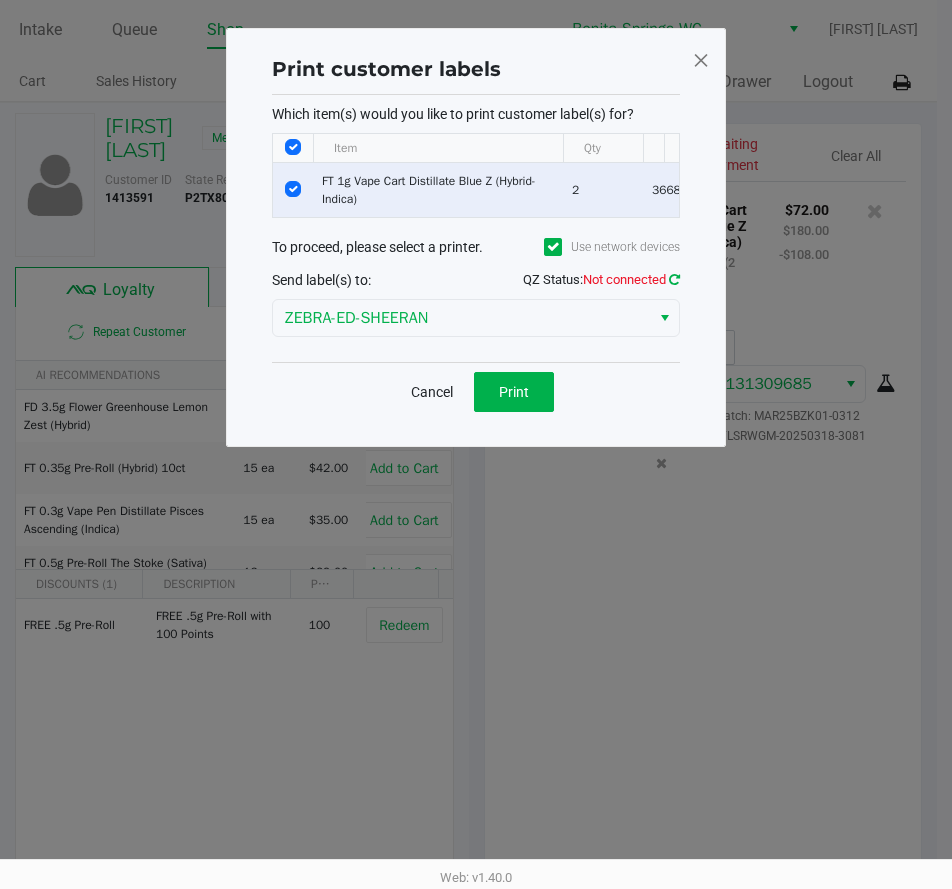 click 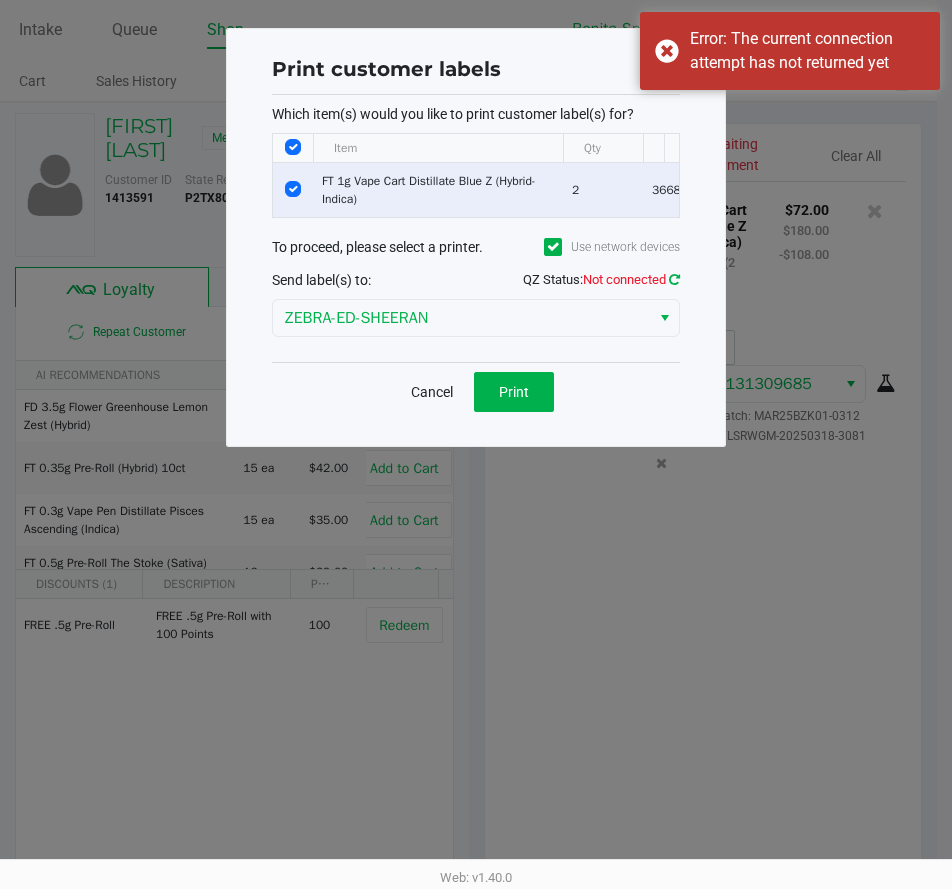 click 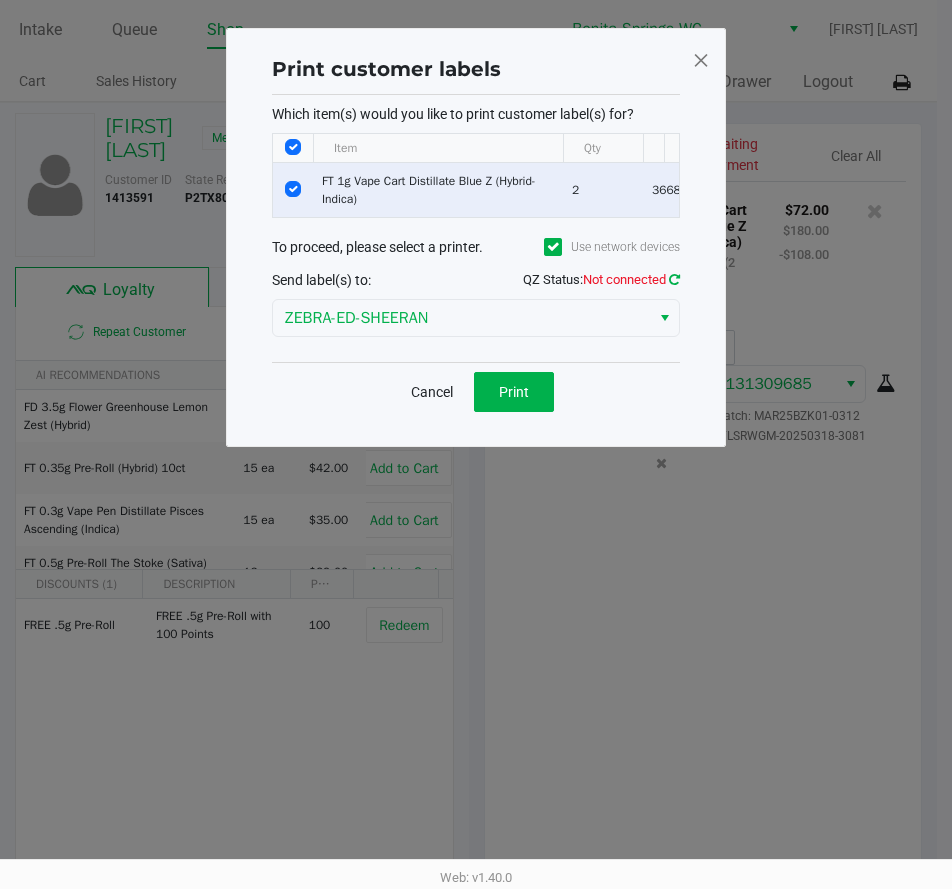 click 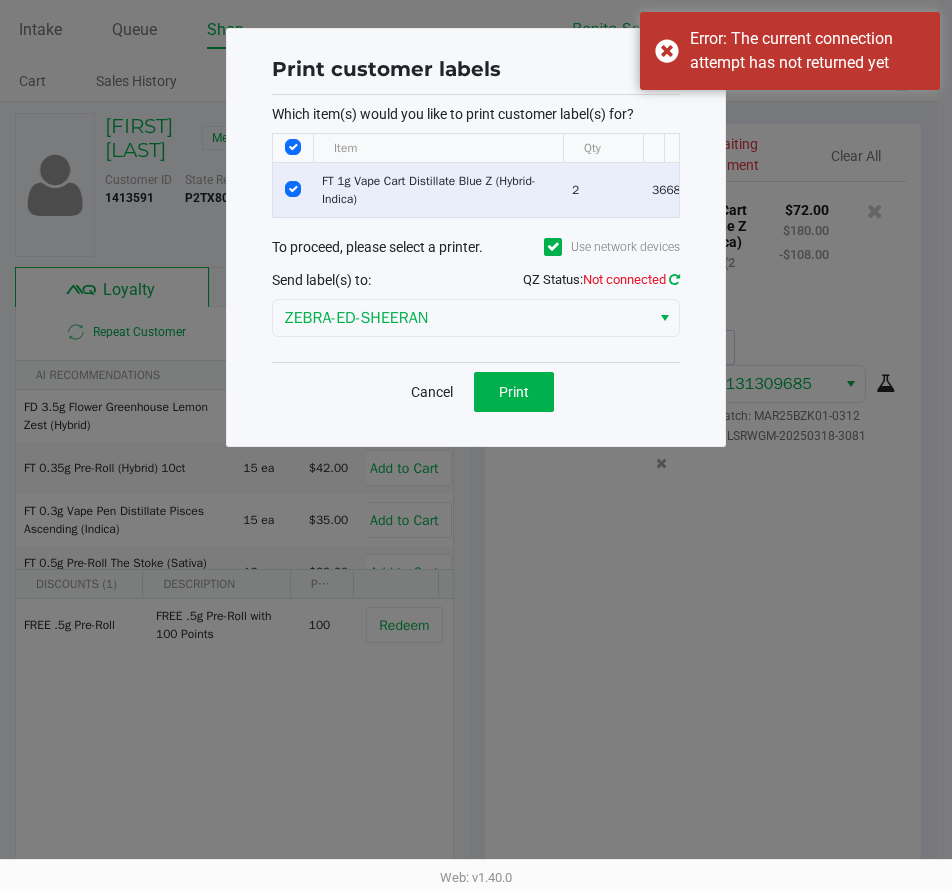 click 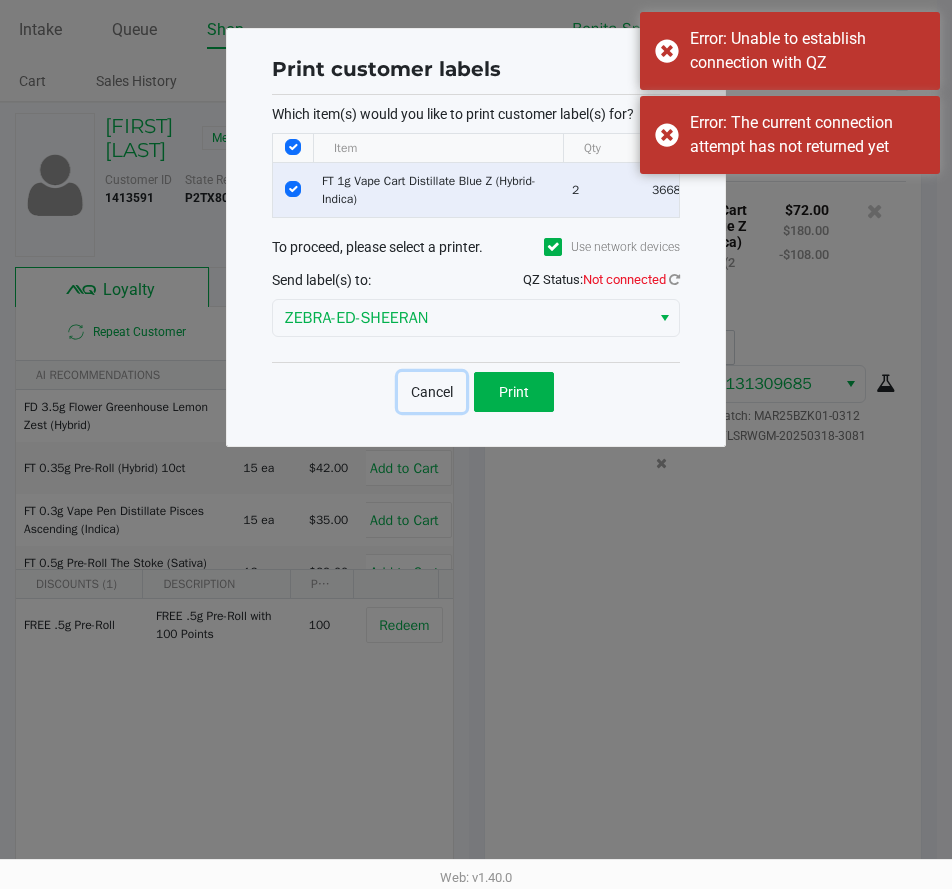 click on "Cancel" 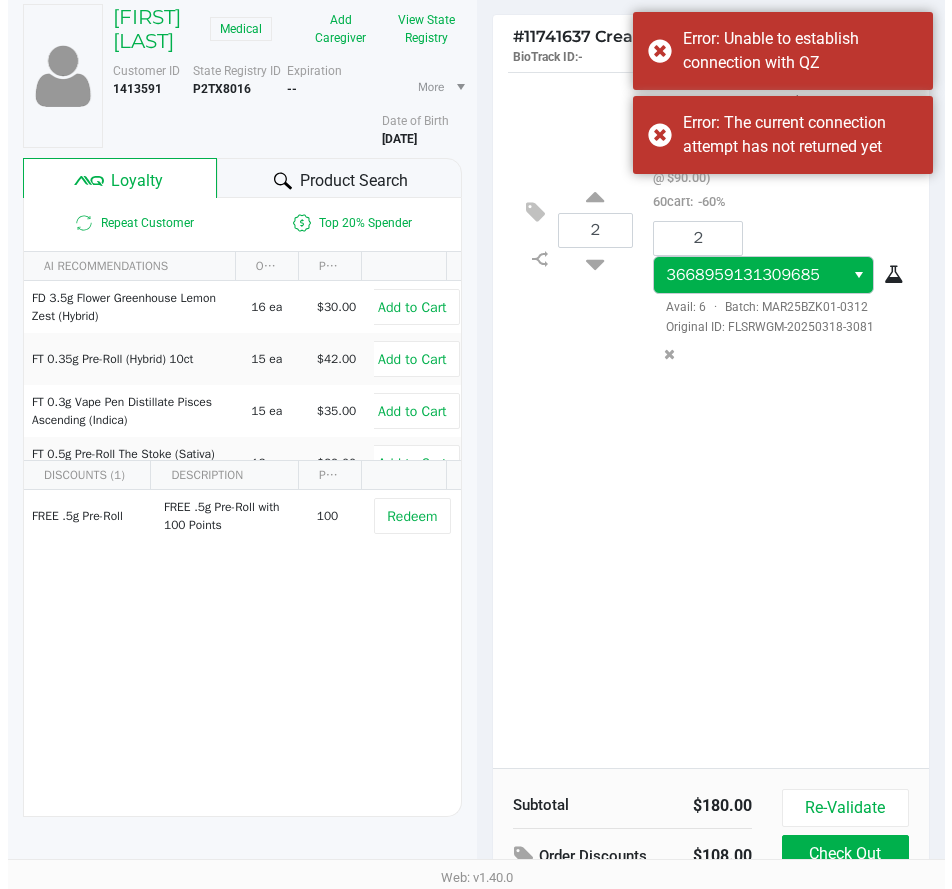 scroll, scrollTop: 0, scrollLeft: 0, axis: both 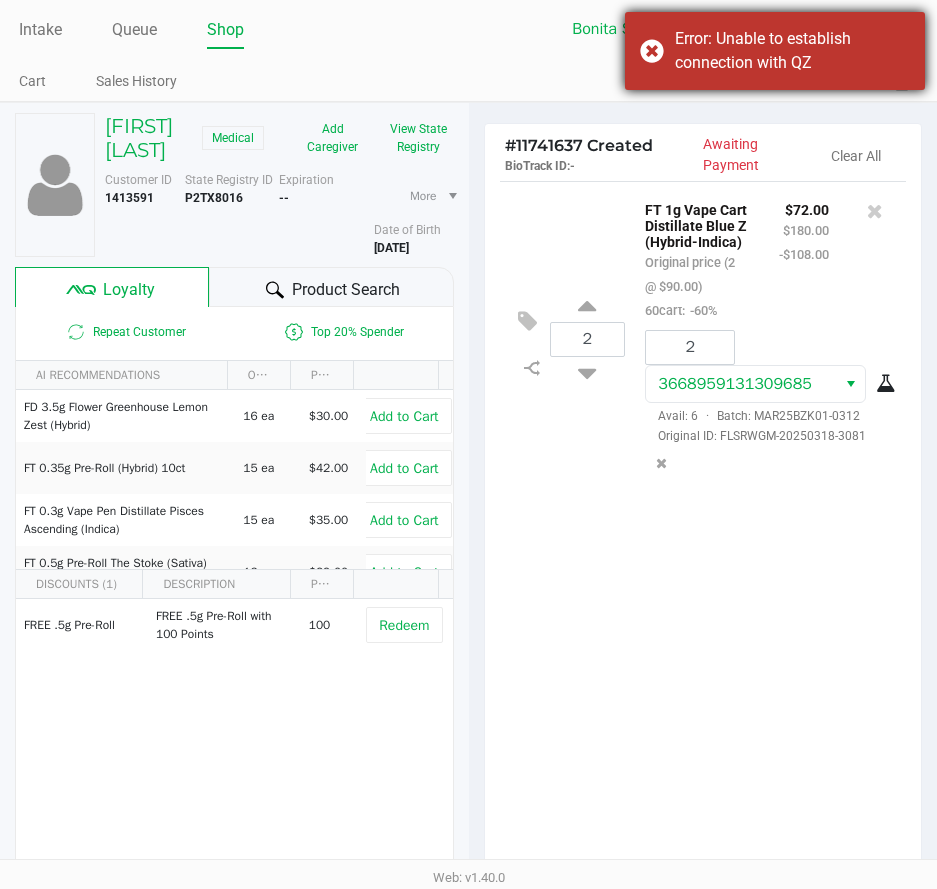 click on "Error: Unable to establish connection with QZ" at bounding box center [775, 51] 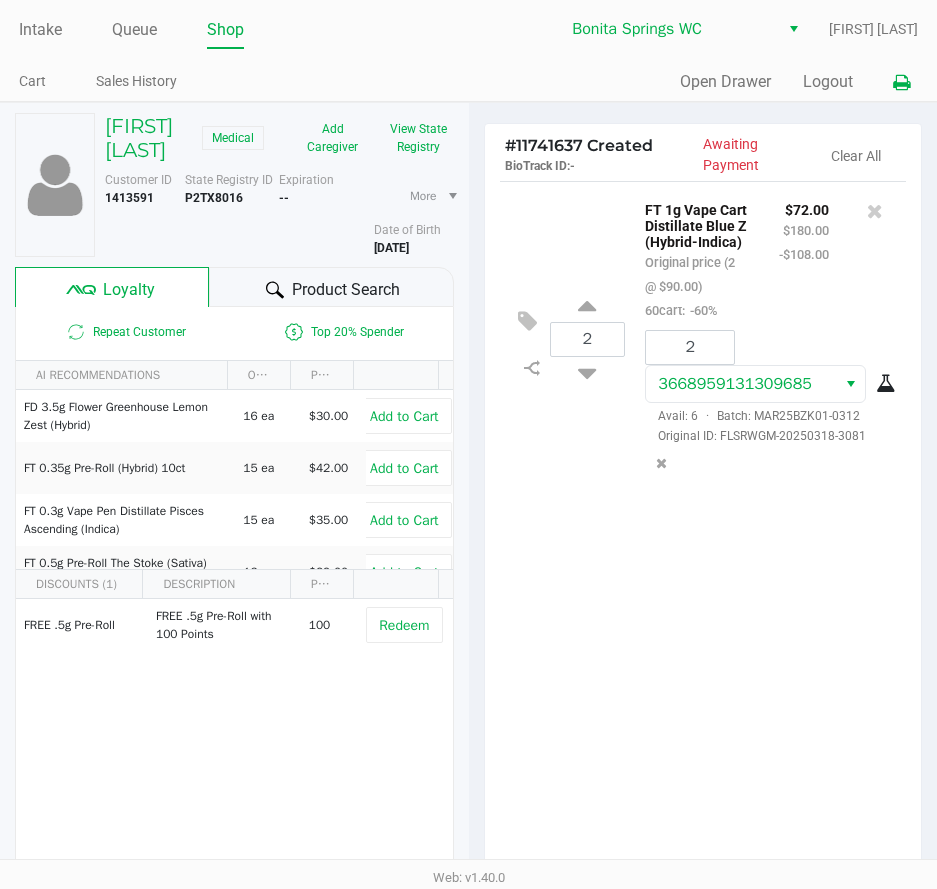 click 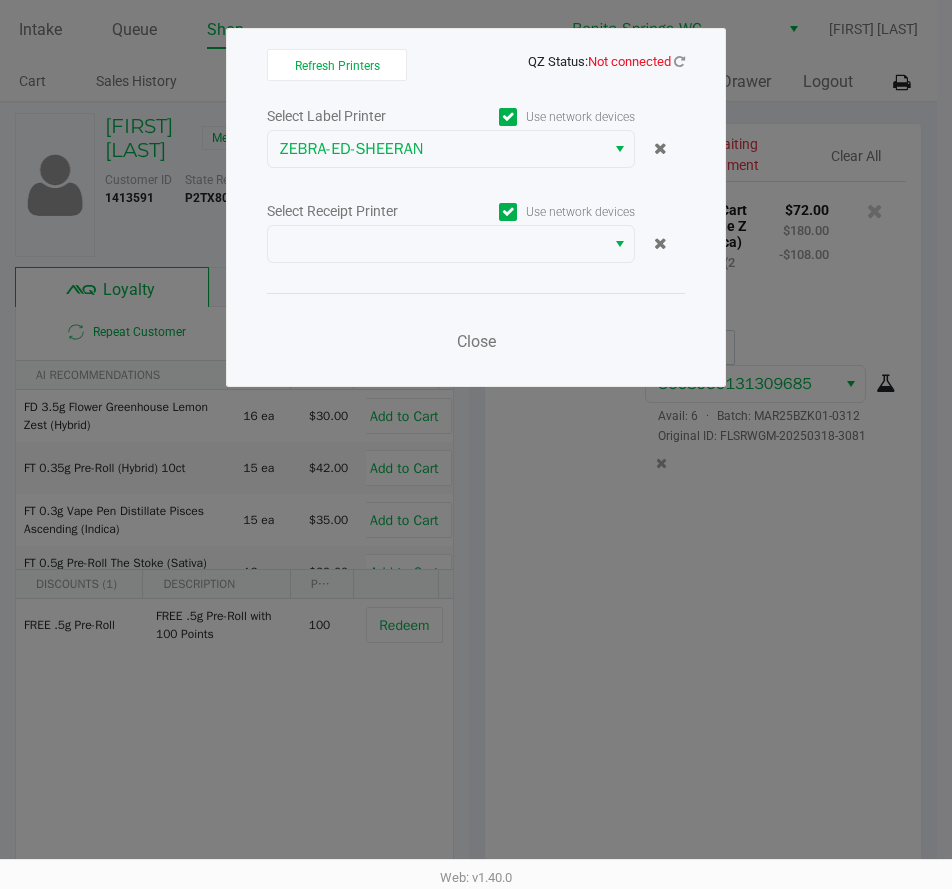 click on "Select Label Printer   Use network devices  ZEBRA-ED-SHEERAN  Select Receipt Printer   Use network devices   Close" 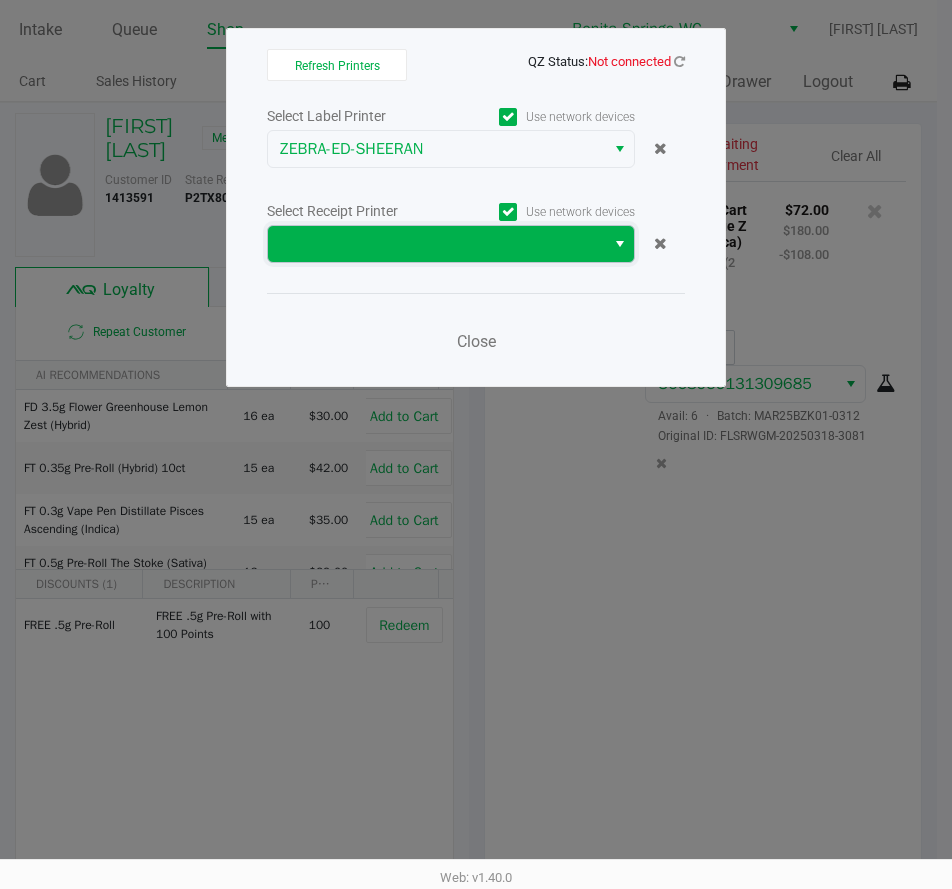 click at bounding box center (436, 244) 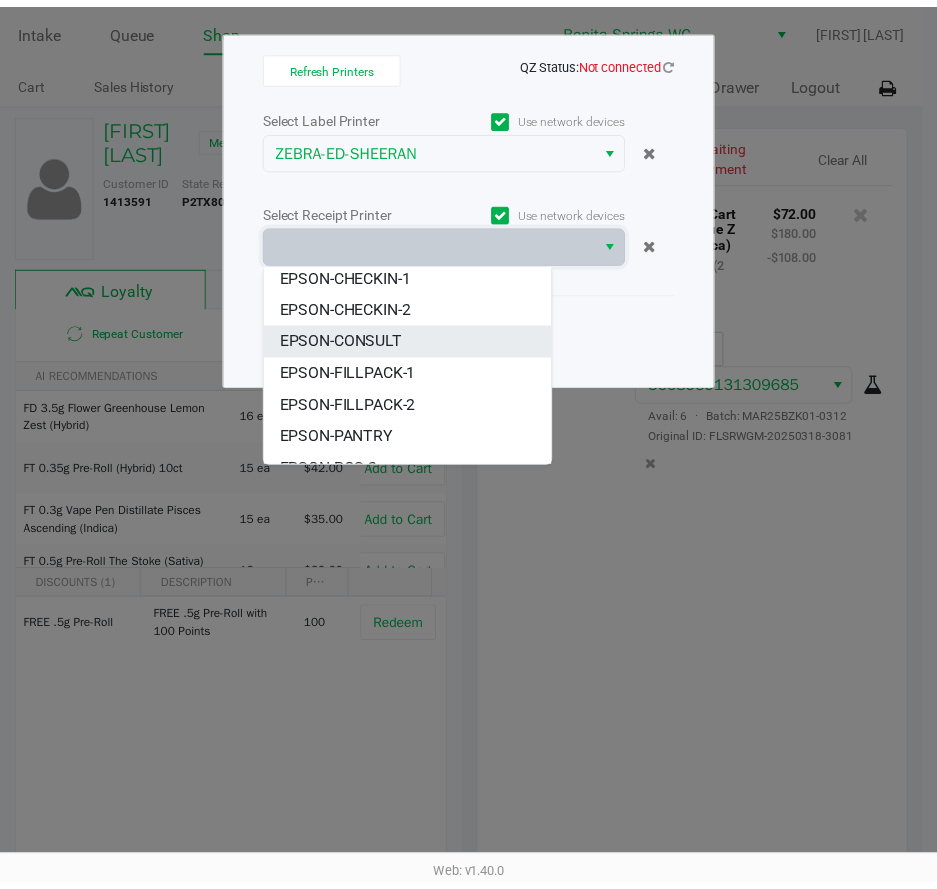 scroll, scrollTop: 184, scrollLeft: 0, axis: vertical 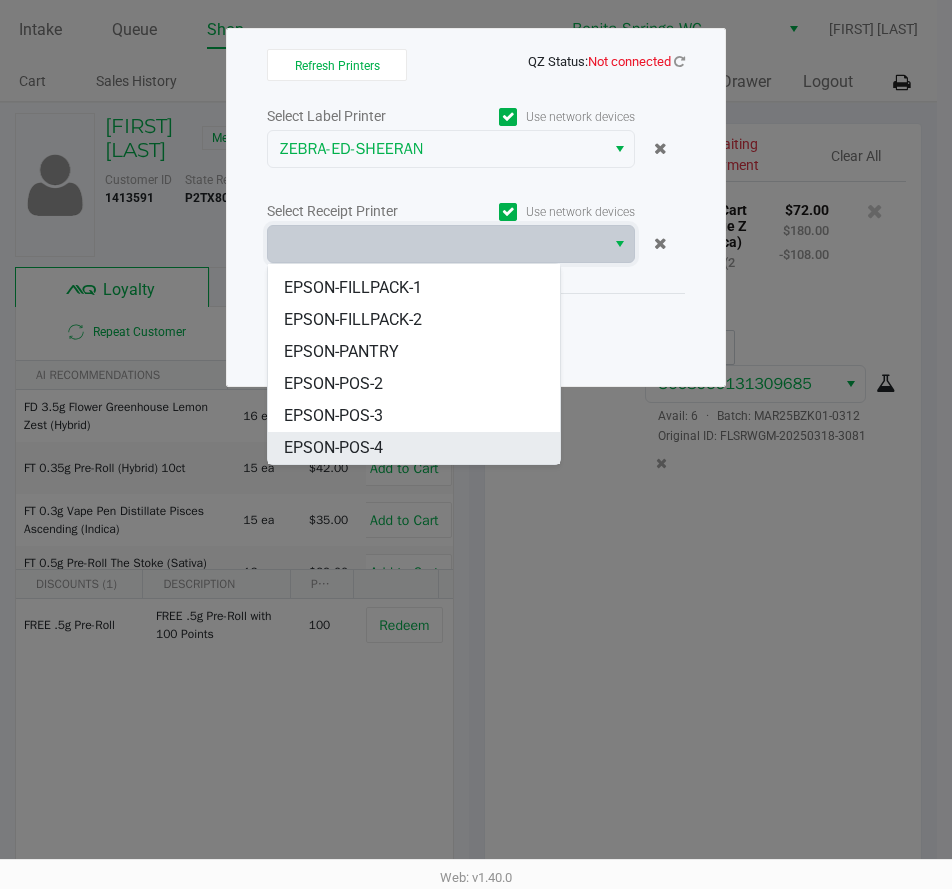 click on "EPSON-POS-4" at bounding box center (414, 448) 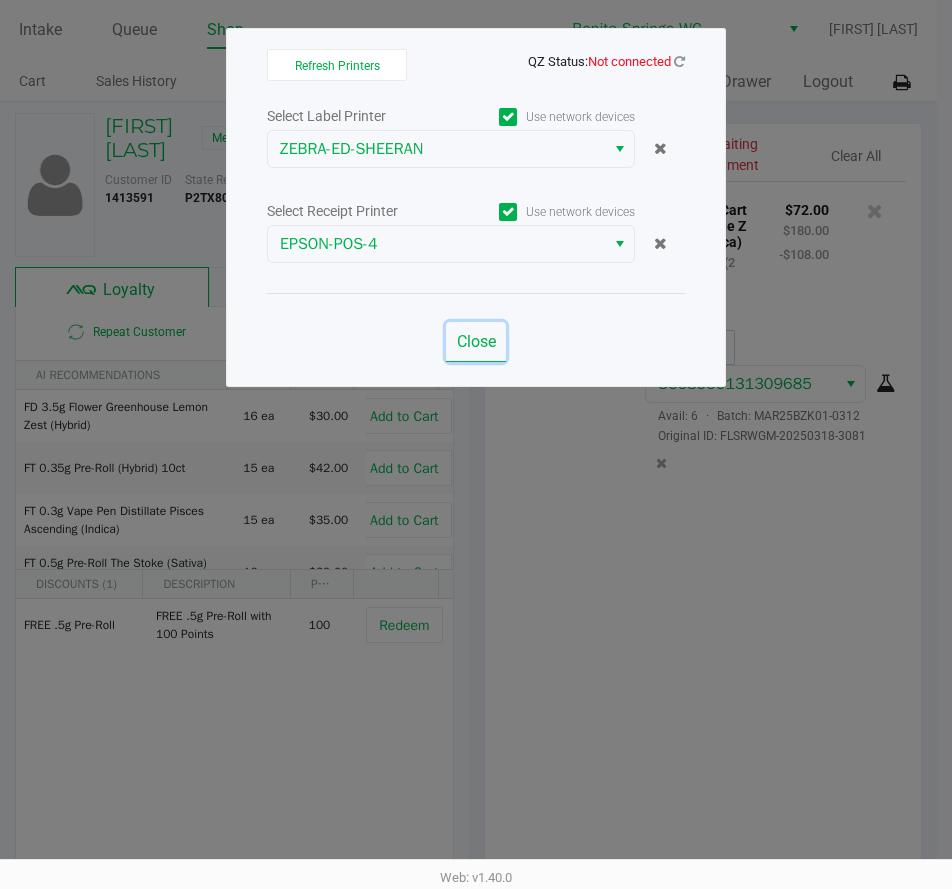 click on "Close" 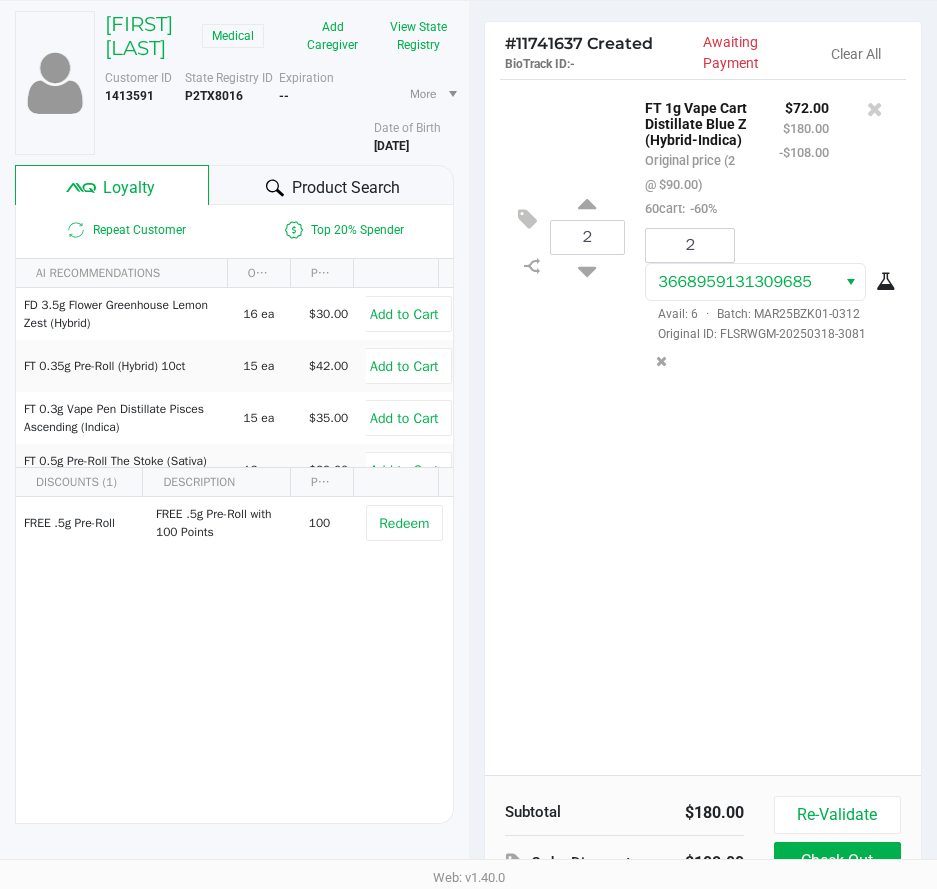 scroll, scrollTop: 254, scrollLeft: 0, axis: vertical 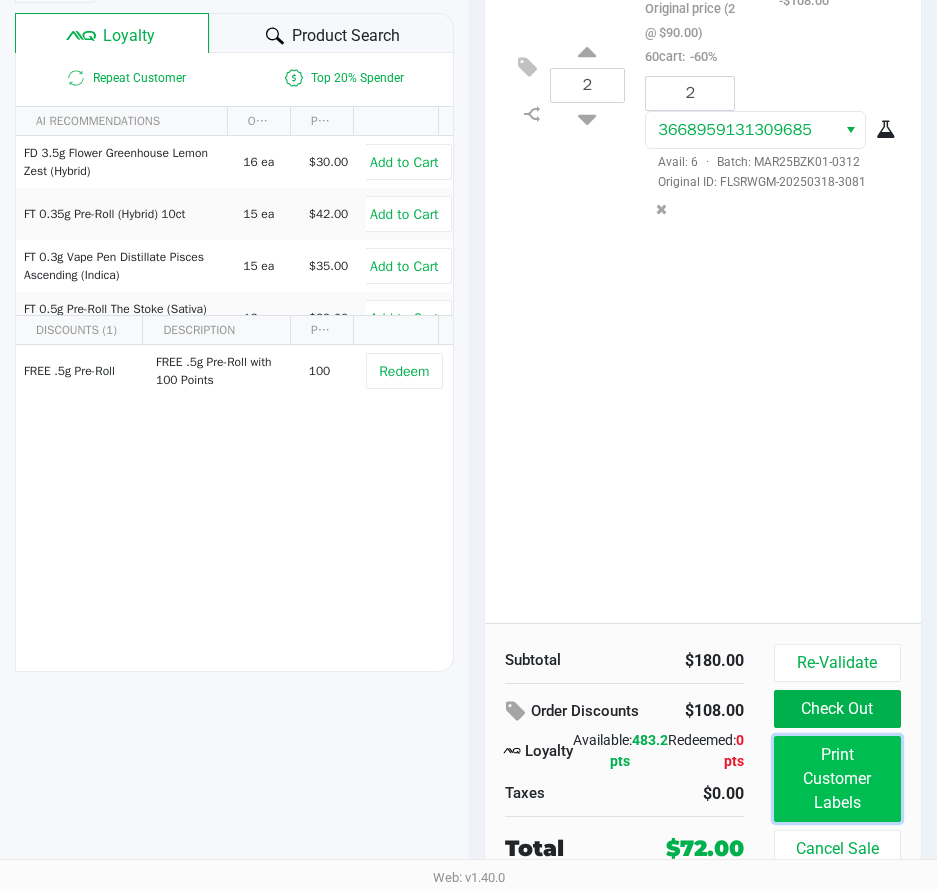 click on "Print Customer Labels" 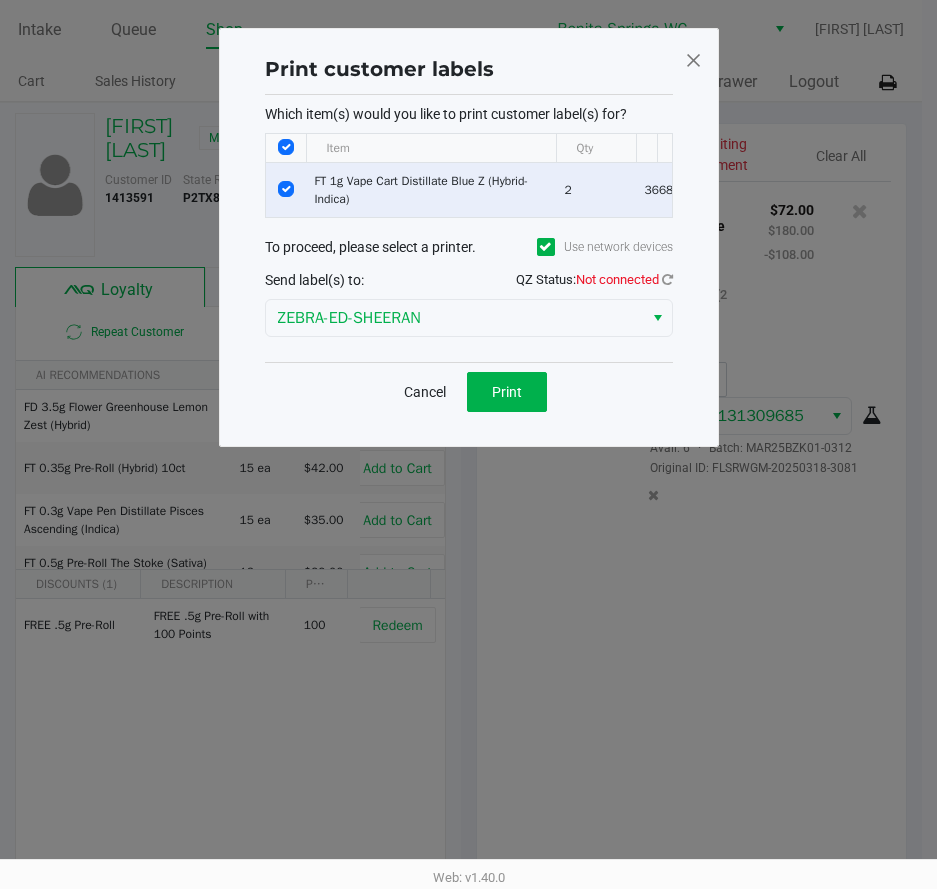scroll, scrollTop: 0, scrollLeft: 0, axis: both 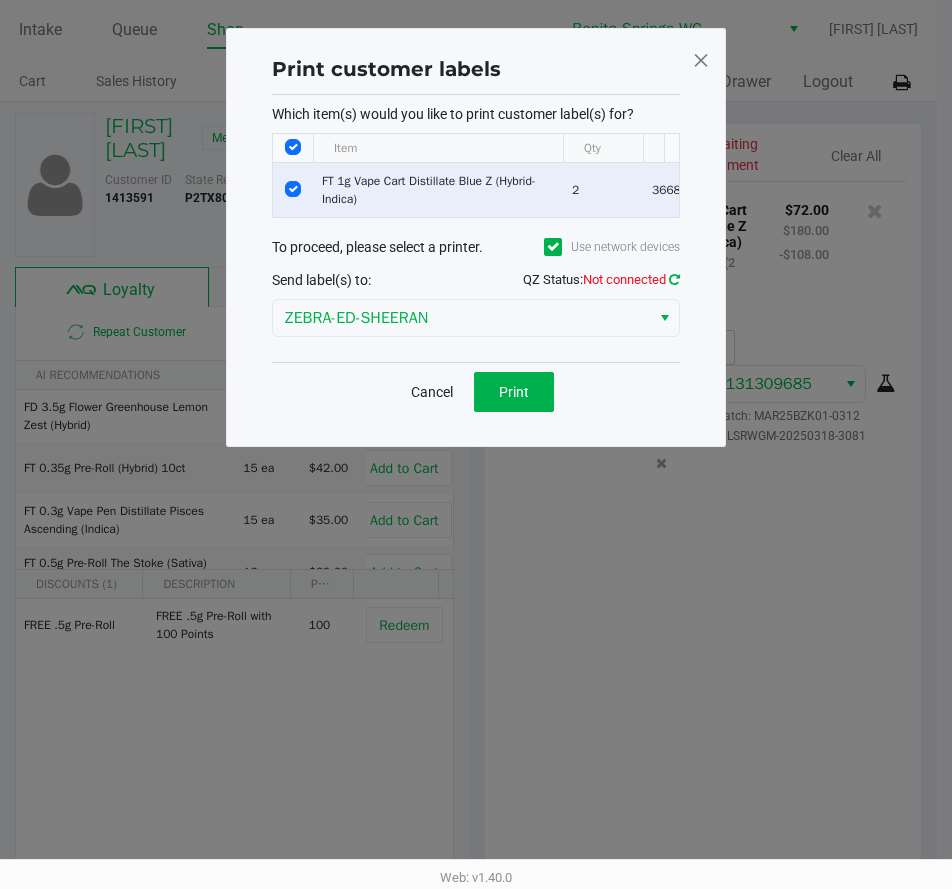 click 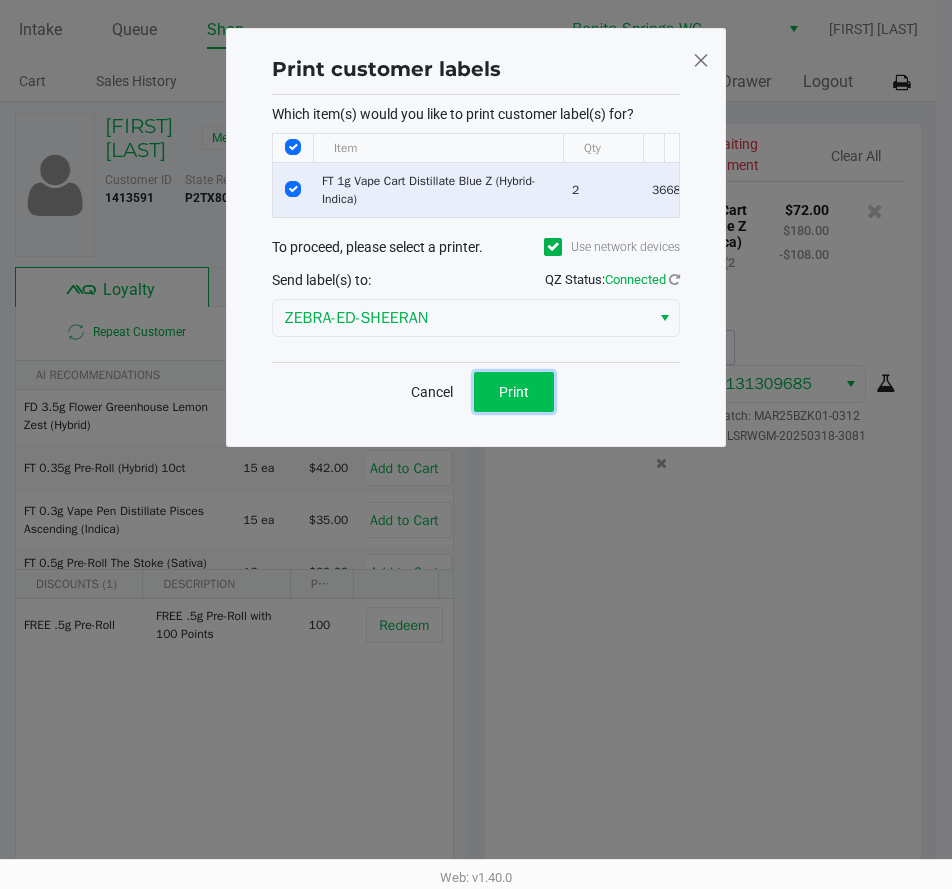 click on "Print" 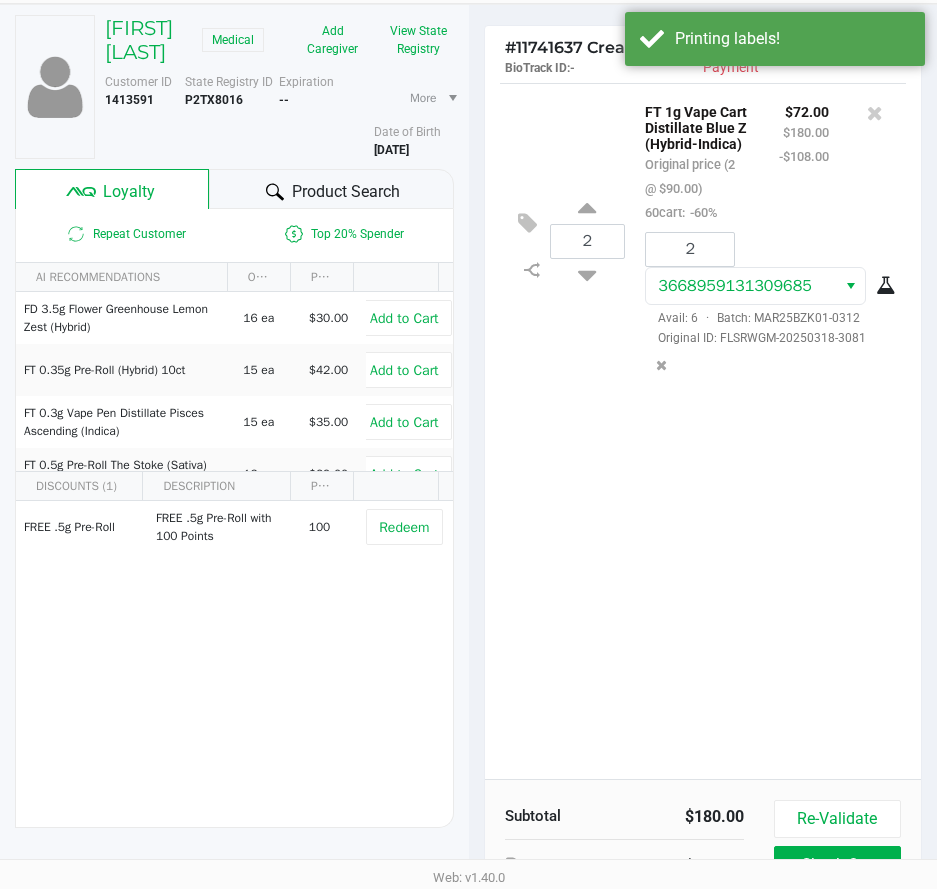 scroll, scrollTop: 254, scrollLeft: 0, axis: vertical 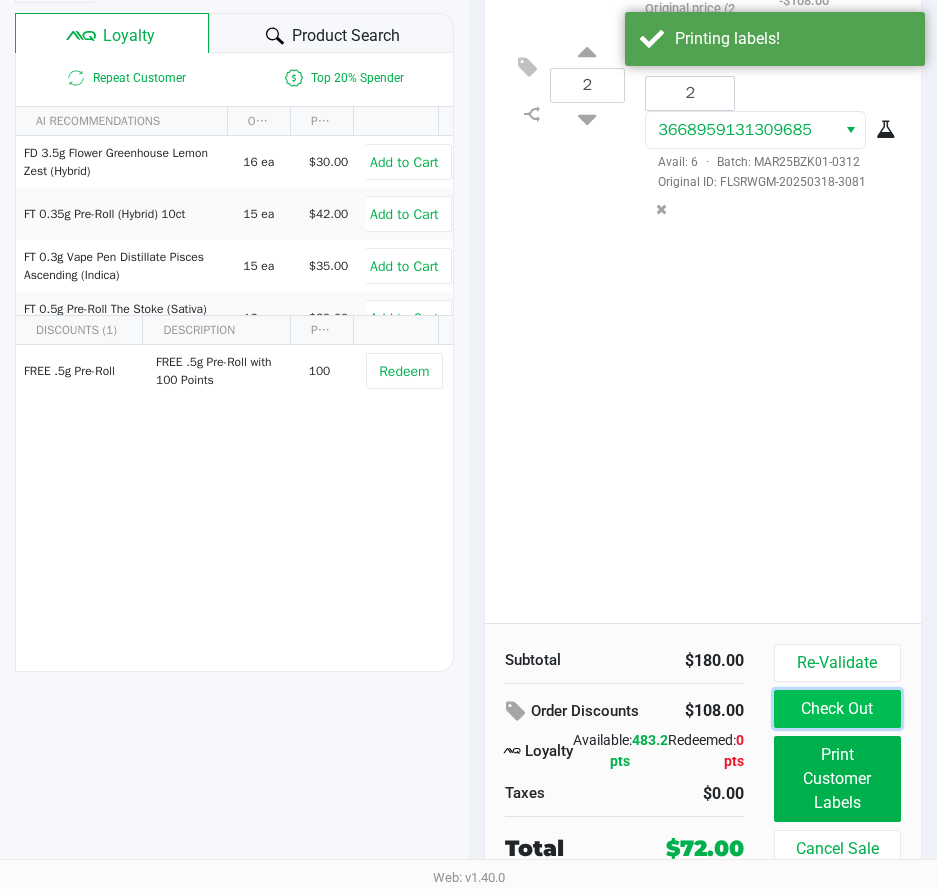 click on "Check Out" 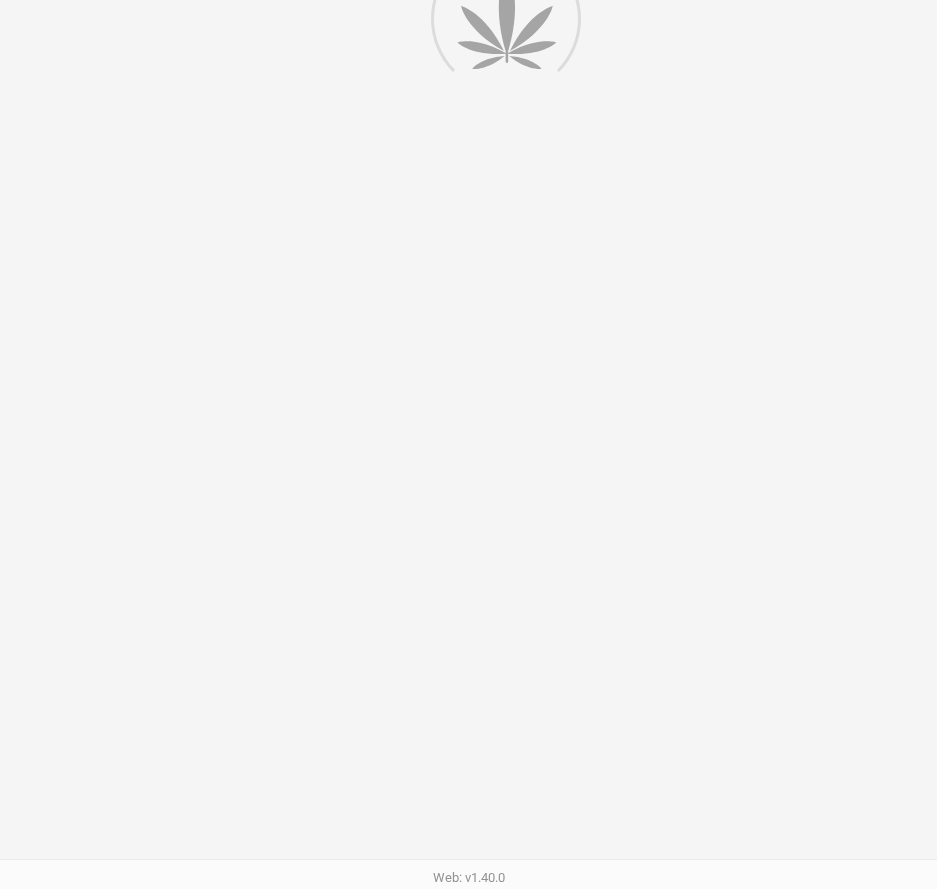 scroll, scrollTop: 0, scrollLeft: 0, axis: both 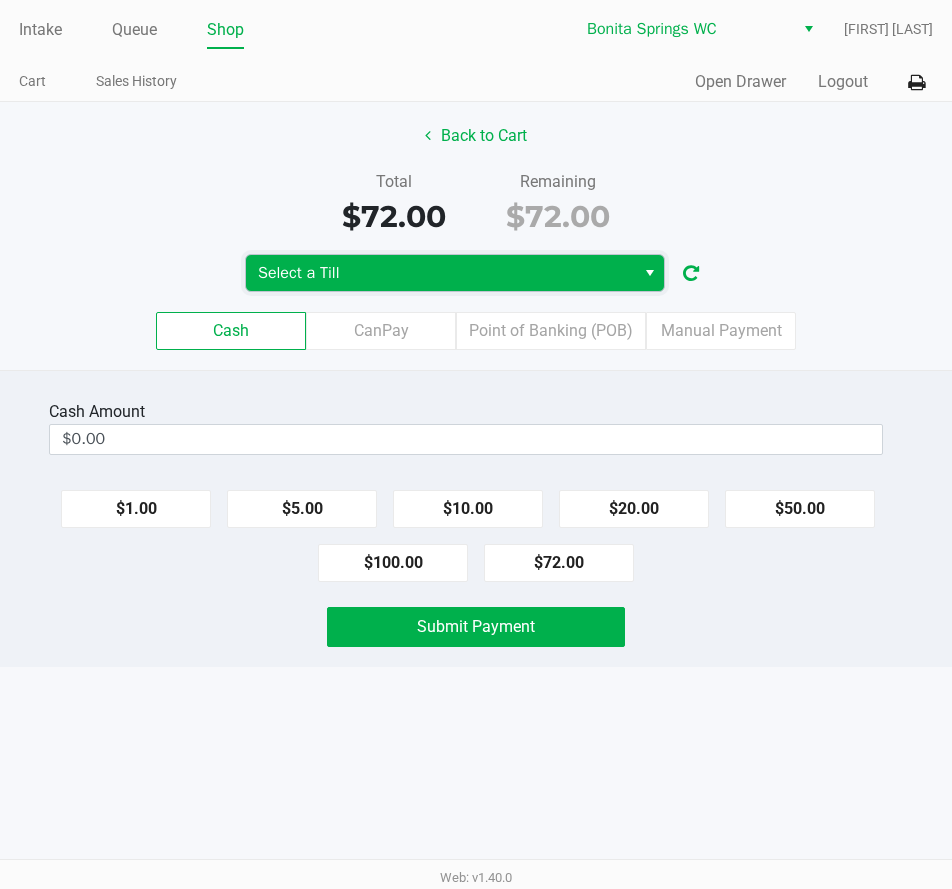 click on "Select a Till" at bounding box center [440, 273] 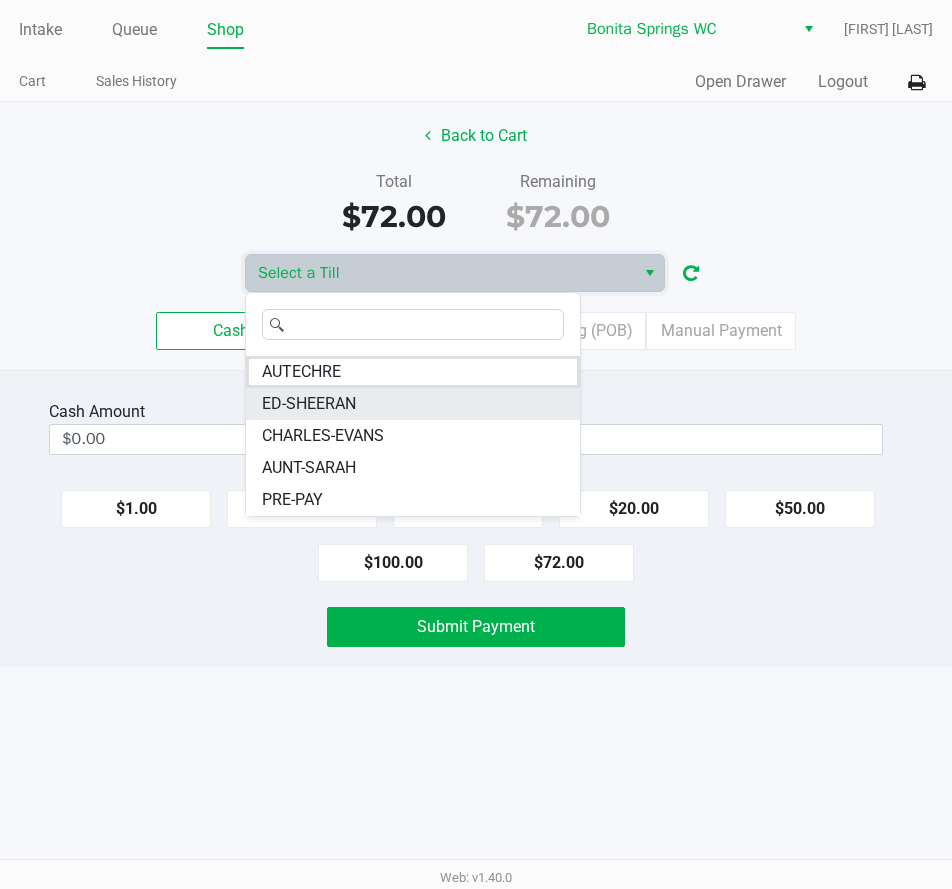 click on "ED-SHEERAN" at bounding box center (413, 404) 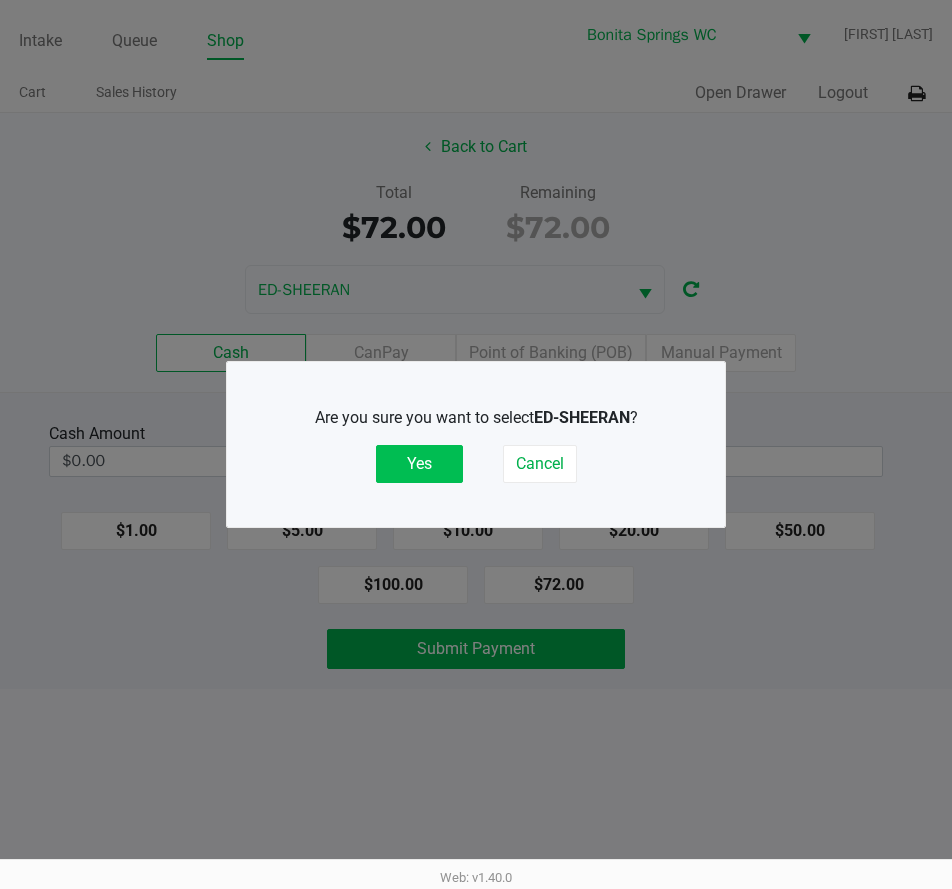 click on "Yes" 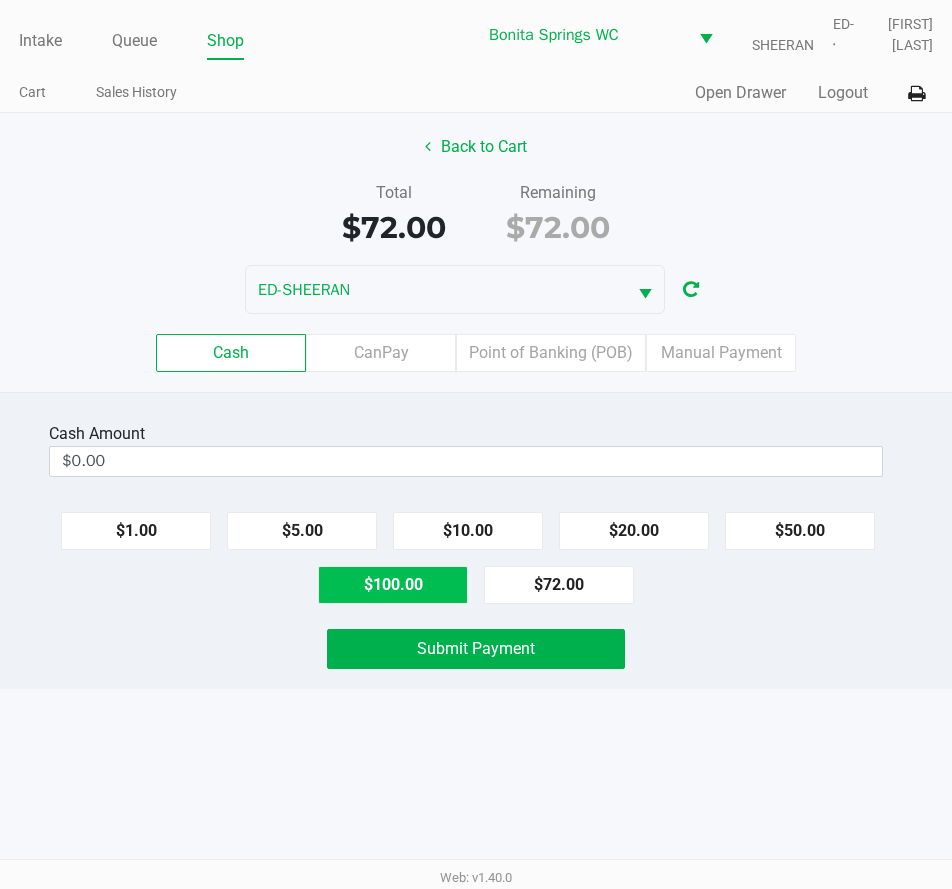 click on "$100.00" 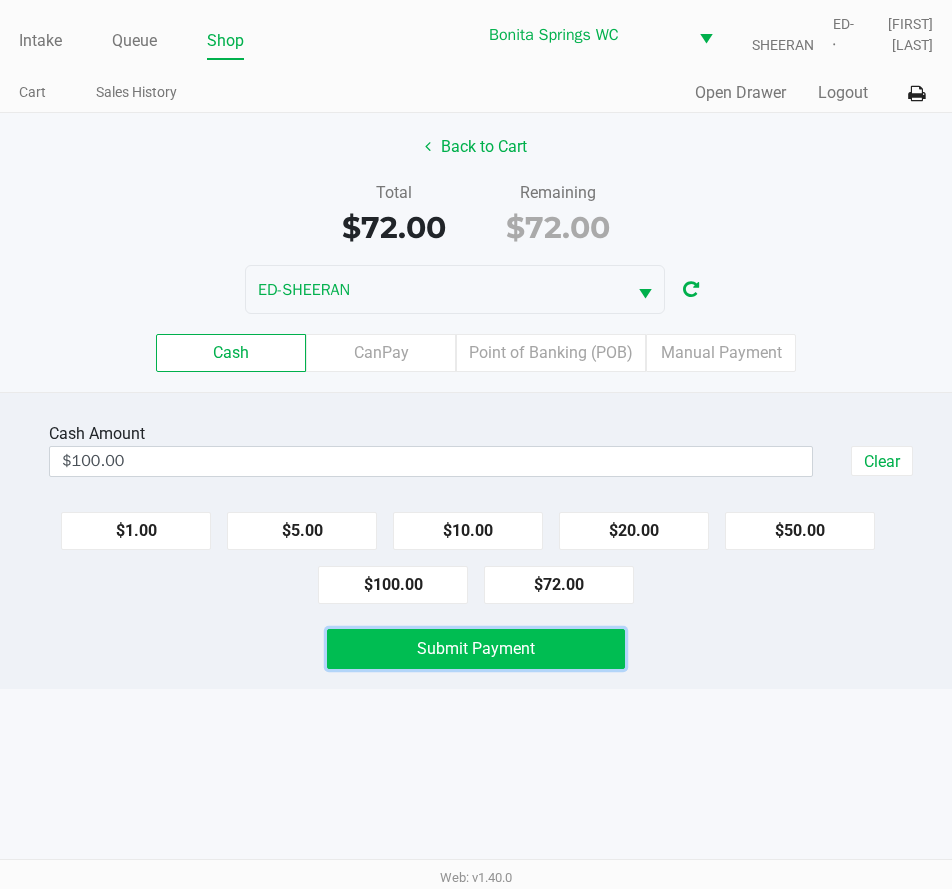 click on "Submit Payment" 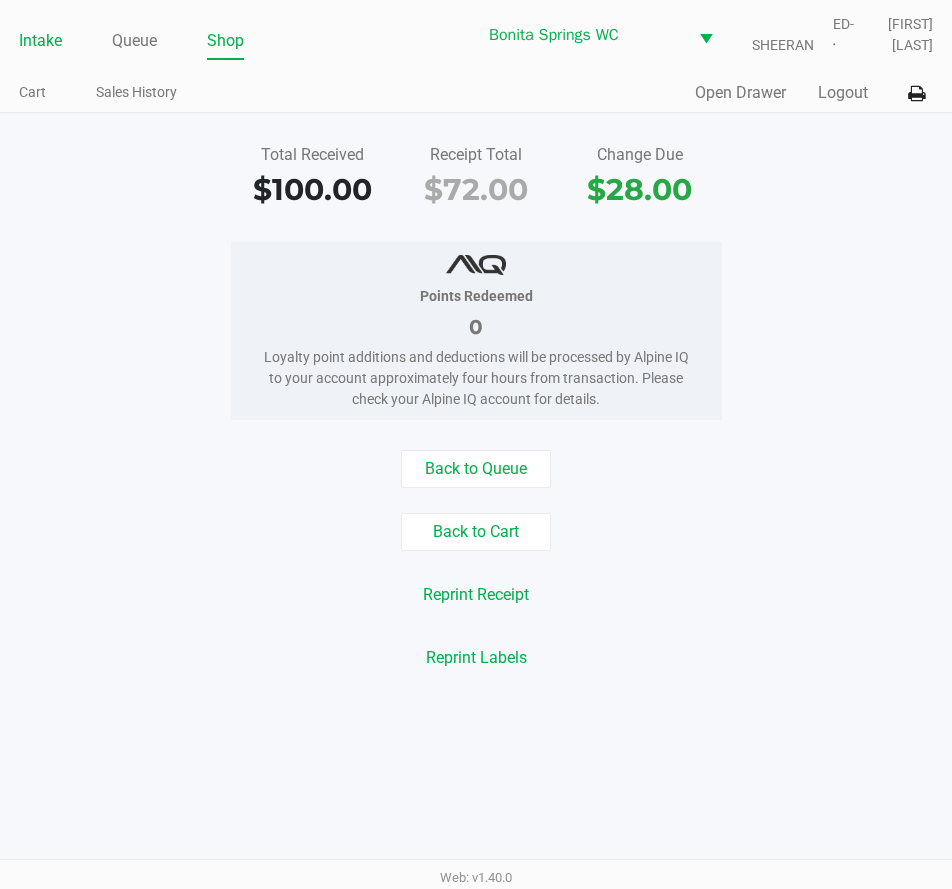 click on "Intake" 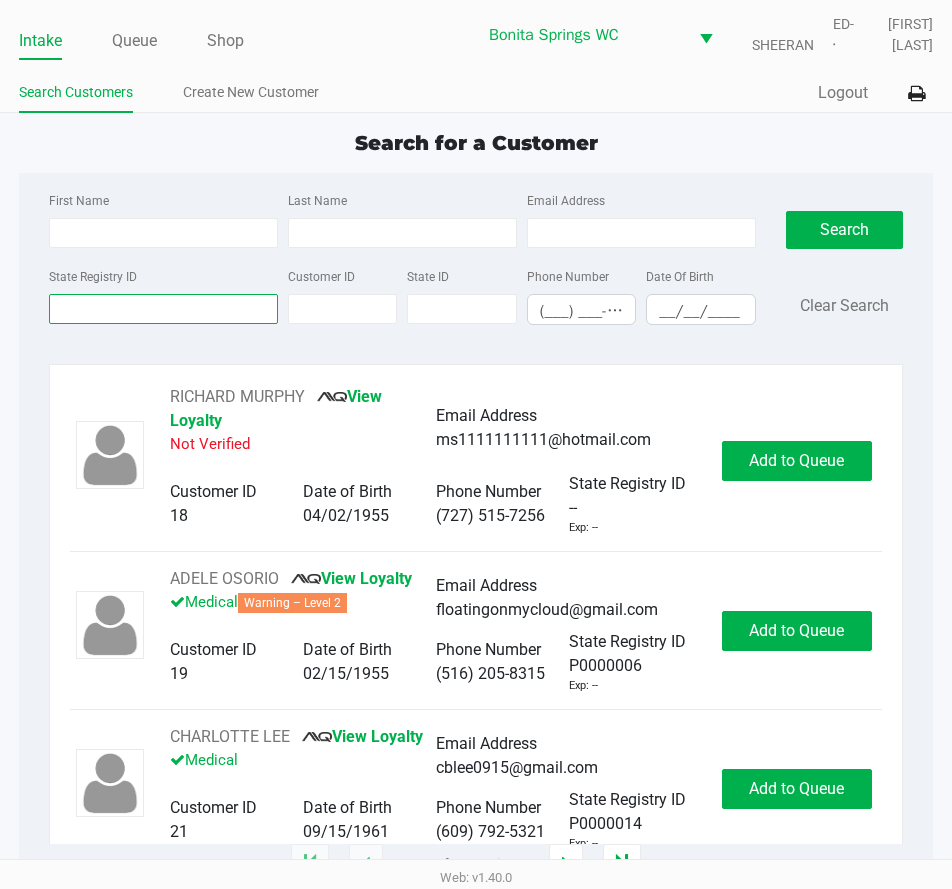 click on "State Registry ID" at bounding box center [163, 309] 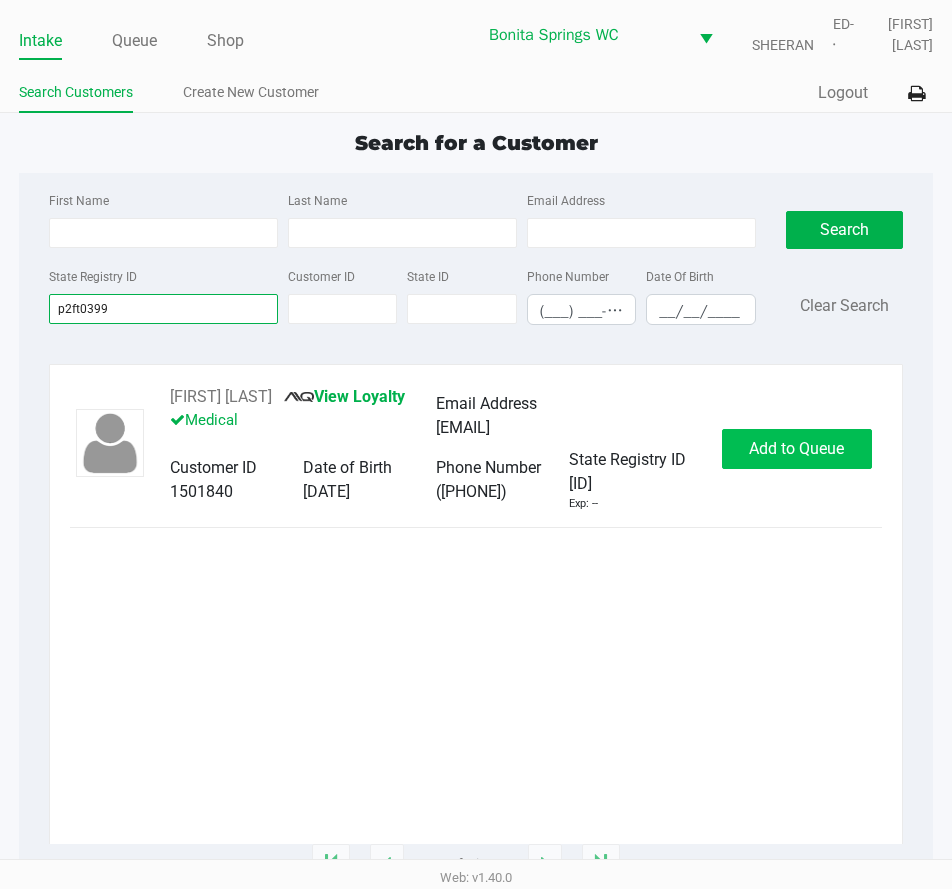type on "p2ft0399" 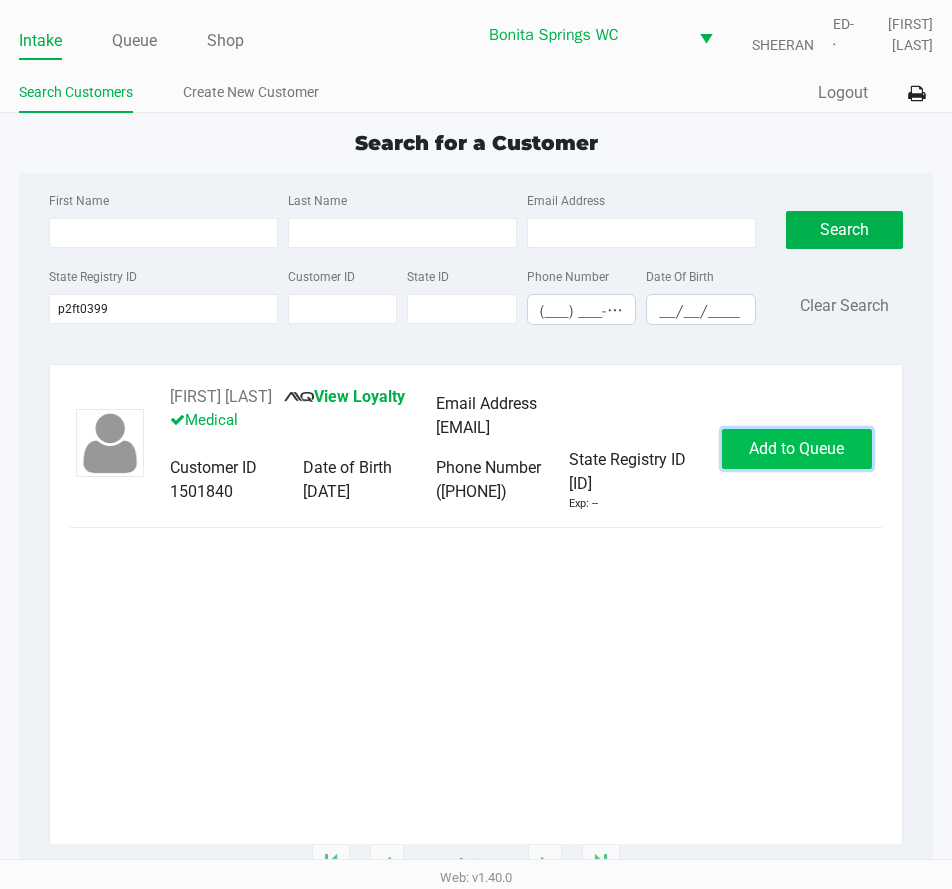 click on "Add to Queue" 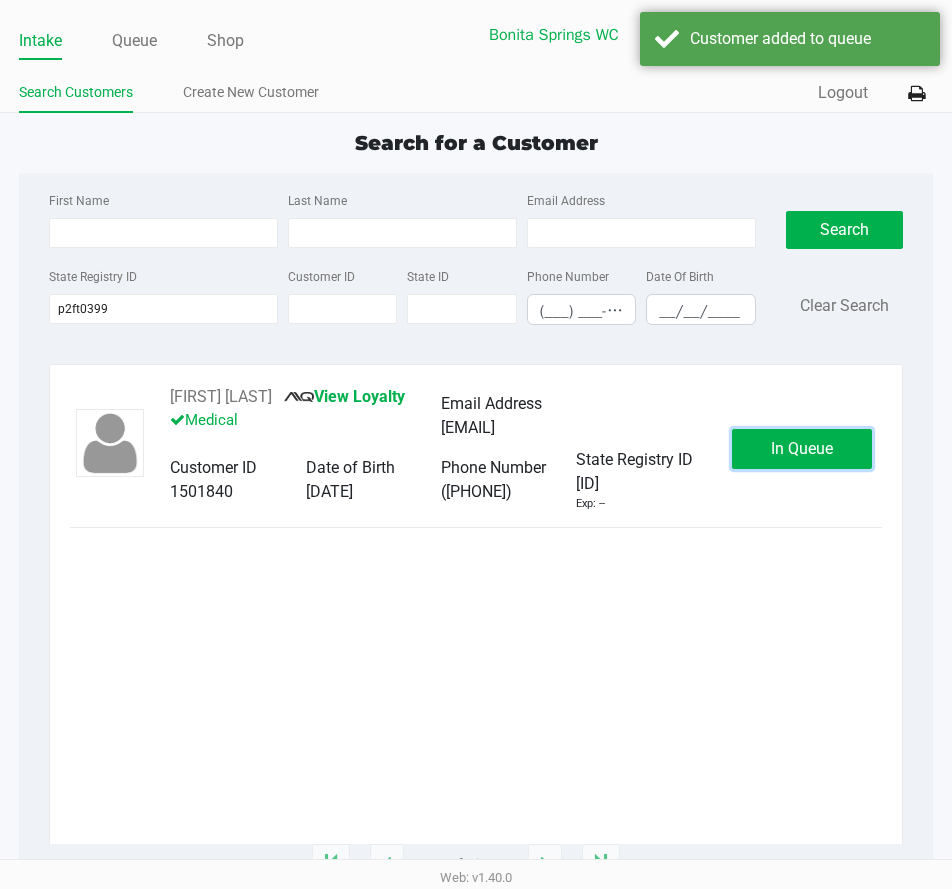 click on "In Queue" 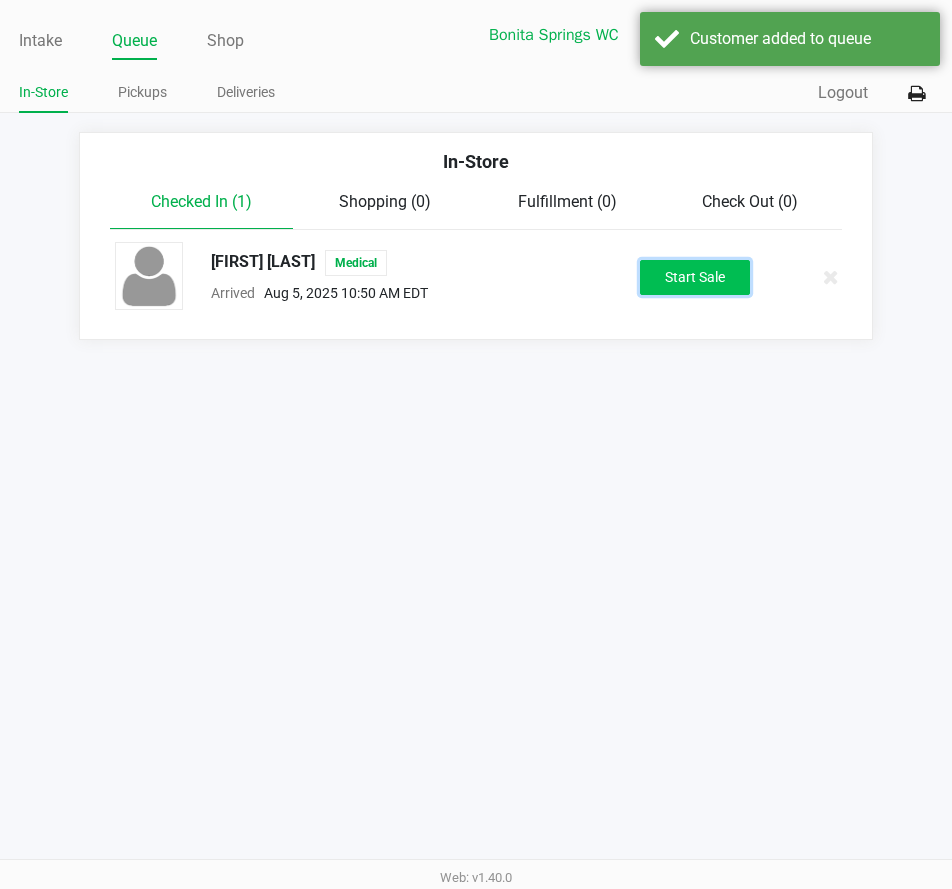 click on "Start Sale" 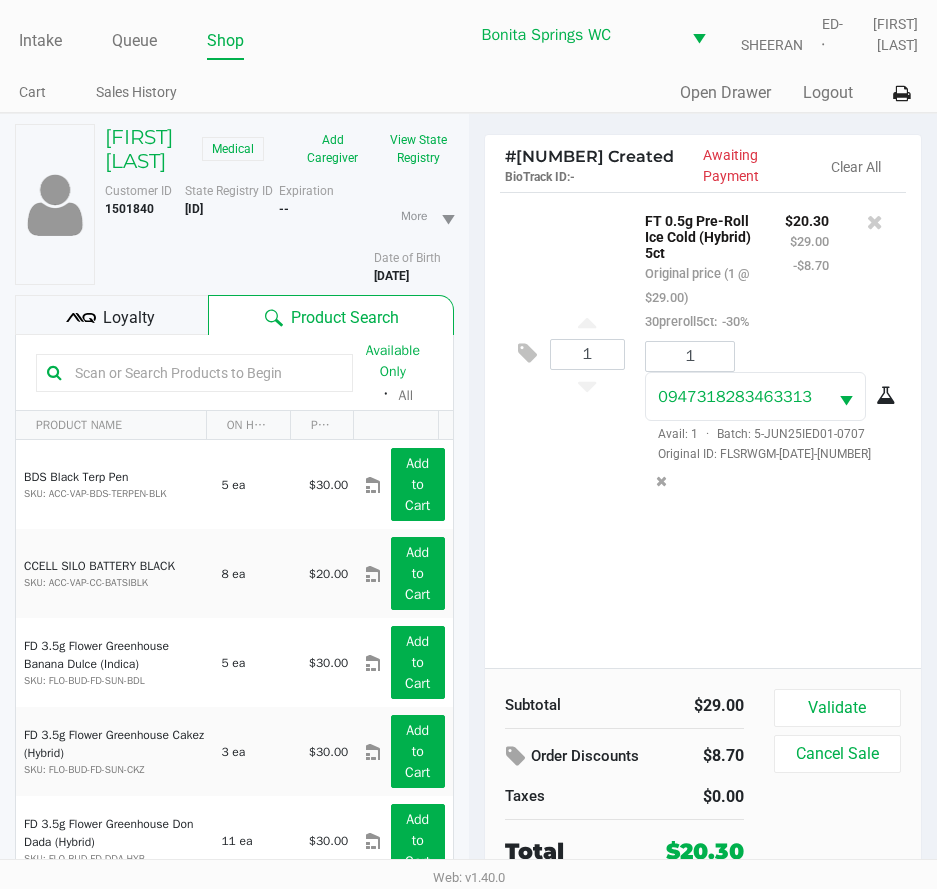 click on "Loyalty" 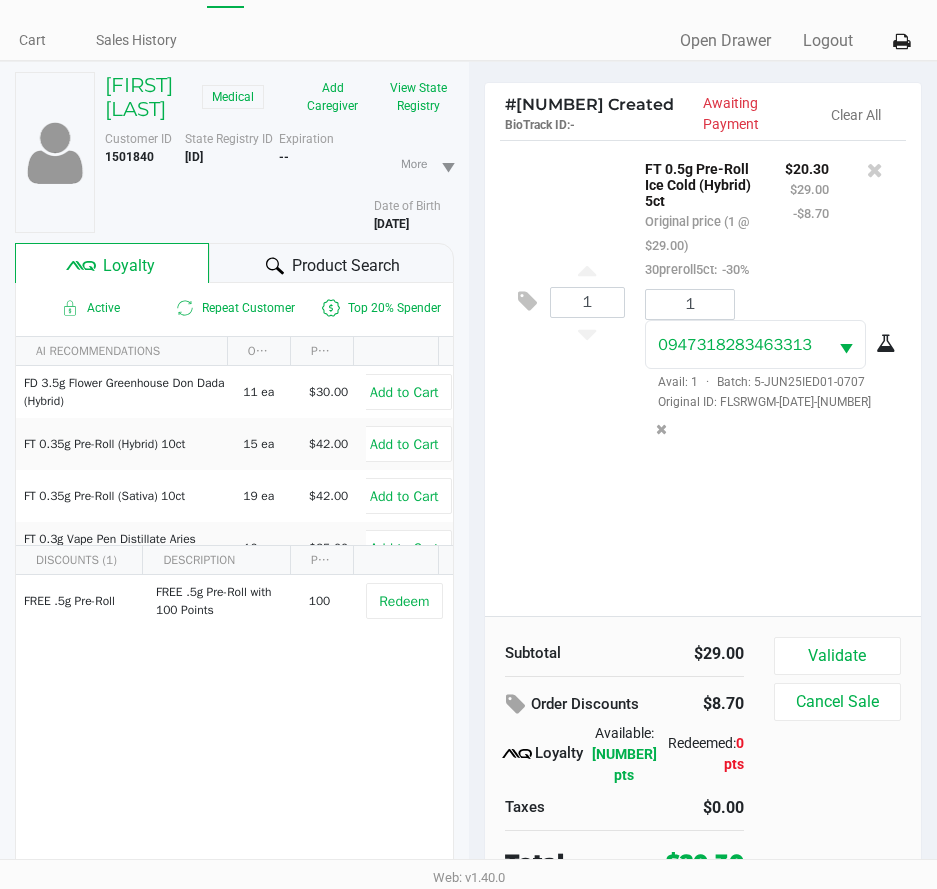 scroll, scrollTop: 99, scrollLeft: 0, axis: vertical 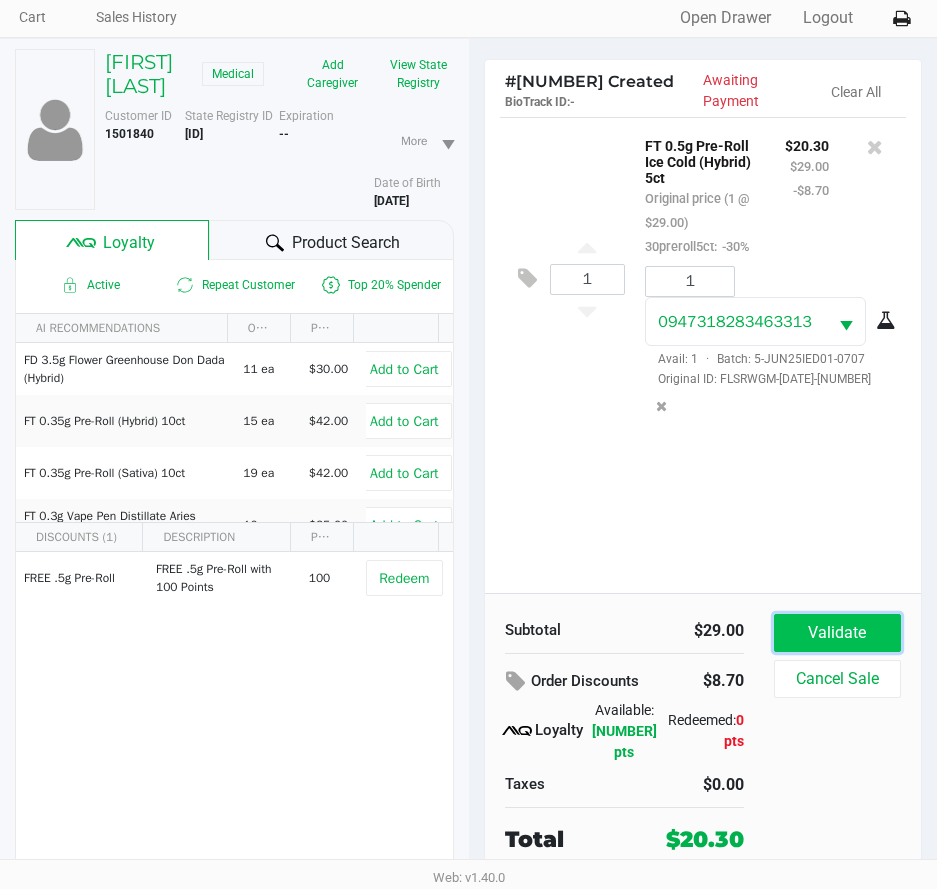 click on "Validate" 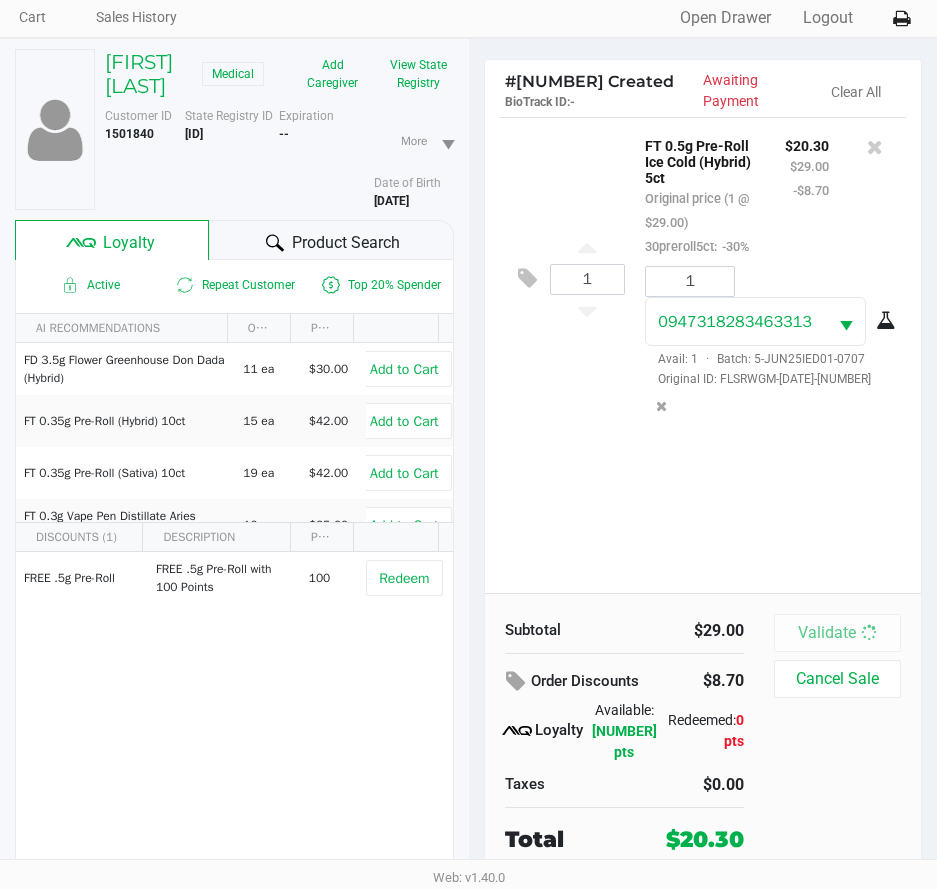 scroll, scrollTop: 0, scrollLeft: 0, axis: both 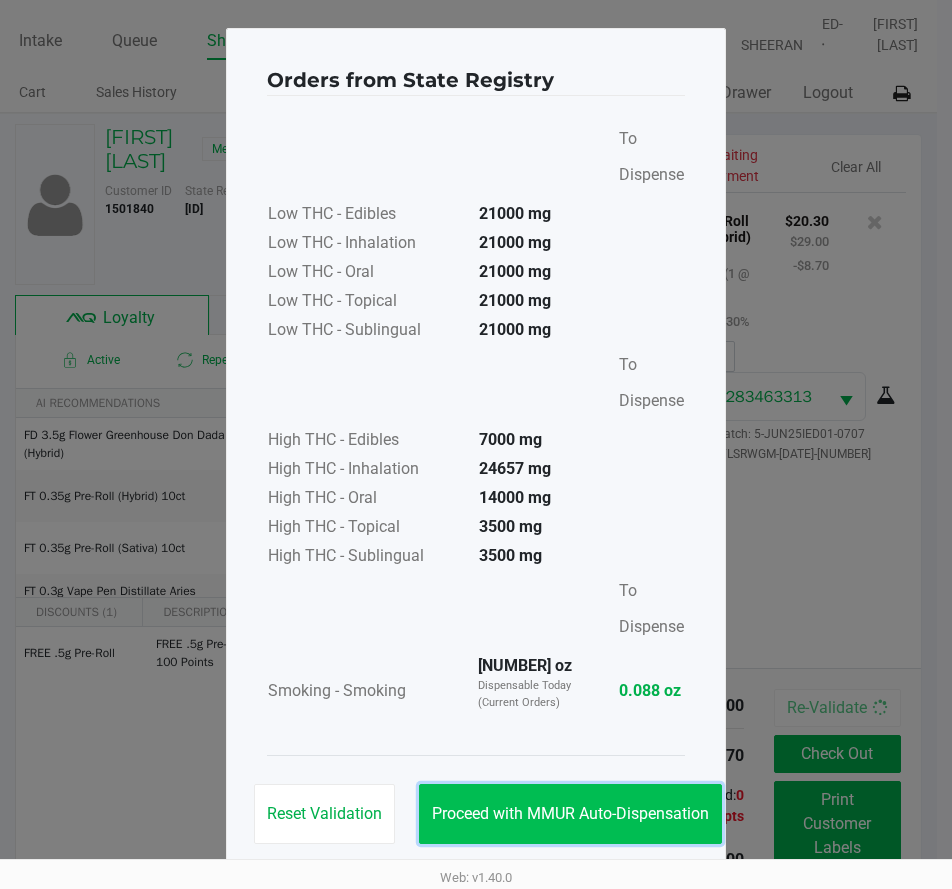 drag, startPoint x: 602, startPoint y: 804, endPoint x: 617, endPoint y: 796, distance: 17 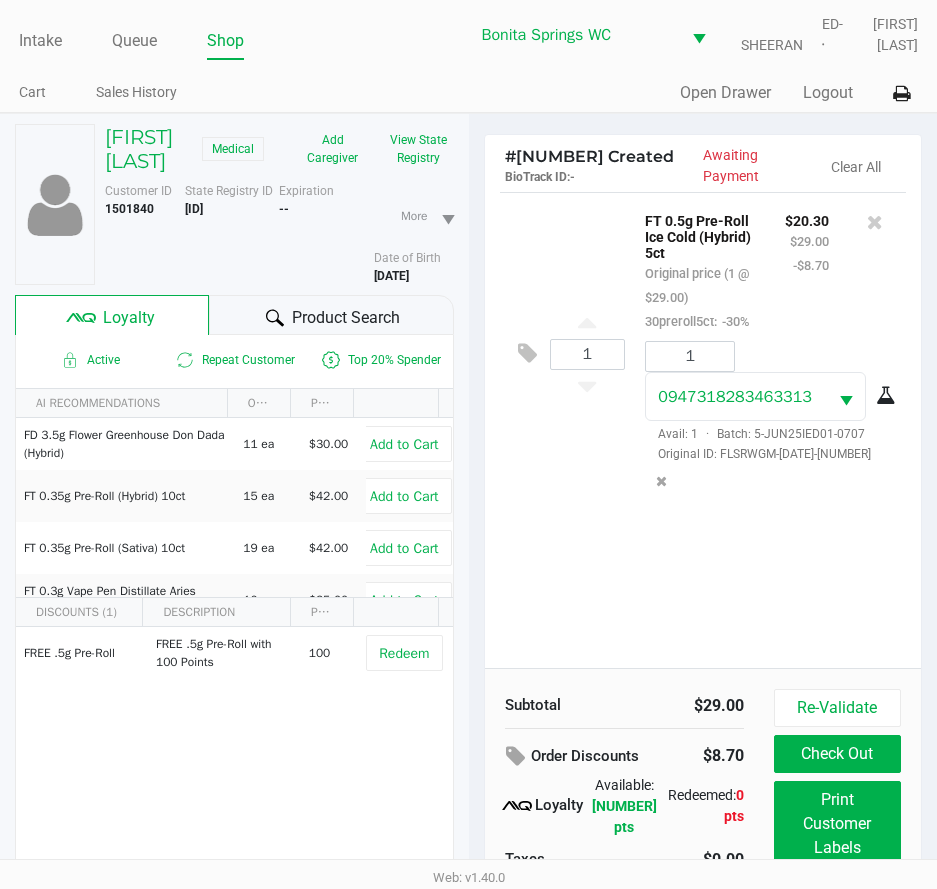 scroll, scrollTop: 99, scrollLeft: 0, axis: vertical 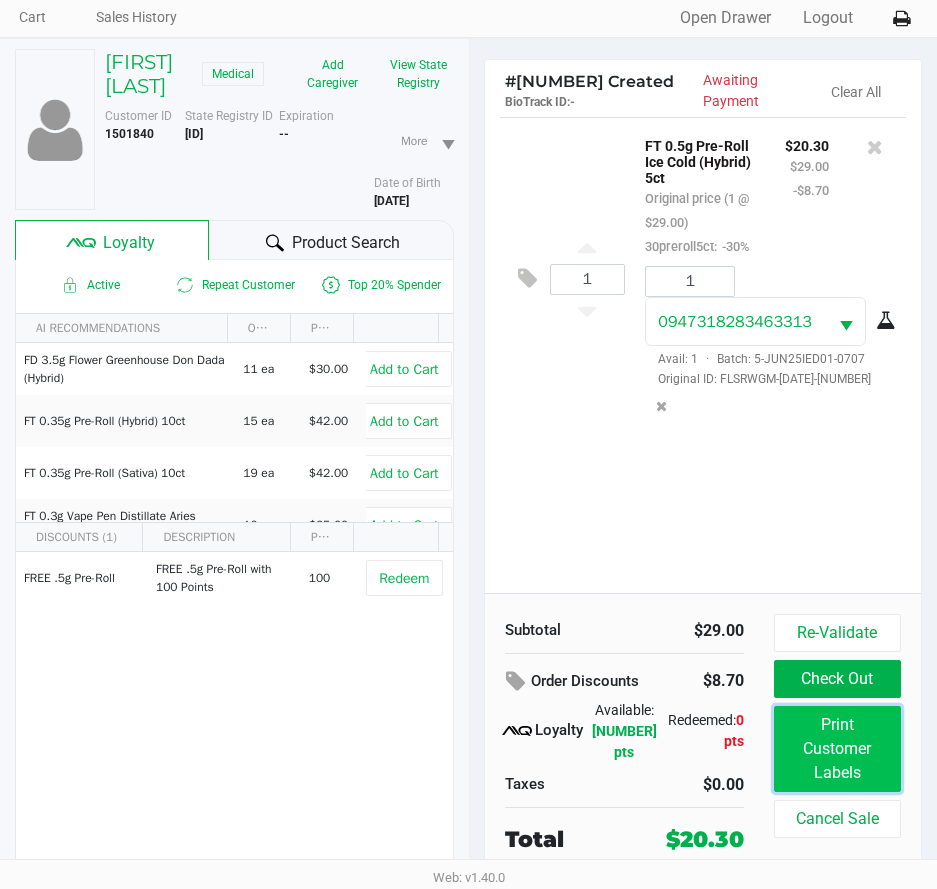 click on "Print Customer Labels" 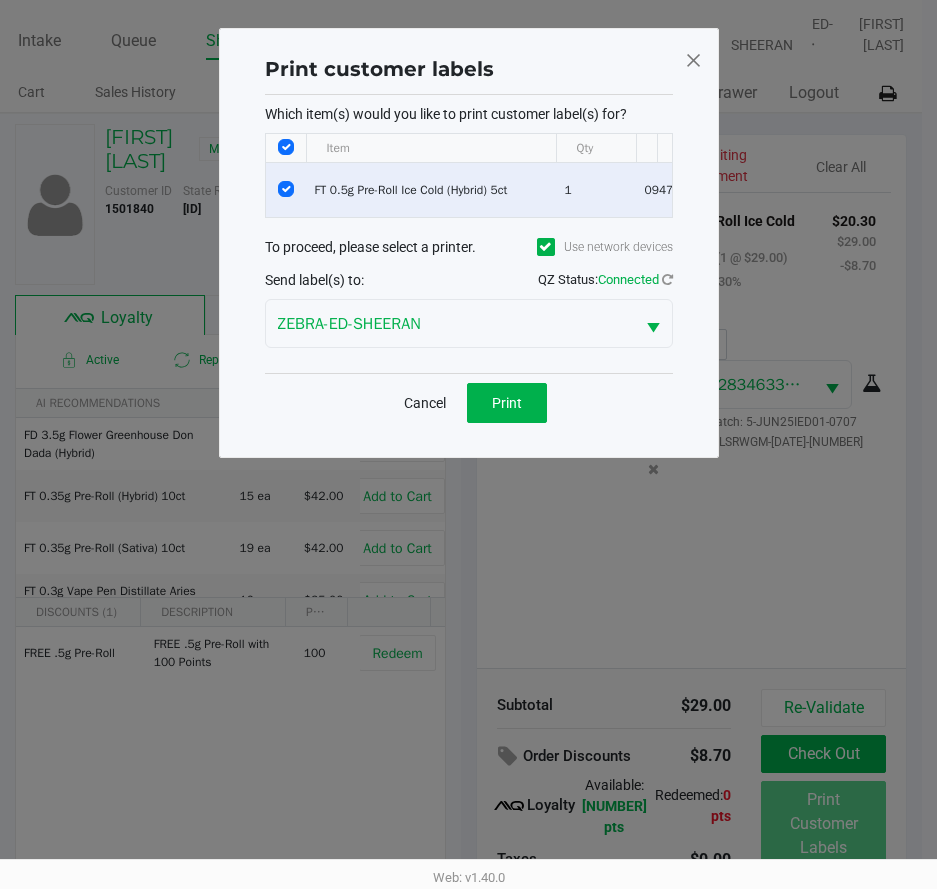 scroll, scrollTop: 0, scrollLeft: 0, axis: both 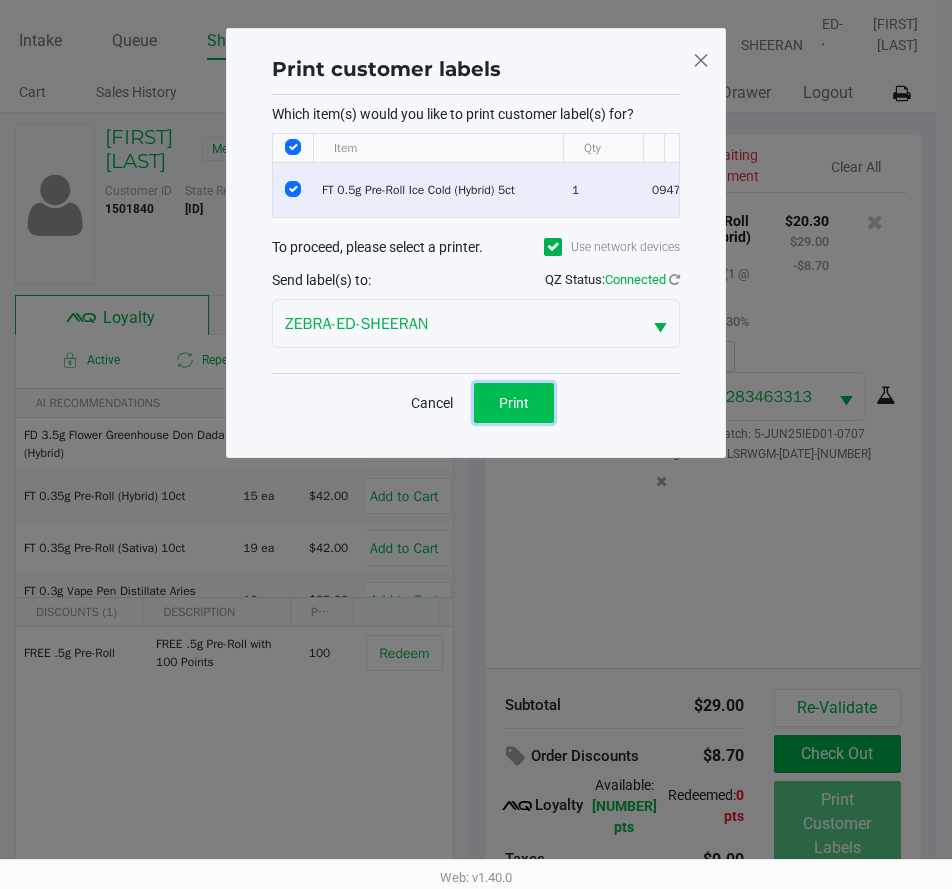 click on "Print" 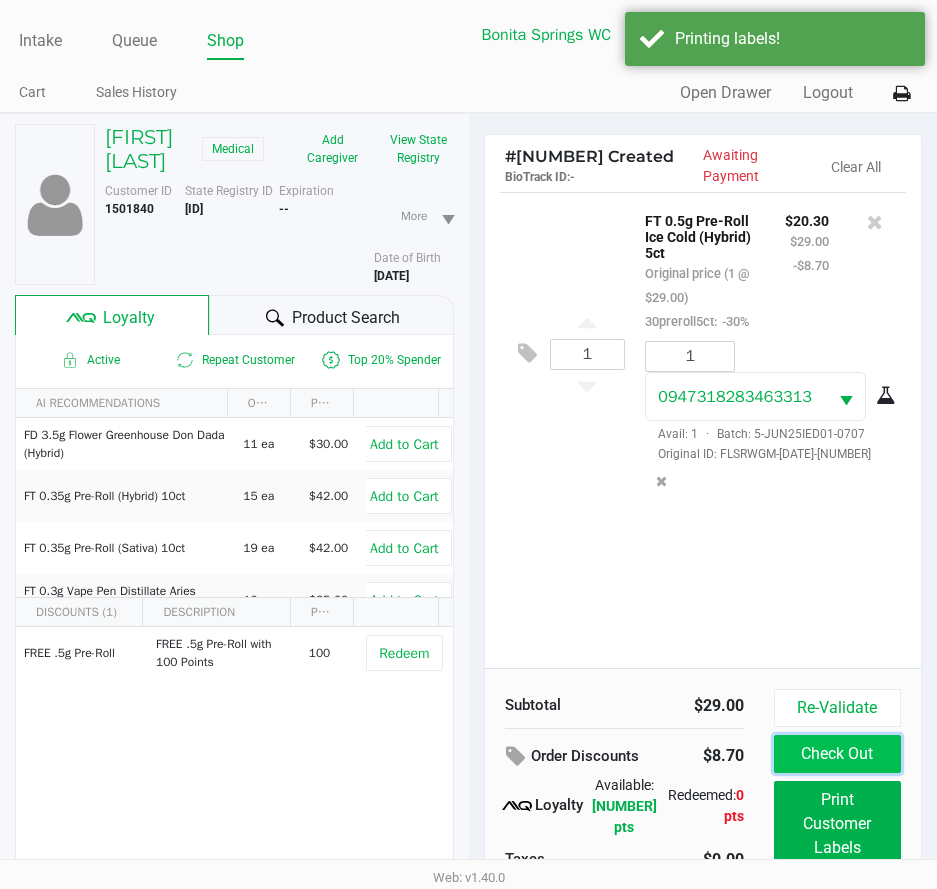 click on "Check Out" 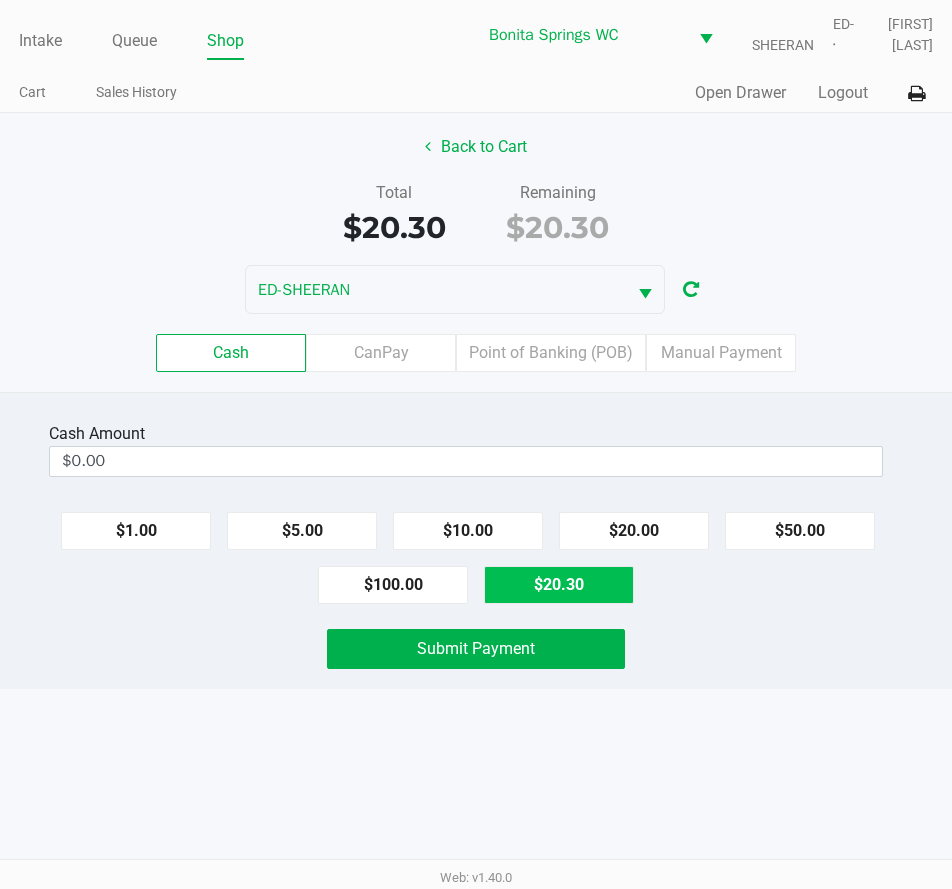 click on "$20.30" 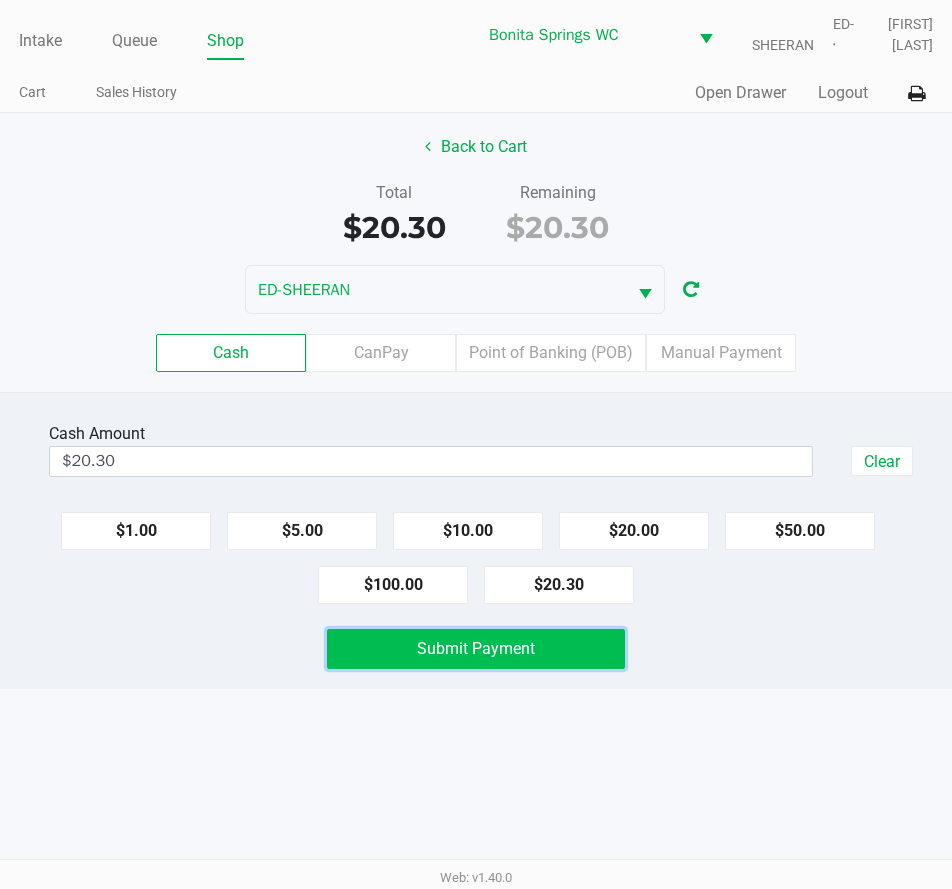 click on "Submit Payment" 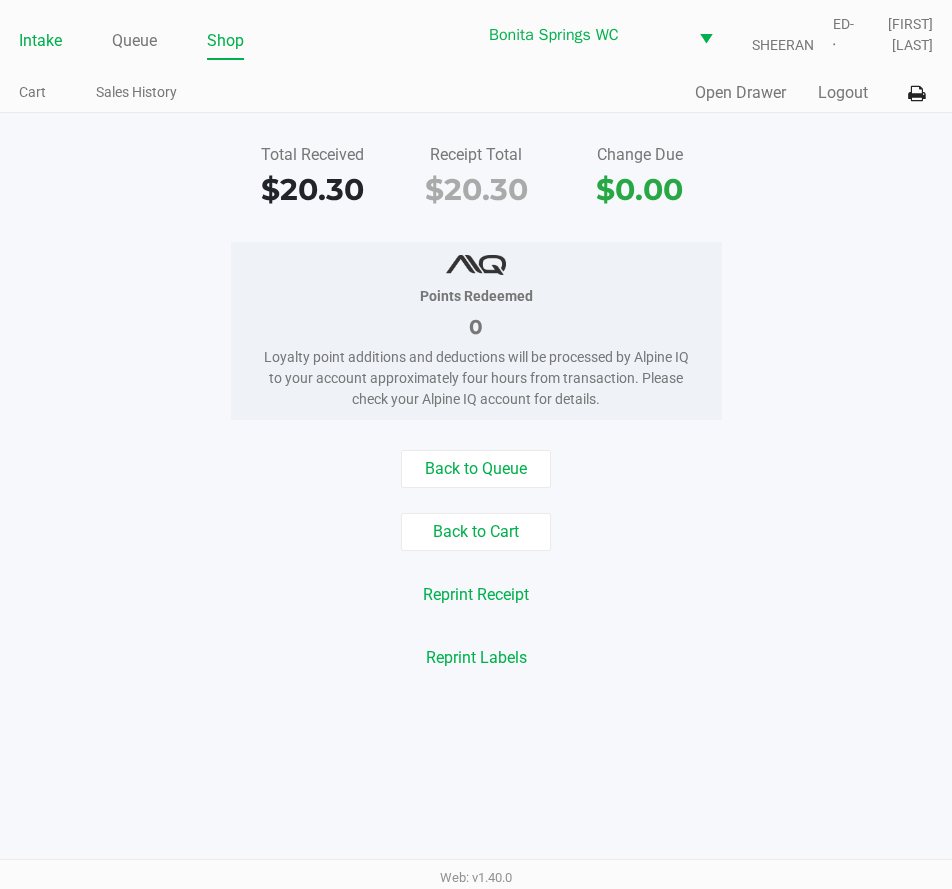 click on "Intake" 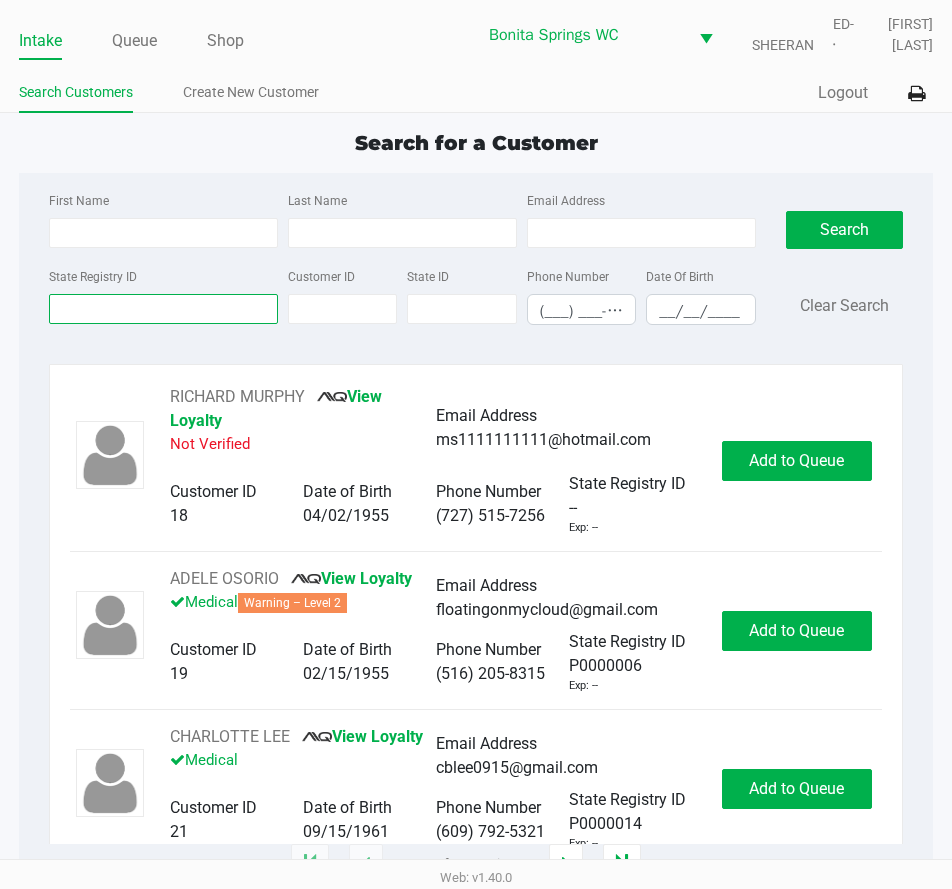 click on "State Registry ID" at bounding box center [163, 309] 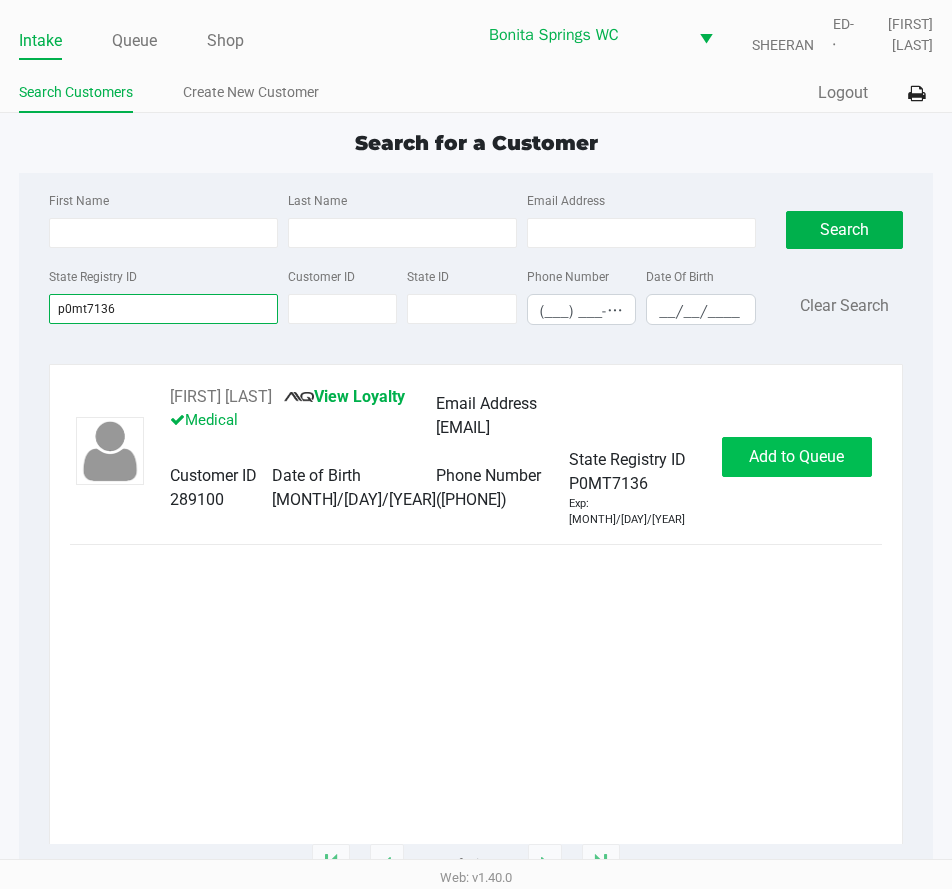 type on "p0mt7136" 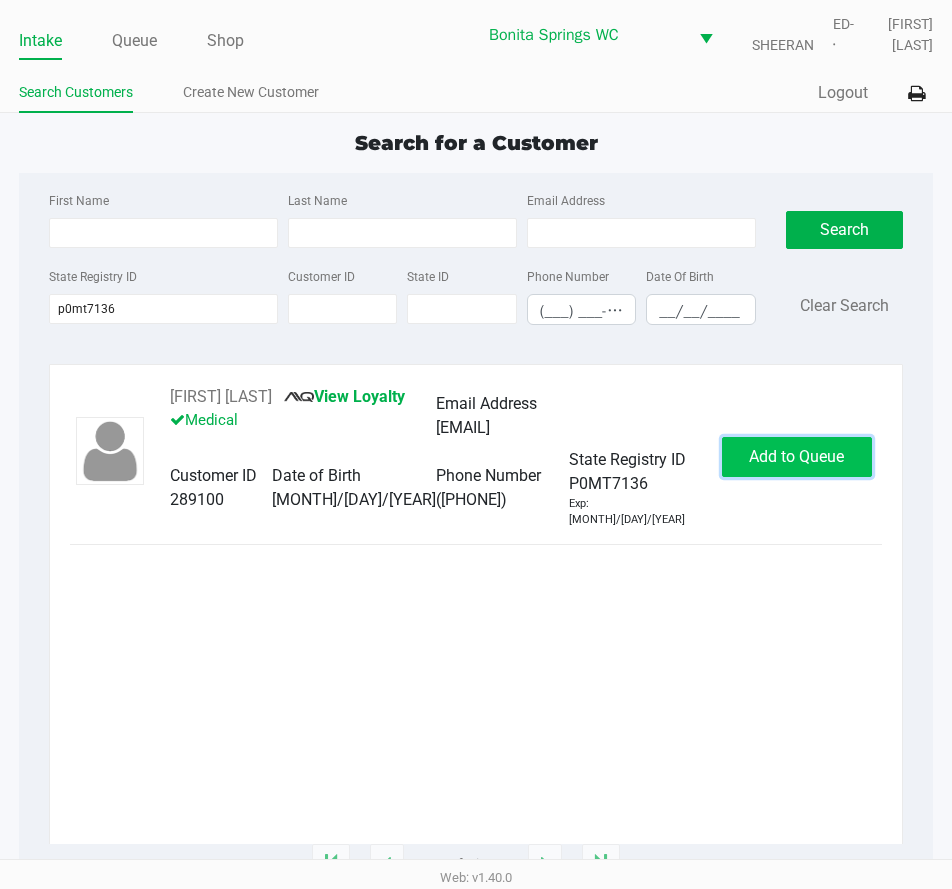 click on "Add to Queue" 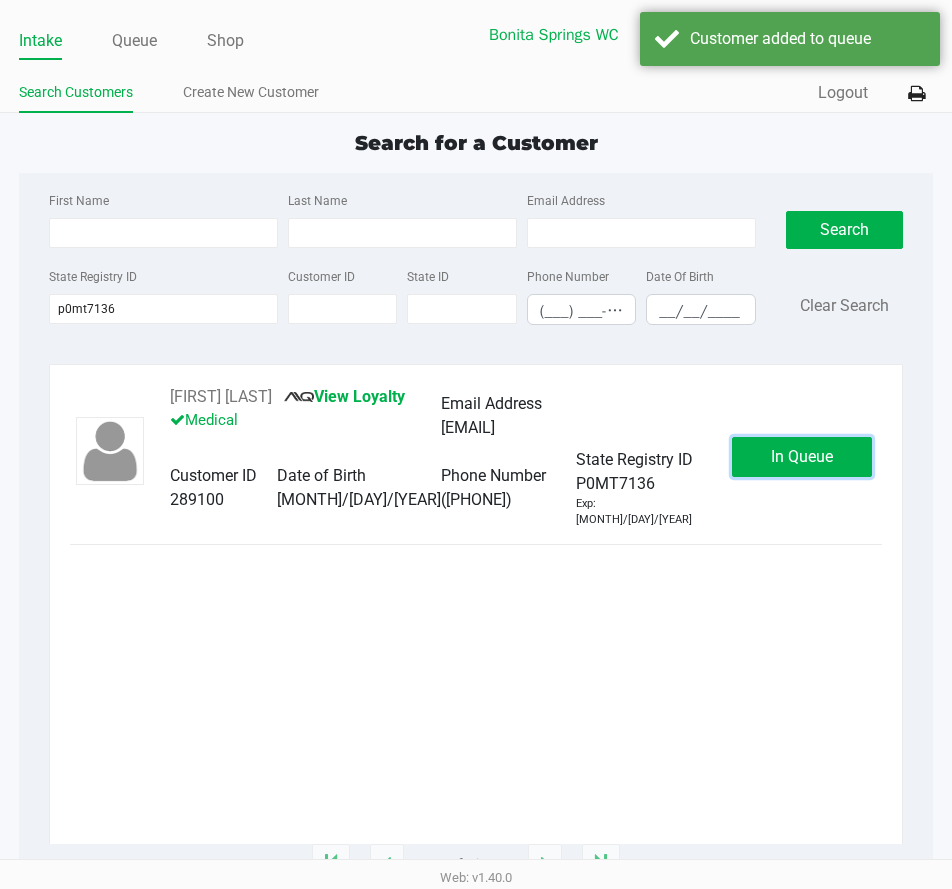 click on "In Queue" 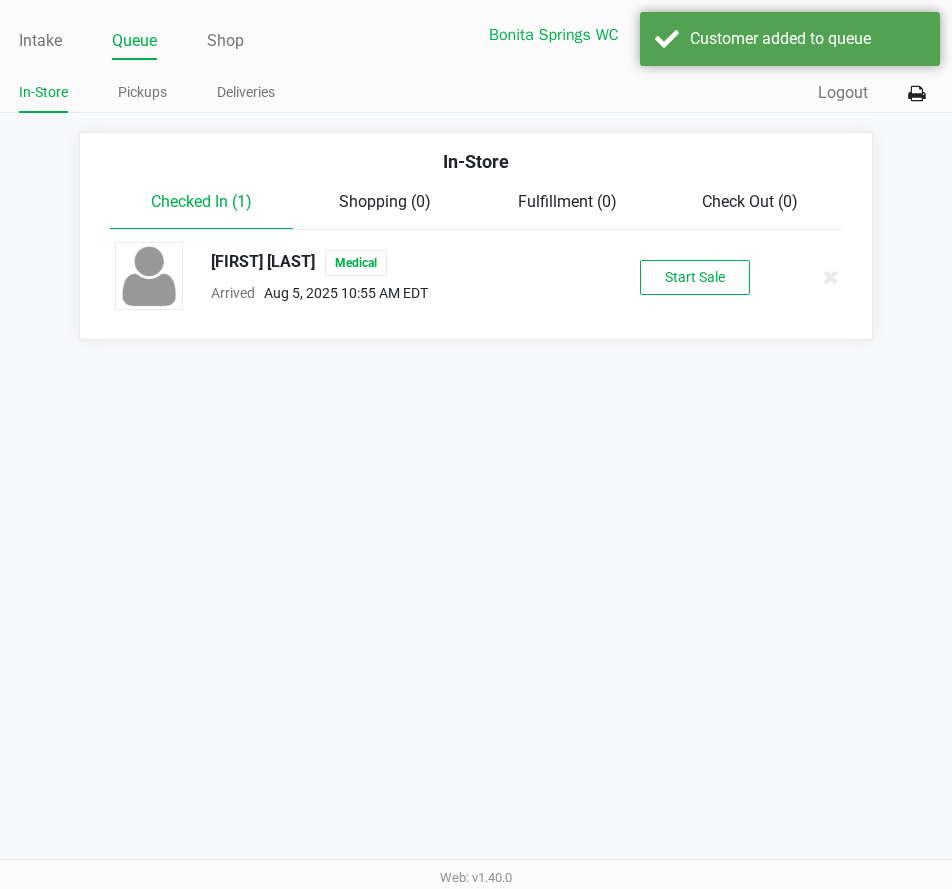 click on "TONY DEPASQUALE   Medical  Arrived      Aug 5, 2025 10:55 AM EDT   Start Sale" 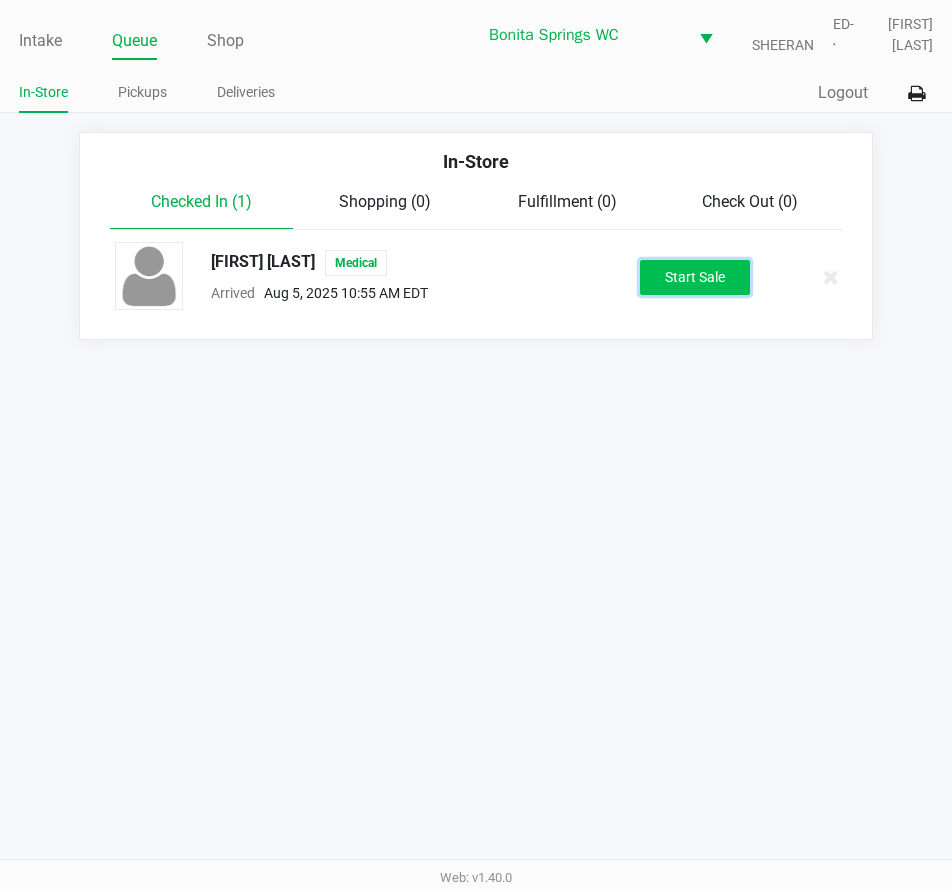 click on "Start Sale" 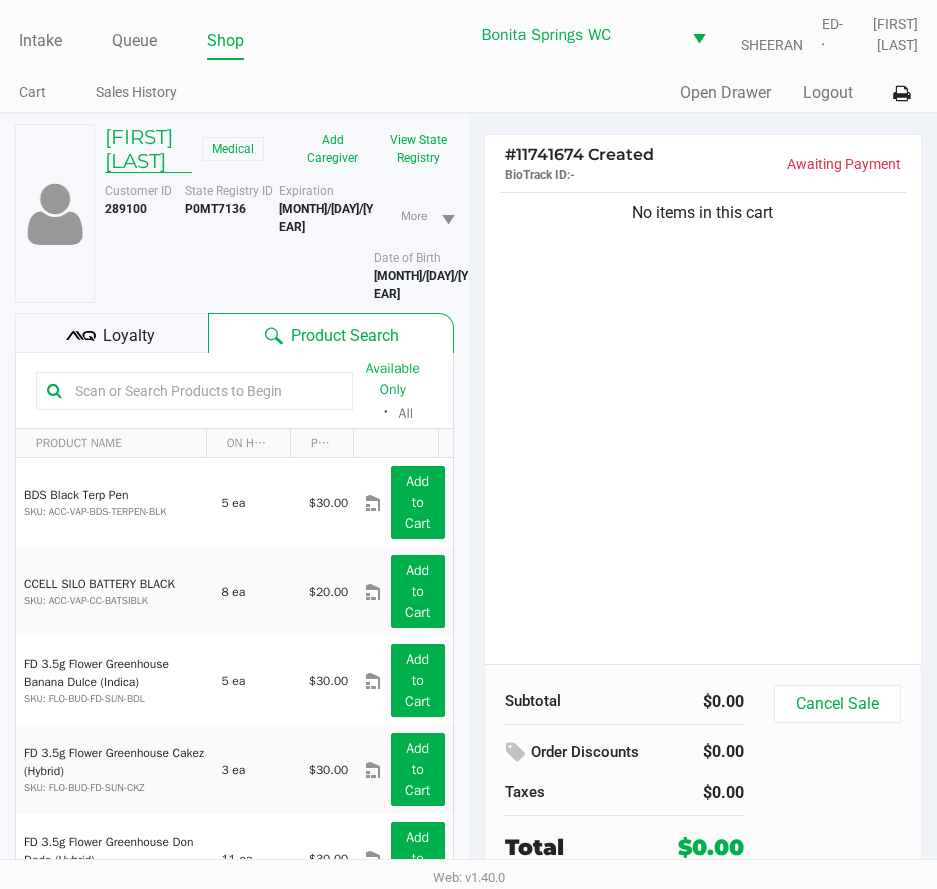 click on "TONY DEPASQUALE" 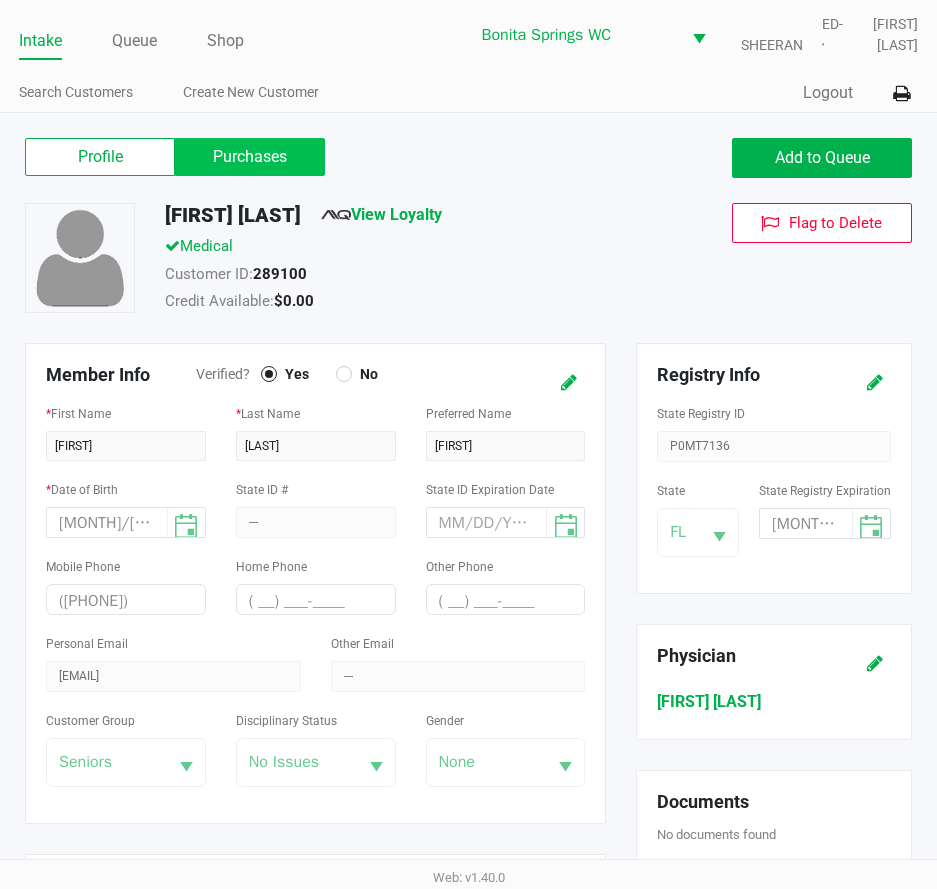 click on "Purchases" 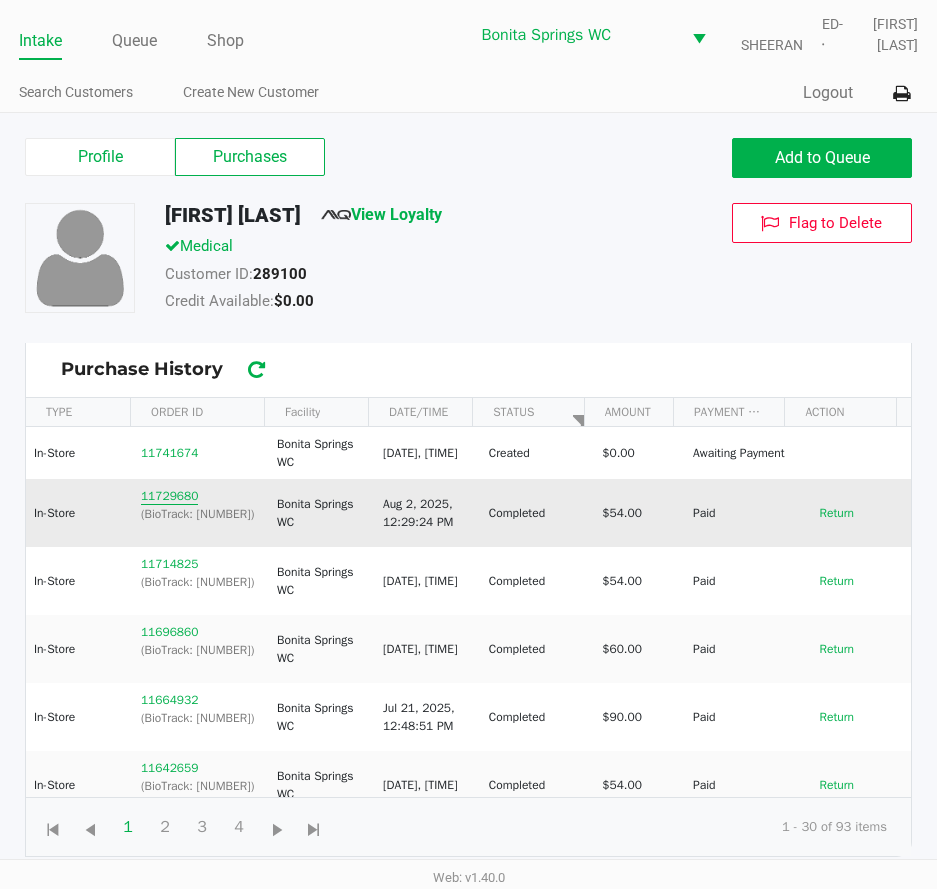 click on "11729680" 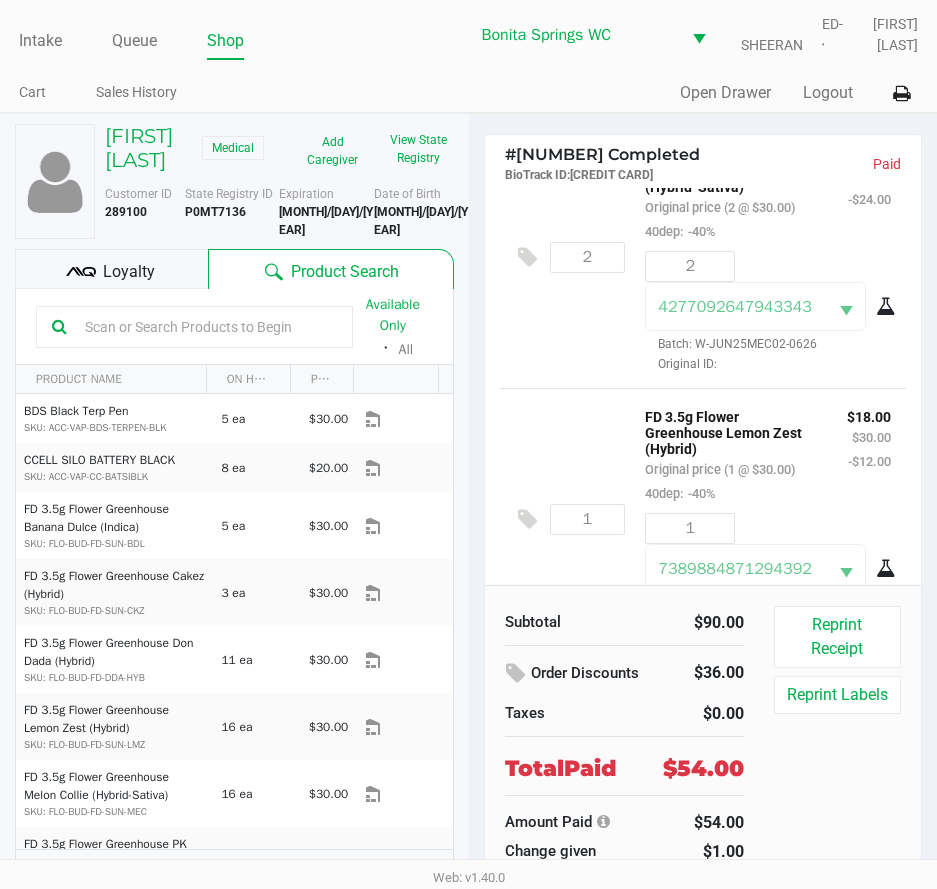 scroll, scrollTop: 133, scrollLeft: 0, axis: vertical 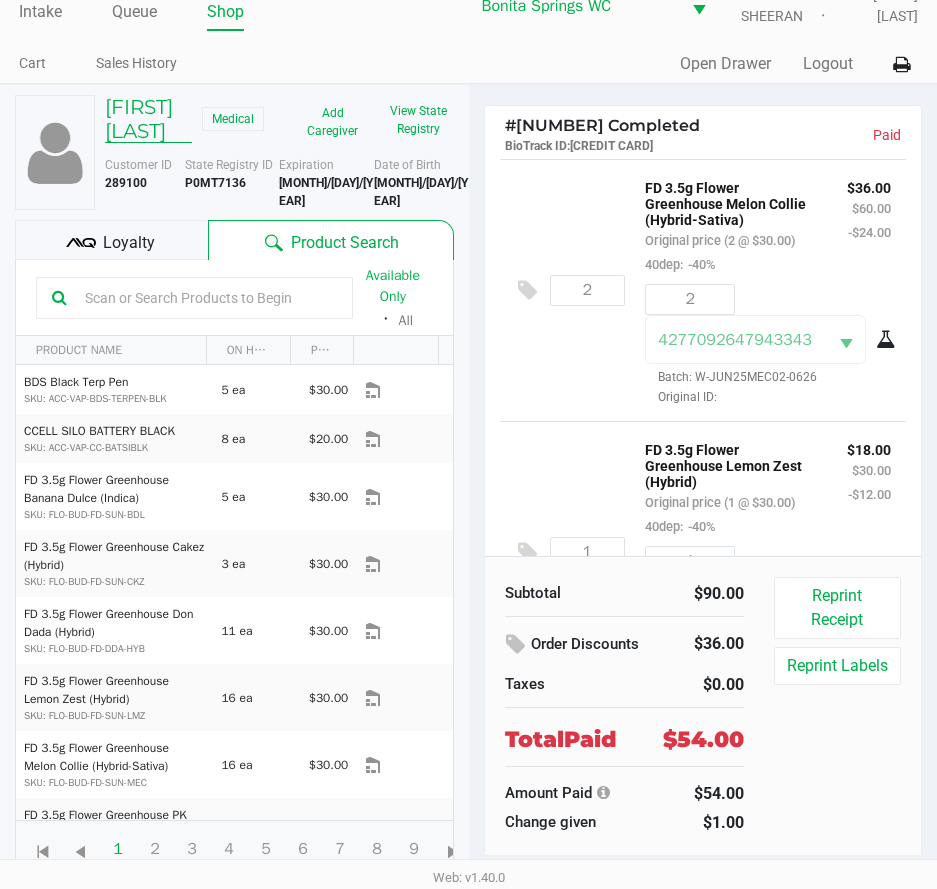 click on "TONY DEPASQUALE" 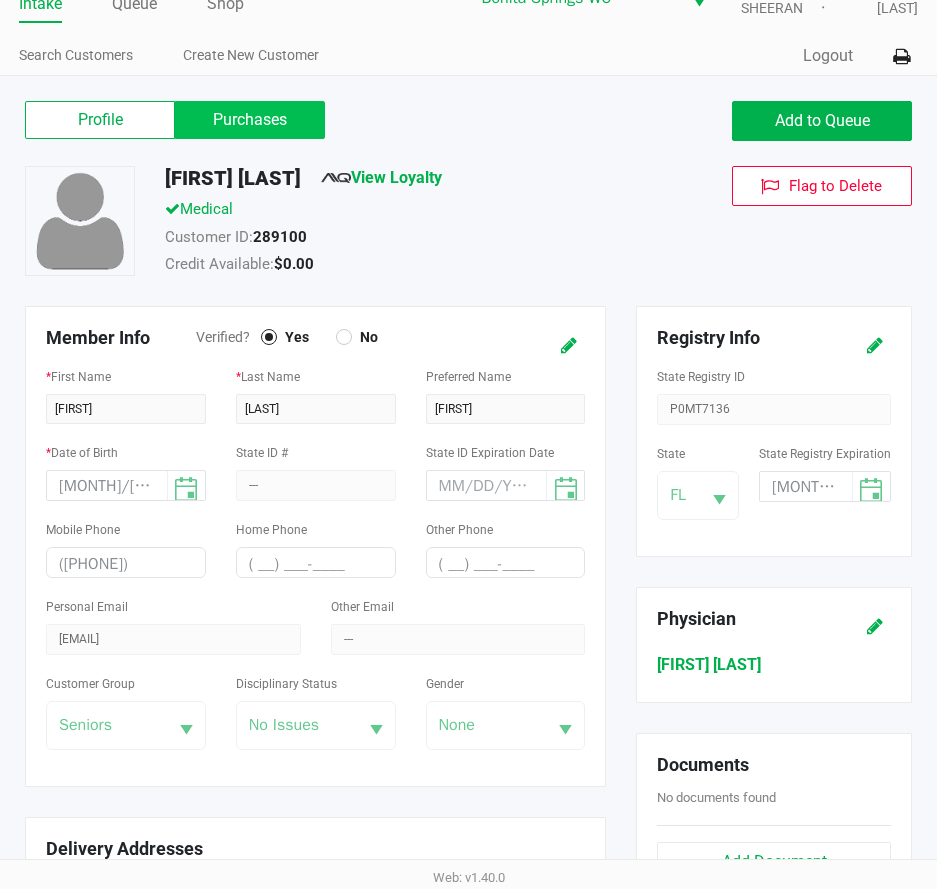 click on "Purchases" 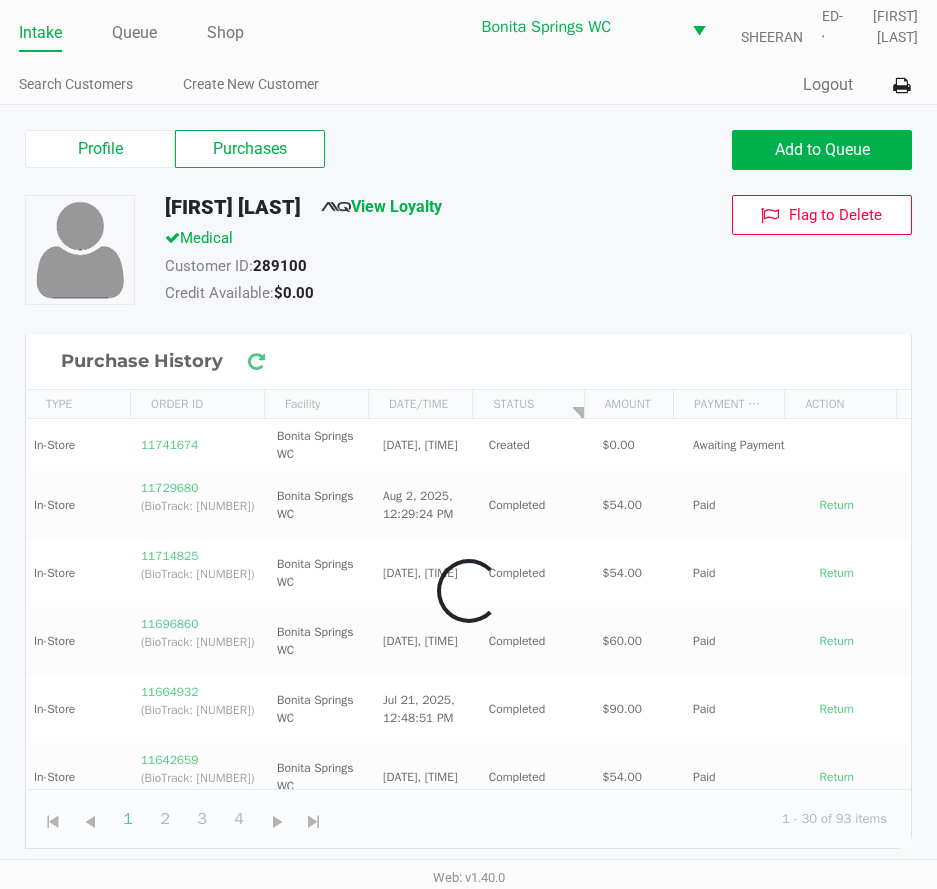 scroll, scrollTop: 8, scrollLeft: 0, axis: vertical 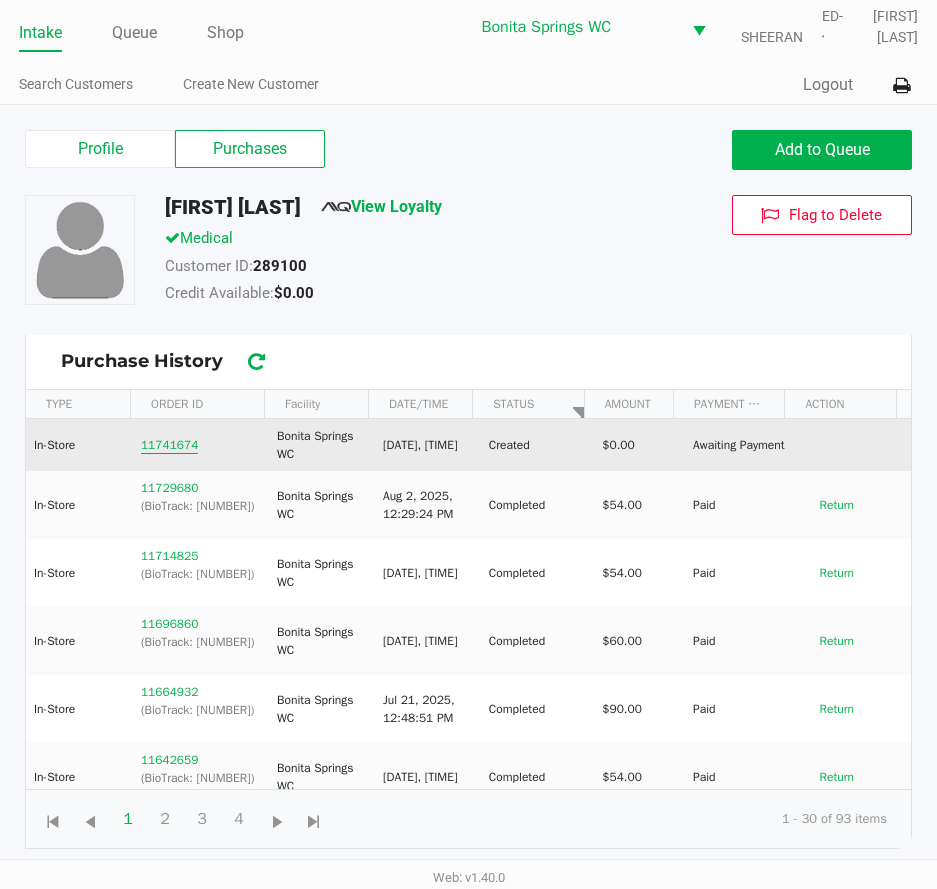 click on "11741674" 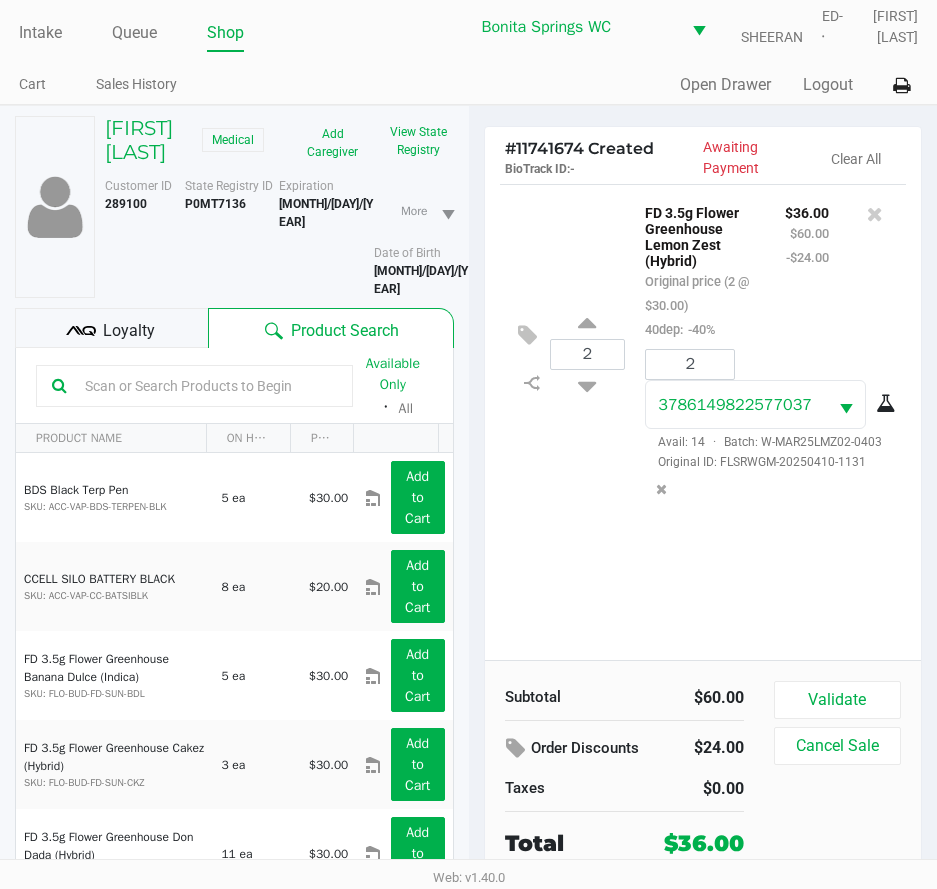 click on "2  FD 3.5g Flower Greenhouse Lemon Zest (Hybrid)   Original price (2 @ $30.00)  40dep:  -40% $36.00 $60.00 -$24.00 2 3786149822577037  Avail: 14  ·  Batch: W-MAR25LMZ02-0403   Original ID: FLSRWGM-20250410-1131" 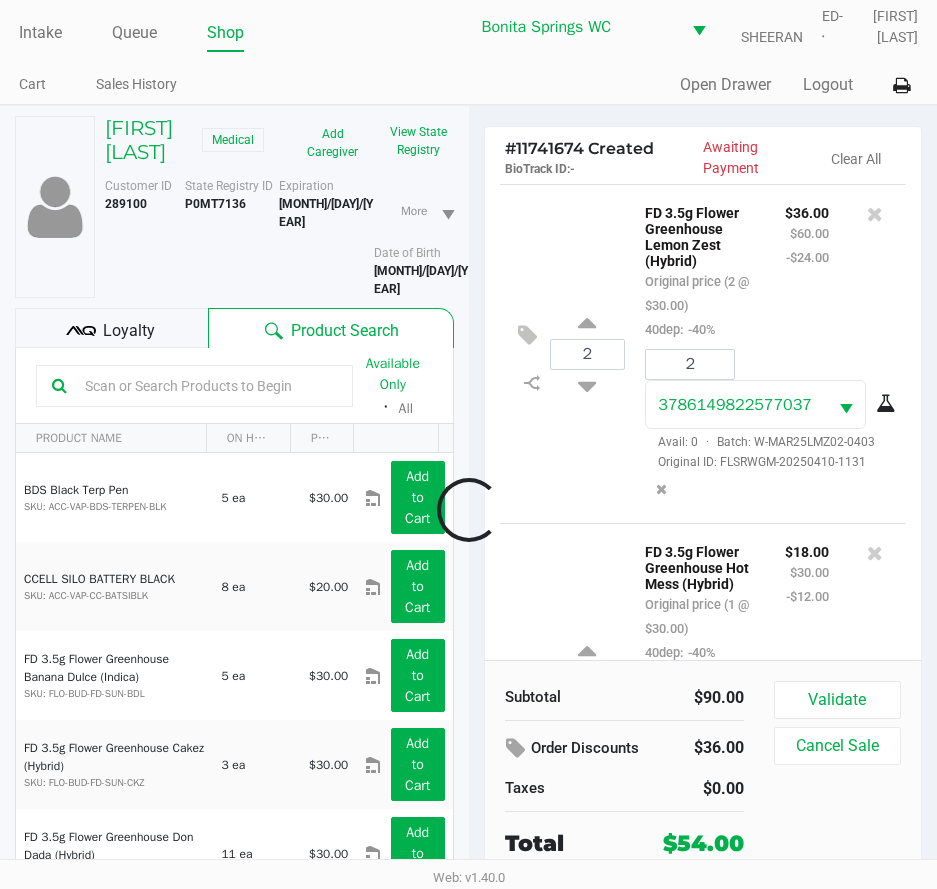 scroll, scrollTop: 228, scrollLeft: 0, axis: vertical 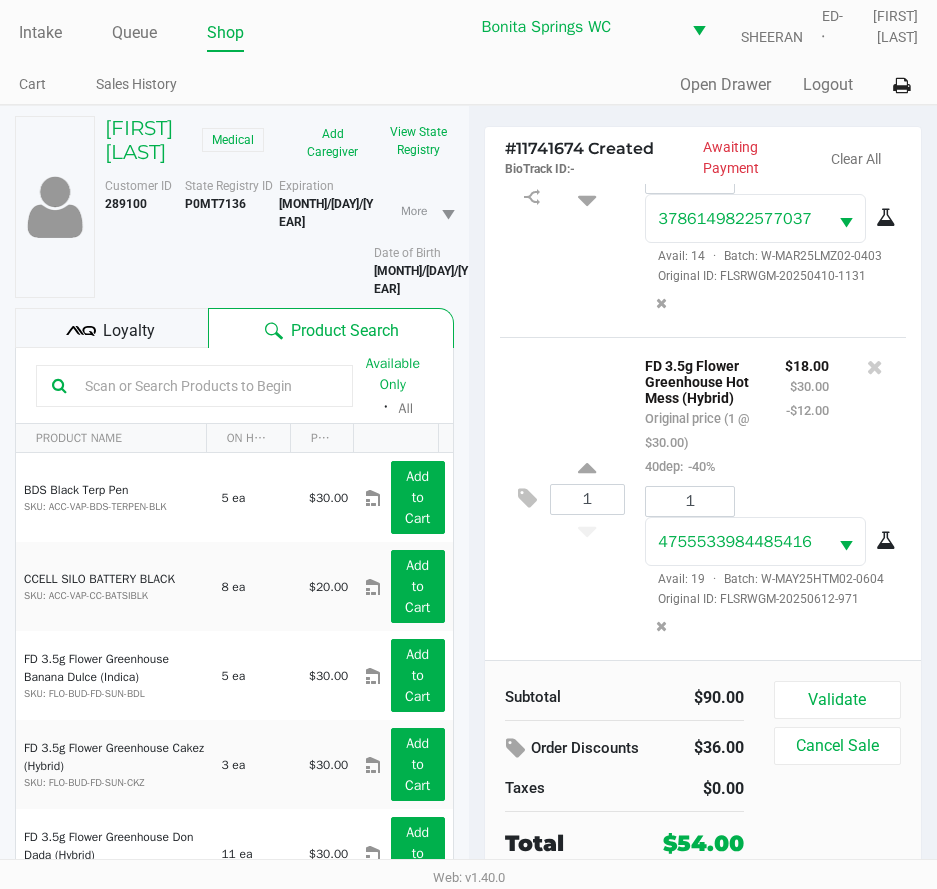 click on "Loyalty" 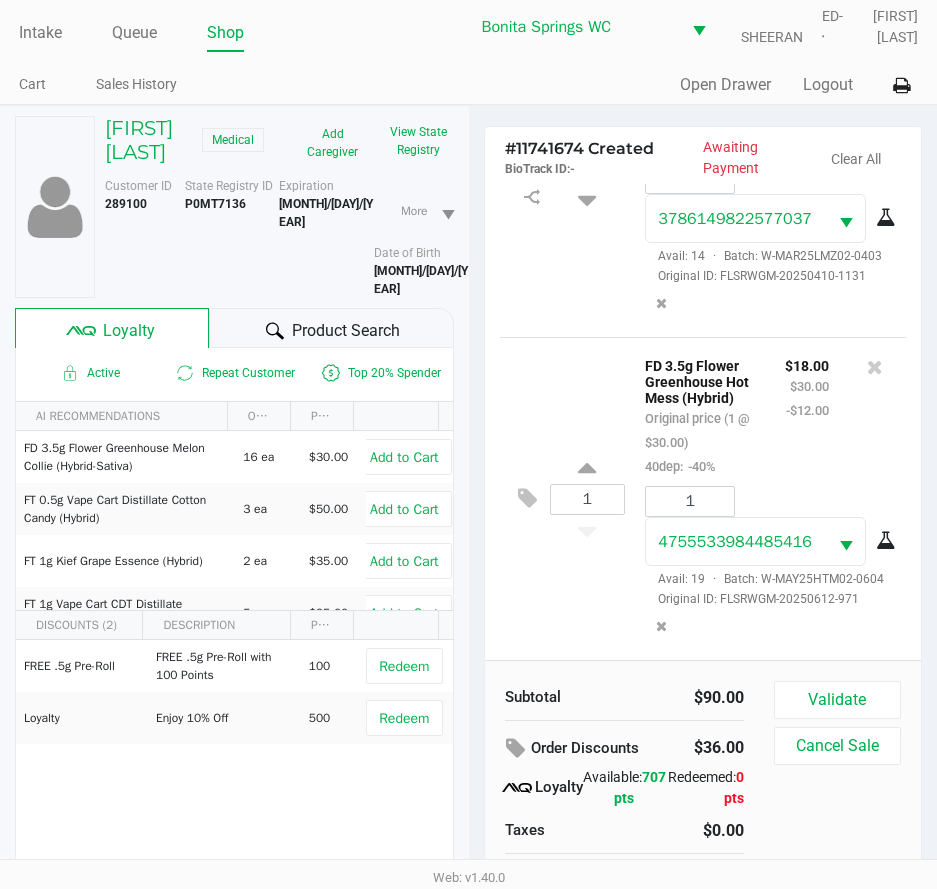 scroll, scrollTop: 258, scrollLeft: 0, axis: vertical 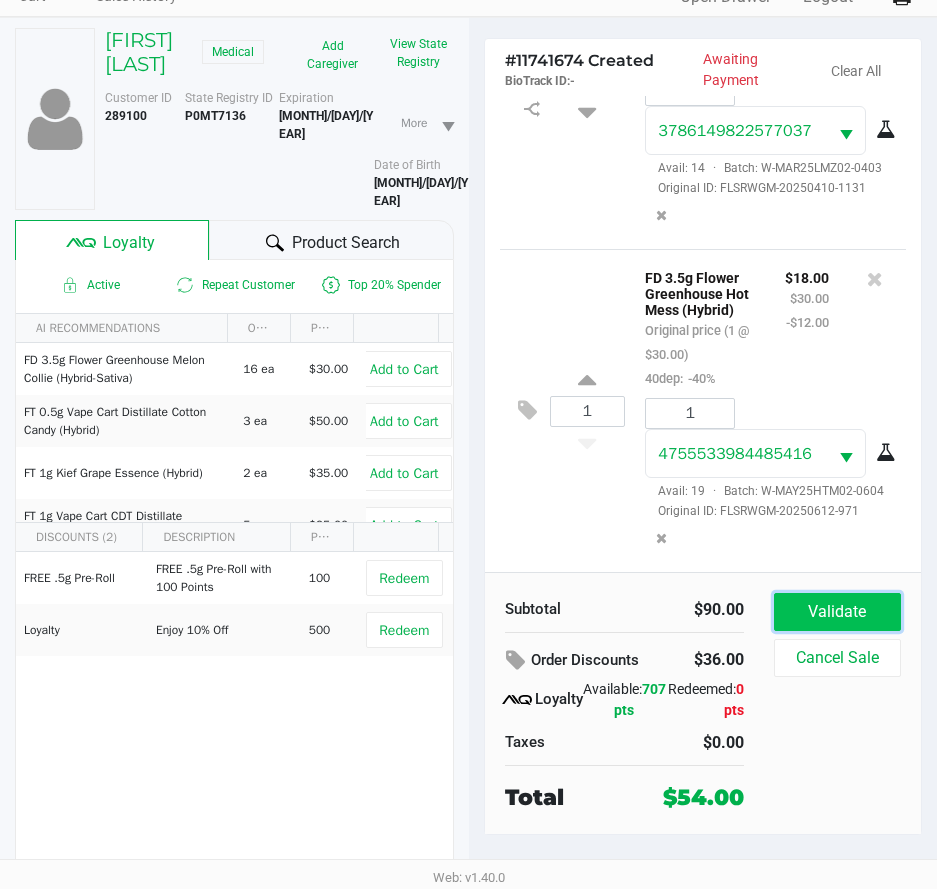 click on "Validate" 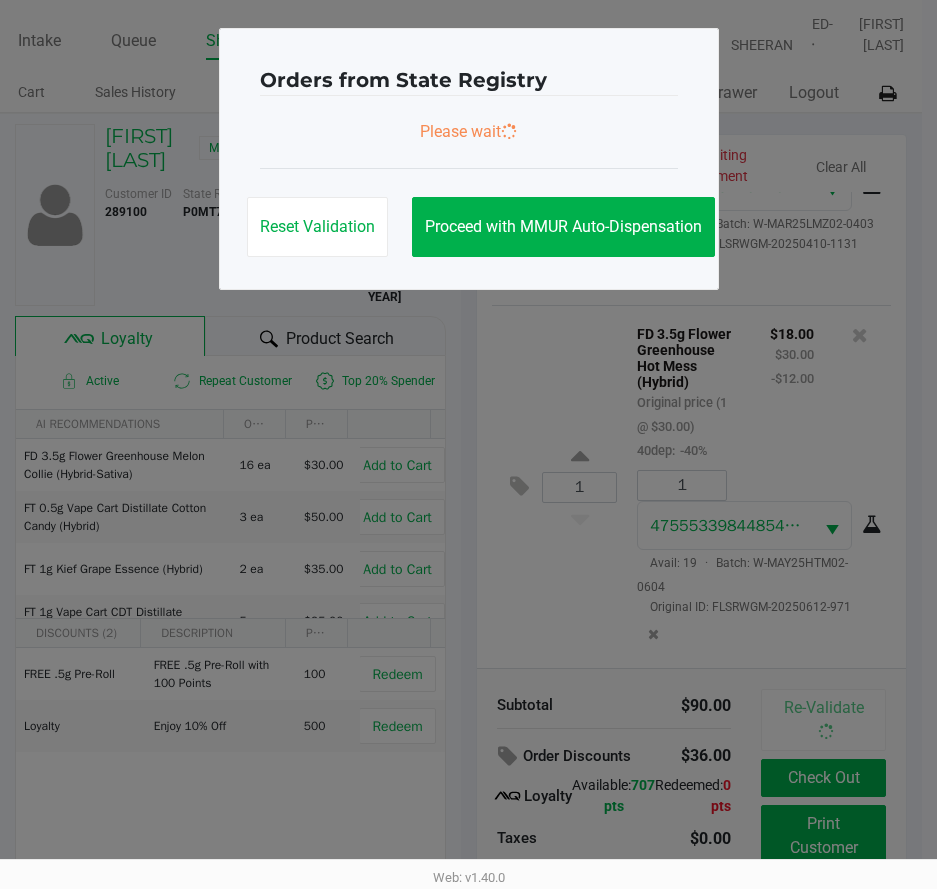 scroll, scrollTop: 0, scrollLeft: 0, axis: both 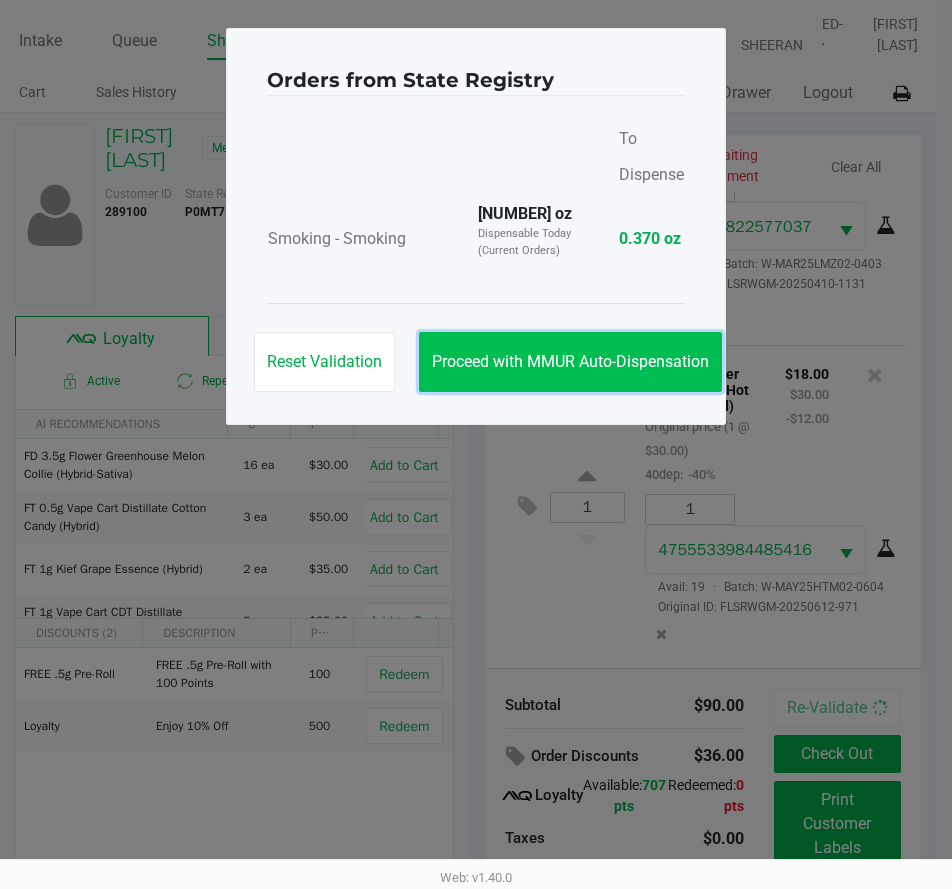 click on "Proceed with MMUR Auto-Dispensation" 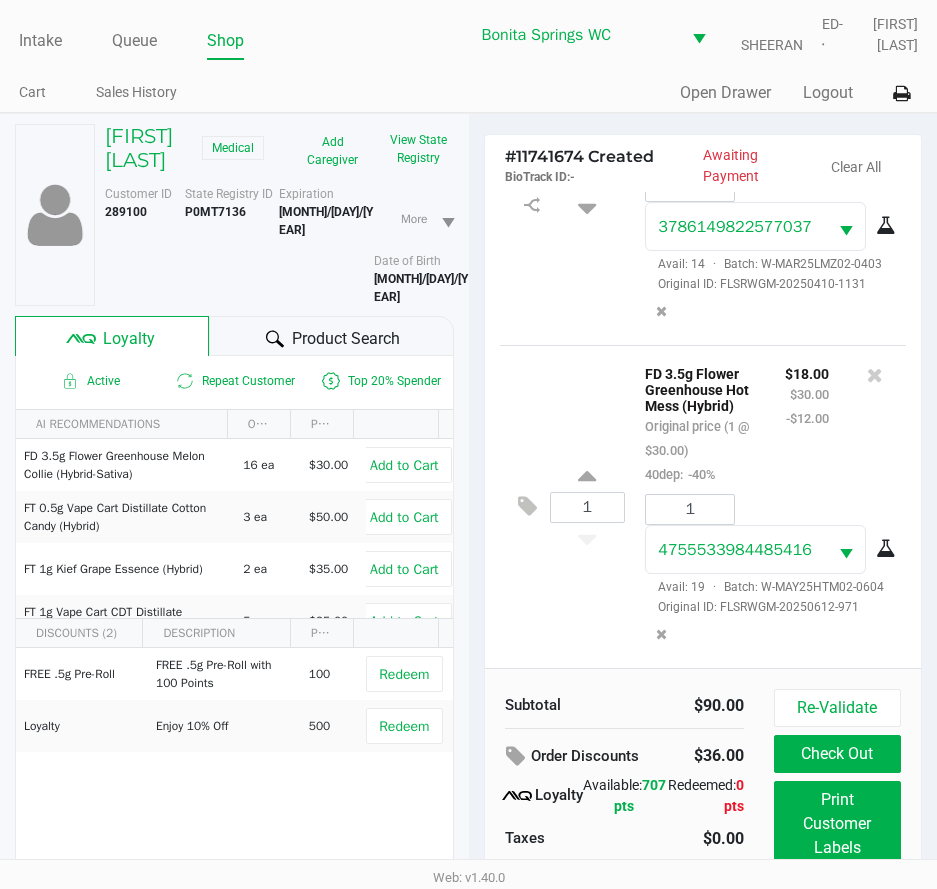 scroll, scrollTop: 258, scrollLeft: 0, axis: vertical 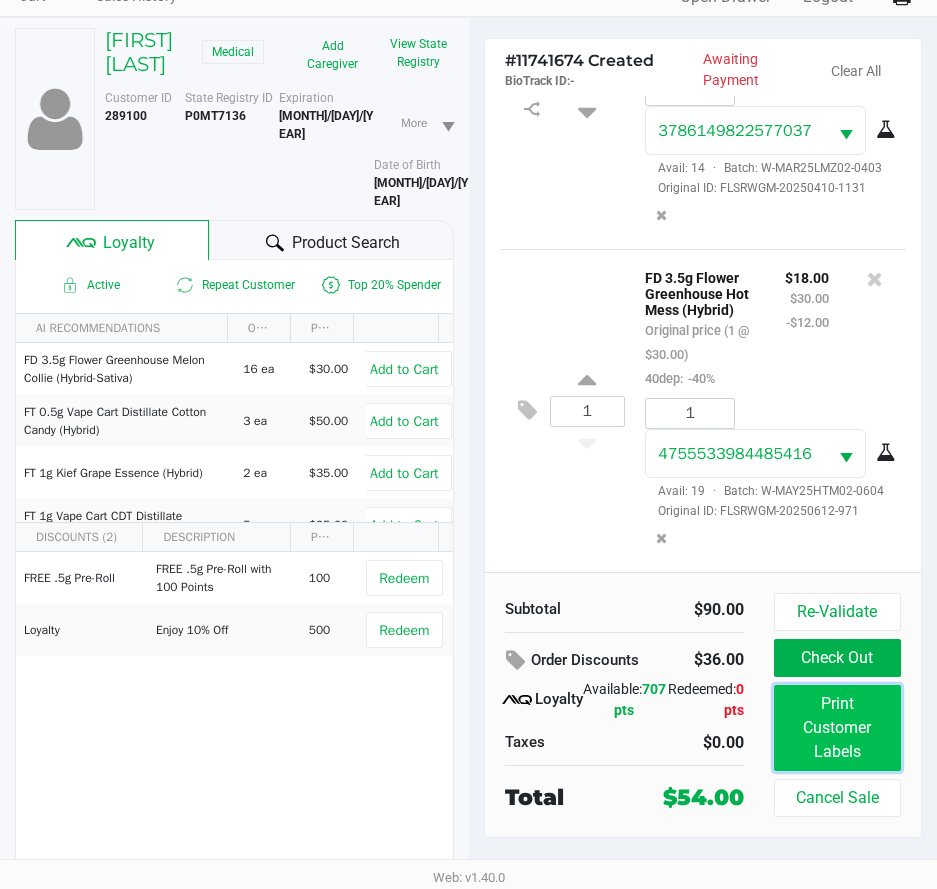 click on "Print Customer Labels" 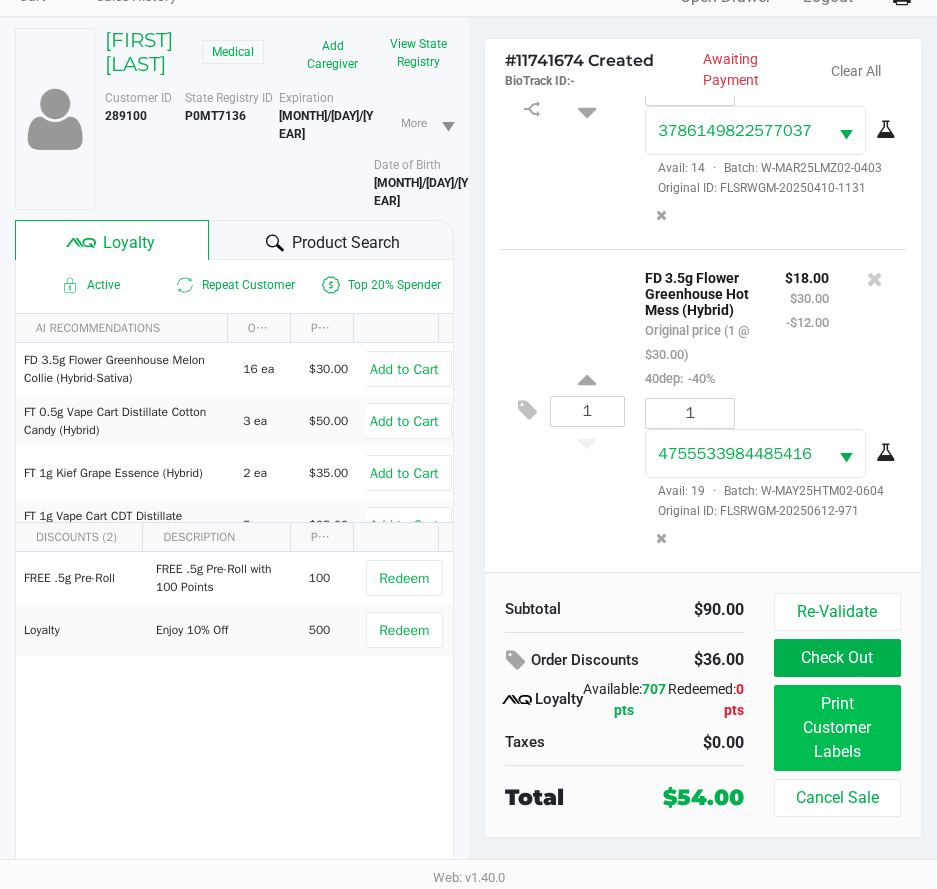 scroll, scrollTop: 0, scrollLeft: 0, axis: both 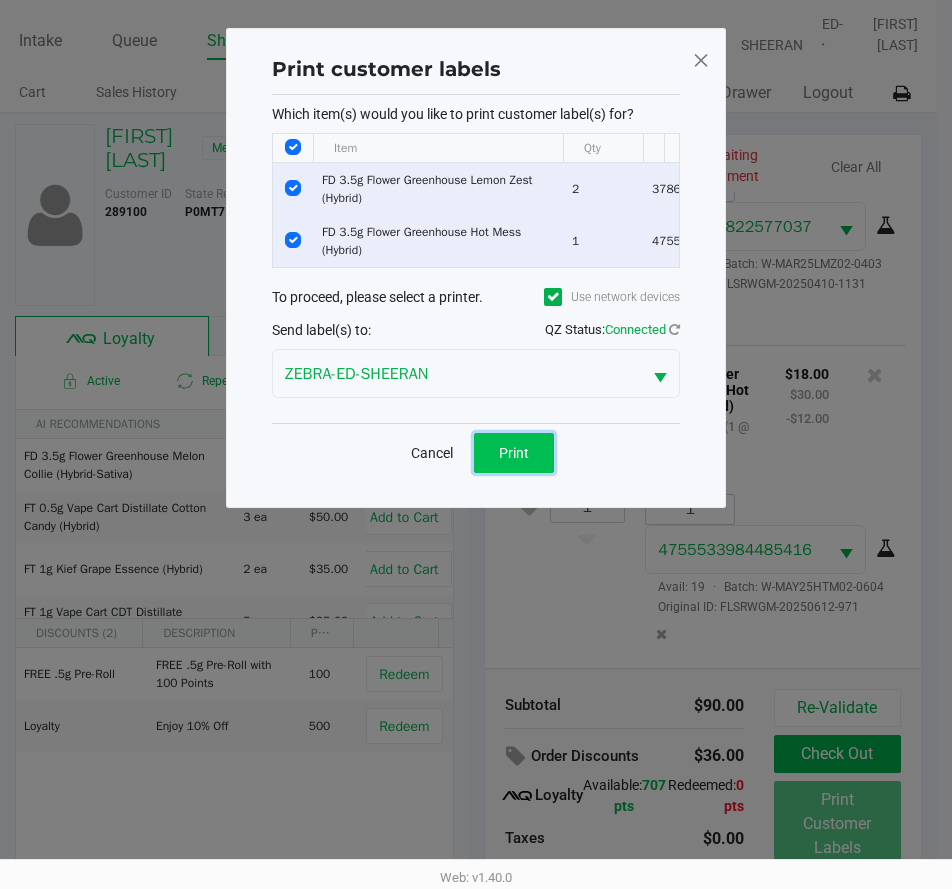 click on "Print" 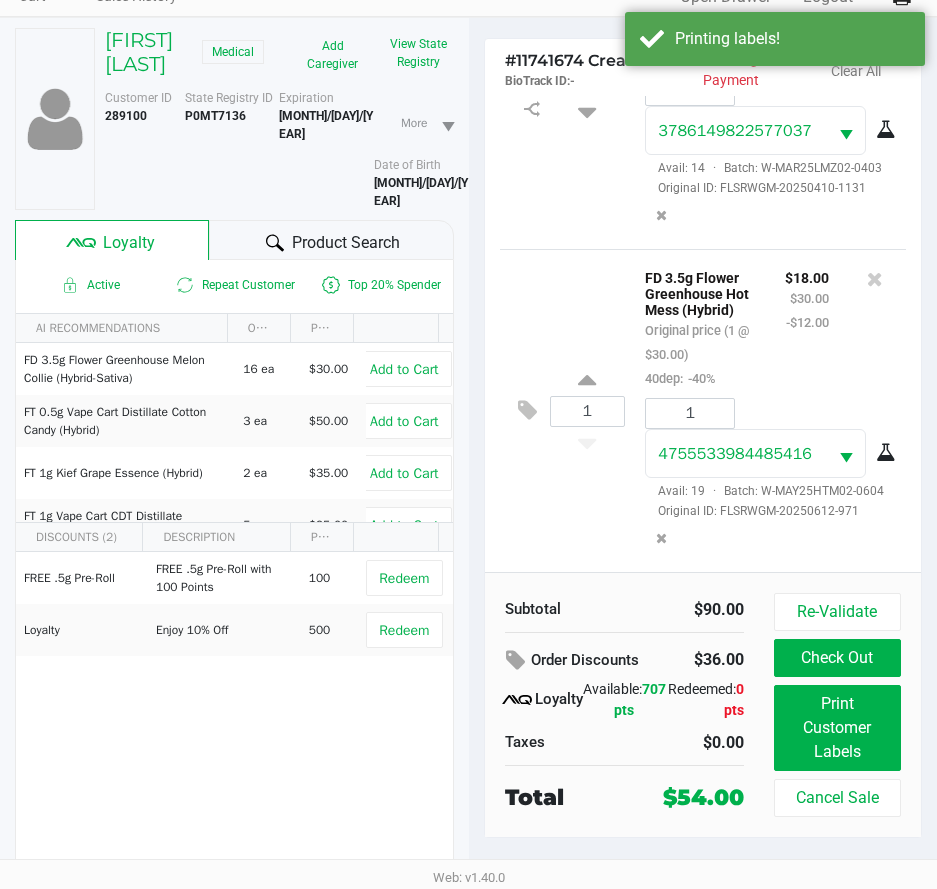 scroll, scrollTop: 104, scrollLeft: 0, axis: vertical 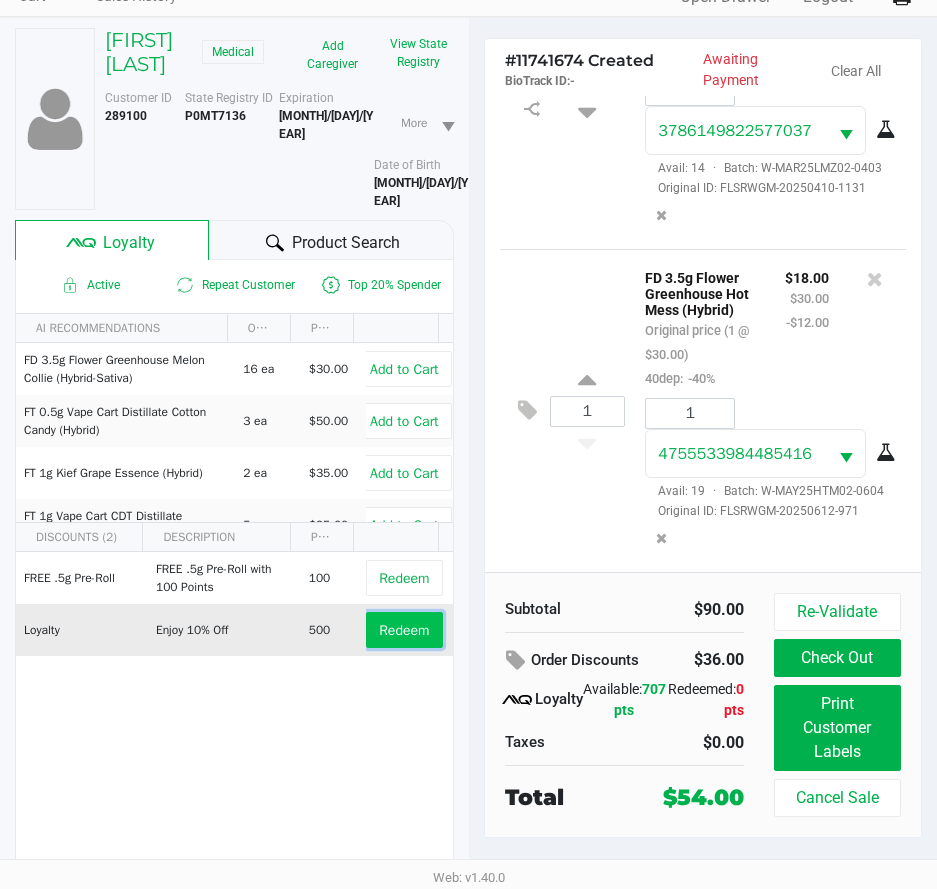 click on "Redeem" 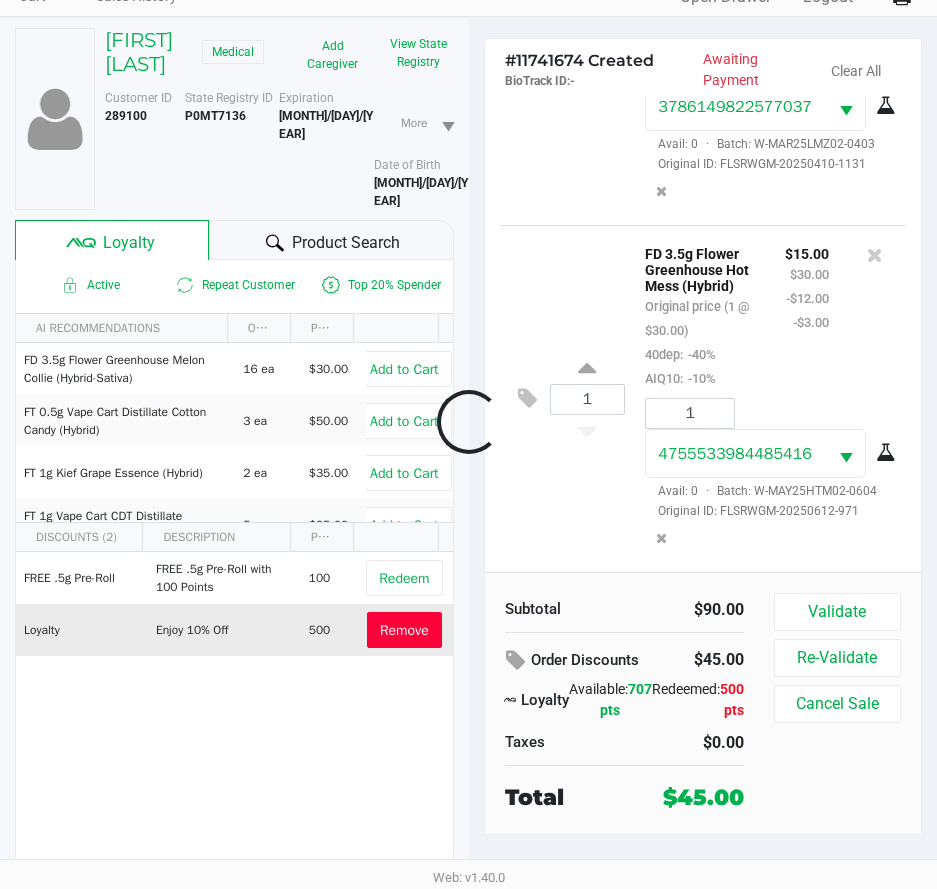 scroll, scrollTop: 306, scrollLeft: 0, axis: vertical 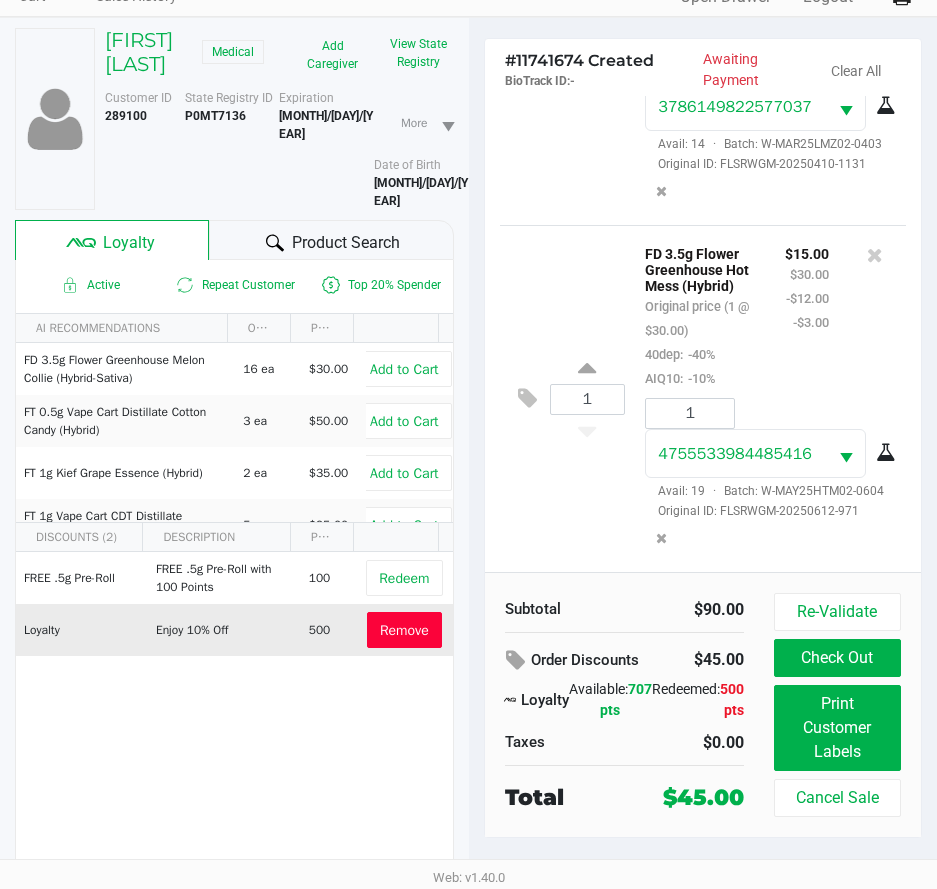 click on "Remove" 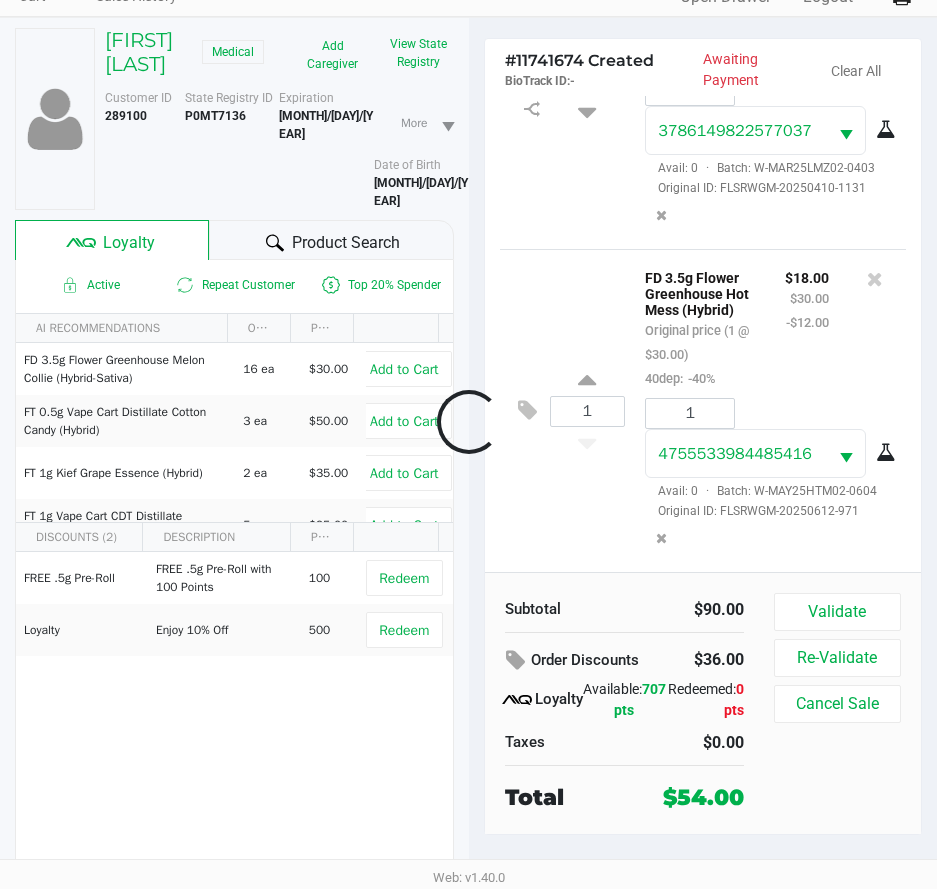 scroll, scrollTop: 258, scrollLeft: 0, axis: vertical 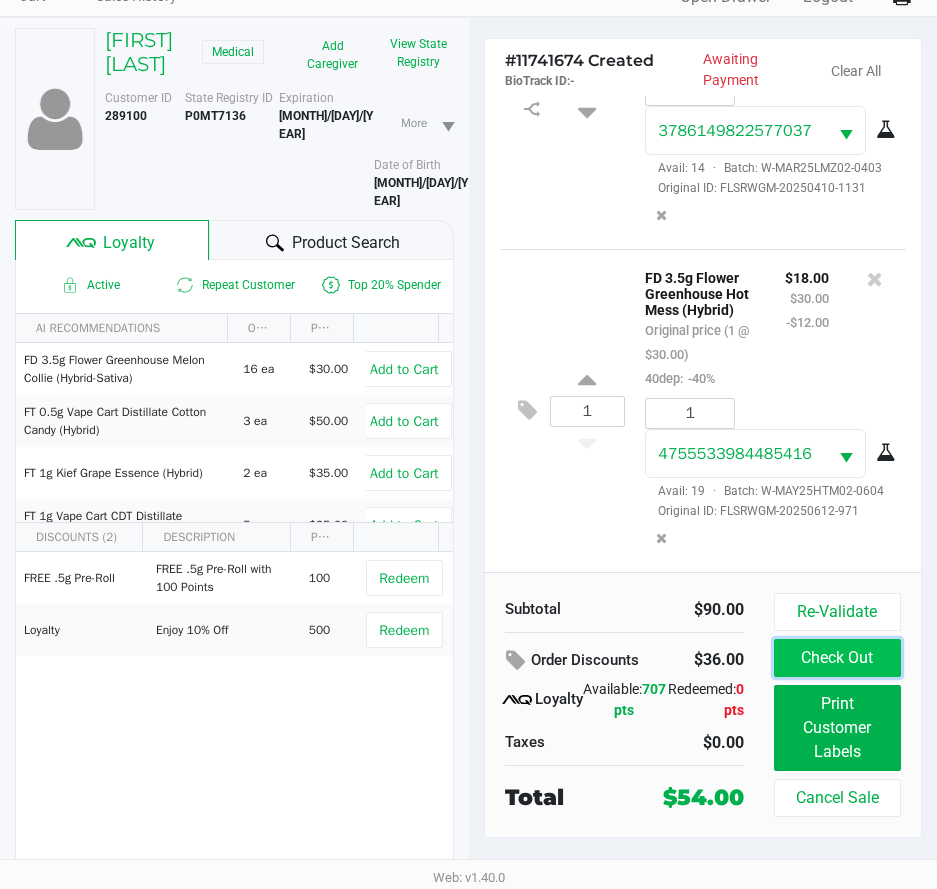 click on "Check Out" 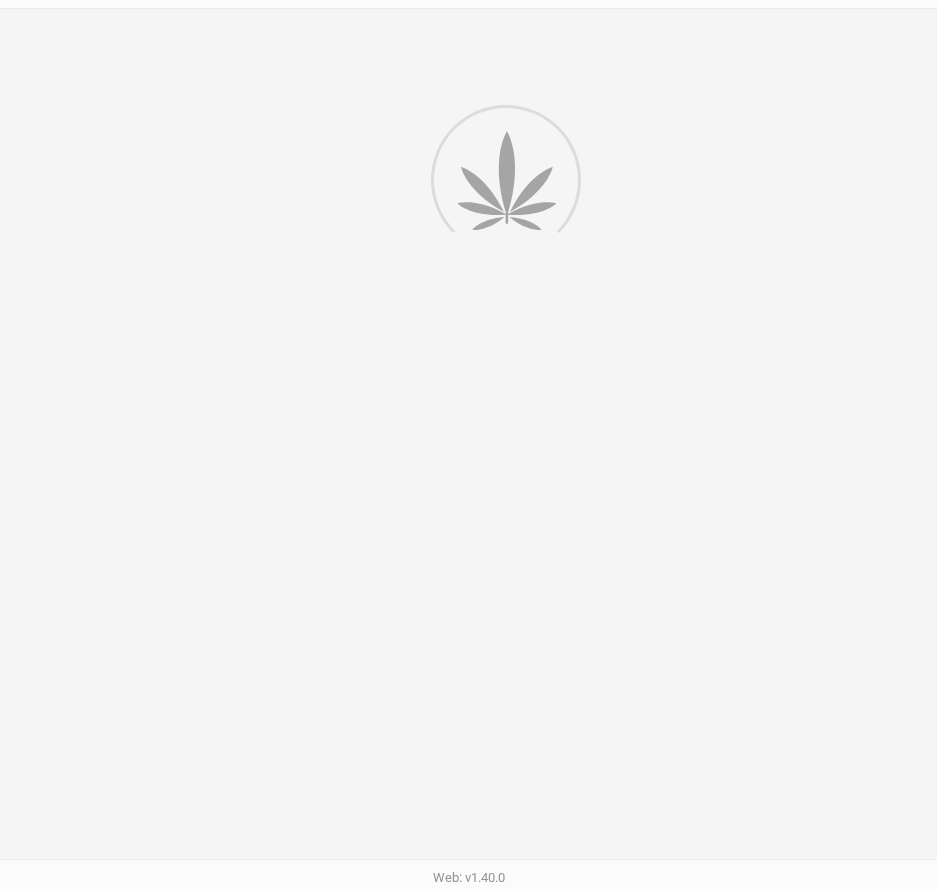 scroll, scrollTop: 0, scrollLeft: 0, axis: both 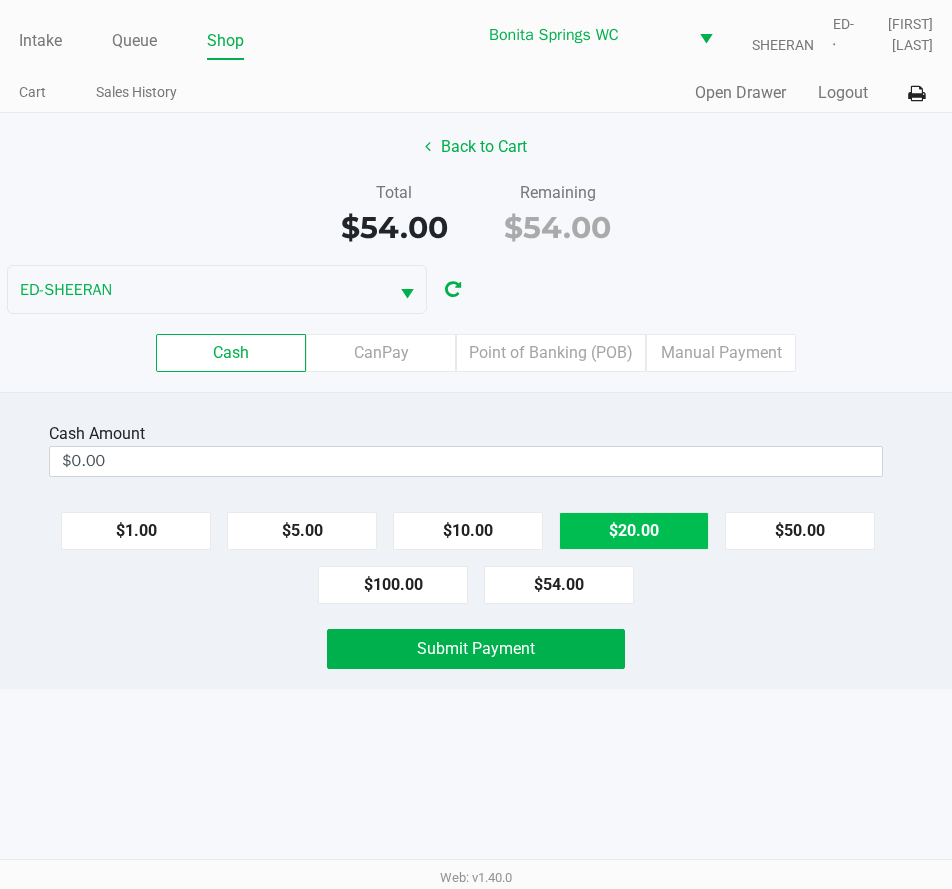 click on "$20.00" 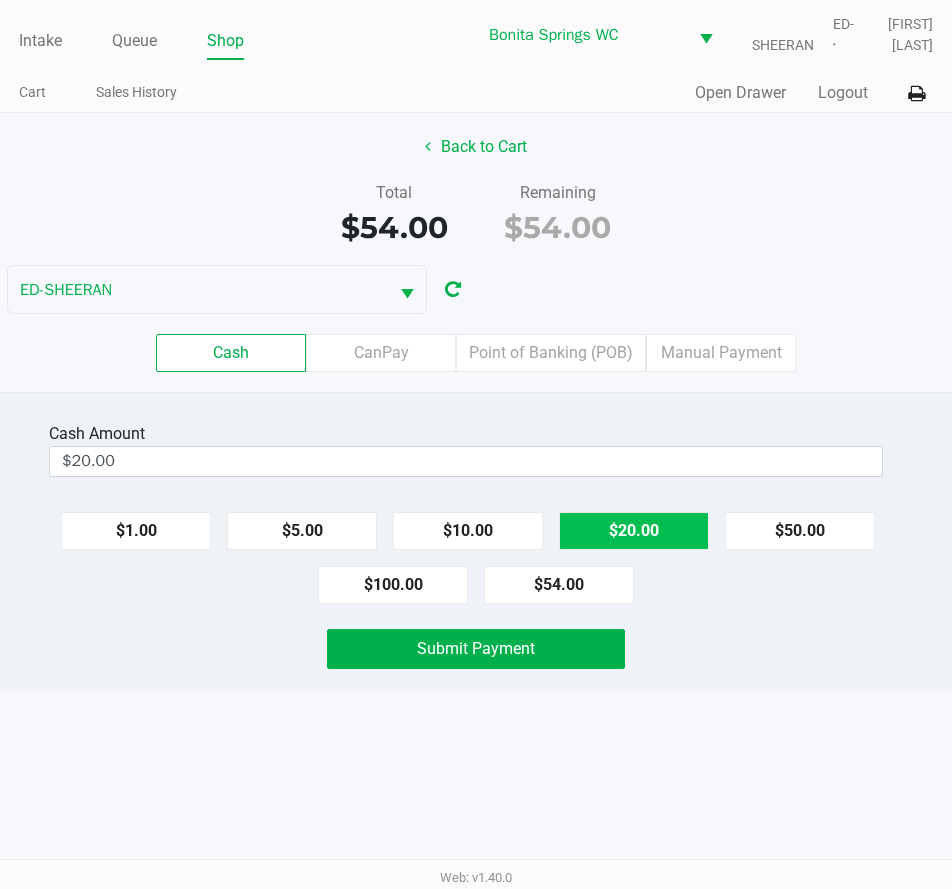 click on "$20.00" 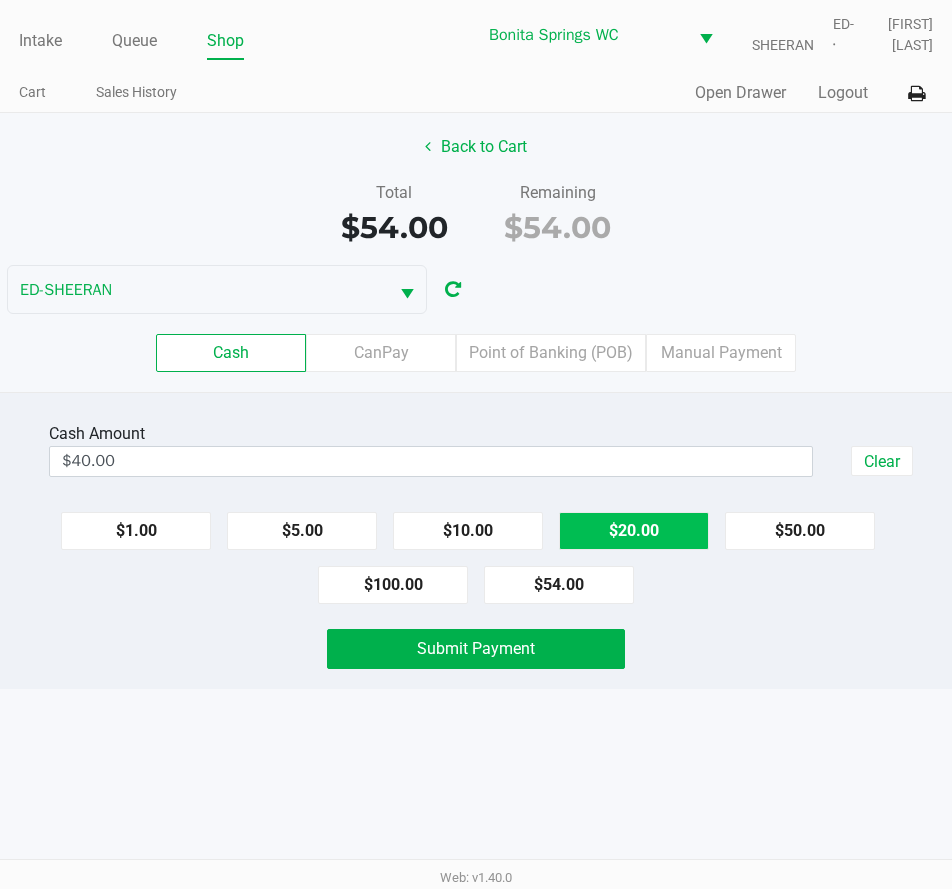 click on "$20.00" 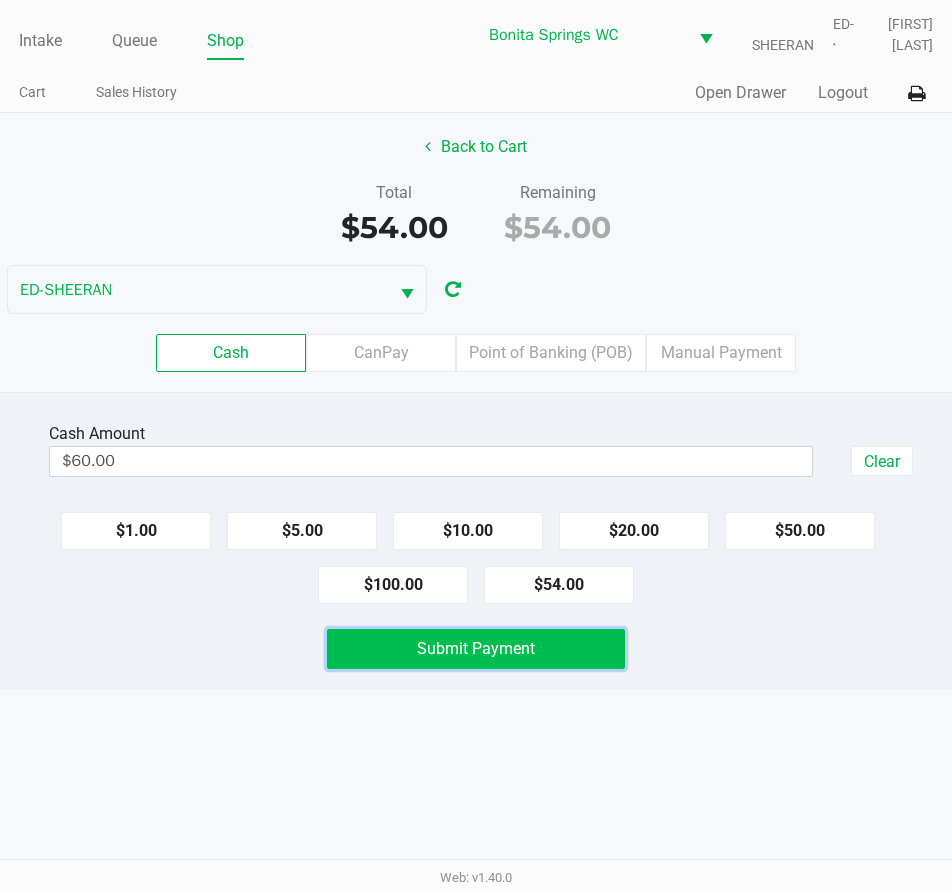 click on "Submit Payment" 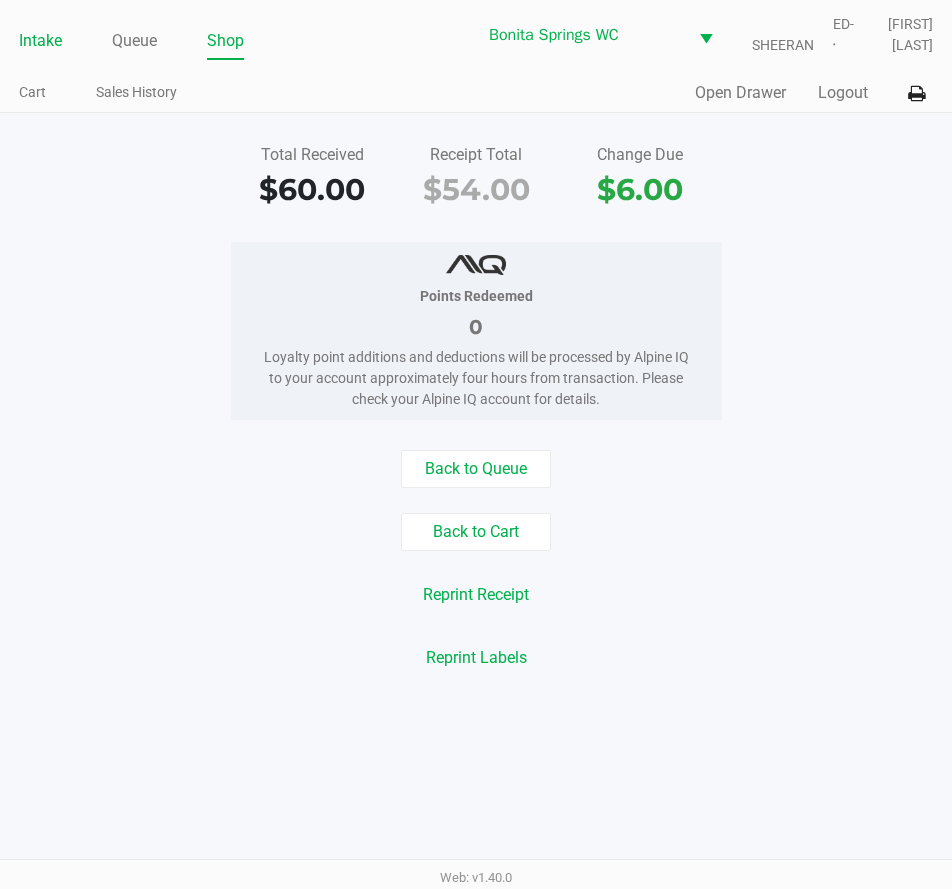 click on "Intake" 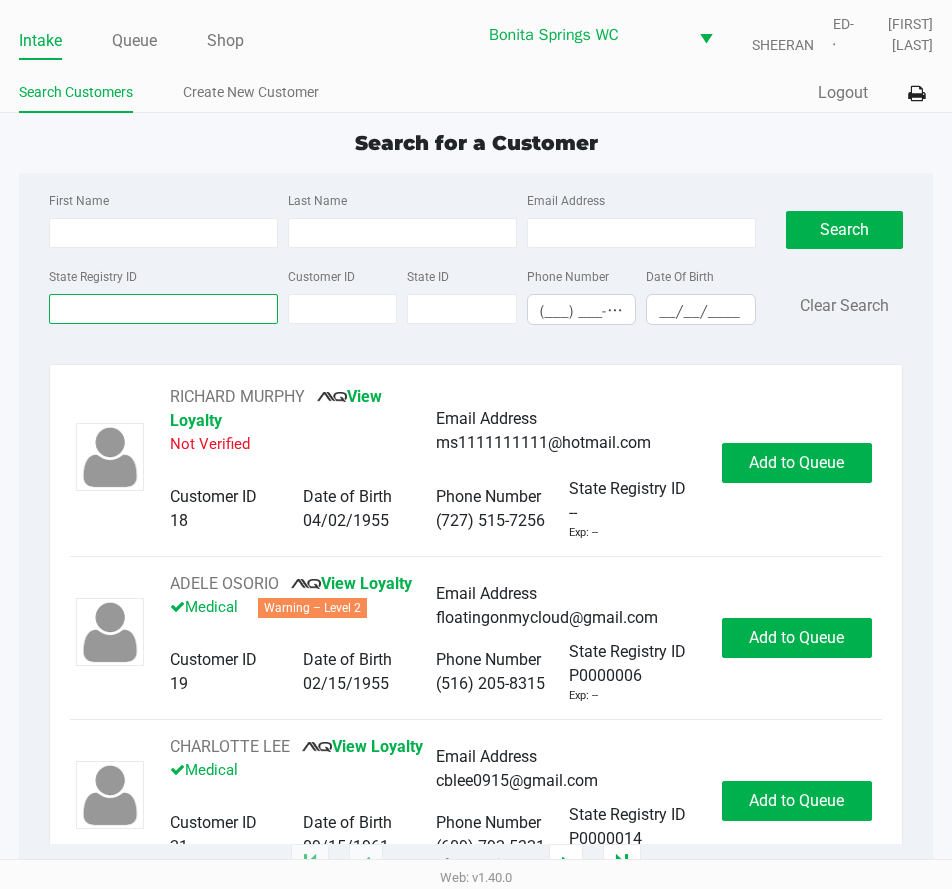 click on "State Registry ID" at bounding box center [163, 309] 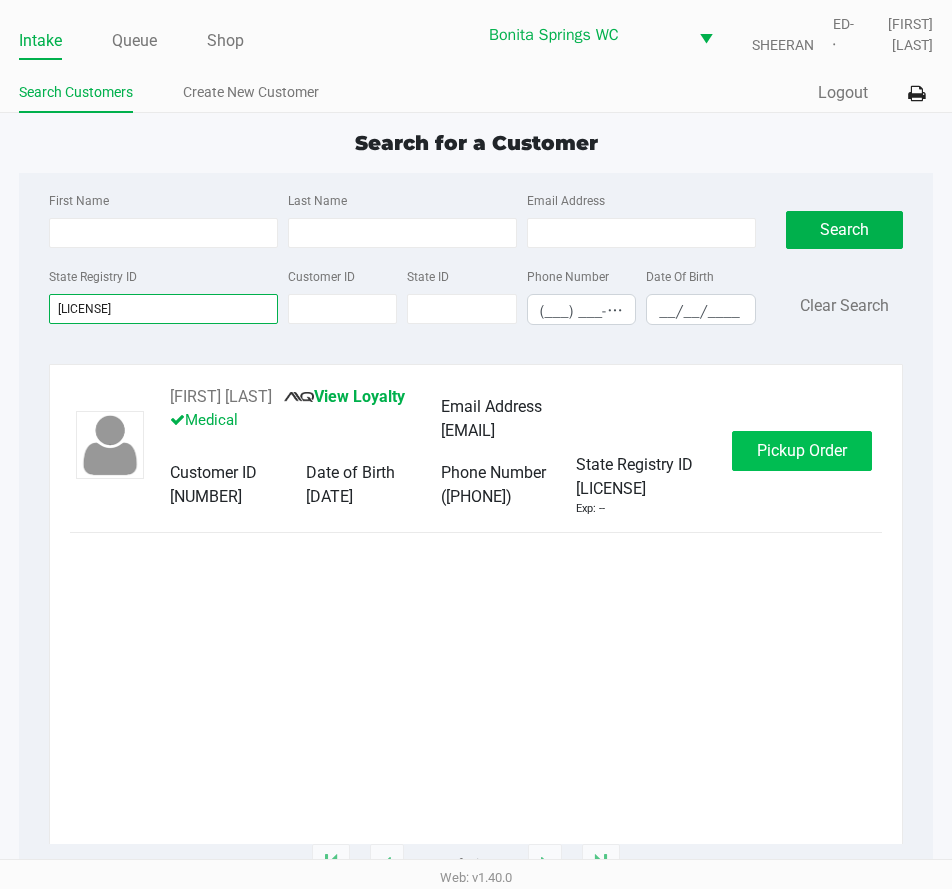 type on "p1xf6337" 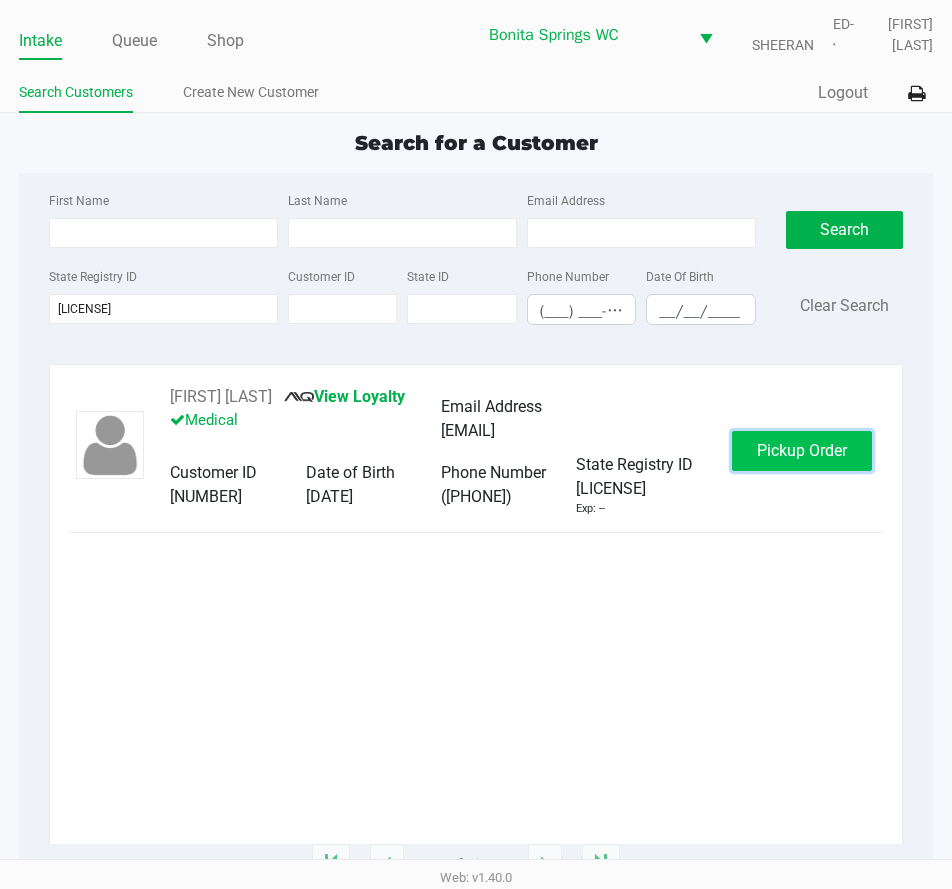 click on "Pickup Order" 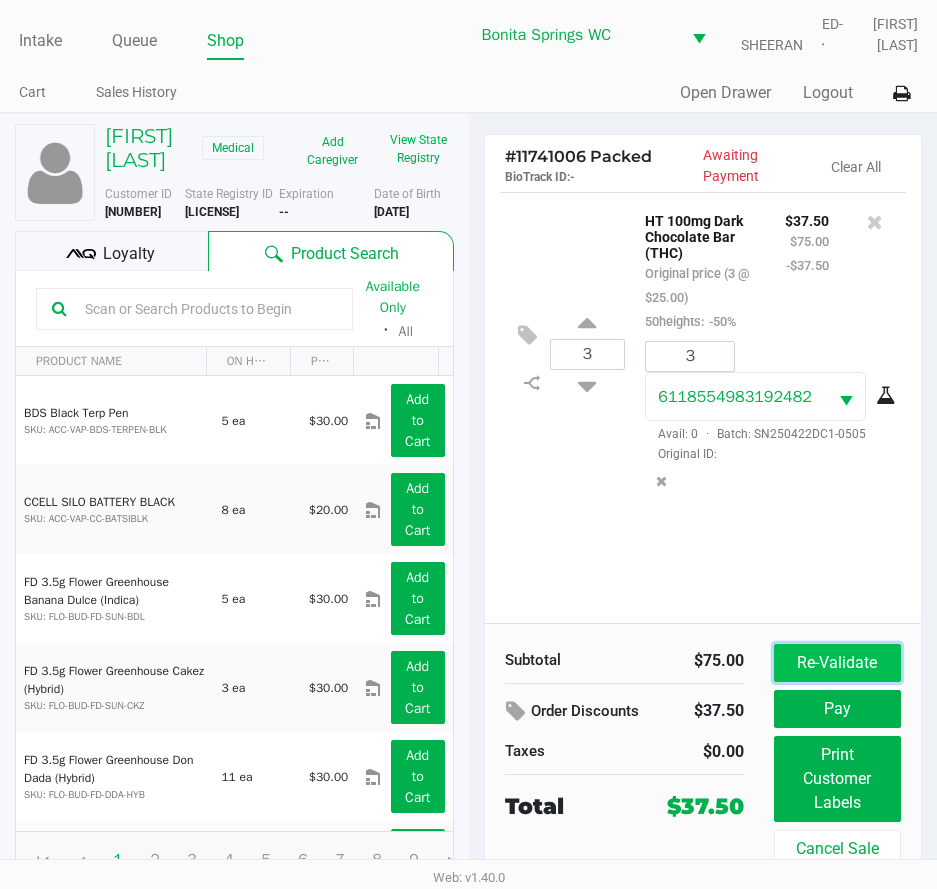 click on "Re-Validate" 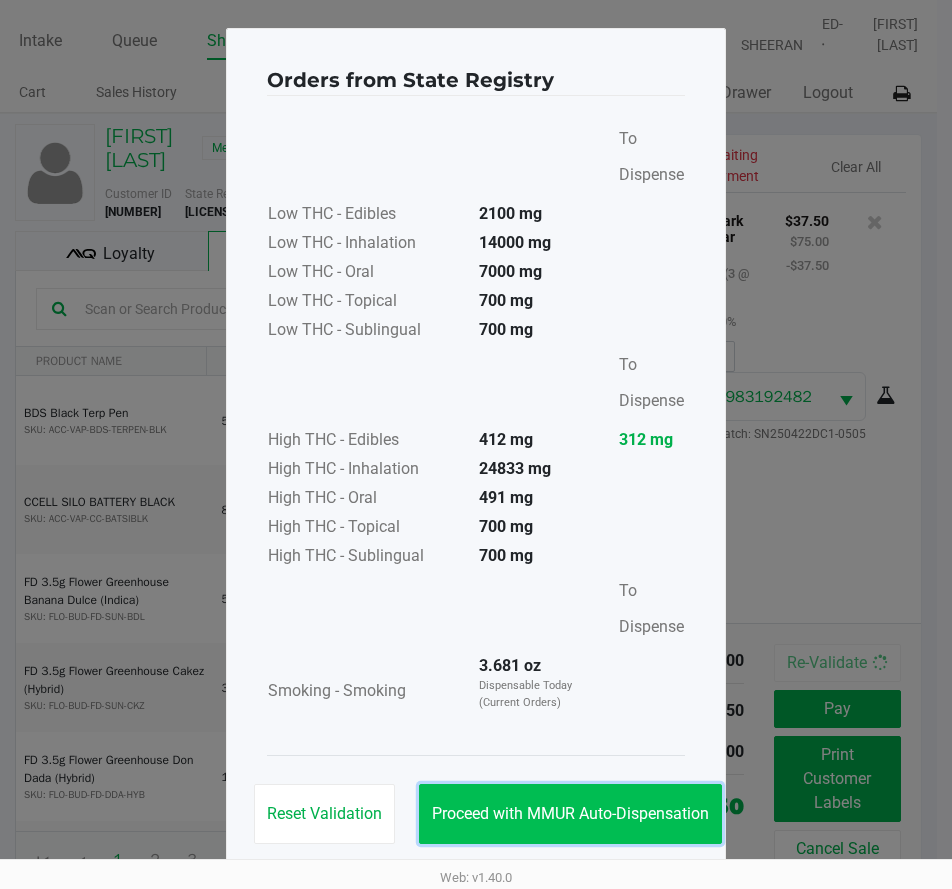 click on "Proceed with MMUR Auto-Dispensation" 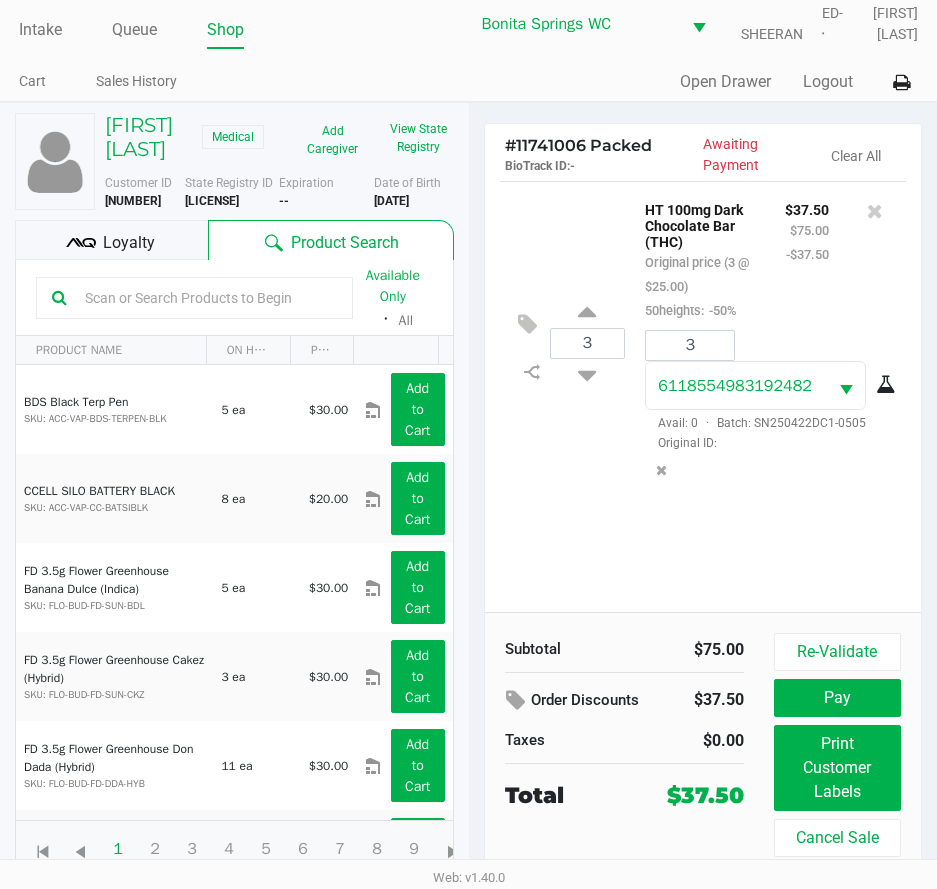 scroll, scrollTop: 37, scrollLeft: 0, axis: vertical 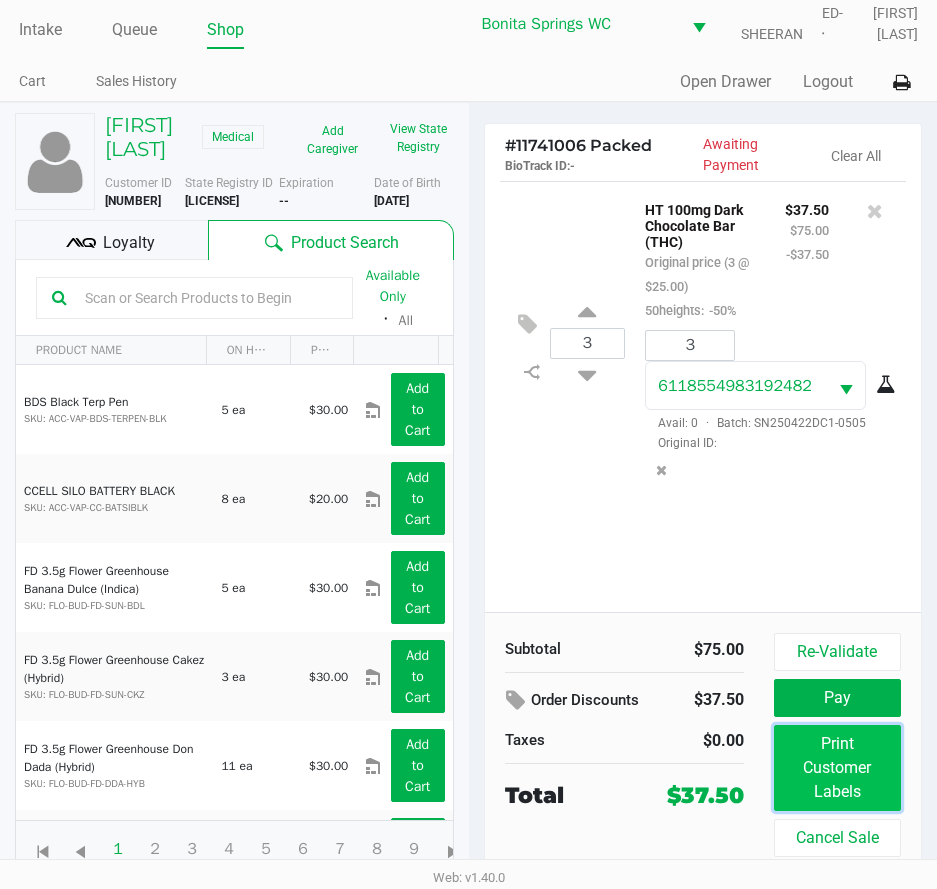 click on "Print Customer Labels" 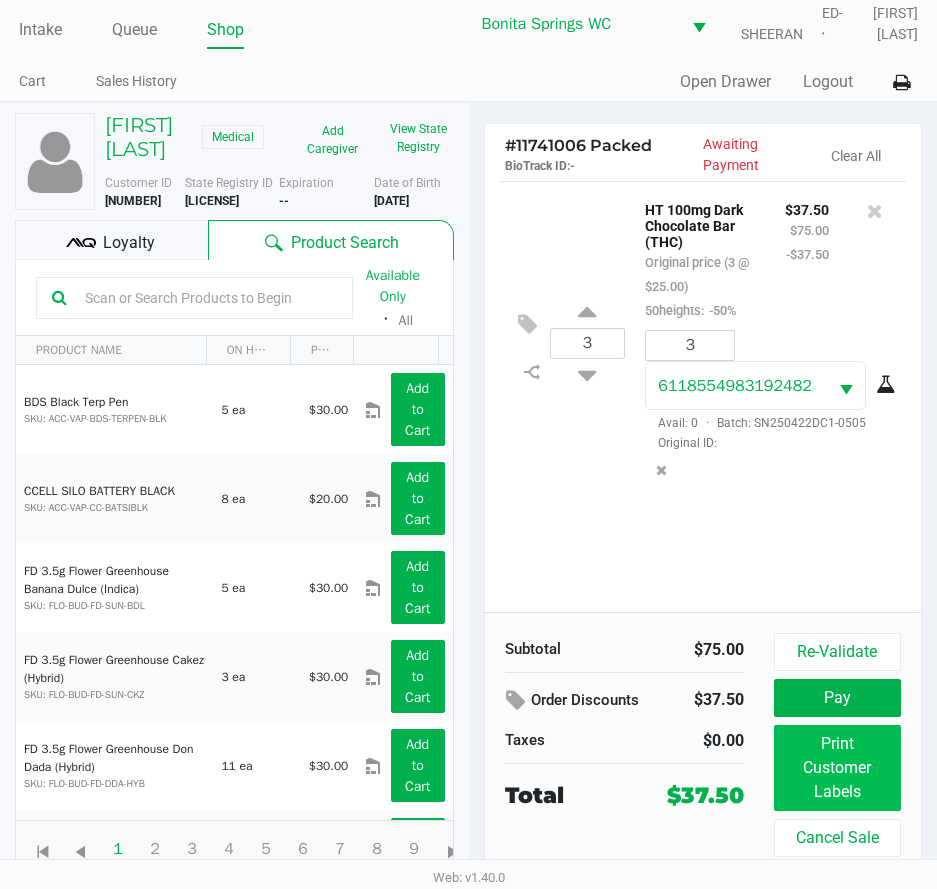 scroll, scrollTop: 0, scrollLeft: 0, axis: both 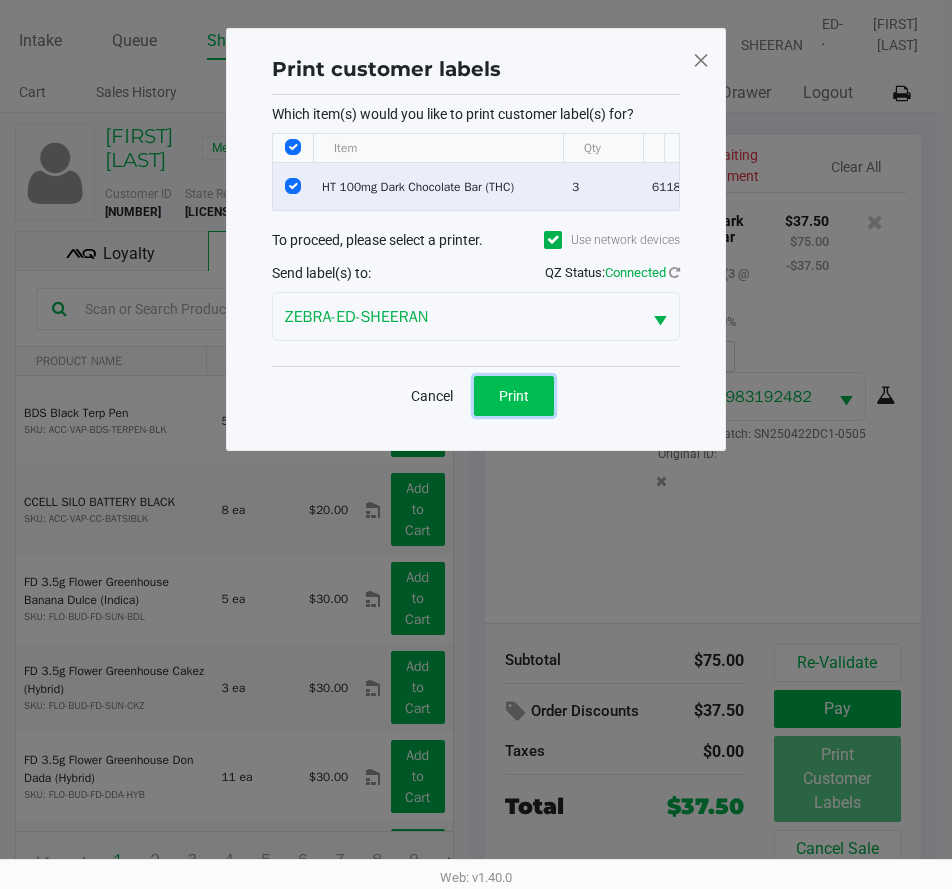 click on "Print" 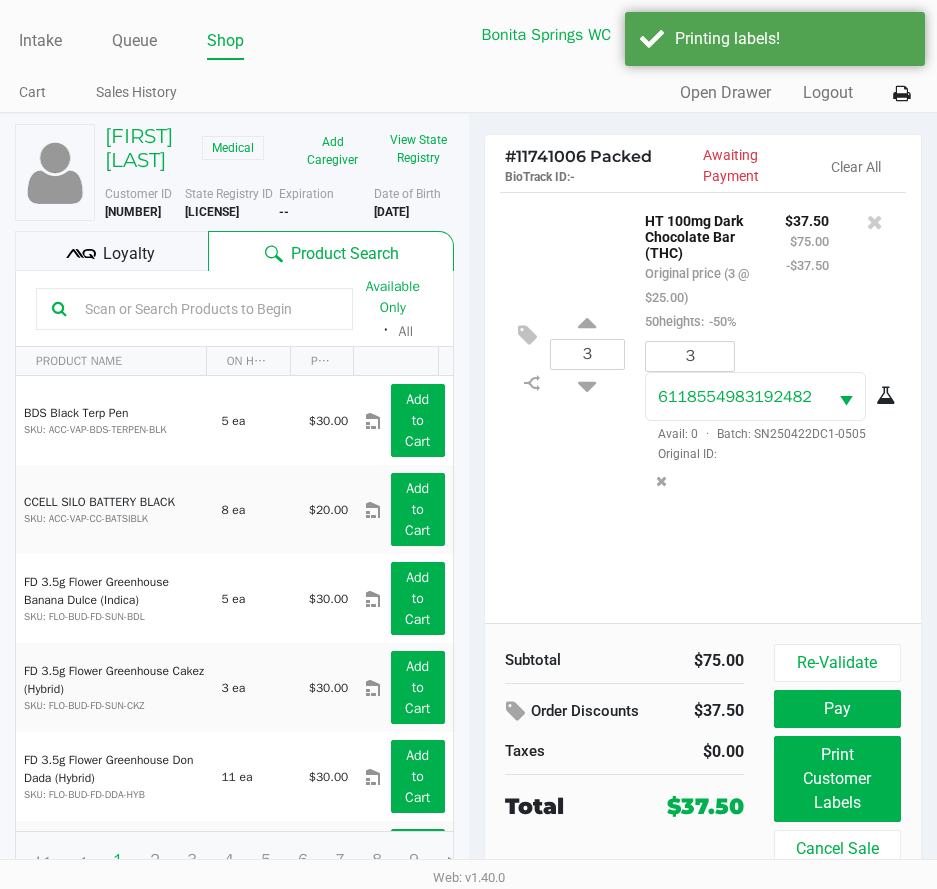 scroll, scrollTop: 37, scrollLeft: 0, axis: vertical 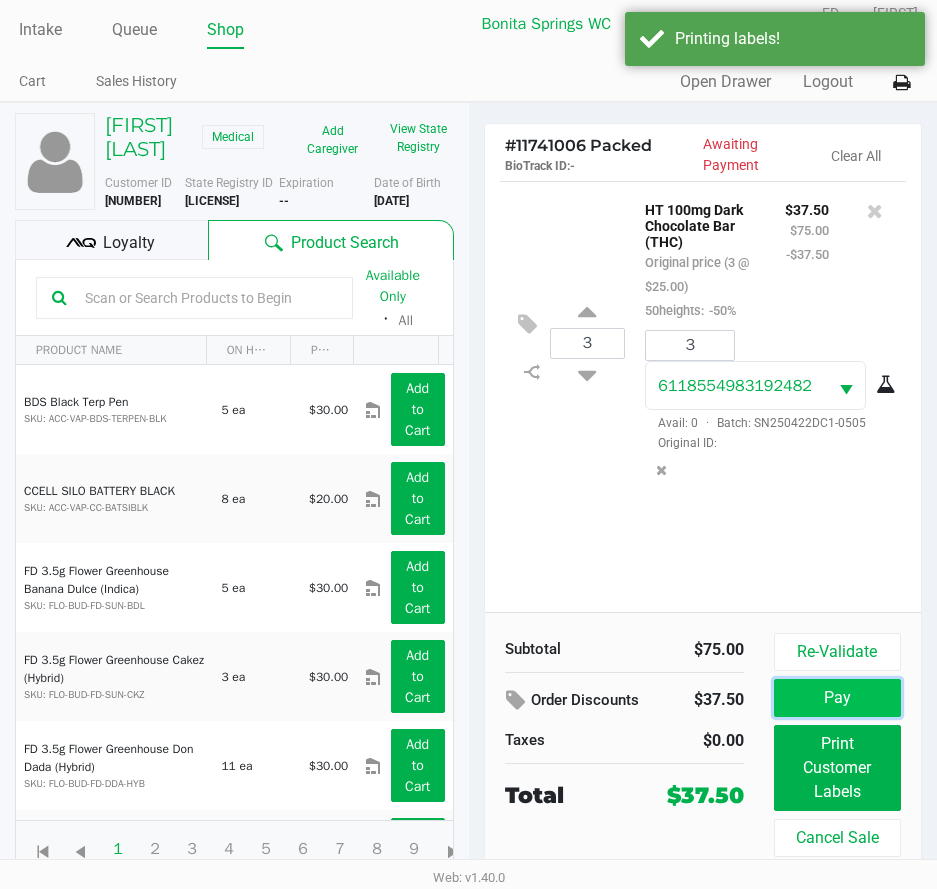 click on "Pay" 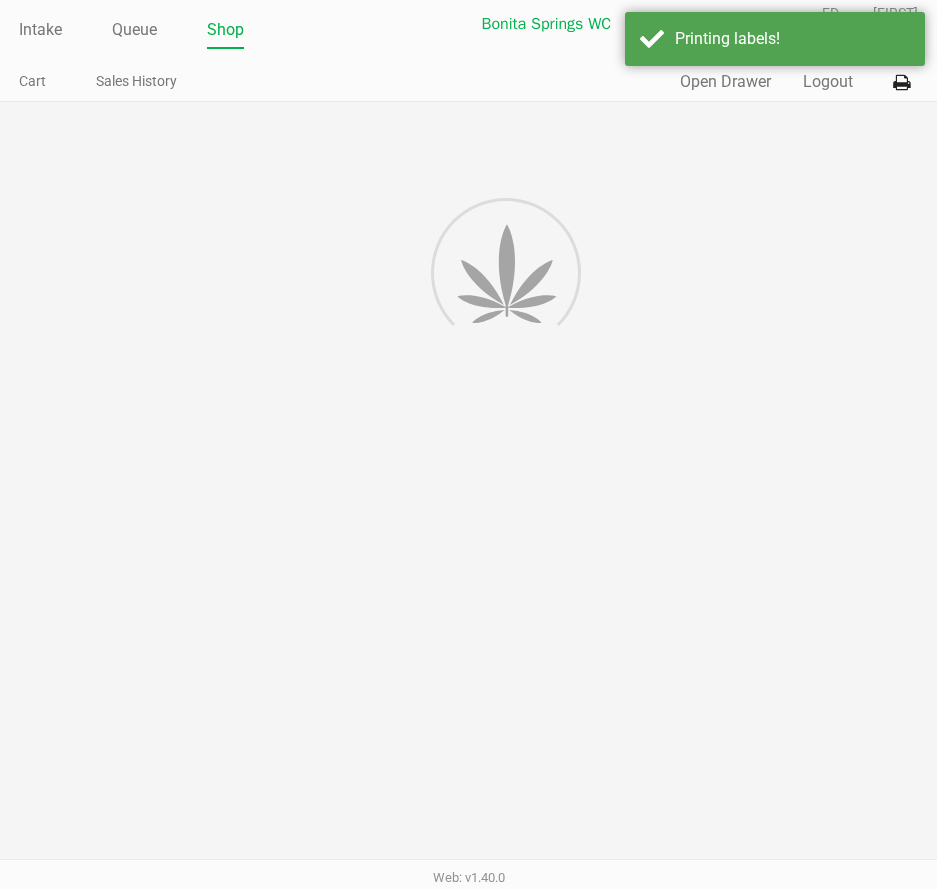 scroll, scrollTop: 0, scrollLeft: 0, axis: both 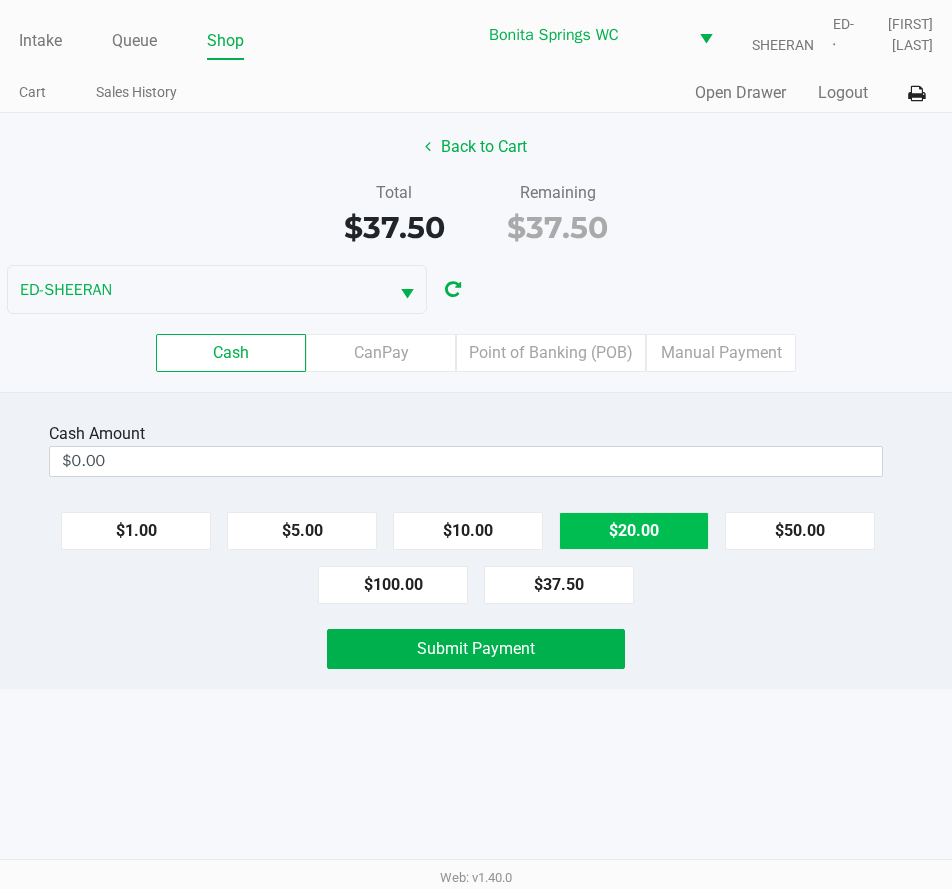click on "$20.00" 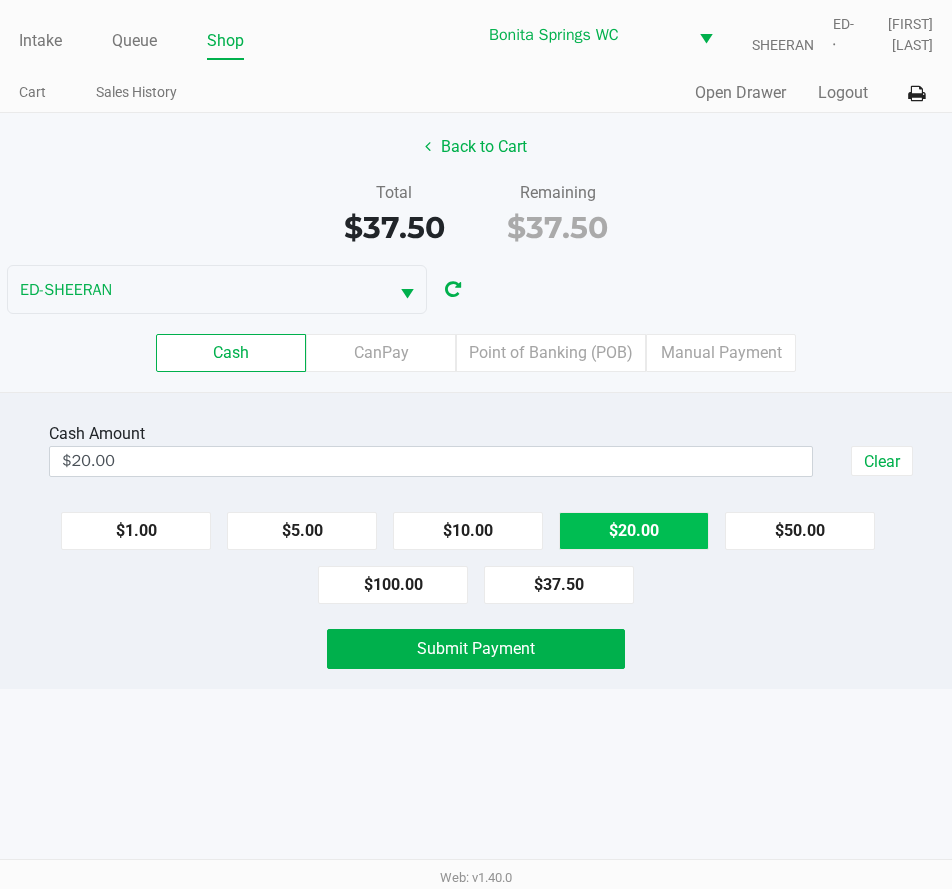 click on "$20.00" 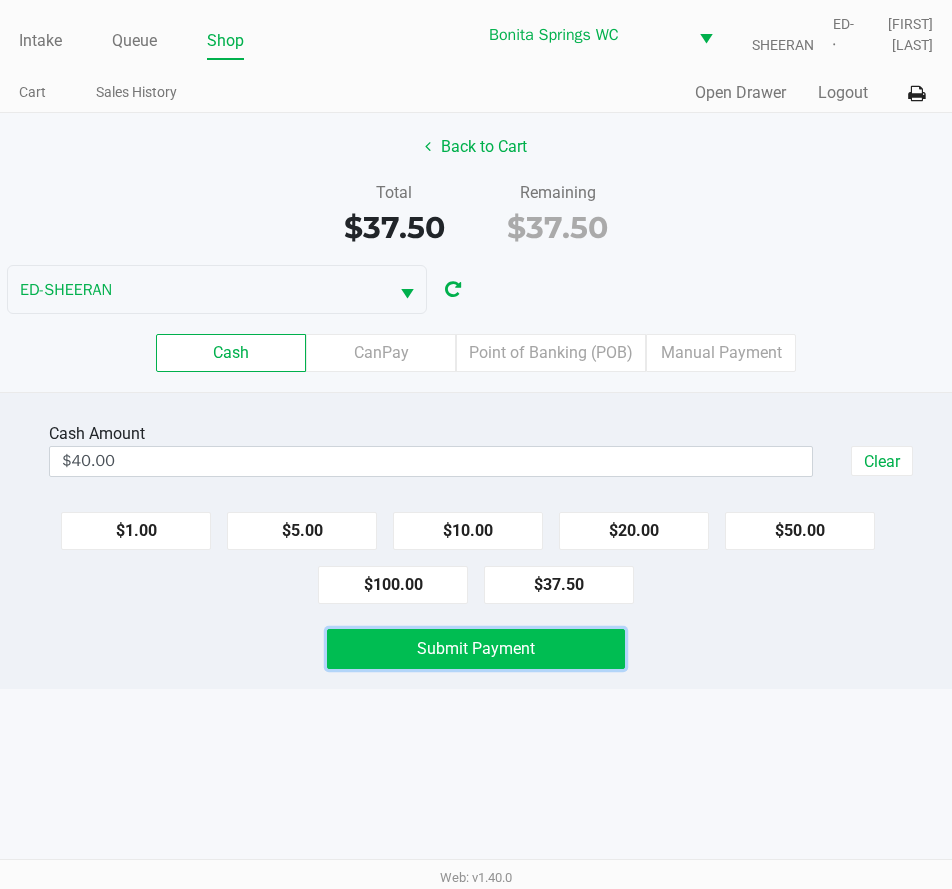 click on "Submit Payment" 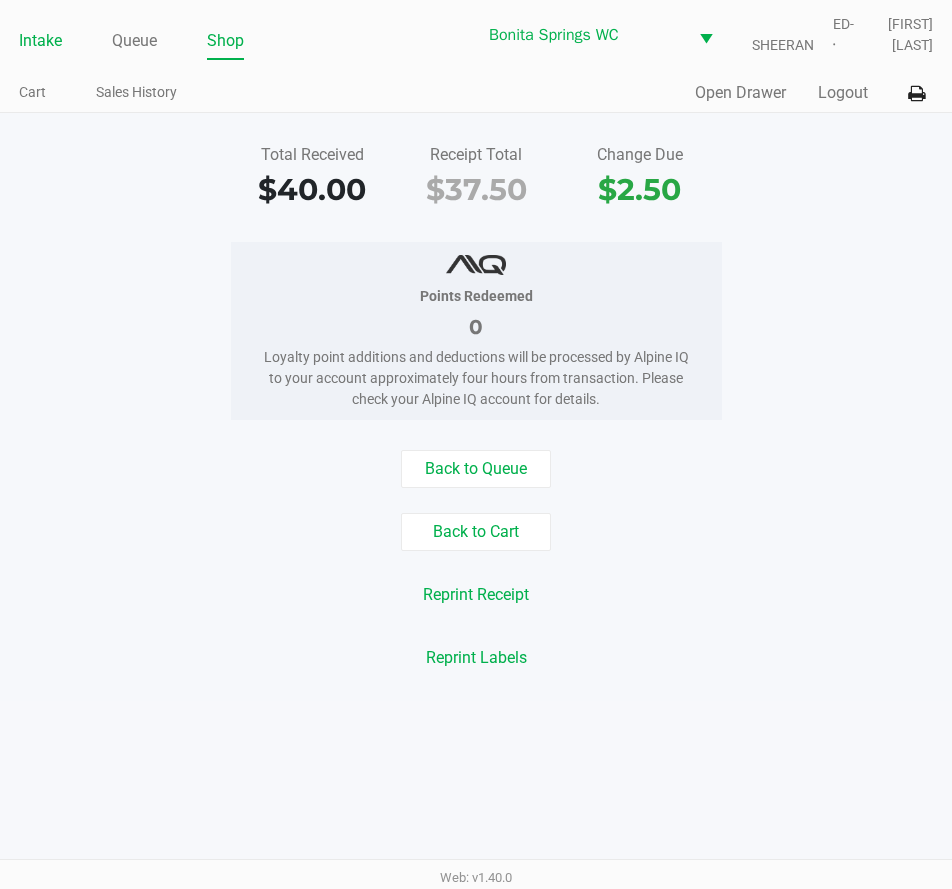 click on "Intake" 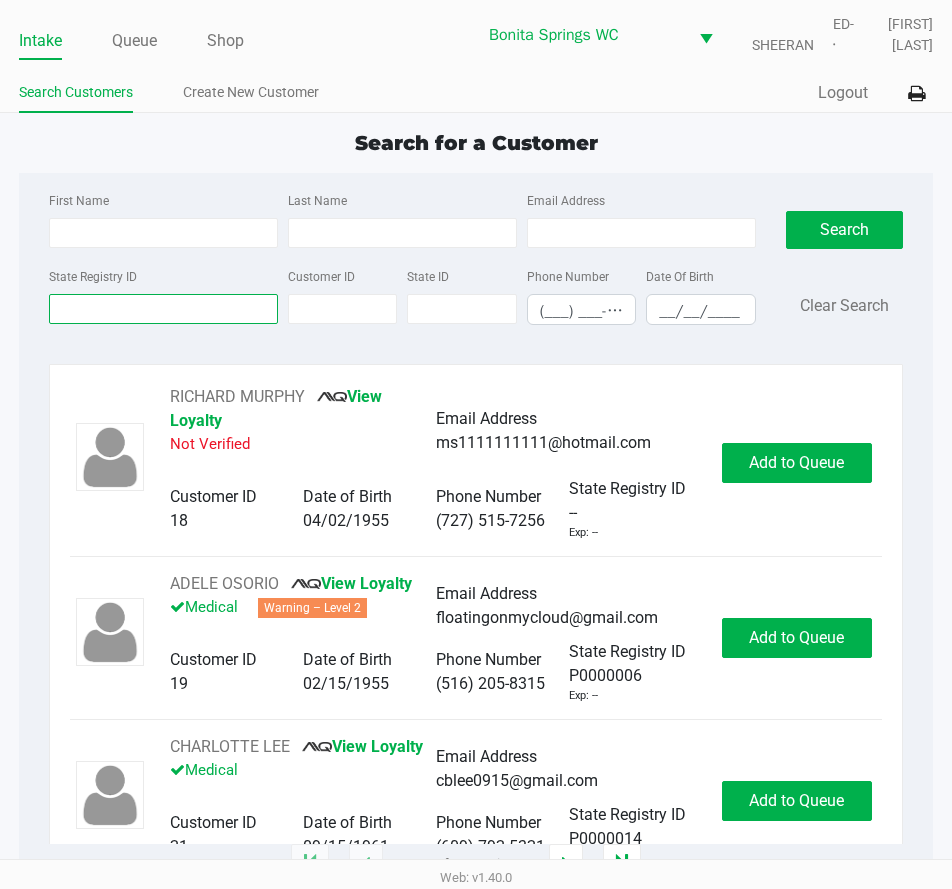 click on "State Registry ID" at bounding box center [163, 309] 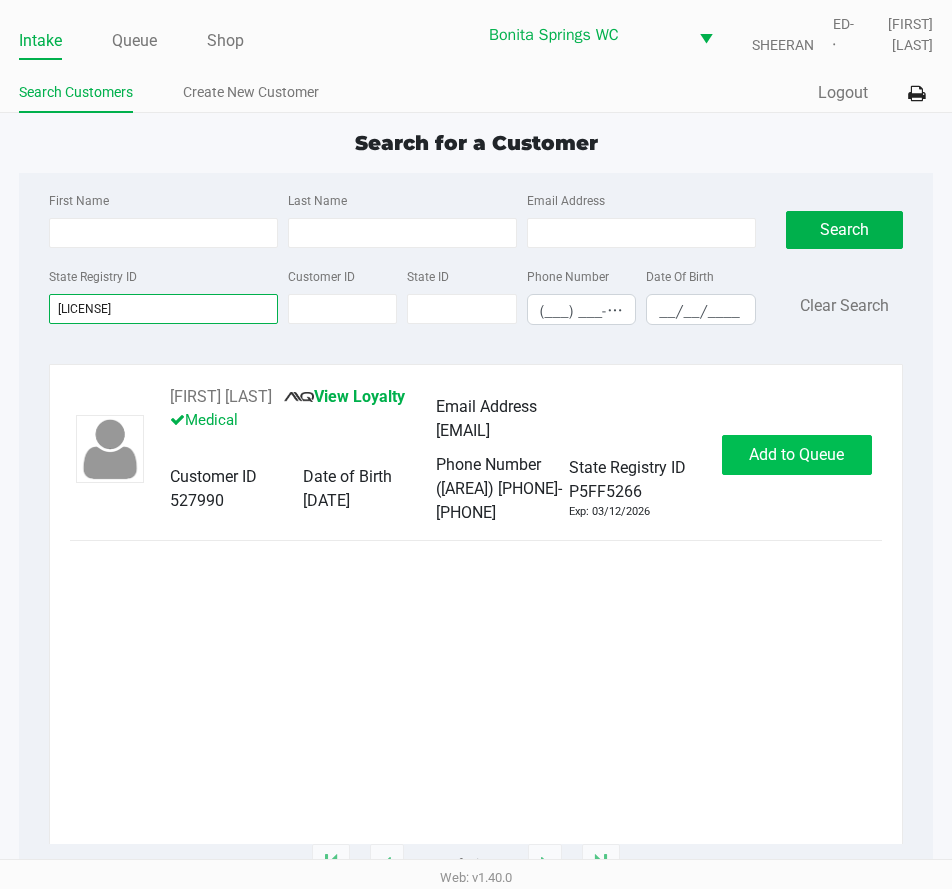 type on "p5ff5266" 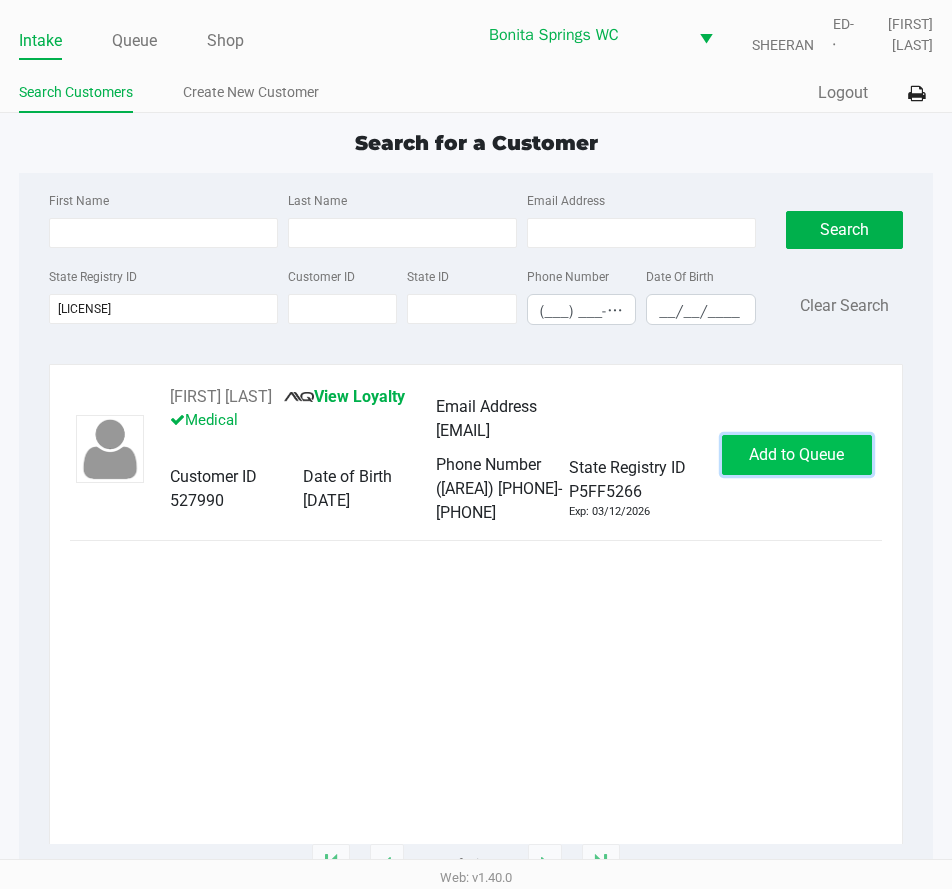 click on "Add to Queue" 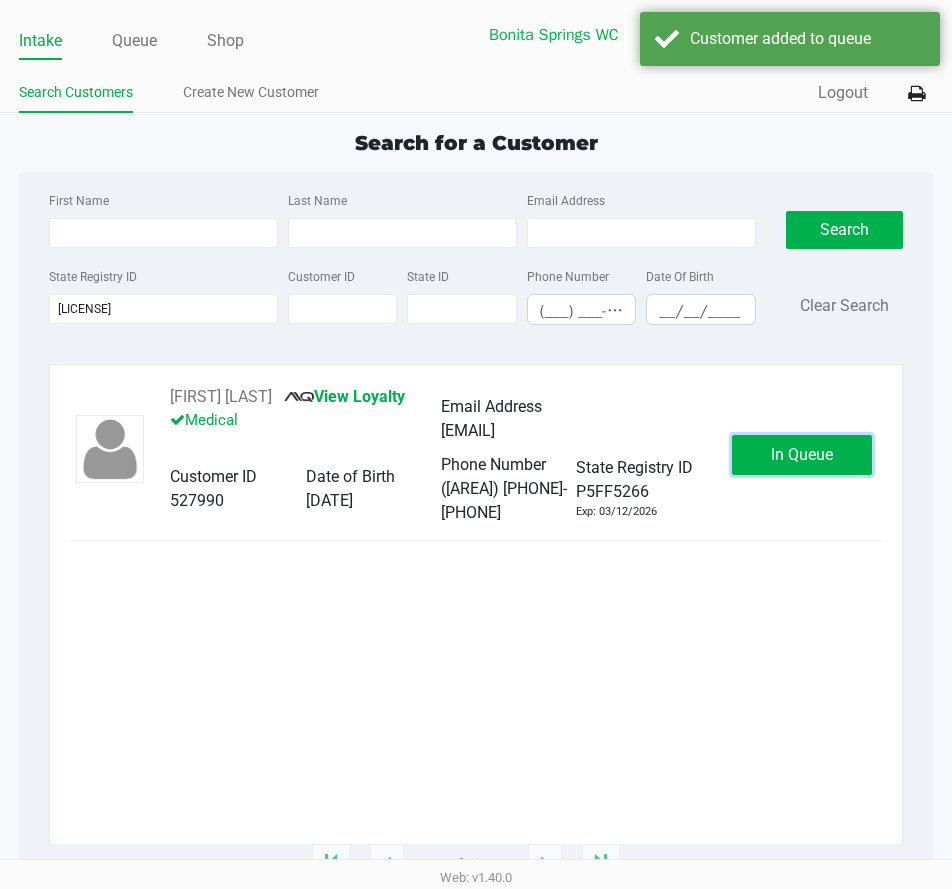 click on "In Queue" 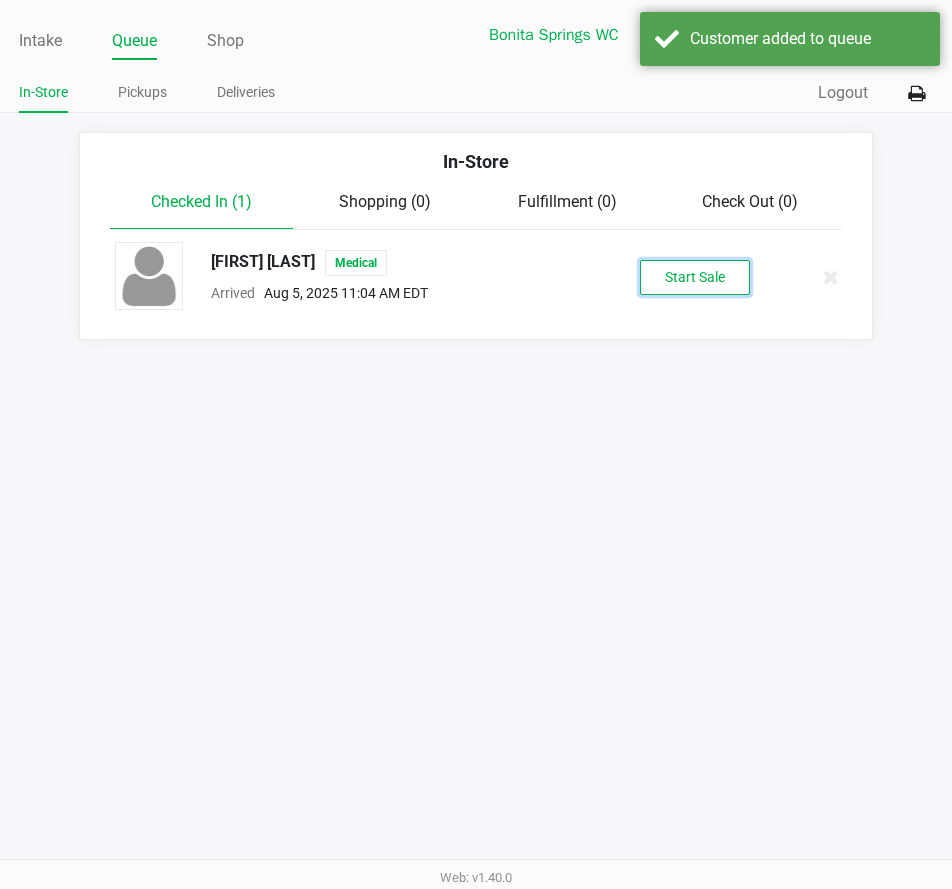 drag, startPoint x: 677, startPoint y: 262, endPoint x: 687, endPoint y: 263, distance: 10.049875 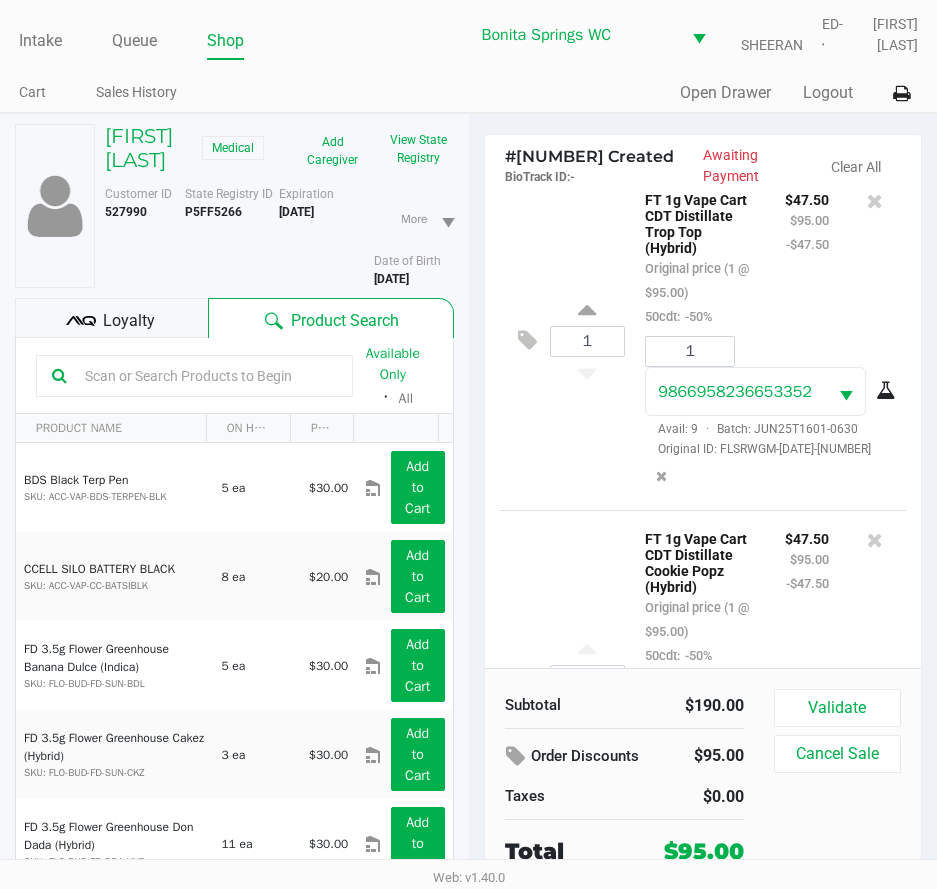 scroll, scrollTop: 0, scrollLeft: 0, axis: both 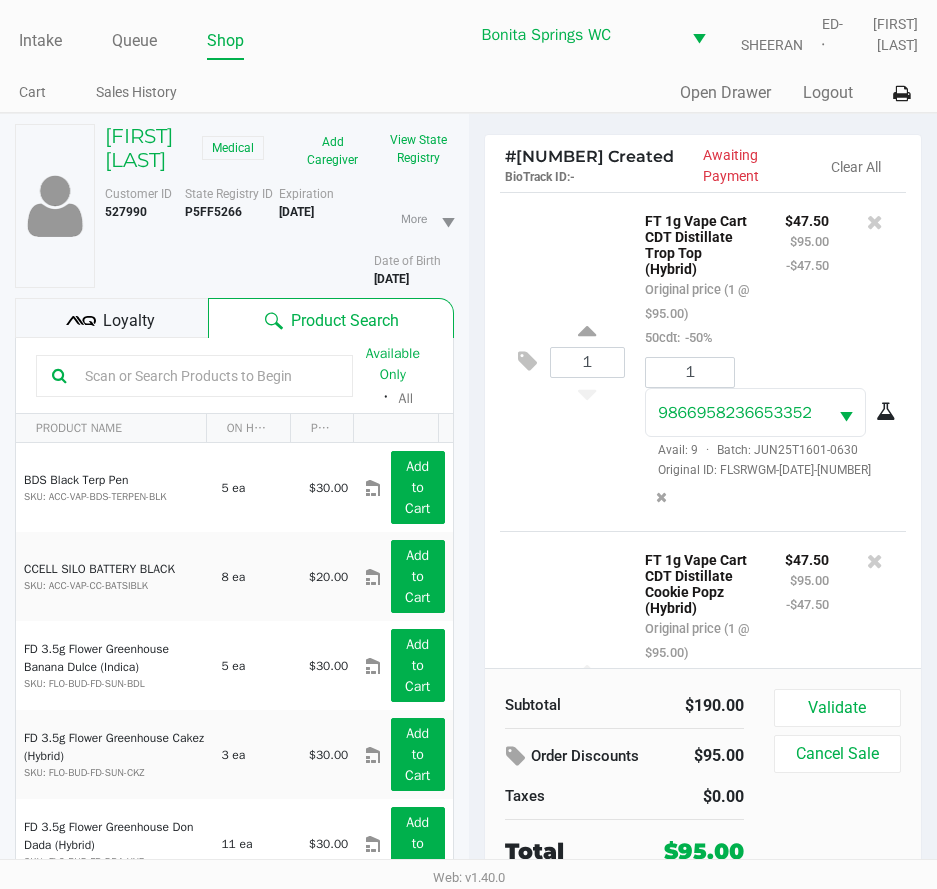 click on "Loyalty" 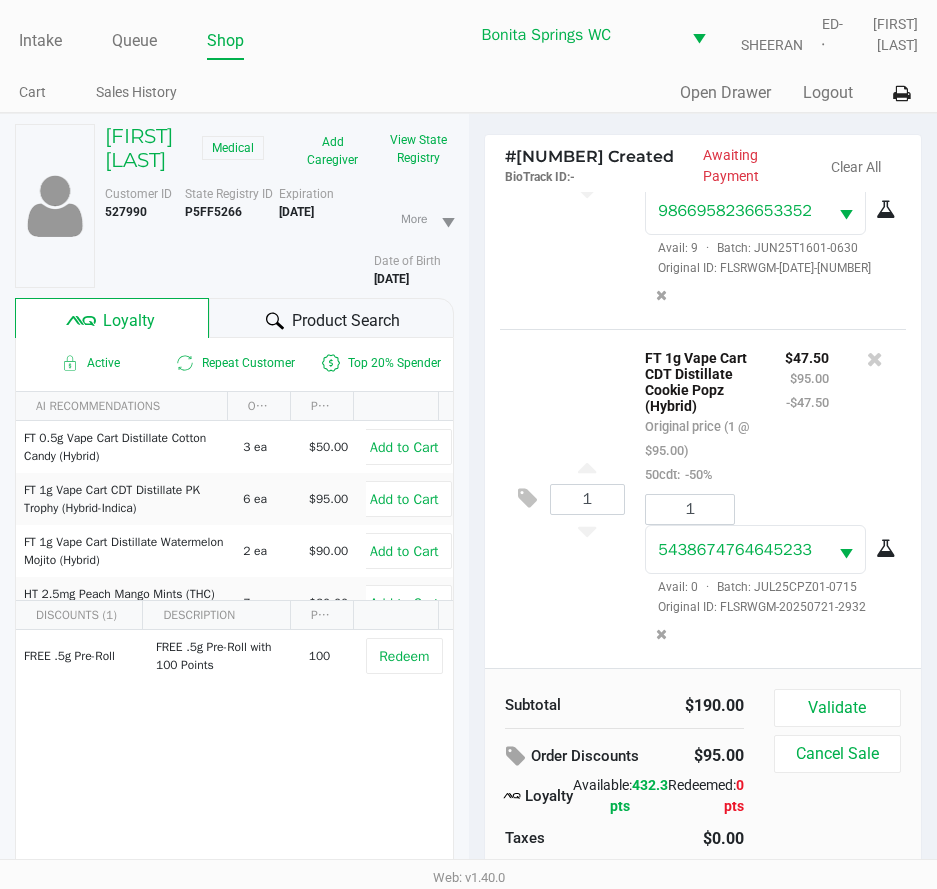scroll, scrollTop: 227, scrollLeft: 0, axis: vertical 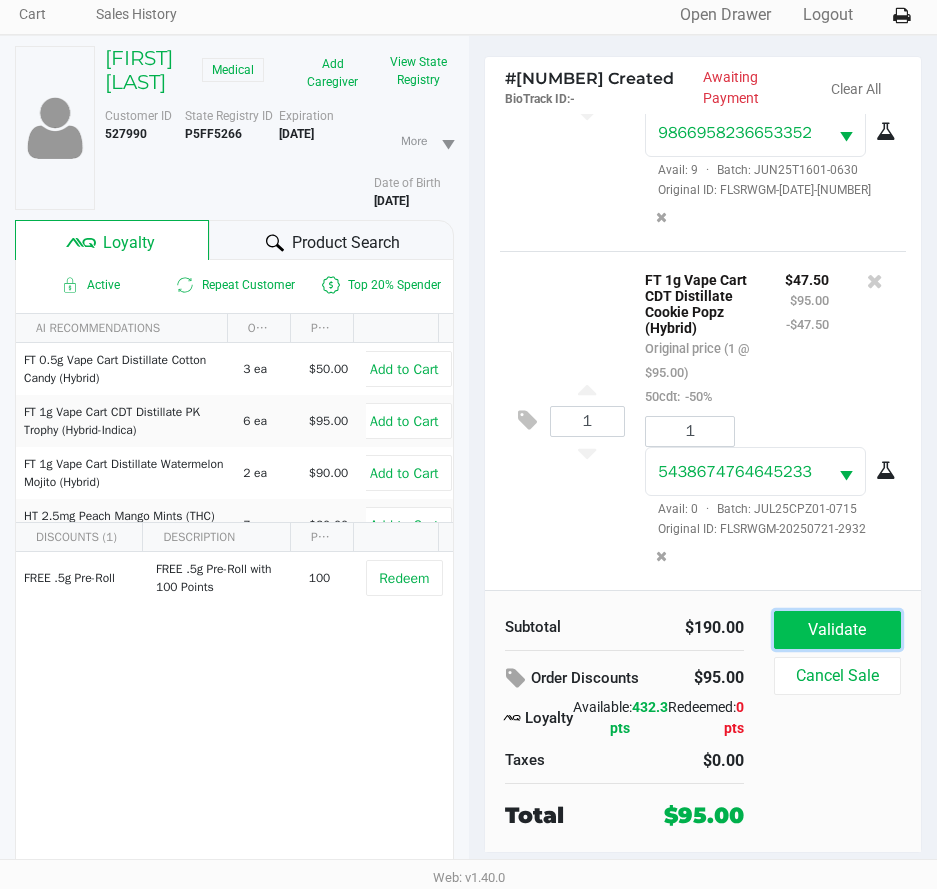 click on "Validate" 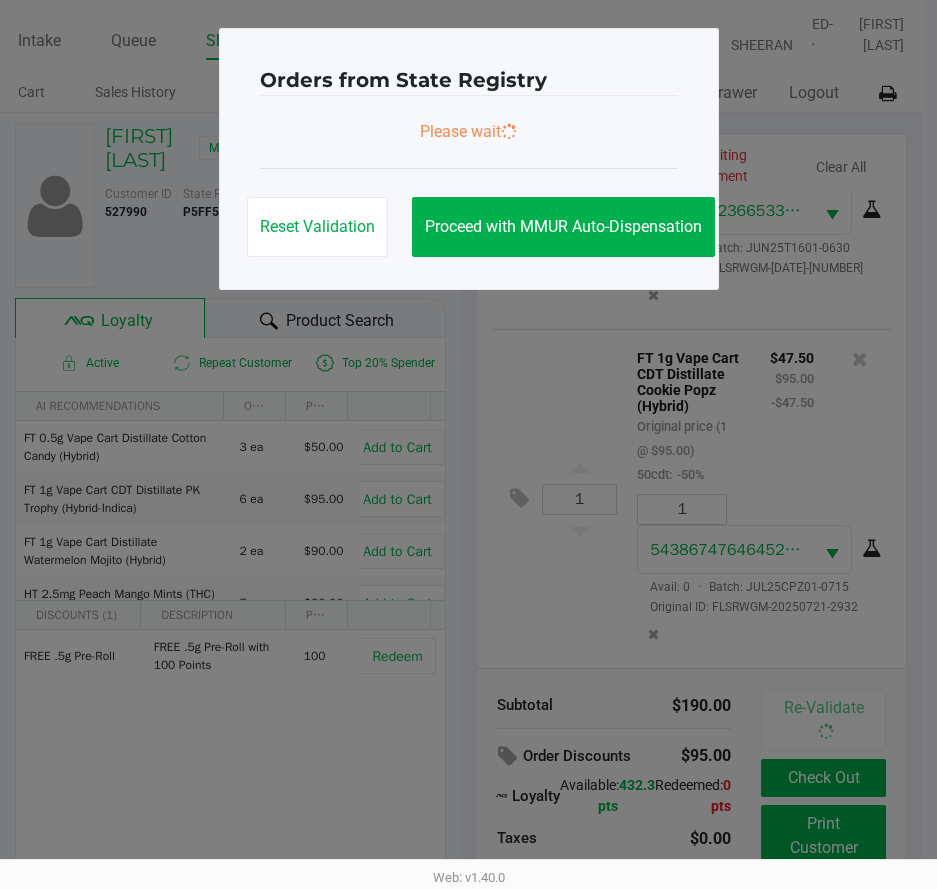 scroll, scrollTop: 0, scrollLeft: 0, axis: both 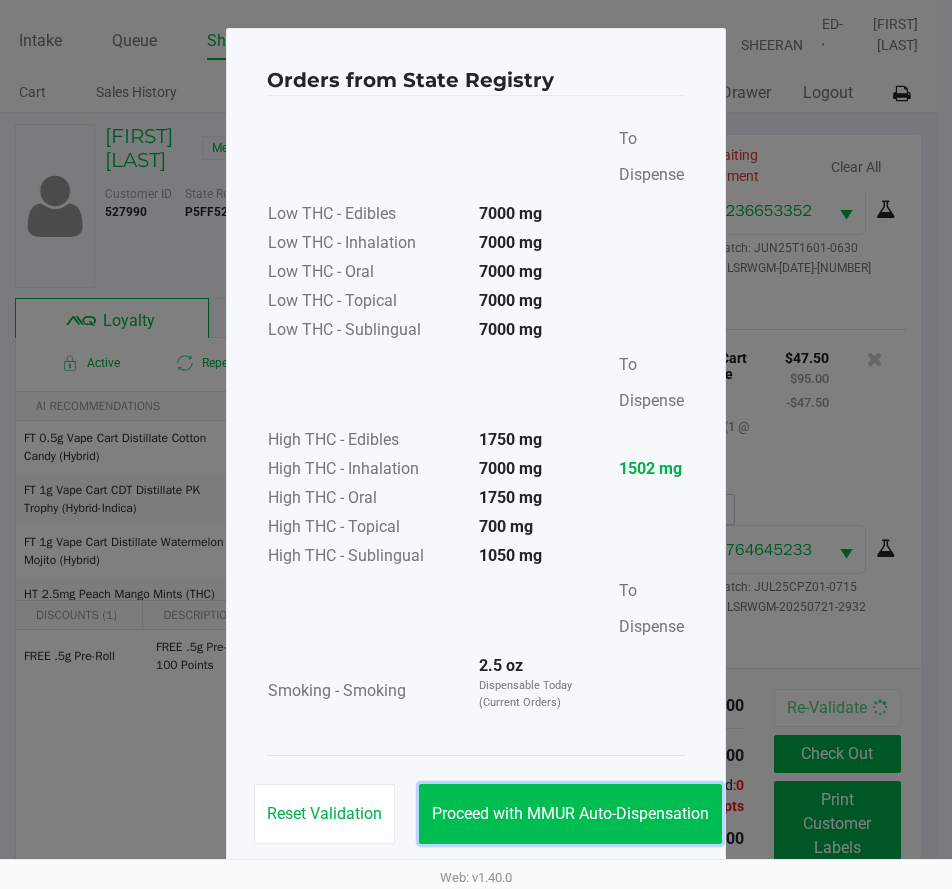 click on "Proceed with MMUR Auto-Dispensation" 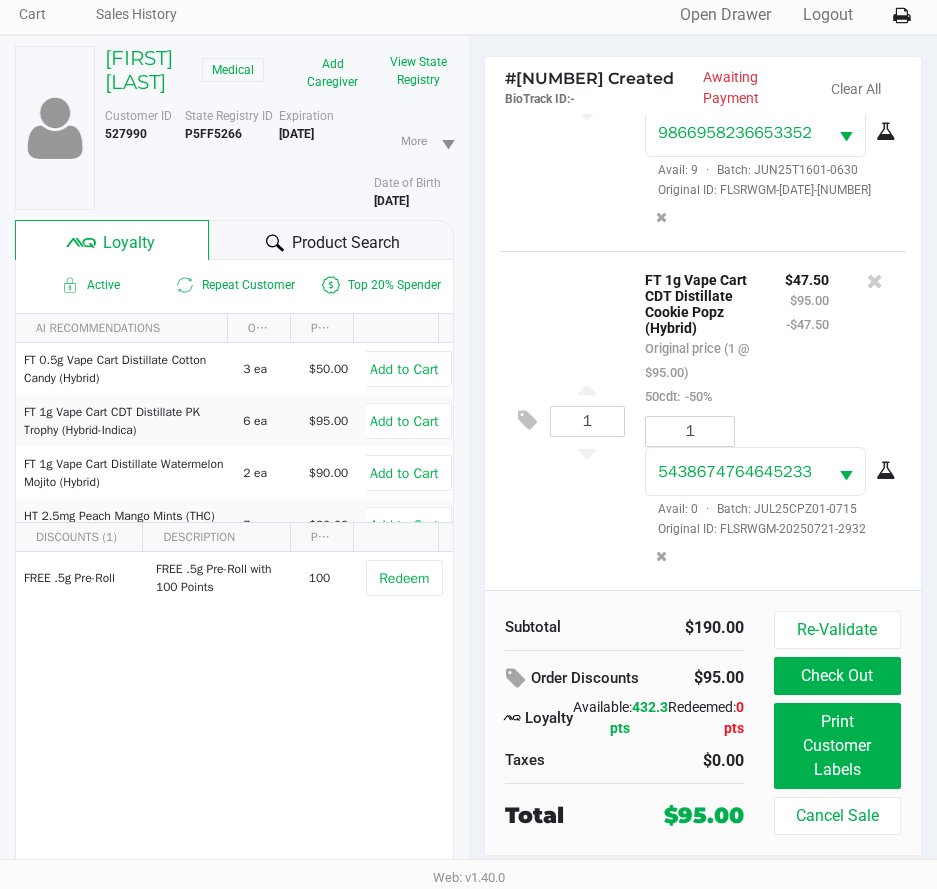 scroll, scrollTop: 104, scrollLeft: 0, axis: vertical 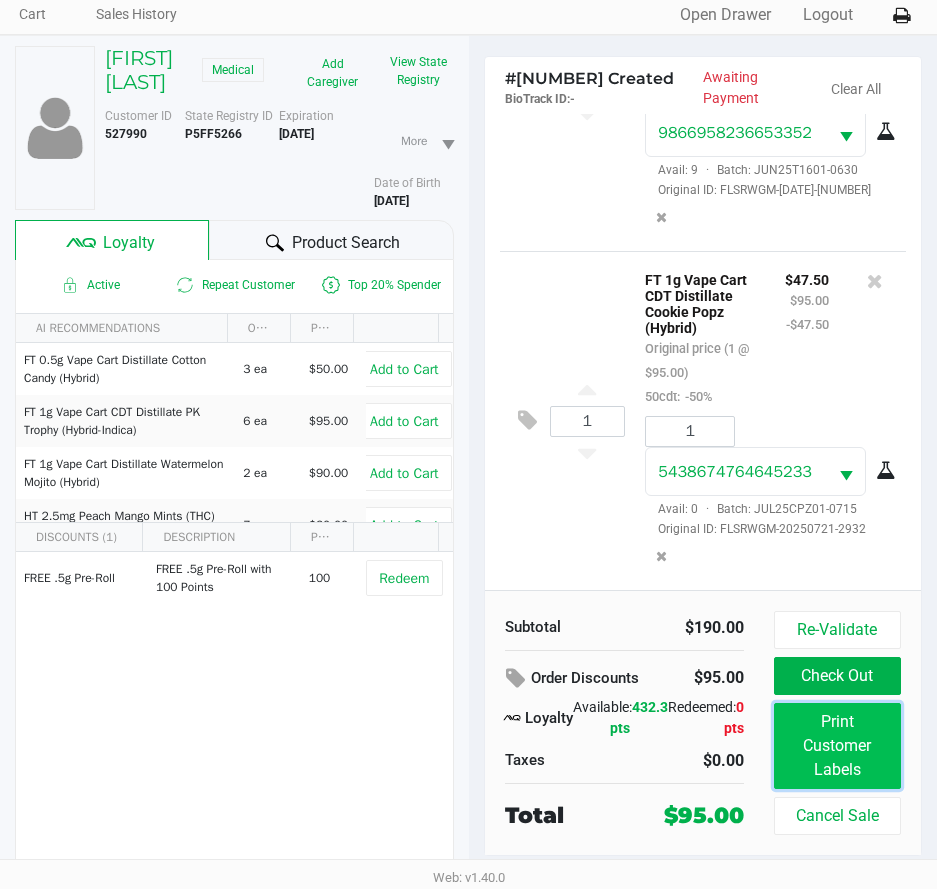 click on "Print Customer Labels" 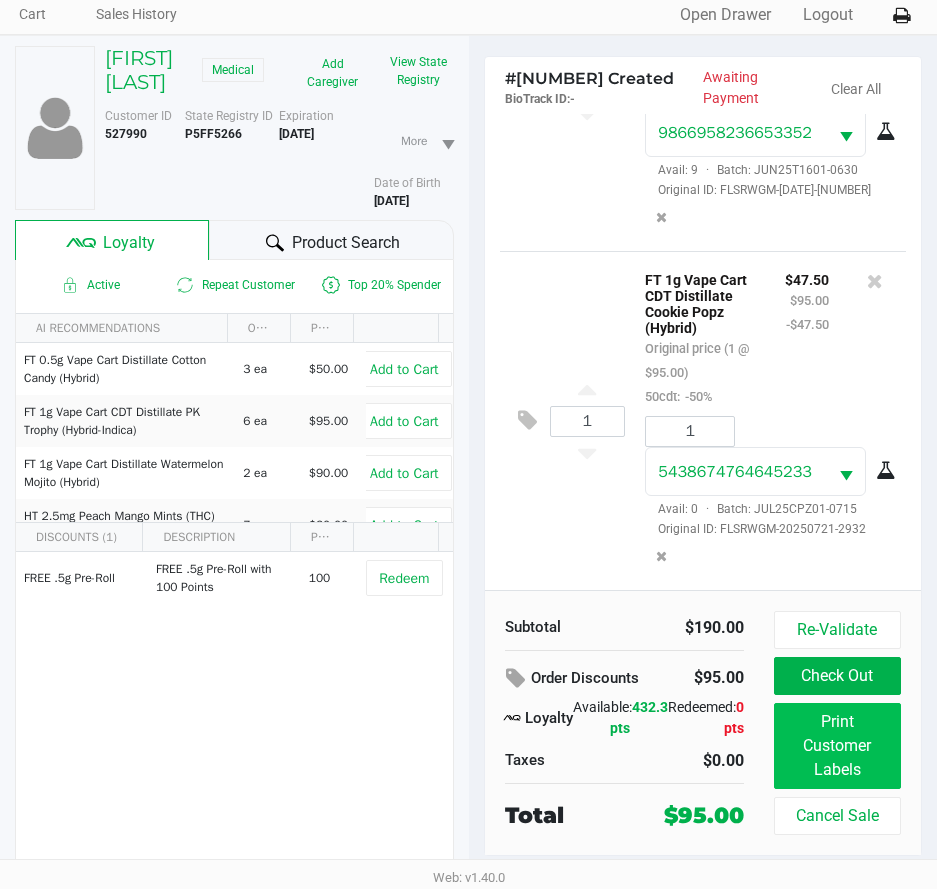 scroll, scrollTop: 0, scrollLeft: 0, axis: both 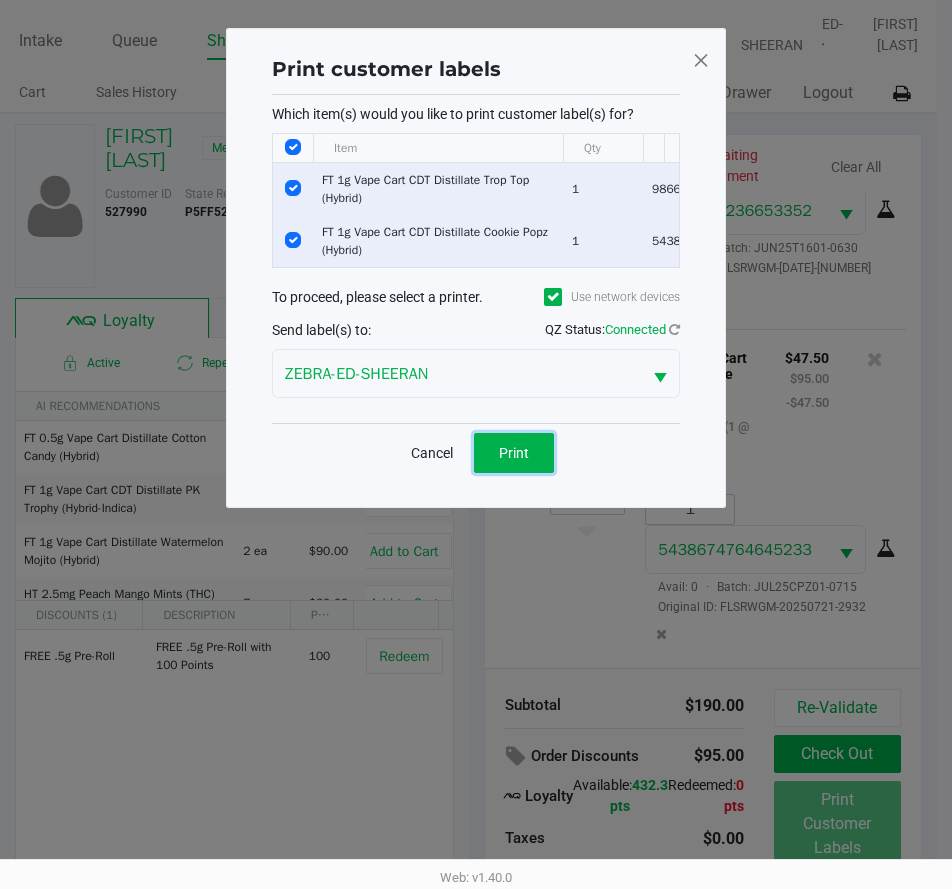 click on "Print" 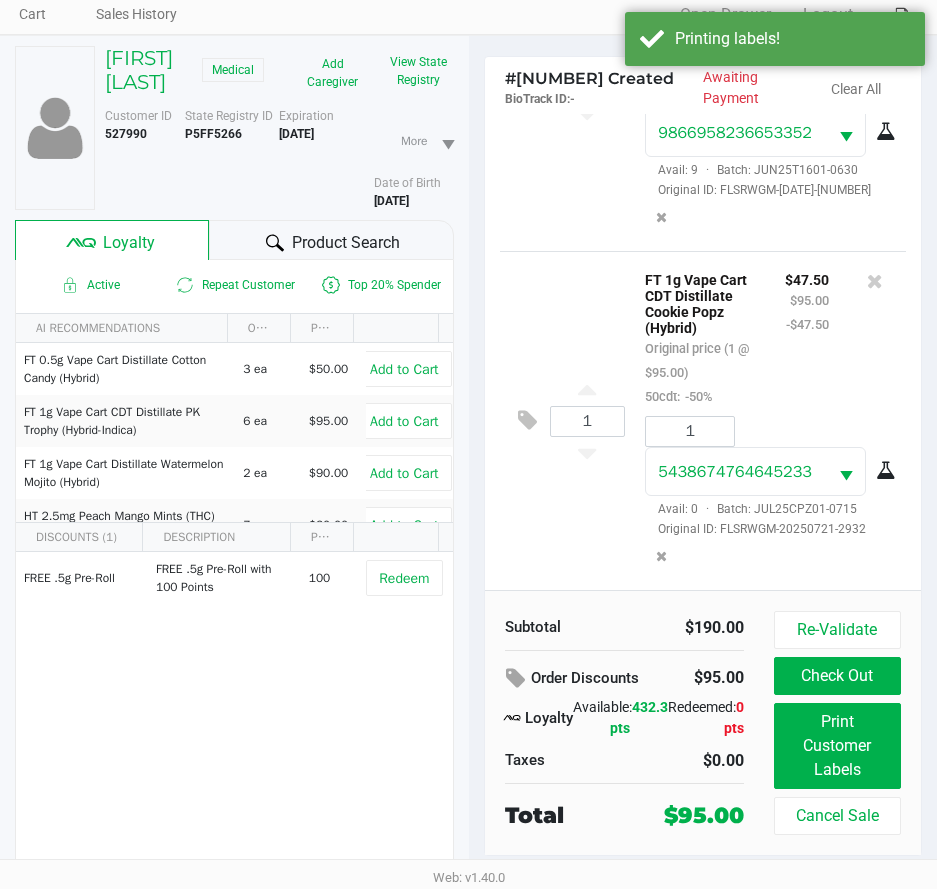 scroll, scrollTop: 104, scrollLeft: 0, axis: vertical 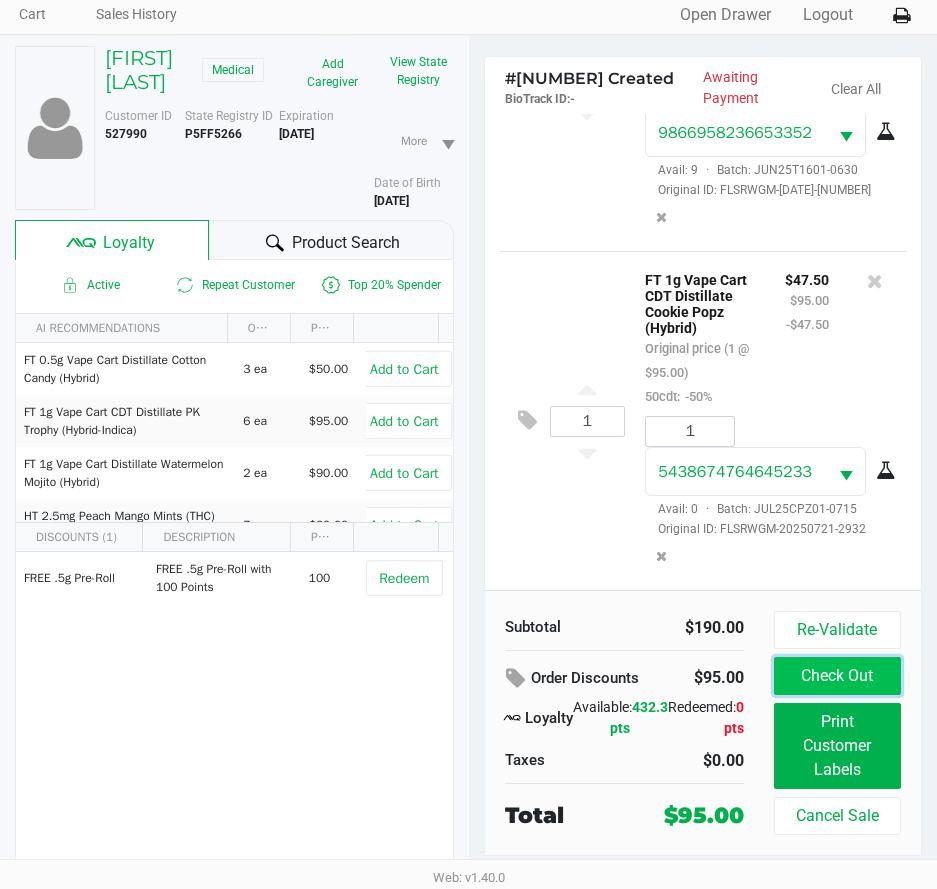 click on "Check Out" 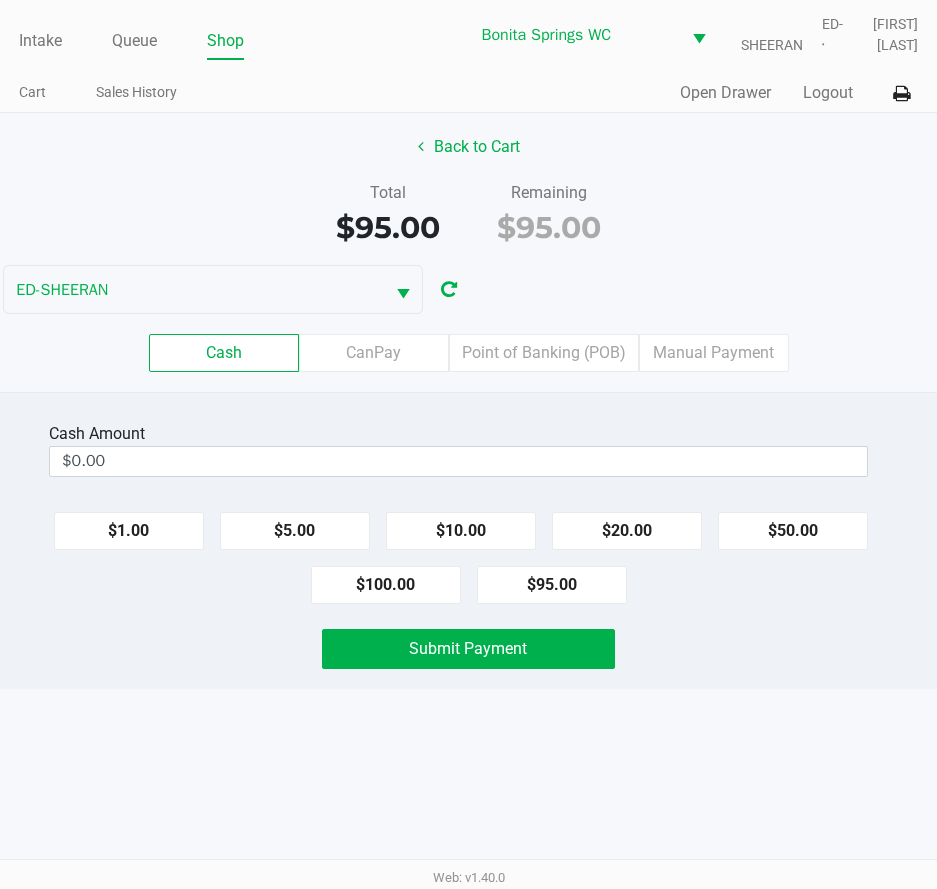 scroll, scrollTop: 0, scrollLeft: 0, axis: both 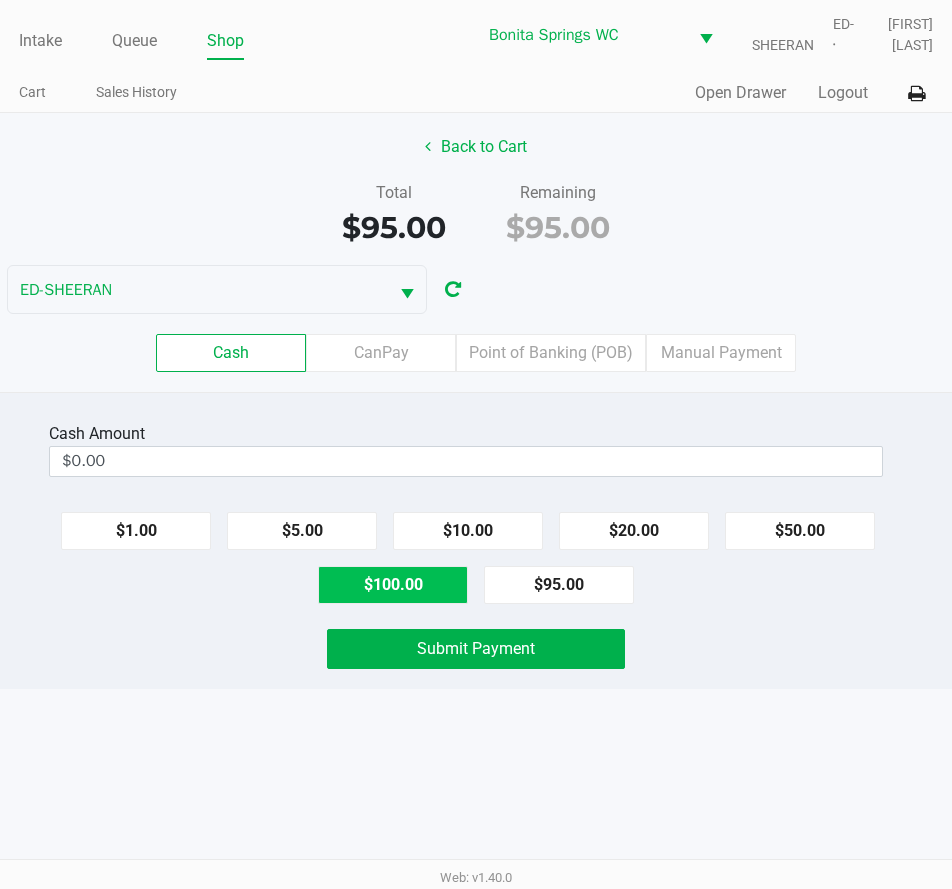 click on "$100.00" 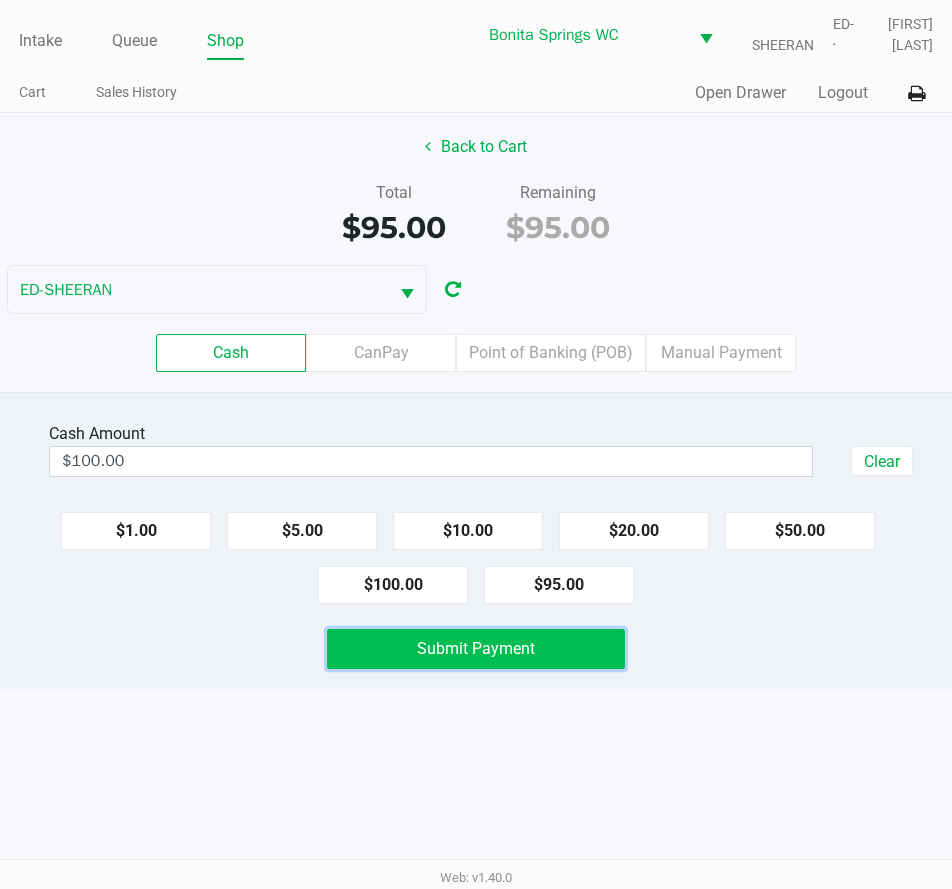 click on "Submit Payment" 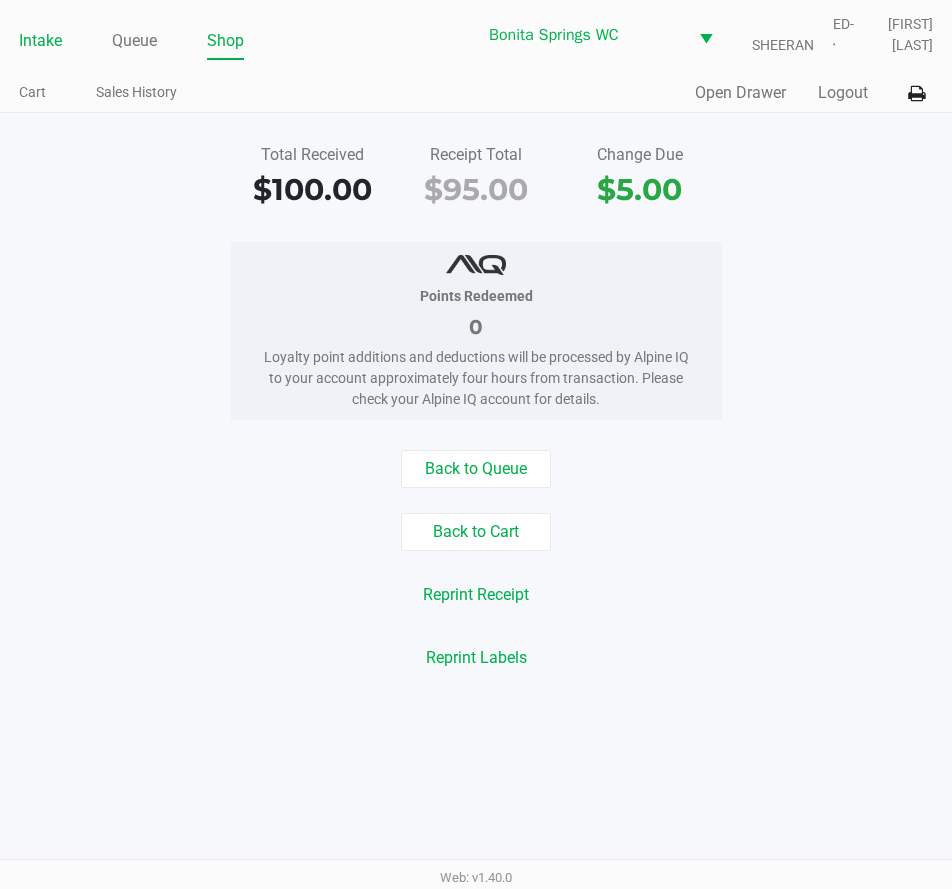 click on "Intake" 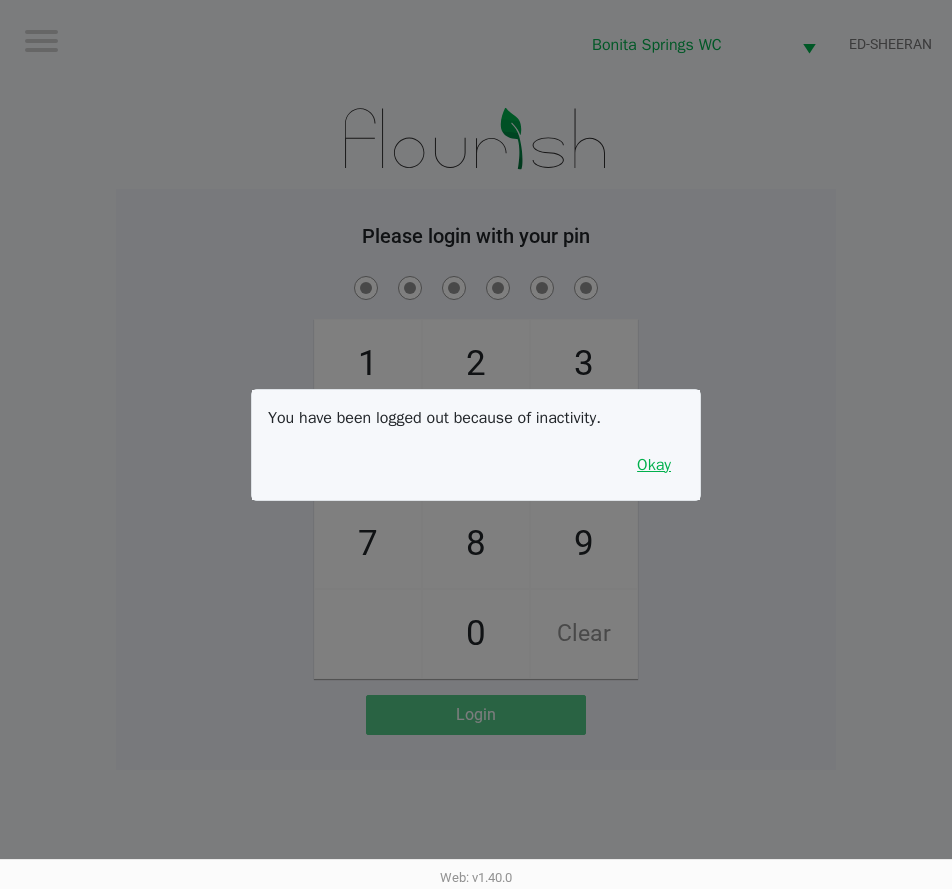 click on "Okay" at bounding box center (654, 465) 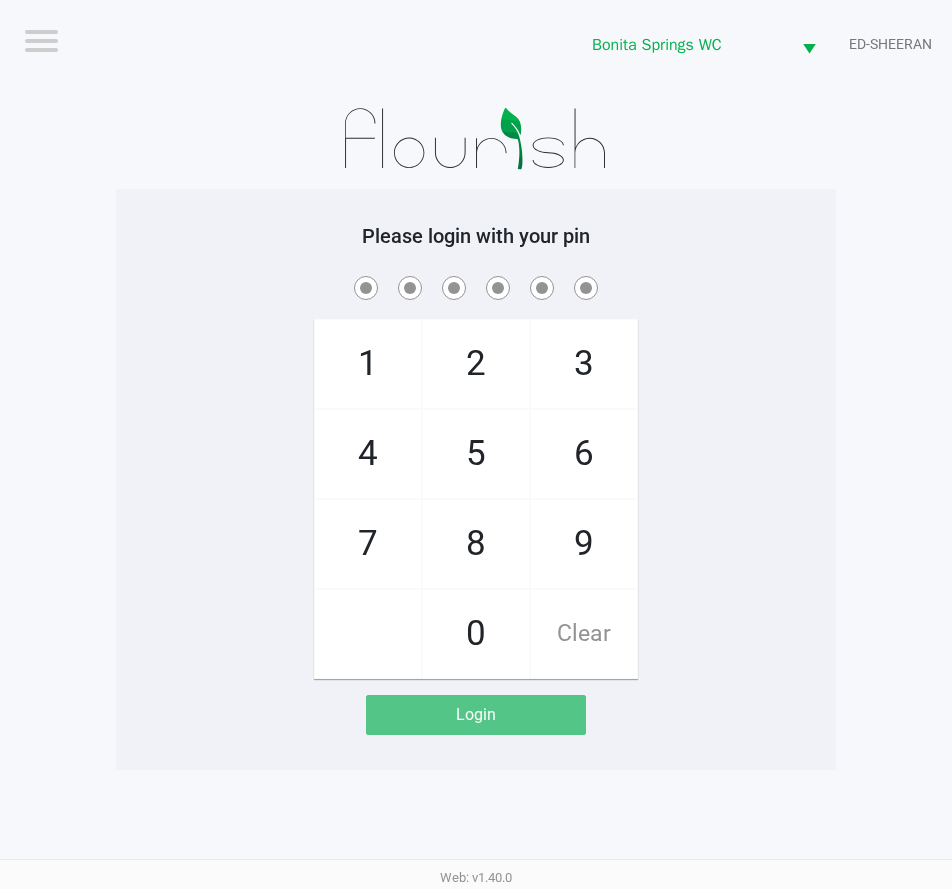 click on "1   4   7       2   5   8   0   3   6   9   Clear" 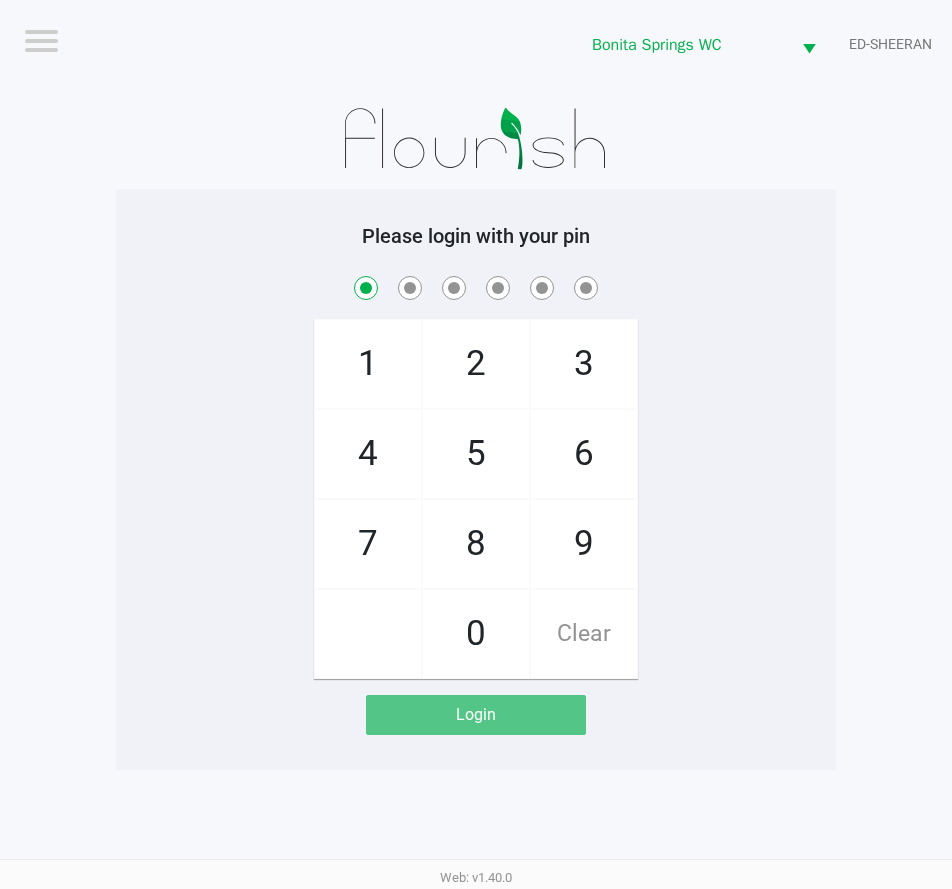 checkbox on "true" 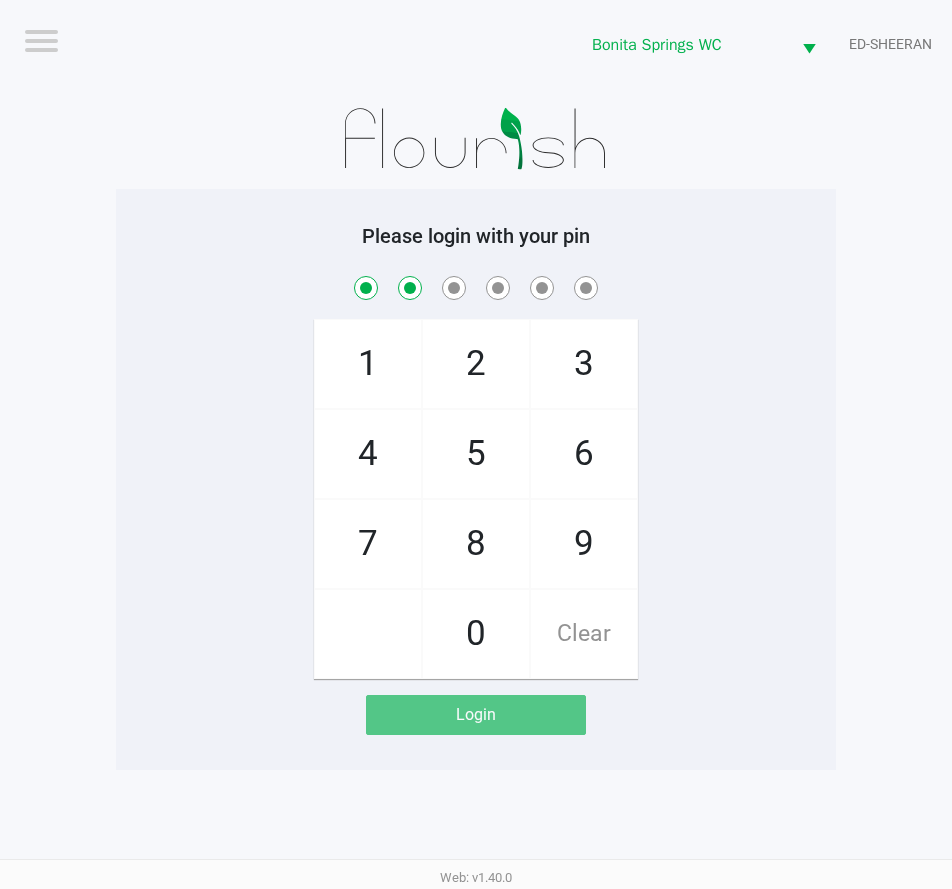 checkbox on "true" 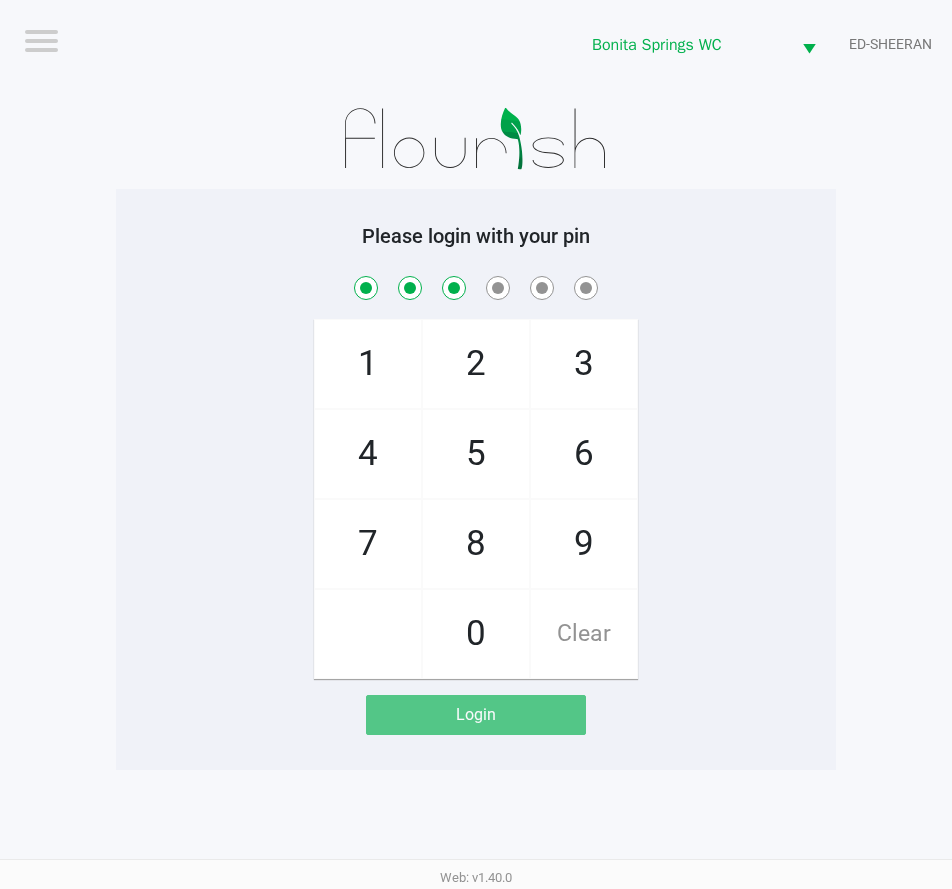 checkbox on "true" 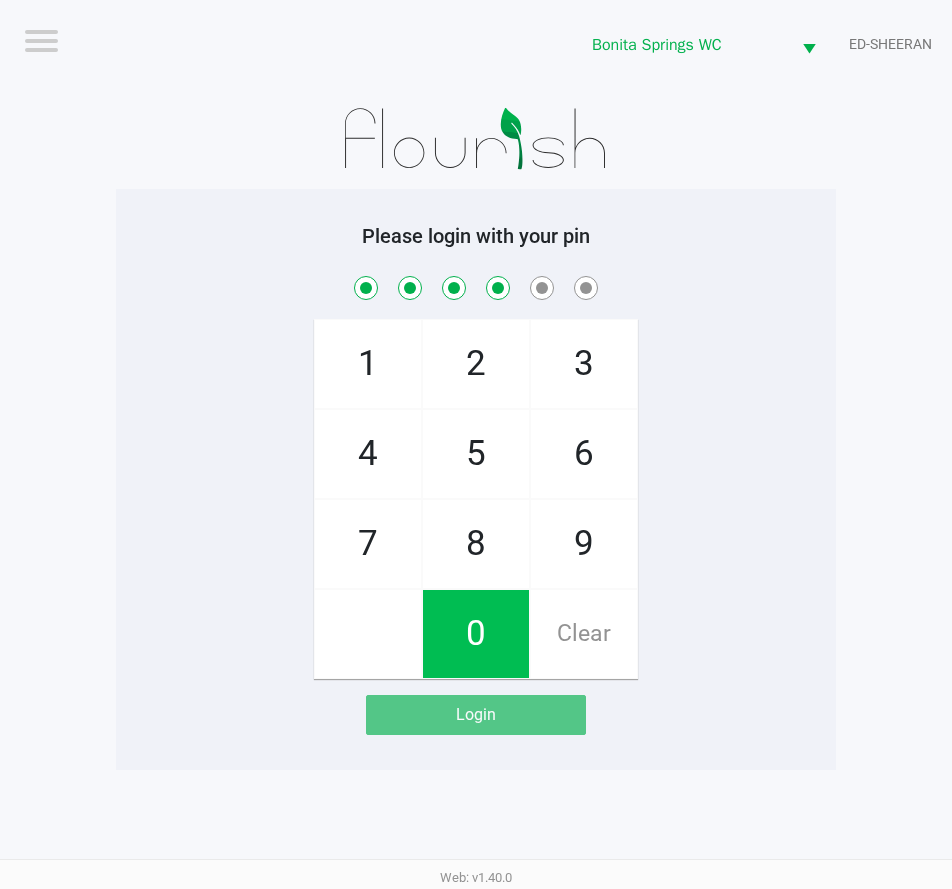 checkbox on "true" 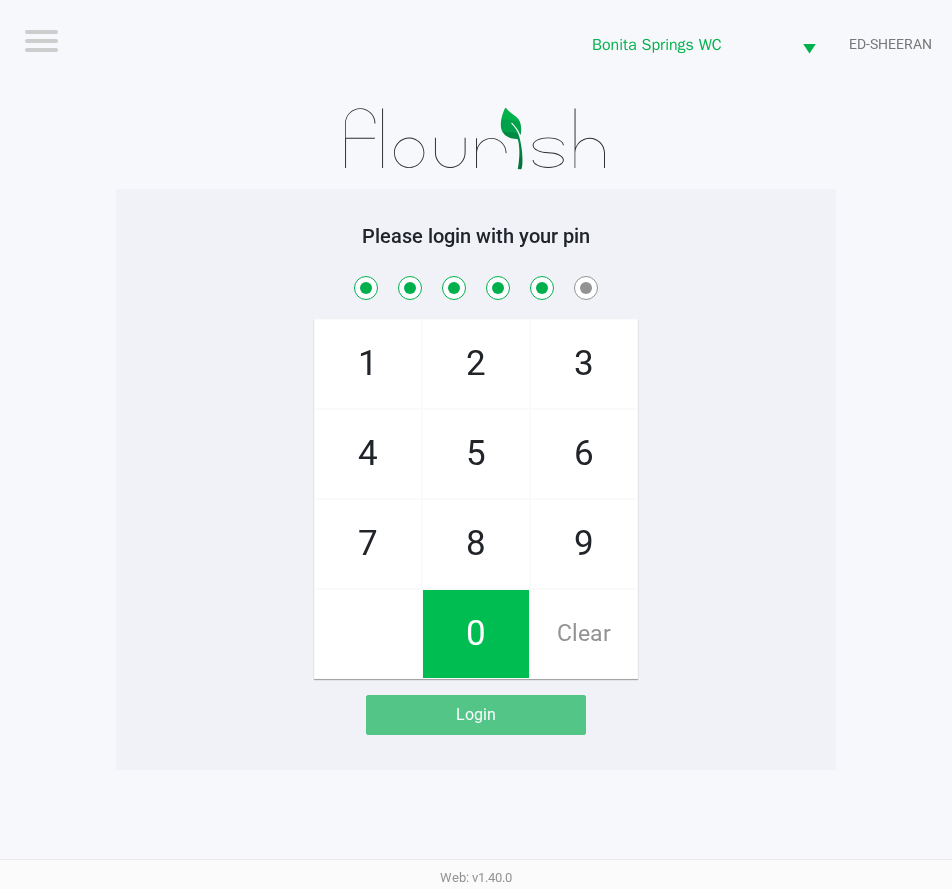 checkbox on "true" 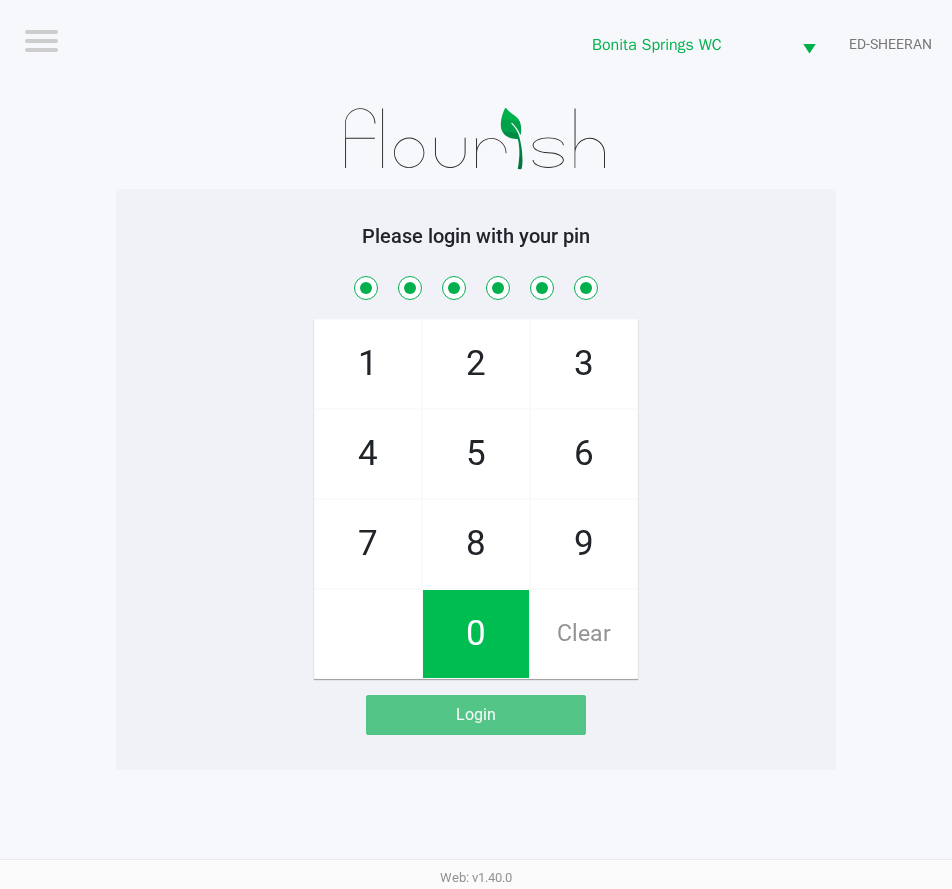 checkbox on "true" 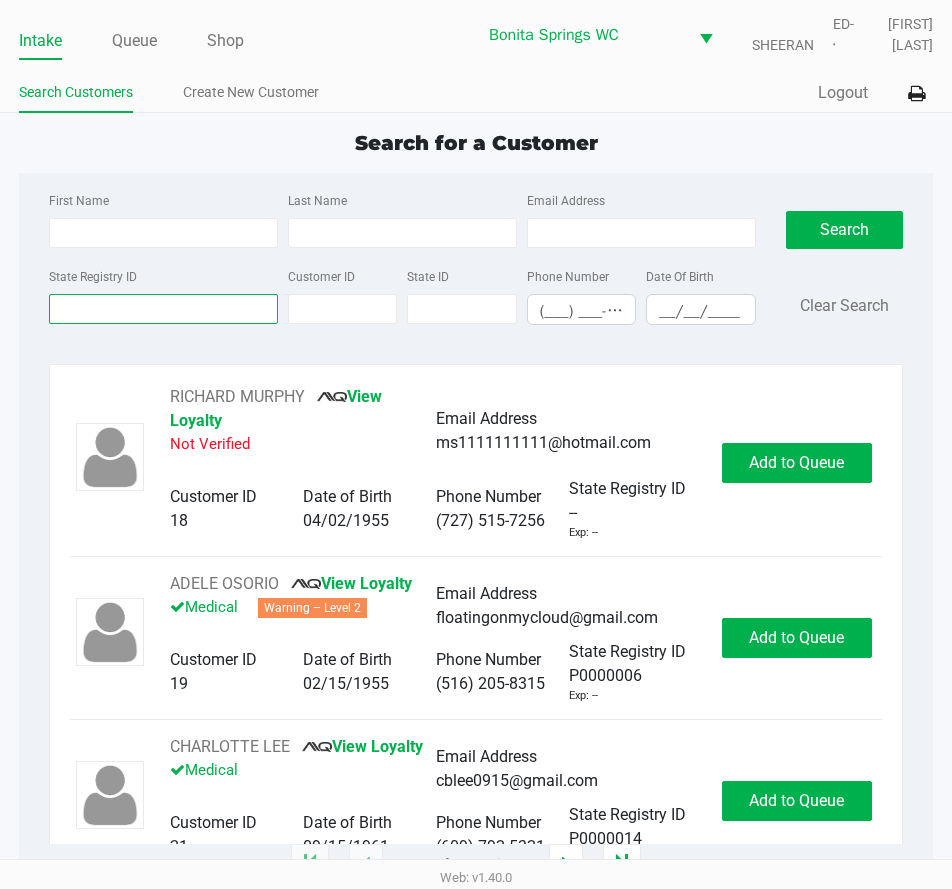 click on "State Registry ID" at bounding box center [163, 309] 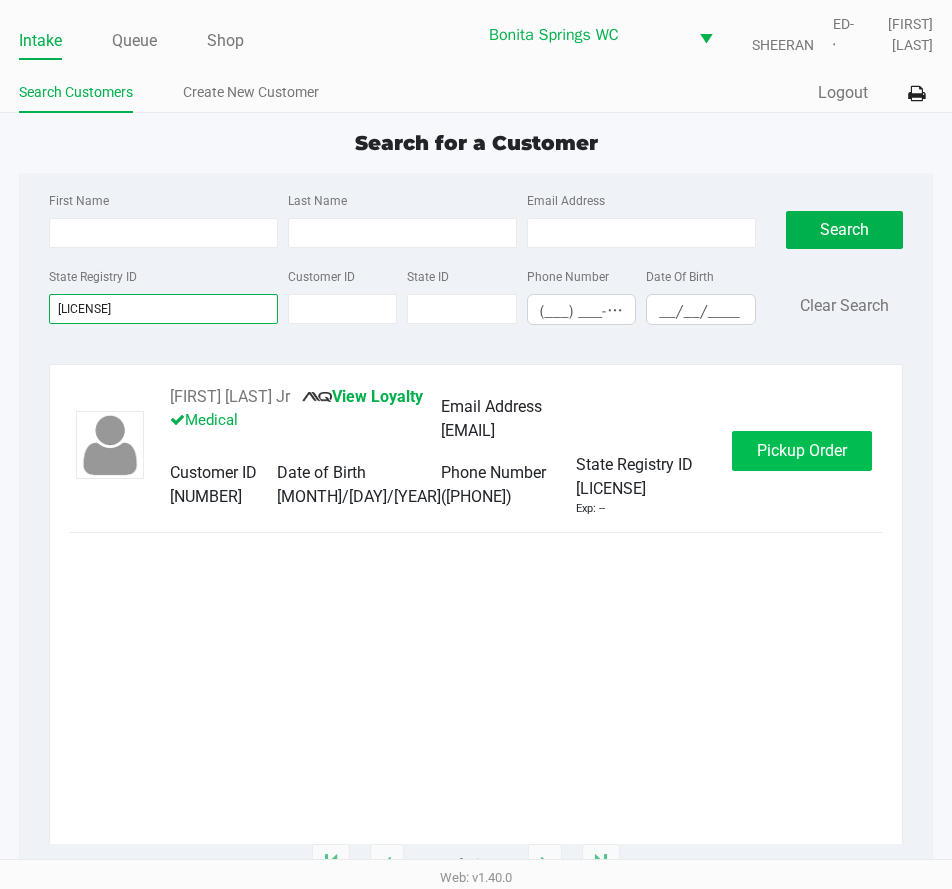 type on "p9rr7208" 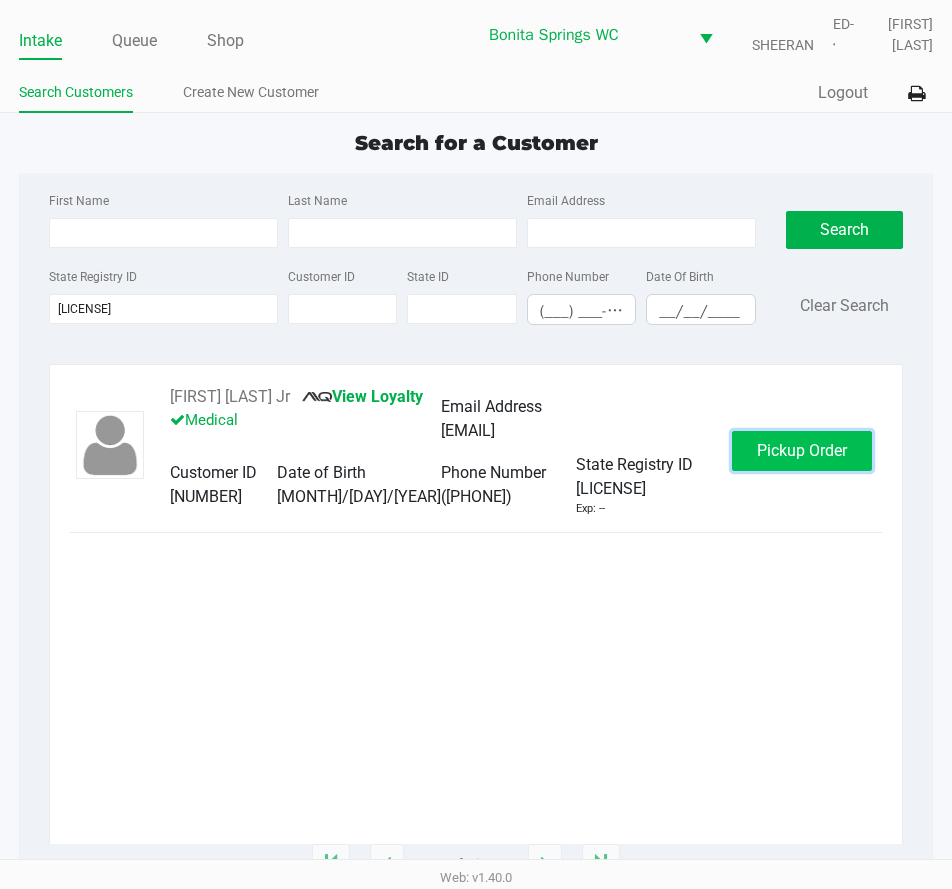 click on "Pickup Order" 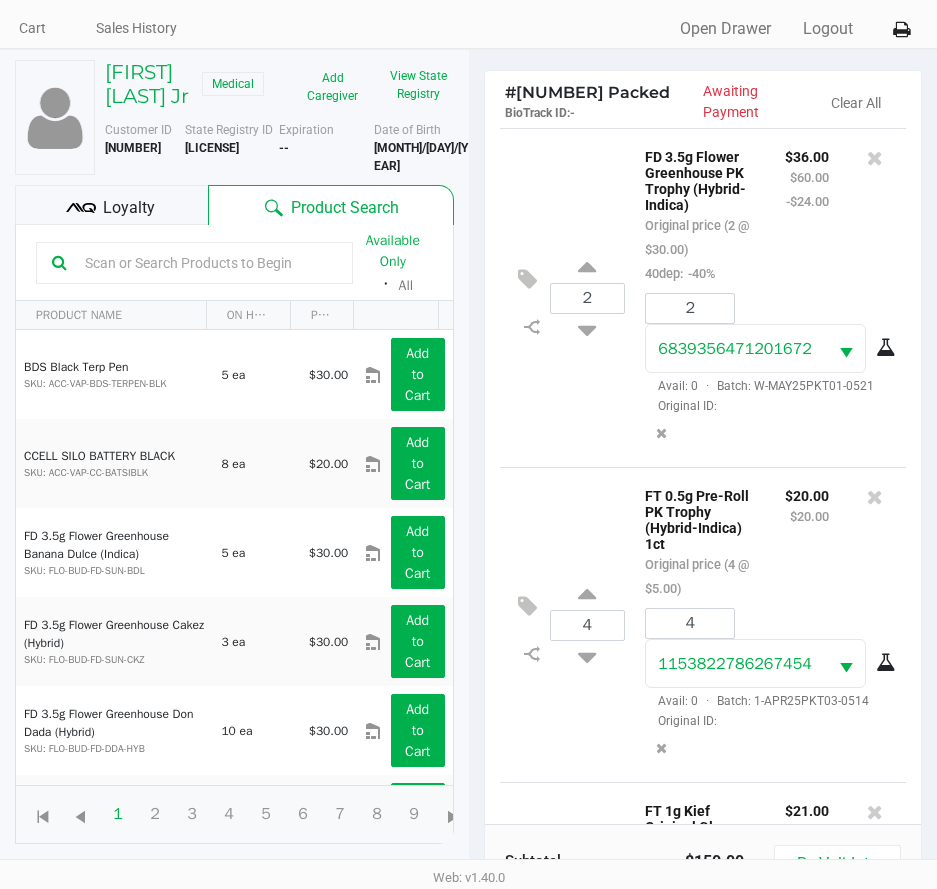 scroll, scrollTop: 100, scrollLeft: 0, axis: vertical 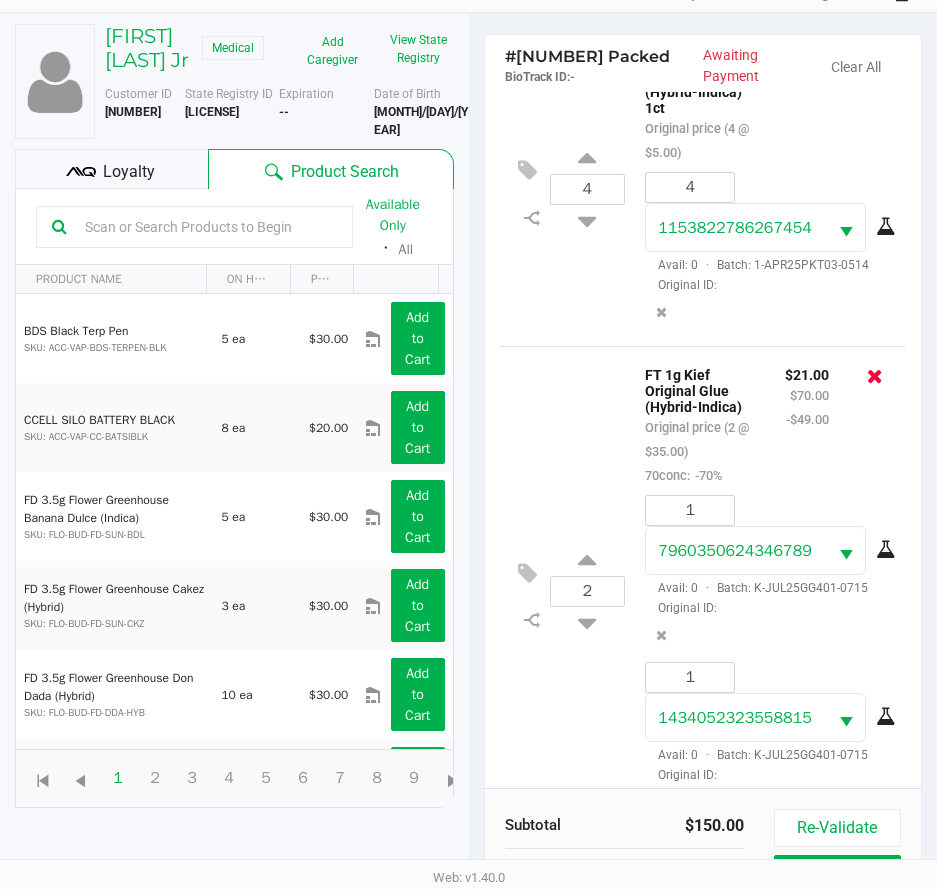 click 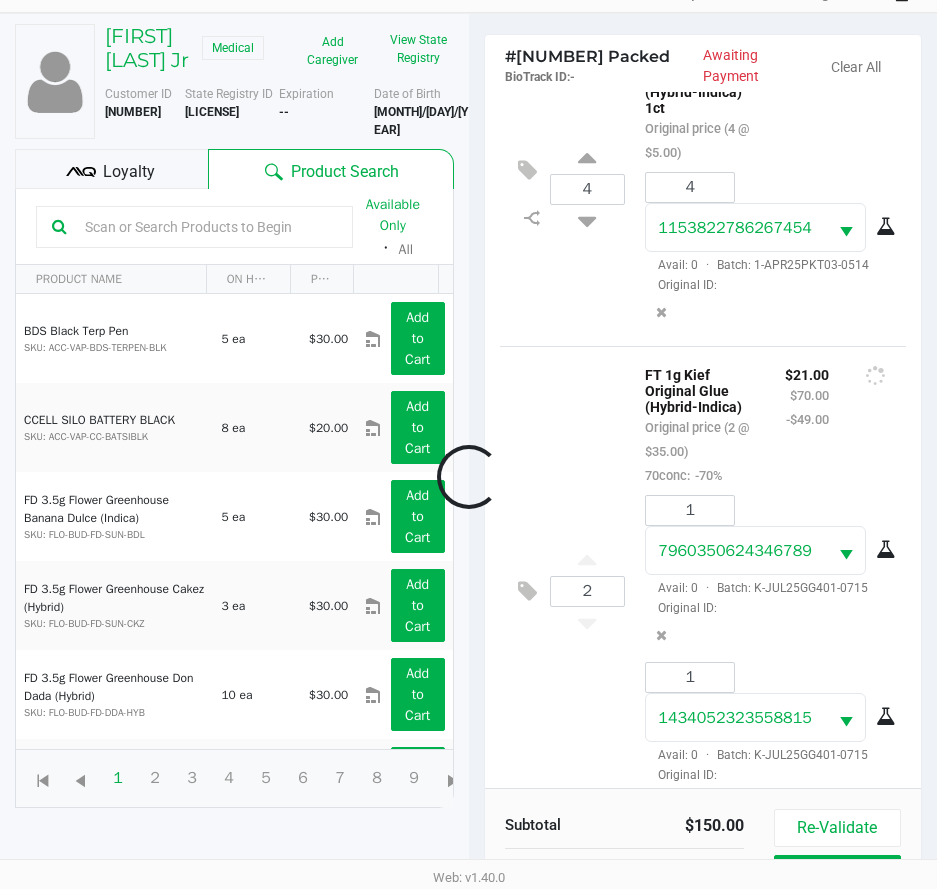 scroll, scrollTop: 0, scrollLeft: 0, axis: both 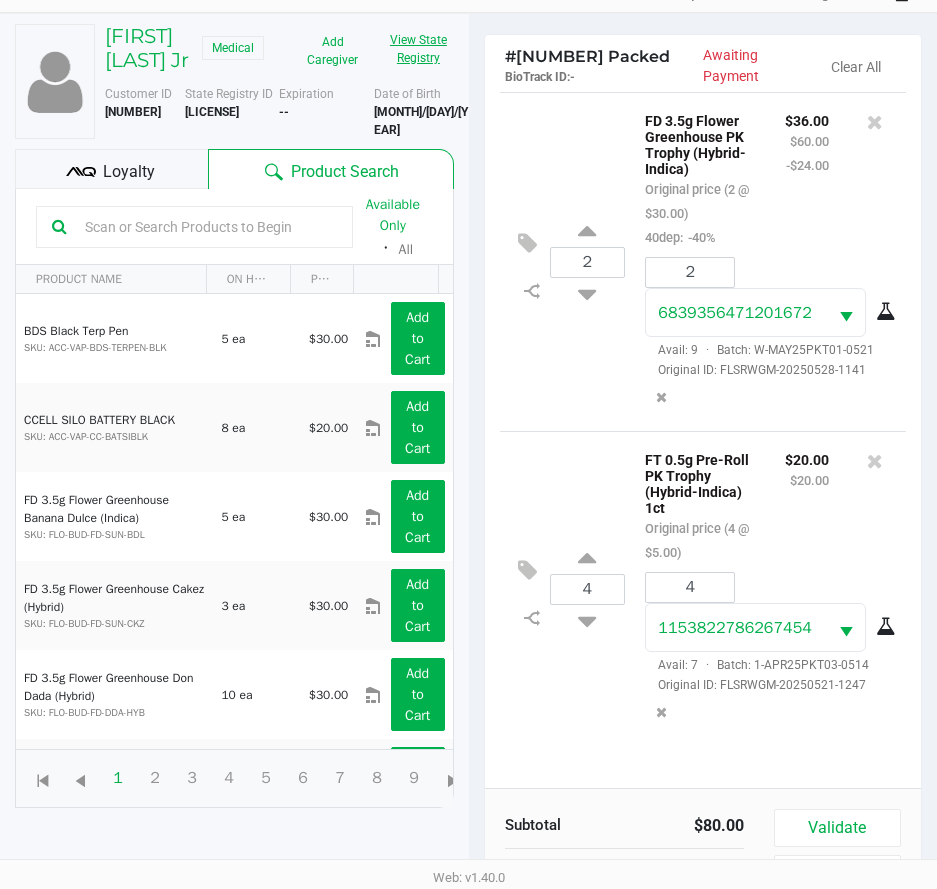 click on "View State Registry" 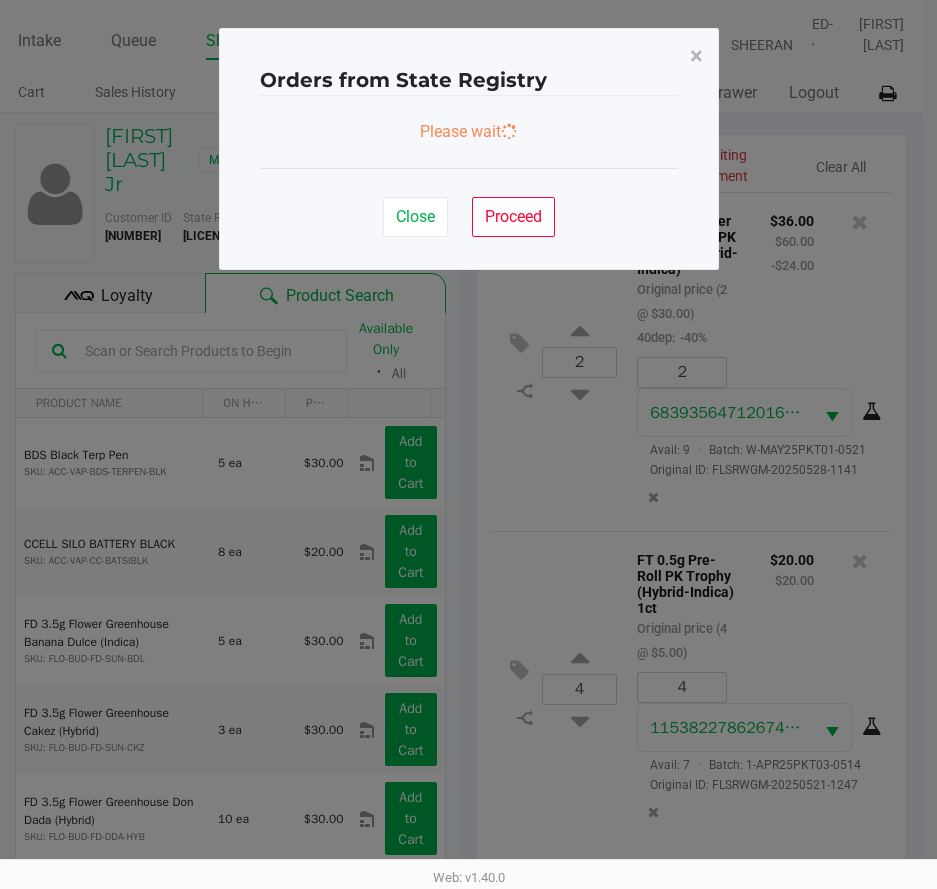 scroll, scrollTop: 0, scrollLeft: 0, axis: both 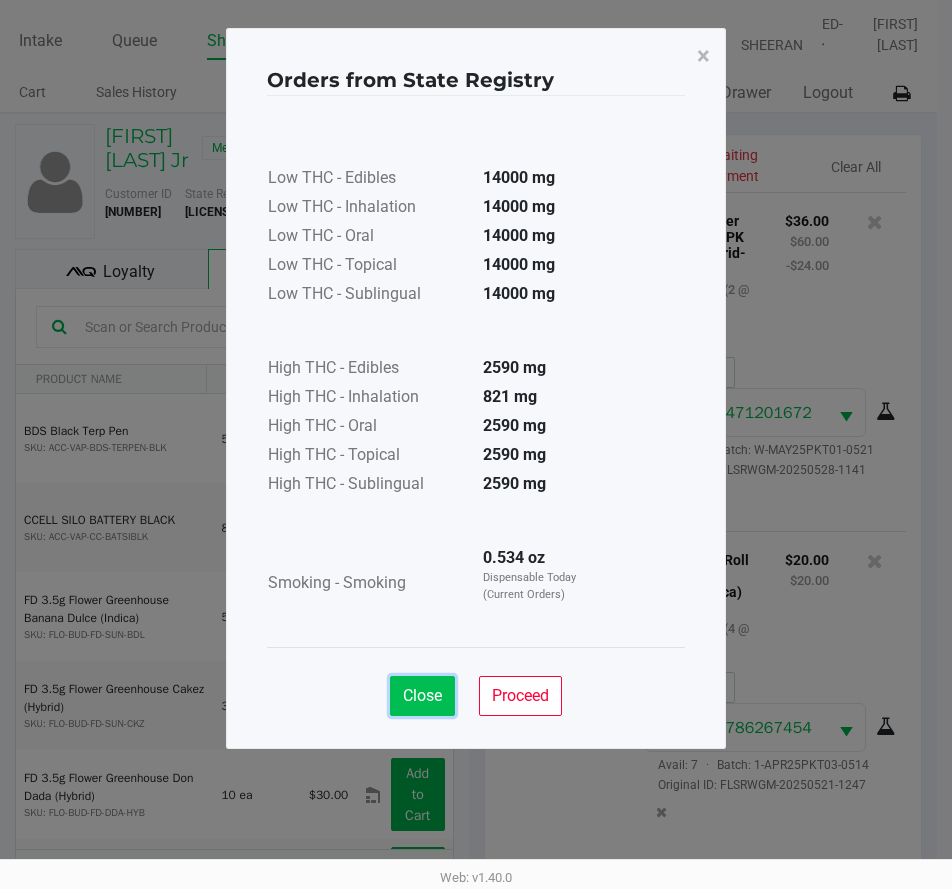 click on "Close" 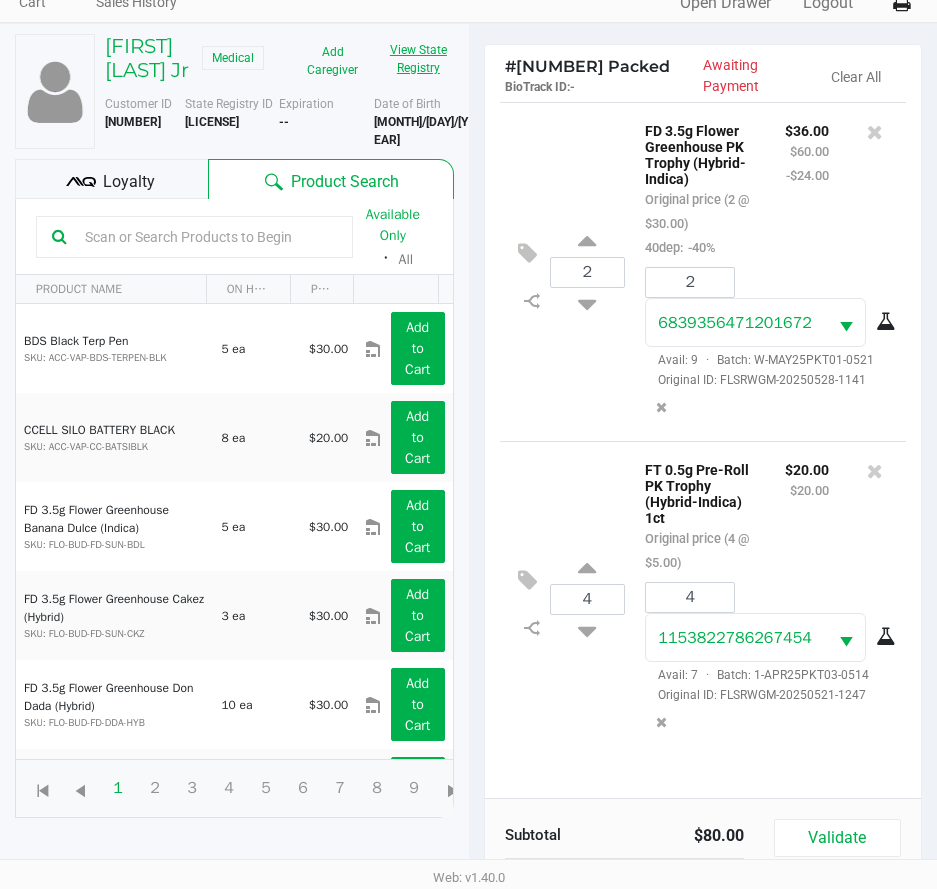 scroll, scrollTop: 220, scrollLeft: 0, axis: vertical 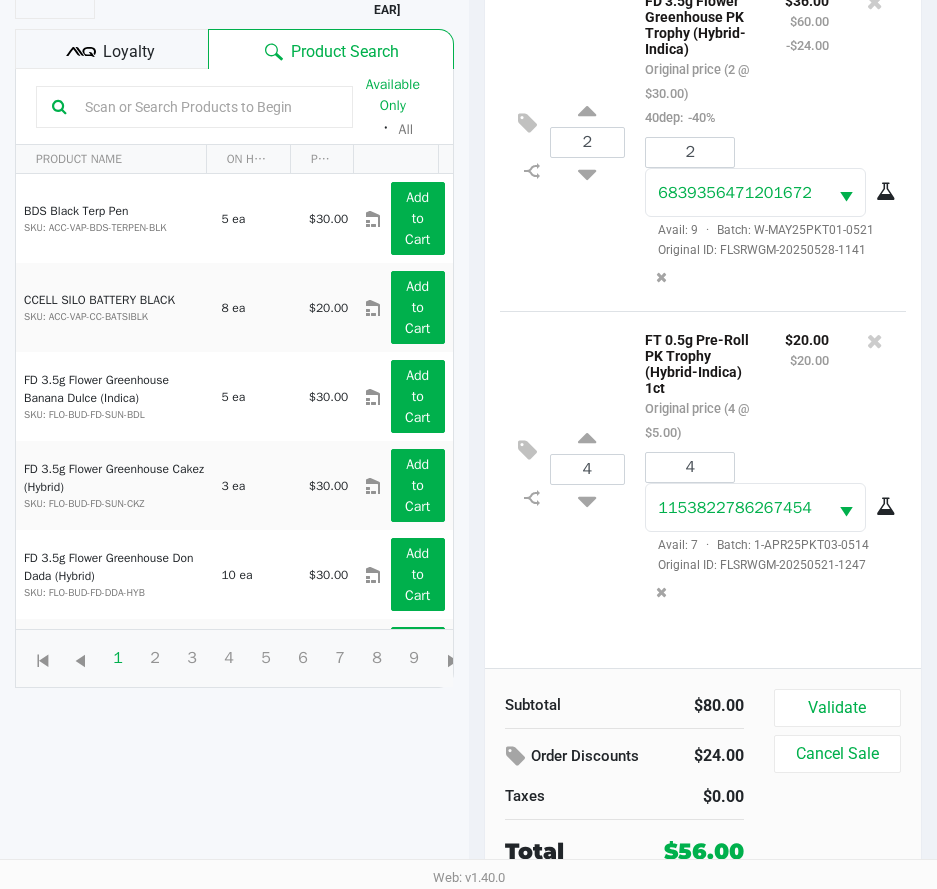 click on "Validate   Cancel Sale" 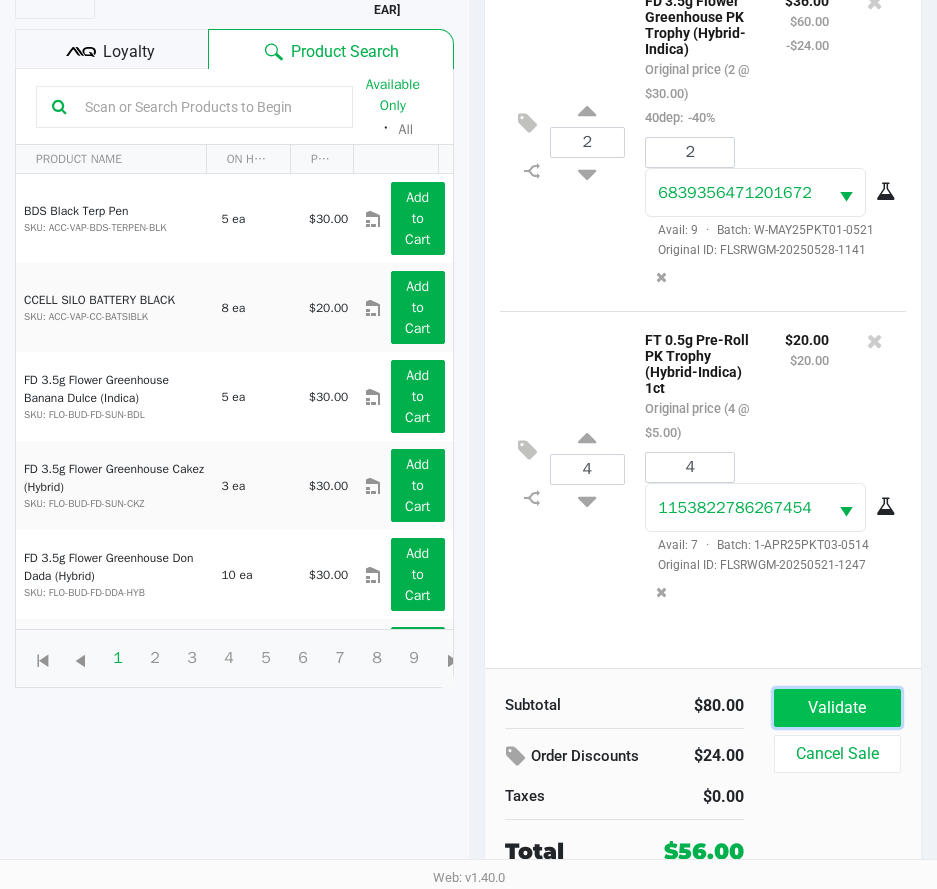 click on "Validate" 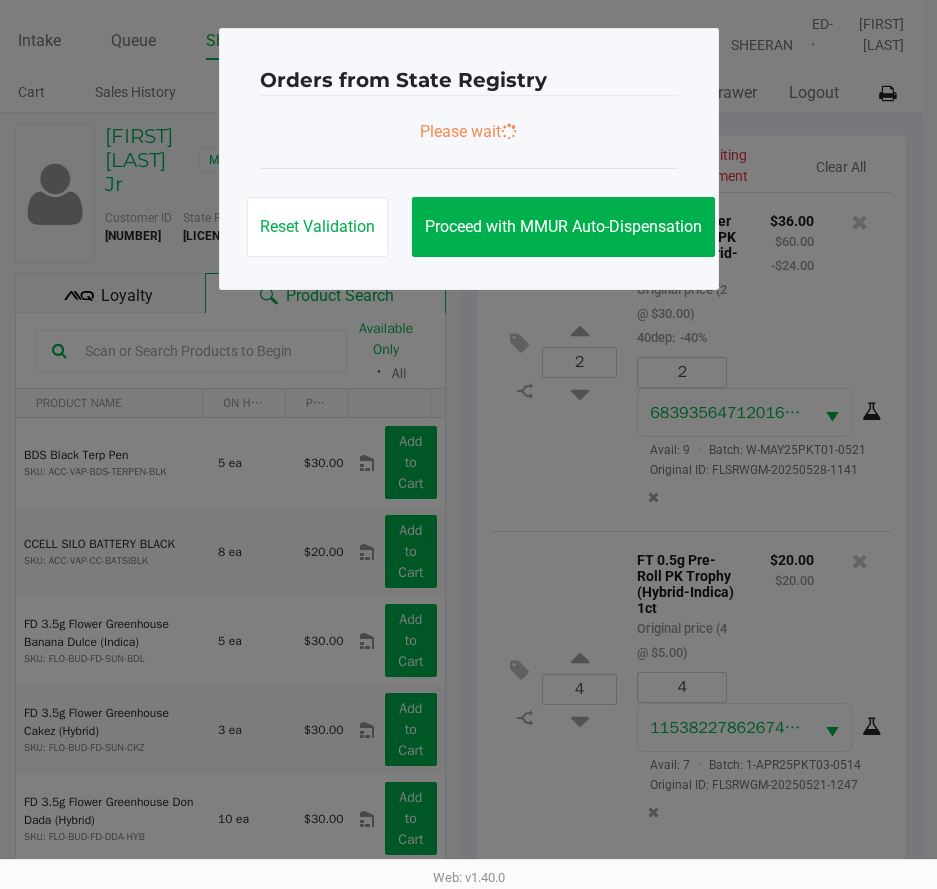 scroll, scrollTop: 0, scrollLeft: 0, axis: both 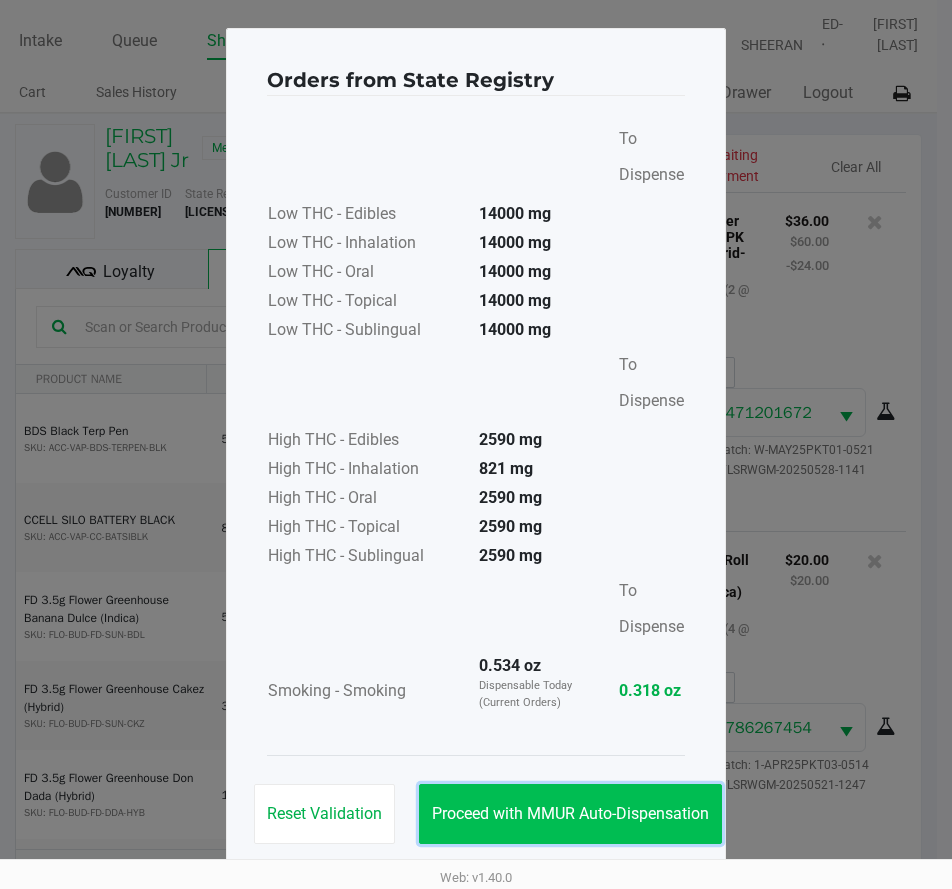 click on "Proceed with MMUR Auto-Dispensation" 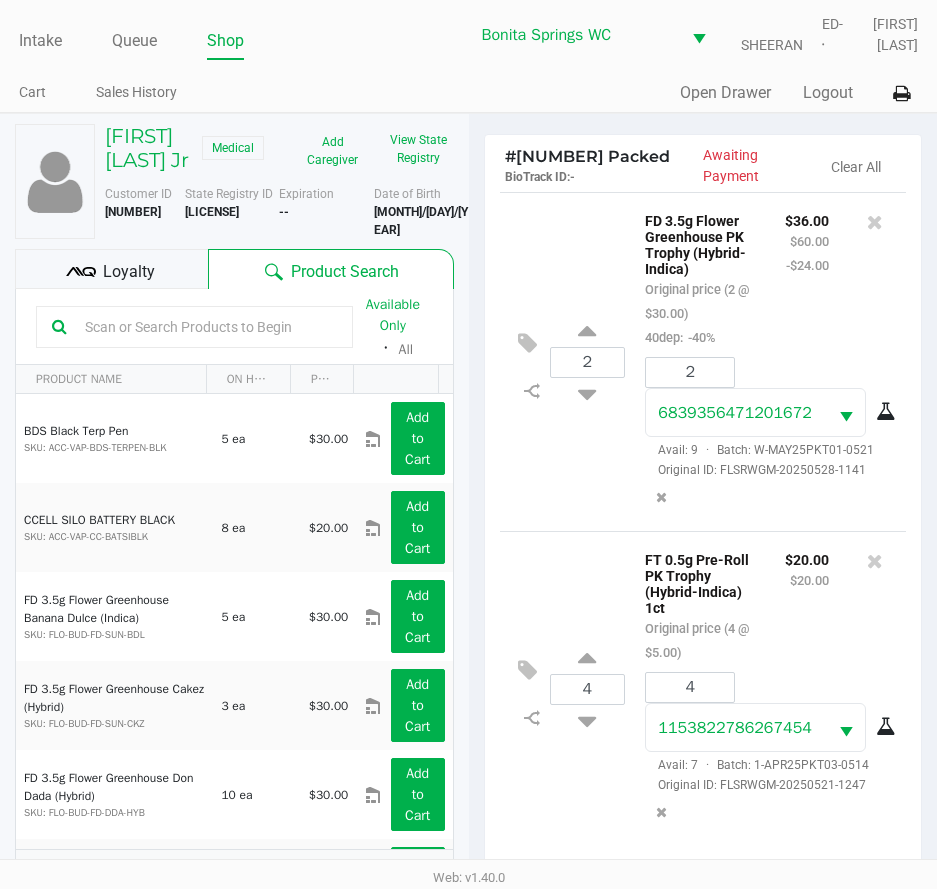 scroll, scrollTop: 100, scrollLeft: 0, axis: vertical 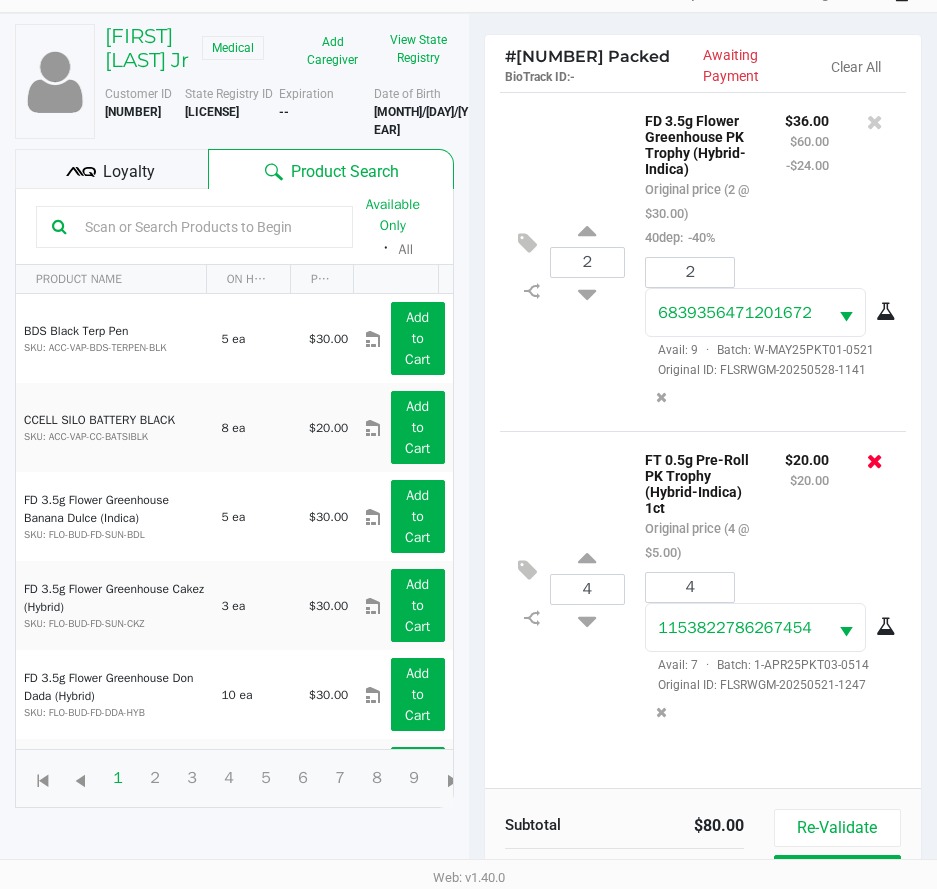 click 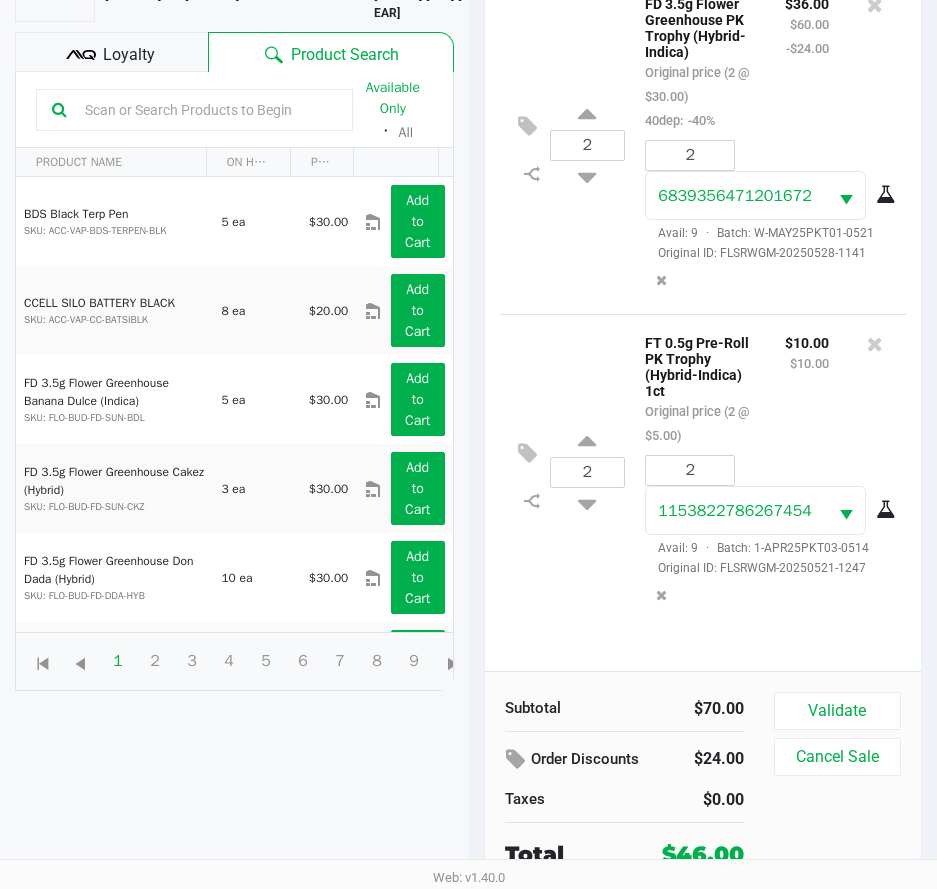 scroll, scrollTop: 220, scrollLeft: 0, axis: vertical 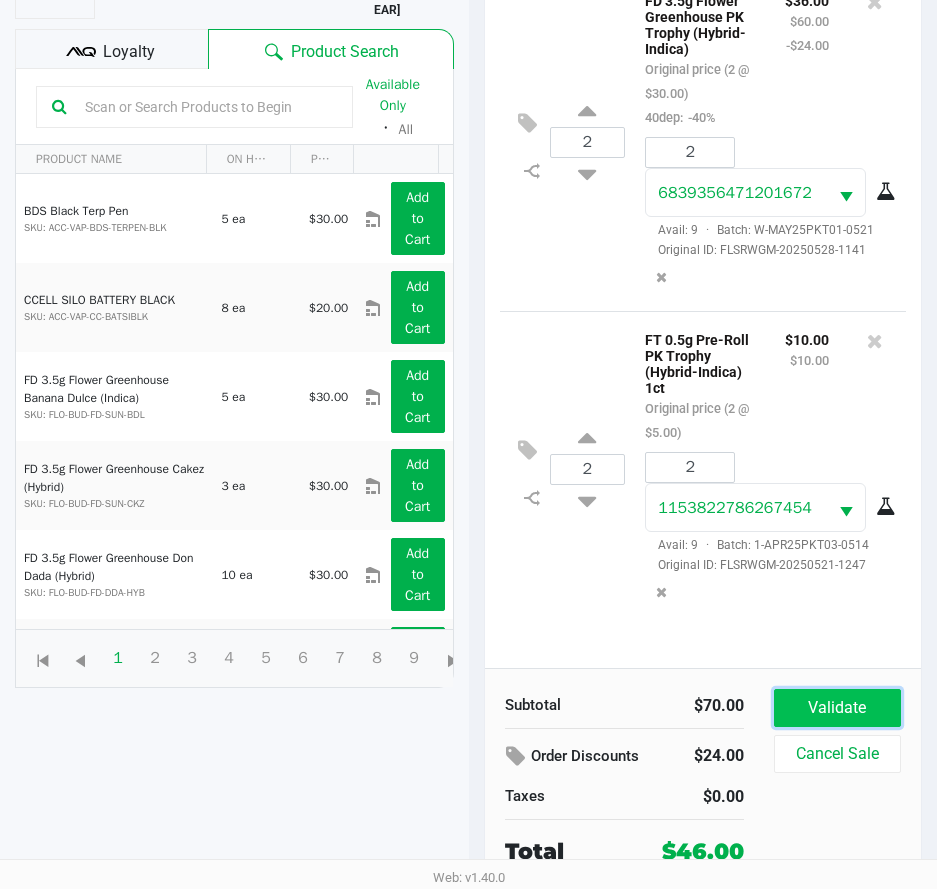 click on "Validate" 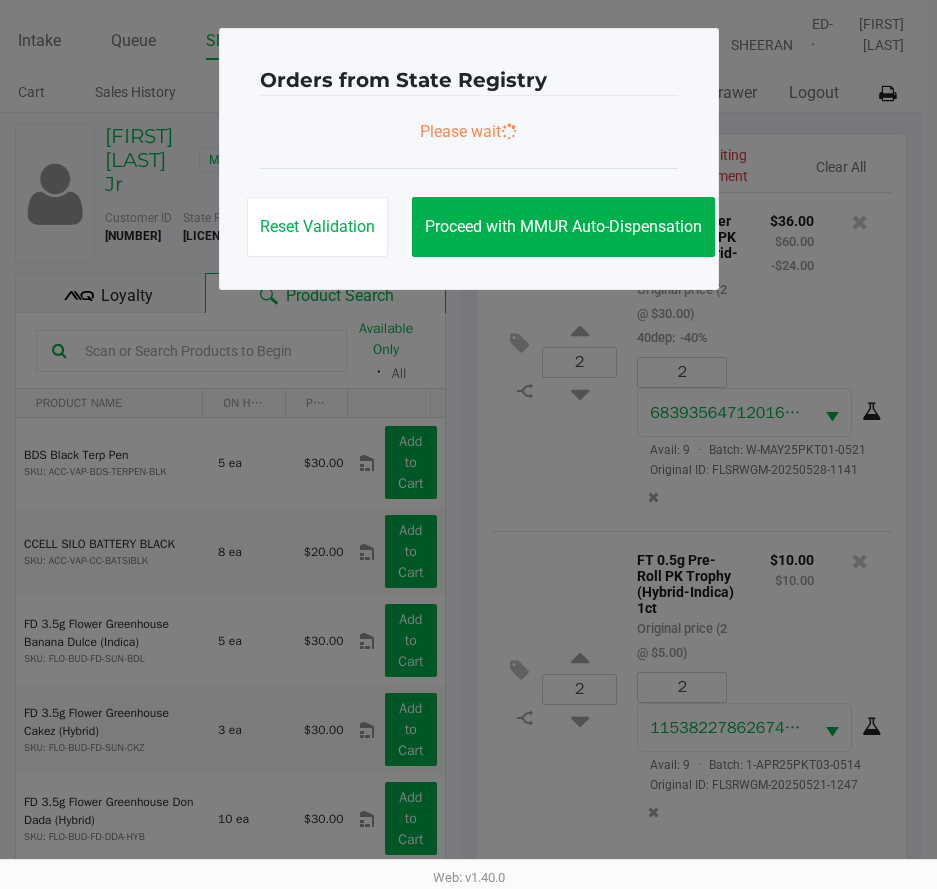 scroll, scrollTop: 0, scrollLeft: 0, axis: both 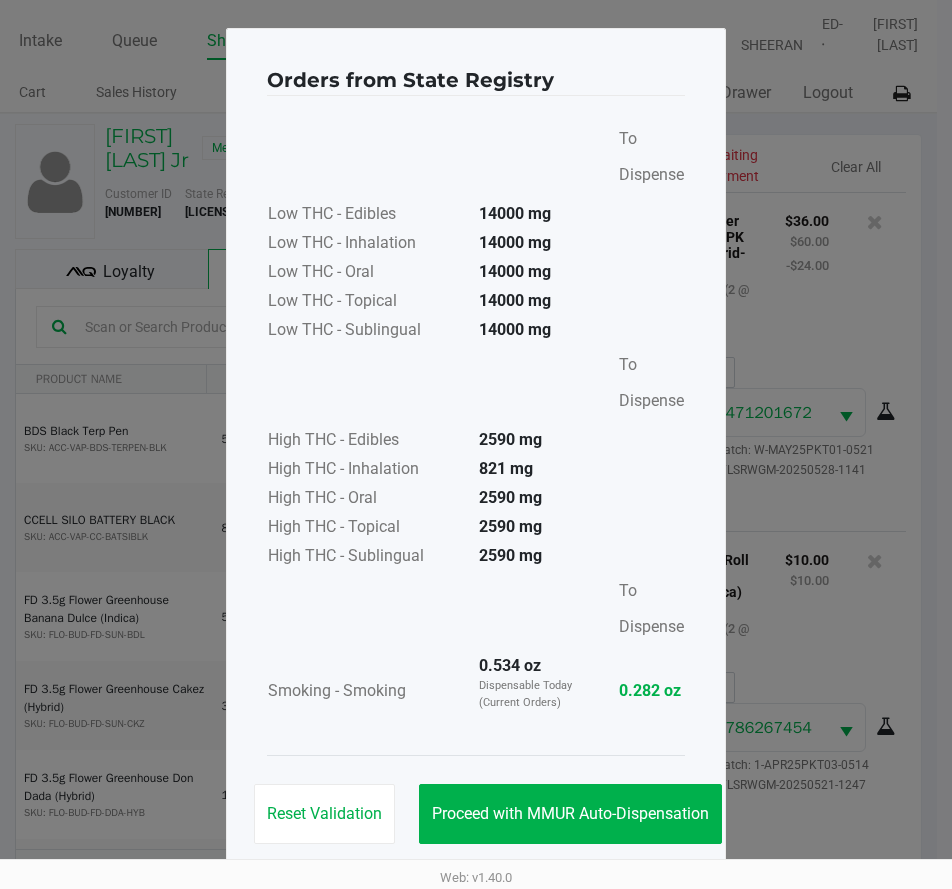 click on "Orders from State Registry       To Dispense   Low THC - Edibles  14000 mg  Low THC - Inhalation  14000 mg  Low THC - Oral  14000 mg  Low THC - Topical  14000 mg  Low THC - Sublingual  14000 mg      To Dispense   High THC - Edibles  2590 mg  High THC - Inhalation  821 mg  High THC - Oral  2590 mg  High THC - Topical  2590 mg  High THC - Sublingual  2590 mg      To Dispense   Smoking - Smoking  0.534 oz  Dispensable Today (Current Orders)   0.282 oz   Reset Validation   Proceed with MMUR Auto-Dispensation" 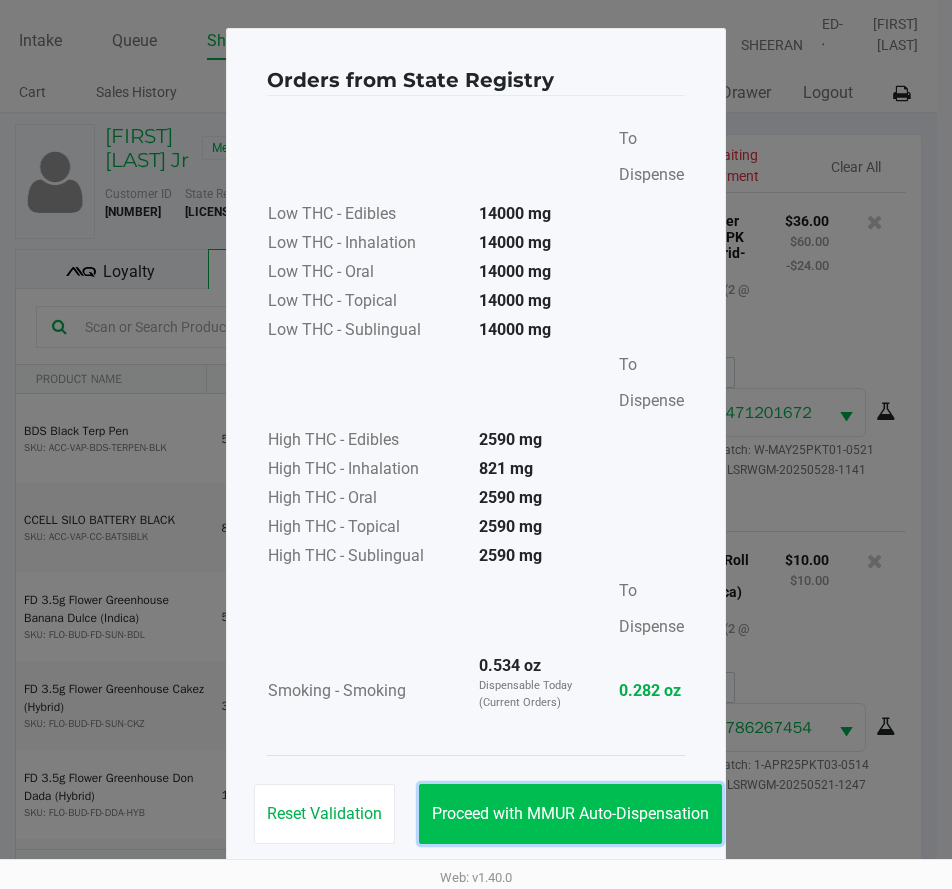 click on "Proceed with MMUR Auto-Dispensation" 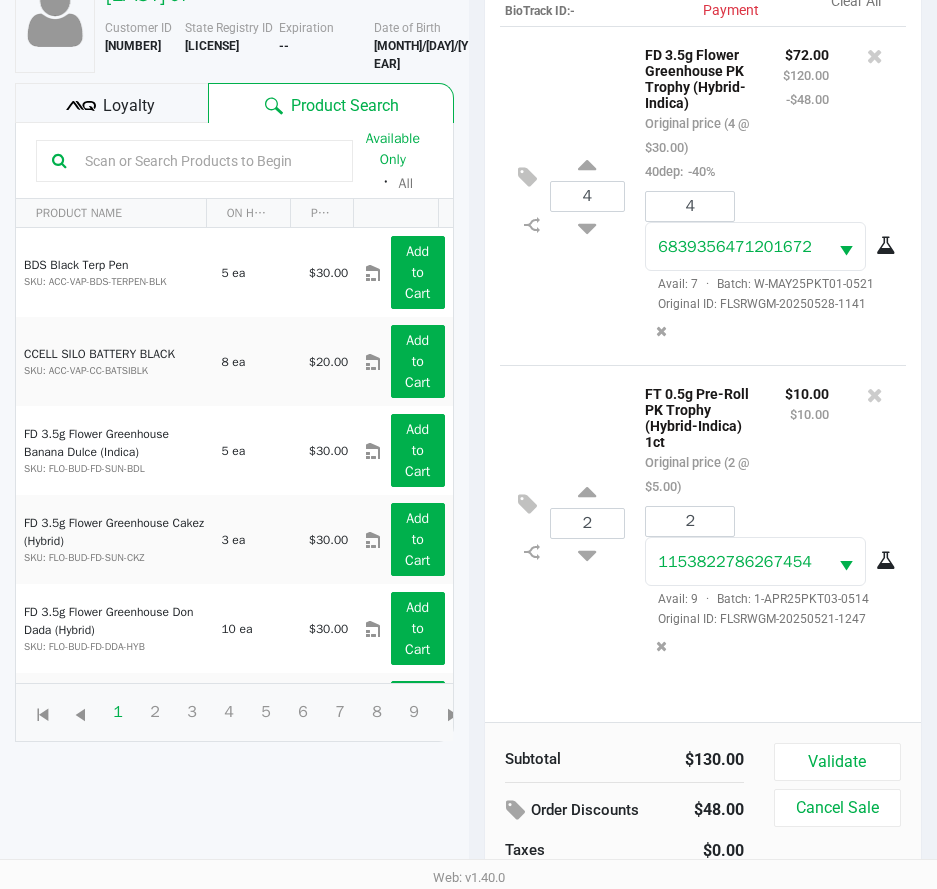 scroll, scrollTop: 220, scrollLeft: 0, axis: vertical 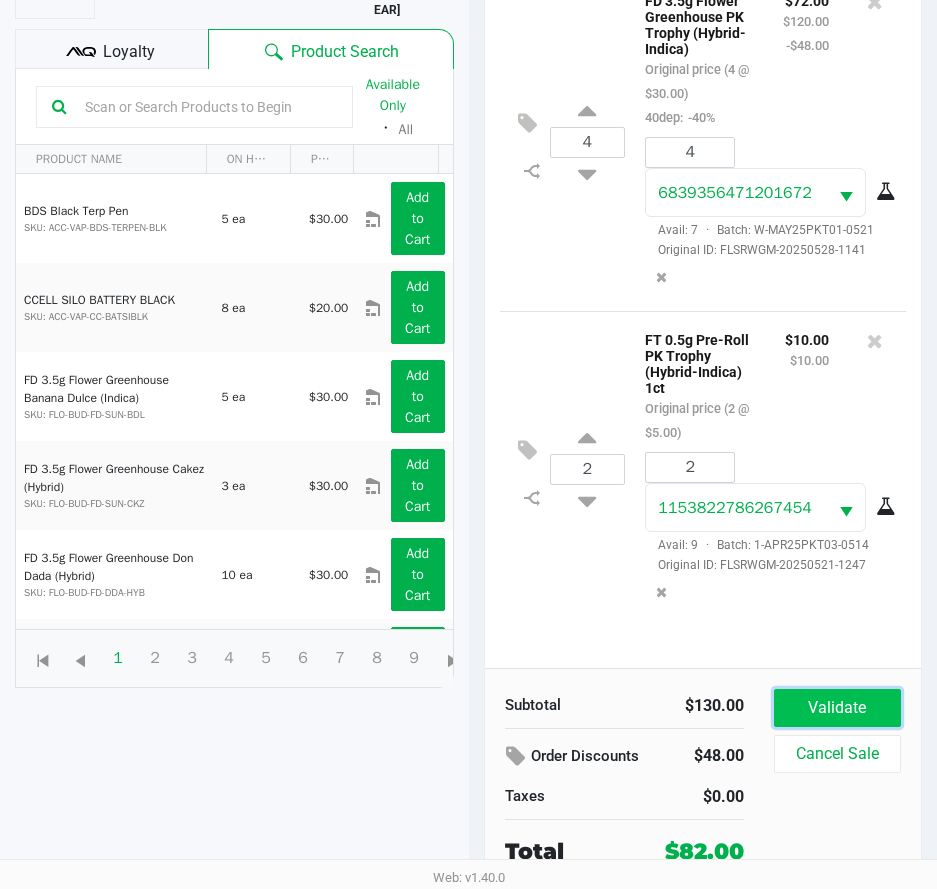 click on "Validate" 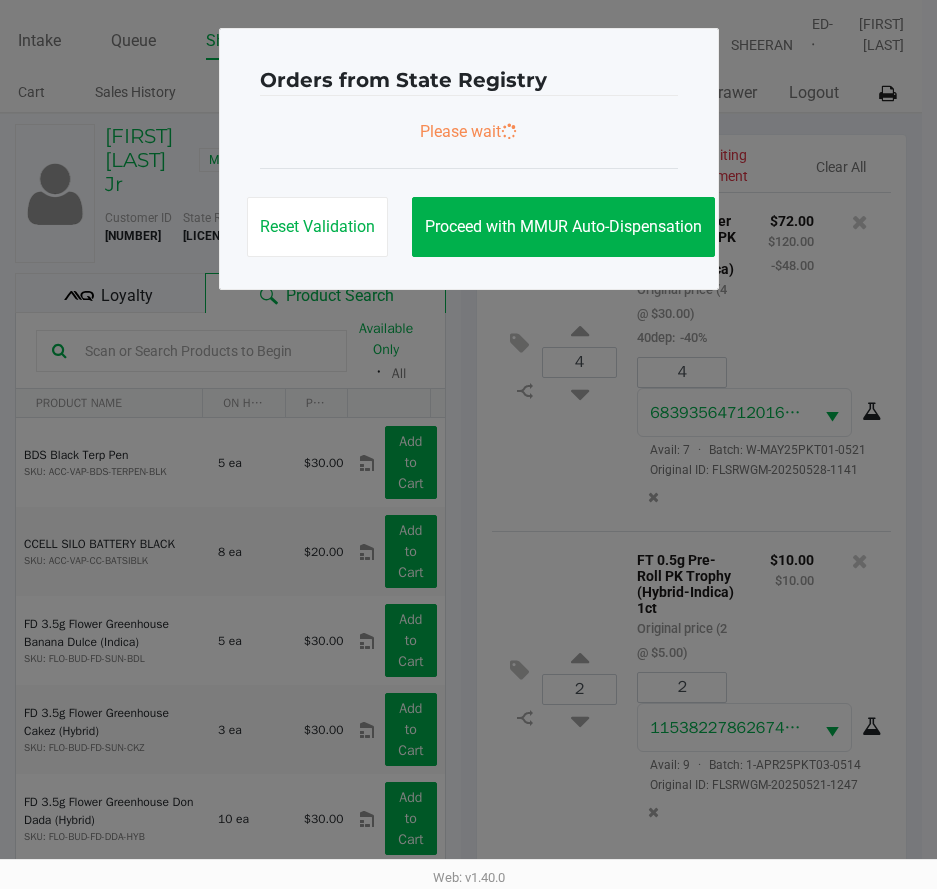 scroll, scrollTop: 0, scrollLeft: 0, axis: both 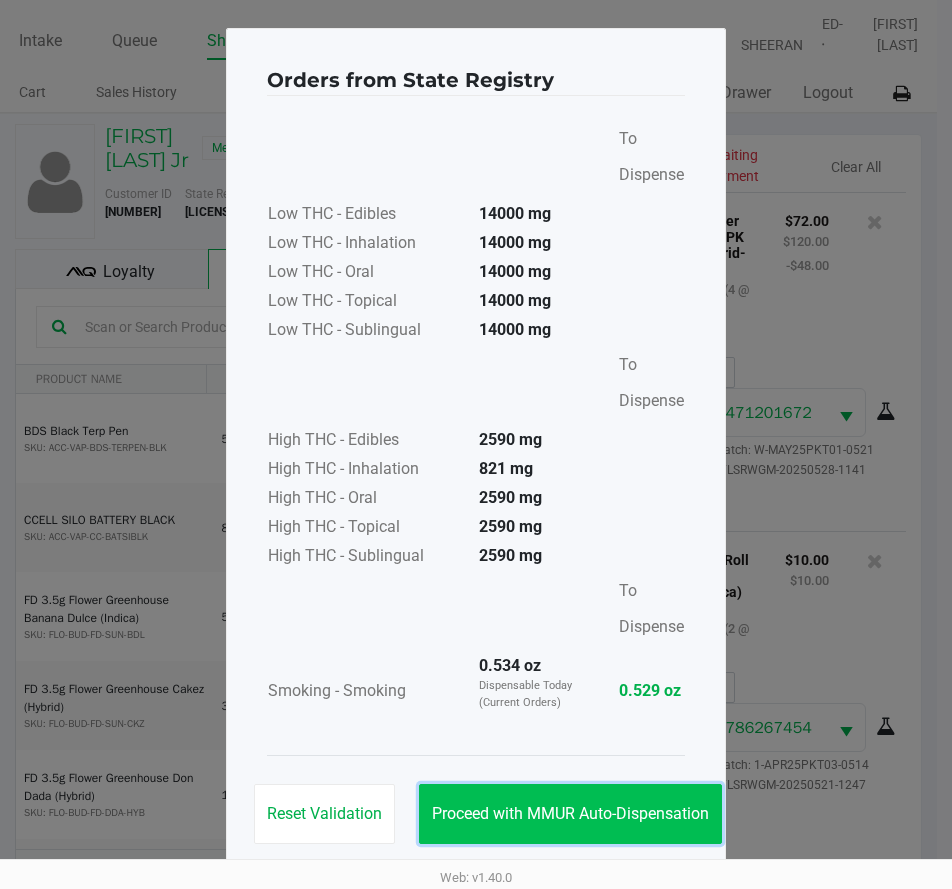 click on "Proceed with MMUR Auto-Dispensation" 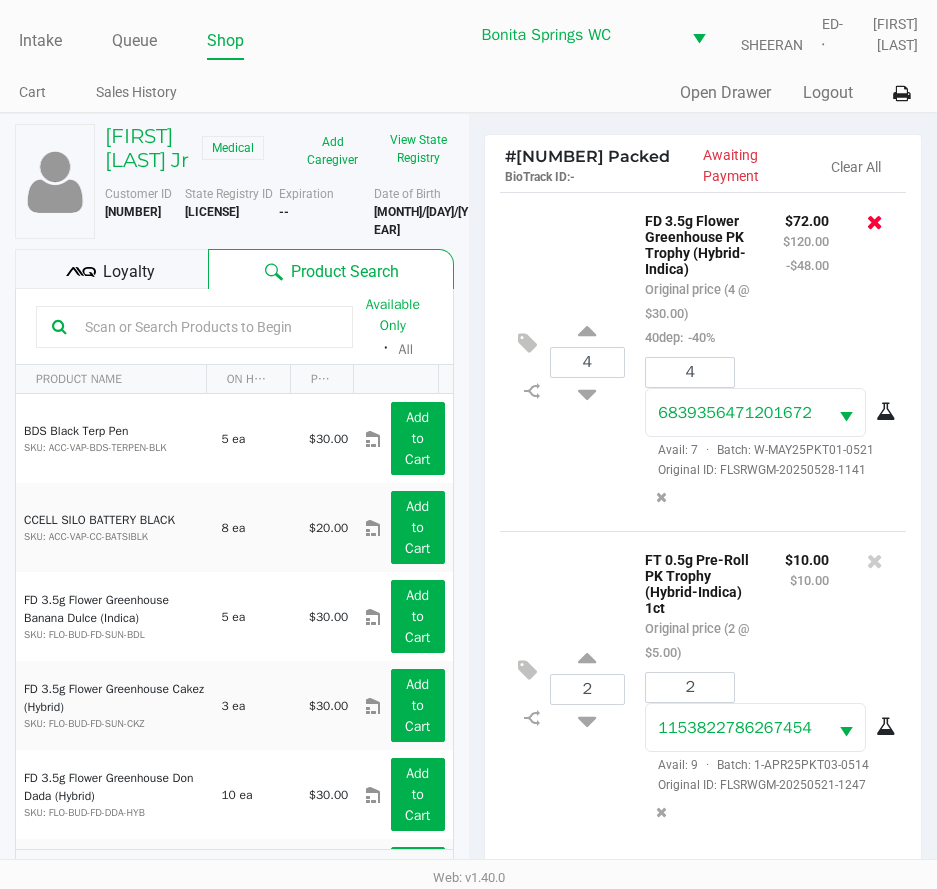 click 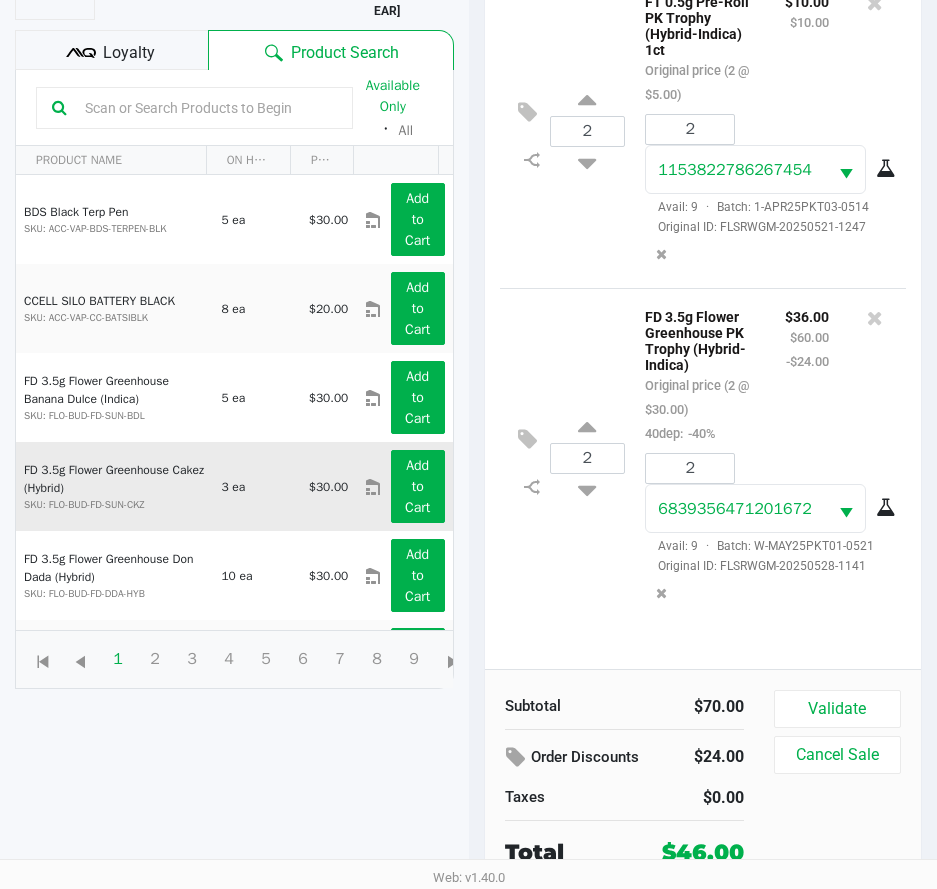 scroll, scrollTop: 220, scrollLeft: 0, axis: vertical 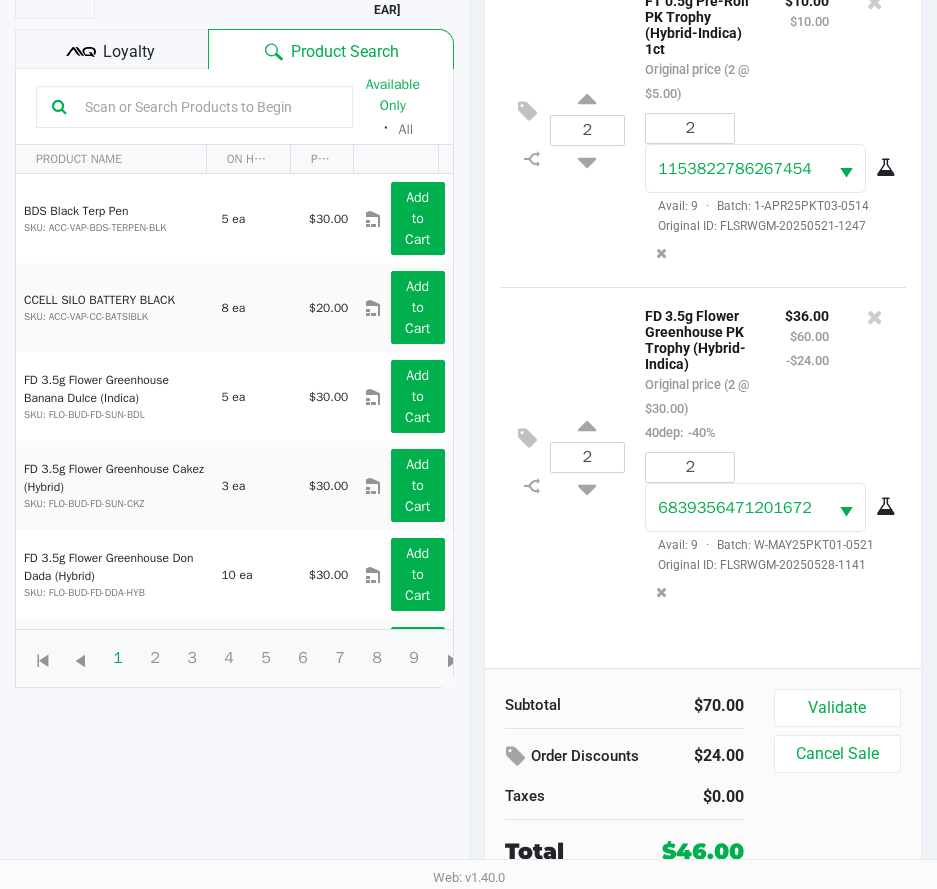 drag, startPoint x: 119, startPoint y: 60, endPoint x: 167, endPoint y: 68, distance: 48.6621 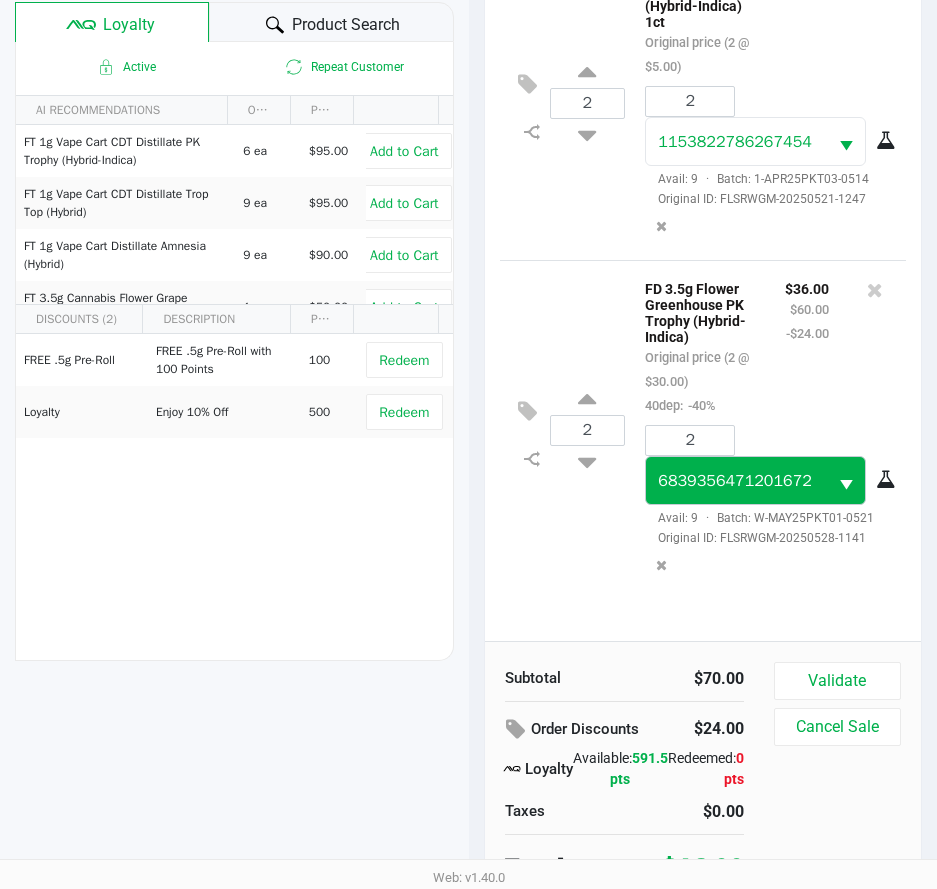 scroll, scrollTop: 262, scrollLeft: 0, axis: vertical 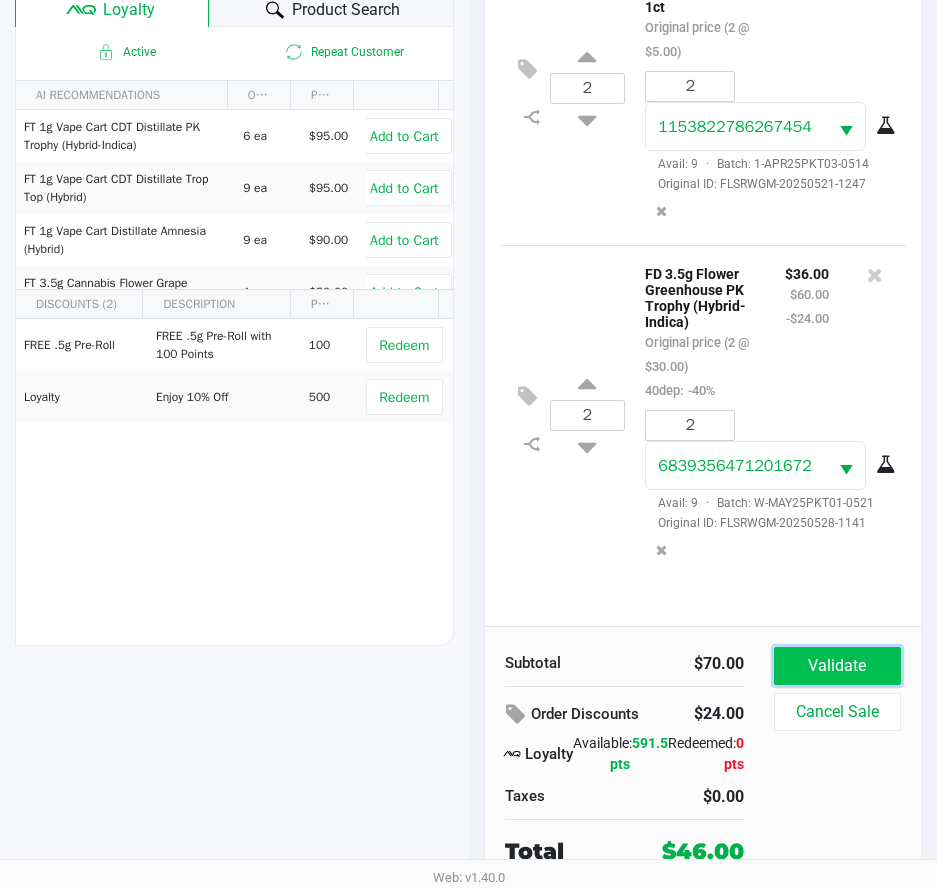 click on "Validate" 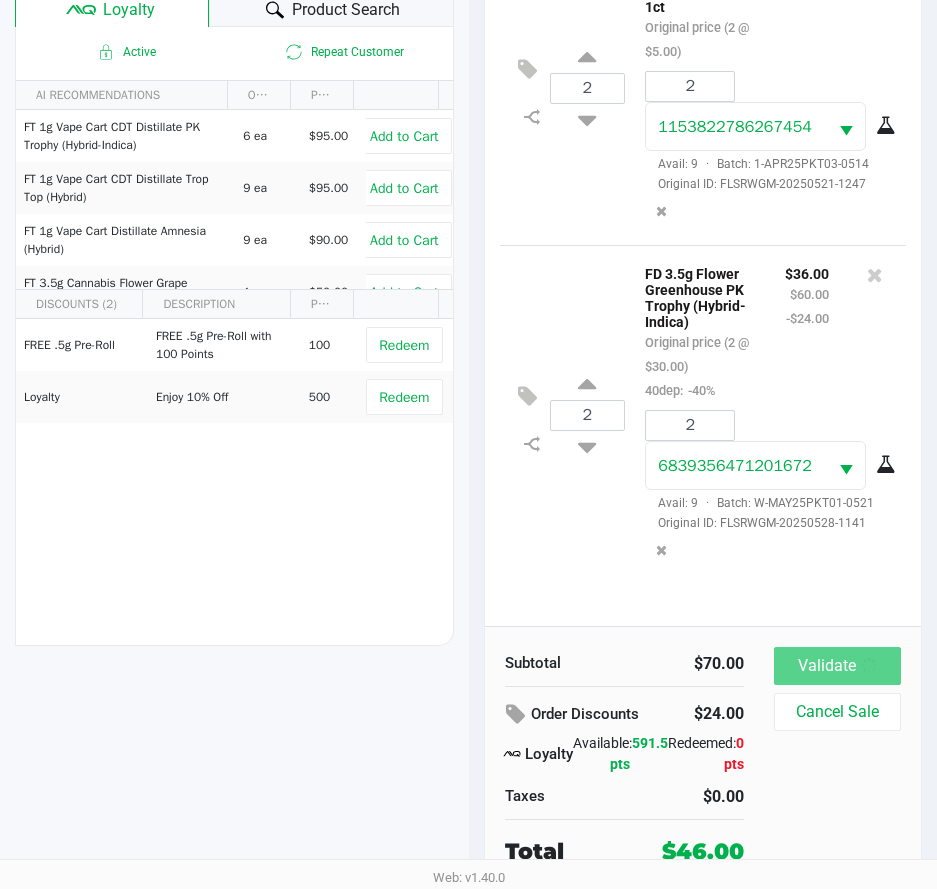 scroll, scrollTop: 0, scrollLeft: 0, axis: both 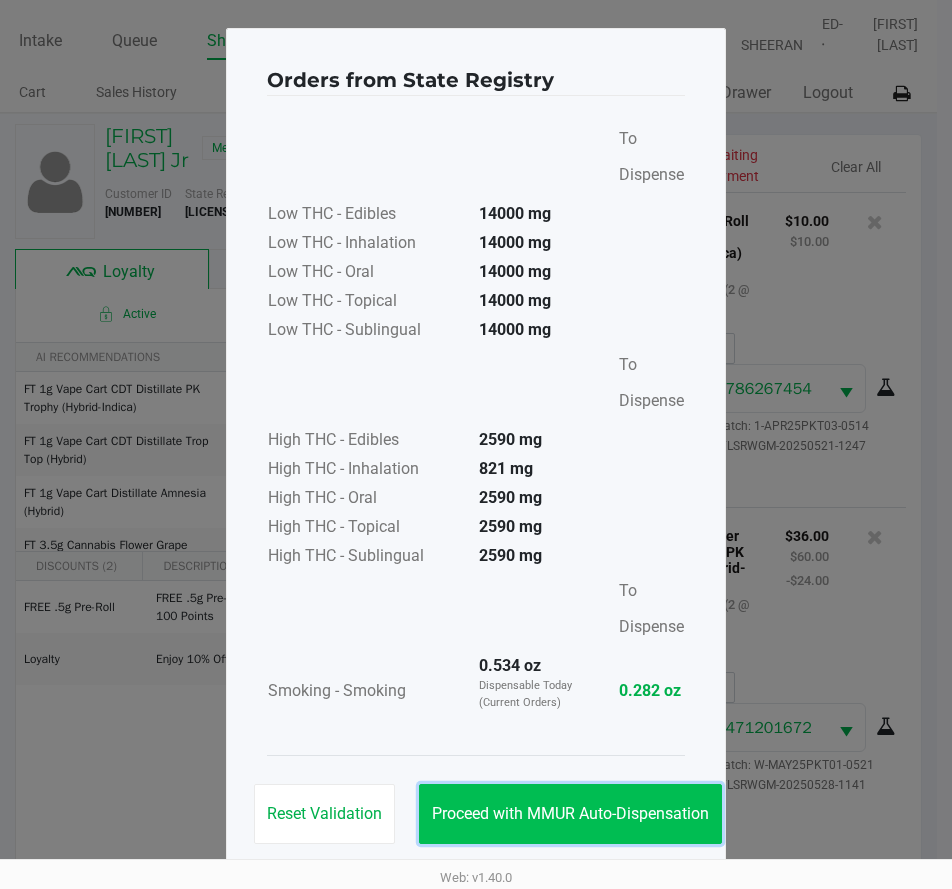 click on "Proceed with MMUR Auto-Dispensation" 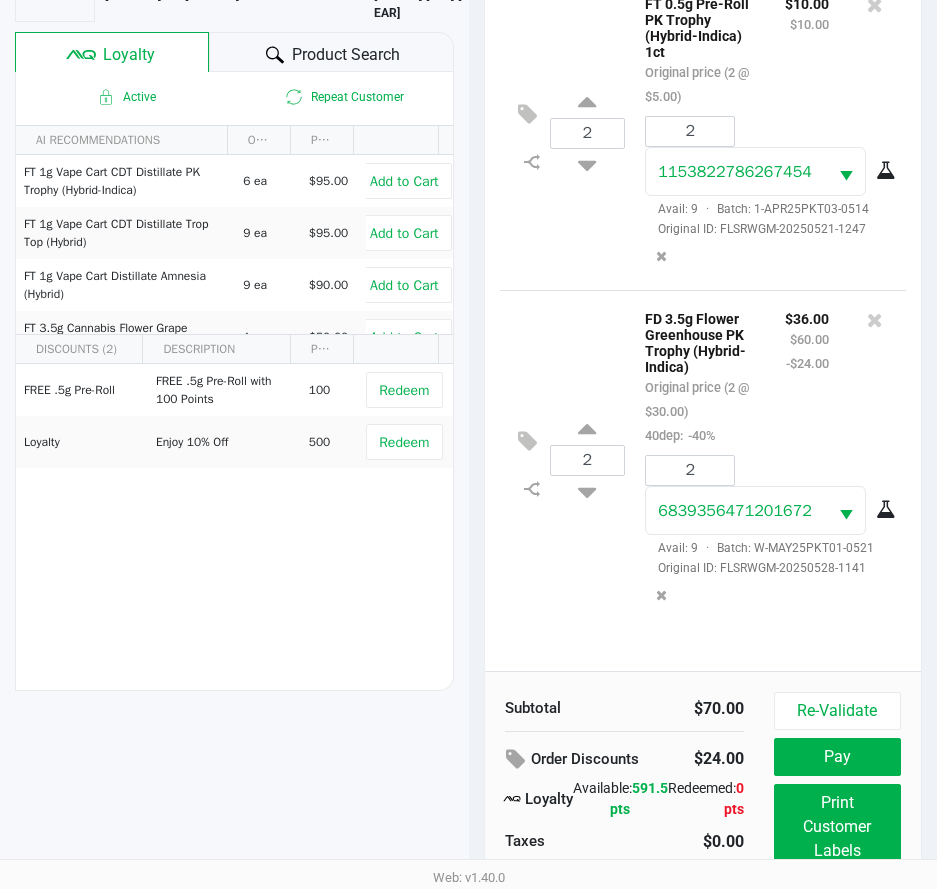 scroll, scrollTop: 265, scrollLeft: 0, axis: vertical 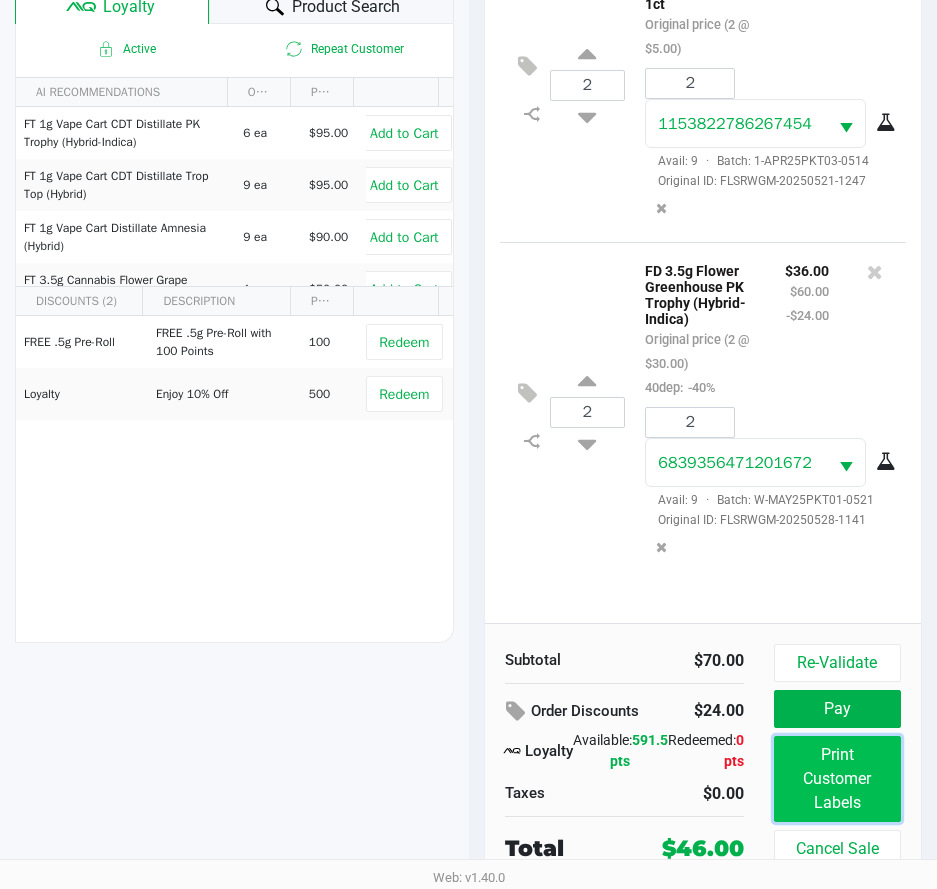 click on "Print Customer Labels" 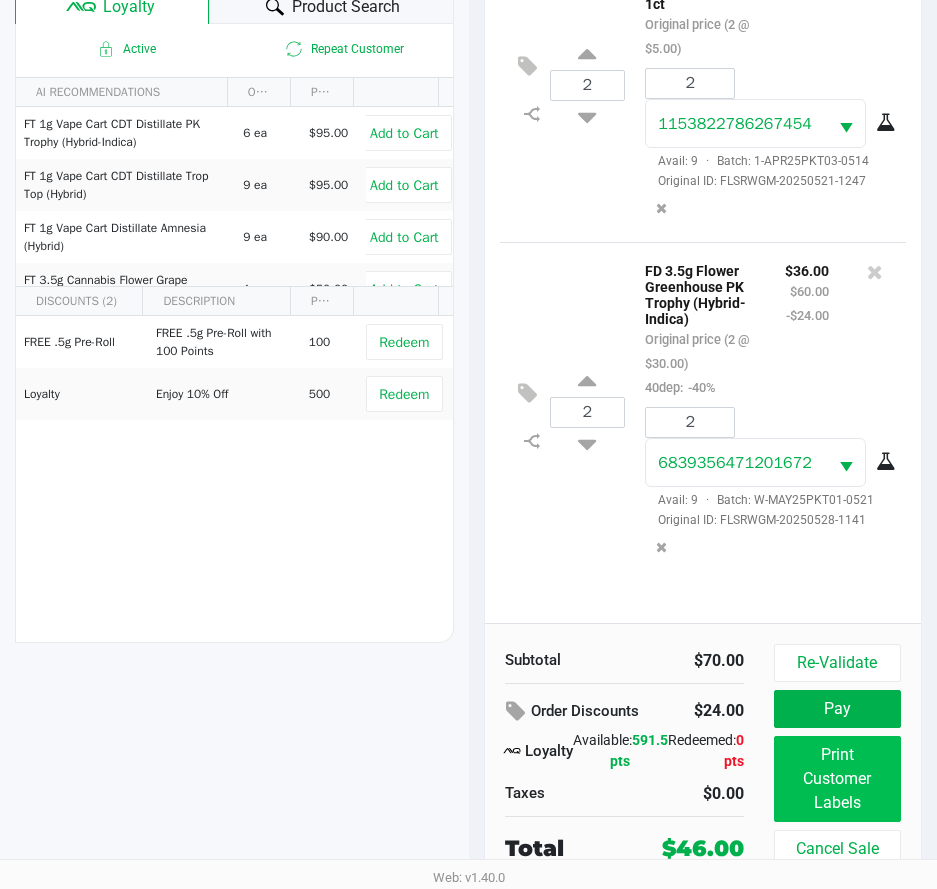 scroll, scrollTop: 0, scrollLeft: 0, axis: both 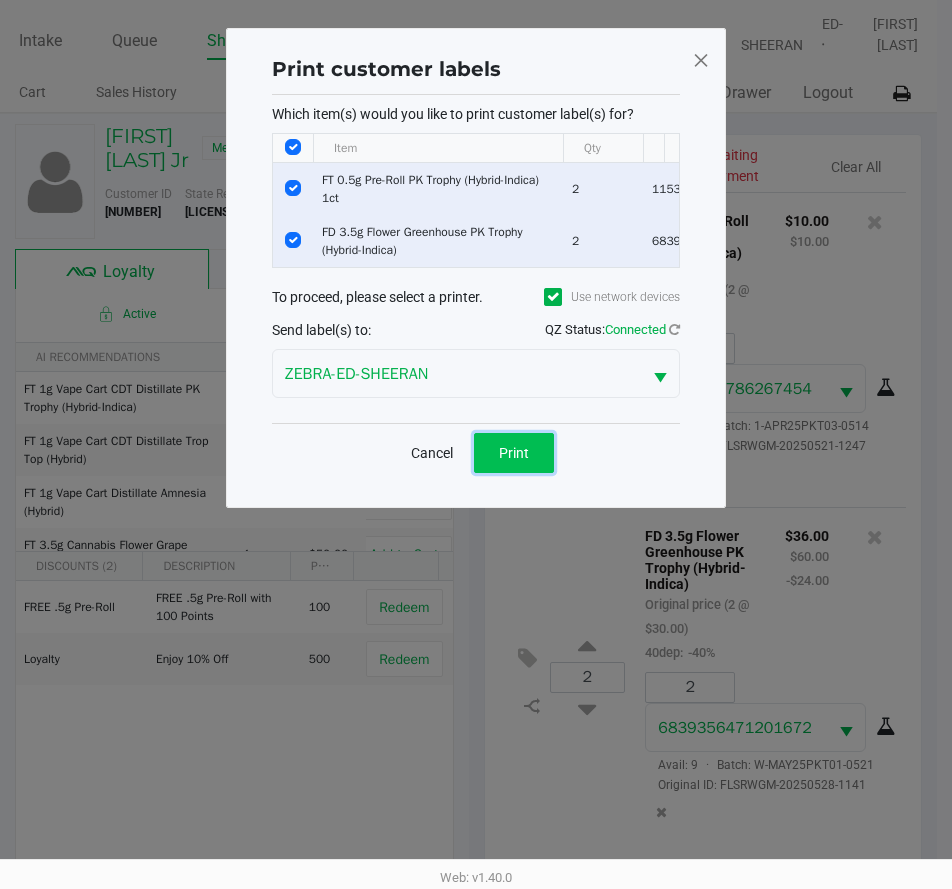 click on "Print" 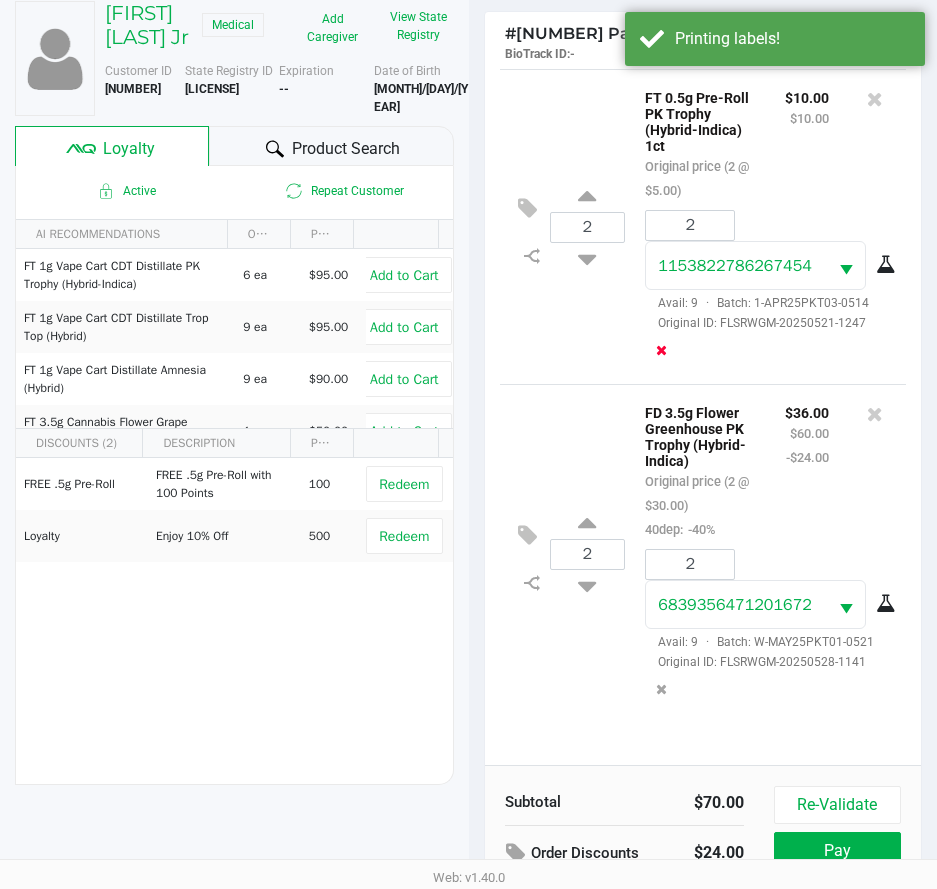 scroll, scrollTop: 265, scrollLeft: 0, axis: vertical 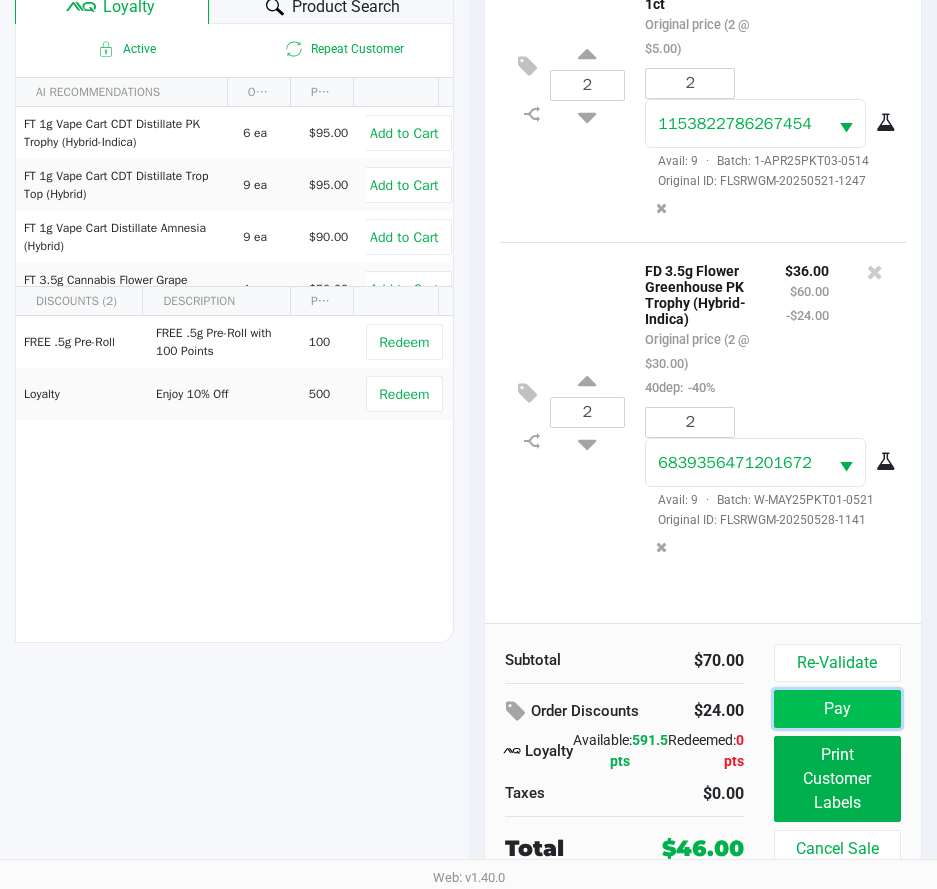 click on "Pay" 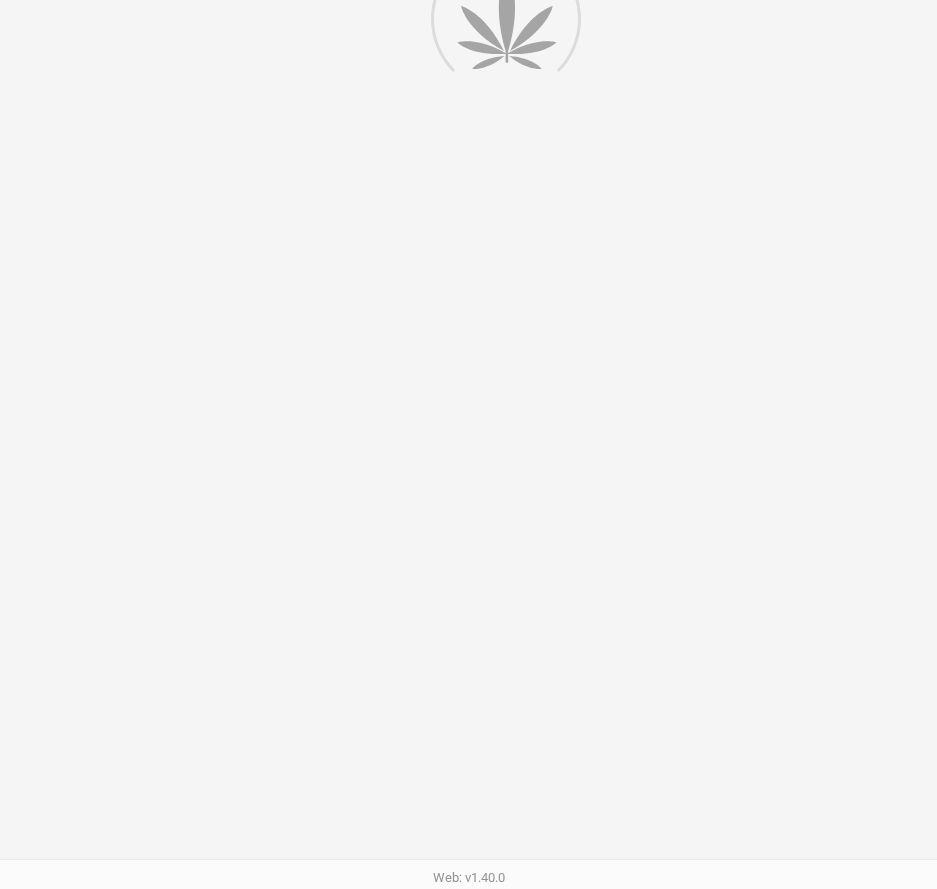 scroll, scrollTop: 0, scrollLeft: 0, axis: both 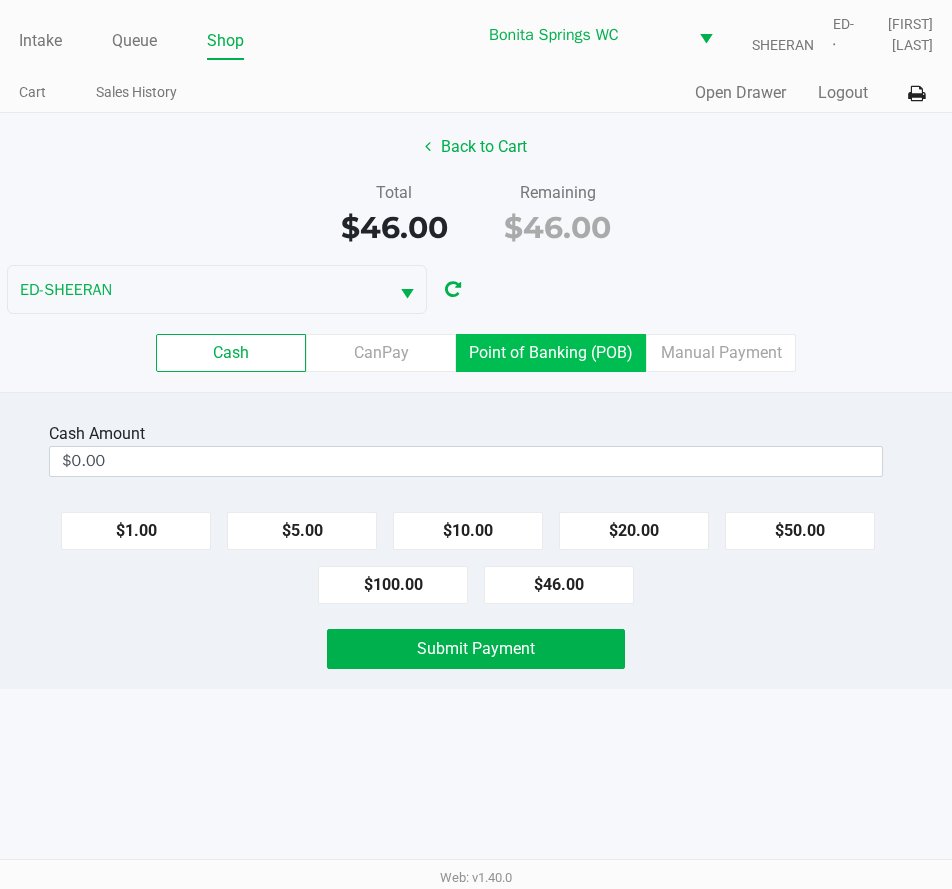 click on "Point of Banking (POB)" 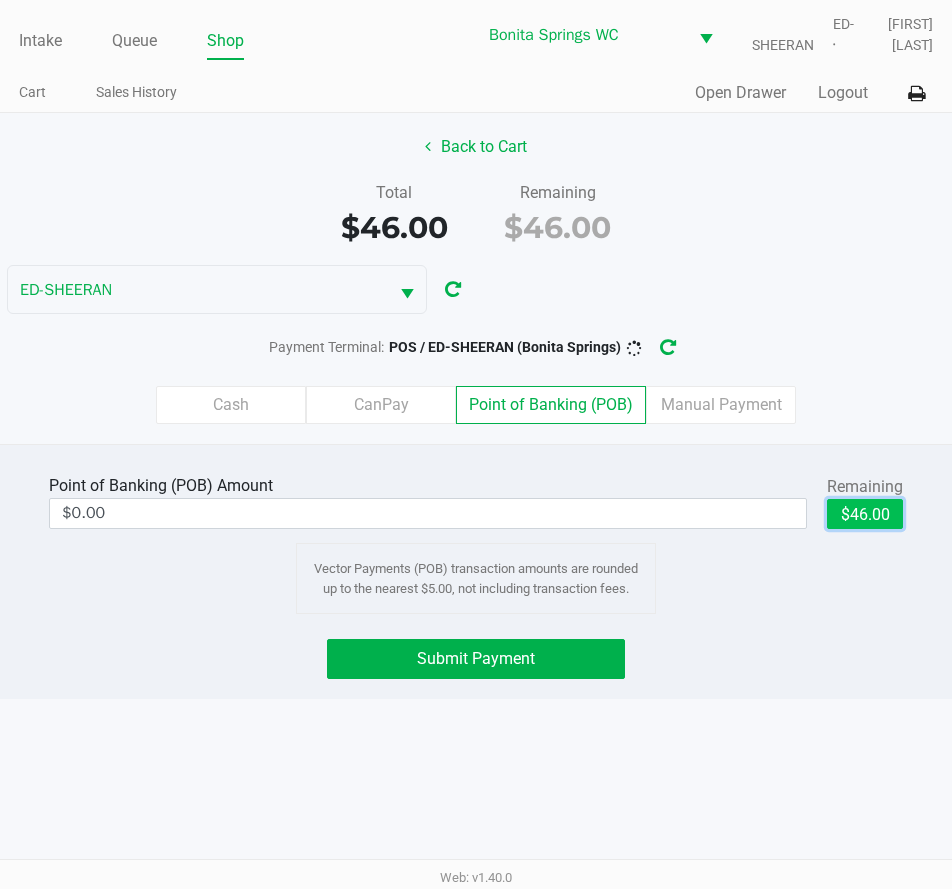 click on "$46.00" 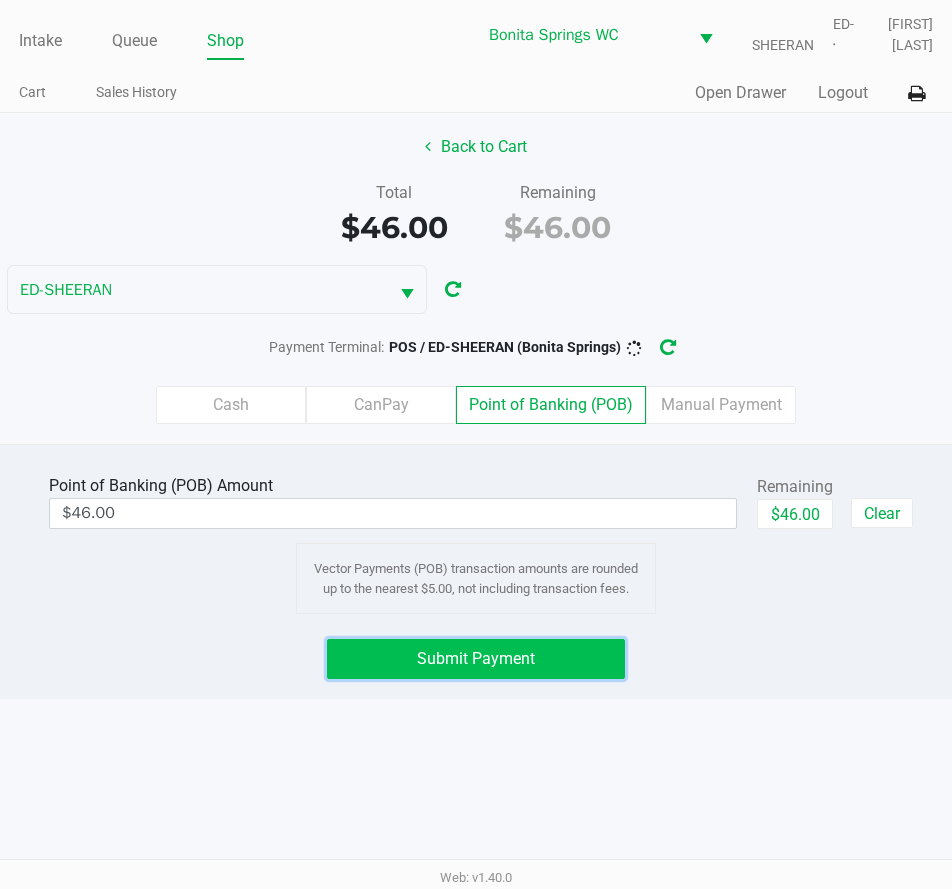 click on "Submit Payment" 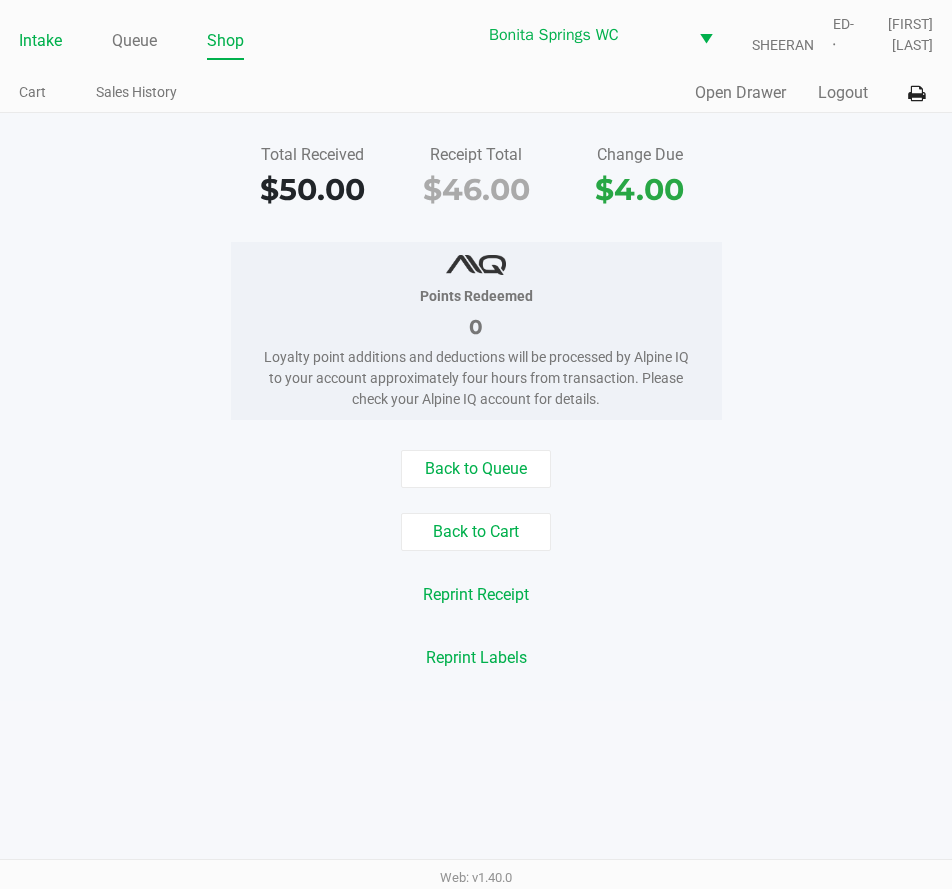 click on "Intake" 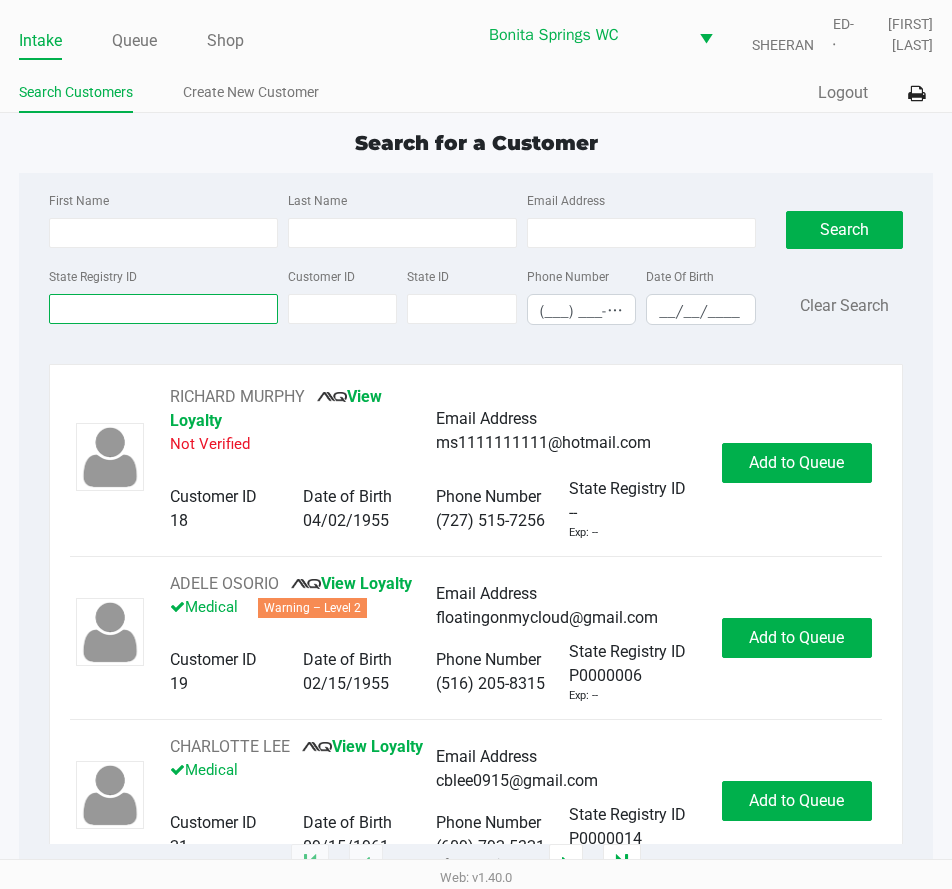 click on "State Registry ID" at bounding box center (163, 309) 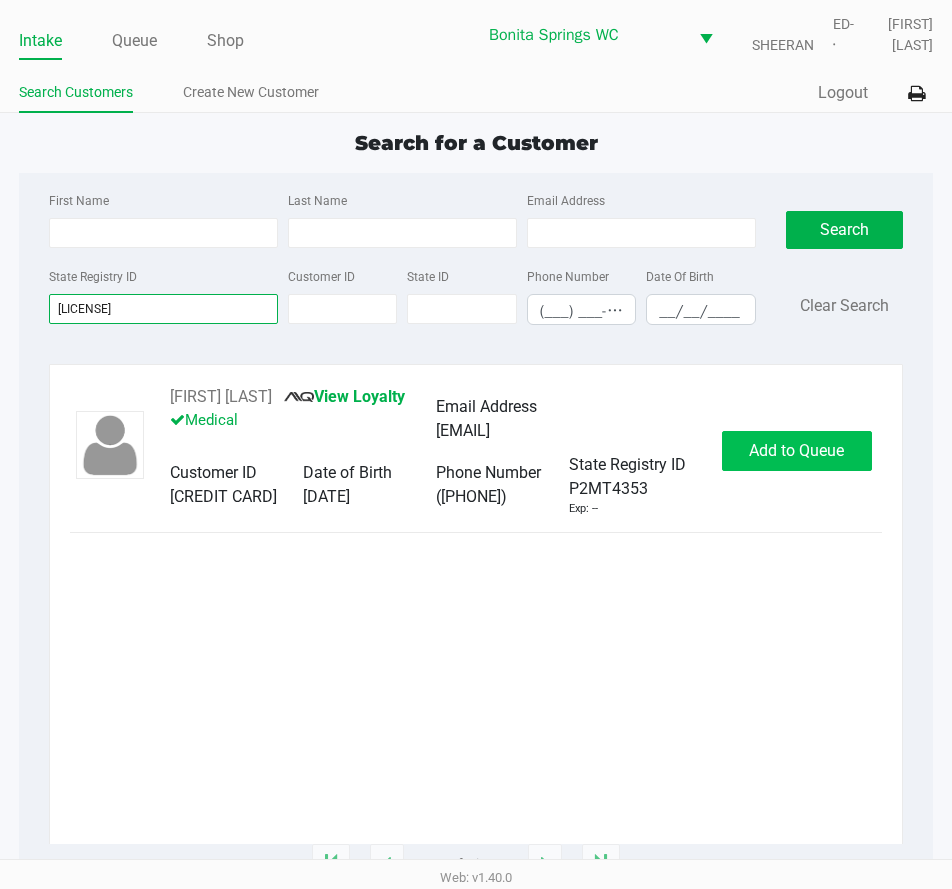 type on "p2mt4353" 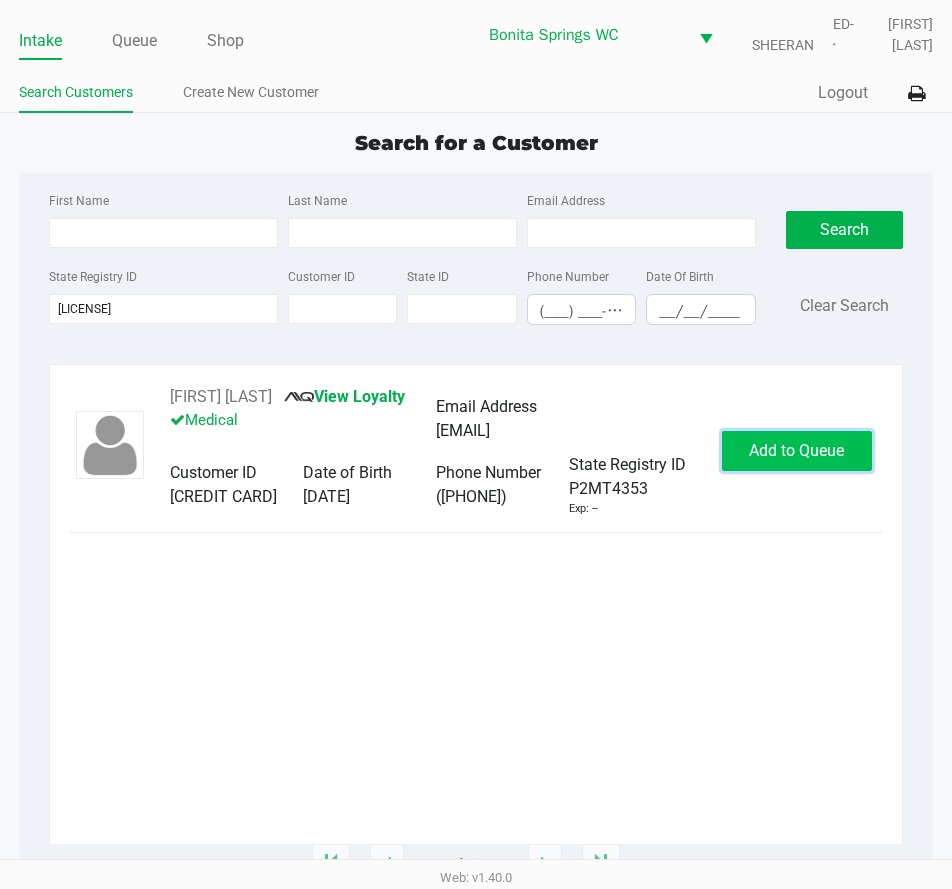 click on "Add to Queue" 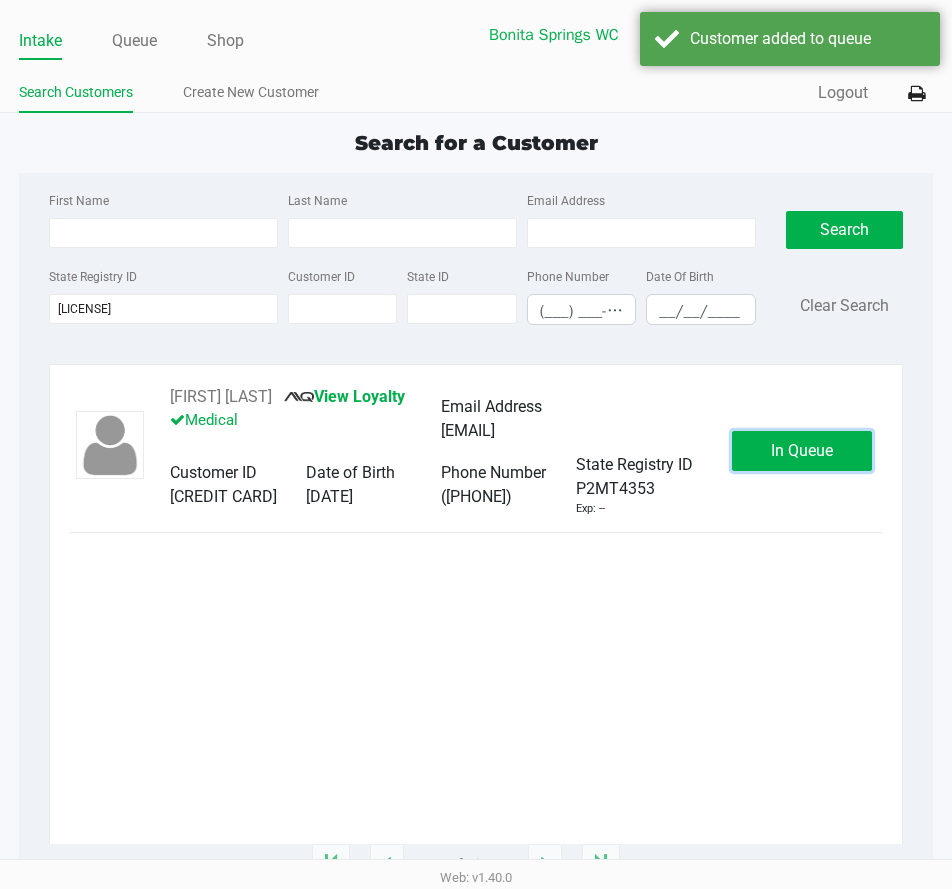 click on "In Queue" 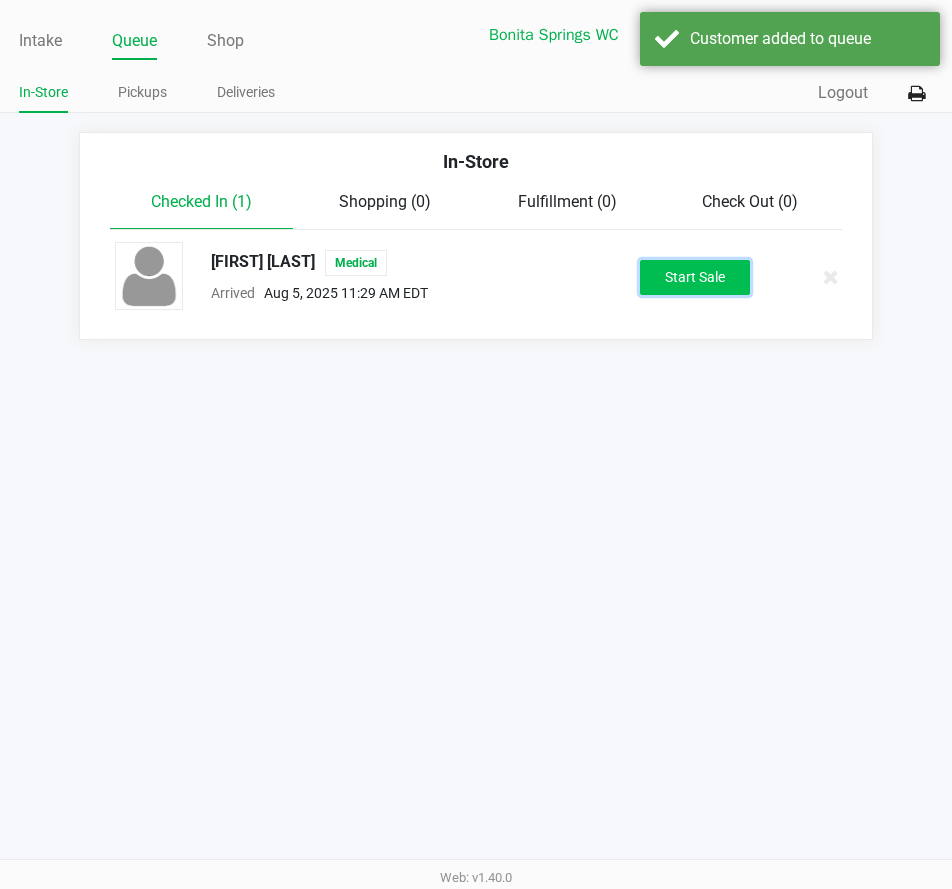 click on "Start Sale" 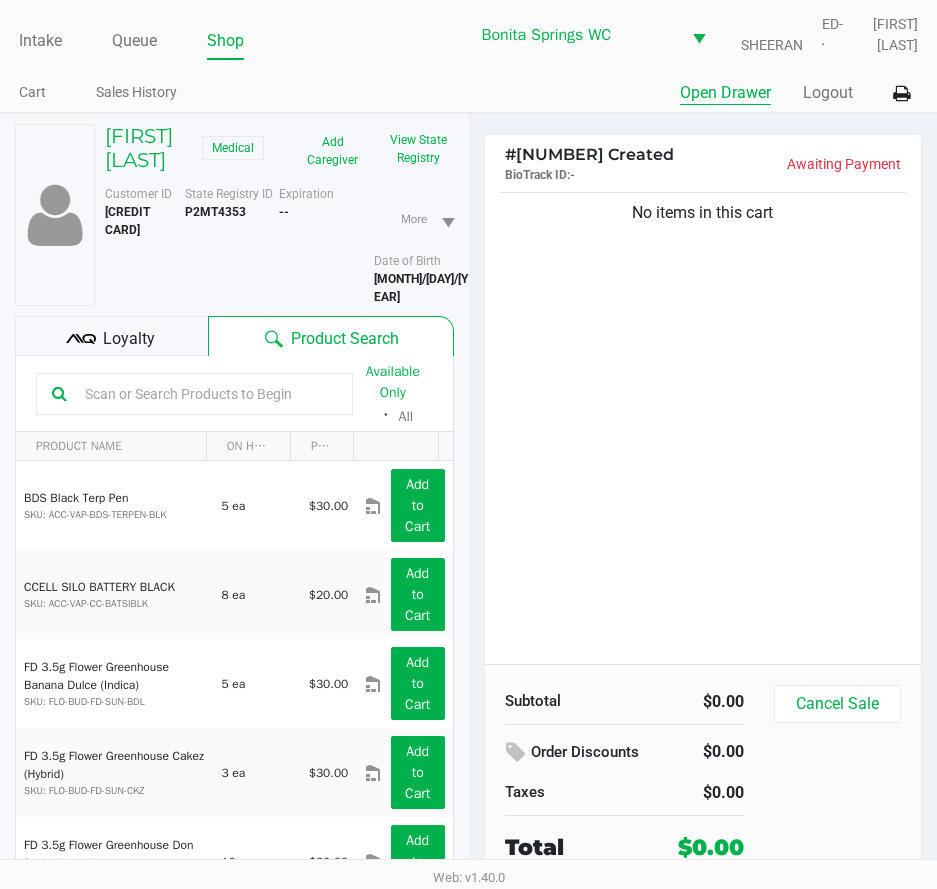 click on "Open Drawer" 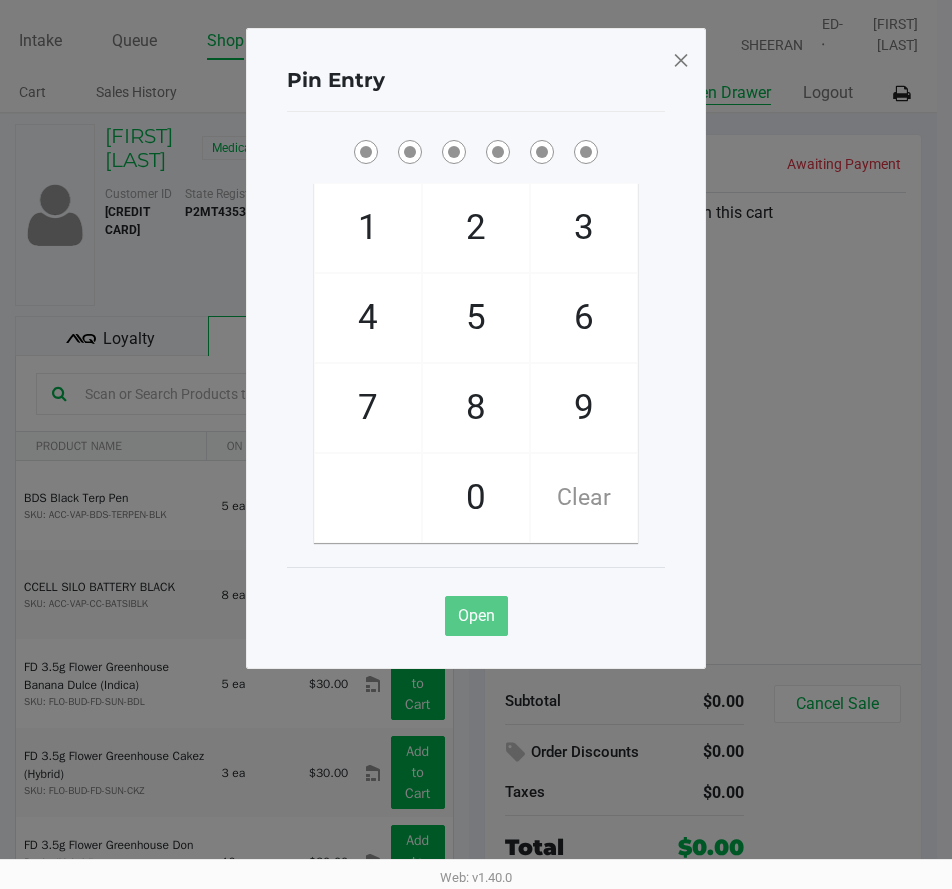 type 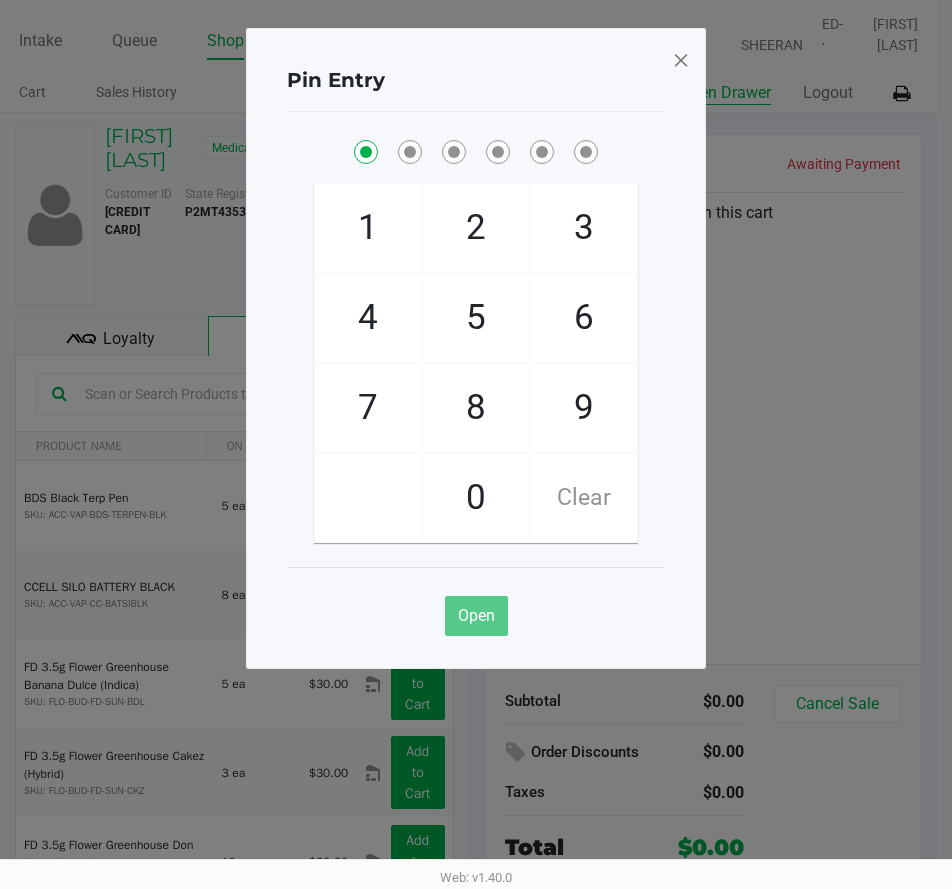 checkbox on "true" 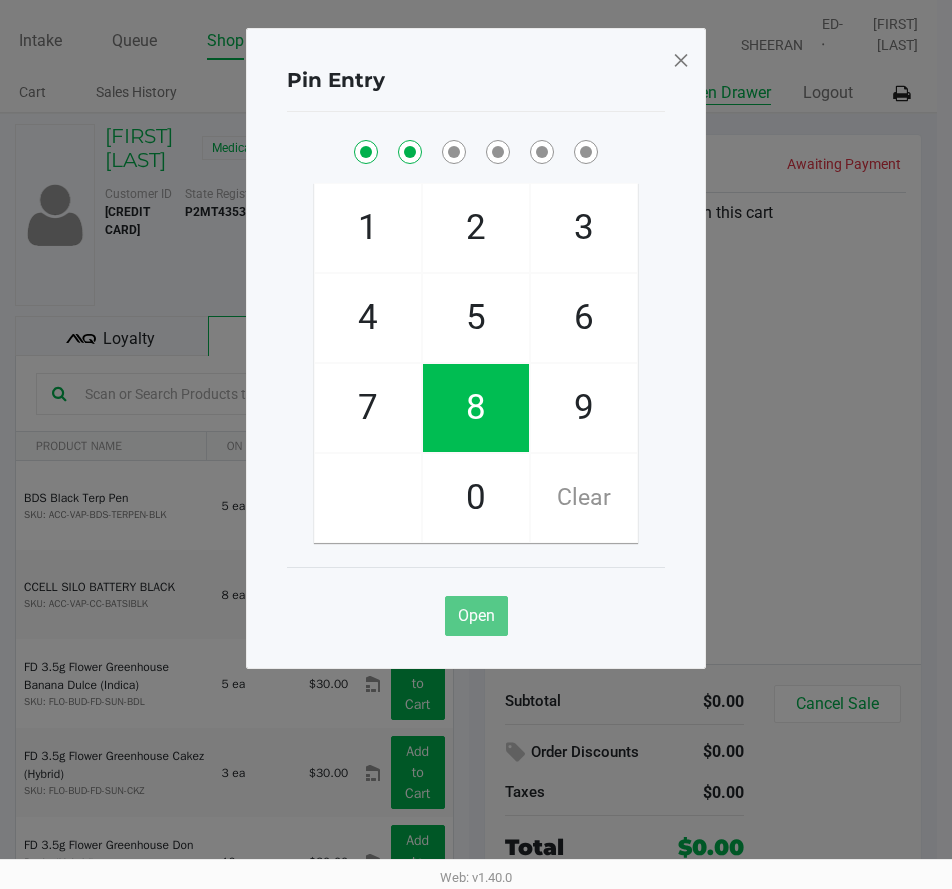 checkbox on "true" 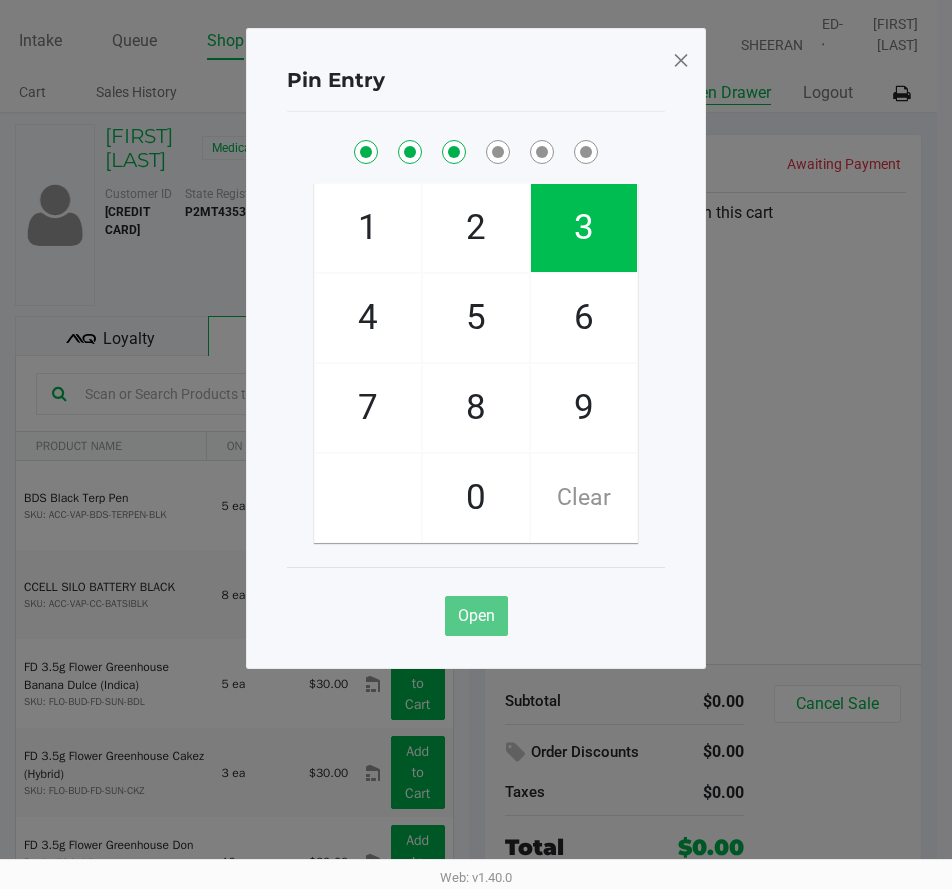 checkbox on "true" 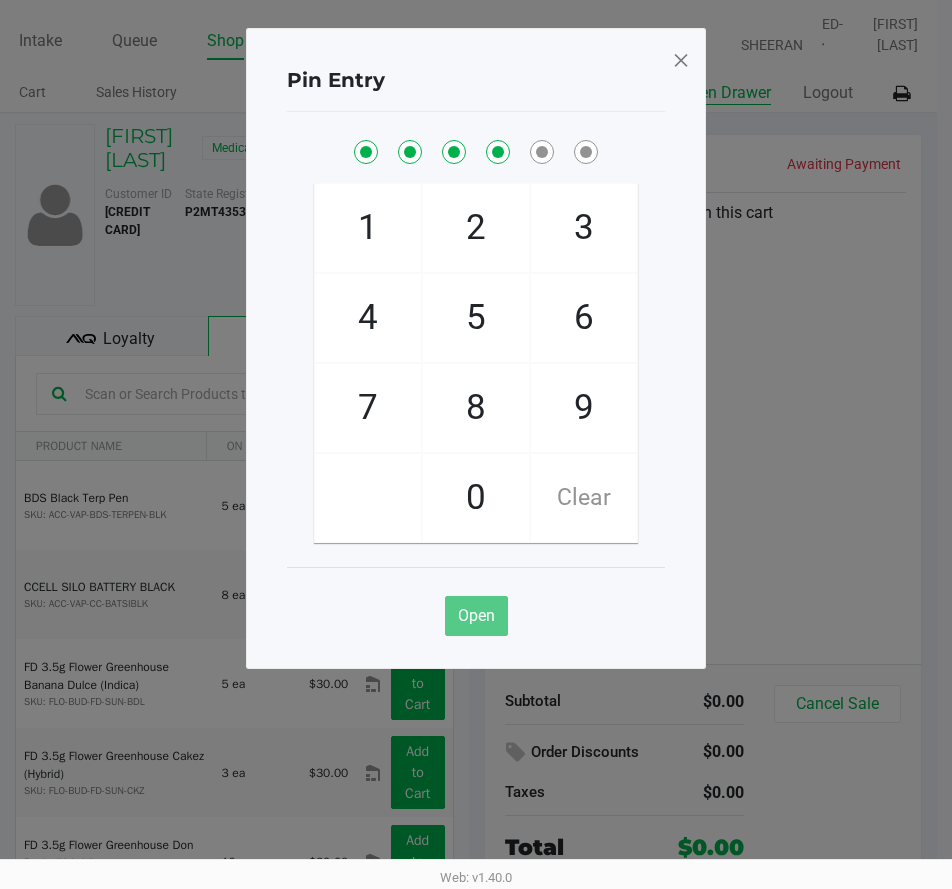 checkbox on "true" 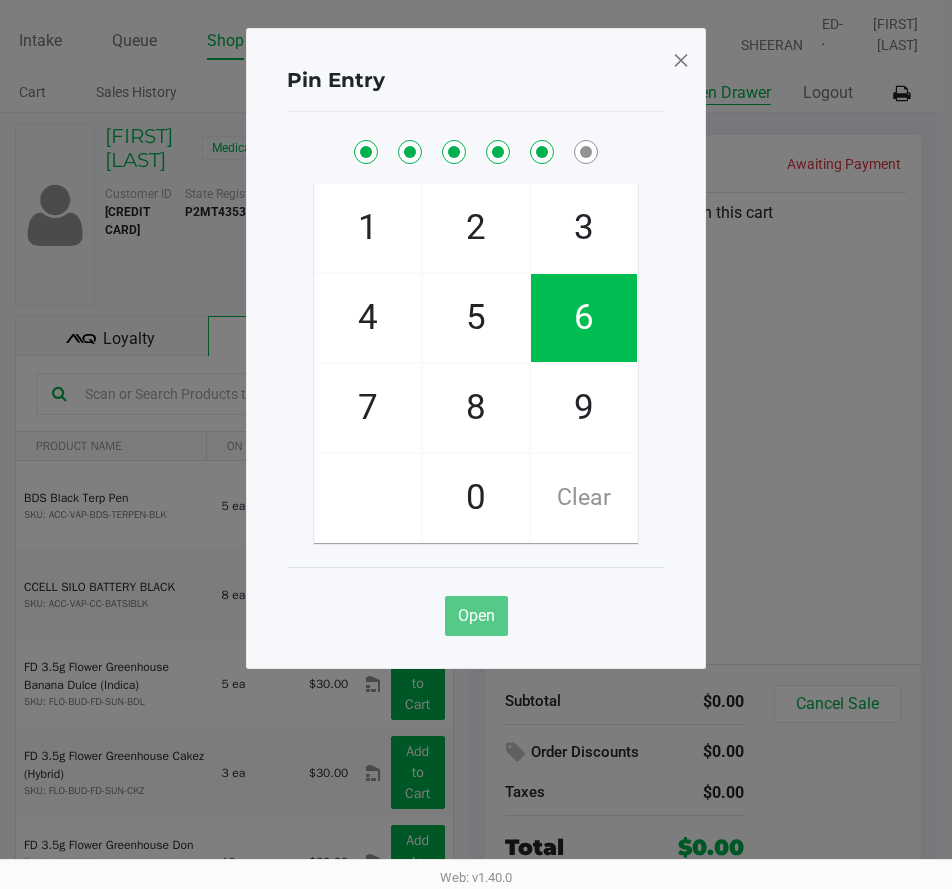 checkbox on "true" 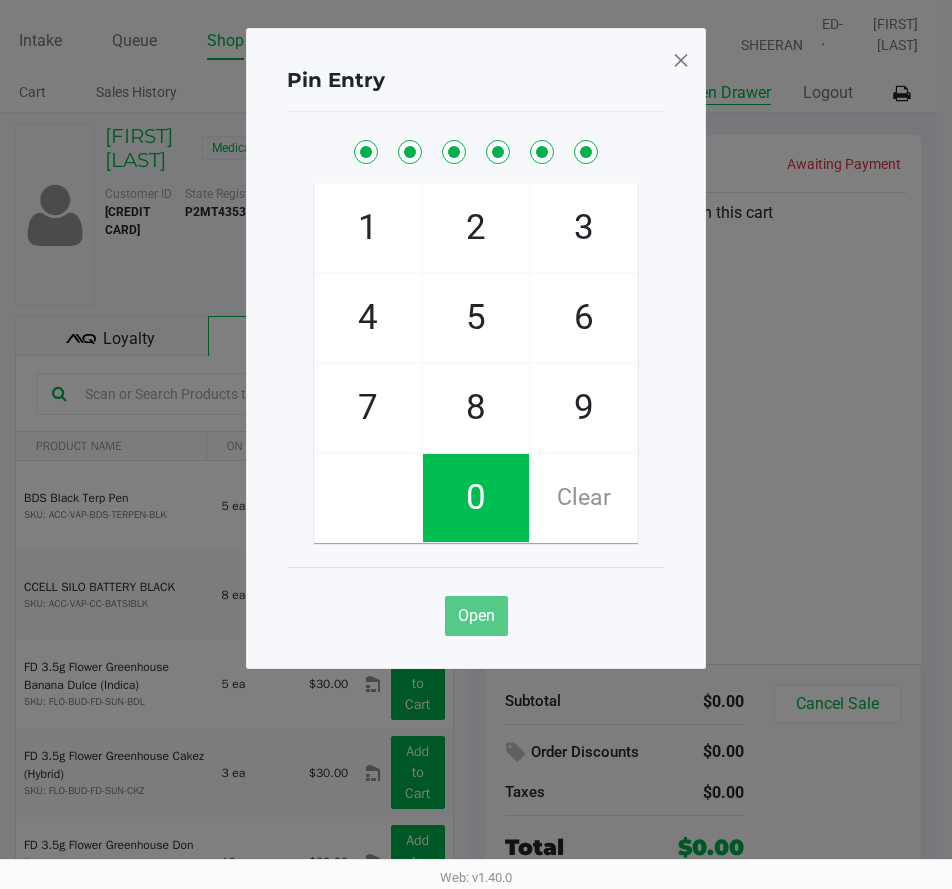 checkbox on "true" 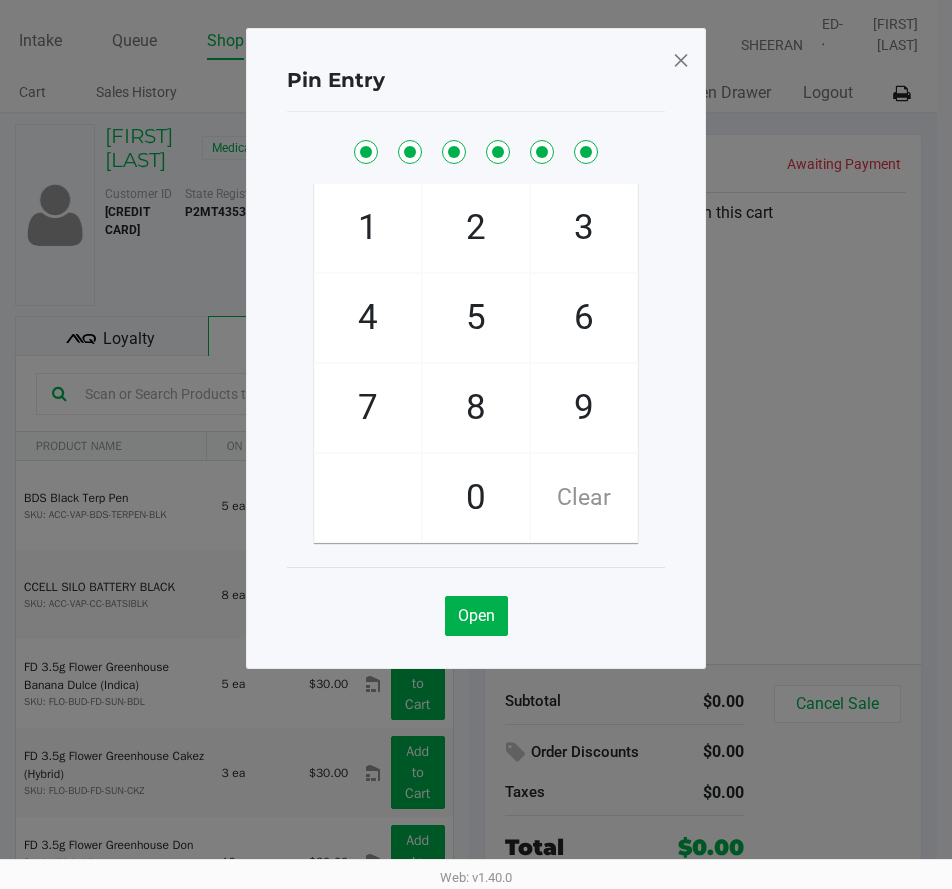 click 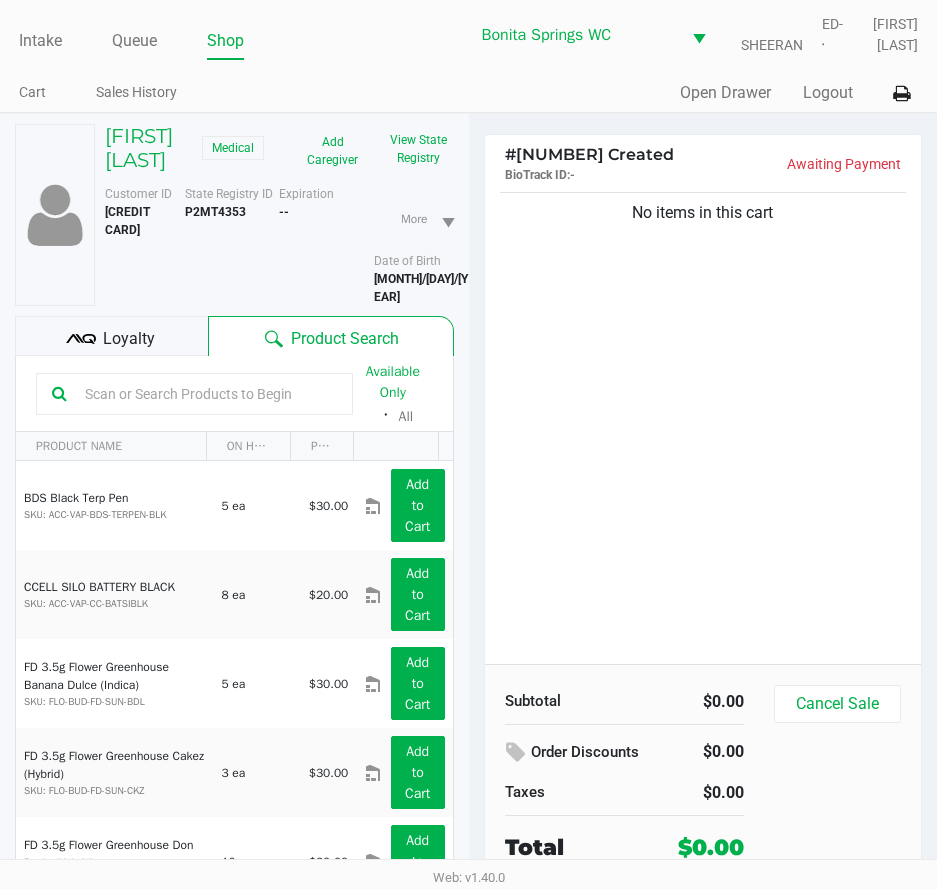 click on "No items in this cart" 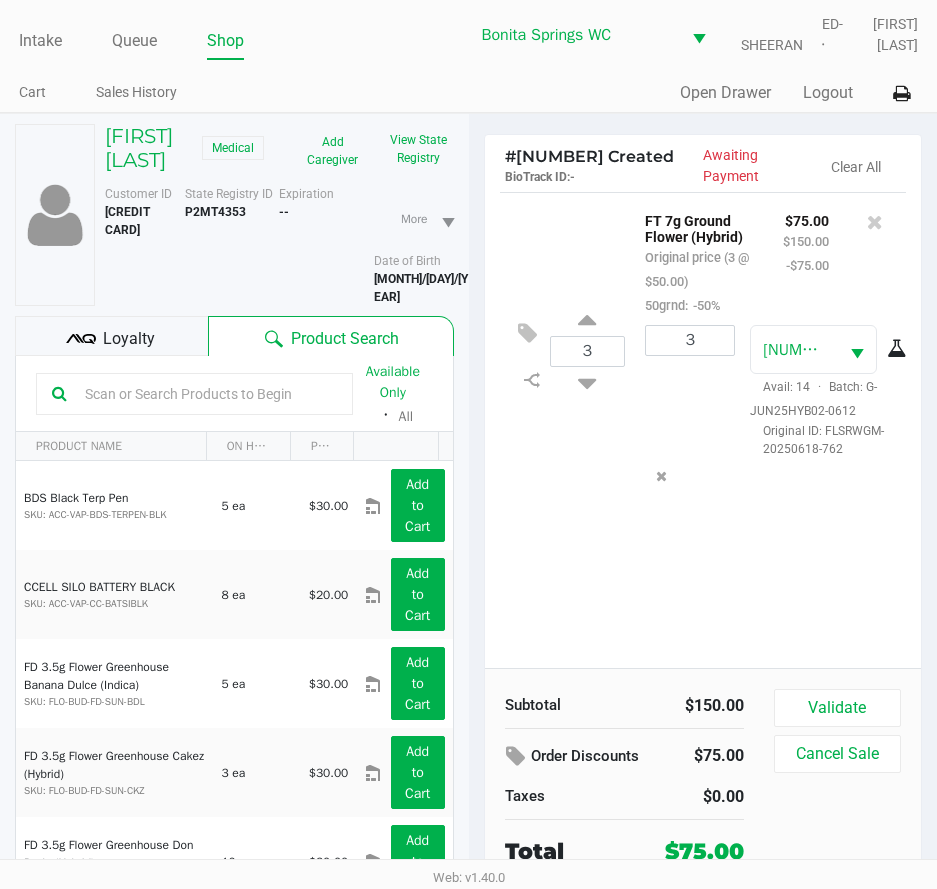 click on "Loyalty" 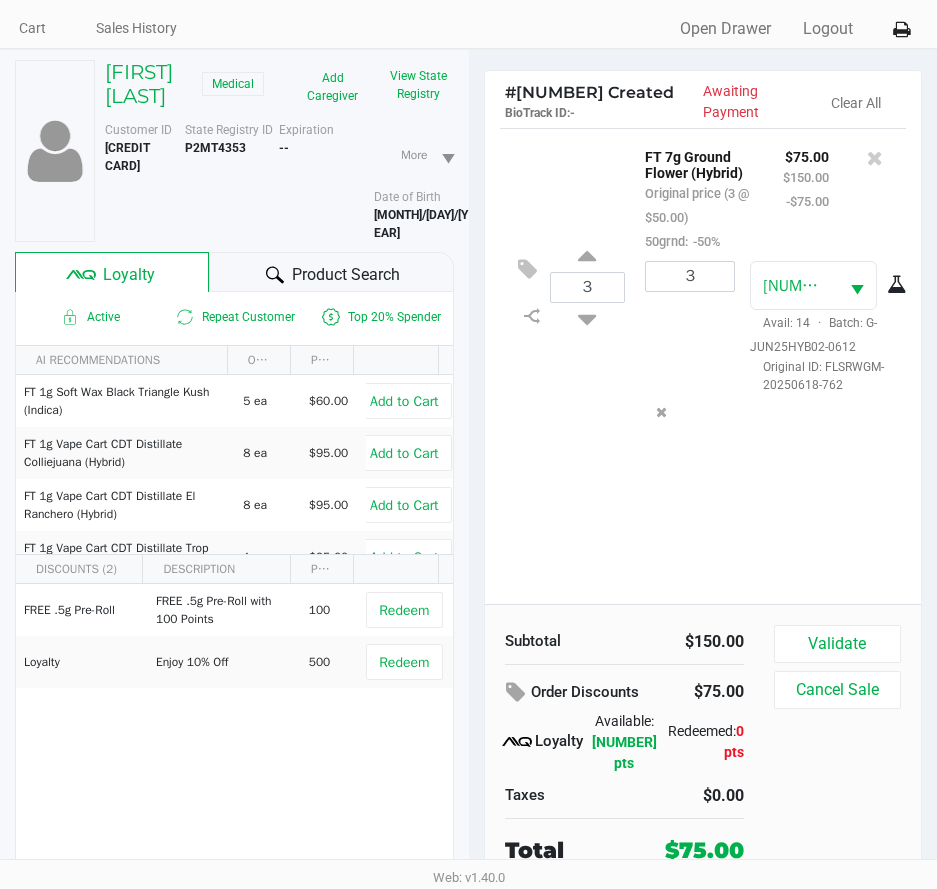 scroll, scrollTop: 100, scrollLeft: 0, axis: vertical 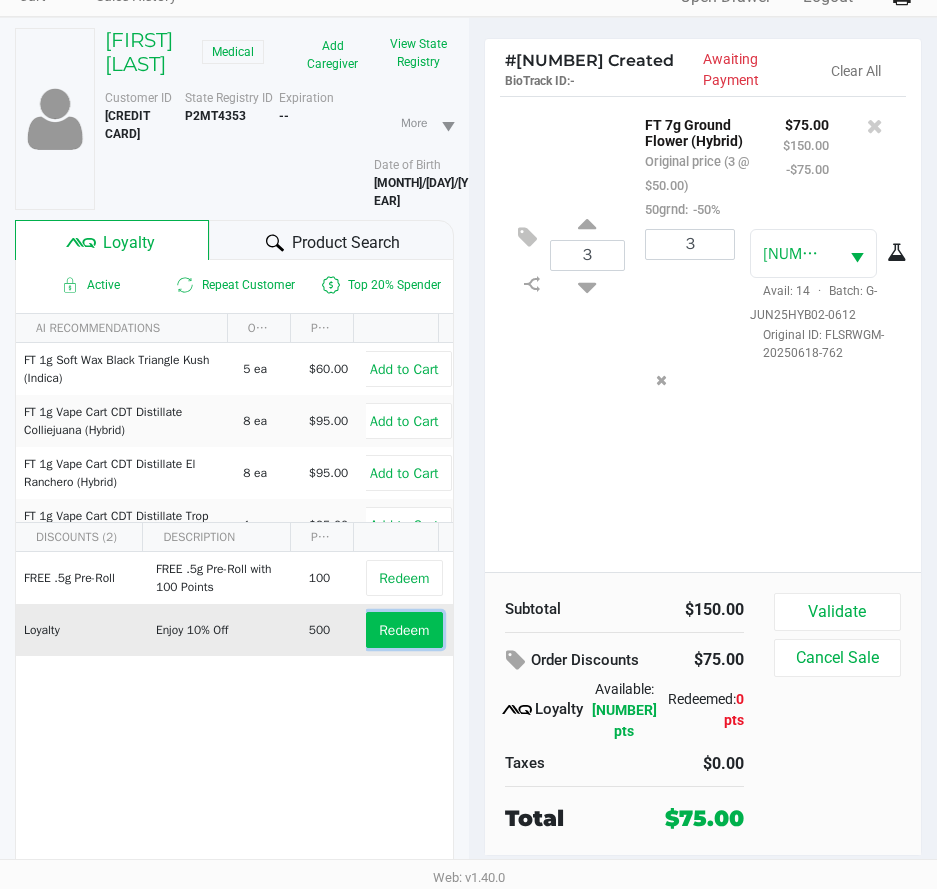 click on "Redeem" 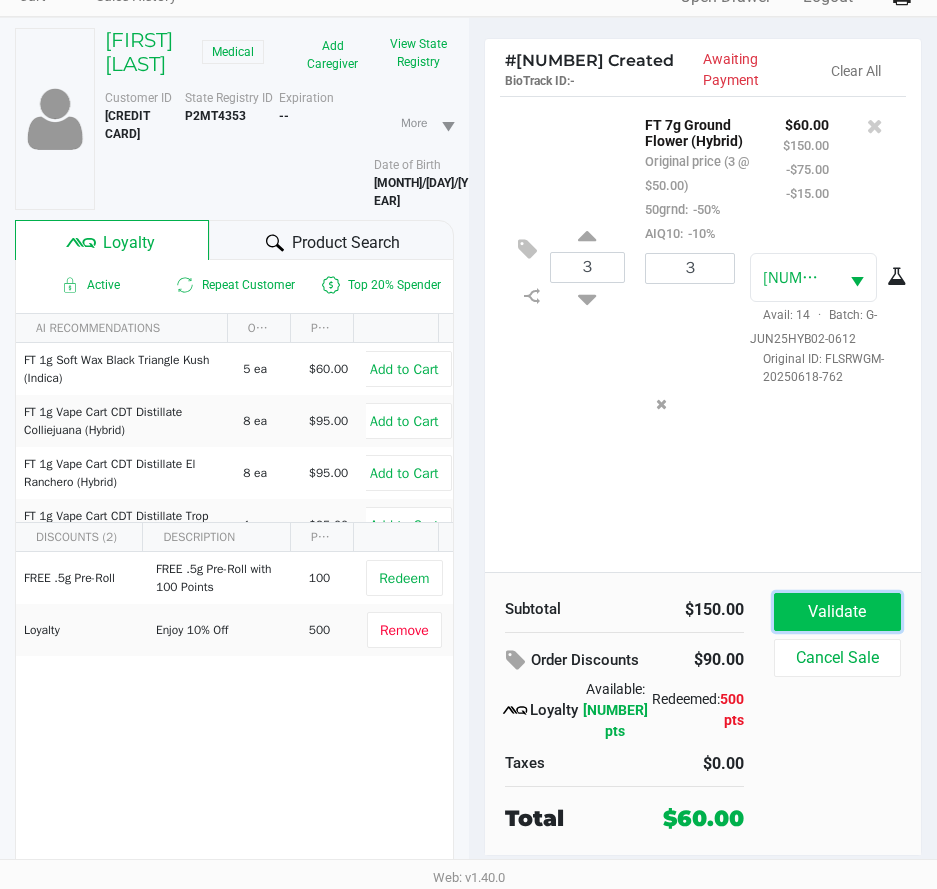 click on "Validate" 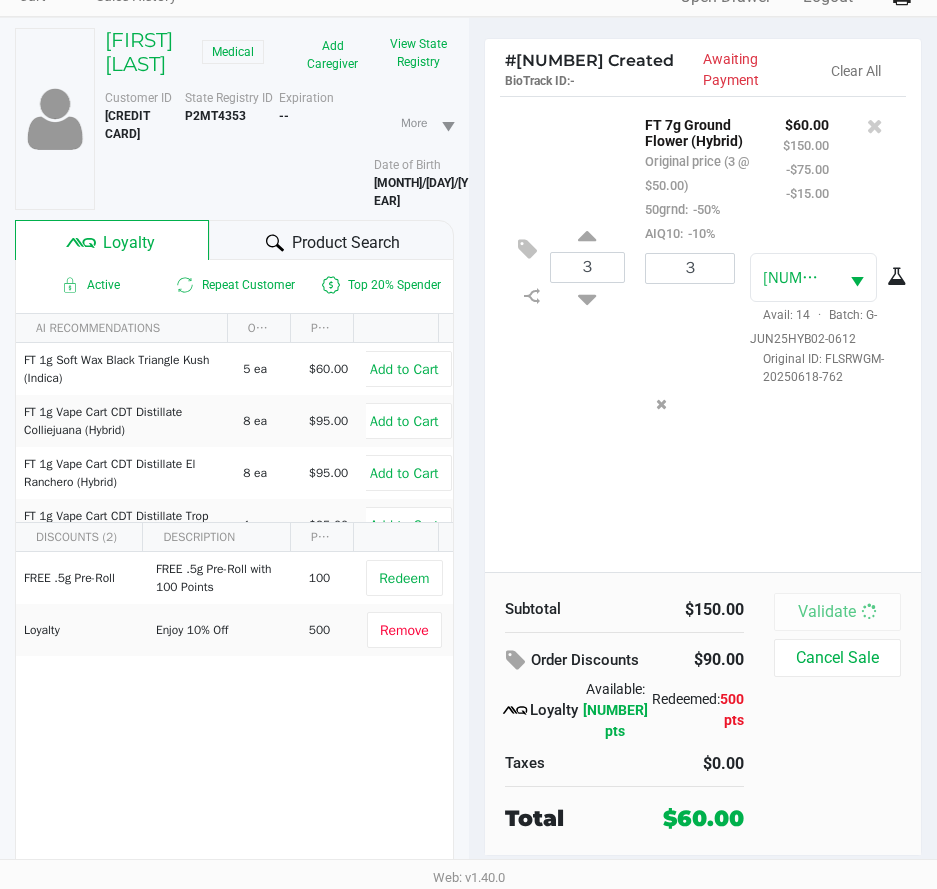 scroll, scrollTop: 0, scrollLeft: 0, axis: both 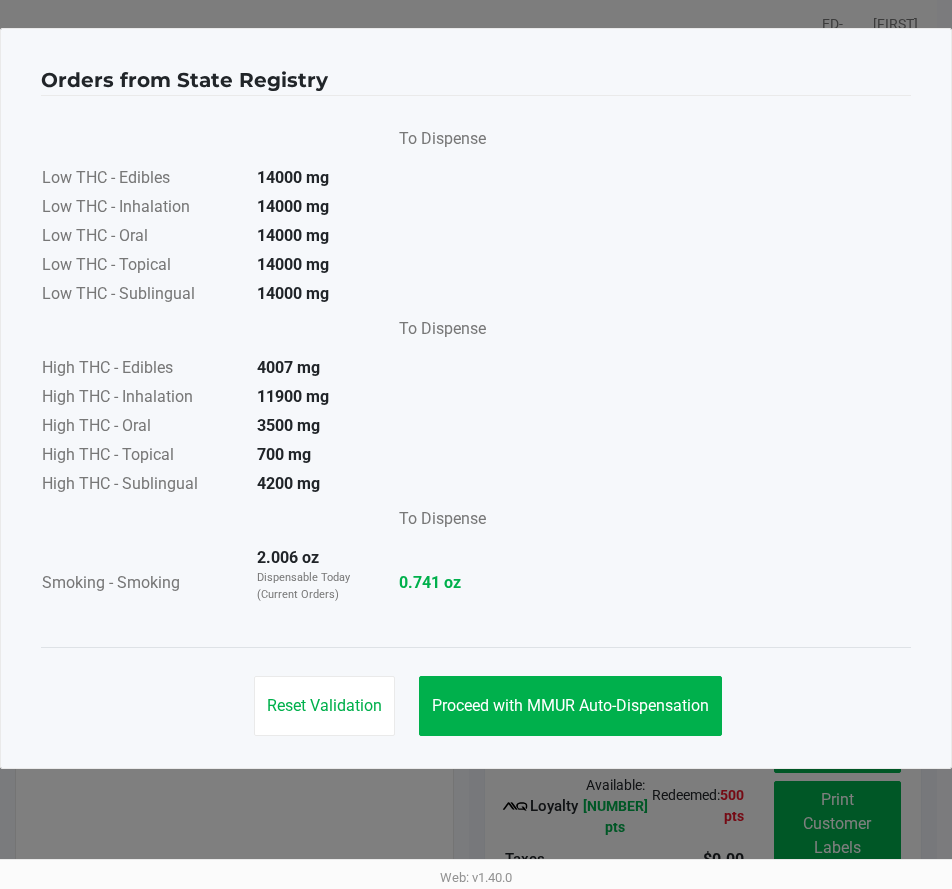 click on "Reset Validation   Proceed with MMUR Auto-Dispensation" 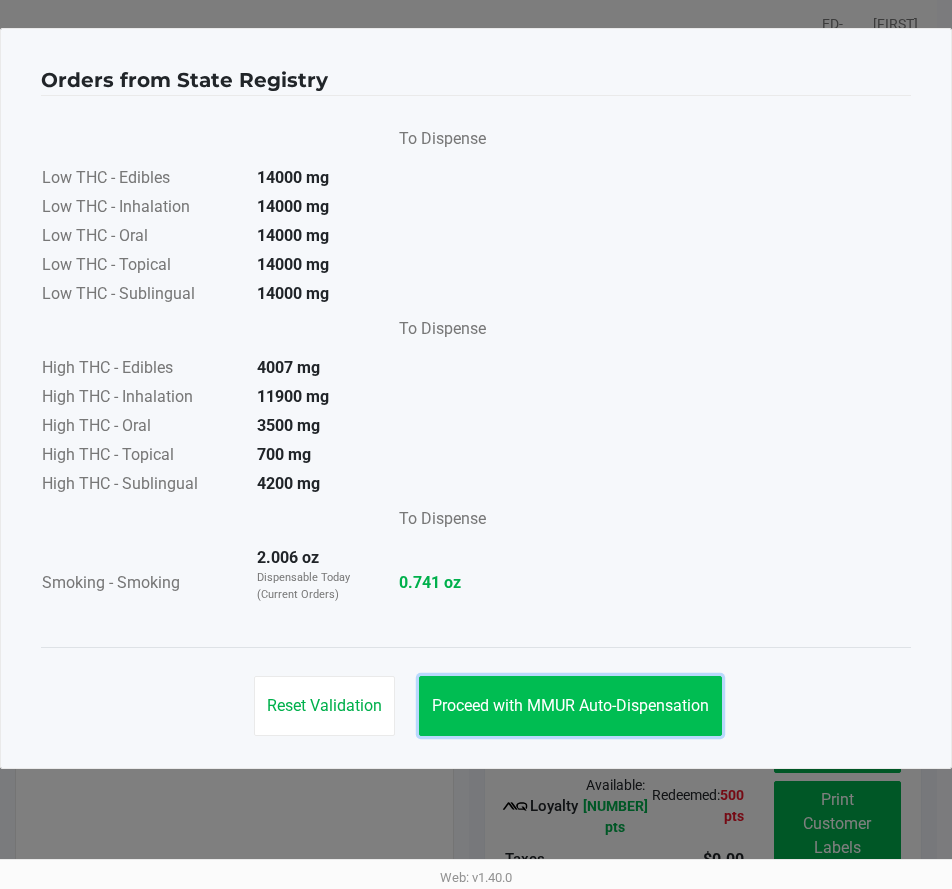 click on "Proceed with MMUR Auto-Dispensation" 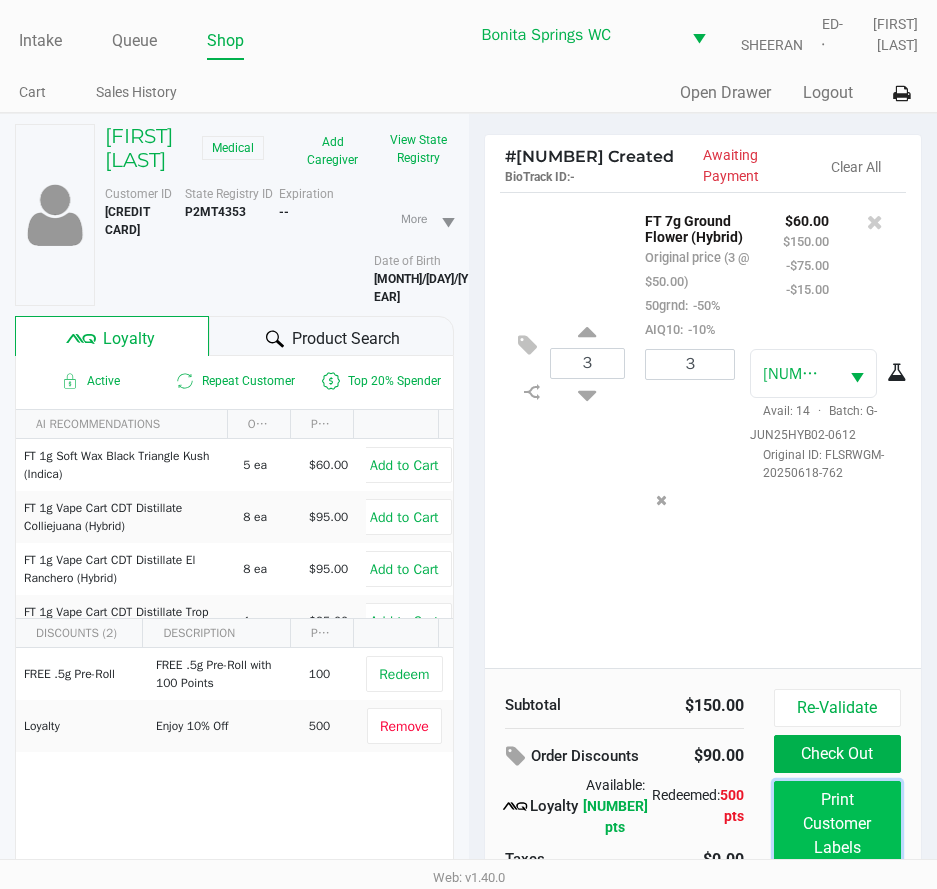 click on "Print Customer Labels" 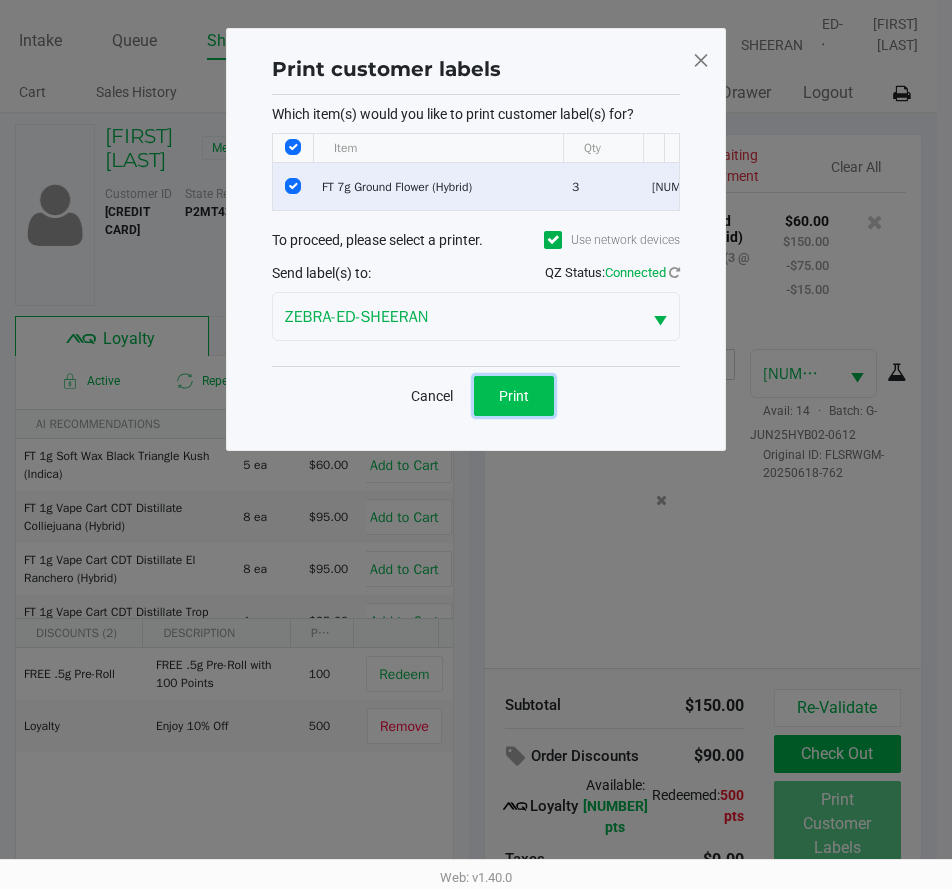 click on "Print" 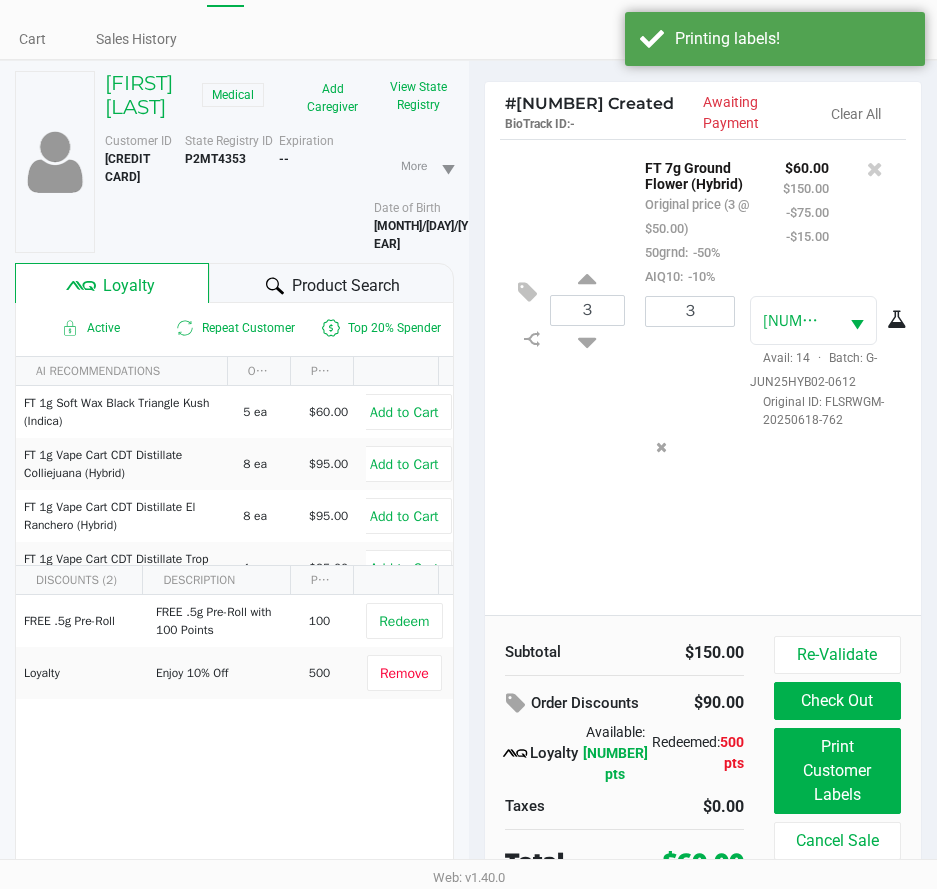 scroll, scrollTop: 100, scrollLeft: 0, axis: vertical 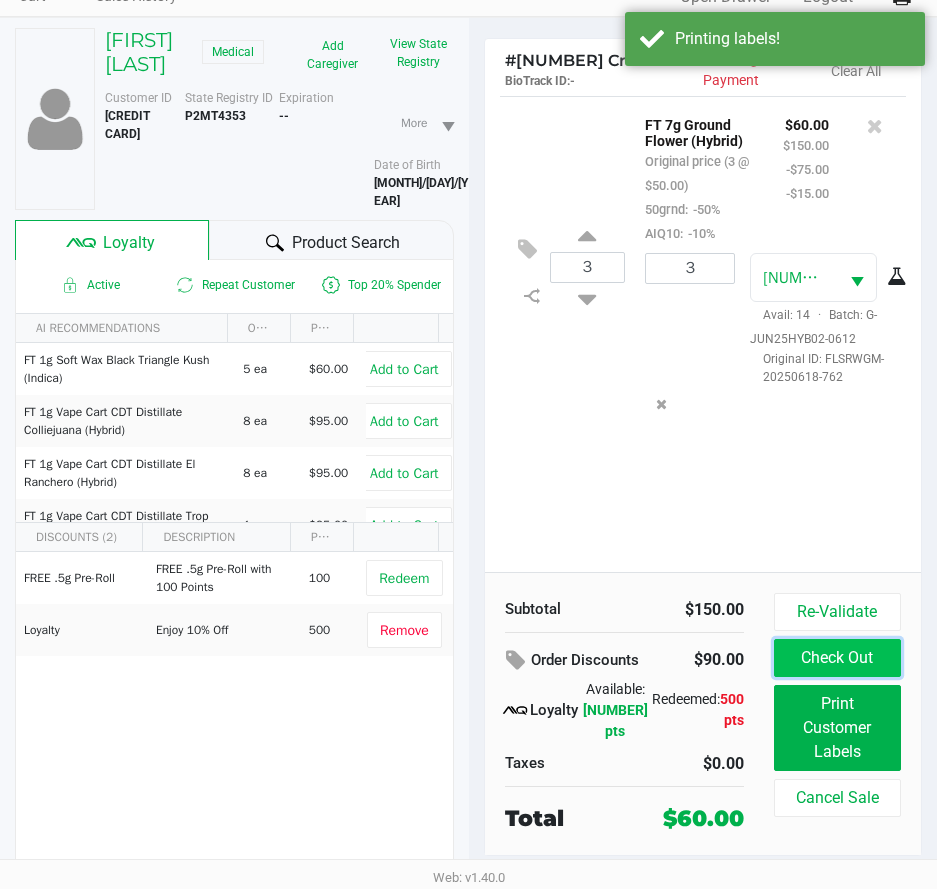 click on "Check Out" 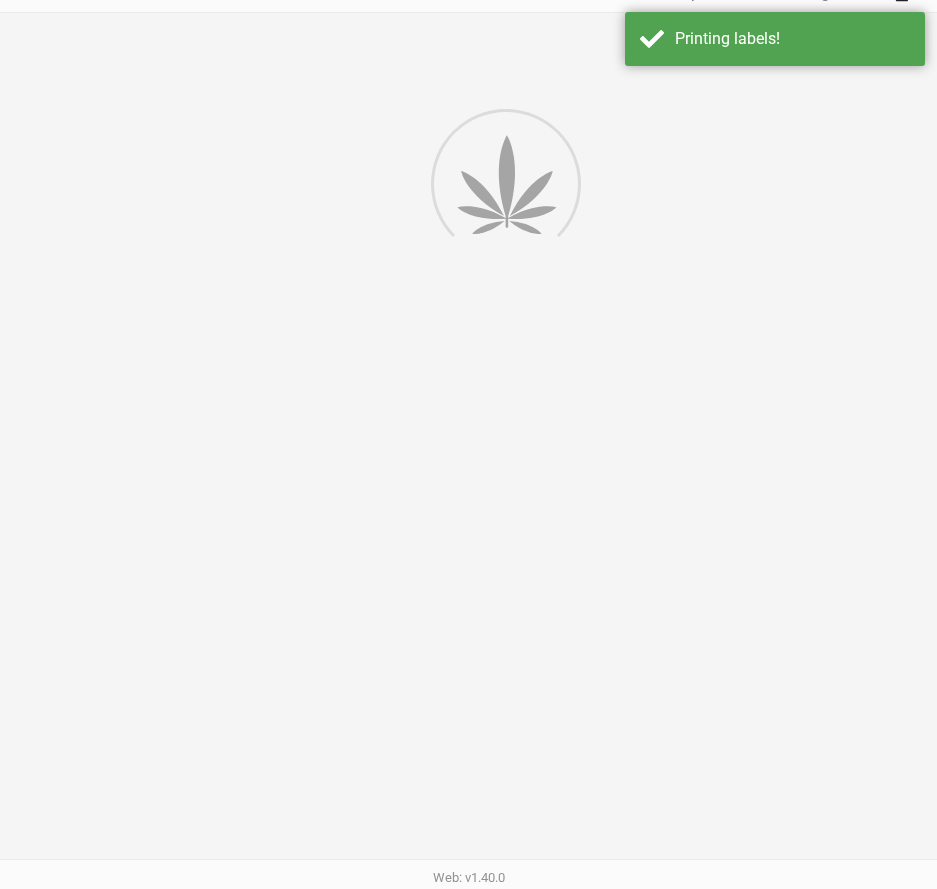 scroll, scrollTop: 0, scrollLeft: 0, axis: both 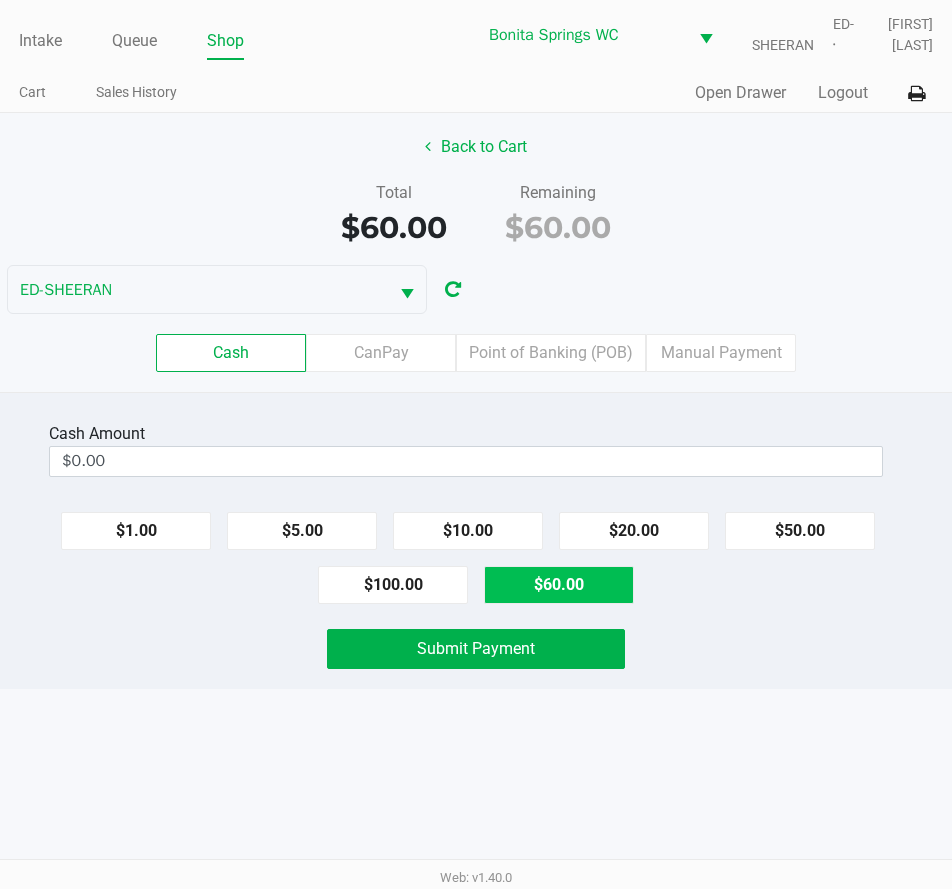 click on "$60.00" 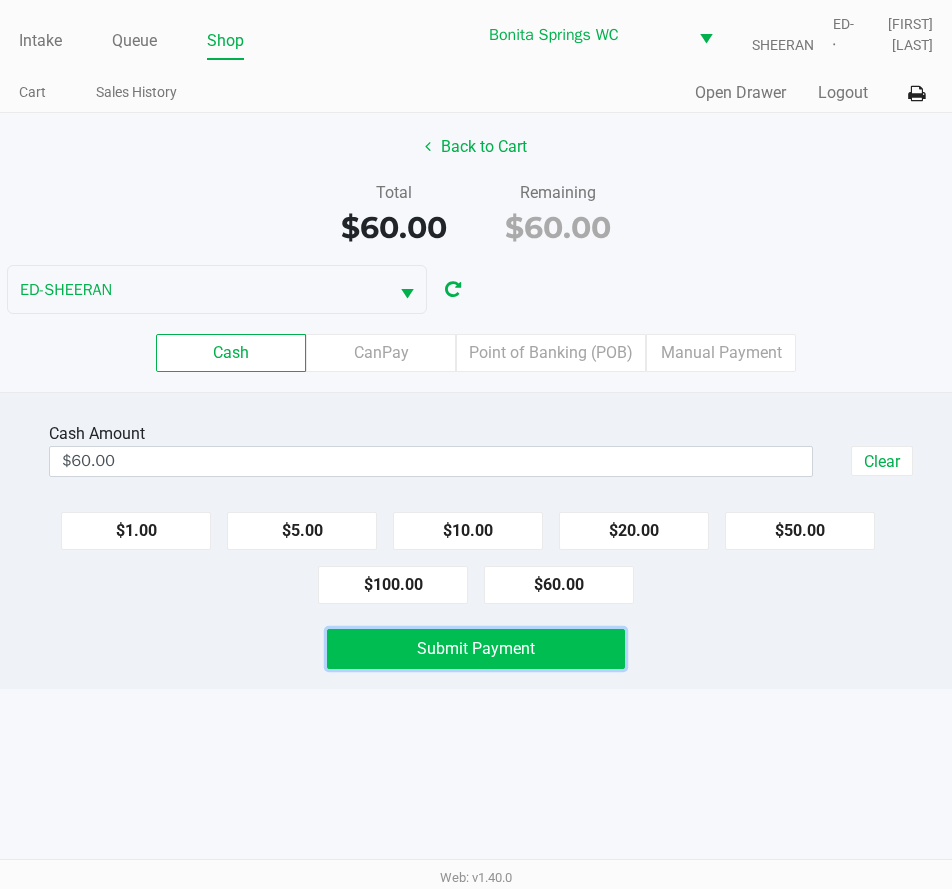 click on "Submit Payment" 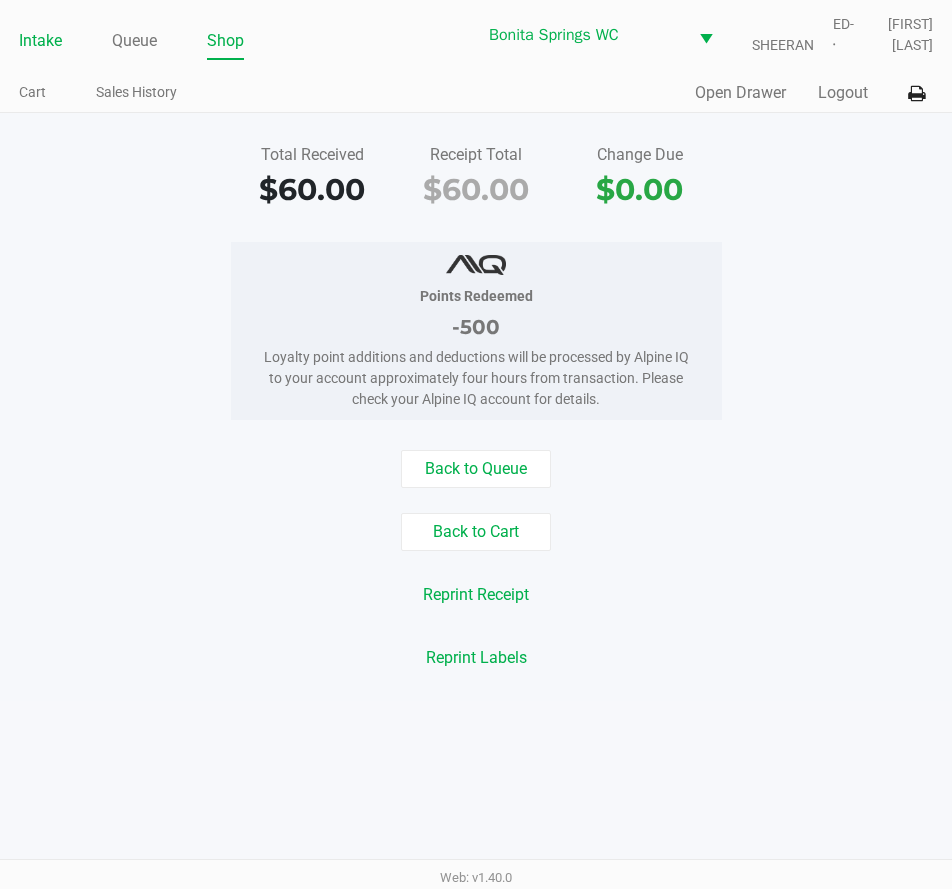 click on "Intake" 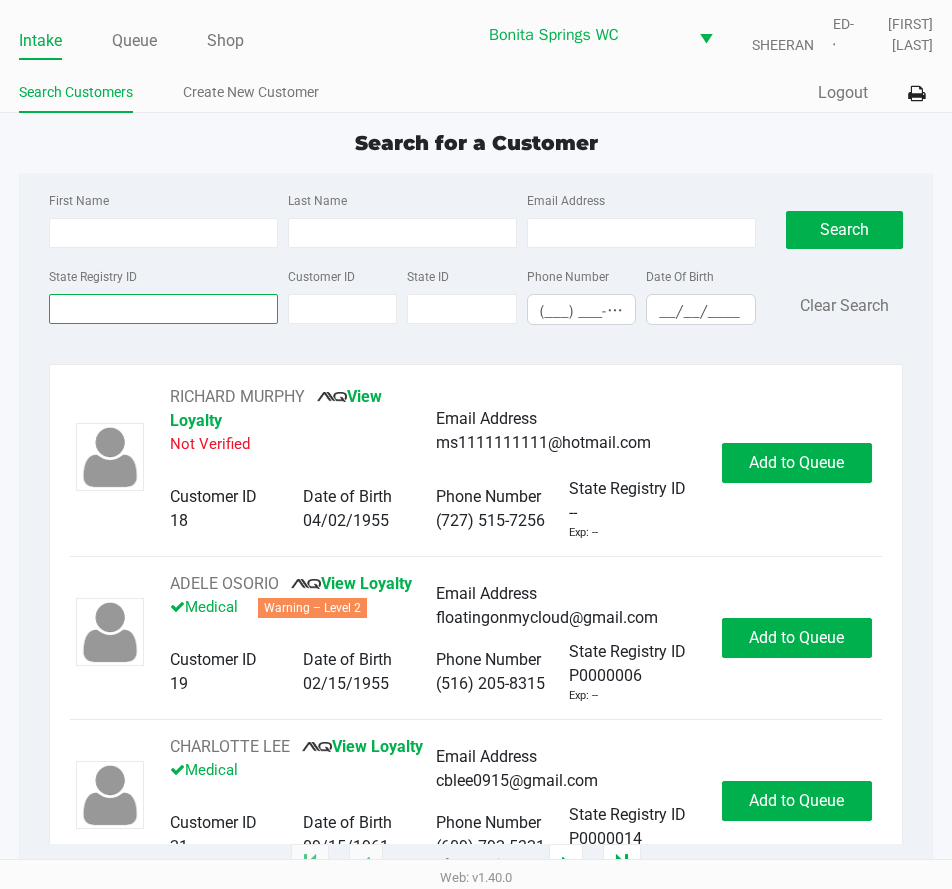click on "State Registry ID" at bounding box center [163, 309] 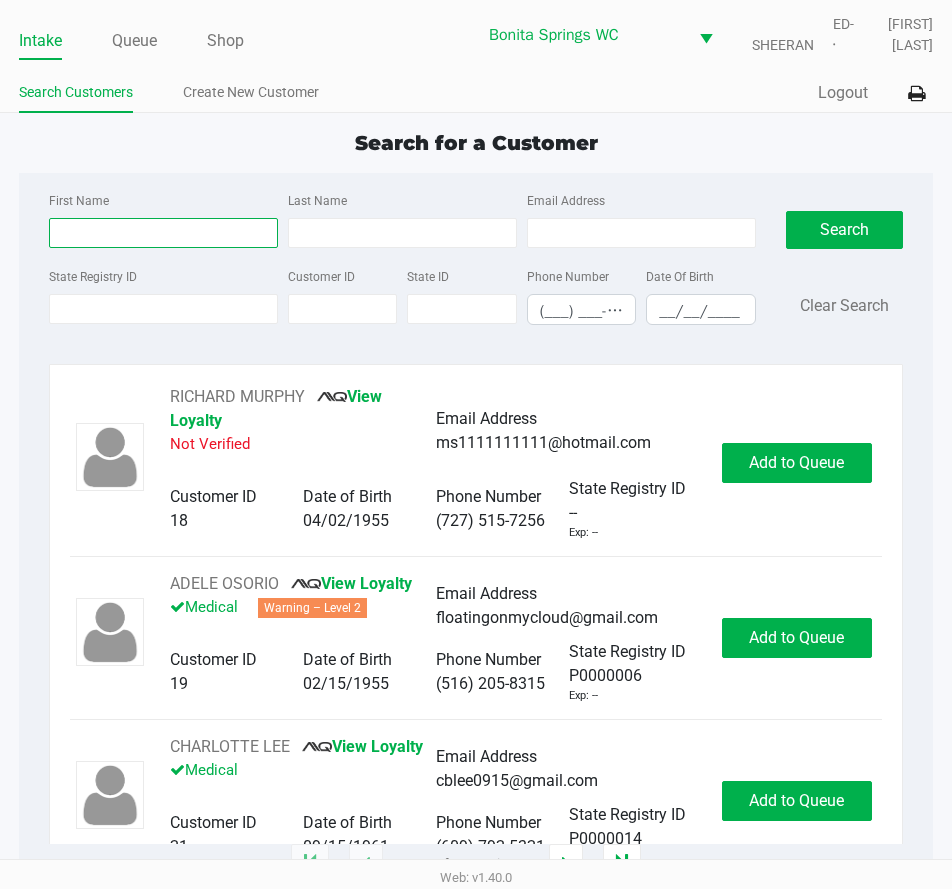 click on "First Name" at bounding box center (163, 233) 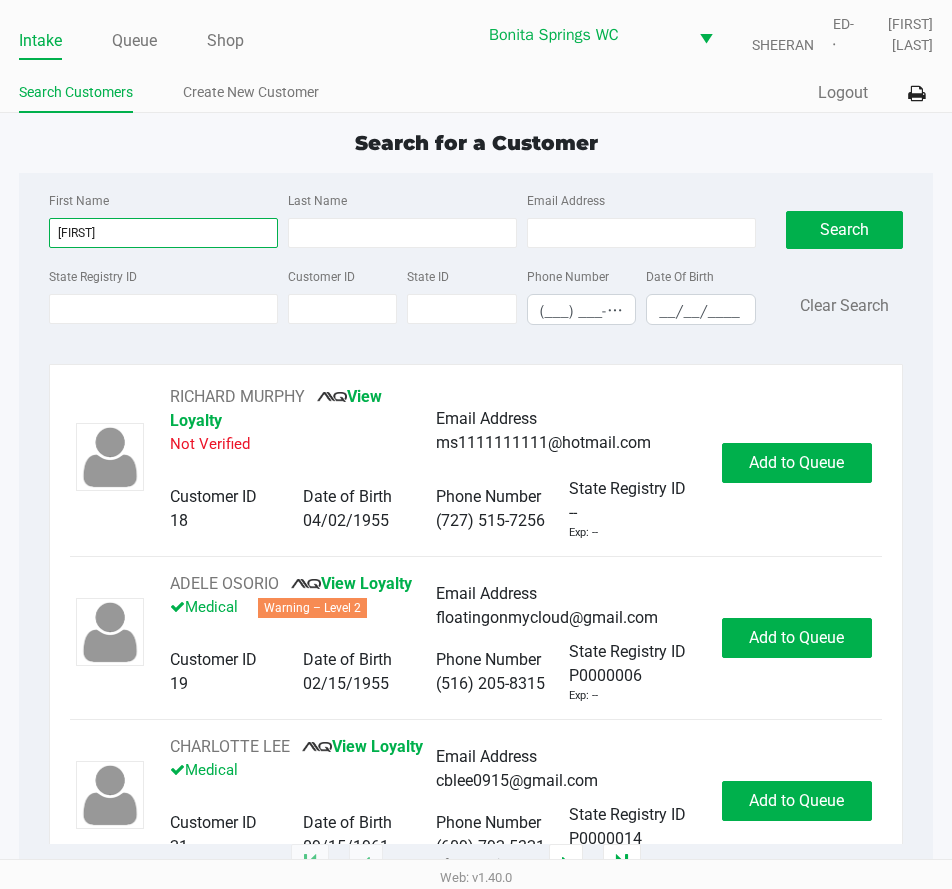 type on "cherita" 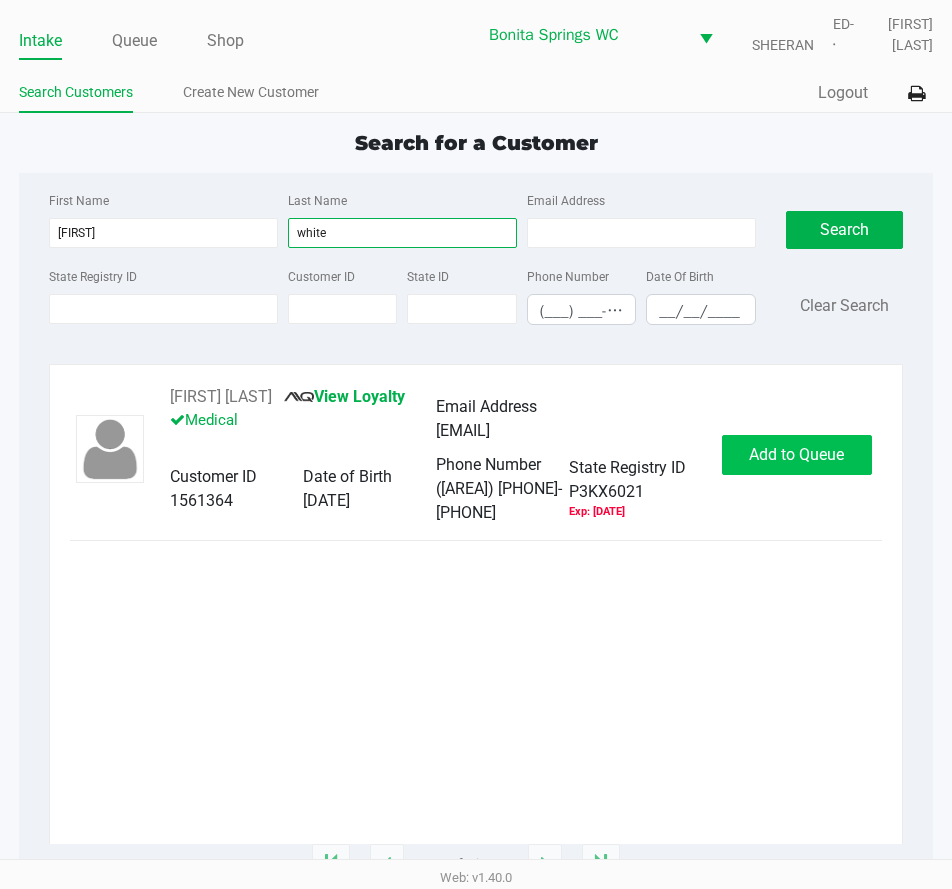 type on "white" 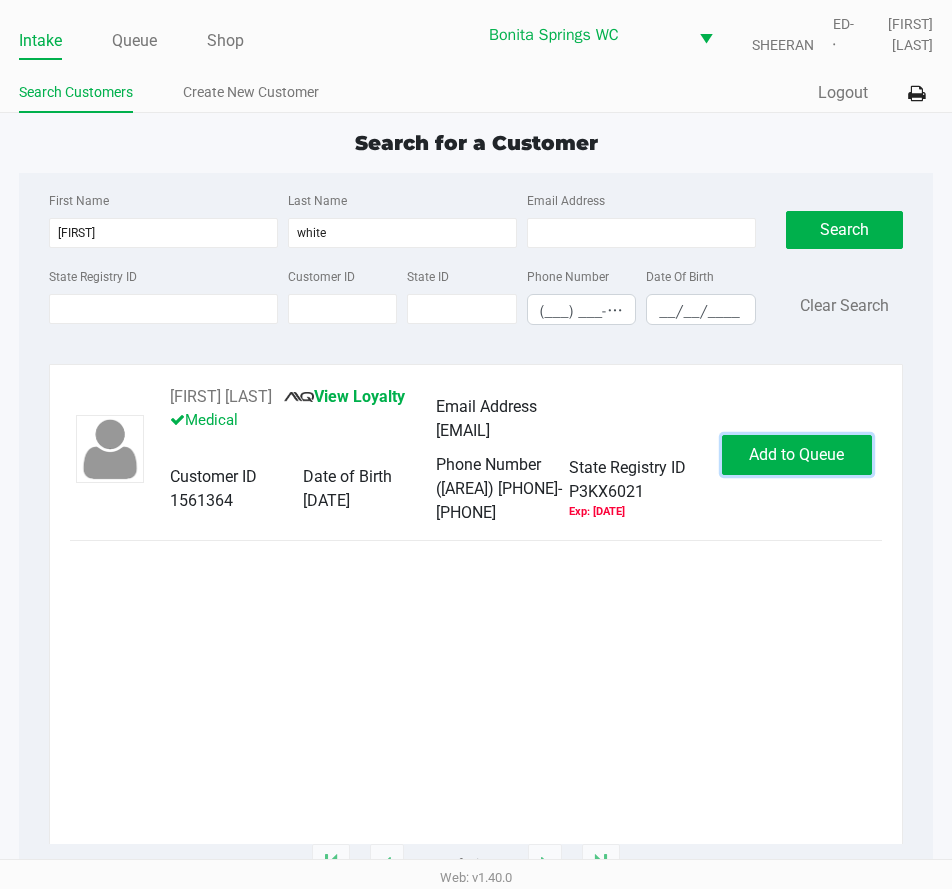 click on "Add to Queue" 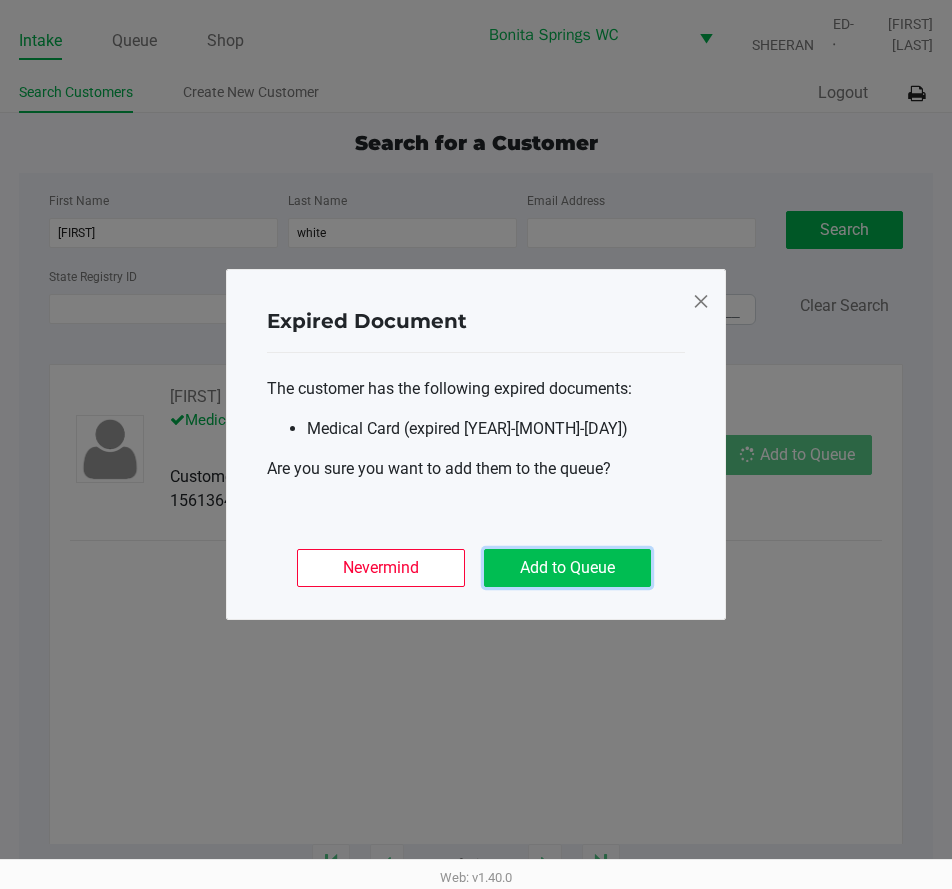click on "Add to Queue" 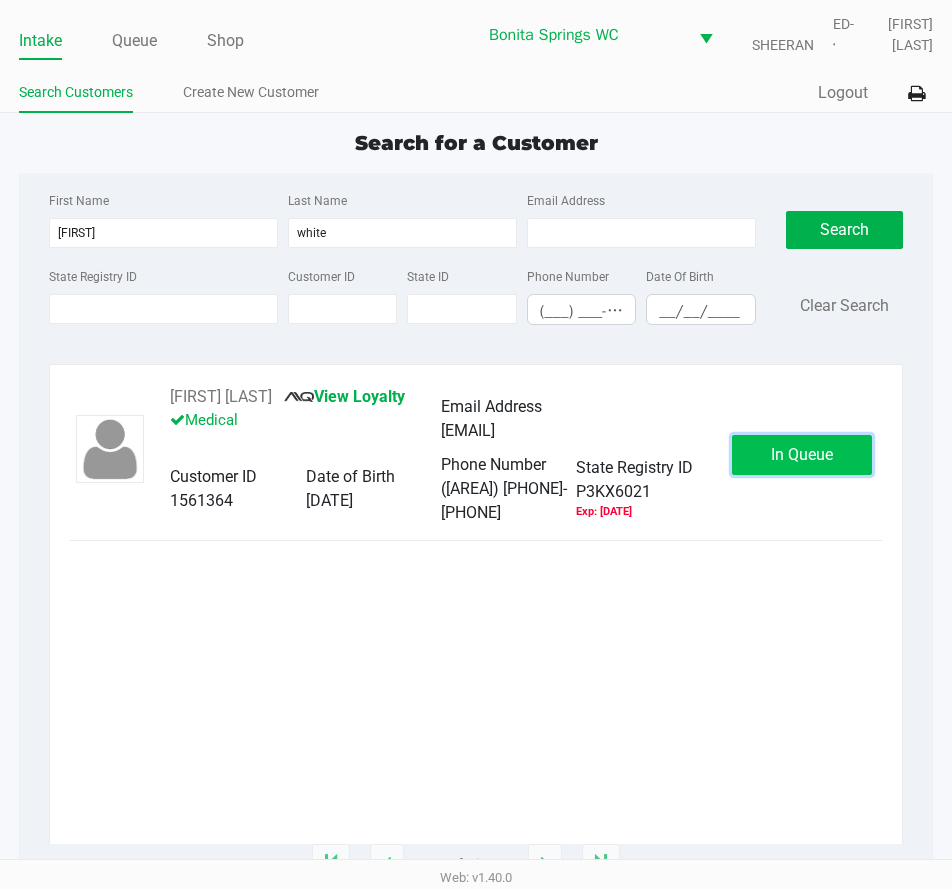 click on "In Queue" 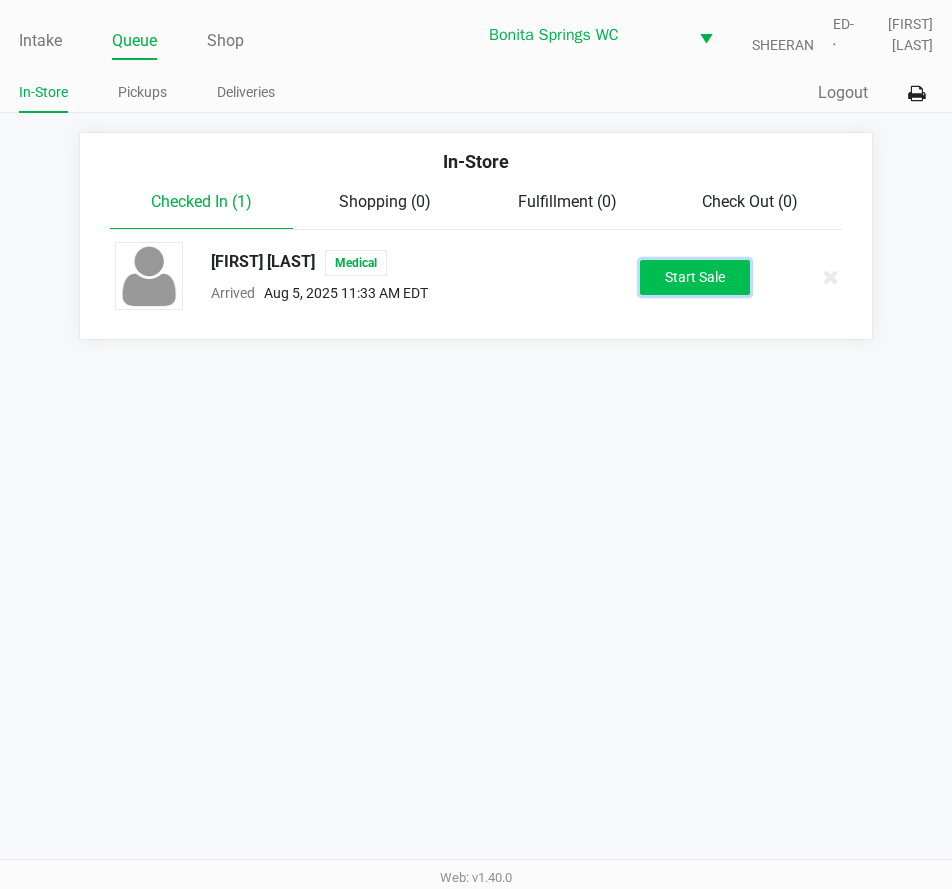 click on "Start Sale" 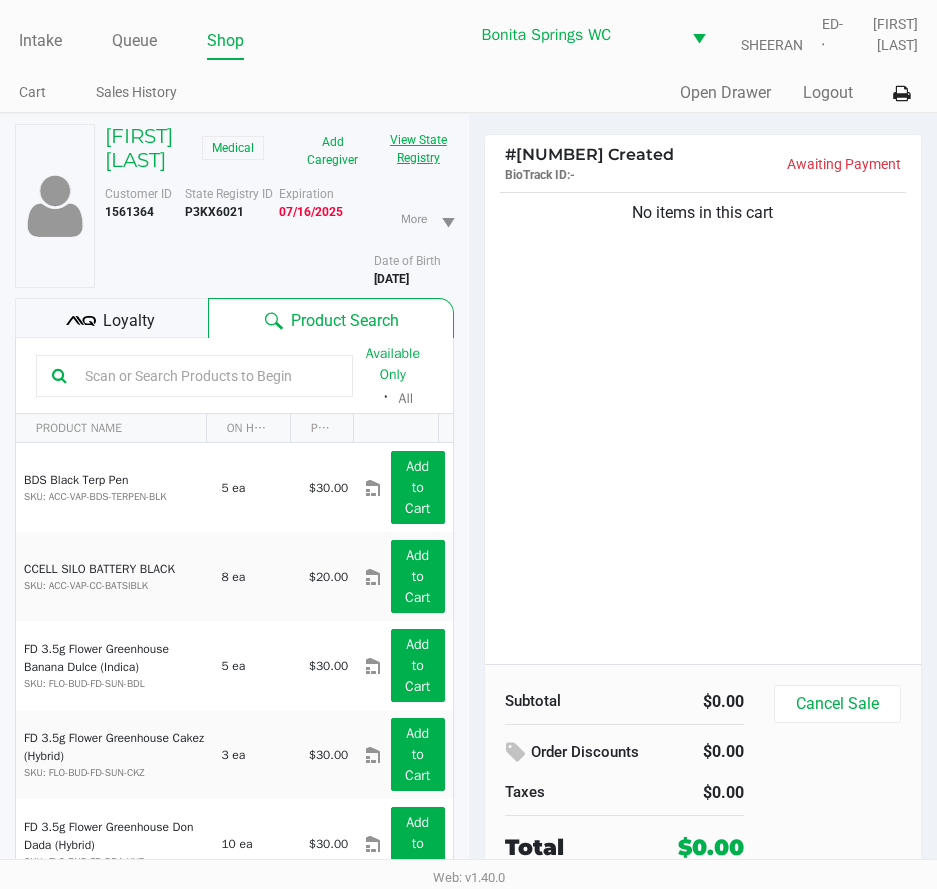 click on "View State Registry" 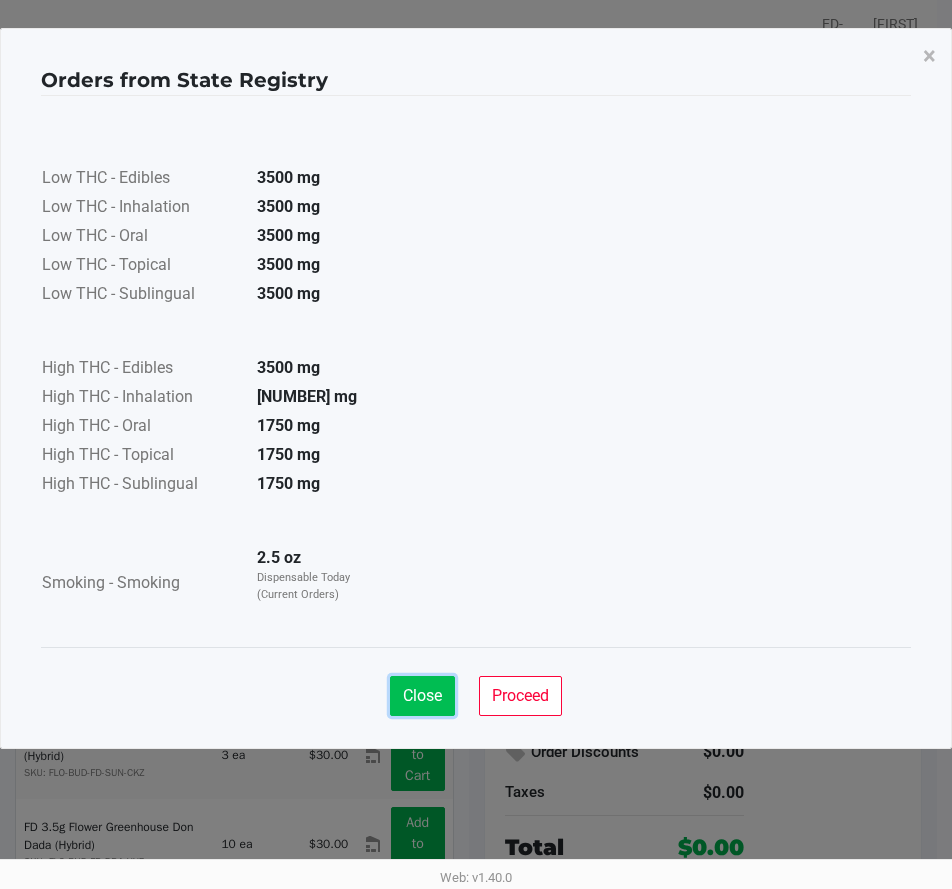 click on "Close" 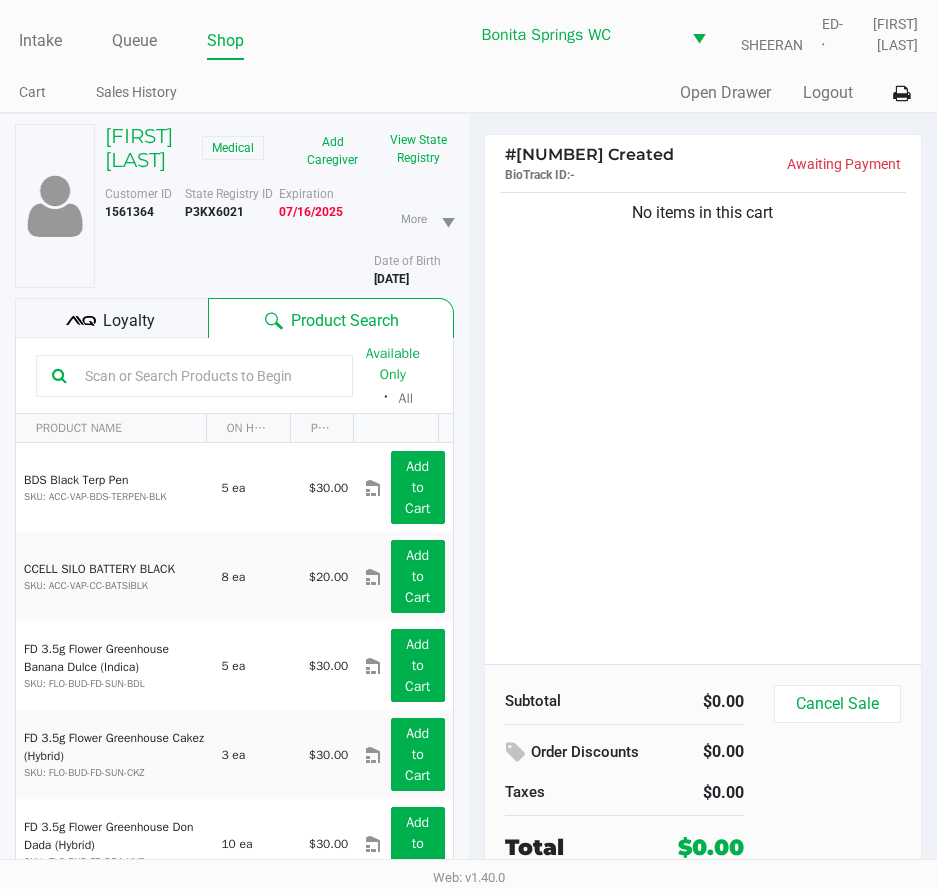click on "No items in this cart" 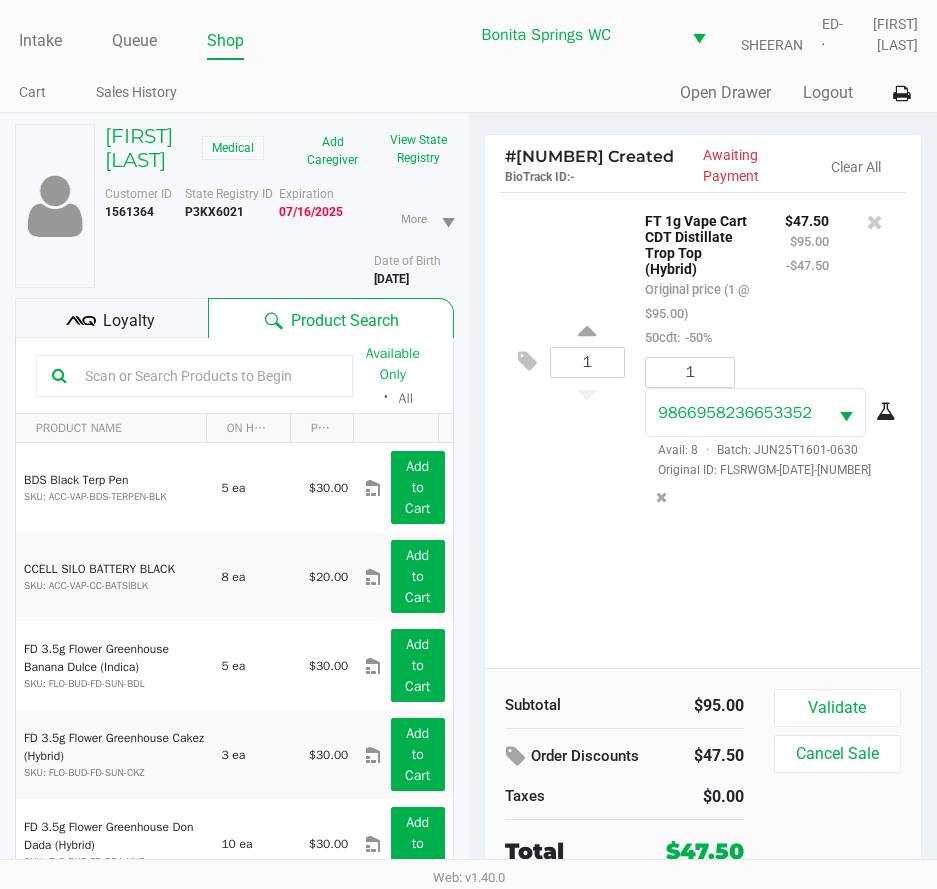 click on "Loyalty" 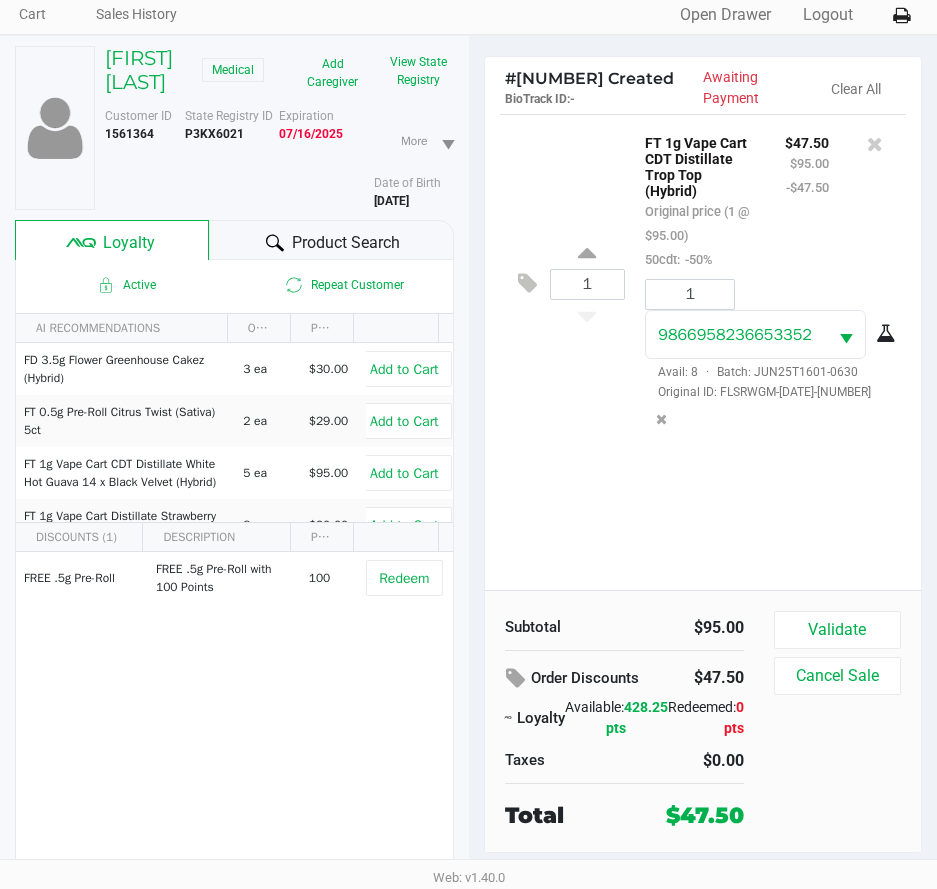 scroll, scrollTop: 104, scrollLeft: 0, axis: vertical 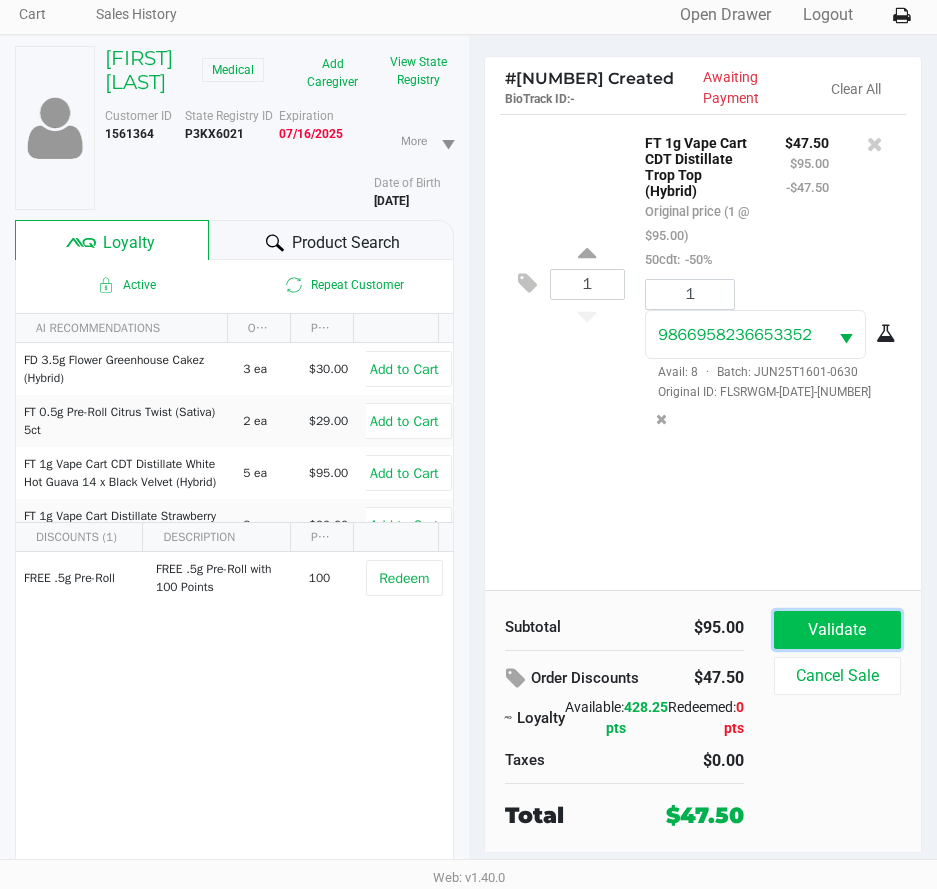 click on "Validate" 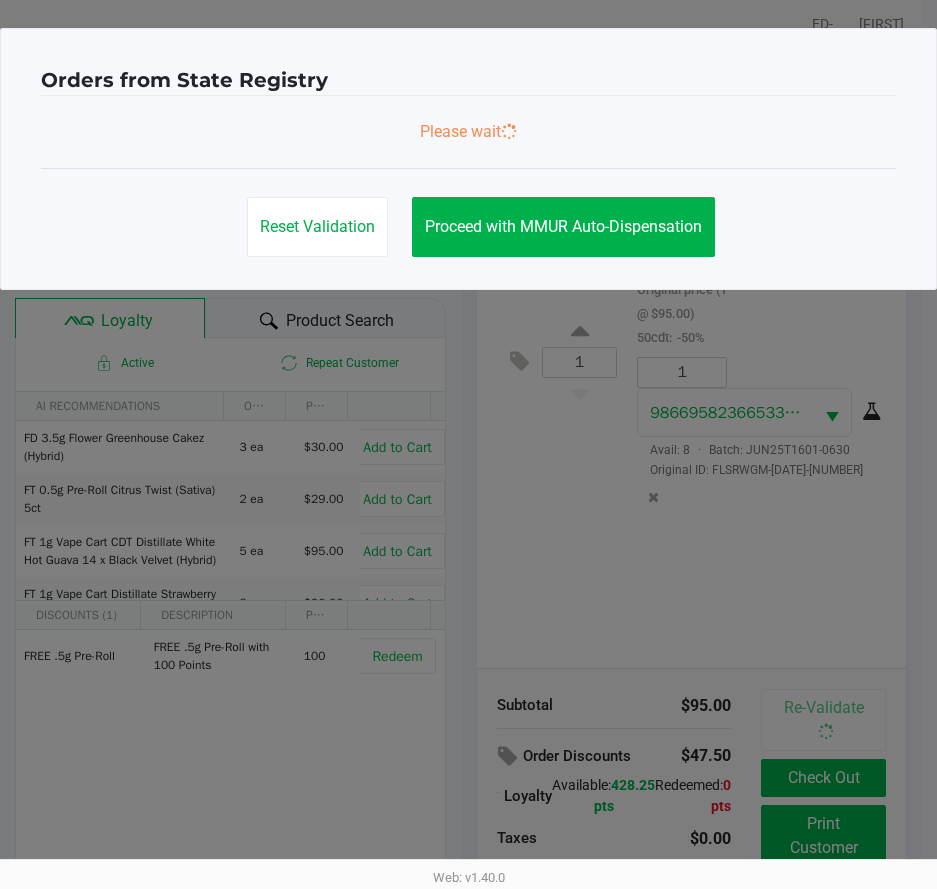scroll, scrollTop: 0, scrollLeft: 0, axis: both 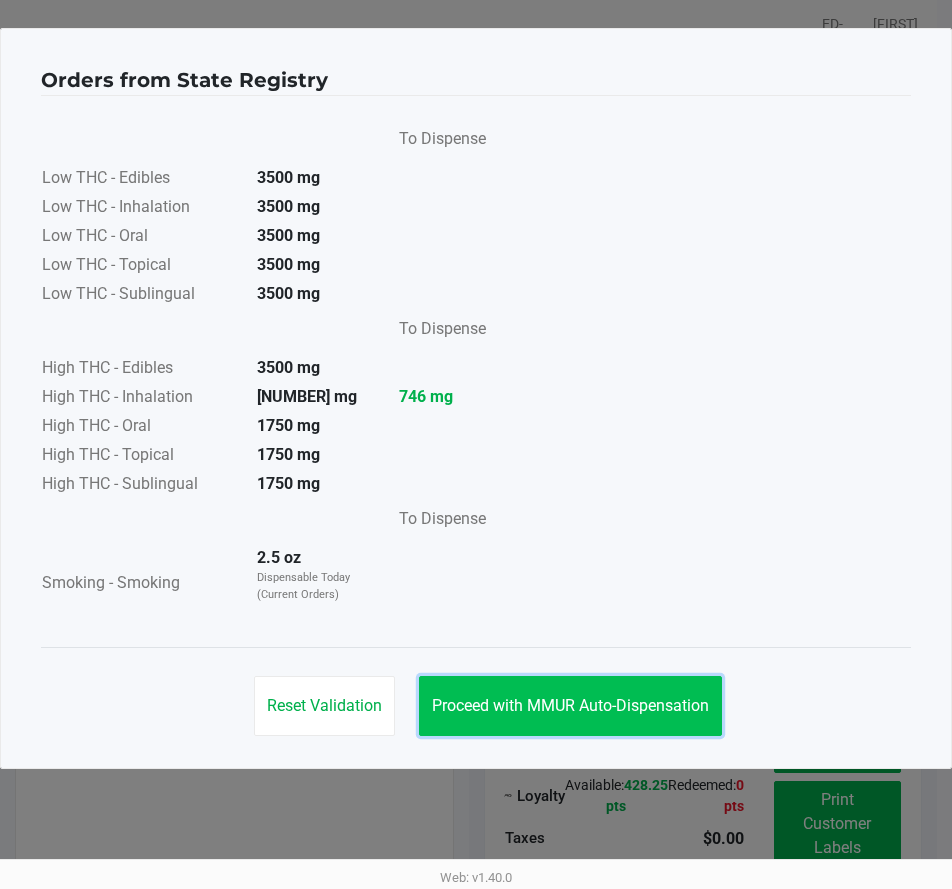 click on "Proceed with MMUR Auto-Dispensation" 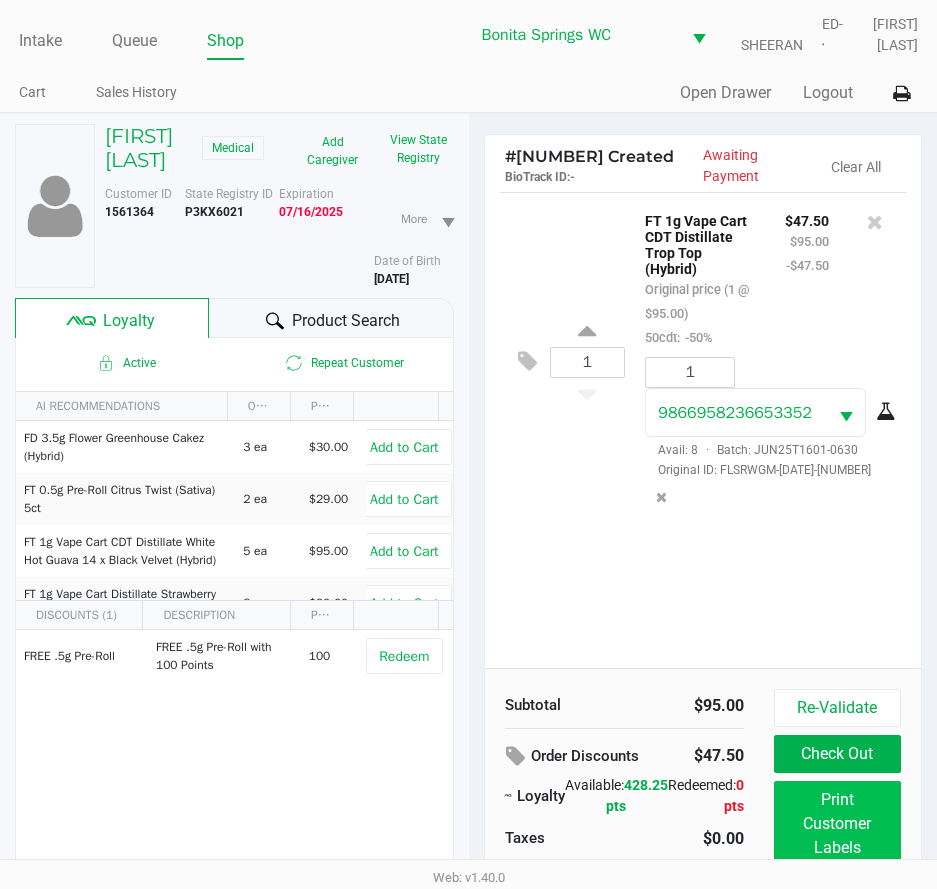 scroll, scrollTop: 100, scrollLeft: 0, axis: vertical 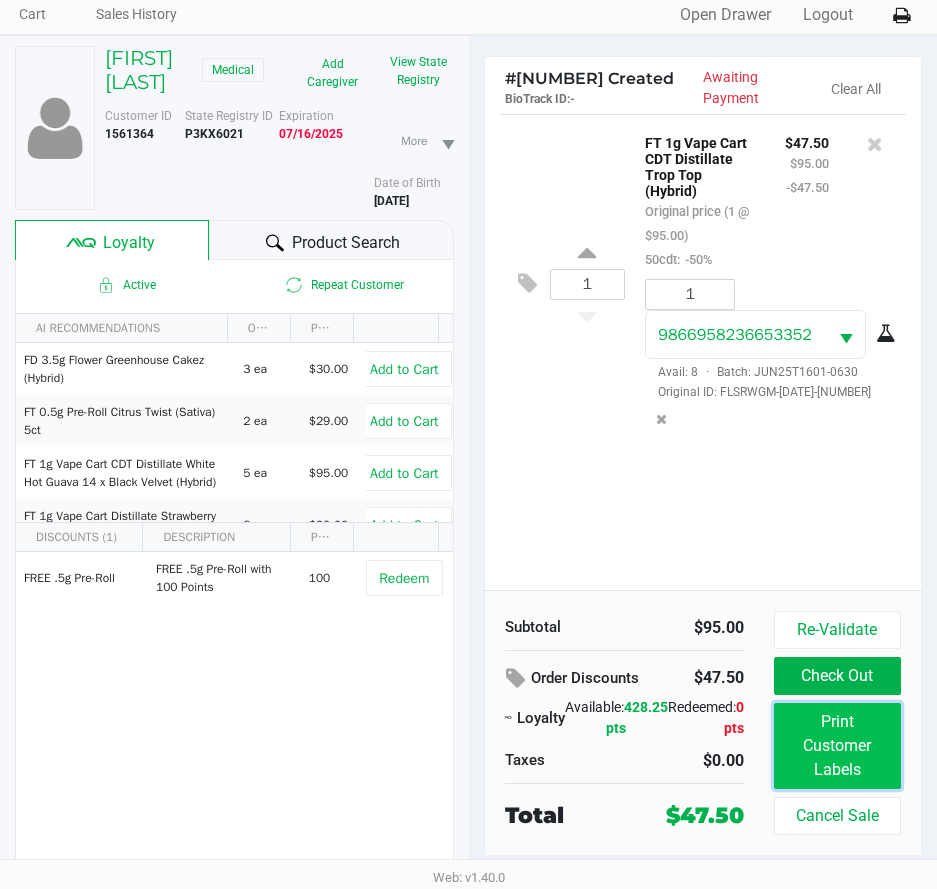 click on "Print Customer Labels" 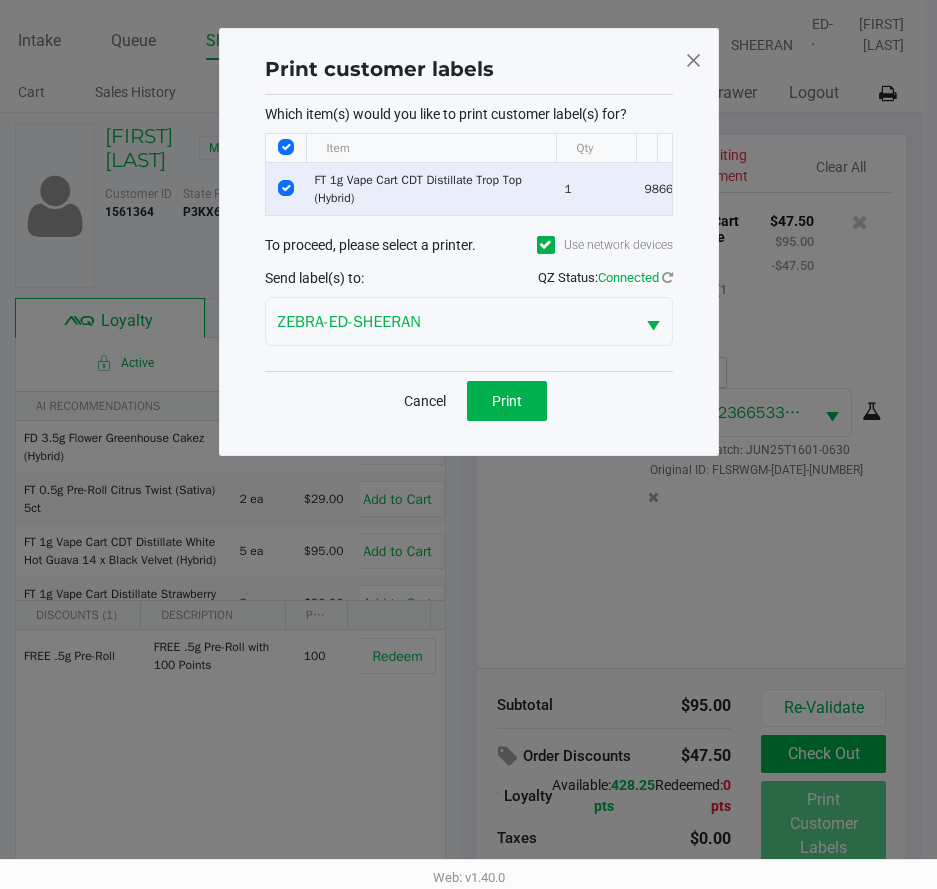 scroll, scrollTop: 0, scrollLeft: 0, axis: both 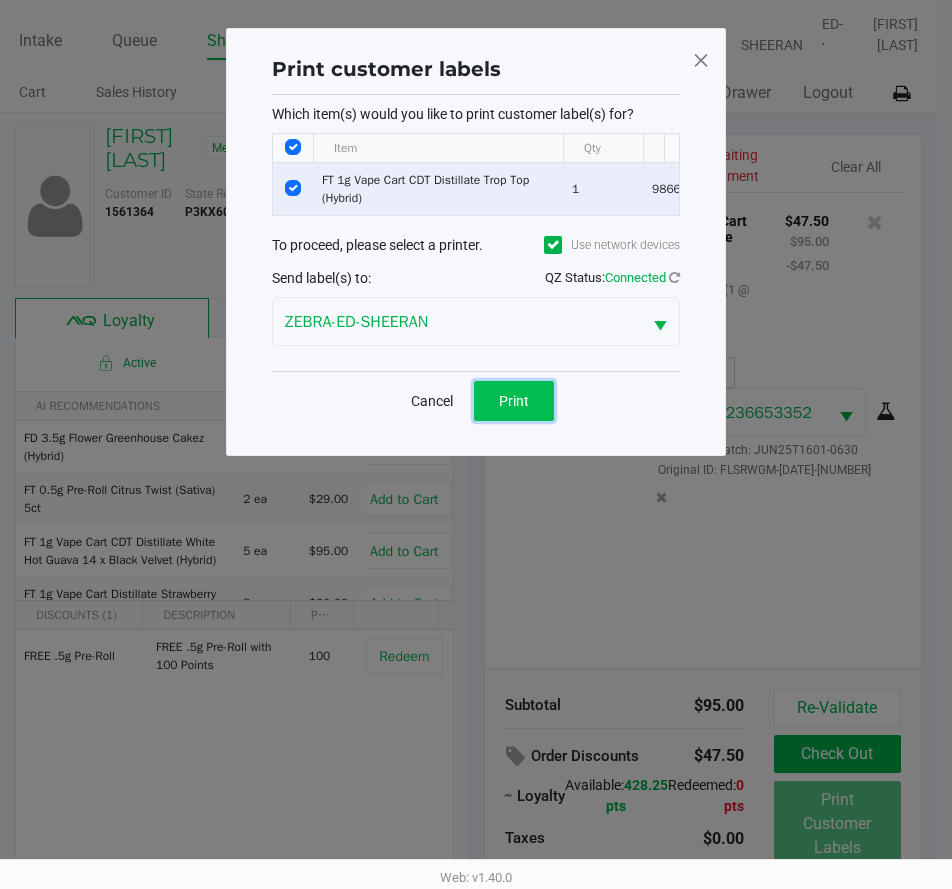 click on "Print" 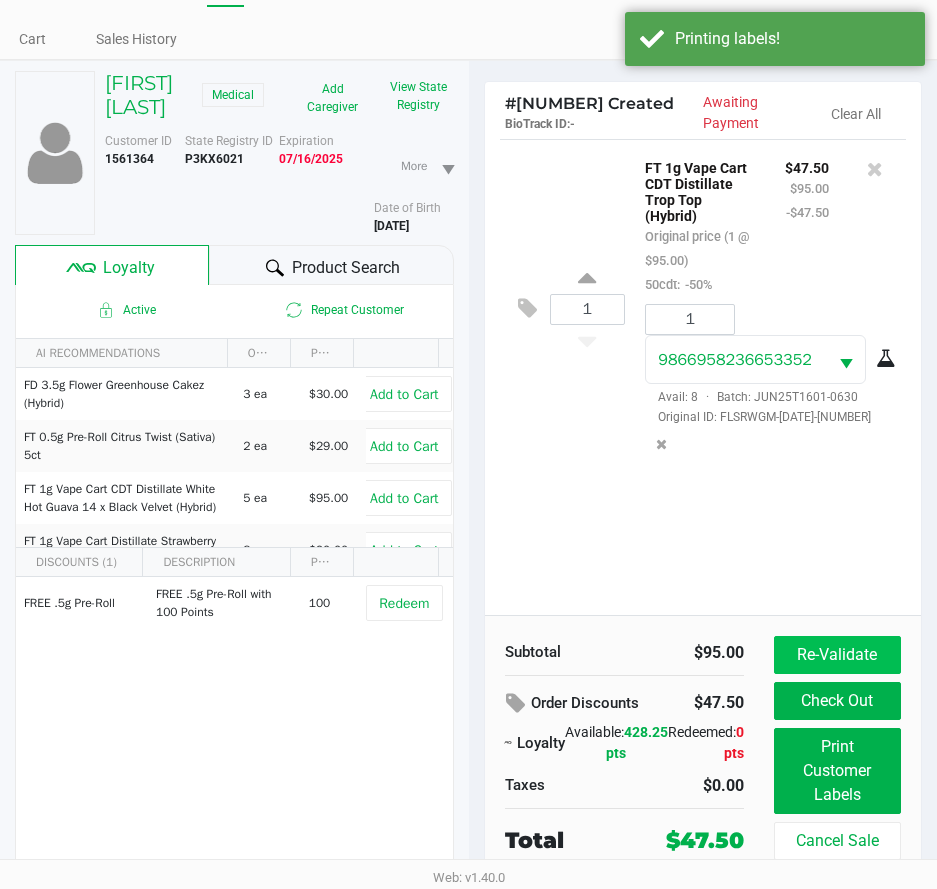 scroll, scrollTop: 104, scrollLeft: 0, axis: vertical 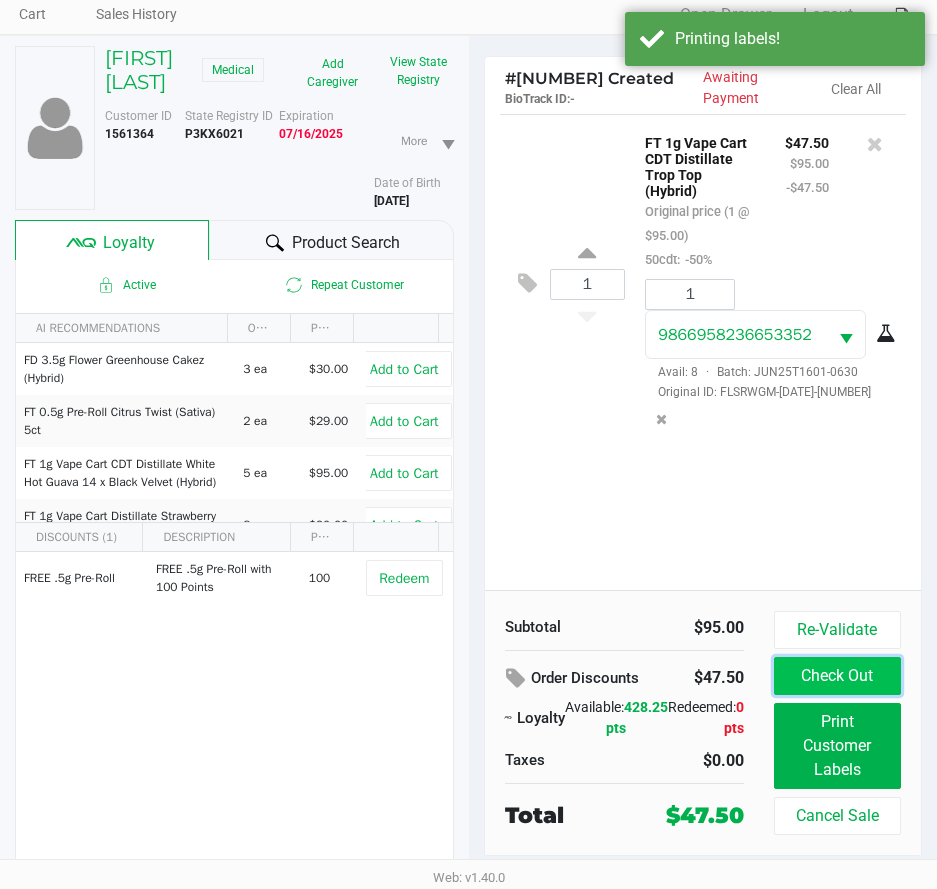 click on "Check Out" 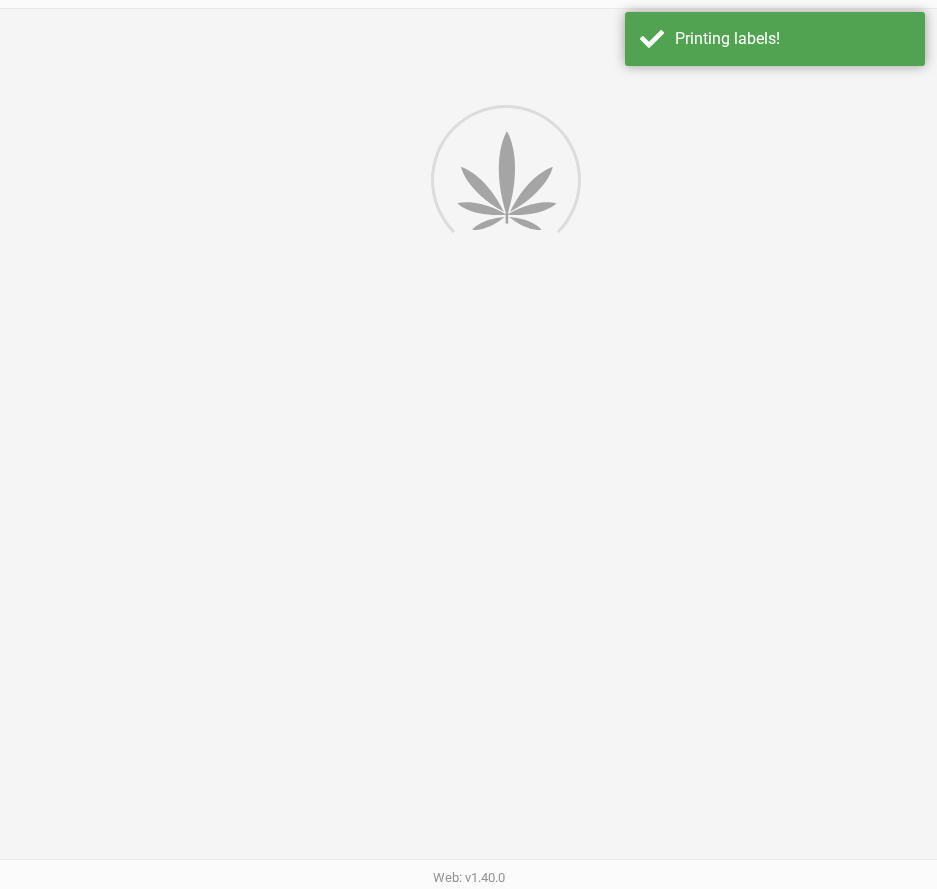 scroll, scrollTop: 0, scrollLeft: 0, axis: both 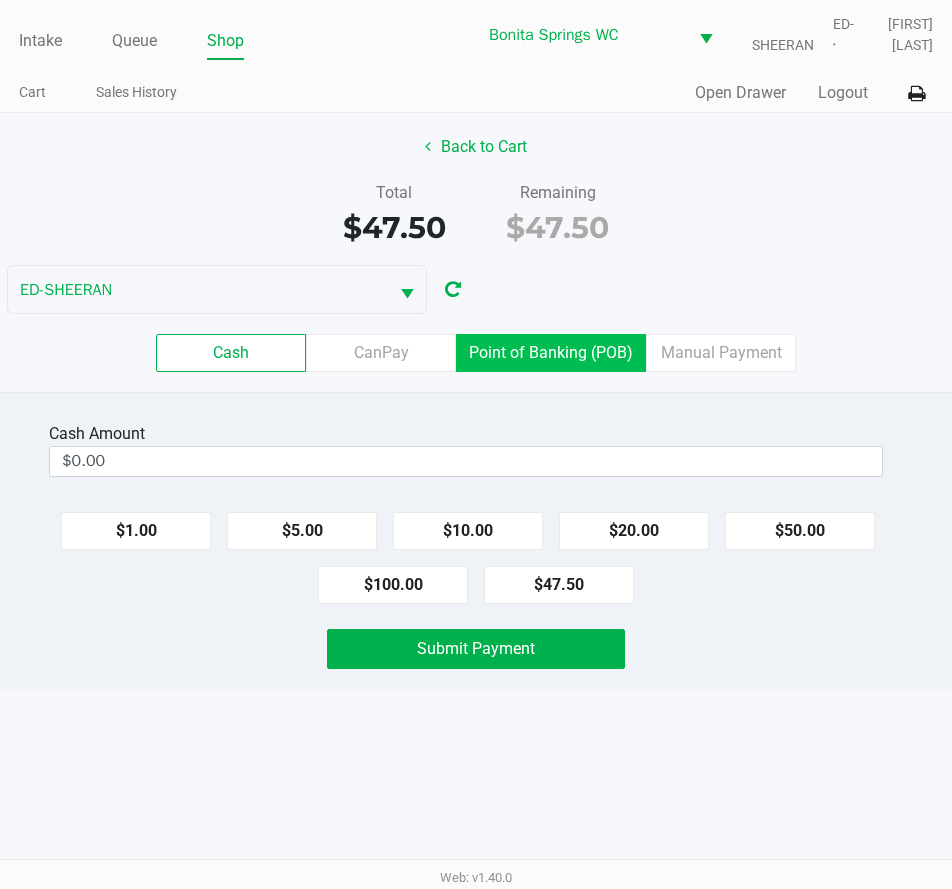 click on "Point of Banking (POB)" 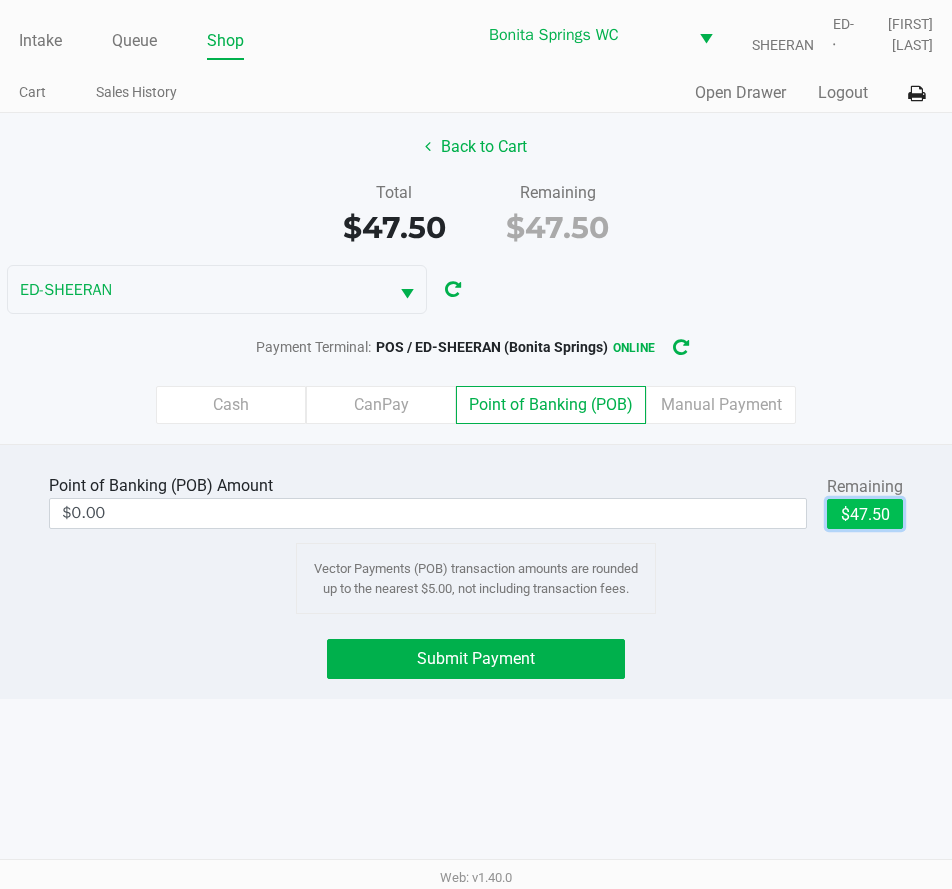 click on "$47.50" 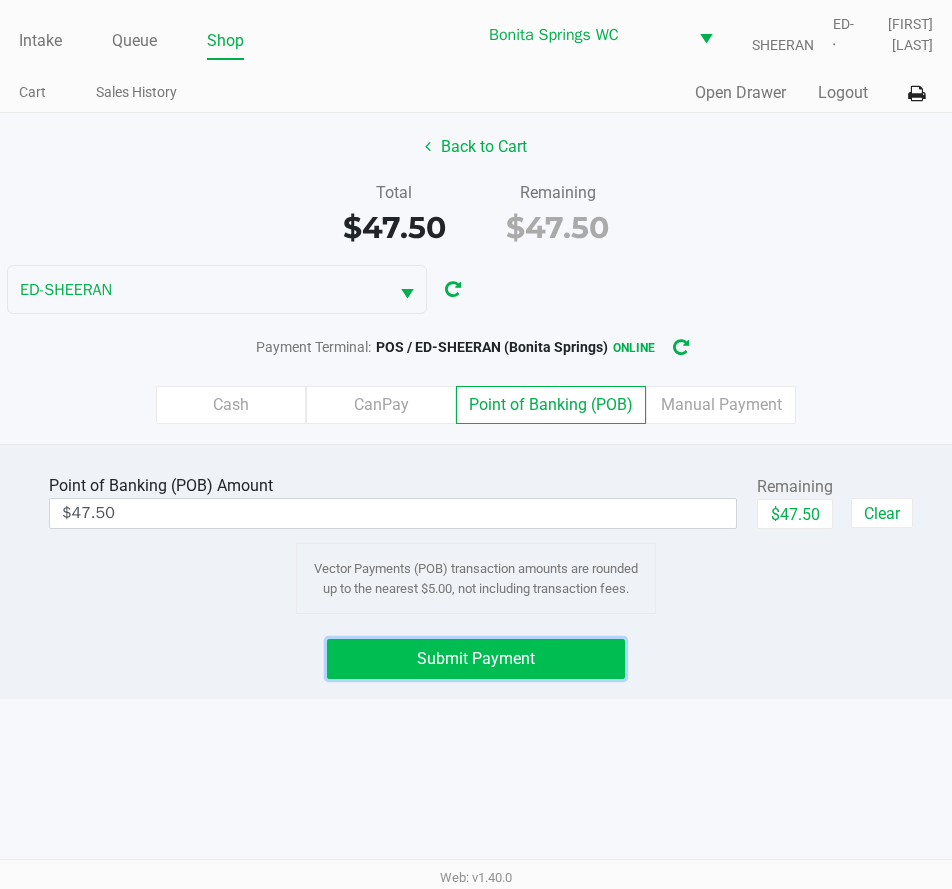 click on "Submit Payment" 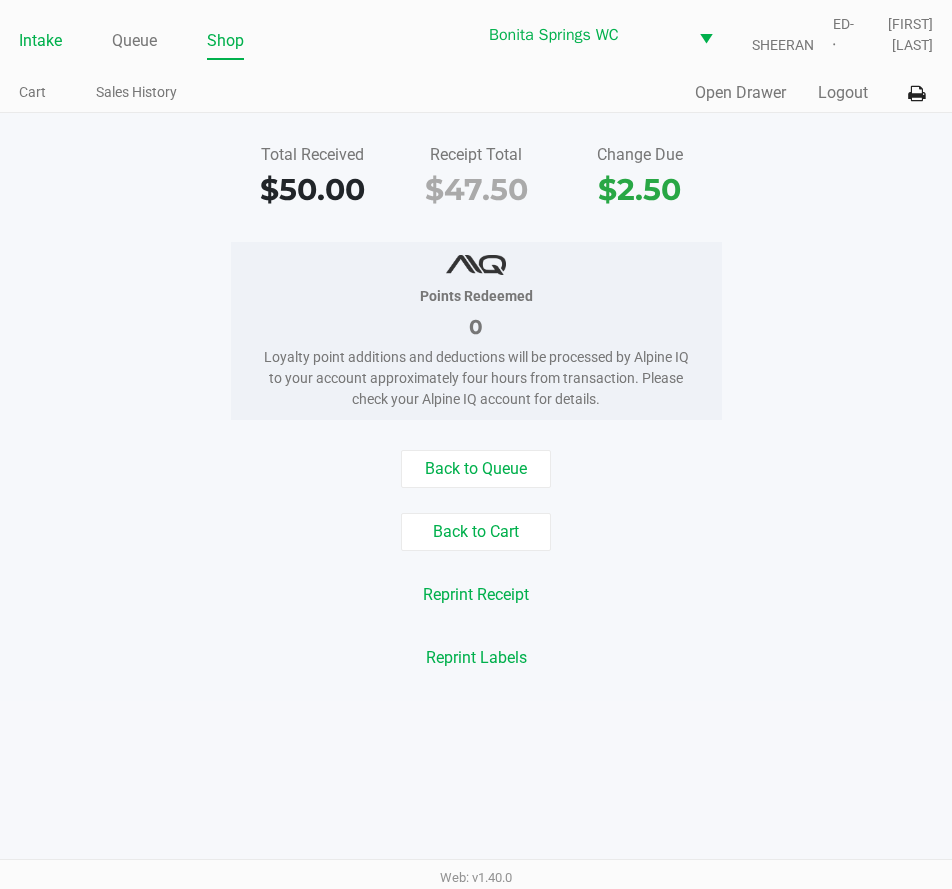 click on "Intake" 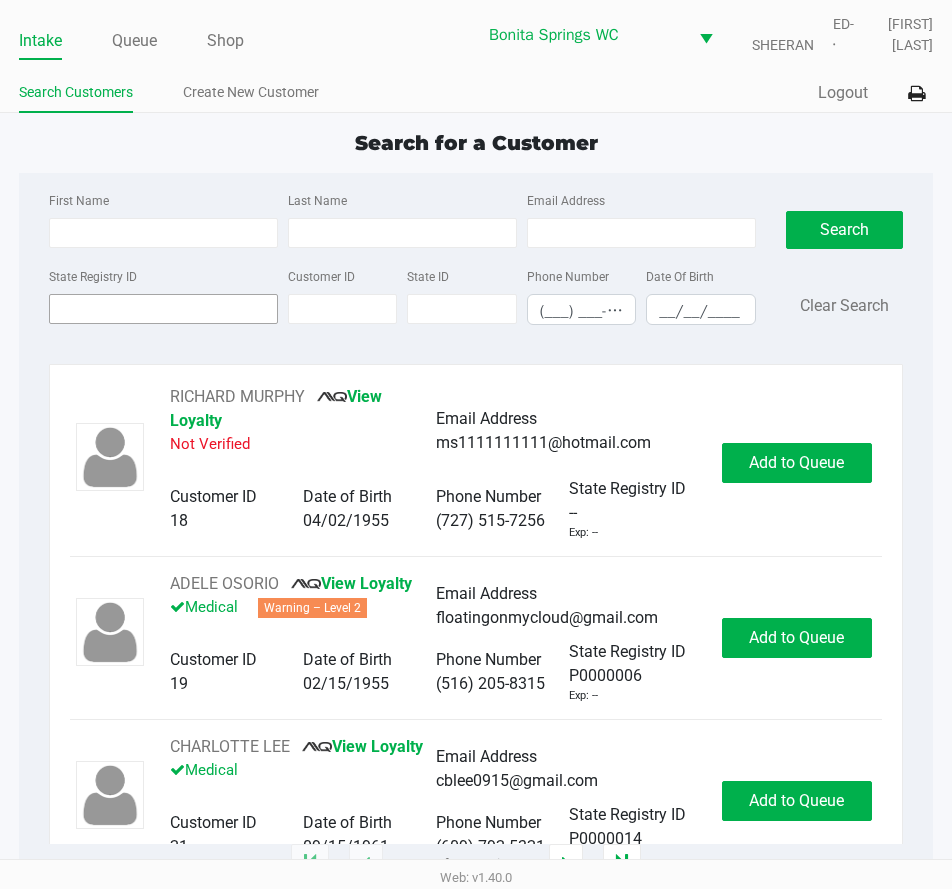 click on "State Registry ID" 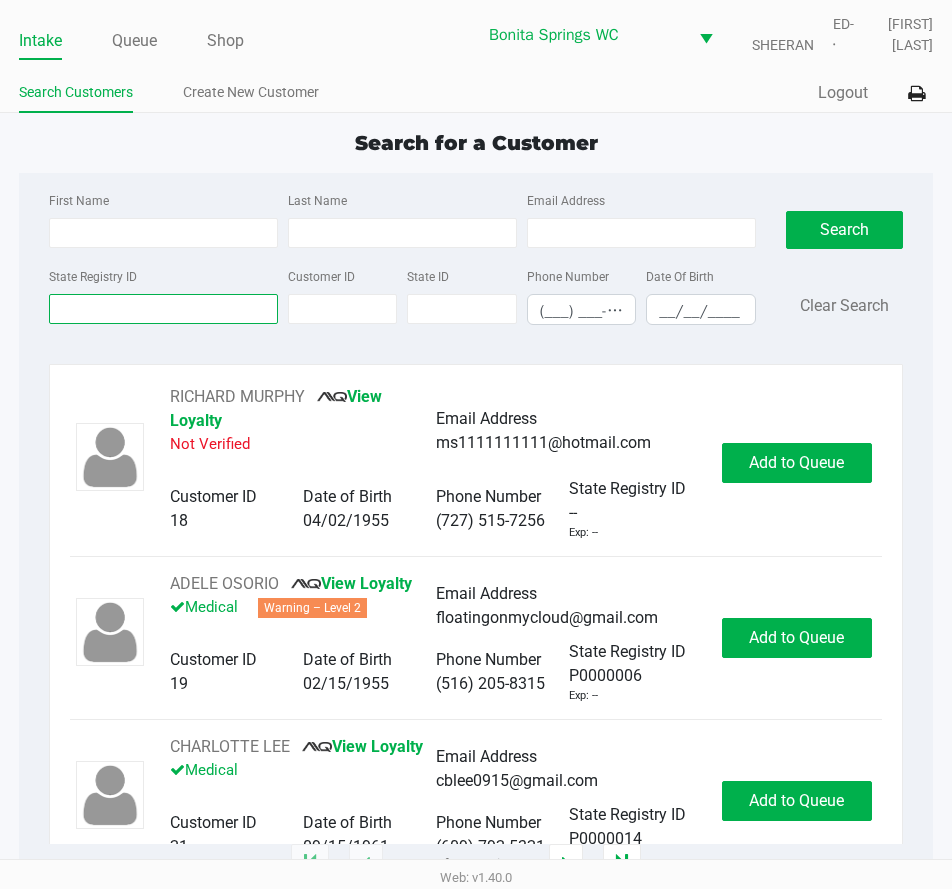 click on "State Registry ID" at bounding box center (163, 309) 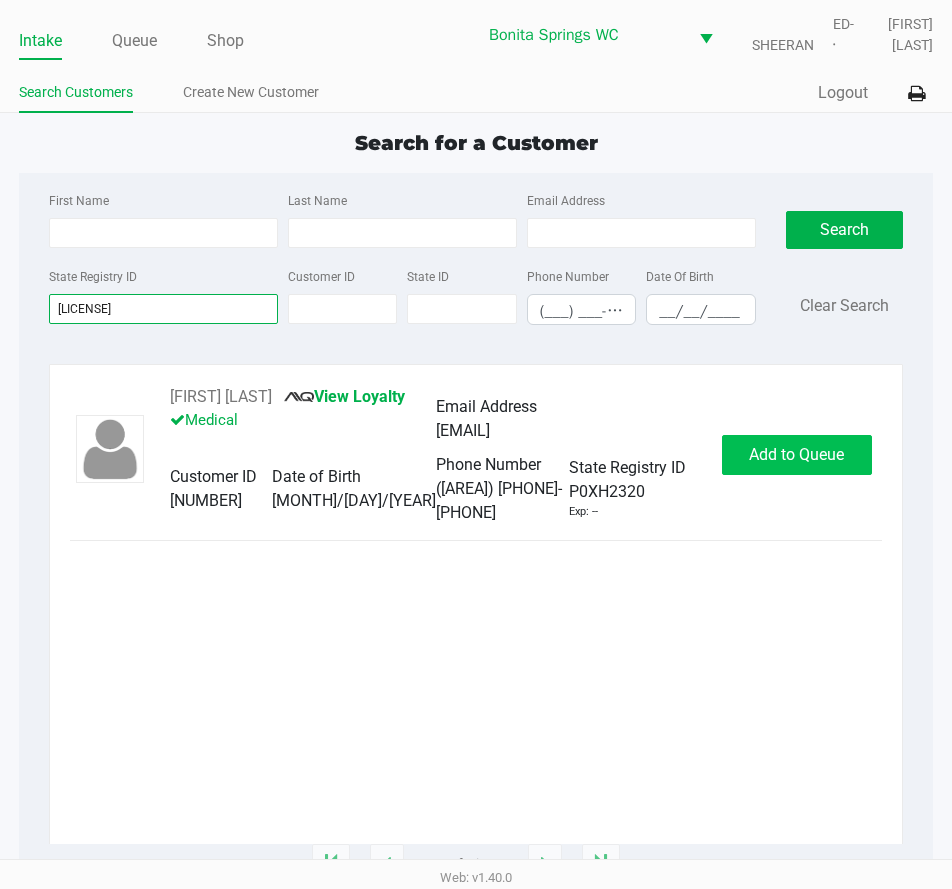 type on "p0xh2320" 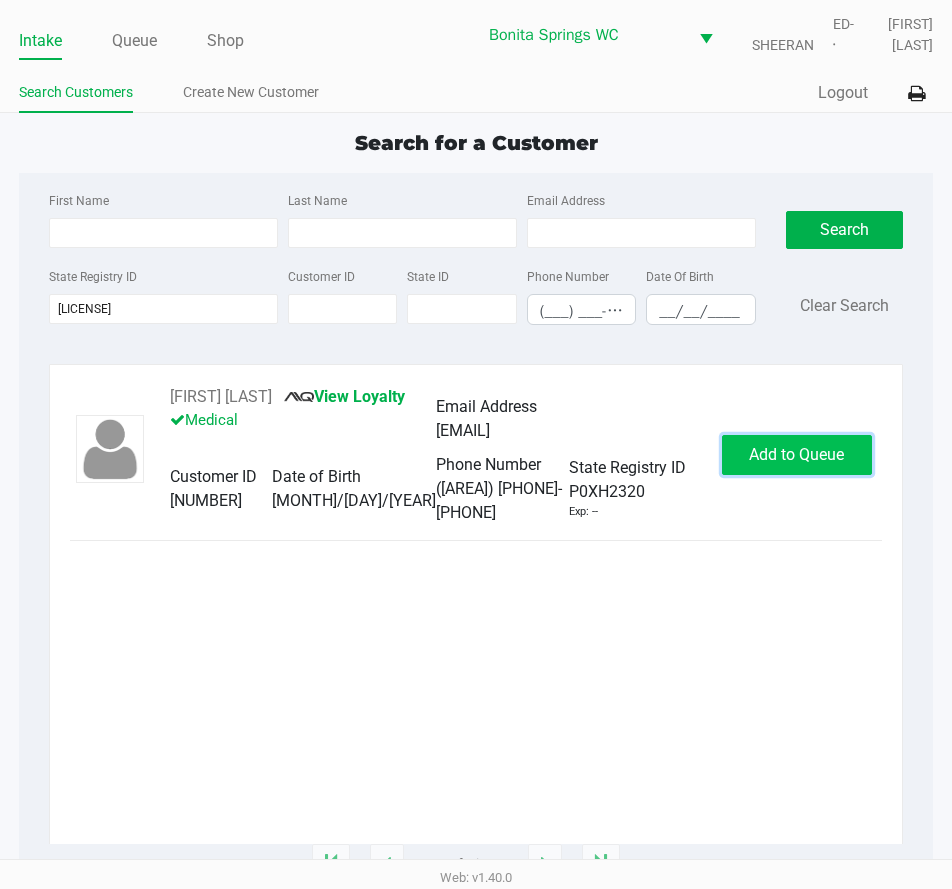 click on "Add to Queue" 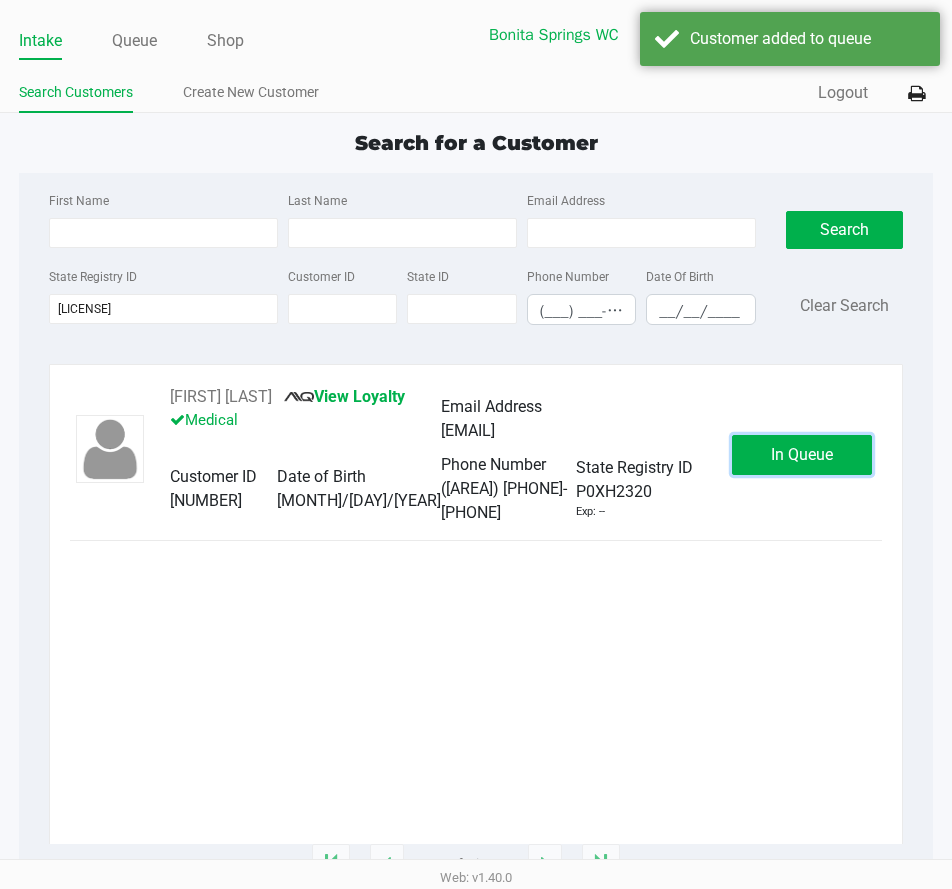 click on "In Queue" 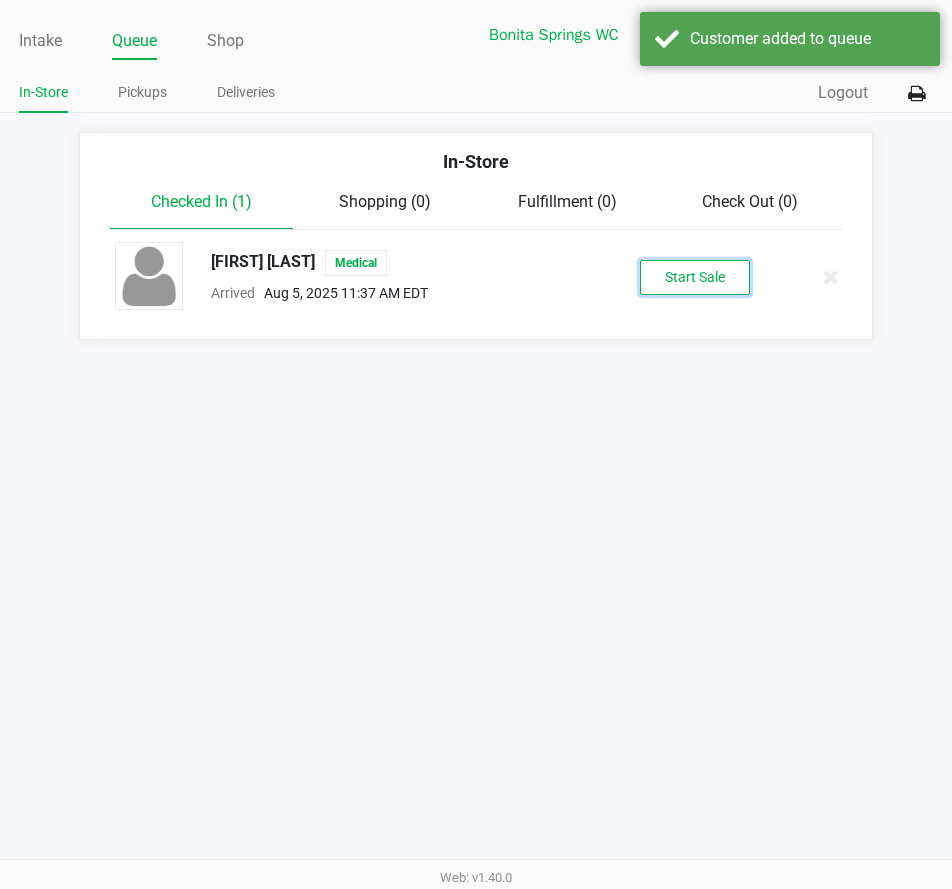 click on "Start Sale" 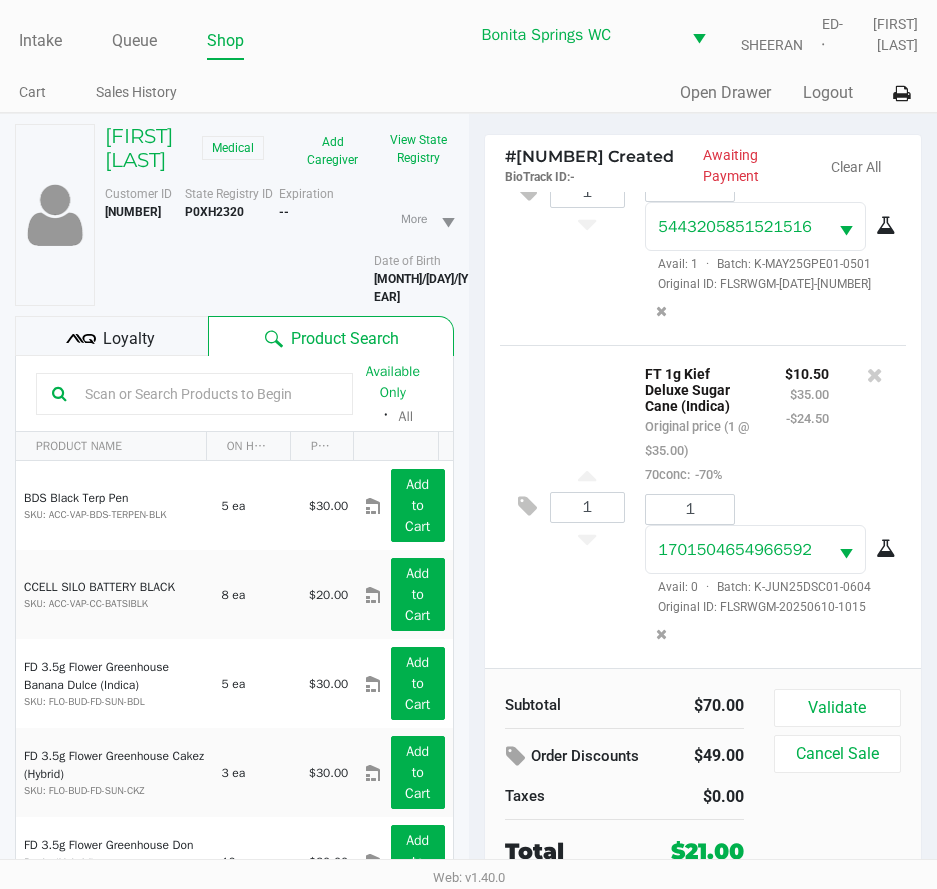 scroll, scrollTop: 176, scrollLeft: 0, axis: vertical 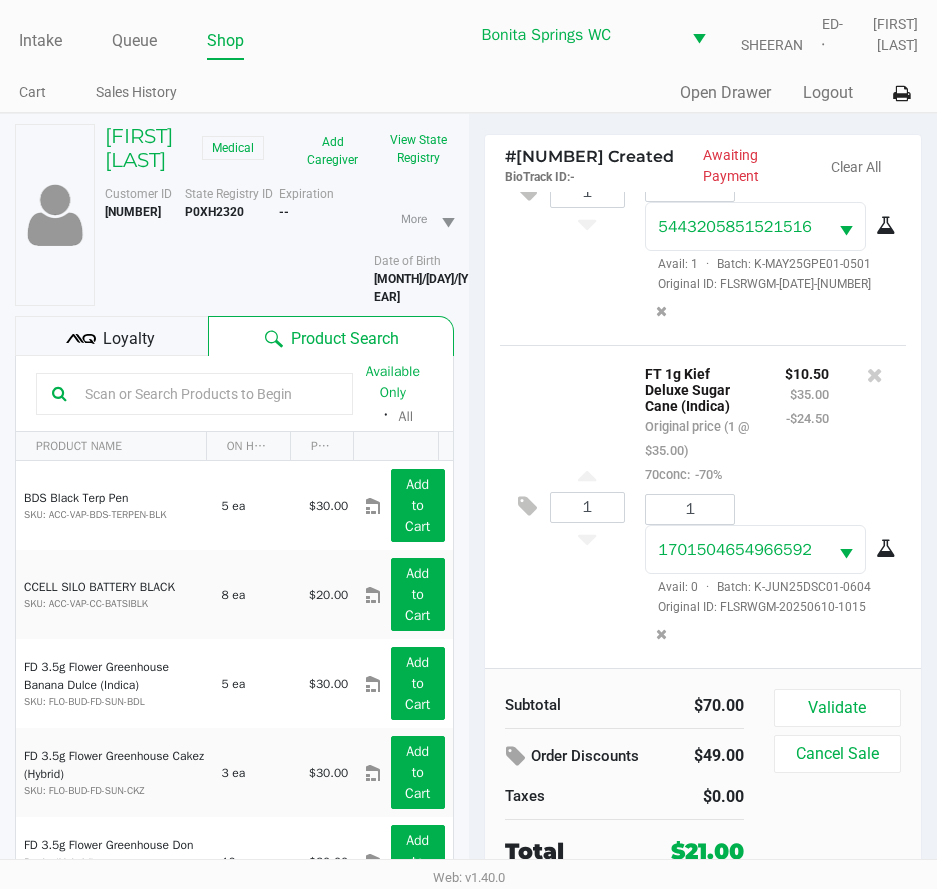 click 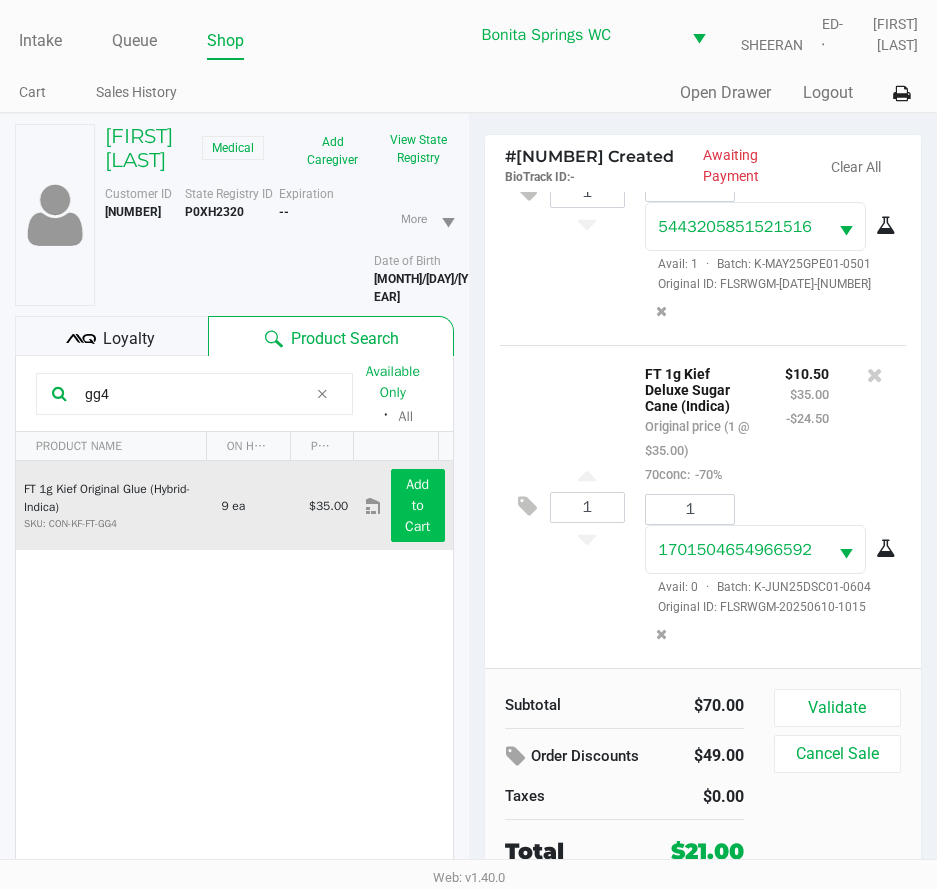 type on "gg4" 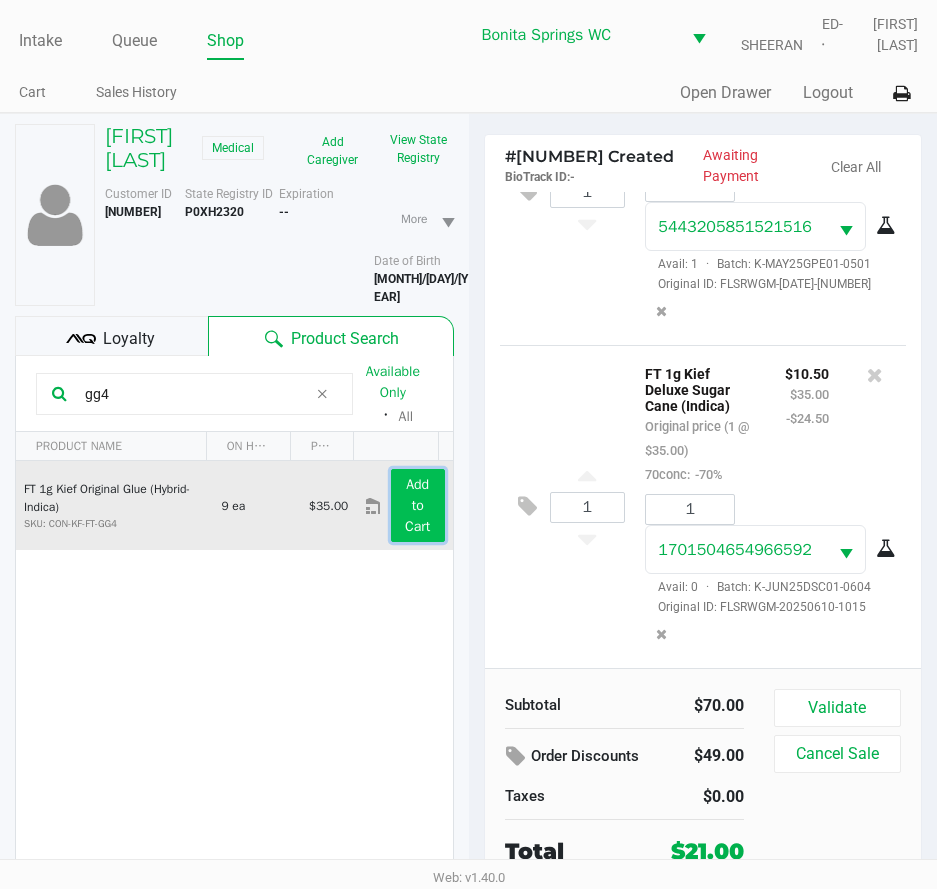 click on "Add to Cart" 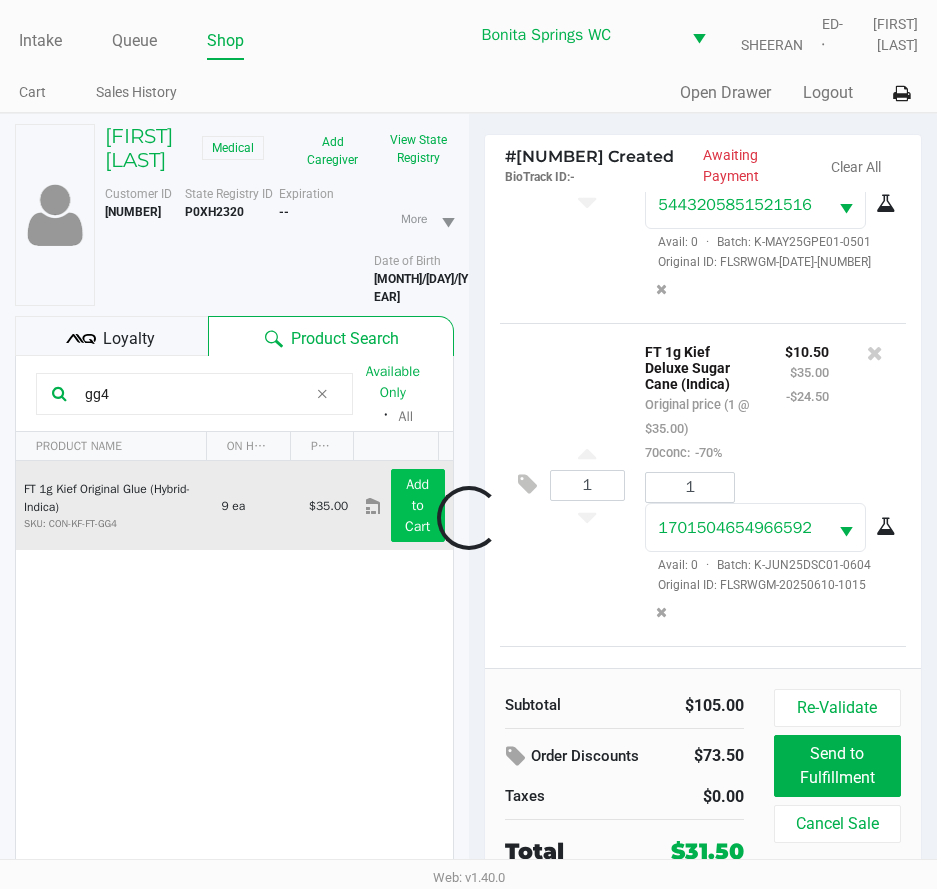 scroll, scrollTop: 359, scrollLeft: 0, axis: vertical 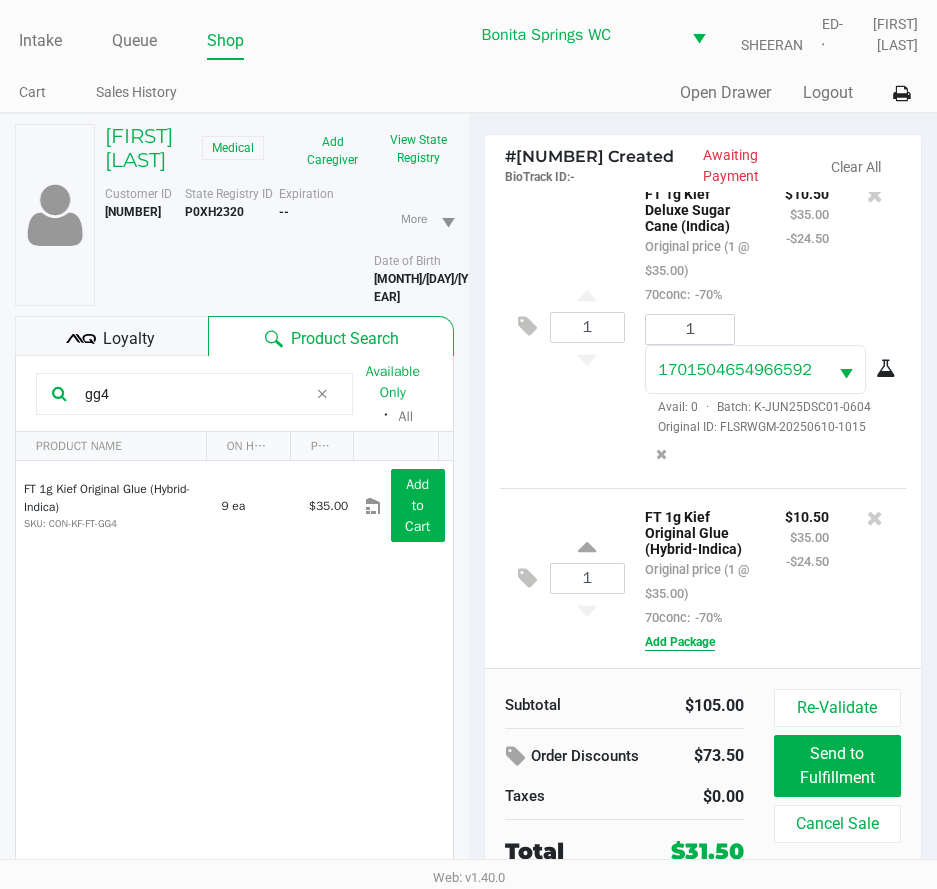 click on "Add Package" 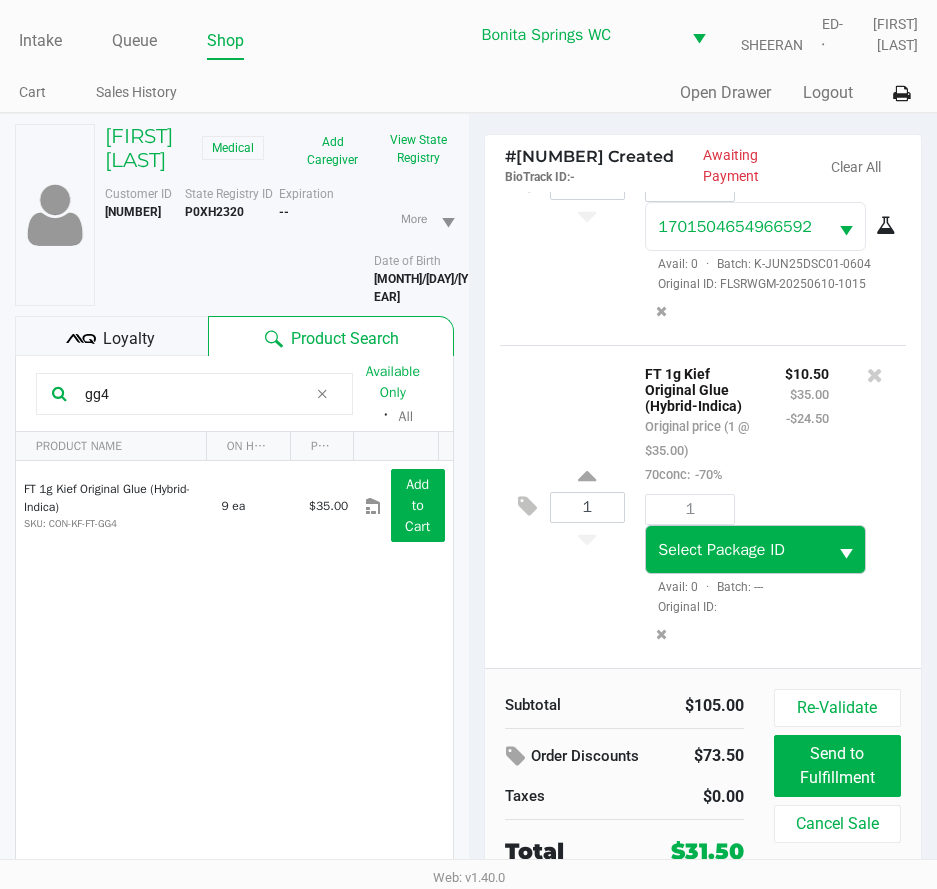 scroll, scrollTop: 502, scrollLeft: 0, axis: vertical 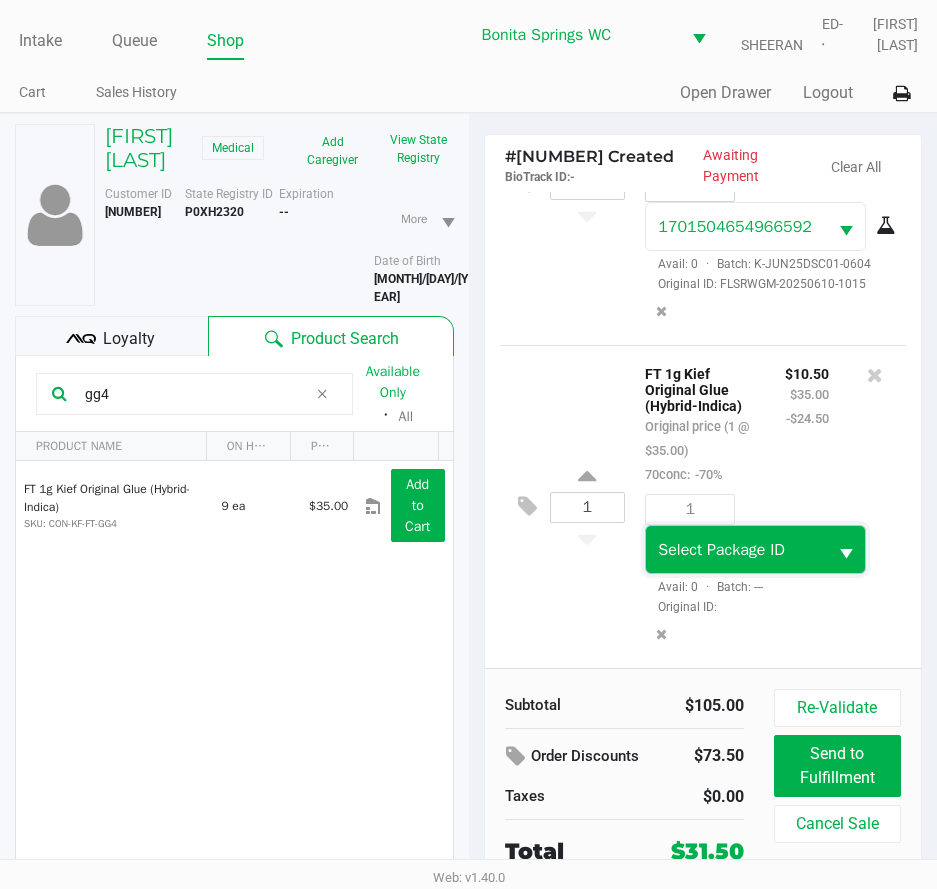 click on "Select Package ID" at bounding box center [721, 550] 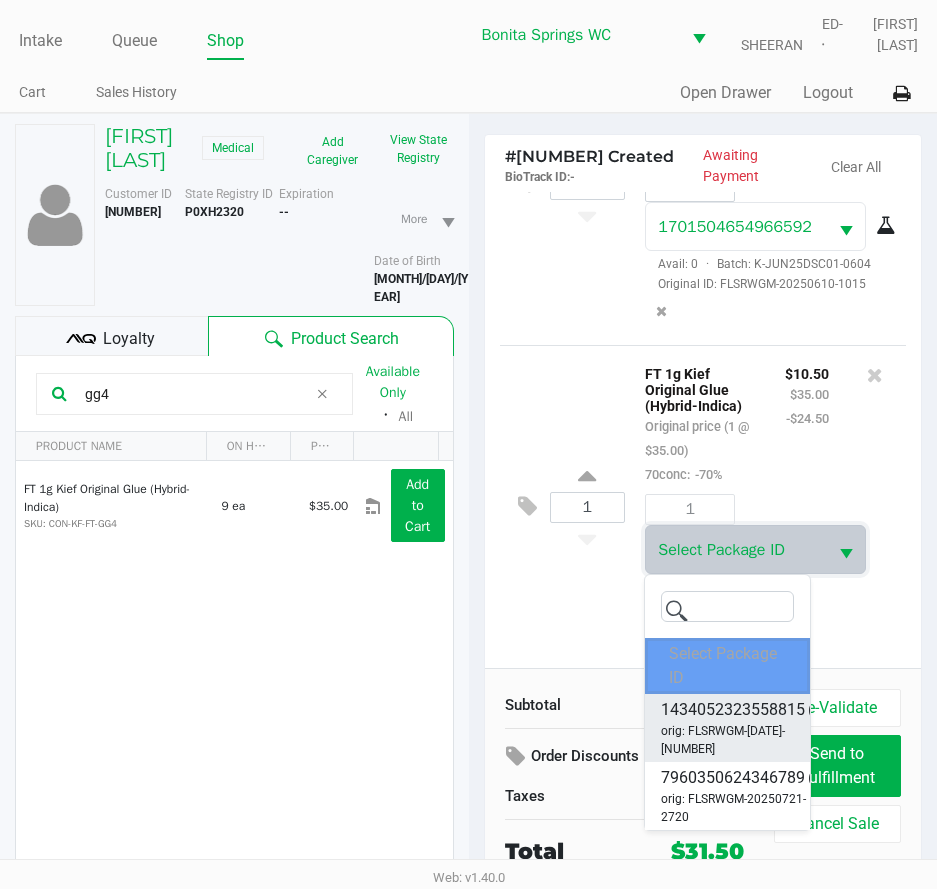 click on "1434052323558815" at bounding box center (733, 710) 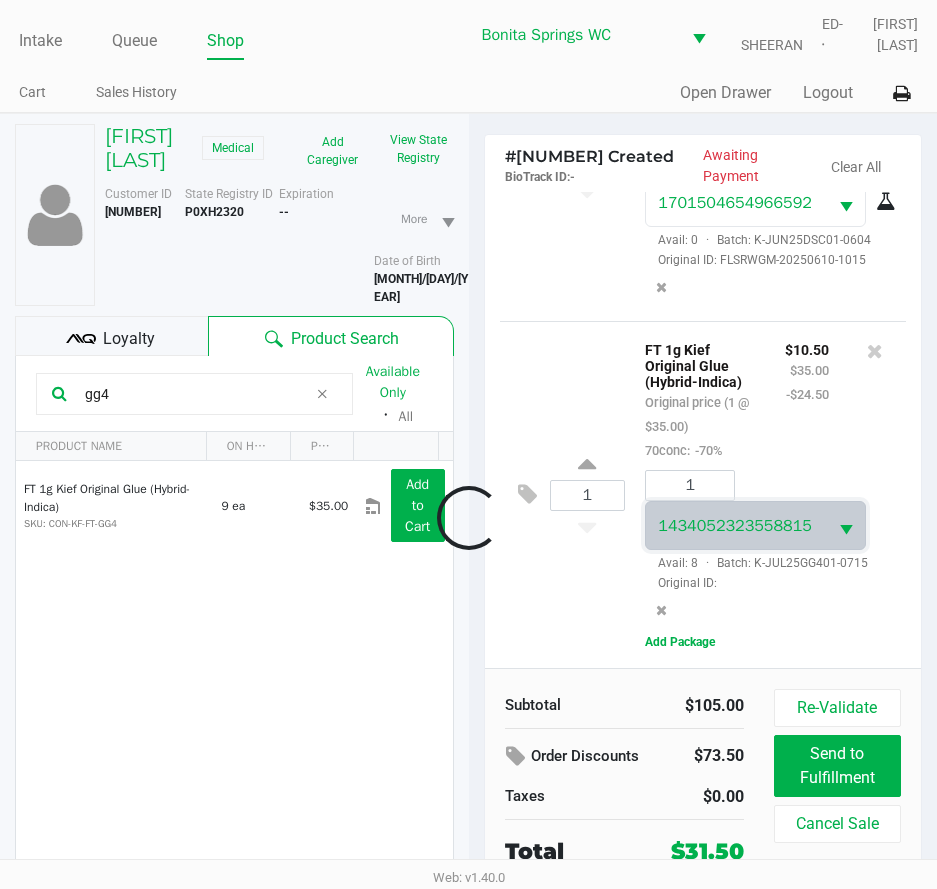 scroll, scrollTop: 502, scrollLeft: 0, axis: vertical 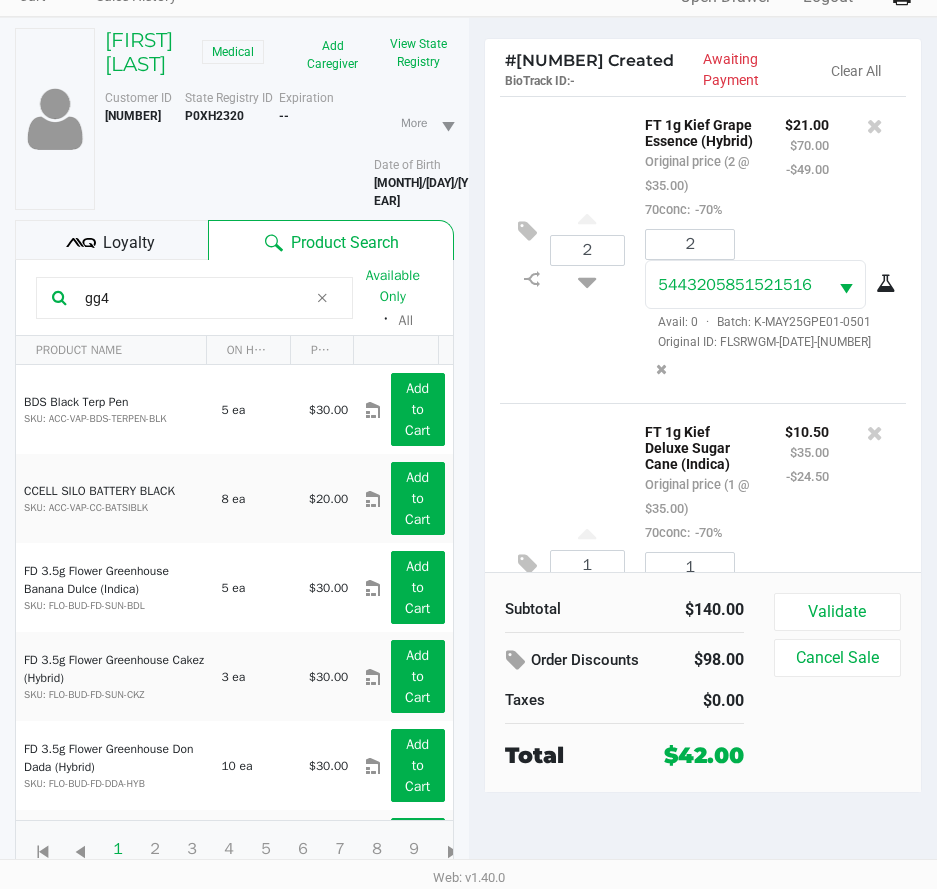 click on "Loyalty" 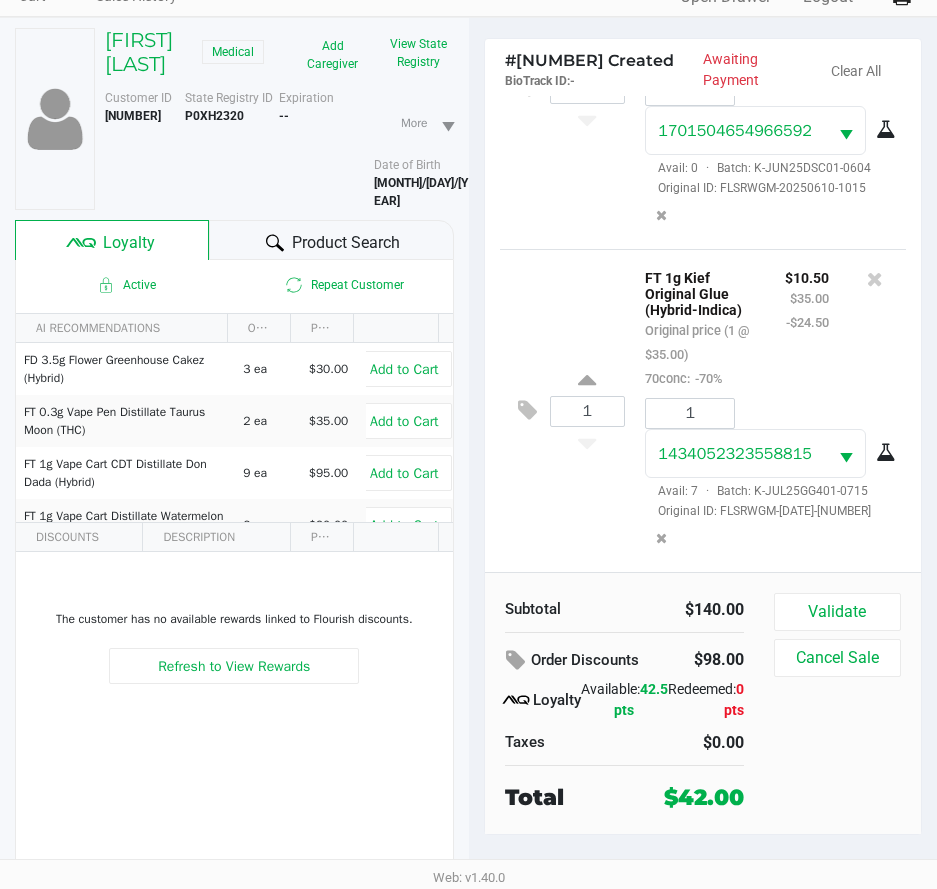 scroll, scrollTop: 502, scrollLeft: 0, axis: vertical 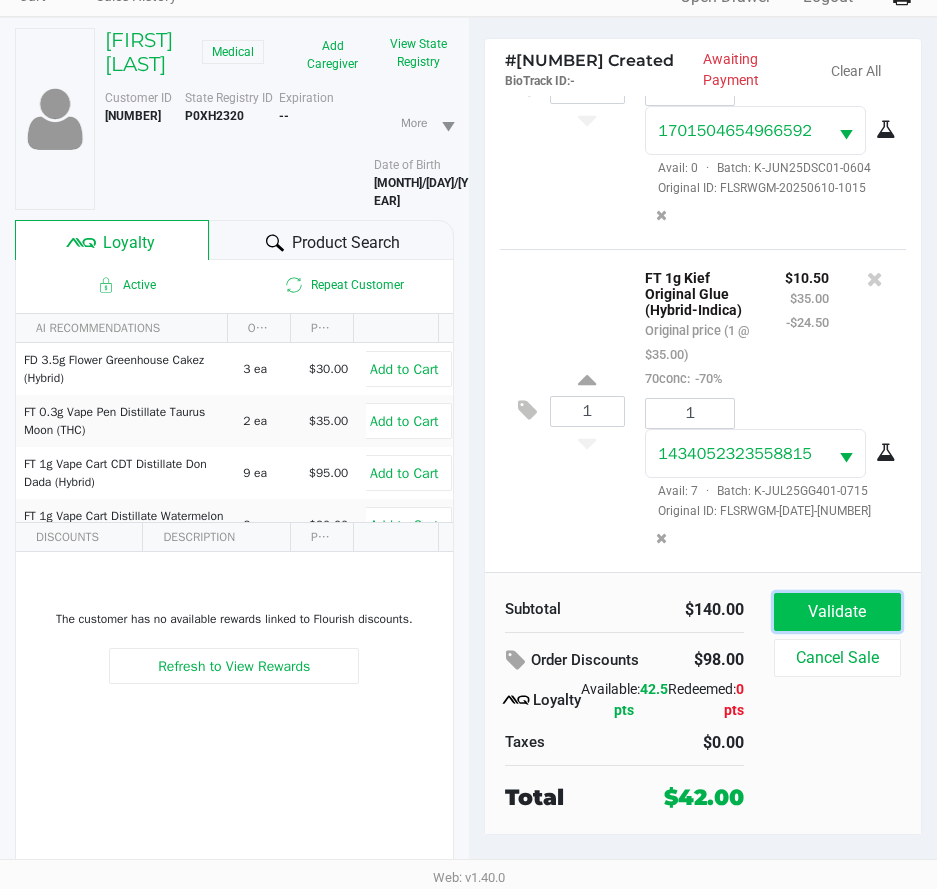 click on "Validate" 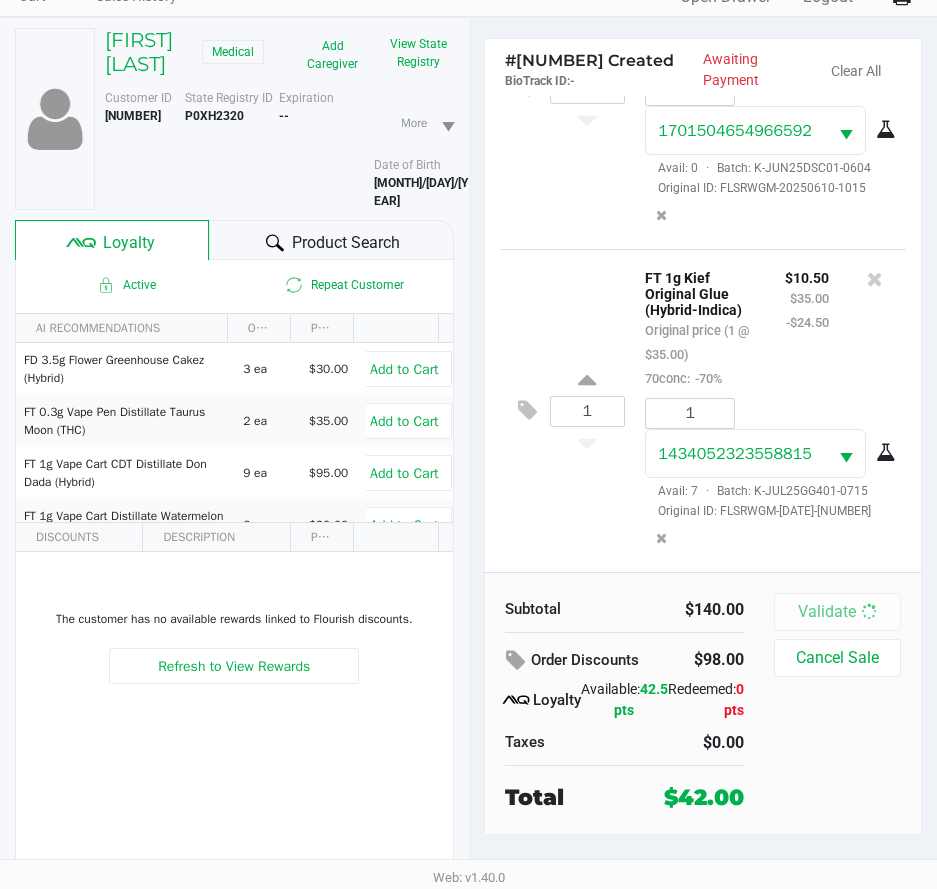 scroll, scrollTop: 0, scrollLeft: 0, axis: both 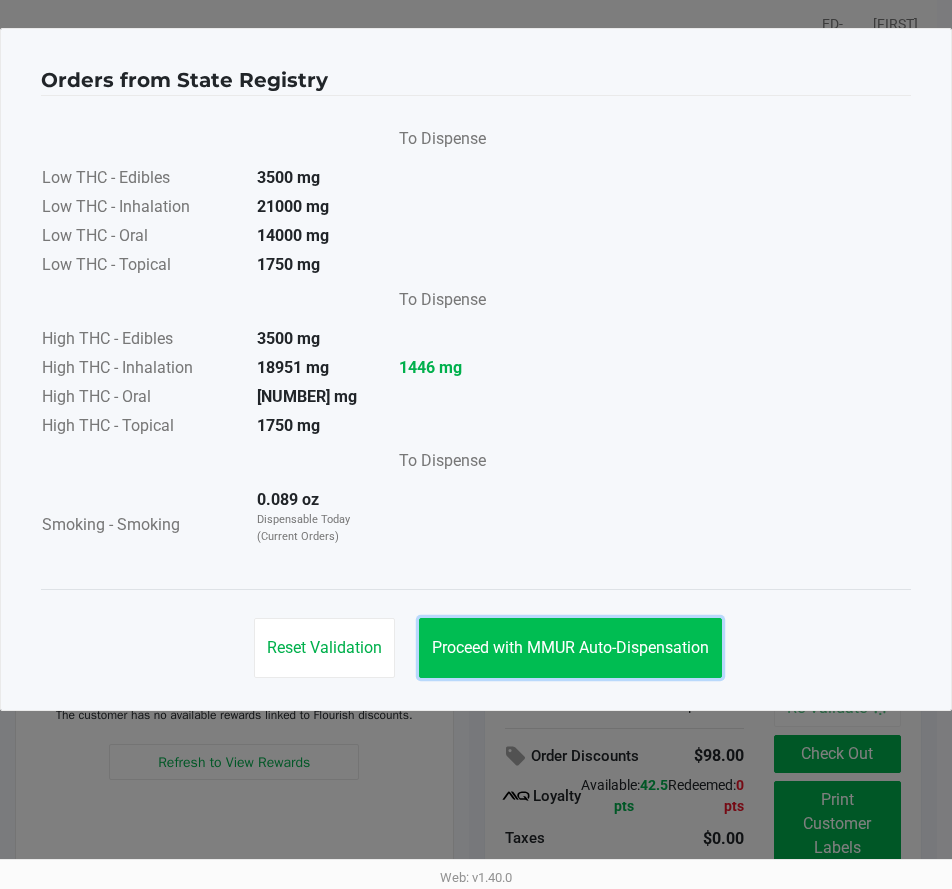 click on "Proceed with MMUR Auto-Dispensation" 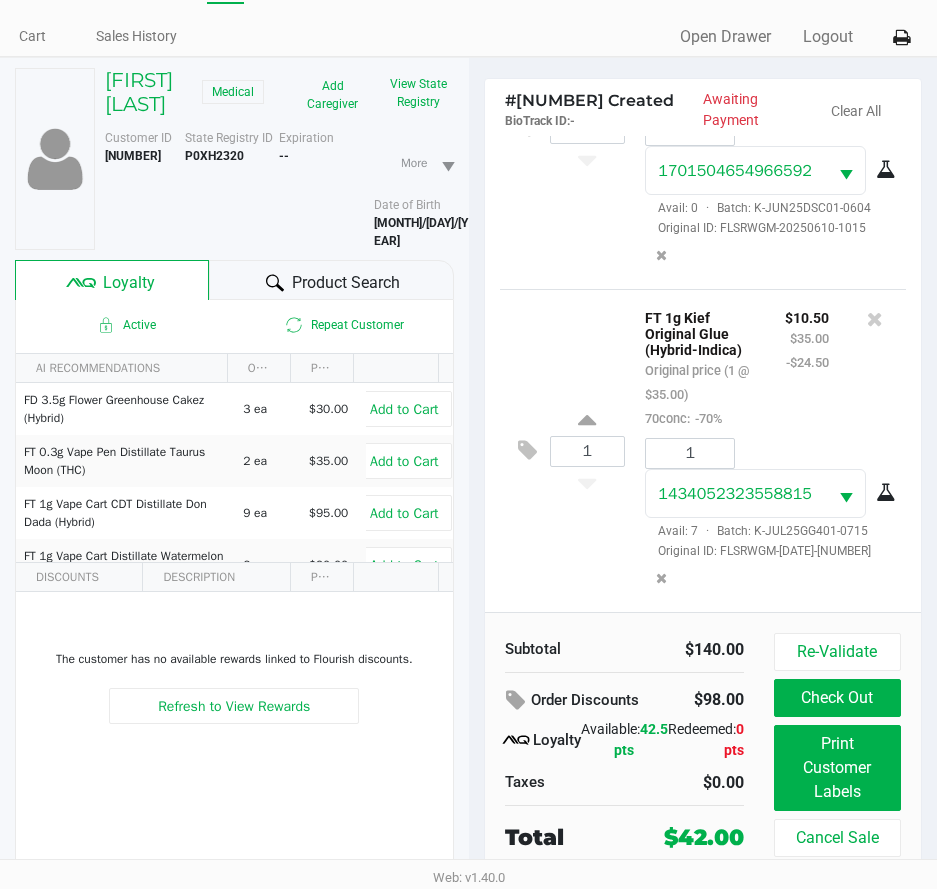 scroll, scrollTop: 104, scrollLeft: 0, axis: vertical 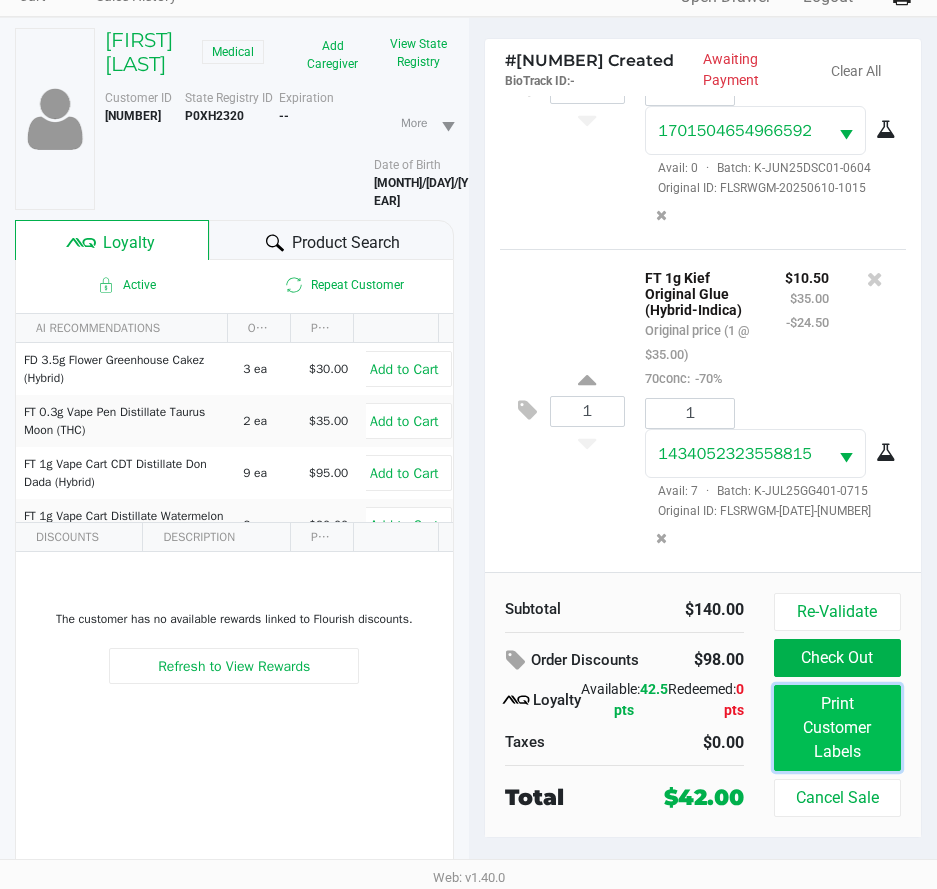 click on "Print Customer Labels" 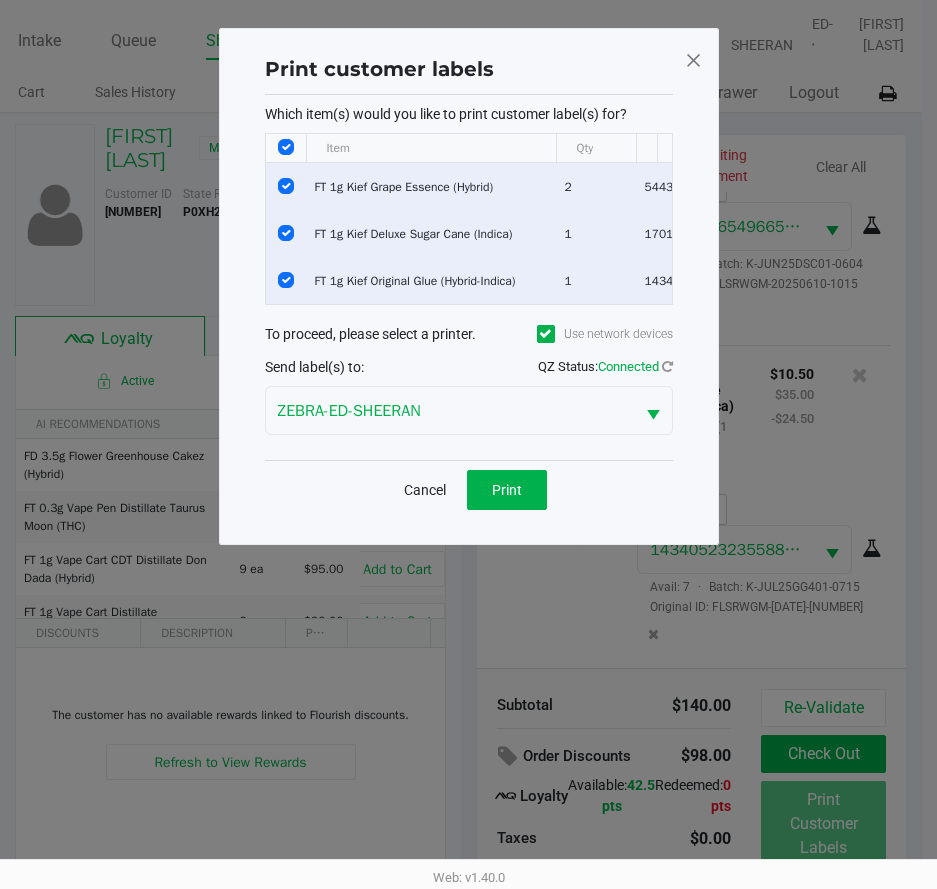 scroll, scrollTop: 0, scrollLeft: 0, axis: both 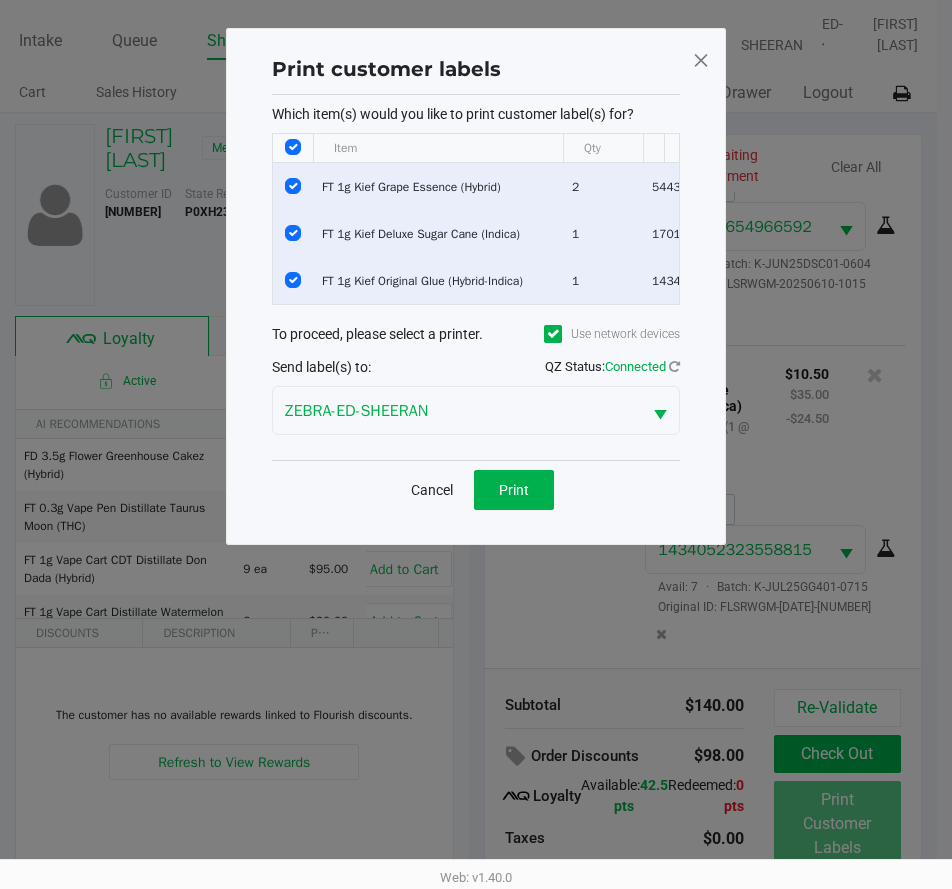 click on "Cancel   Print" 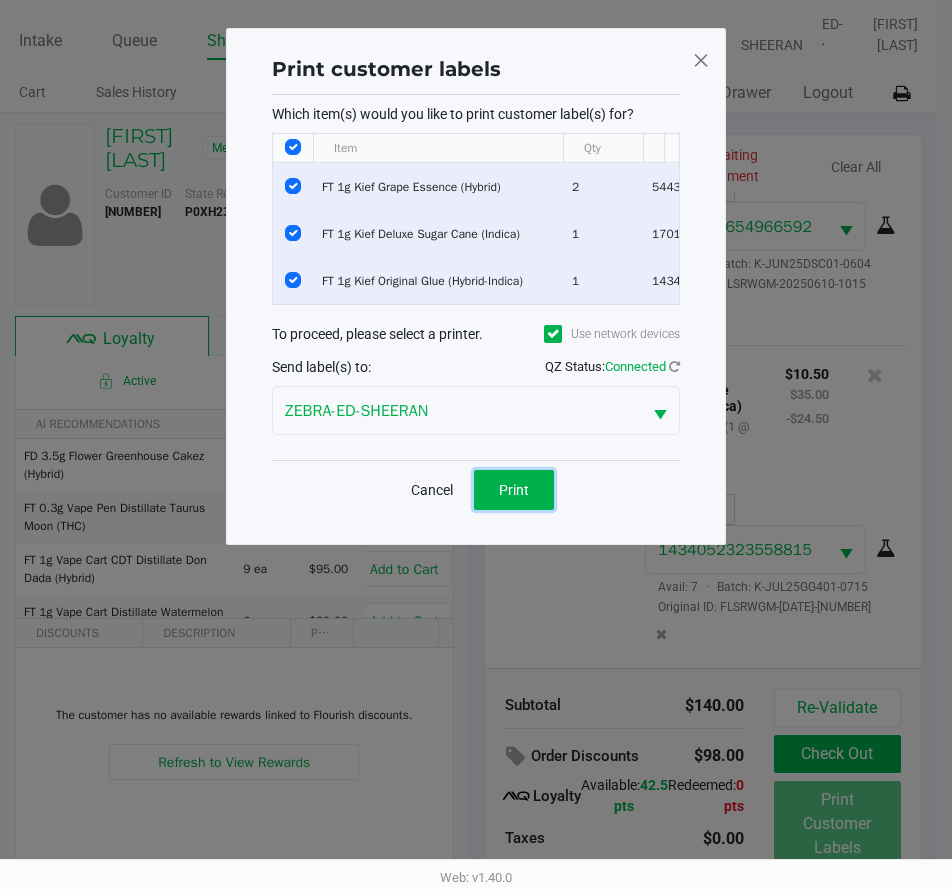 click on "Print" 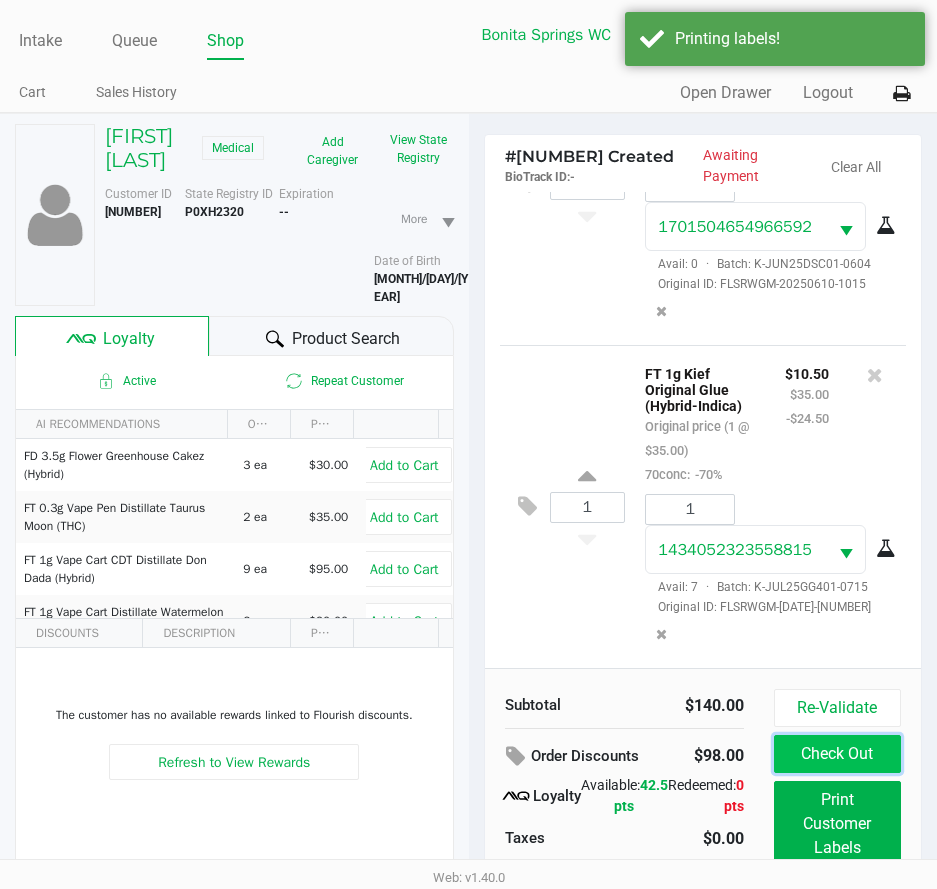 click on "Check Out" 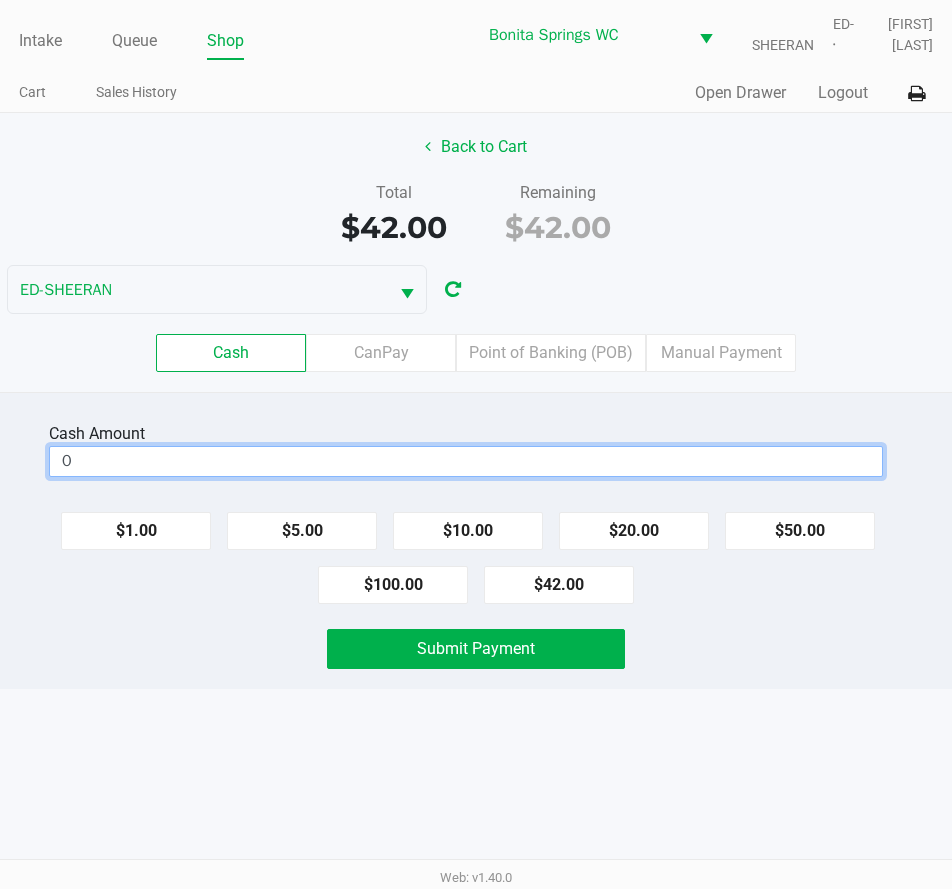 click on "0" at bounding box center [466, 461] 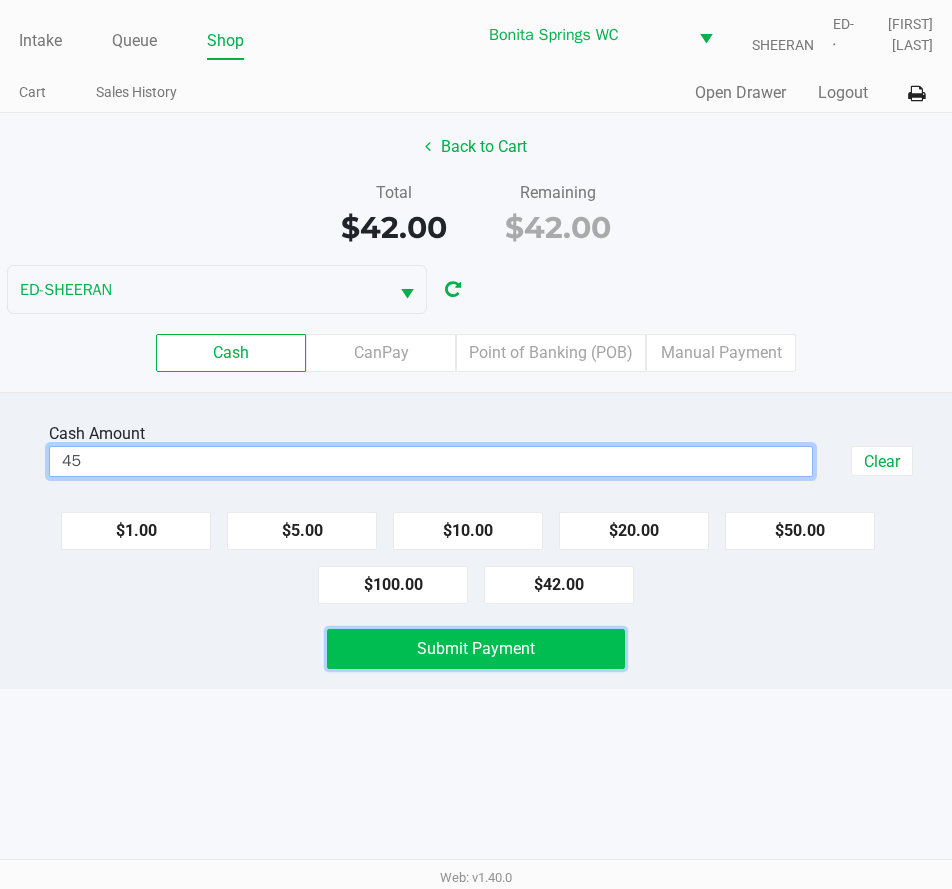 type on "$45.00" 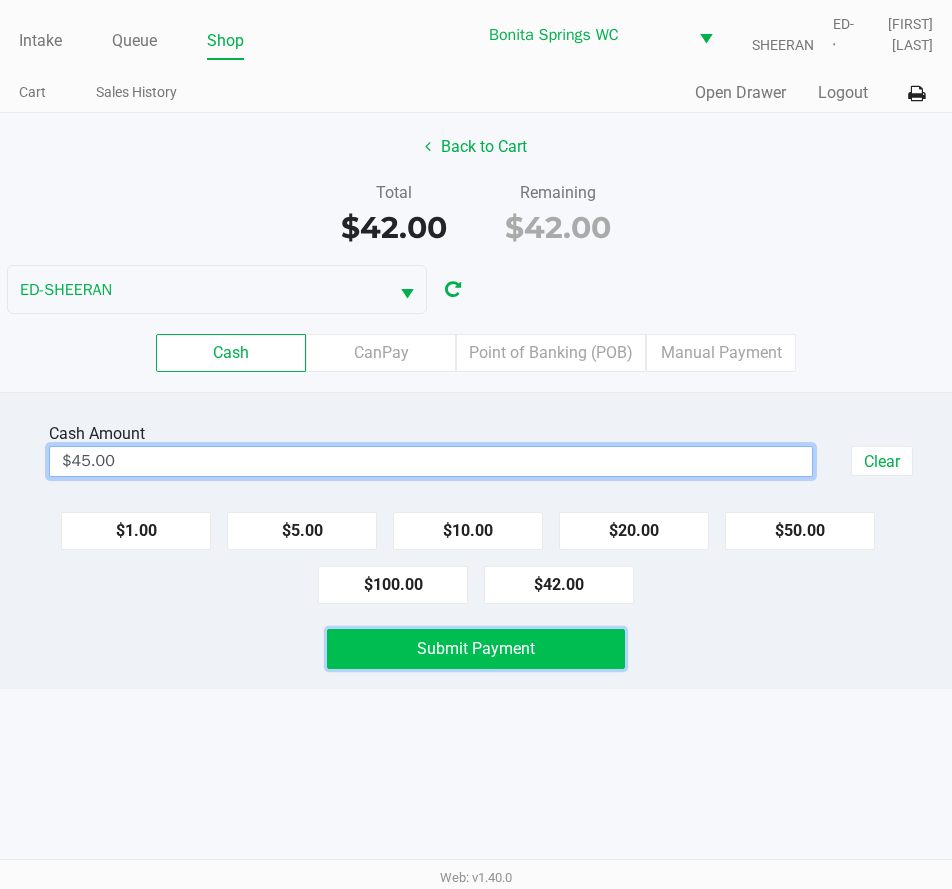 click on "Submit Payment" 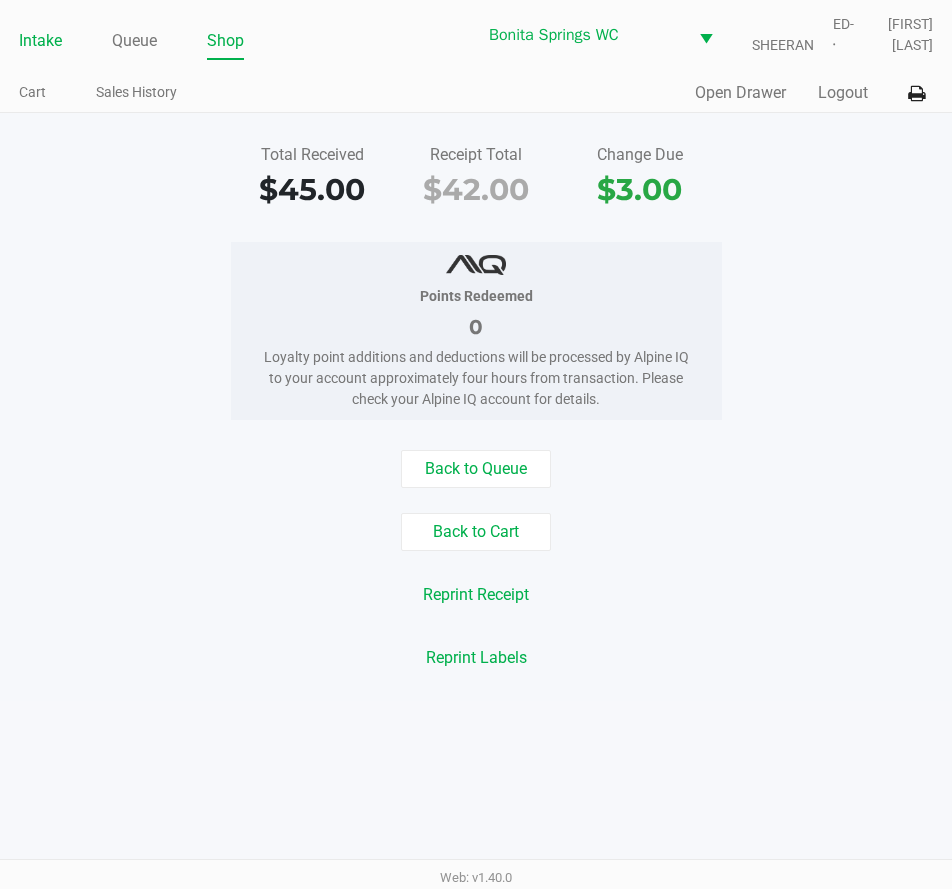 click on "Intake" 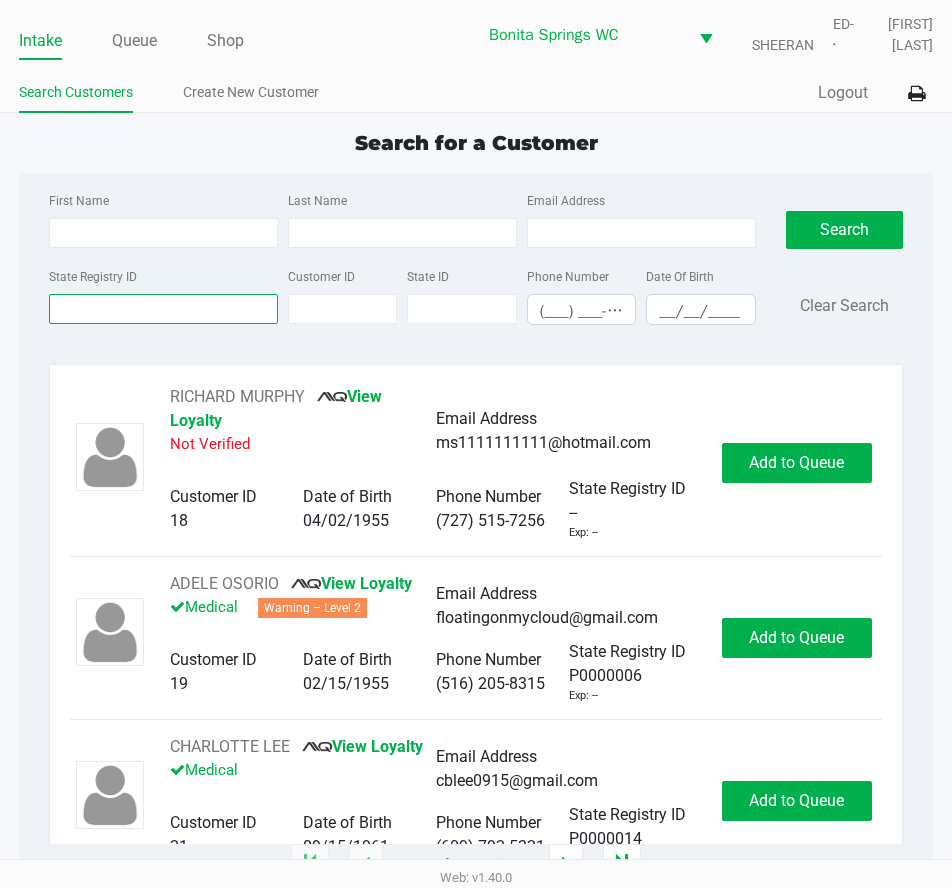click on "State Registry ID" at bounding box center (163, 309) 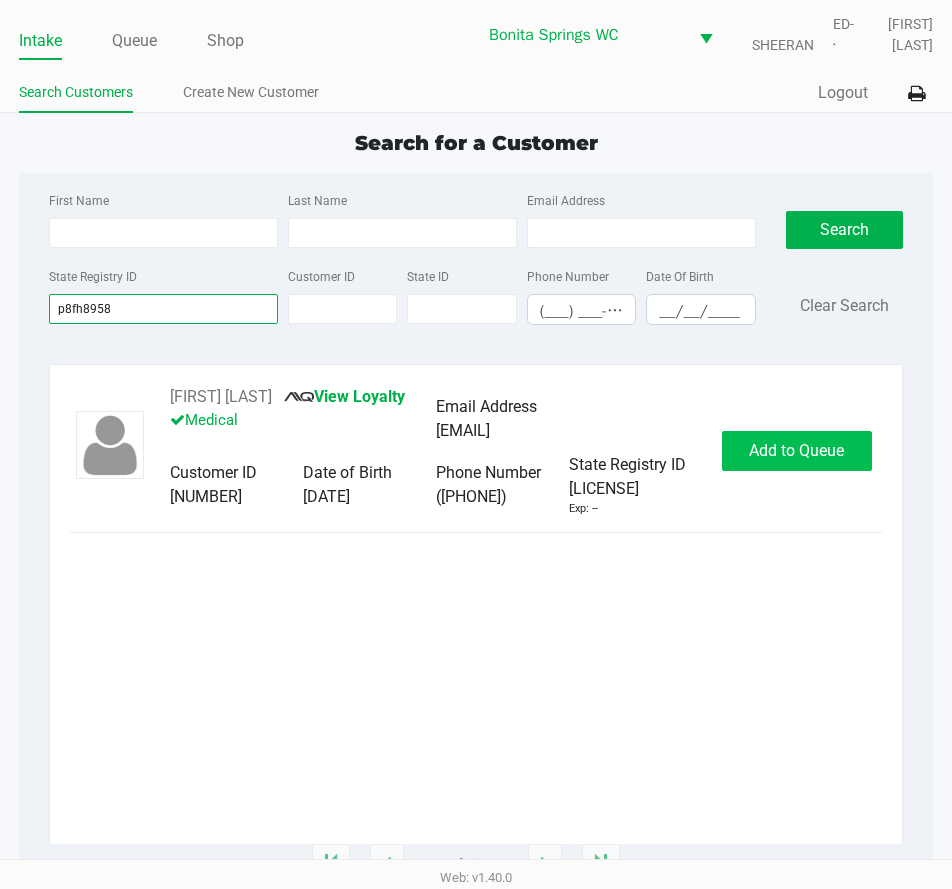 type on "p8fh8958" 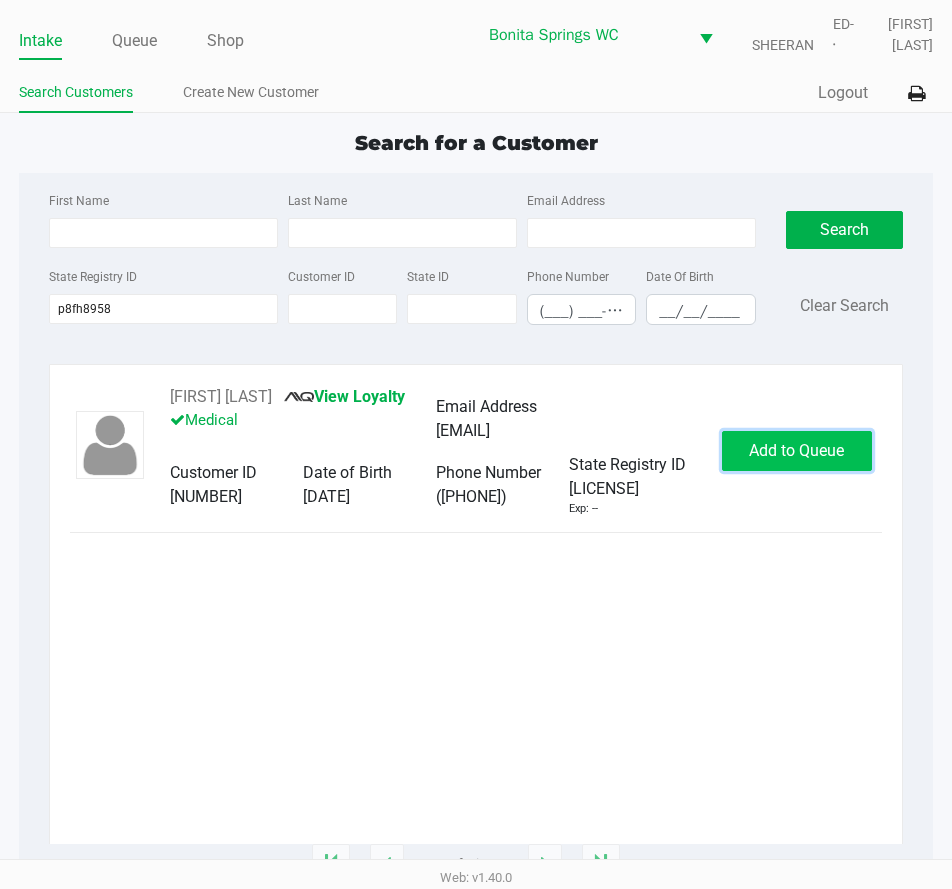 click on "Add to Queue" 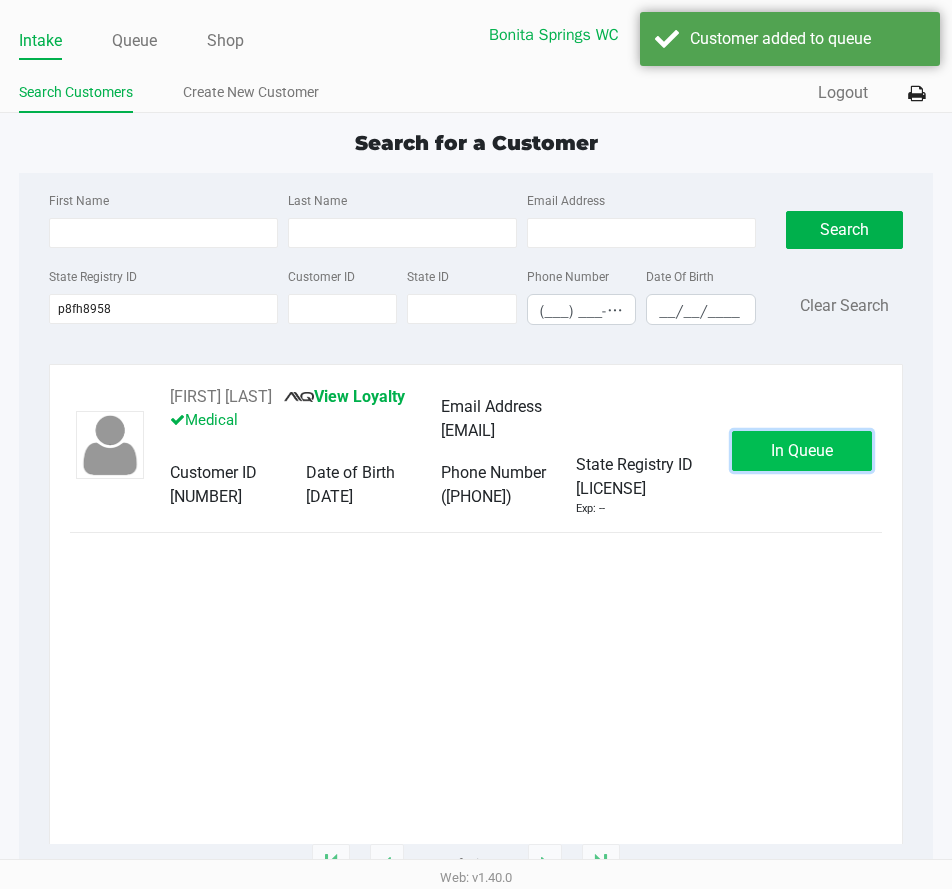 click on "In Queue" 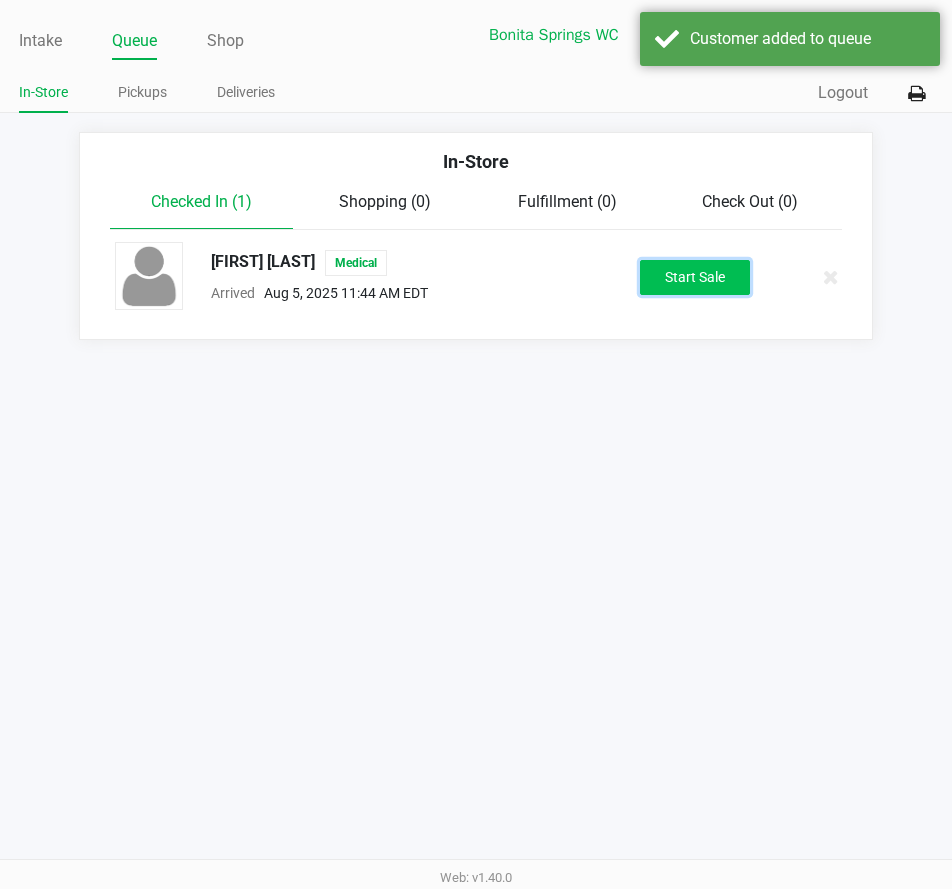 click on "Start Sale" 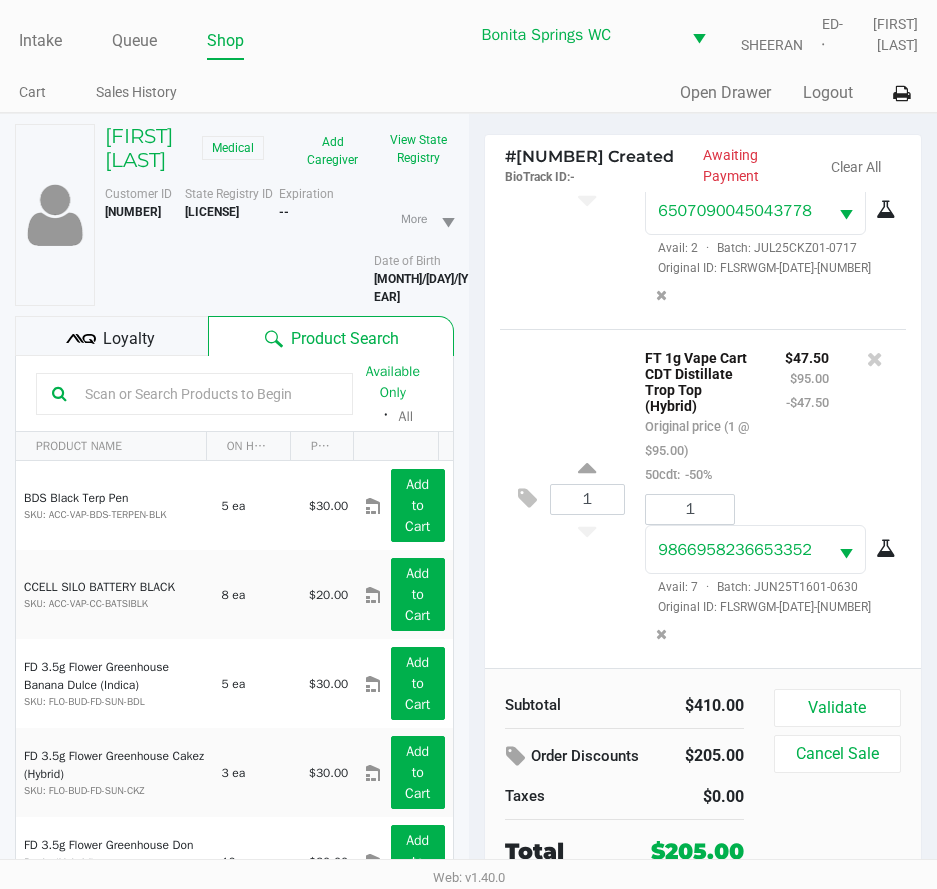 scroll, scrollTop: 947, scrollLeft: 0, axis: vertical 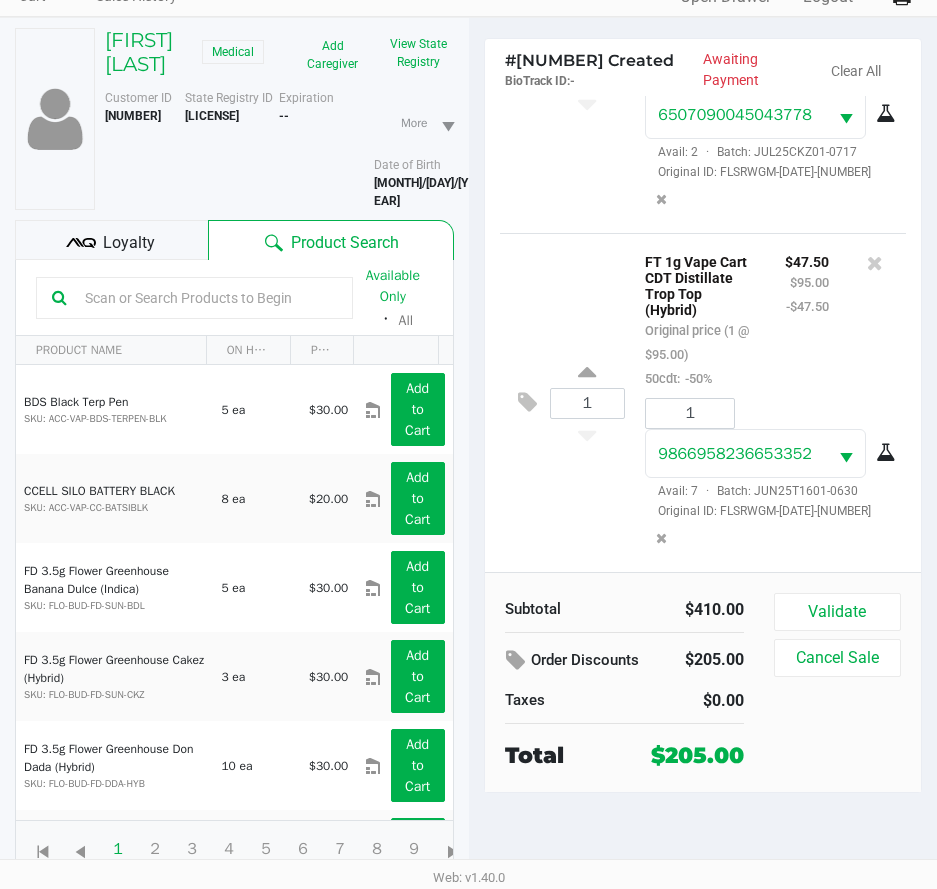 click on "Loyalty" 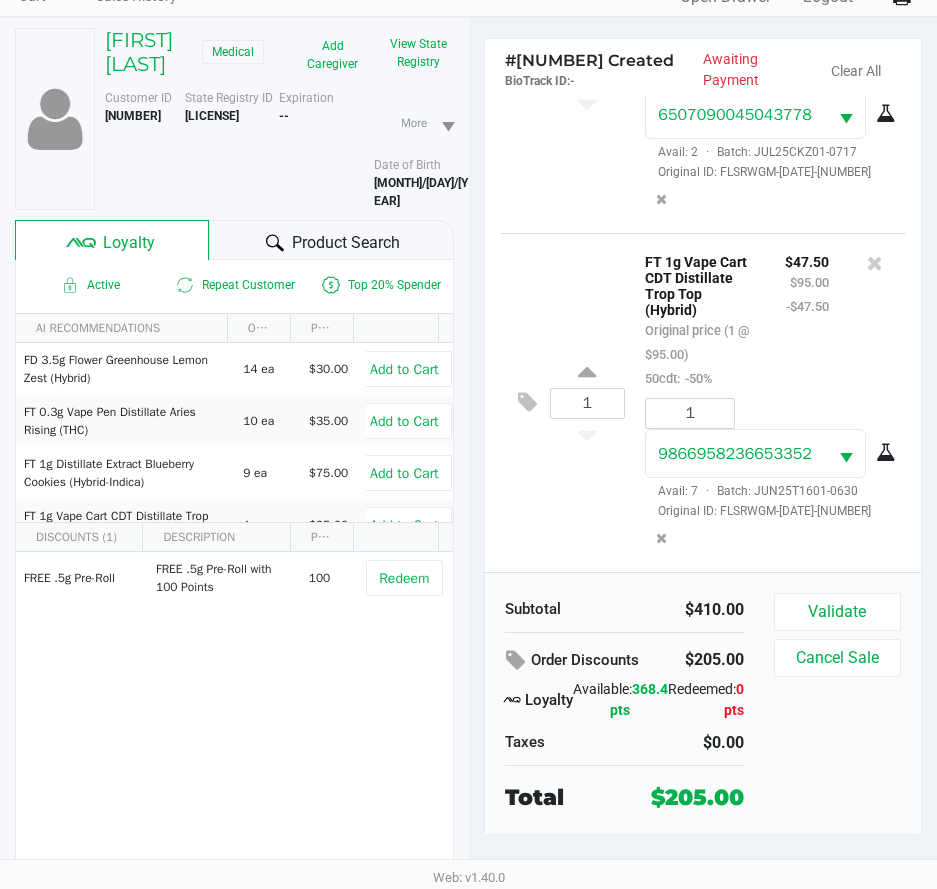 click on "Product Search" 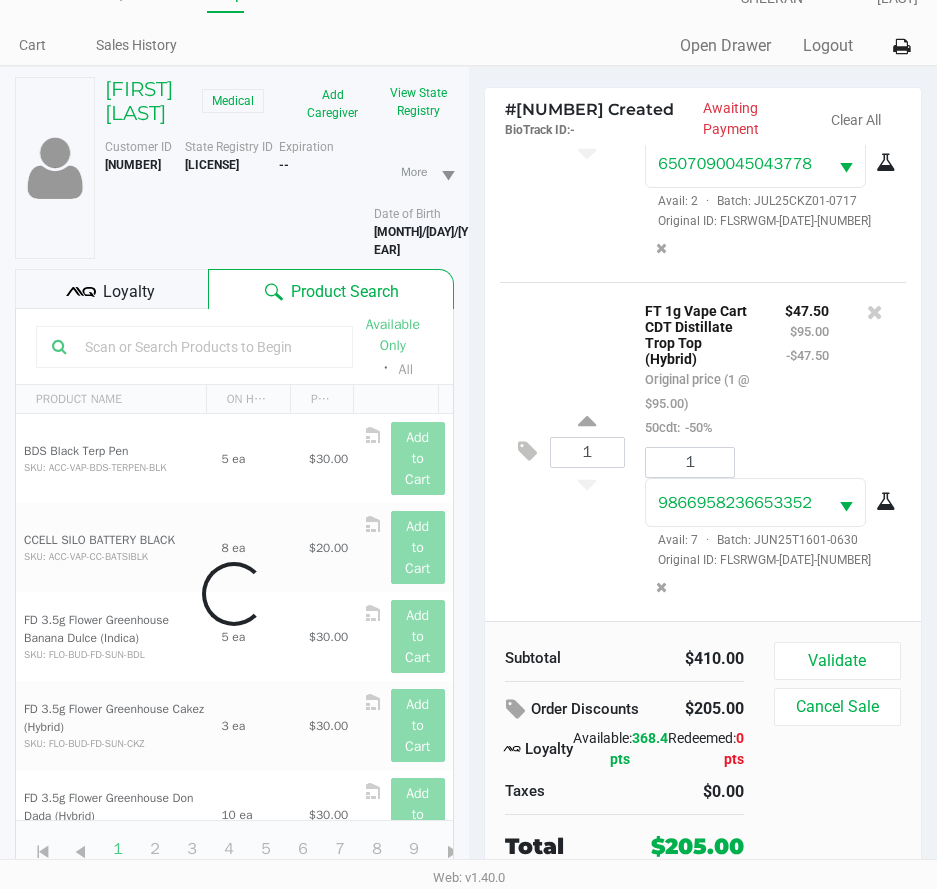 scroll, scrollTop: 104, scrollLeft: 0, axis: vertical 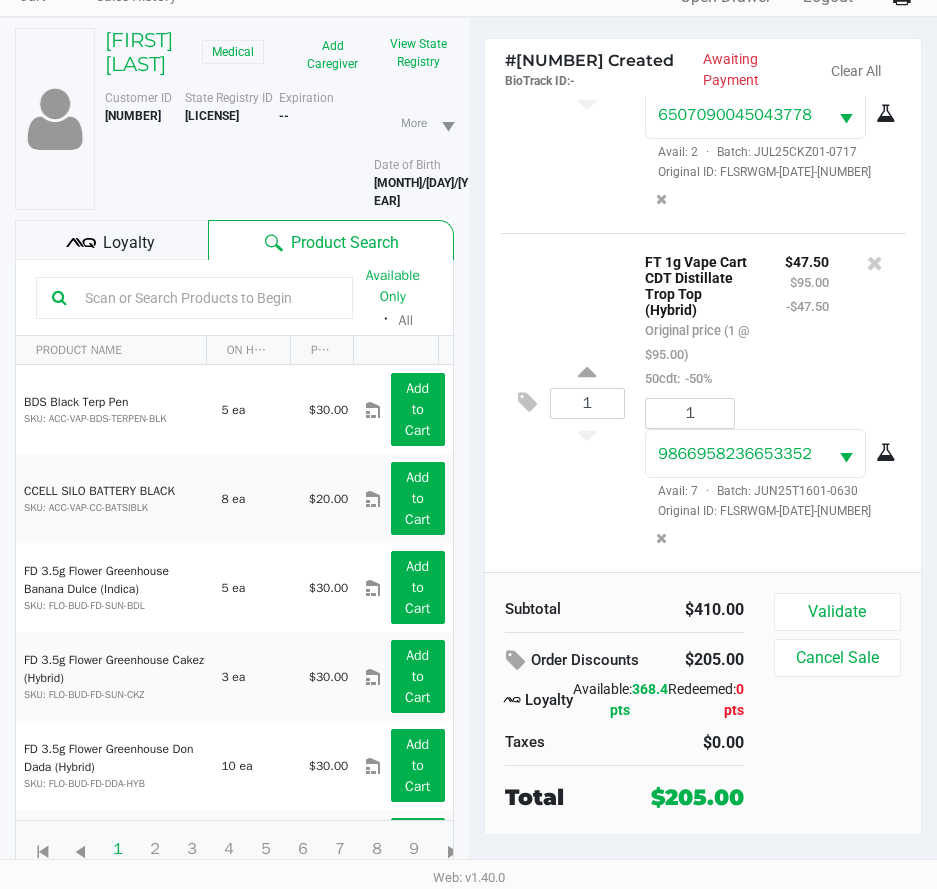 click 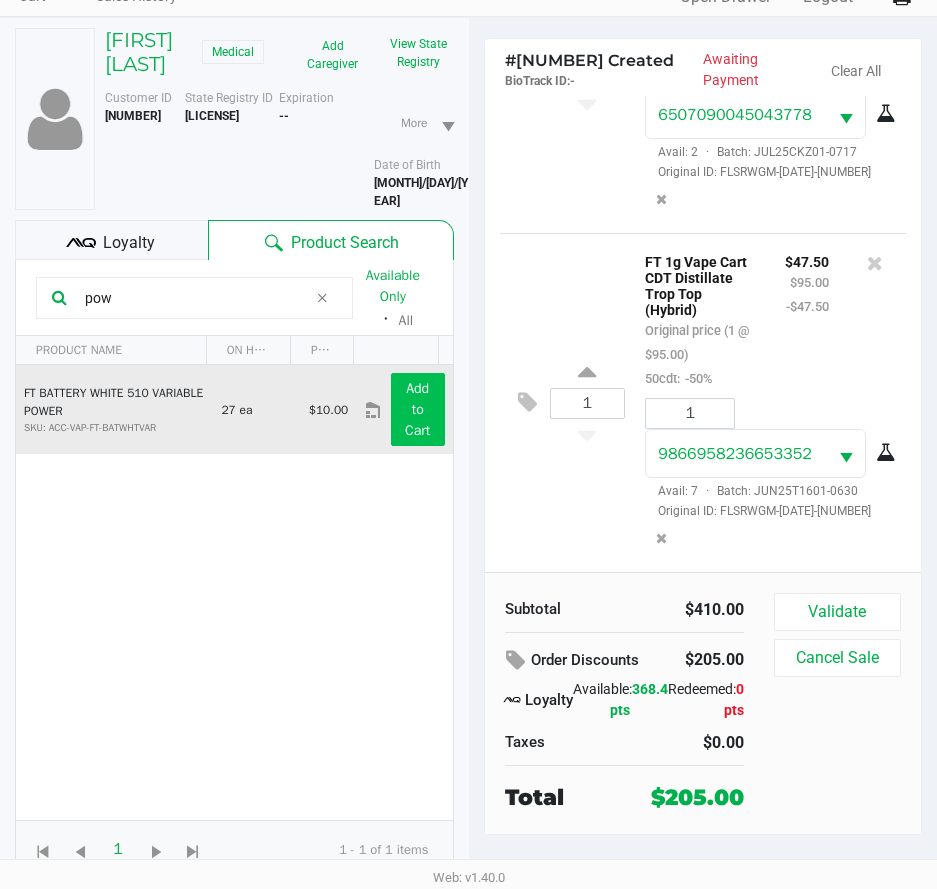 type on "pow" 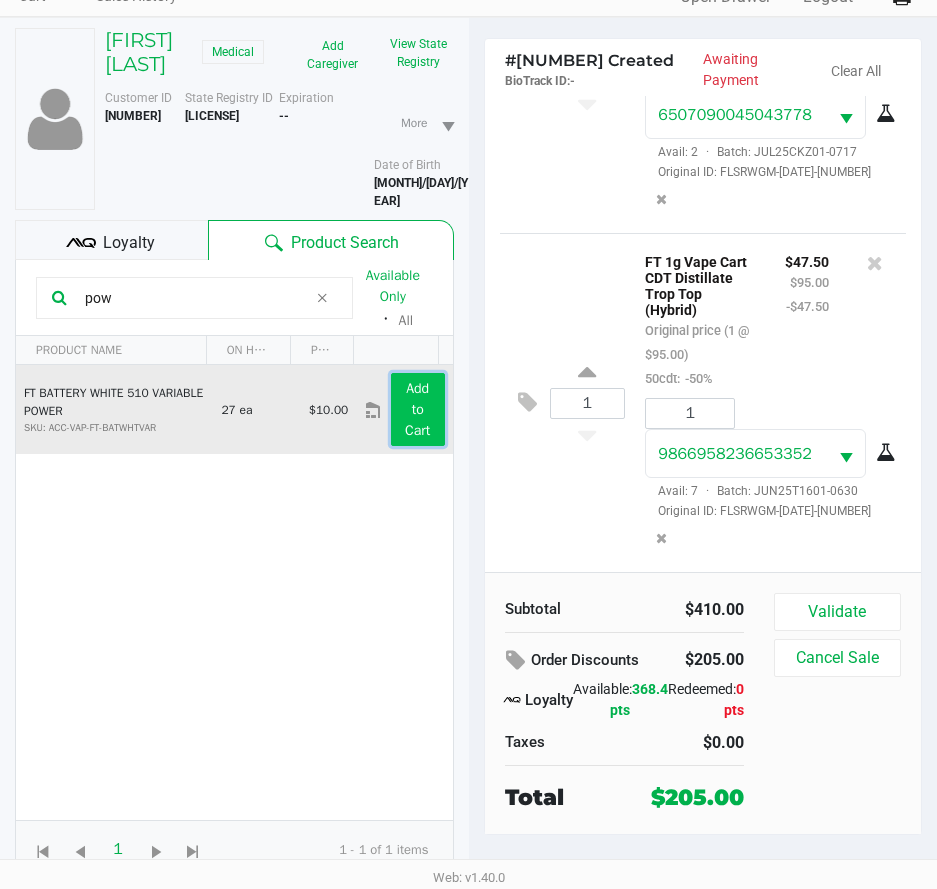 click on "Add to Cart" 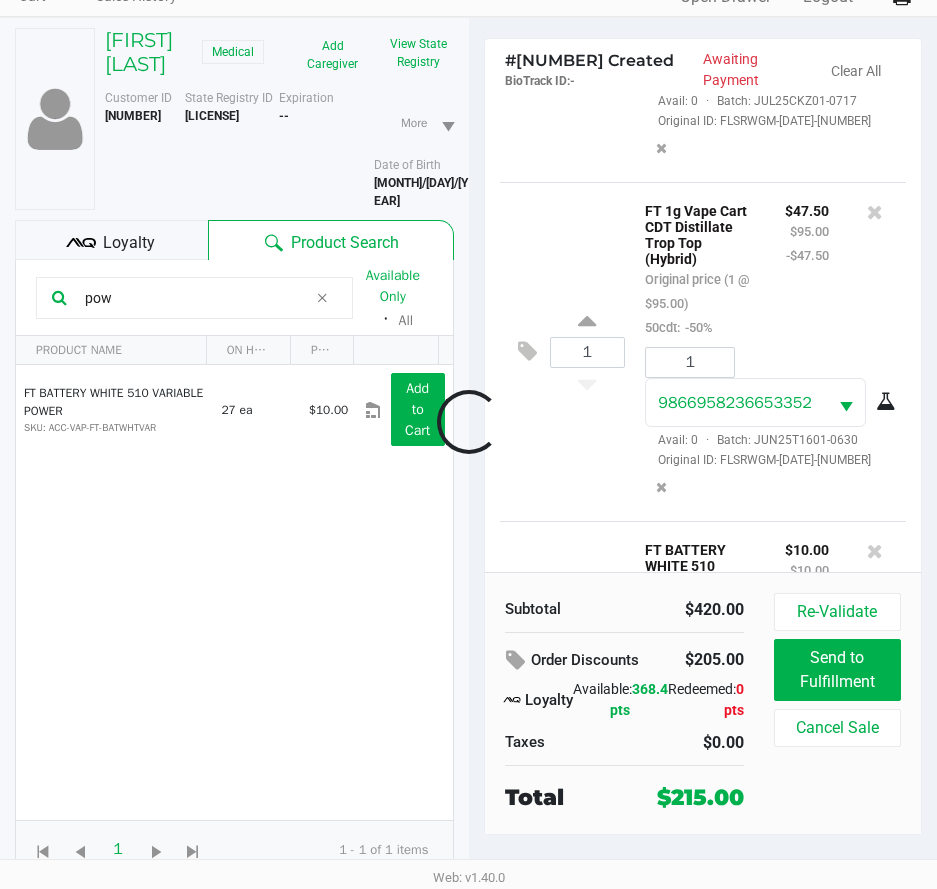 scroll, scrollTop: 1123, scrollLeft: 0, axis: vertical 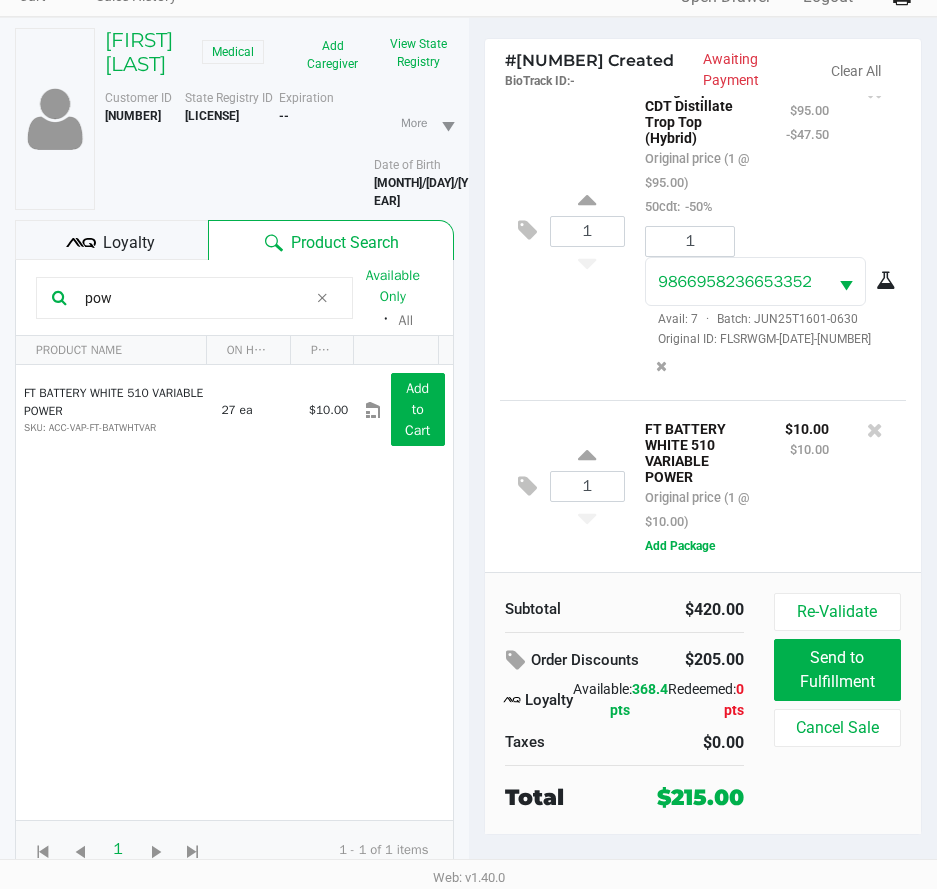 click on "FT BATTERY WHITE 510 VARIABLE POWER   Original price (1 @ $10.00) $10.00 $10.00  Add Package" 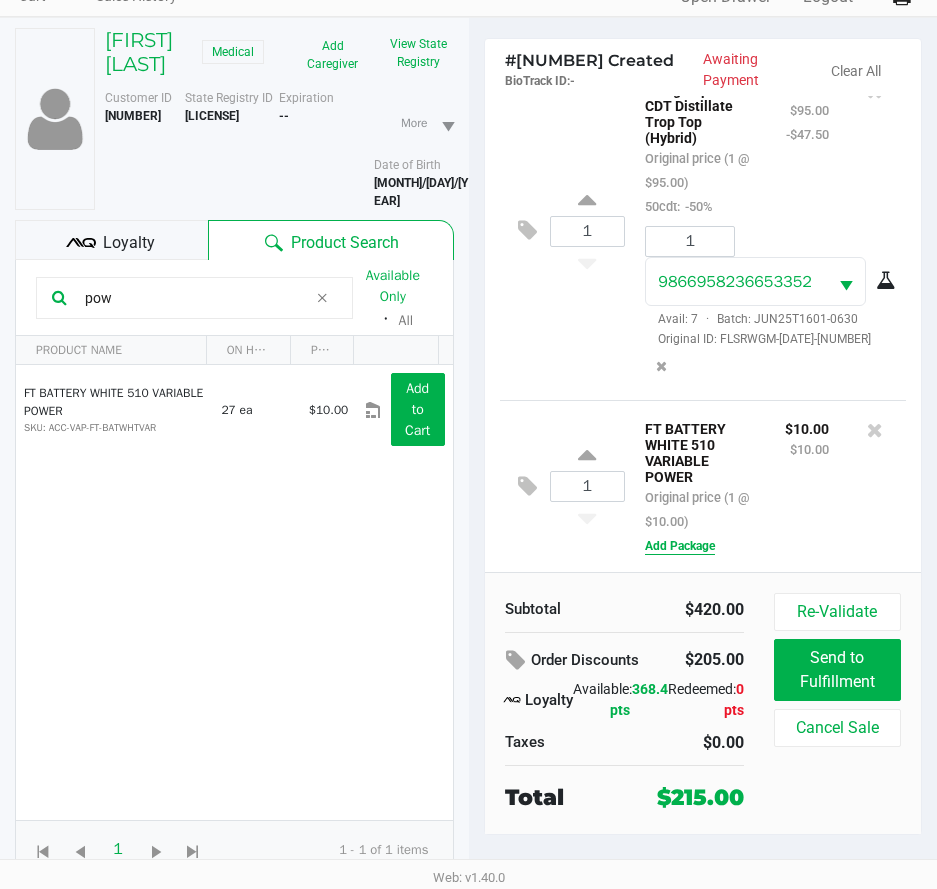 click on "Add Package" 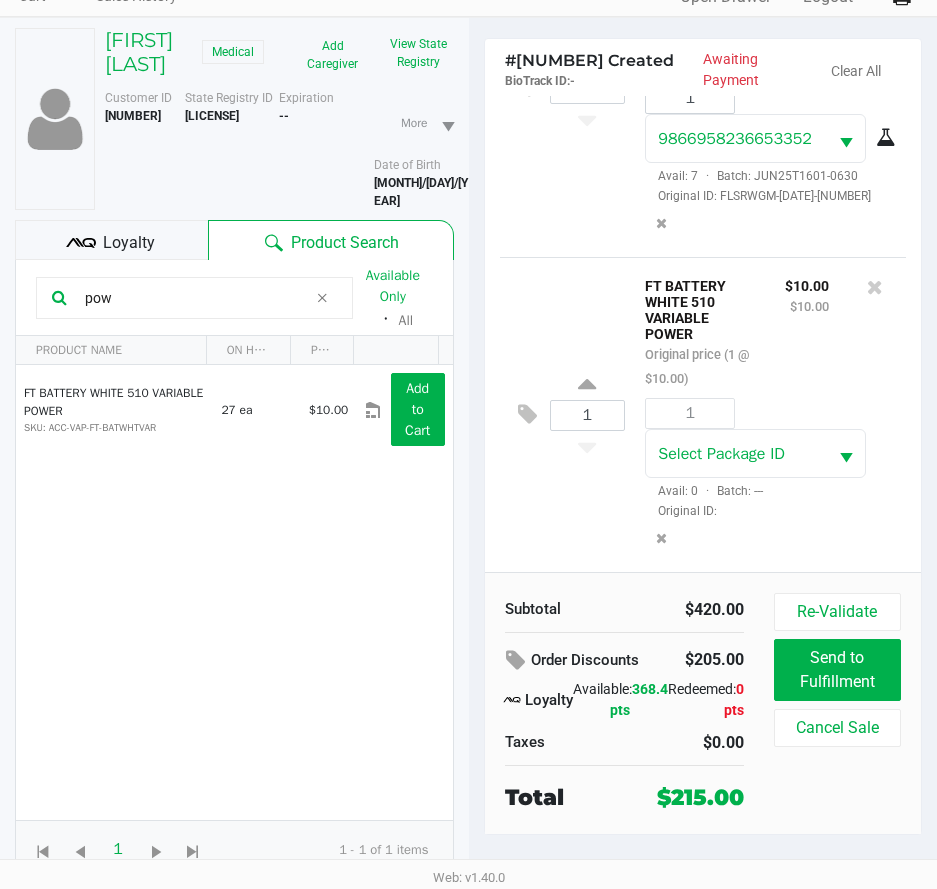scroll, scrollTop: 1266, scrollLeft: 0, axis: vertical 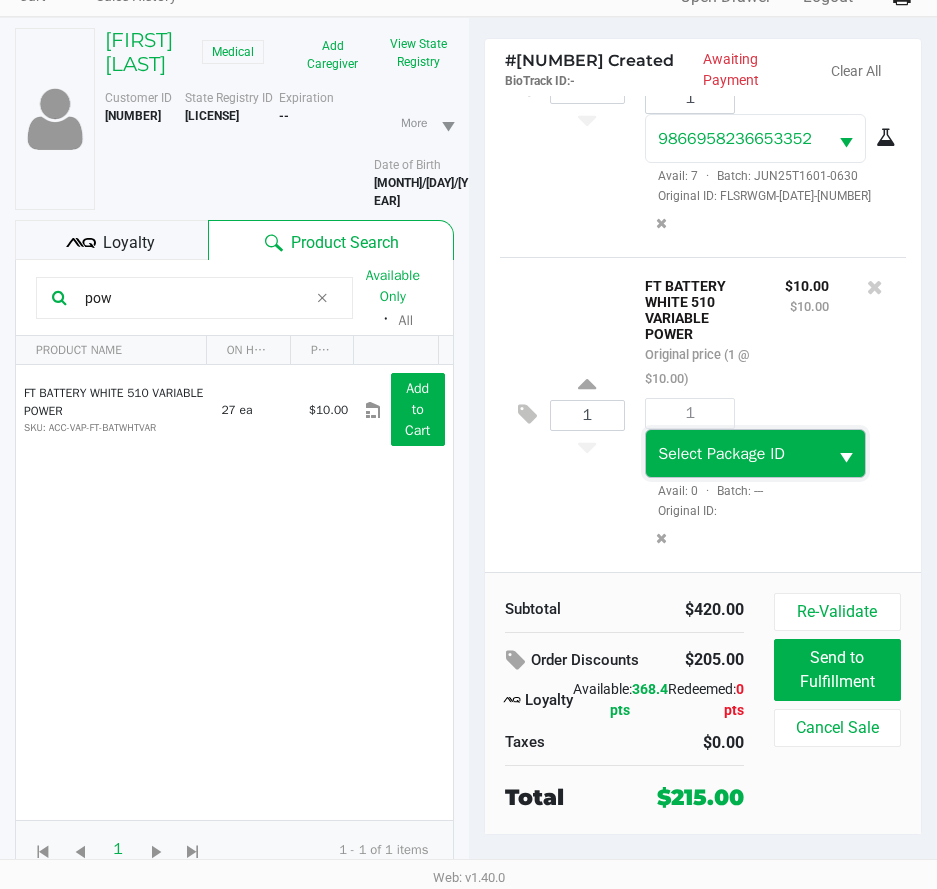 click on "Select Package ID" at bounding box center (721, 454) 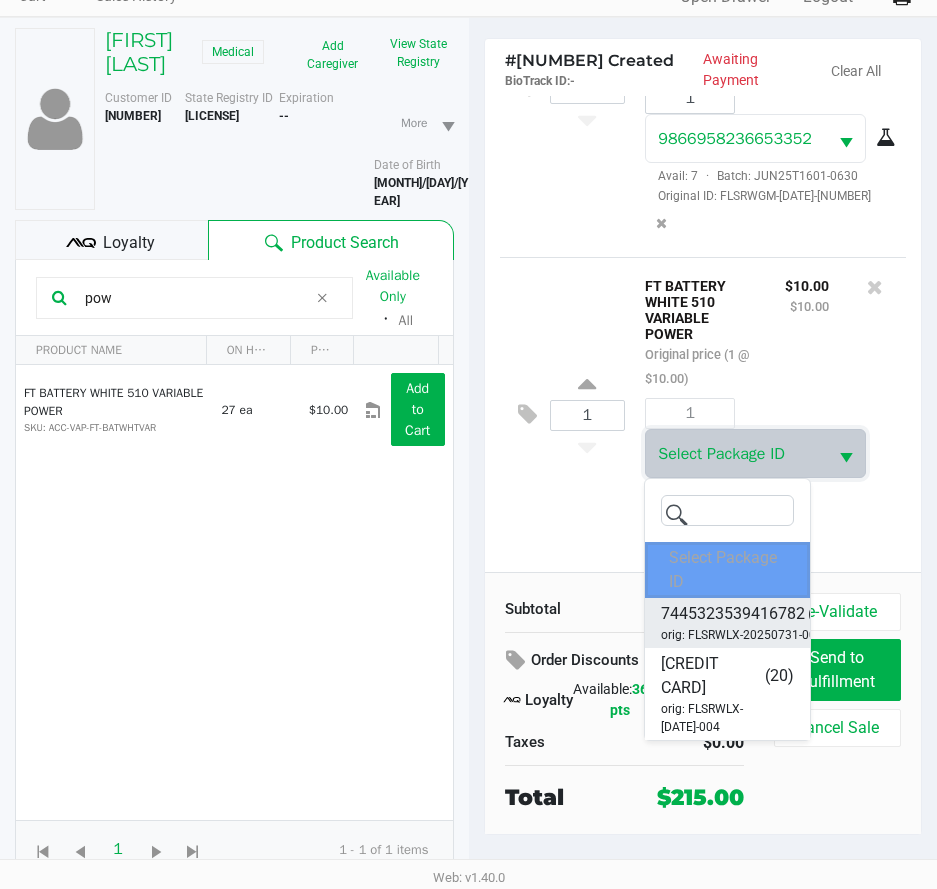 click on "7445323539416782" at bounding box center (733, 614) 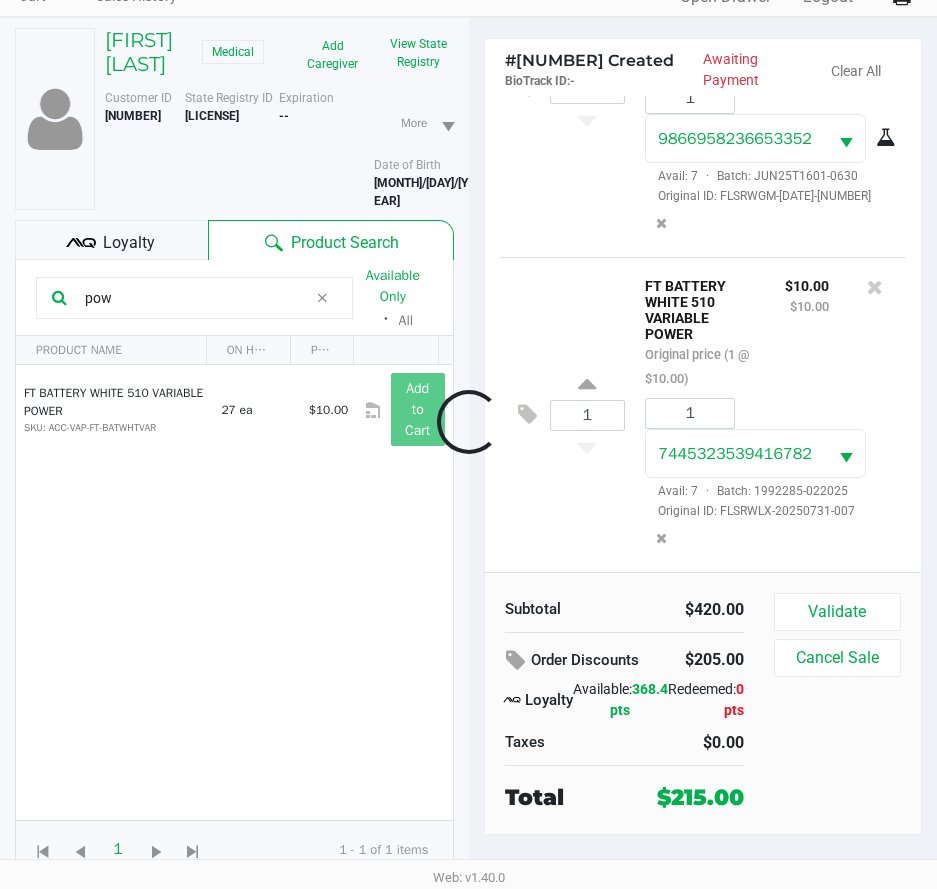 scroll, scrollTop: 1266, scrollLeft: 0, axis: vertical 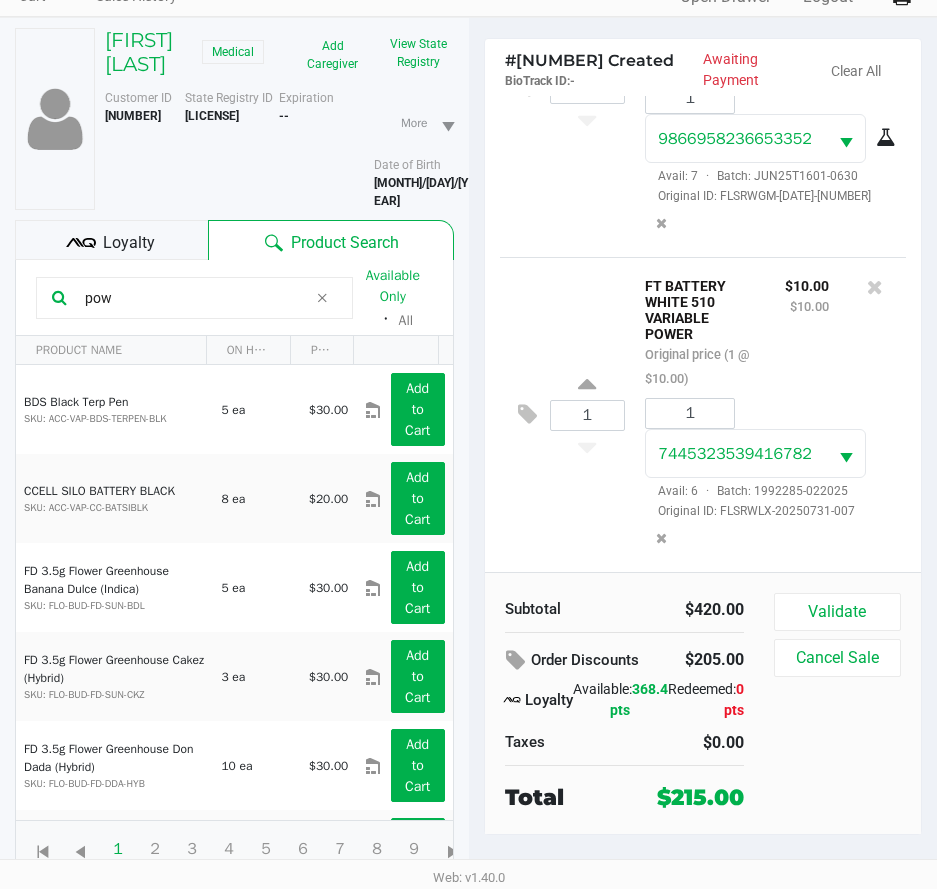 click on "Loyalty" 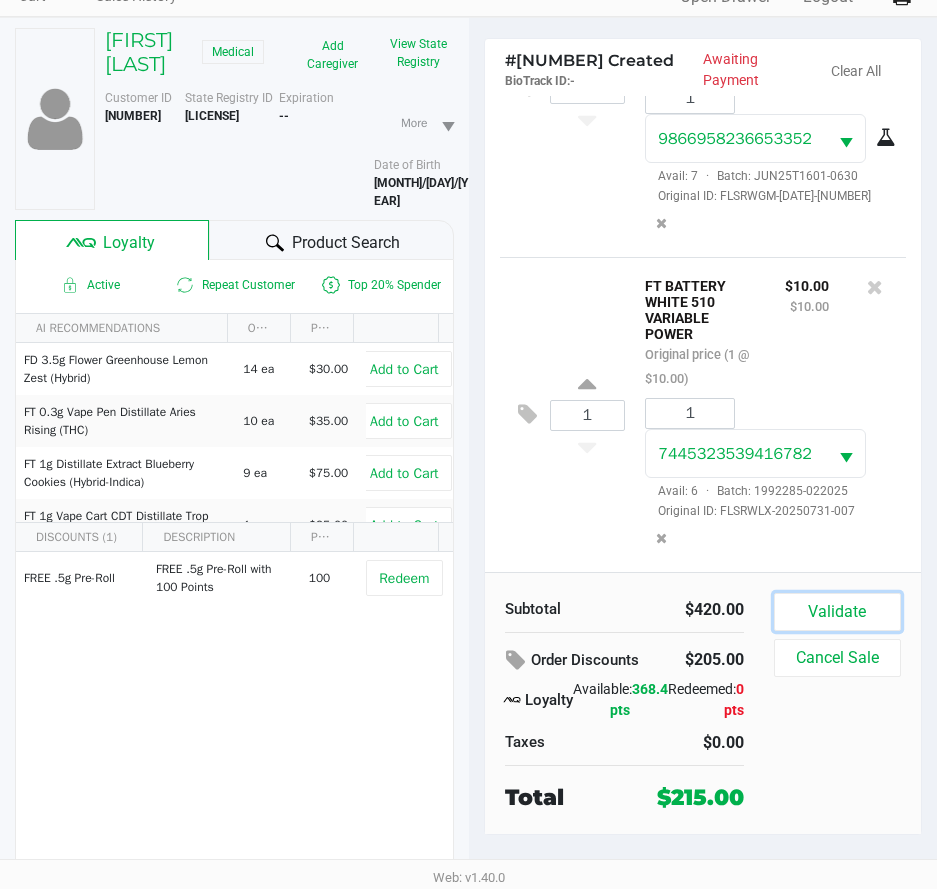 click on "Validate" 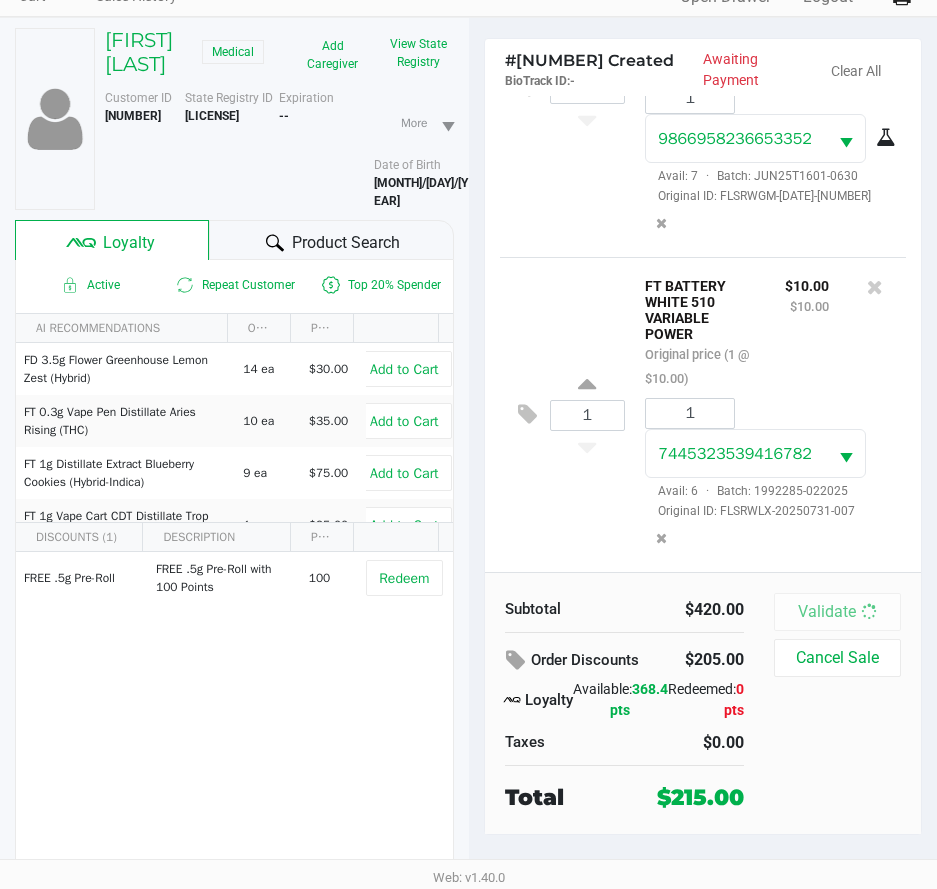scroll, scrollTop: 0, scrollLeft: 0, axis: both 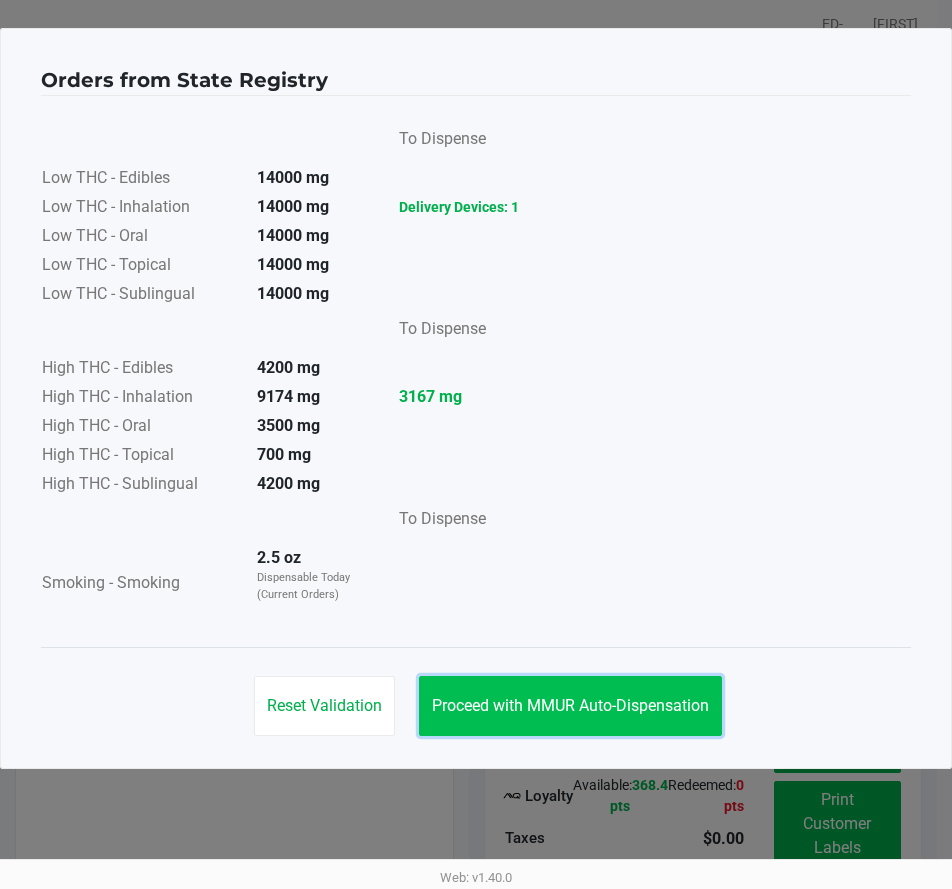 click on "Proceed with MMUR Auto-Dispensation" 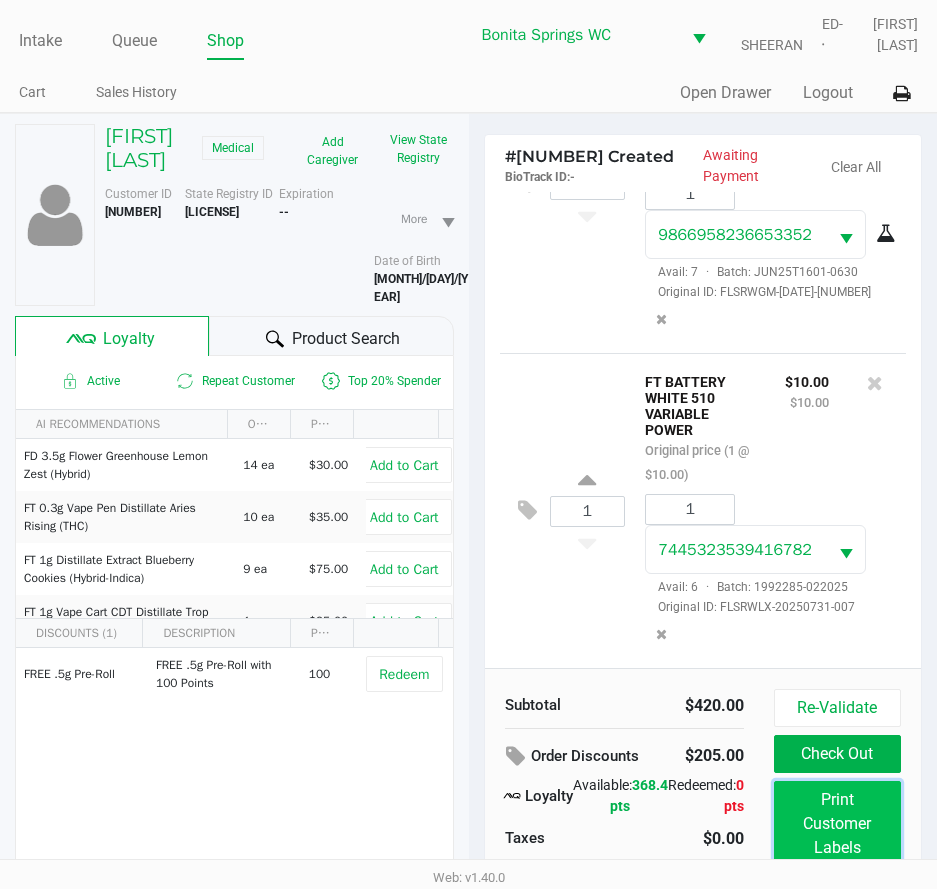 click on "Print Customer Labels" 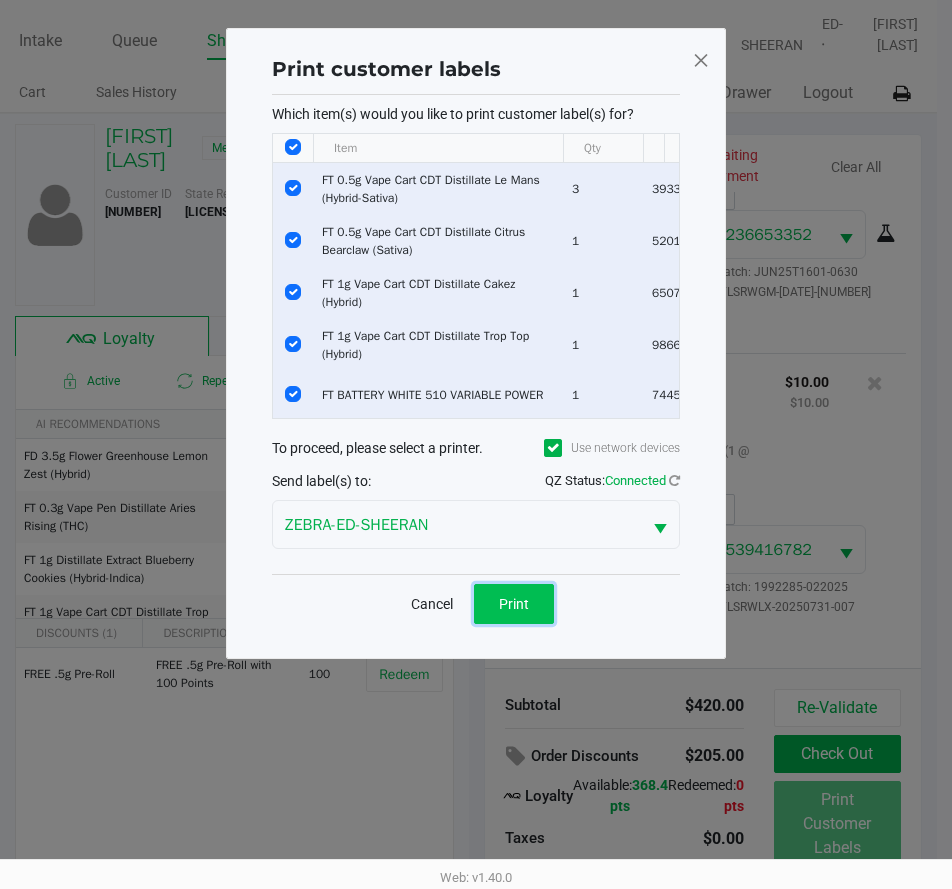 click on "Print" 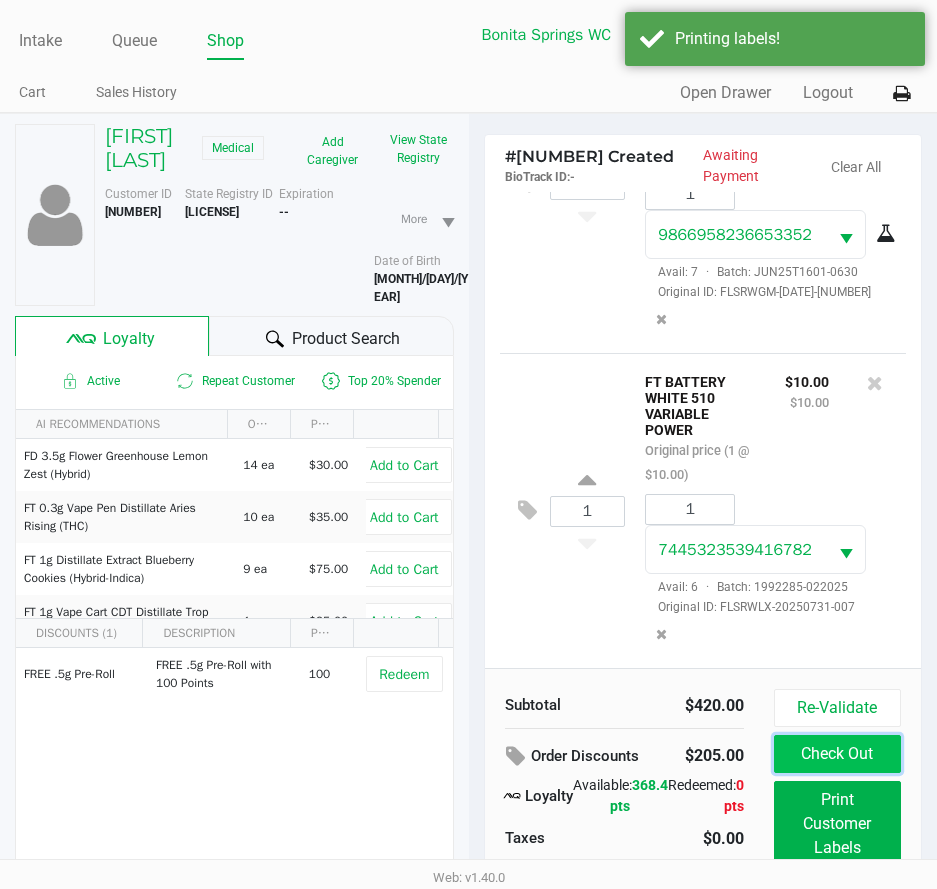 click on "Check Out" 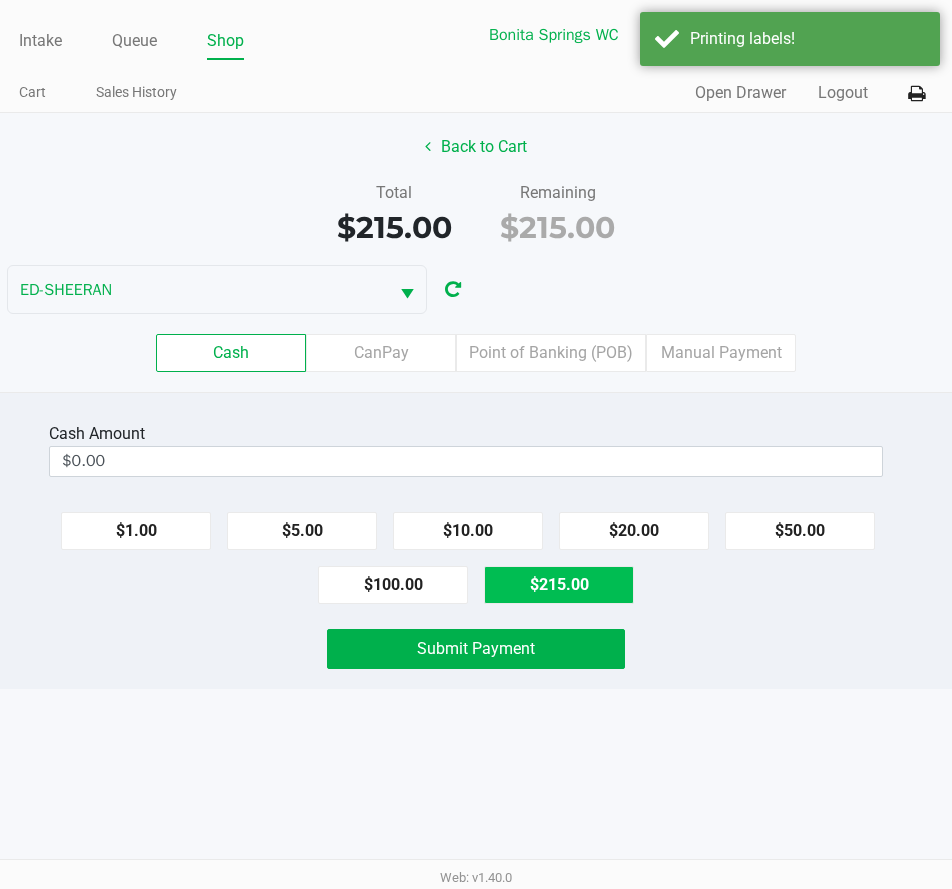 click on "$215.00" 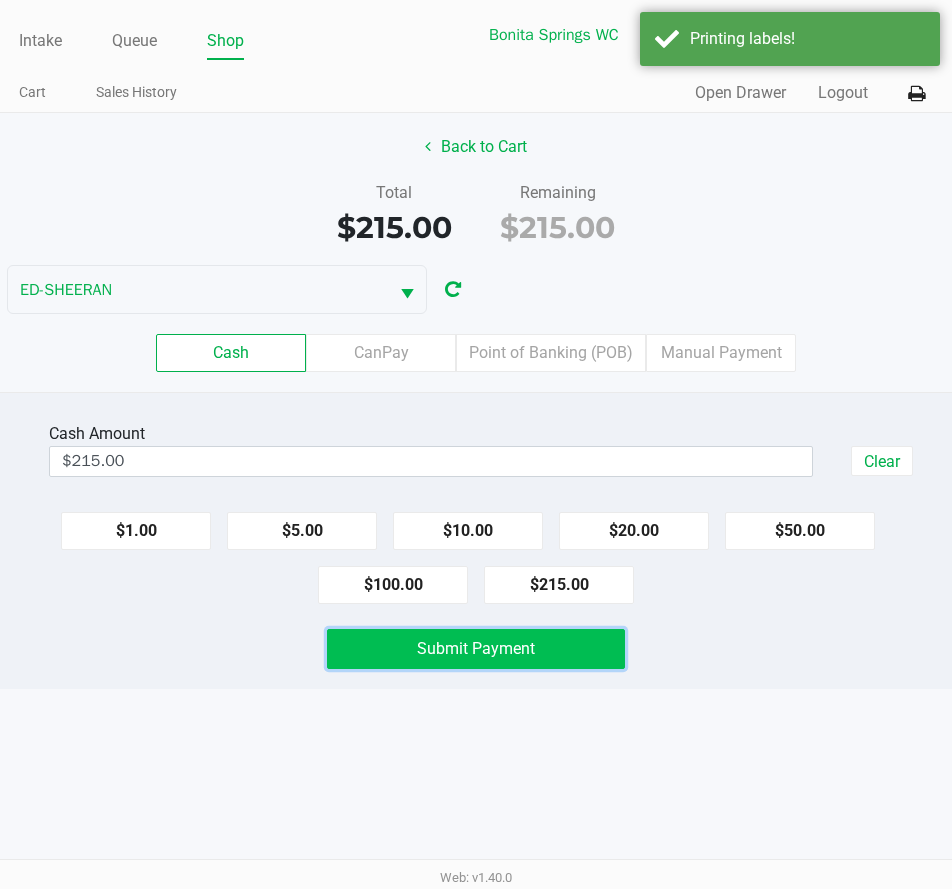 click on "Submit Payment" 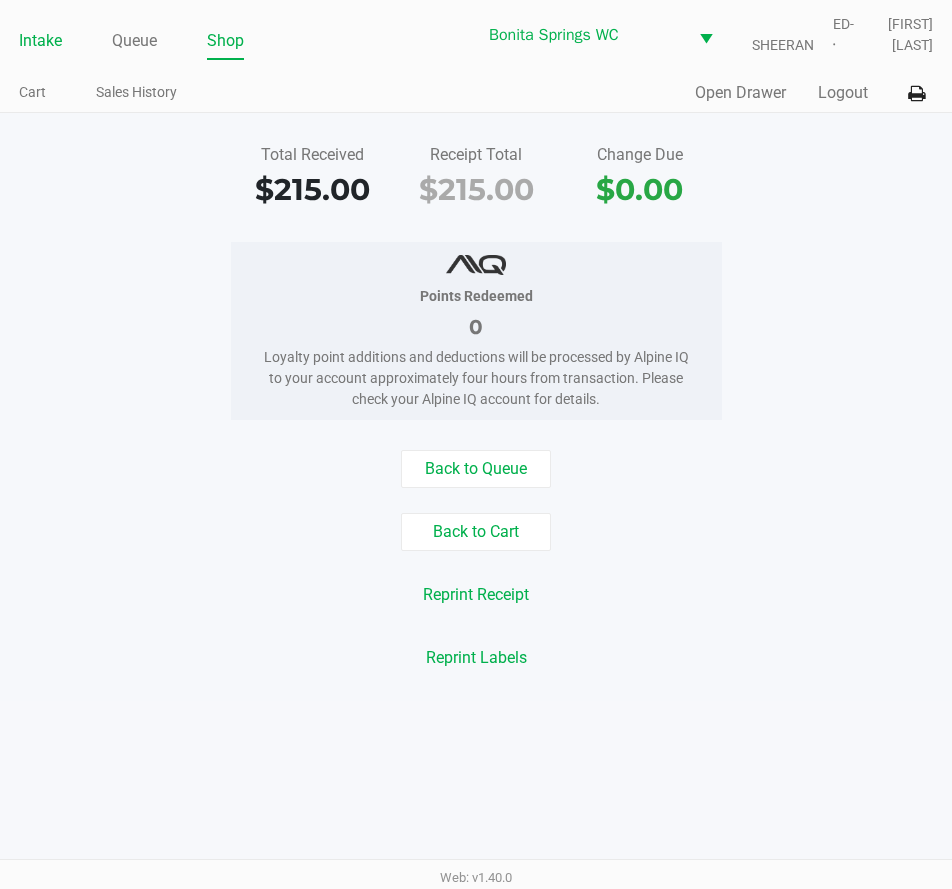 click on "Intake" 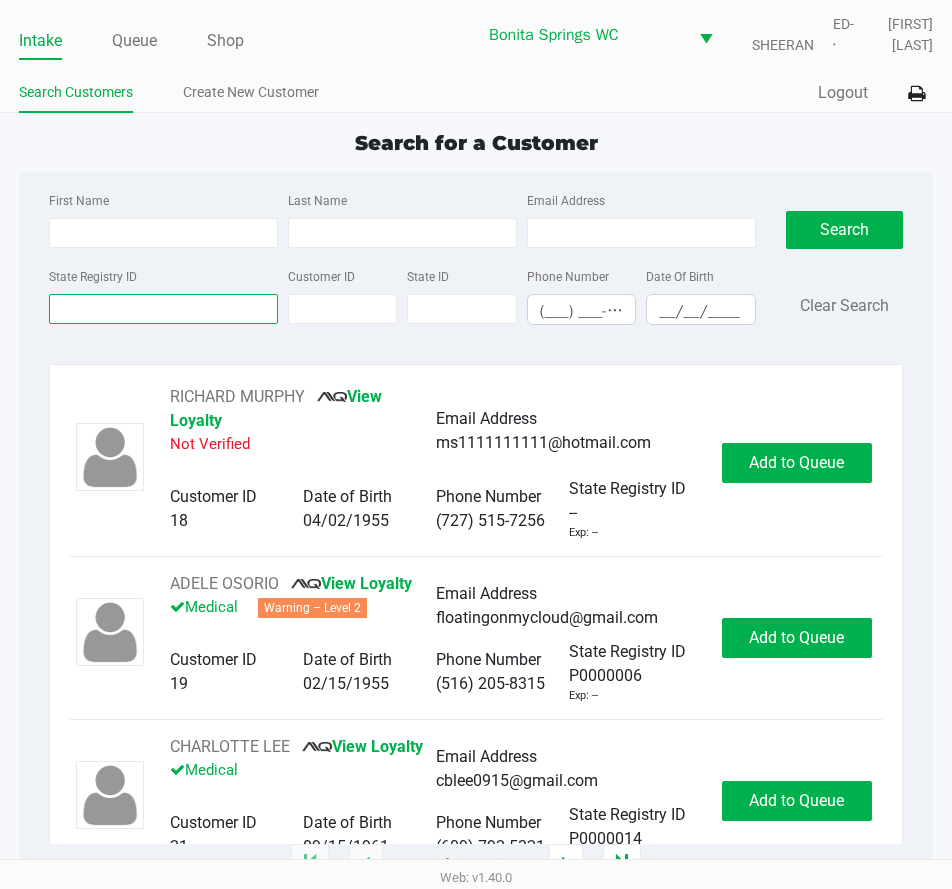 click on "State Registry ID" at bounding box center (163, 309) 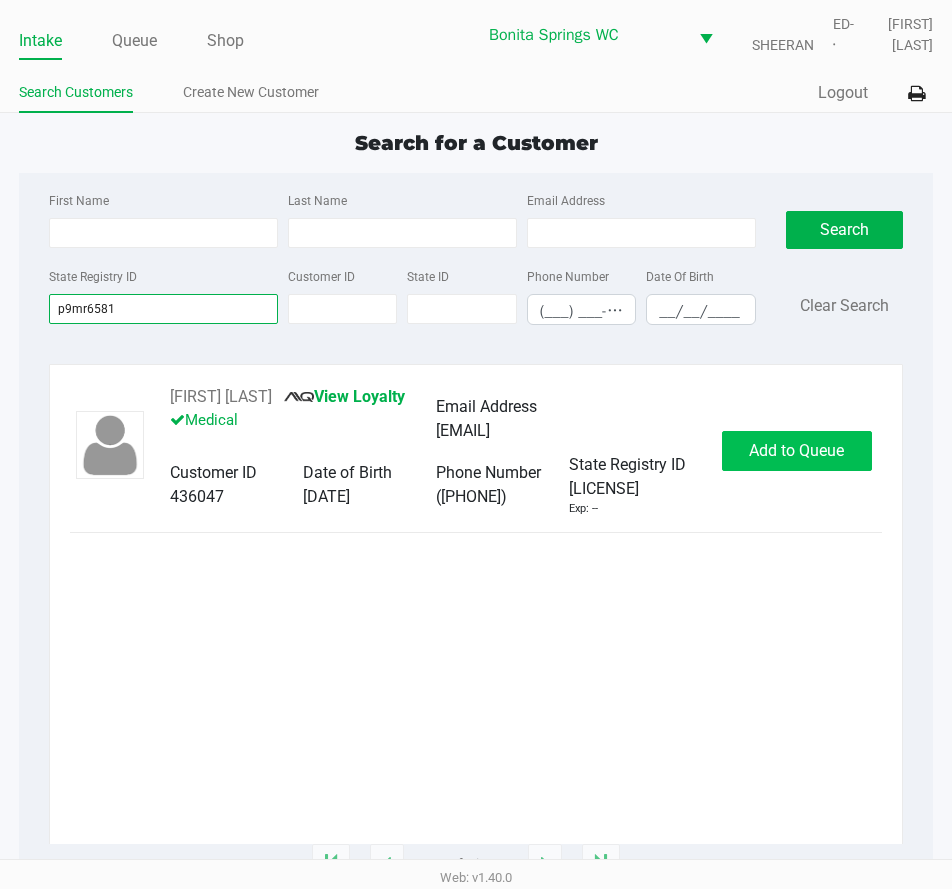 type on "p9mr6581" 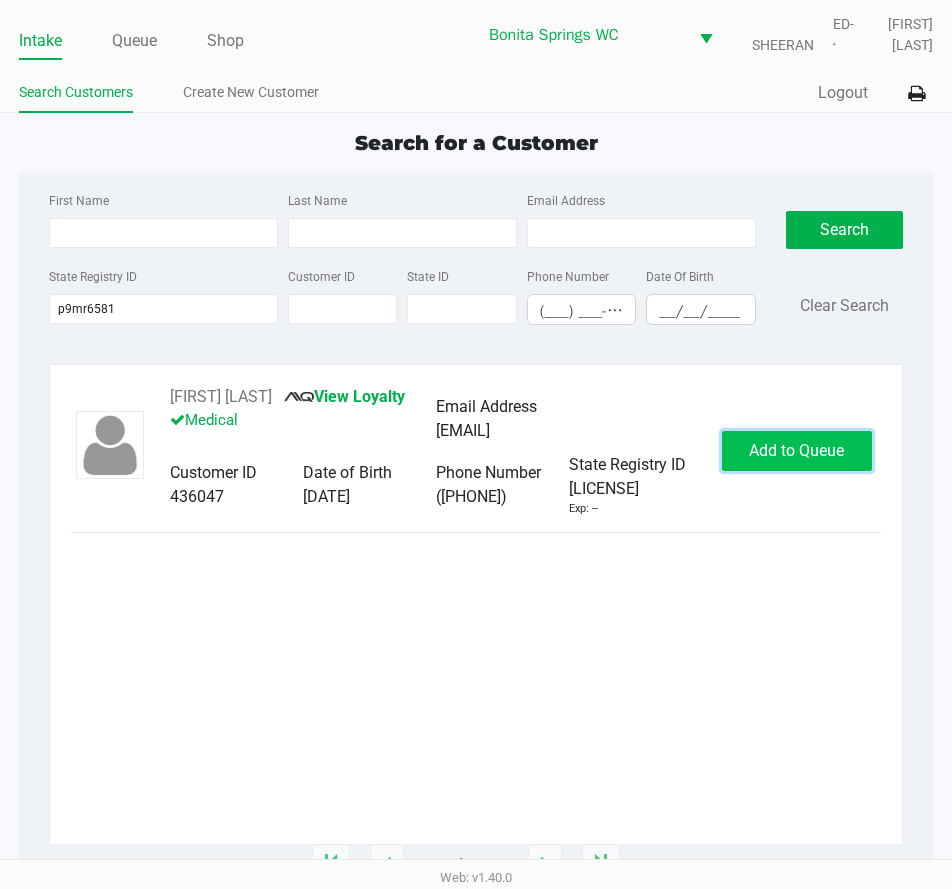 click on "Add to Queue" 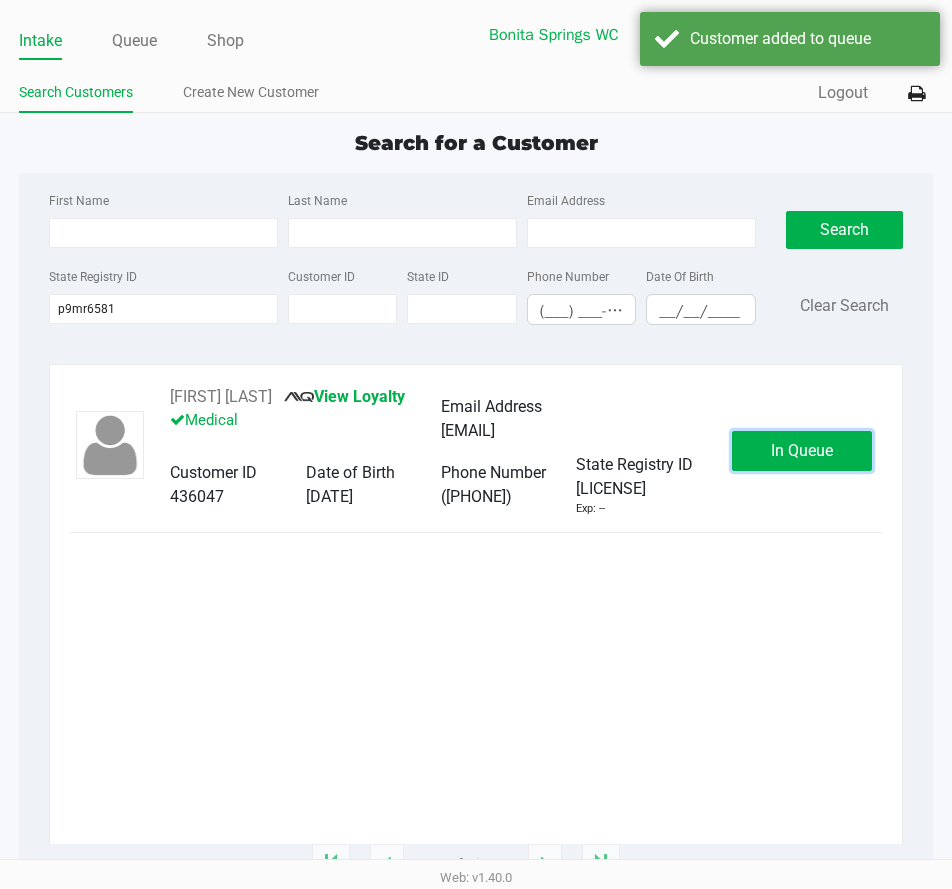 click on "In Queue" 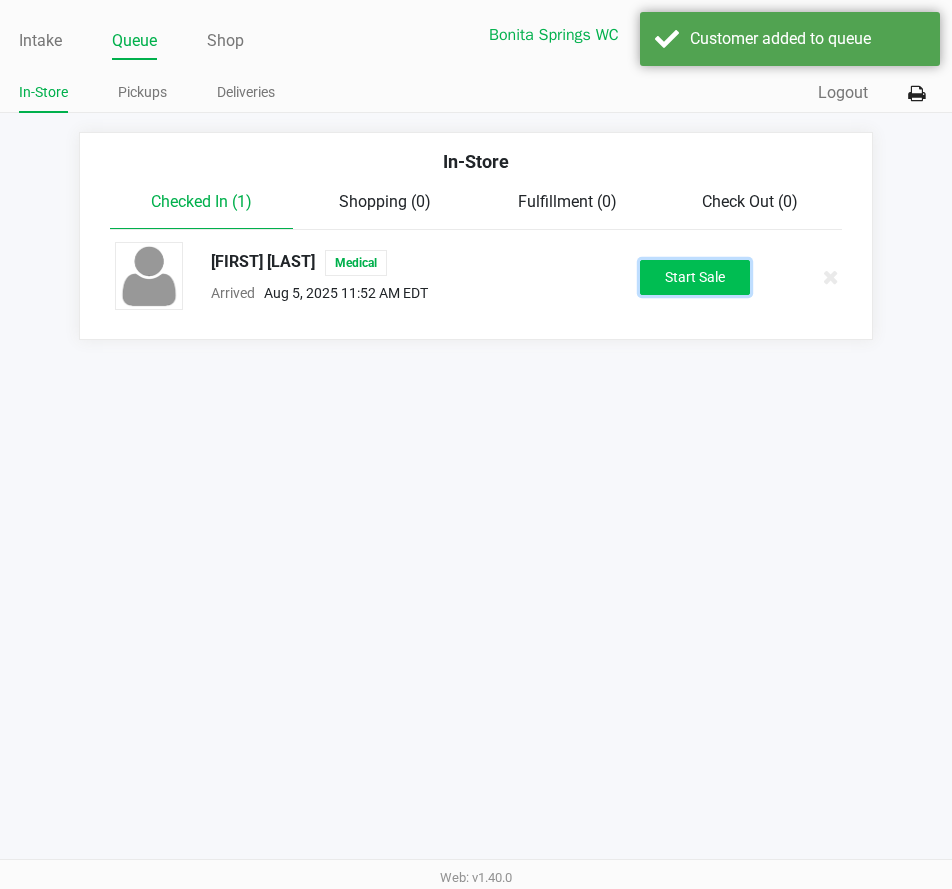 click on "Start Sale" 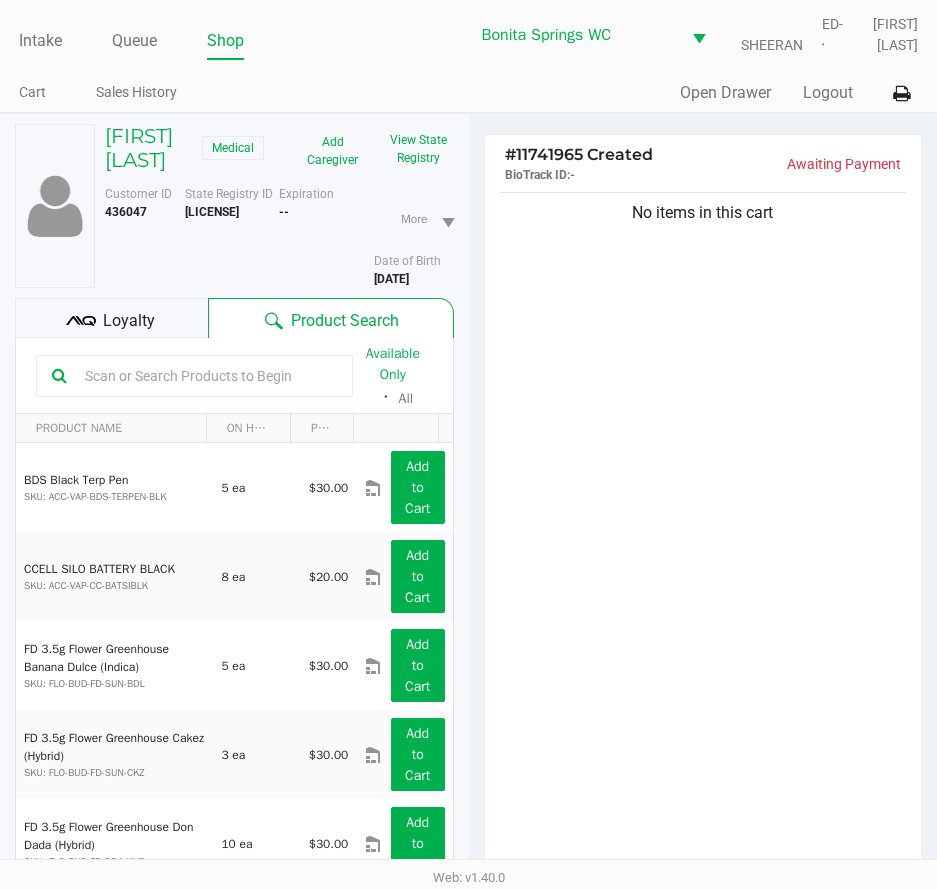 click 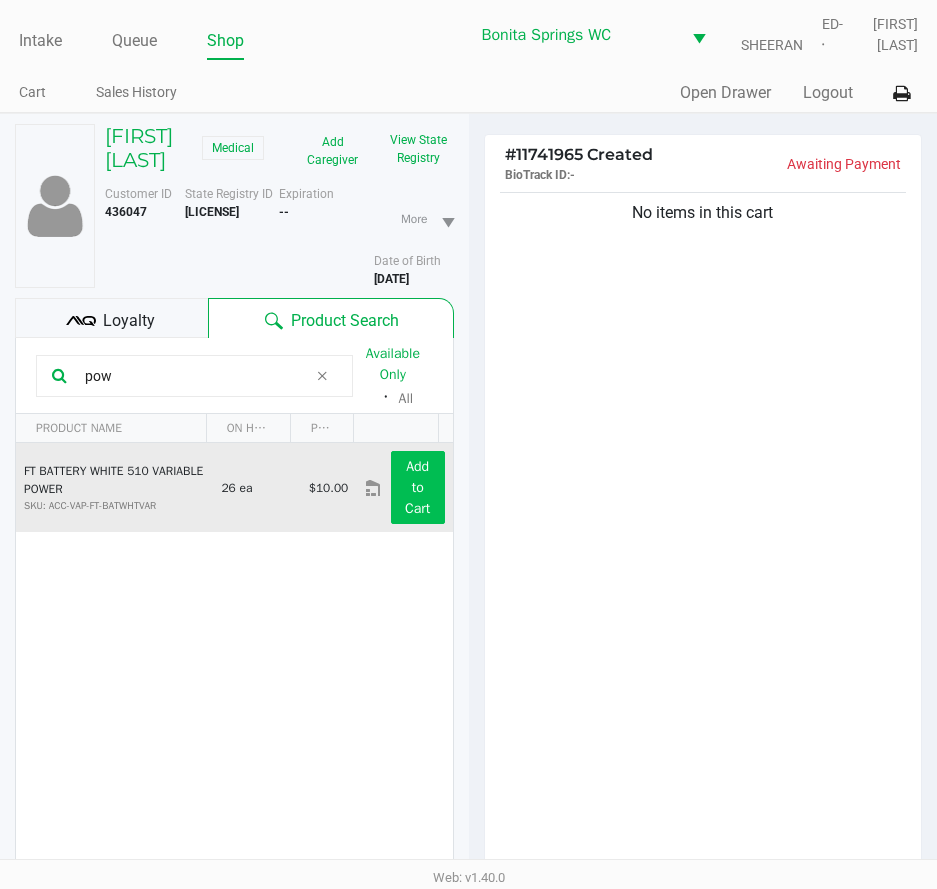 type on "pow" 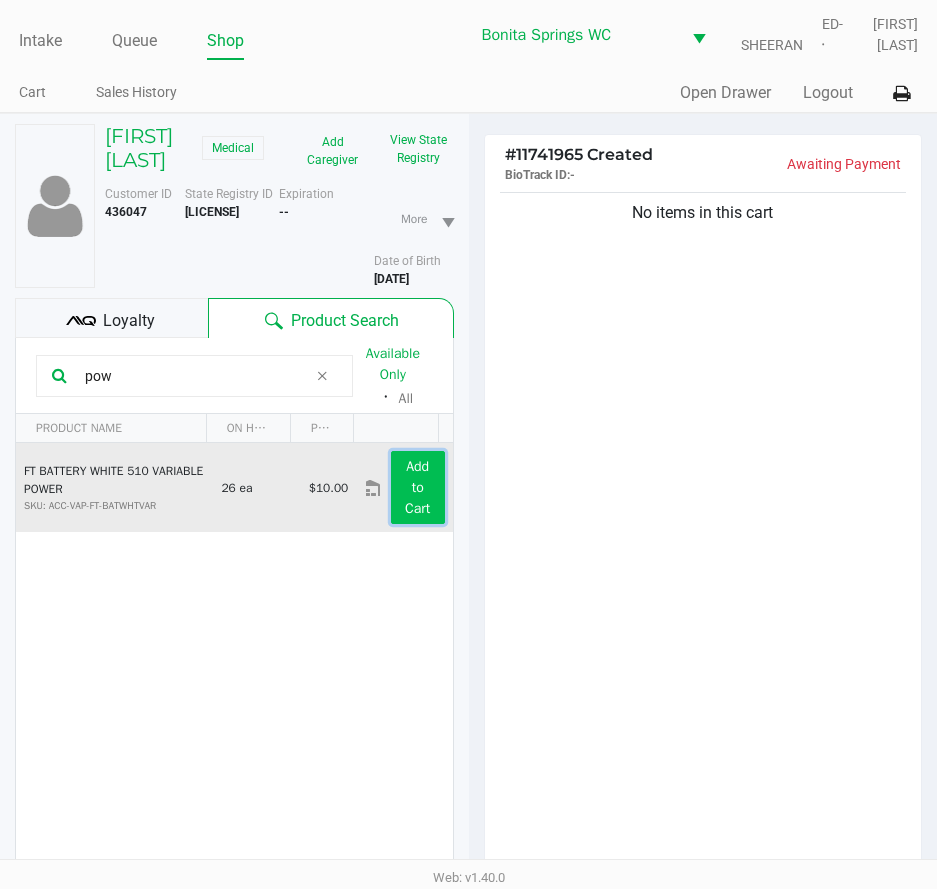 click on "Add to Cart" 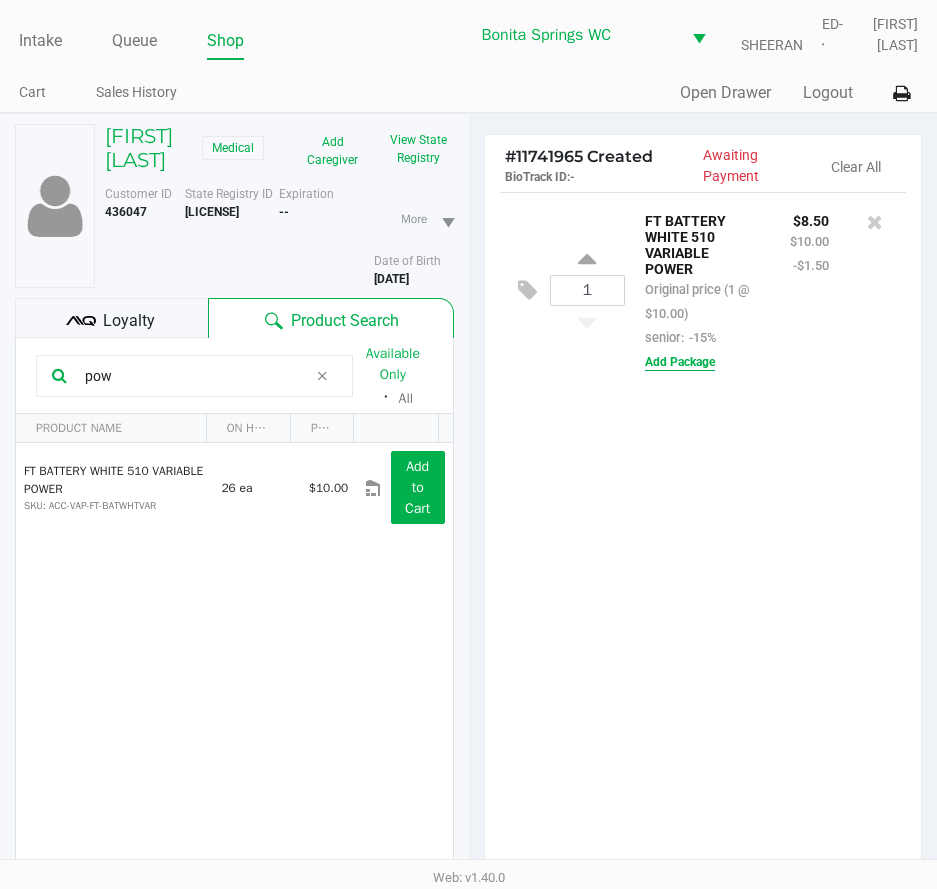 click on "Add Package" 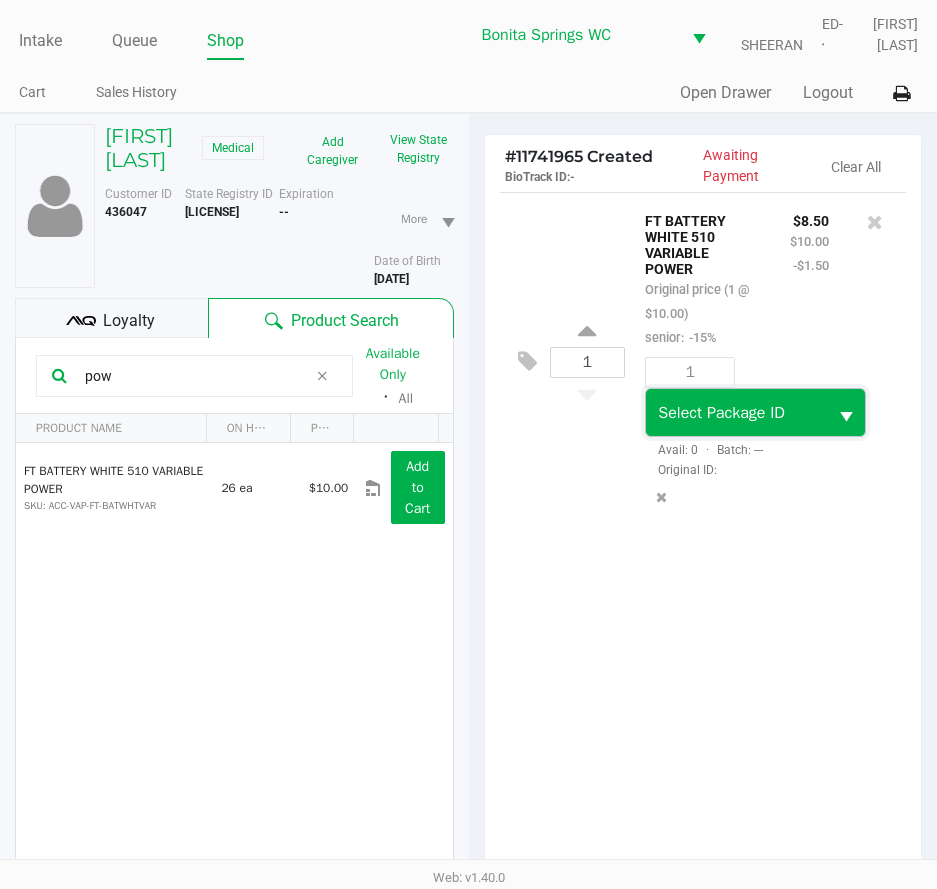 click on "Select Package ID" at bounding box center (721, 413) 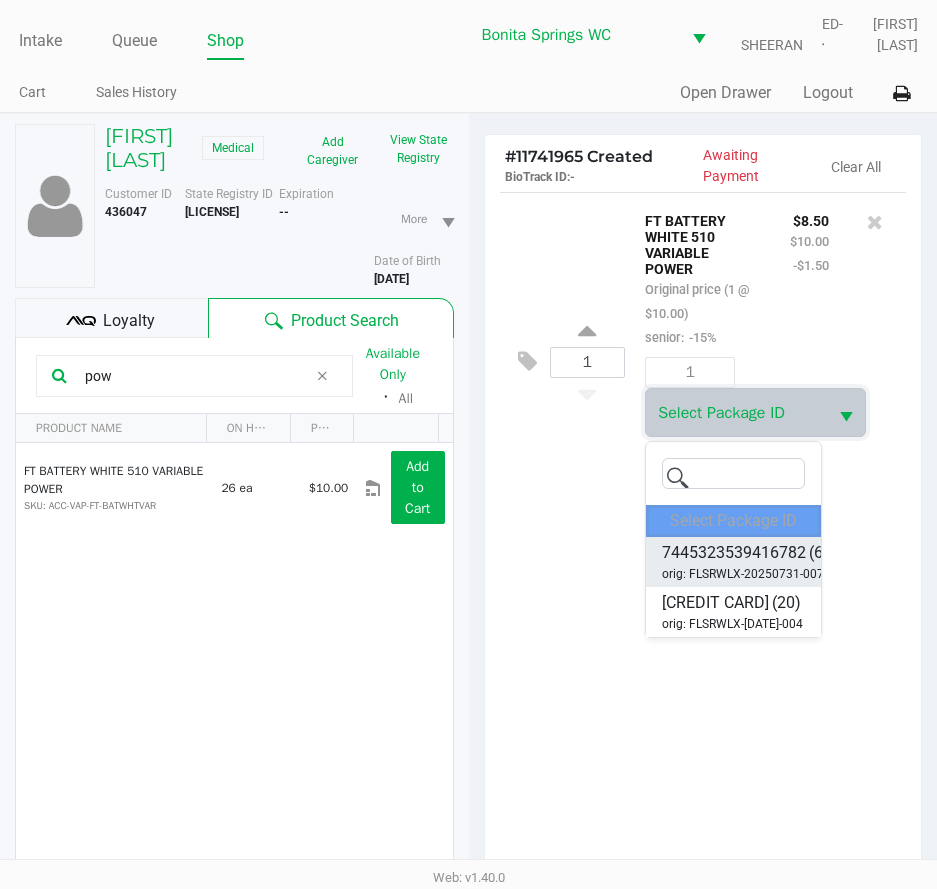 click on "orig: FLSRWLX-20250731-007" at bounding box center [743, 574] 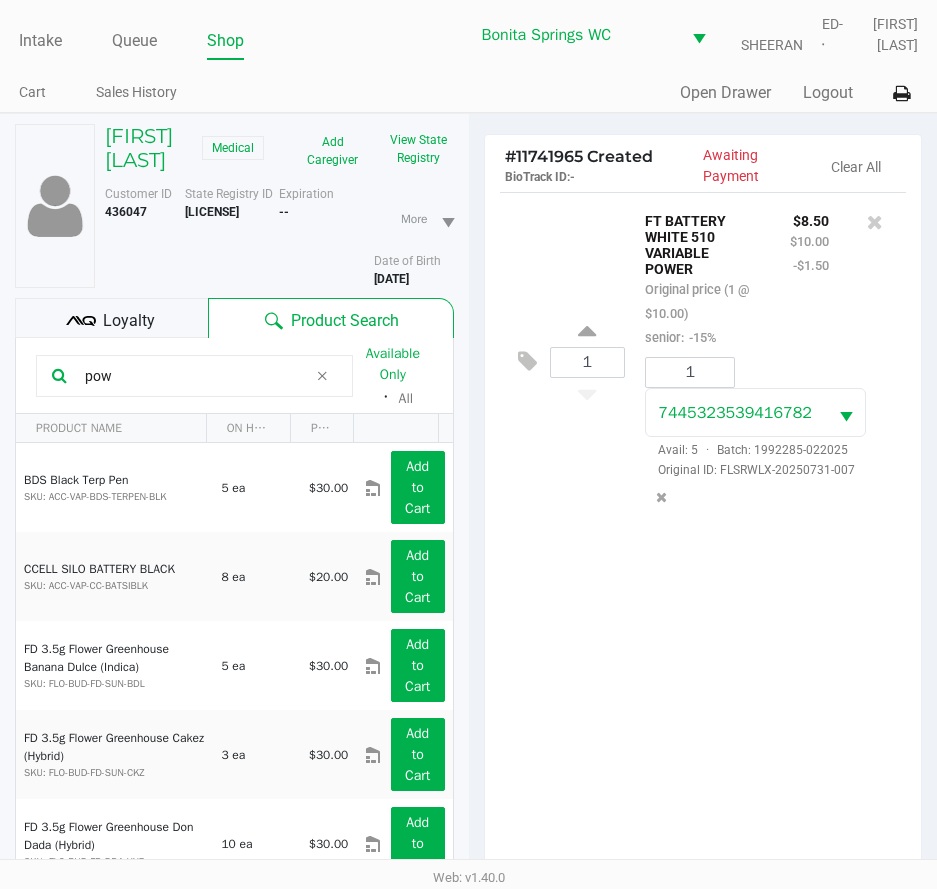 scroll, scrollTop: 220, scrollLeft: 0, axis: vertical 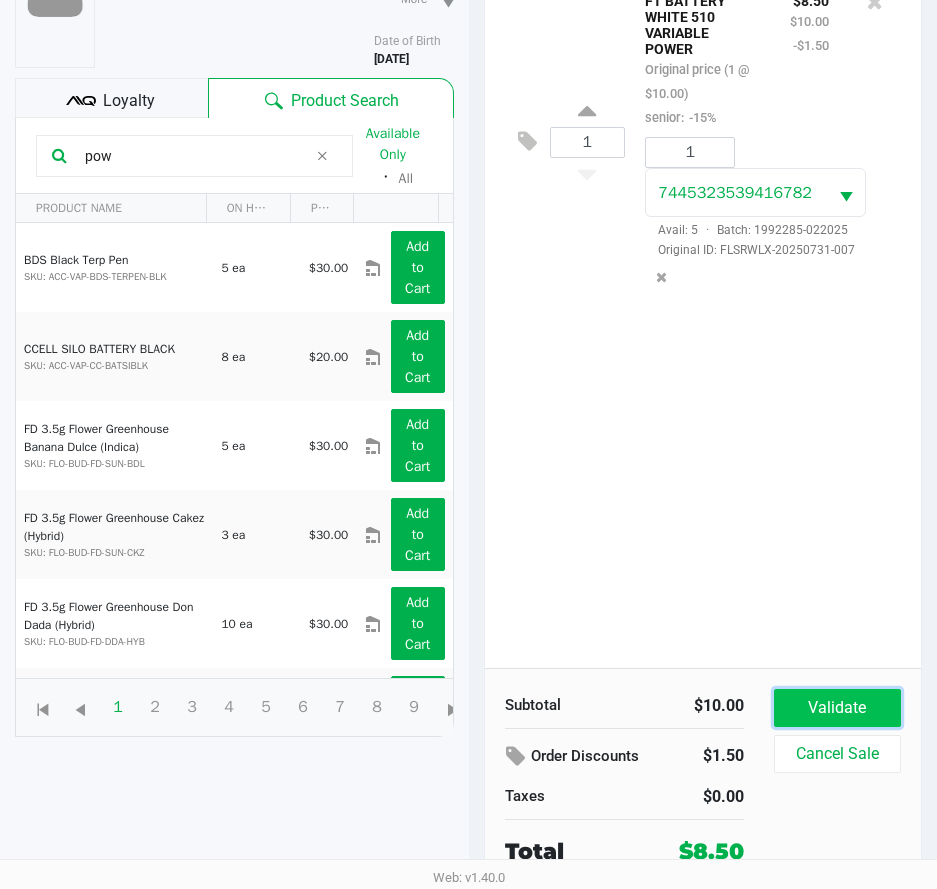 click on "Validate" 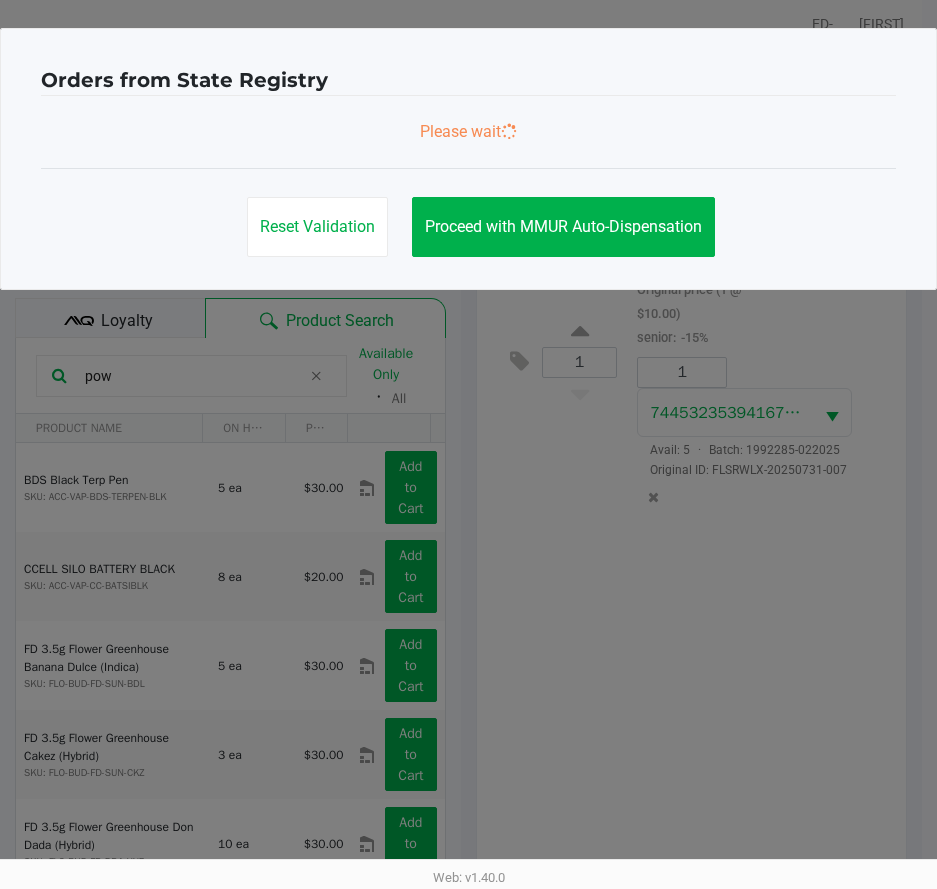 scroll, scrollTop: 0, scrollLeft: 0, axis: both 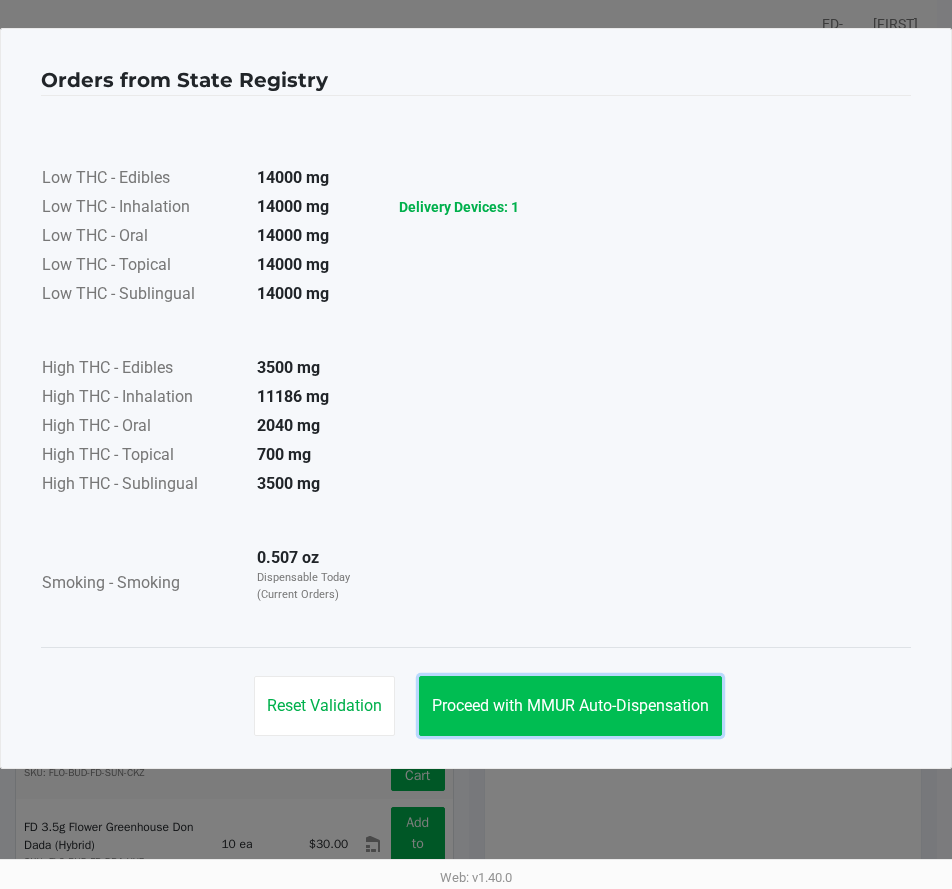 click on "Proceed with MMUR Auto-Dispensation" 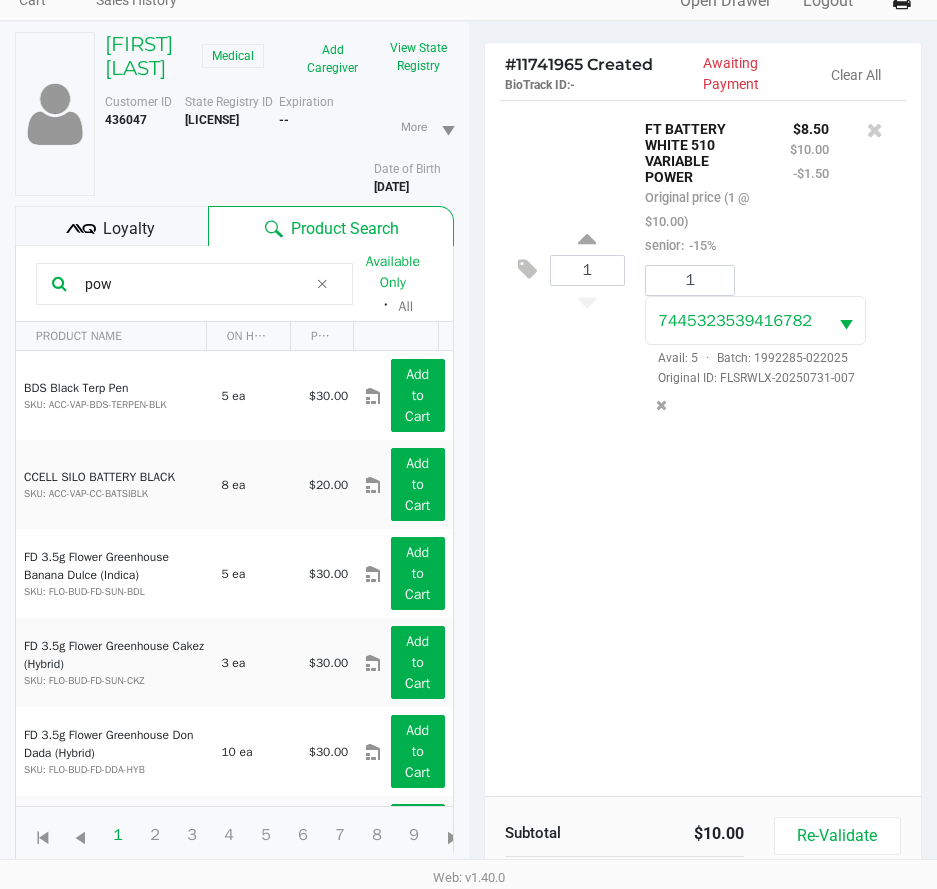 scroll, scrollTop: 265, scrollLeft: 0, axis: vertical 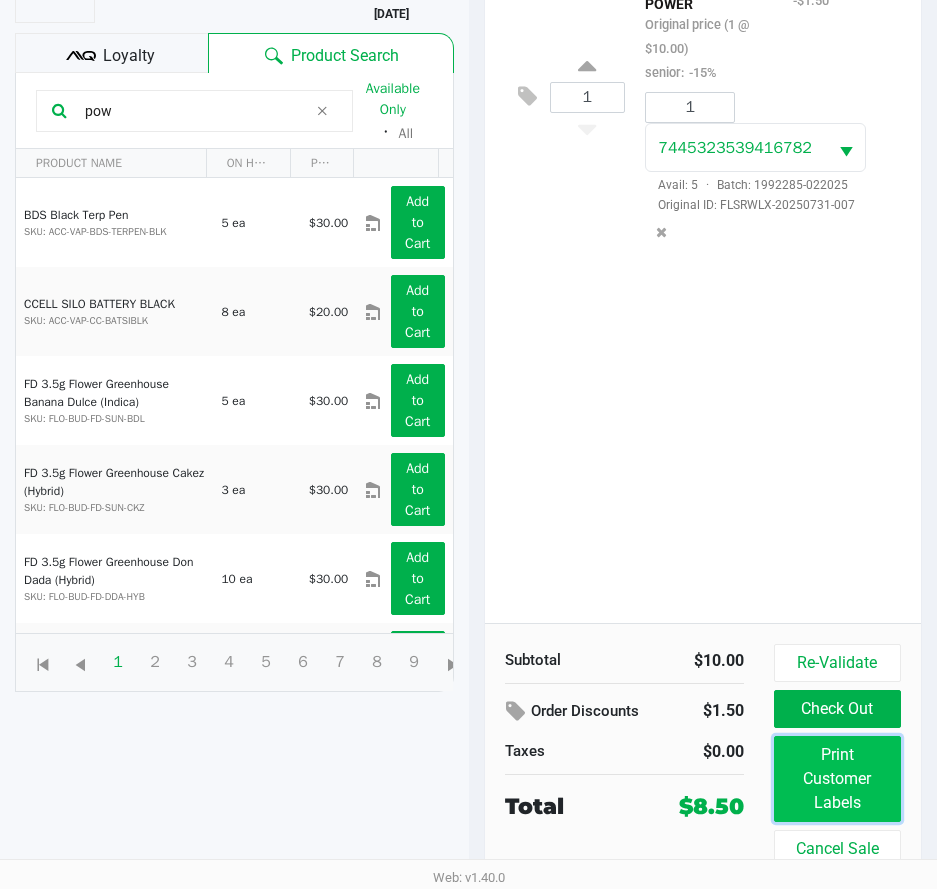 click on "Print Customer Labels" 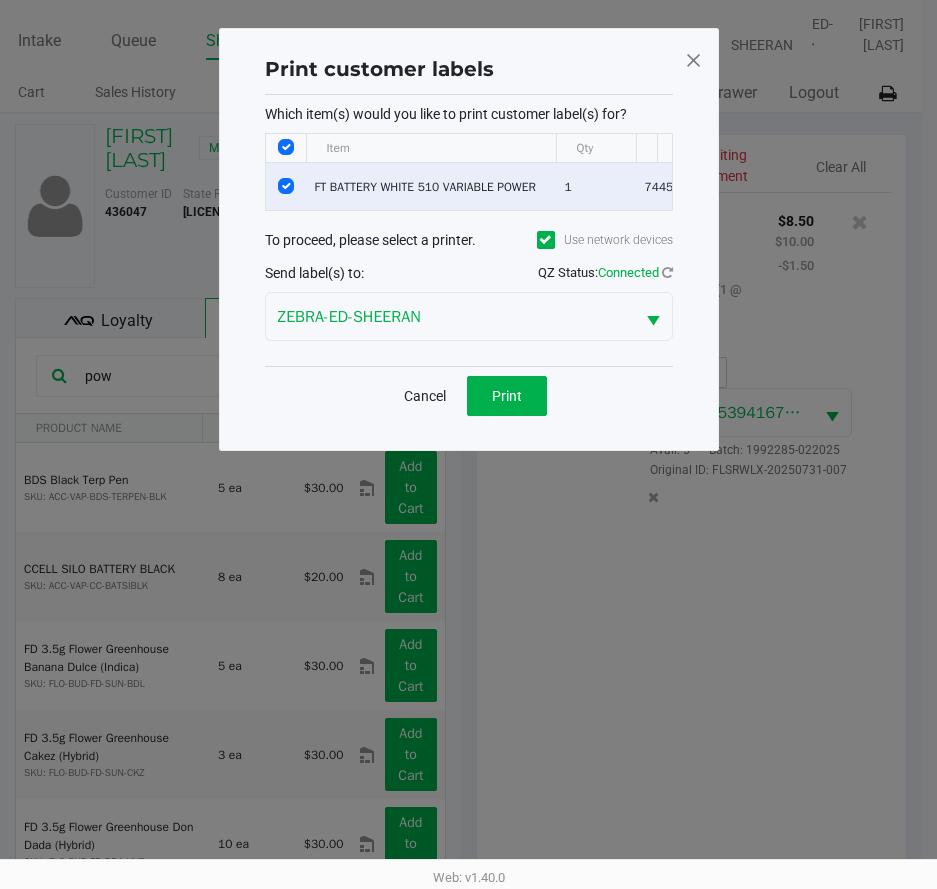 scroll, scrollTop: 0, scrollLeft: 0, axis: both 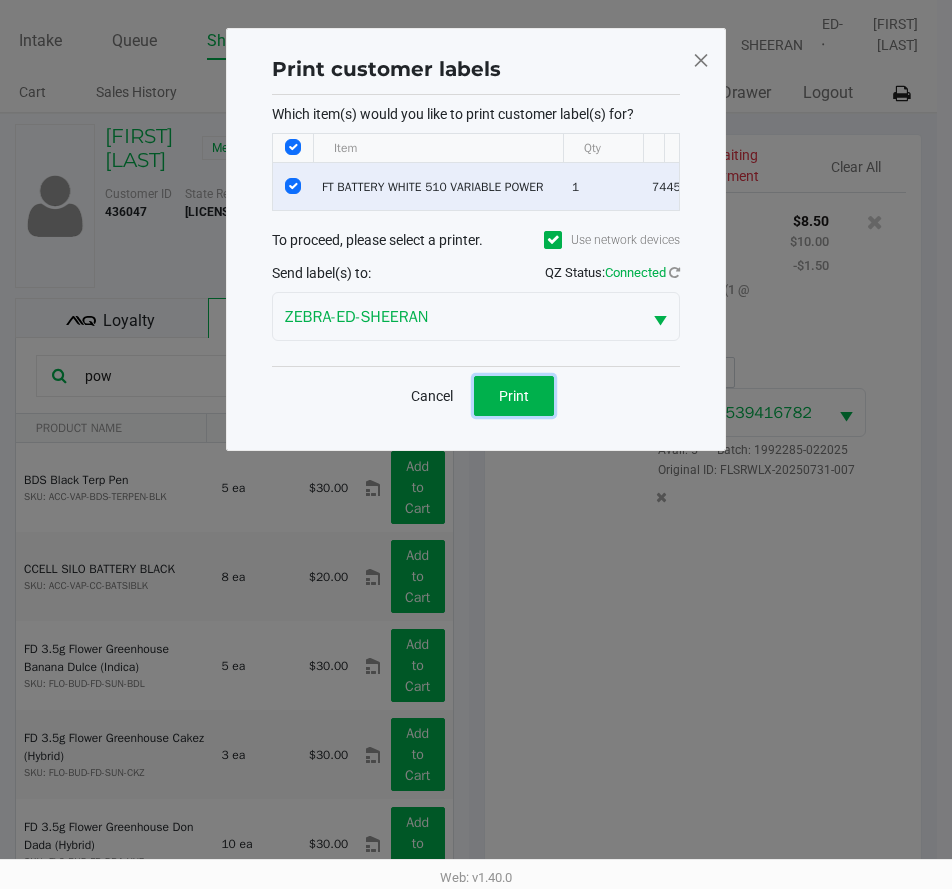 click on "Print" 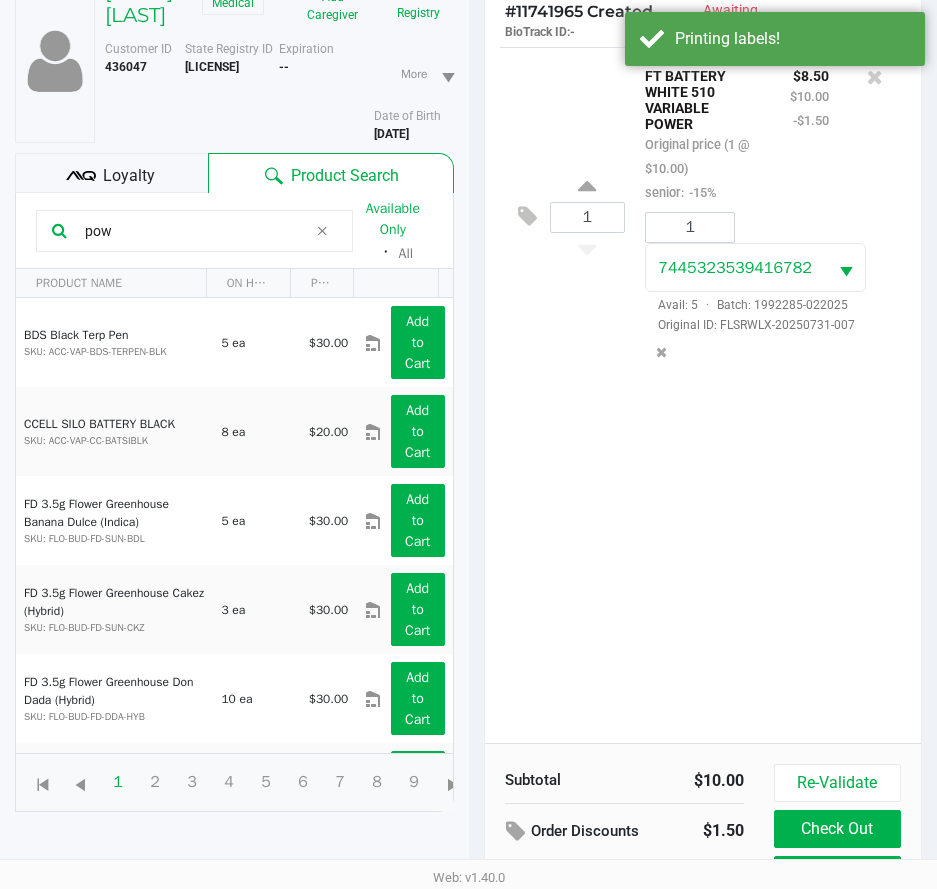 scroll, scrollTop: 265, scrollLeft: 0, axis: vertical 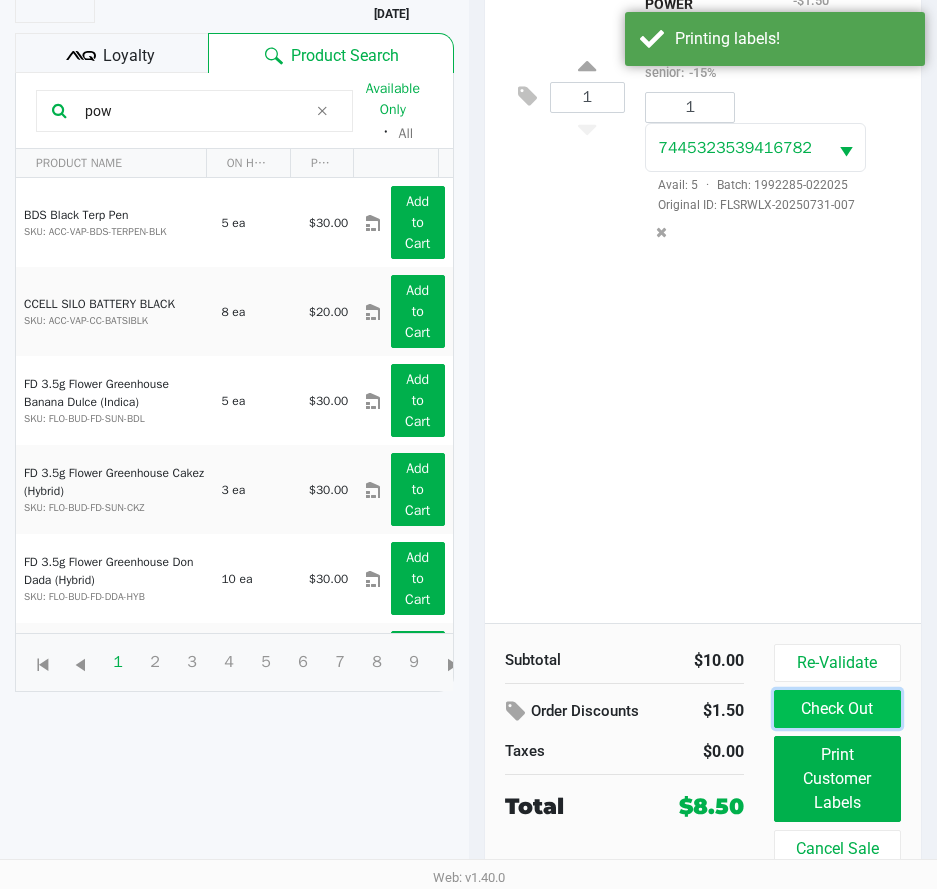 click on "Check Out" 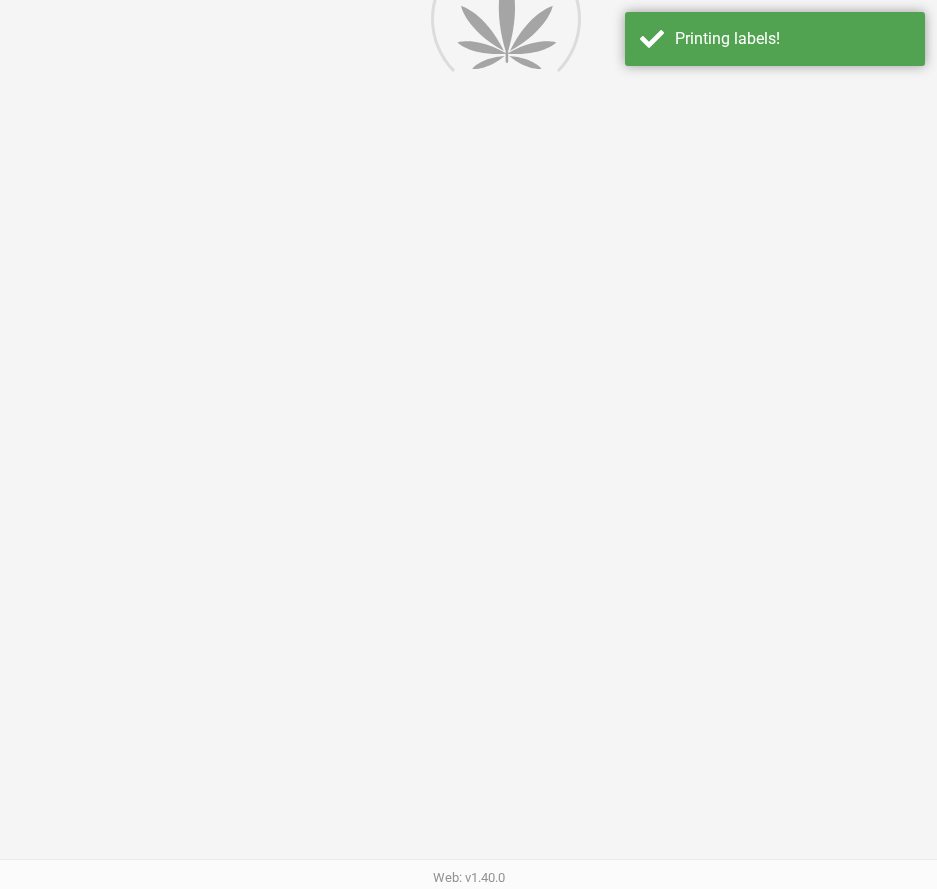 scroll, scrollTop: 0, scrollLeft: 0, axis: both 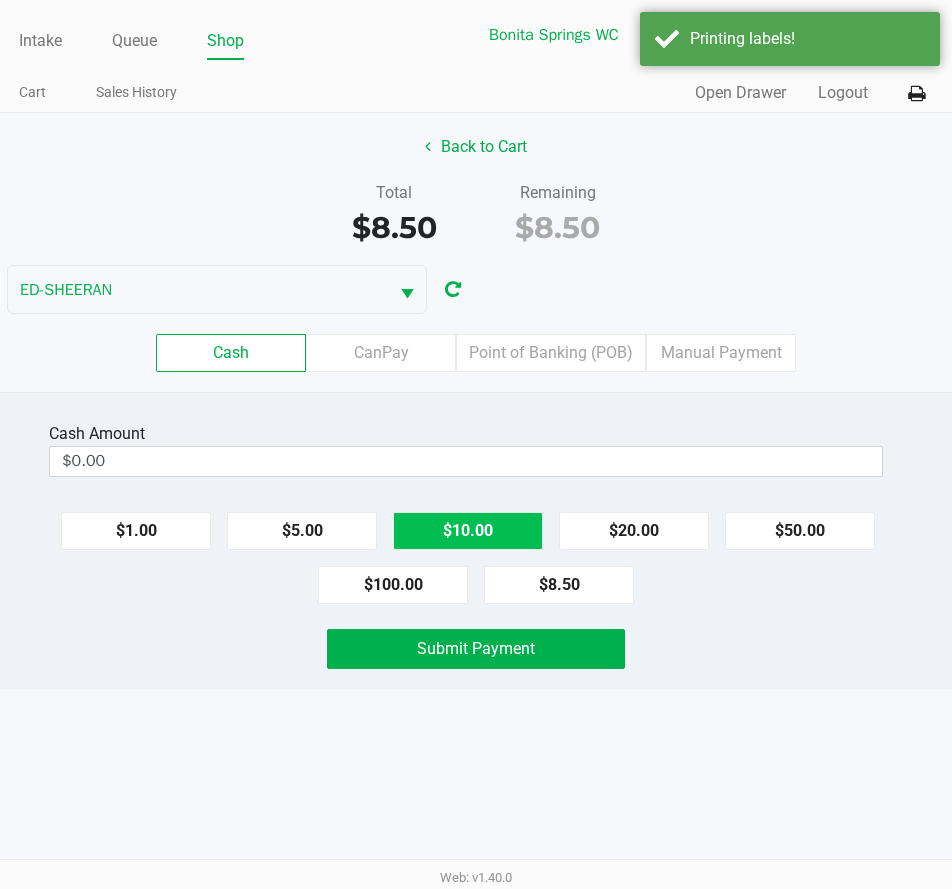 click on "$10.00" 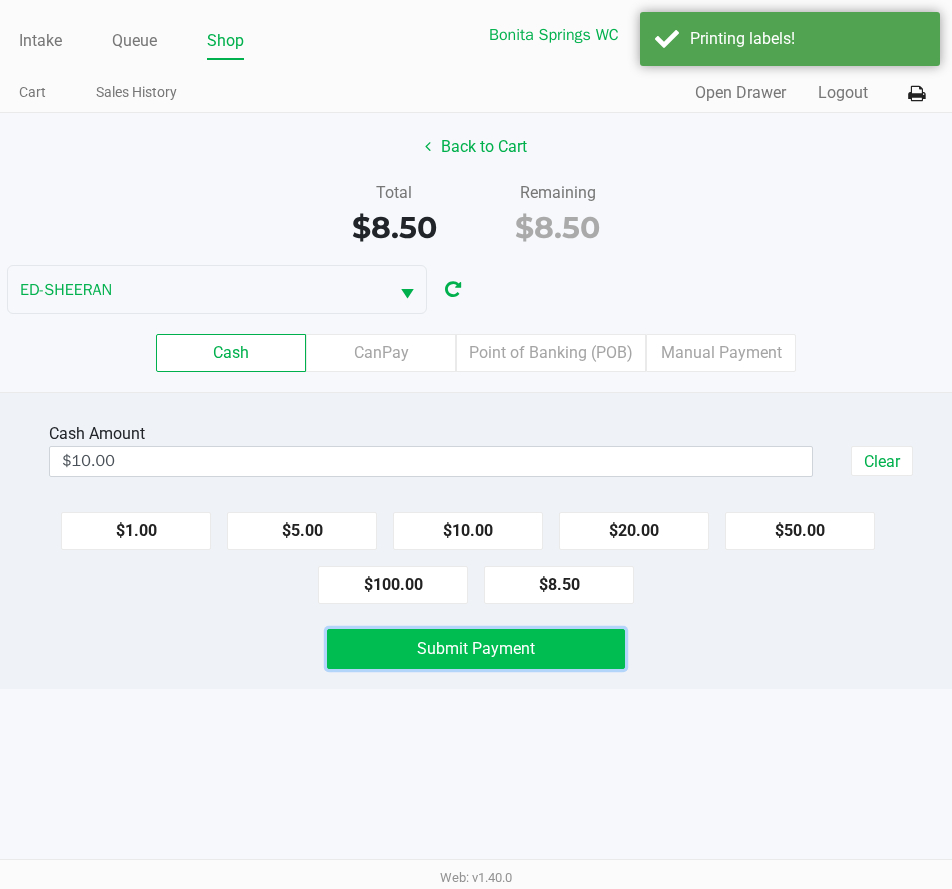 click on "Submit Payment" 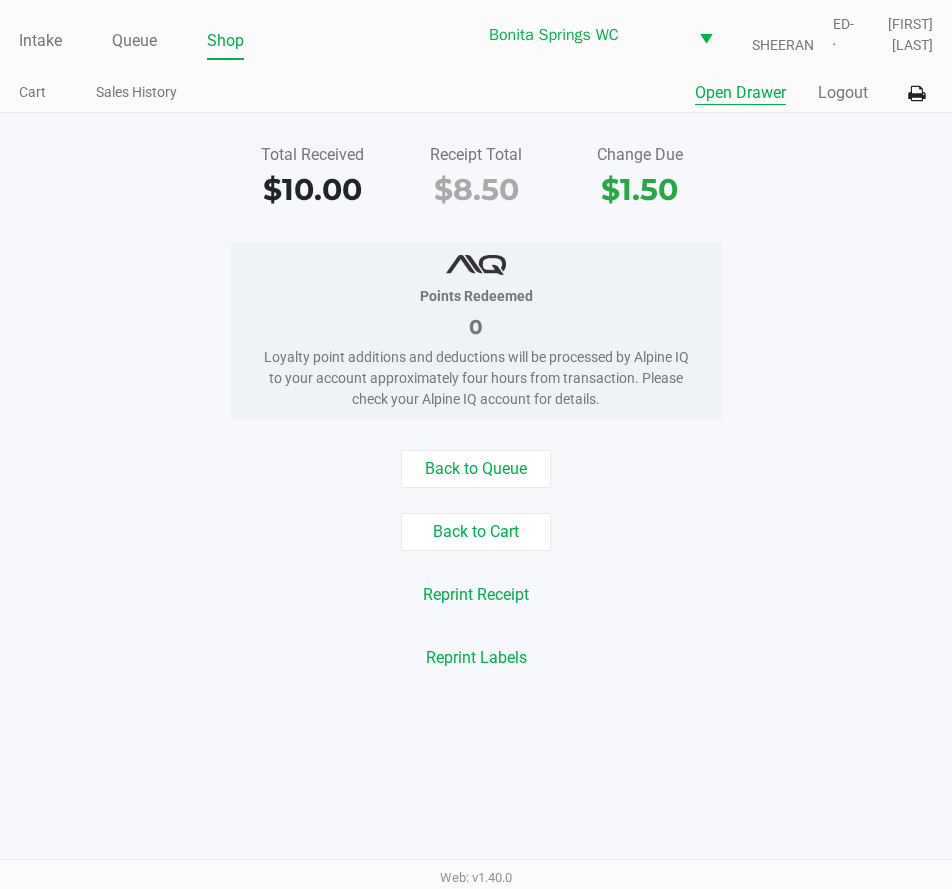 click on "Open Drawer" 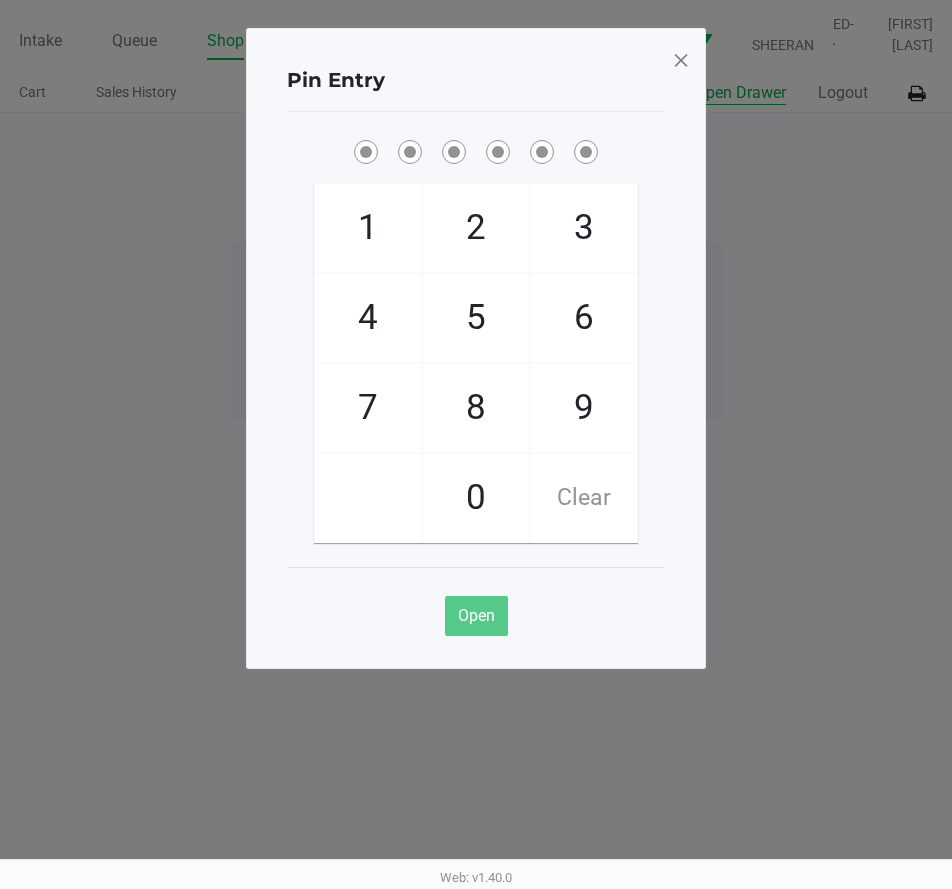 type 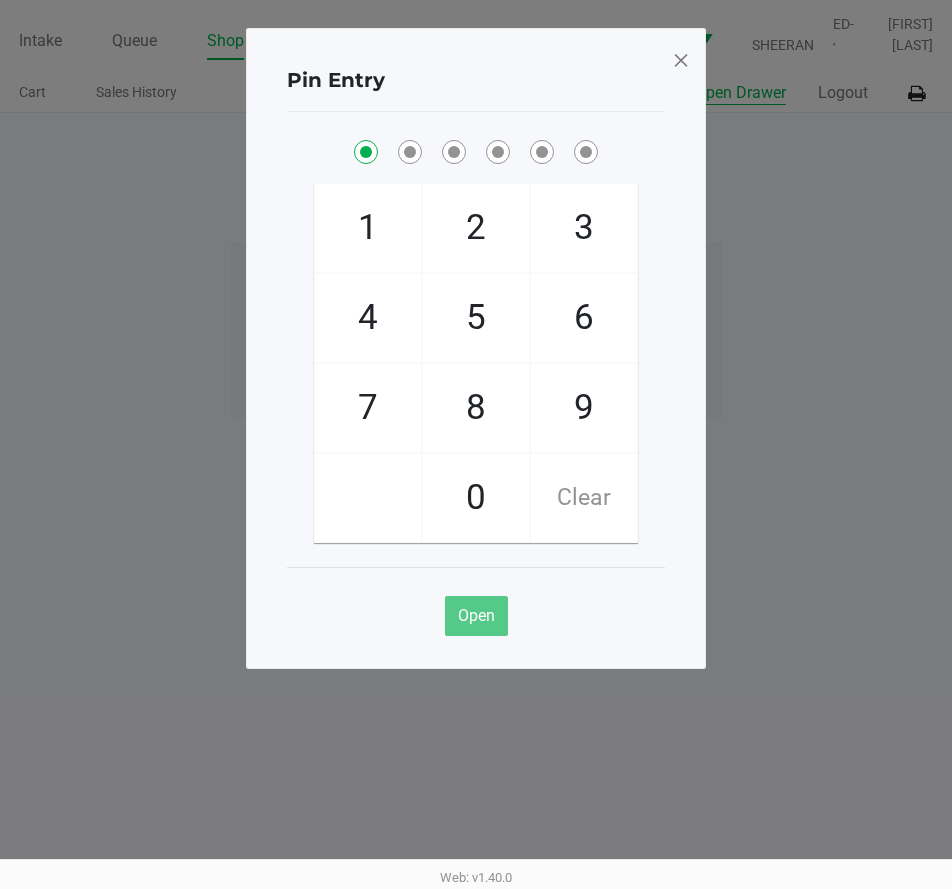 checkbox on "true" 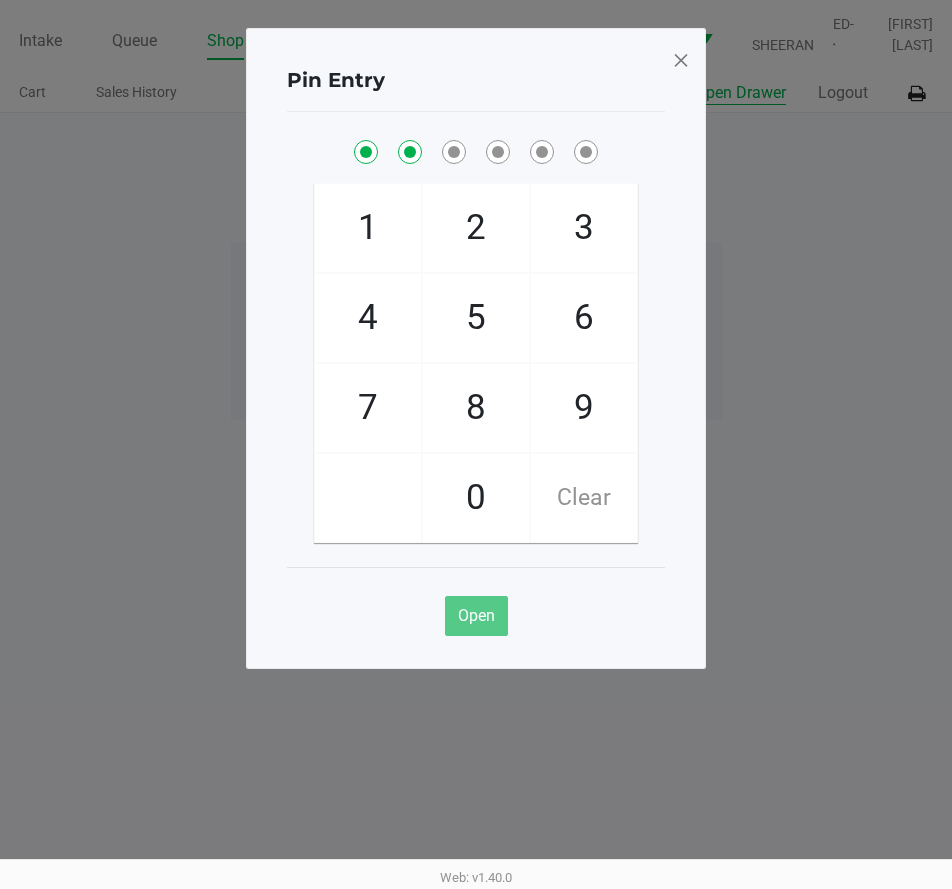 checkbox on "true" 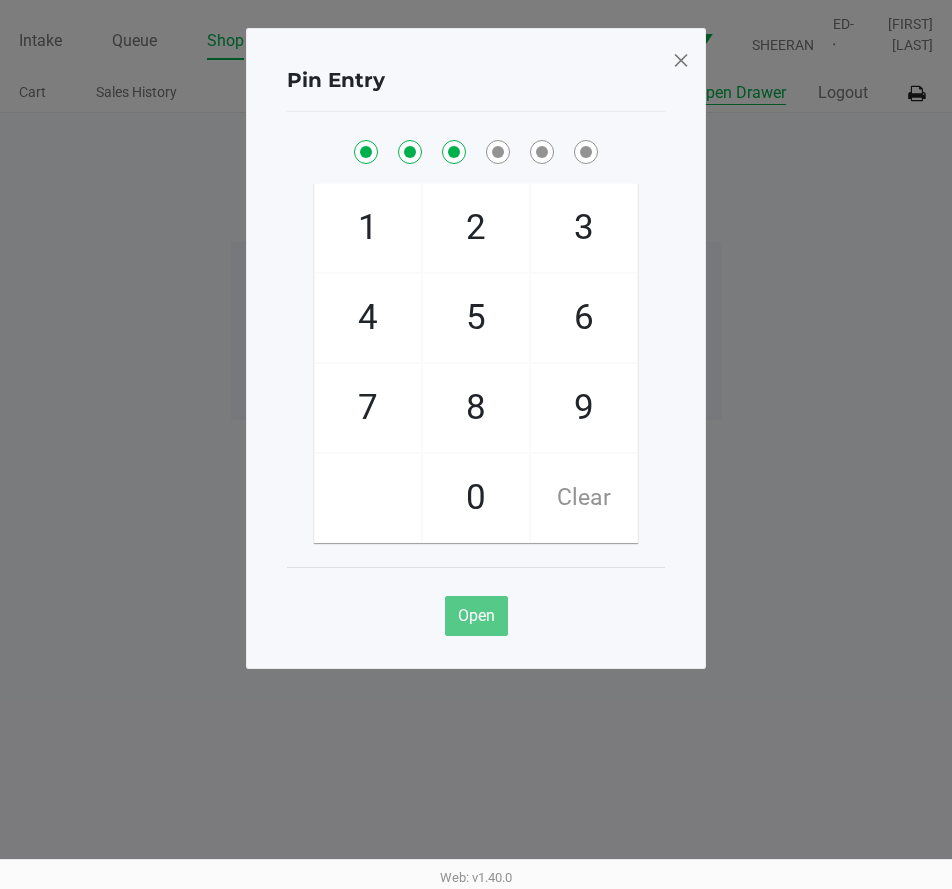 checkbox on "true" 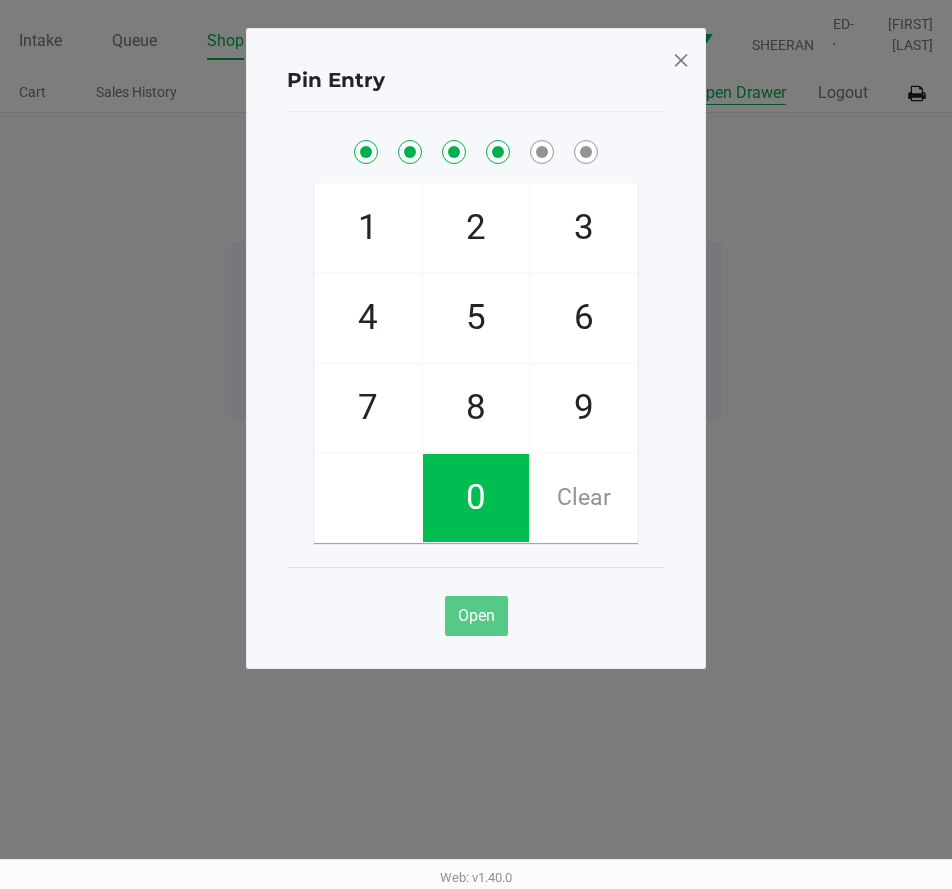 checkbox on "true" 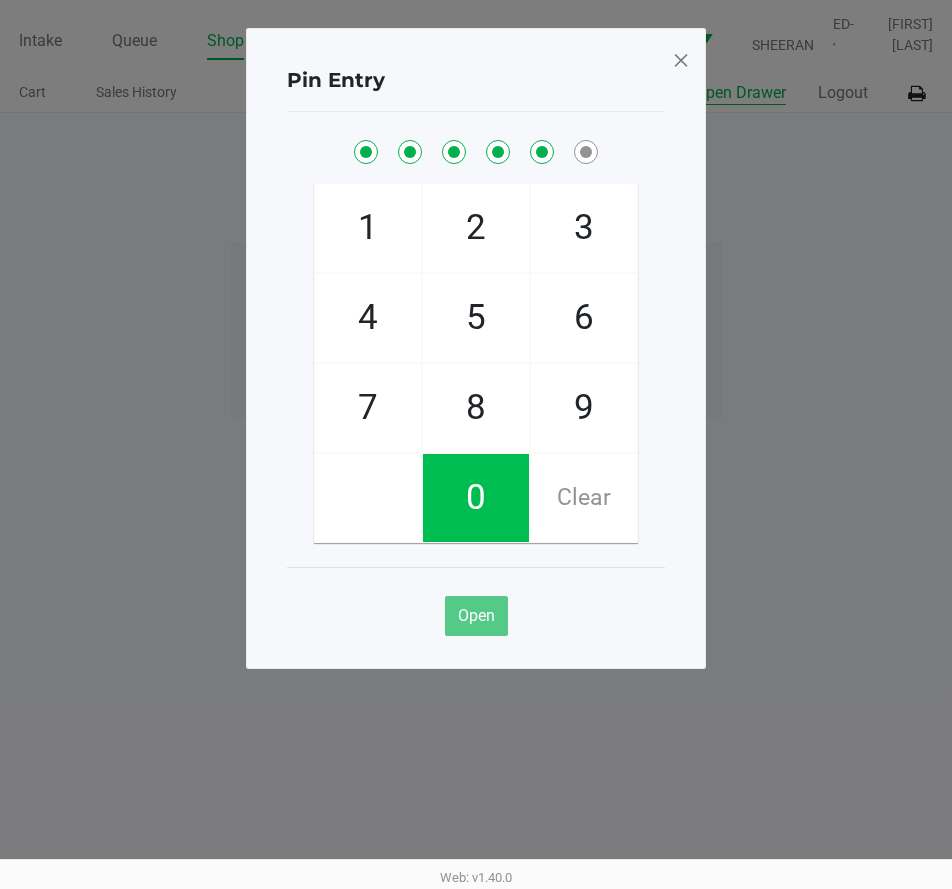 checkbox on "true" 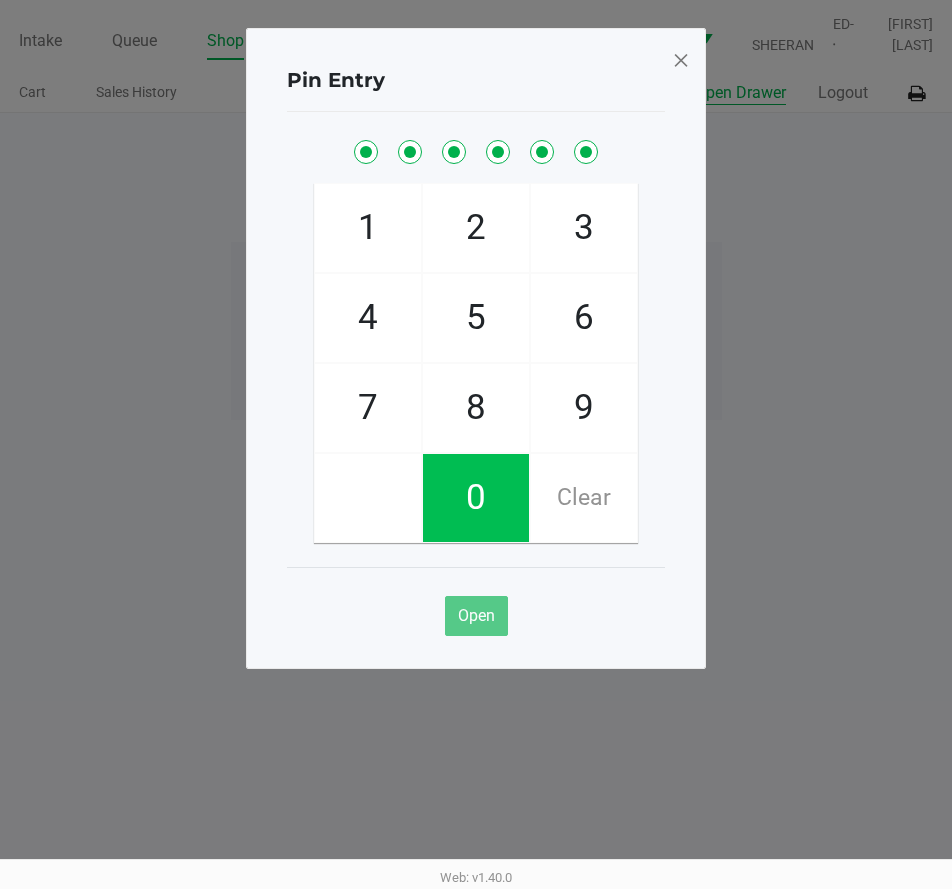 checkbox on "true" 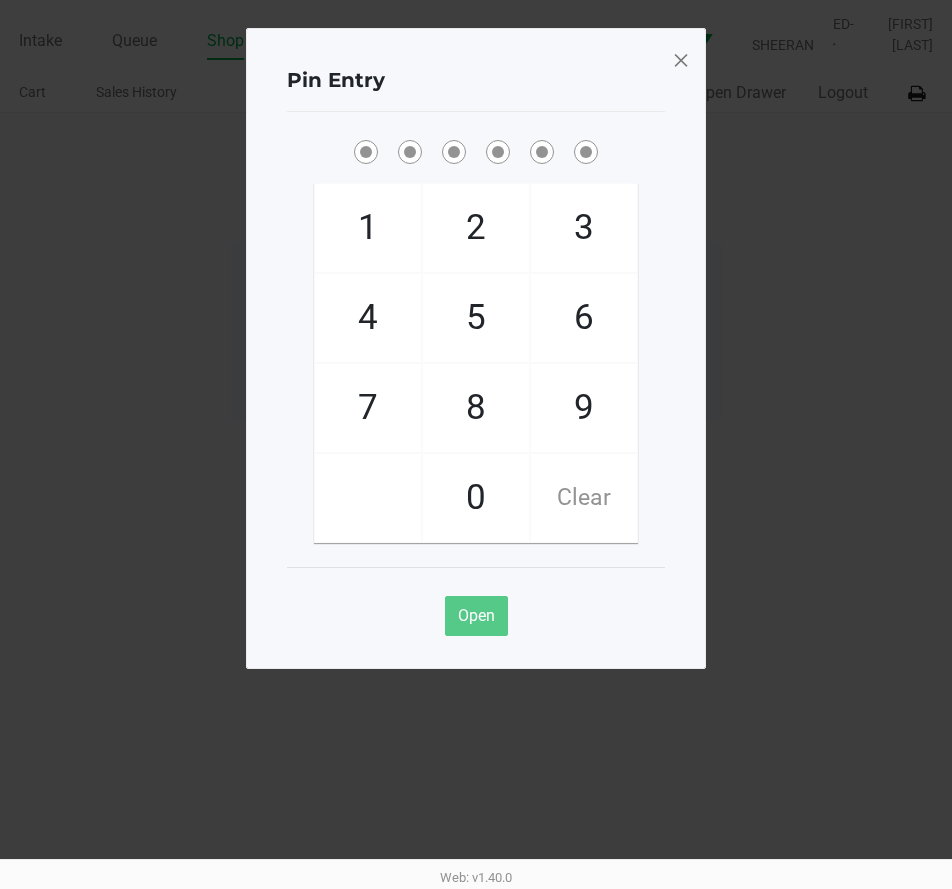 click 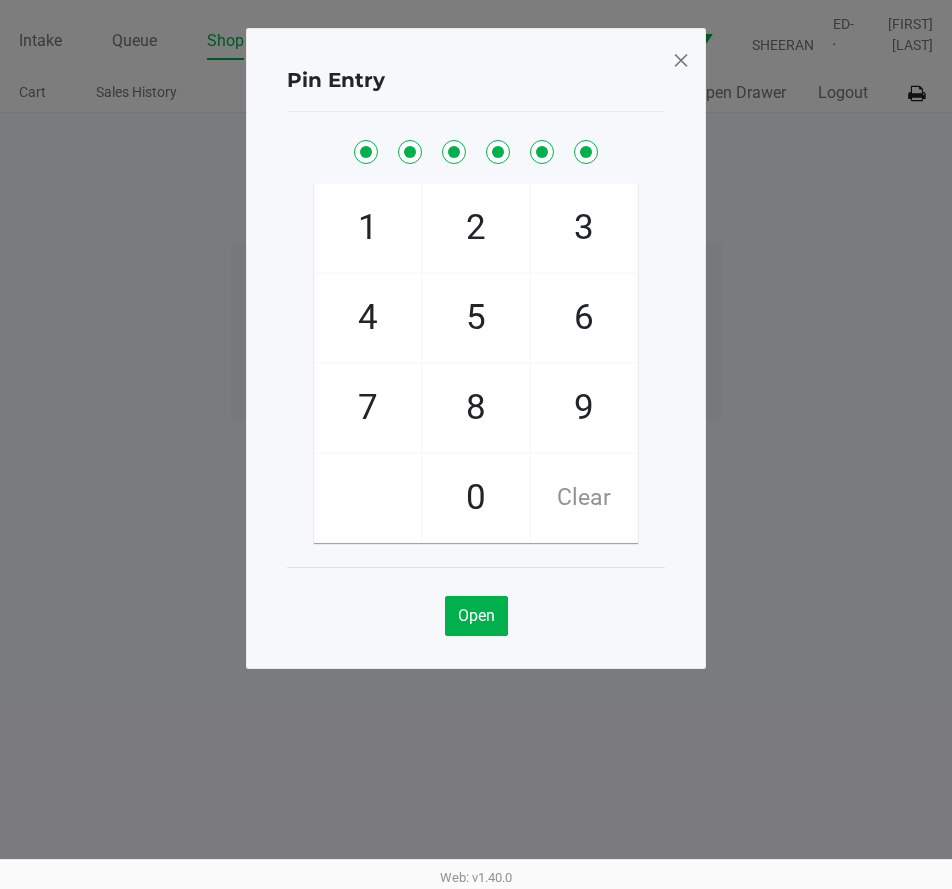 click 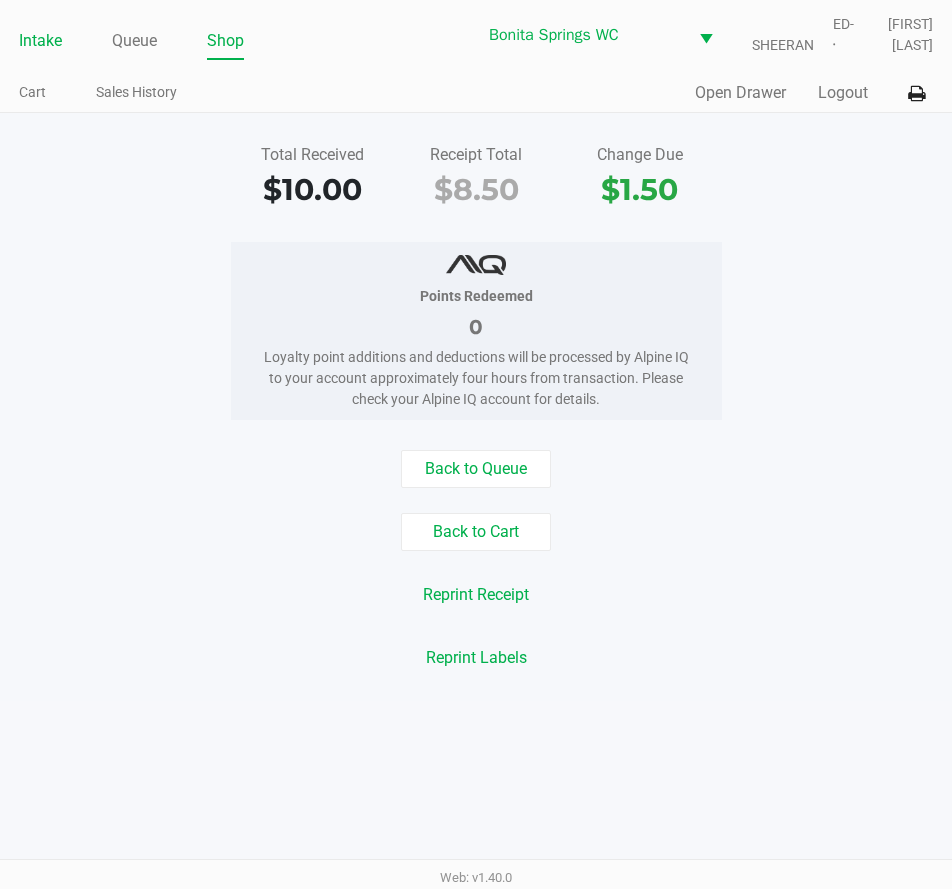 click on "Intake" 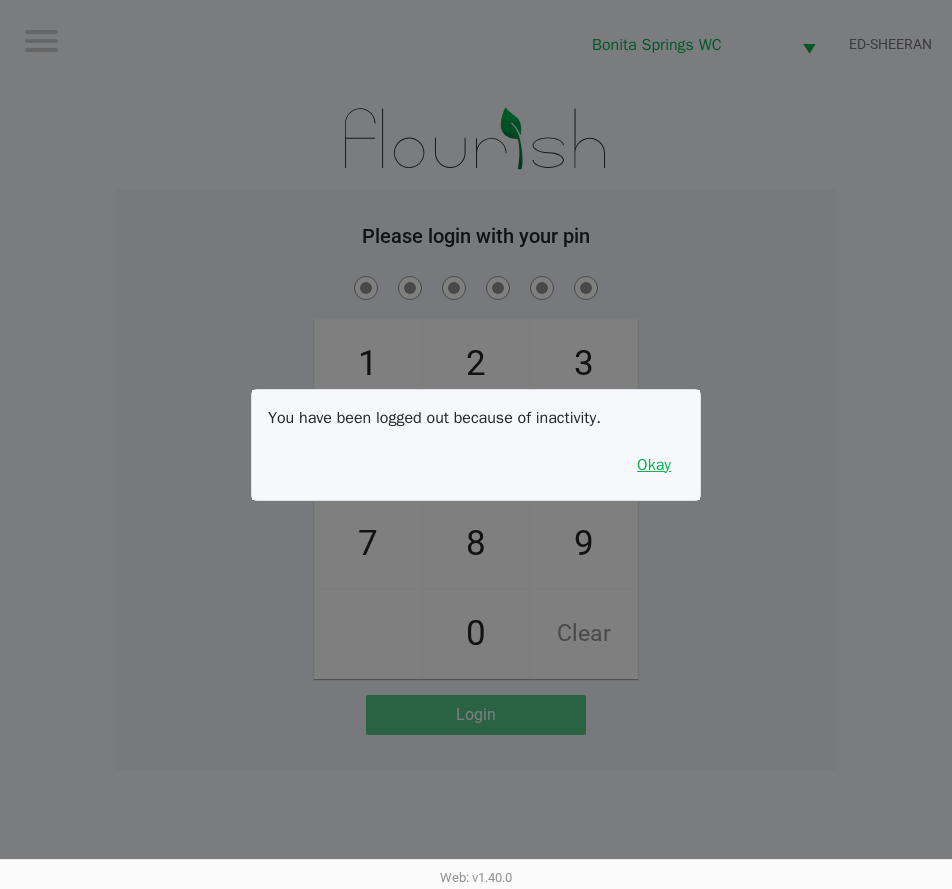 click on "Okay" at bounding box center (654, 465) 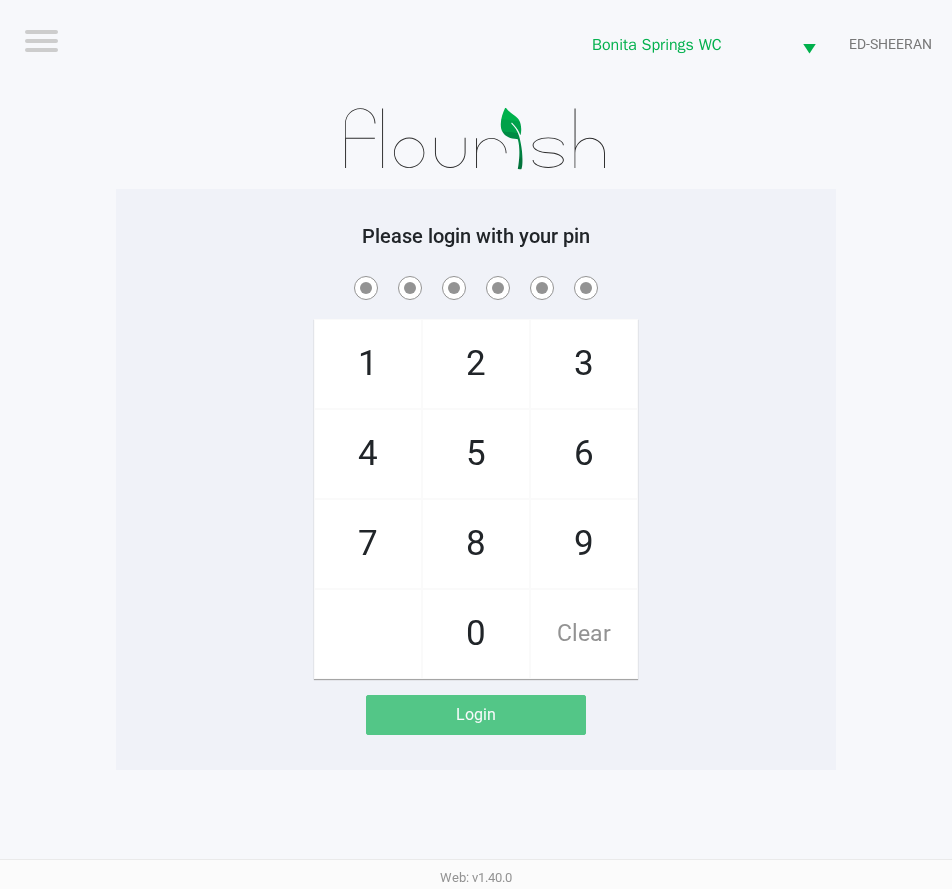 click on "1   4   7       2   5   8   0   3   6   9   Clear" 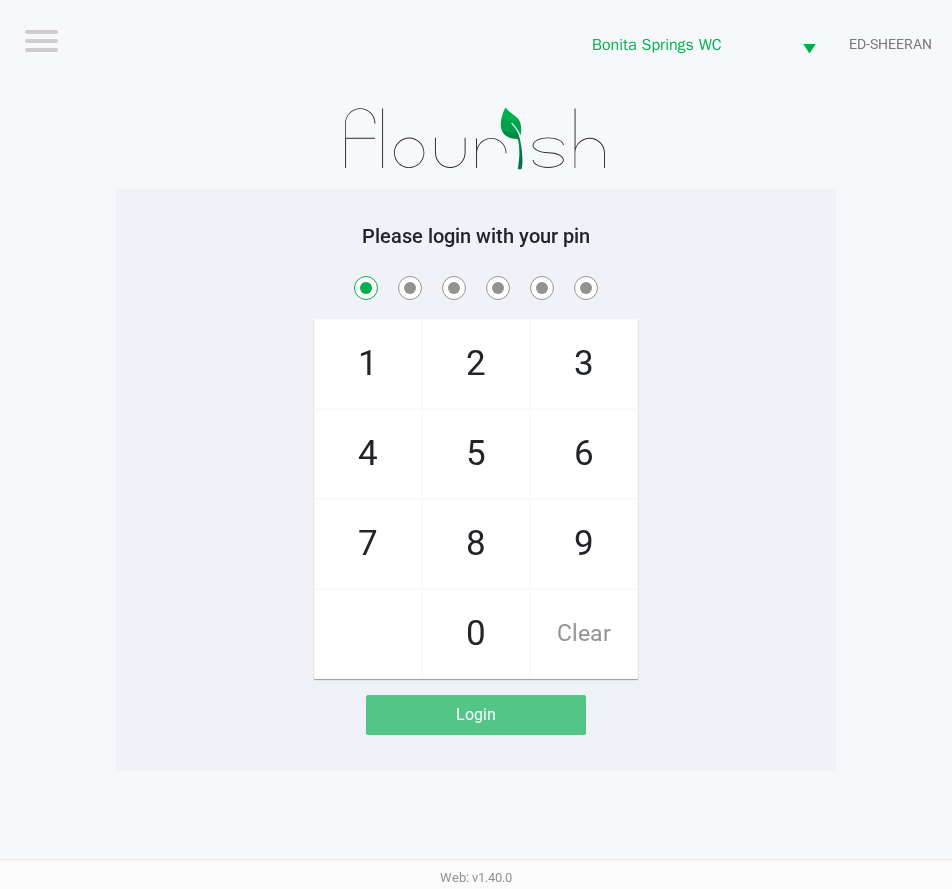 checkbox on "true" 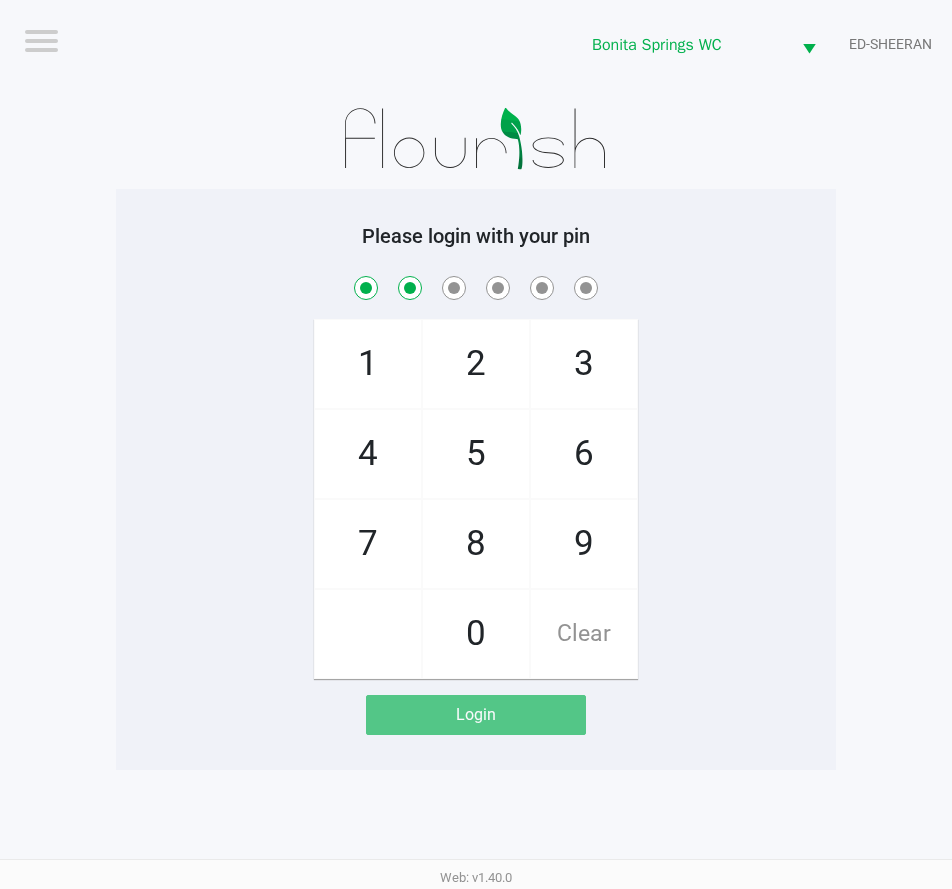 checkbox on "true" 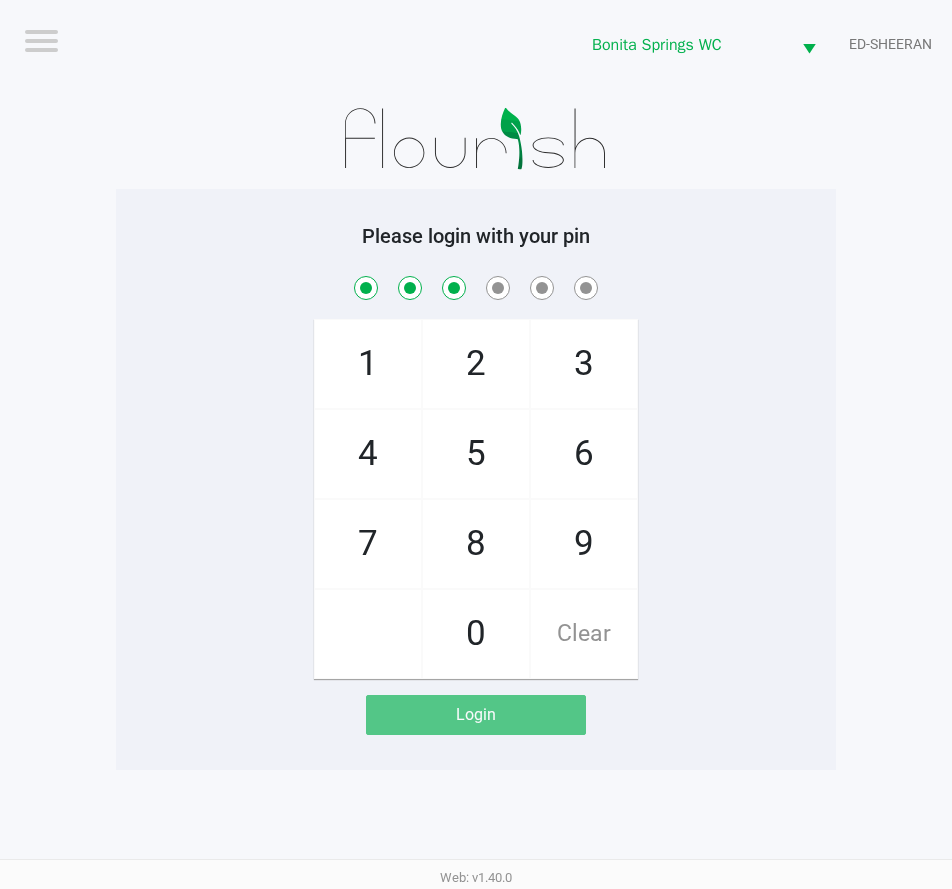 checkbox on "true" 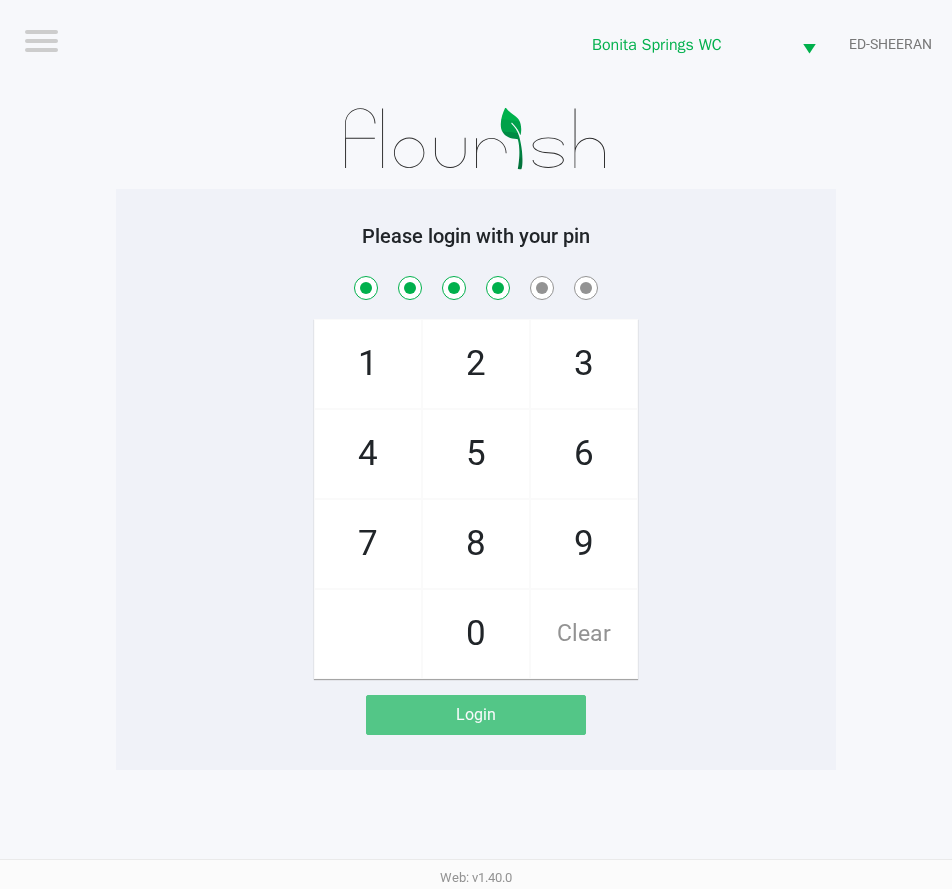 checkbox on "true" 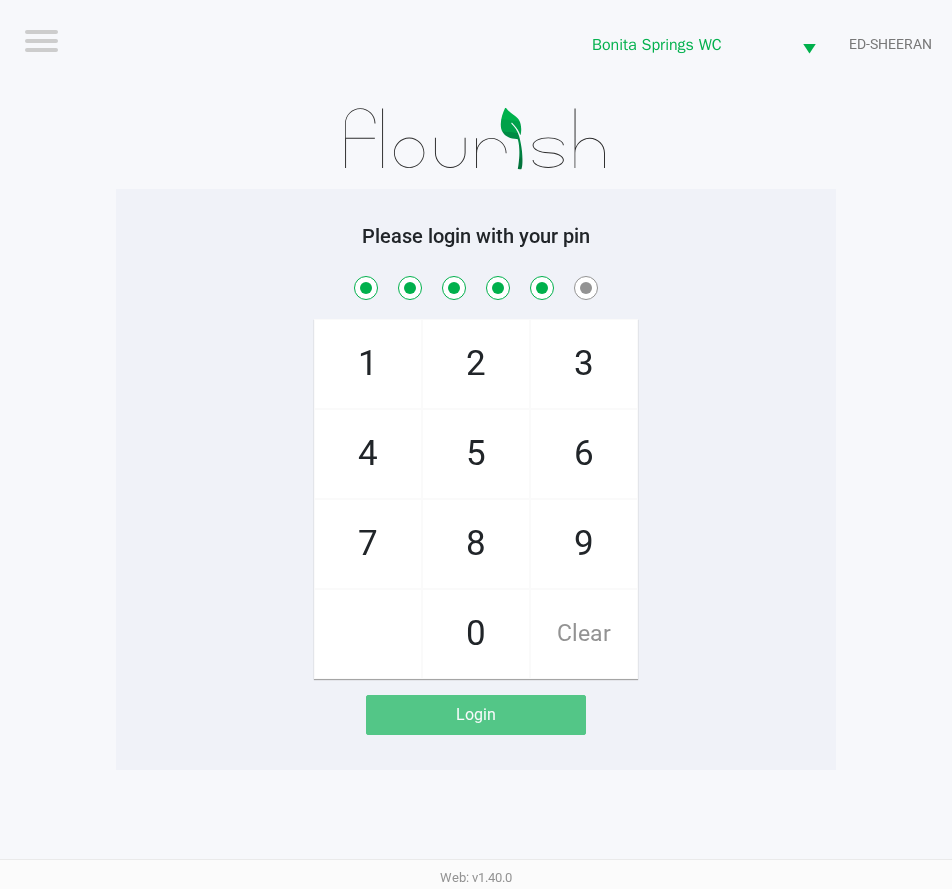 checkbox on "true" 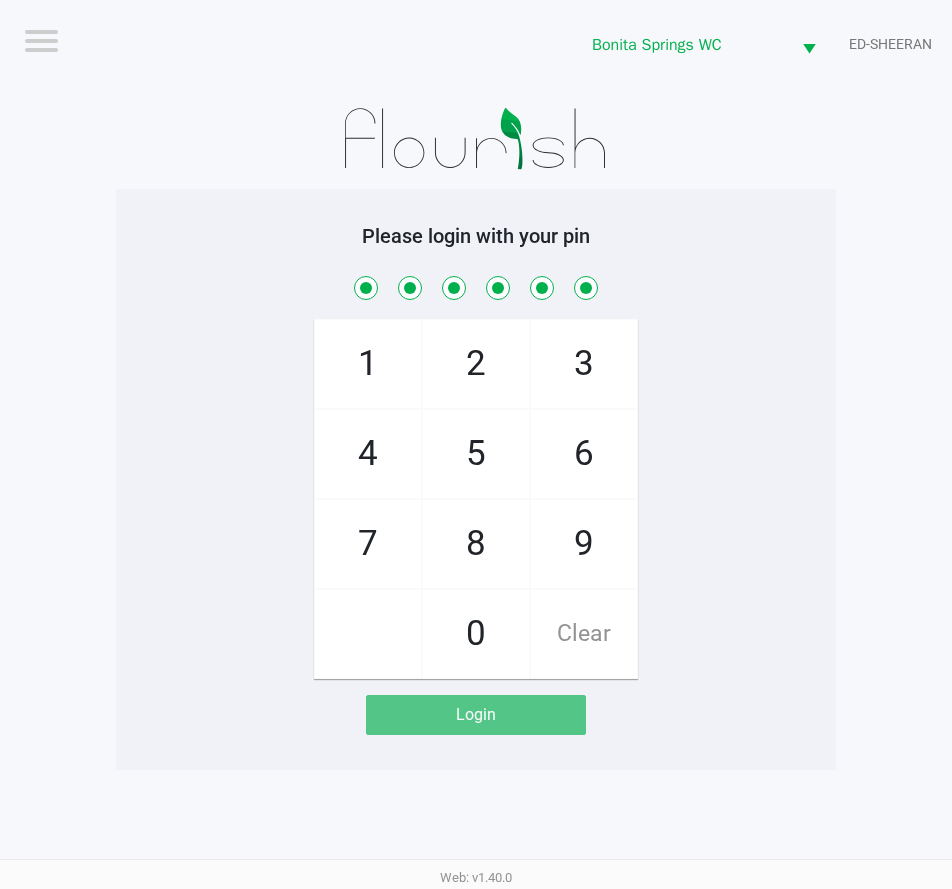 checkbox on "true" 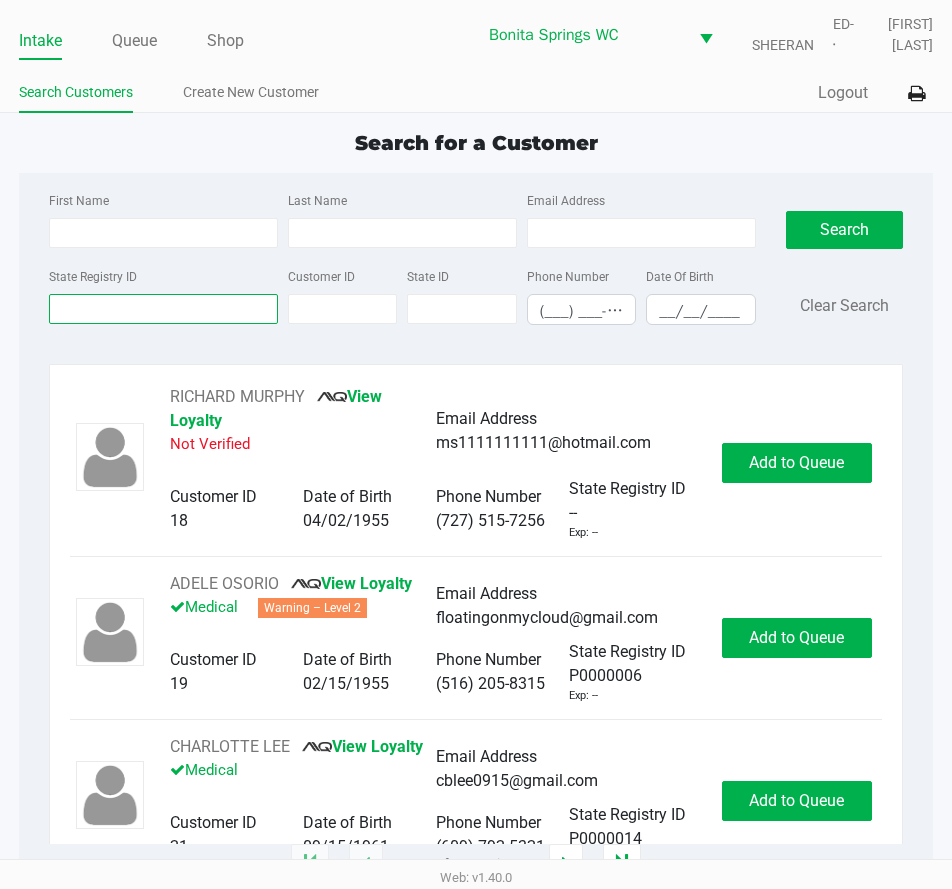 click on "State Registry ID" at bounding box center [163, 309] 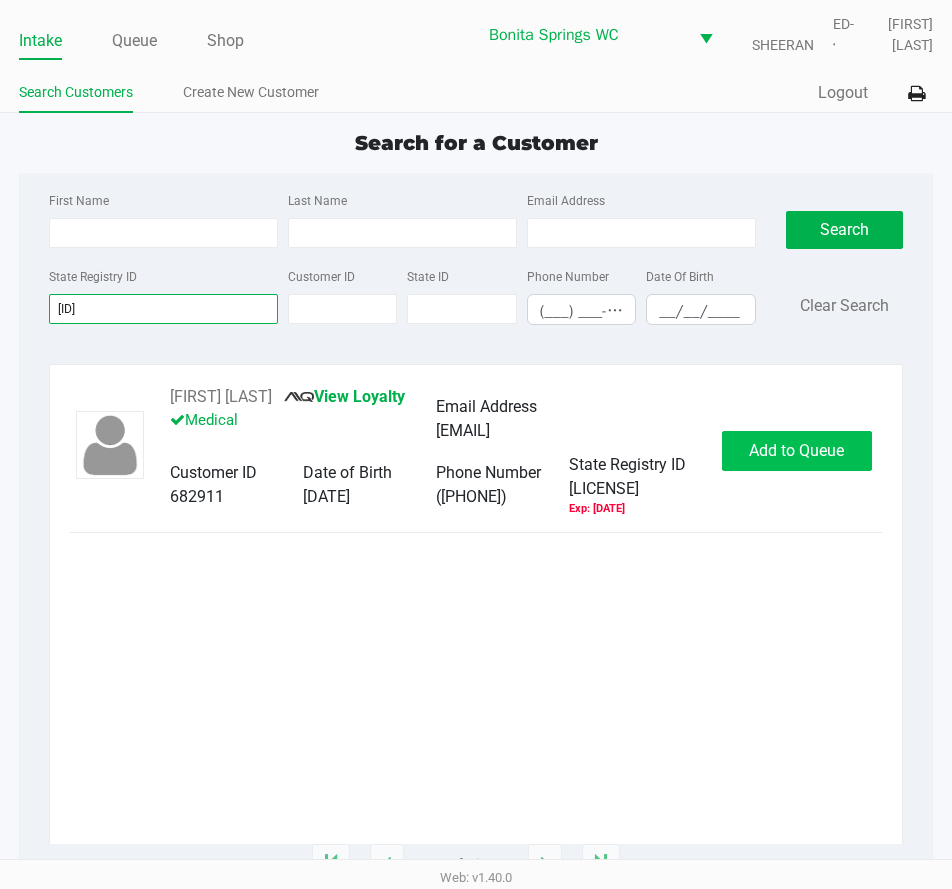 type on "p6mm4884" 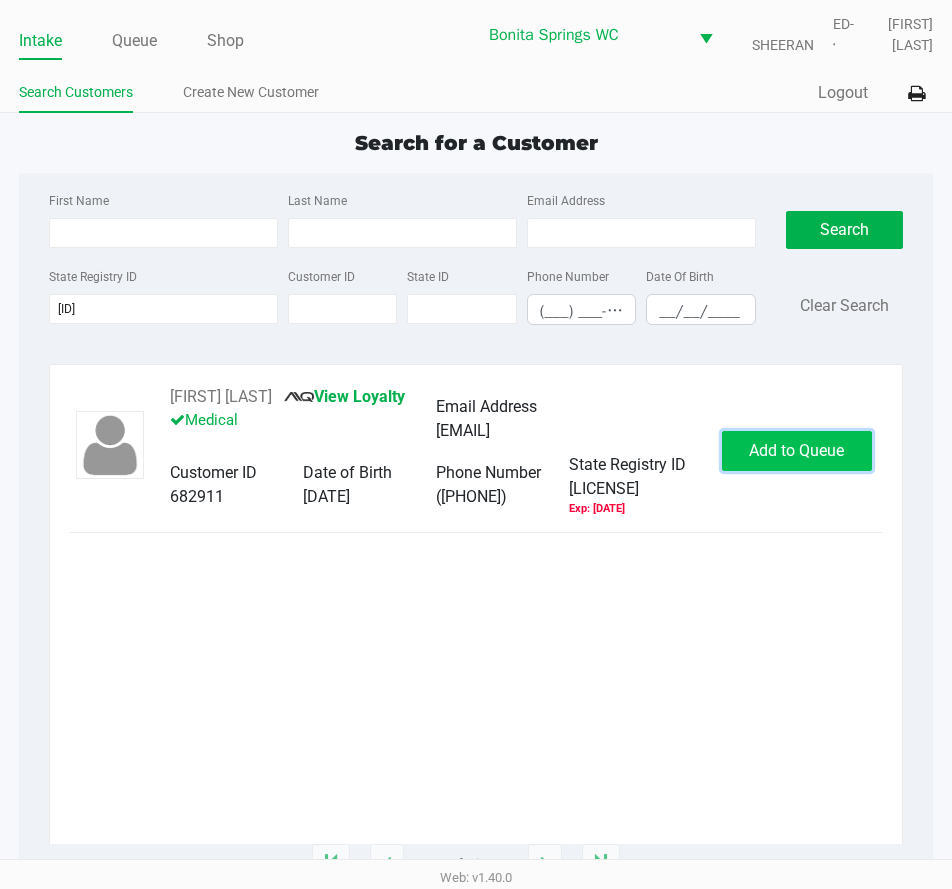click on "Add to Queue" 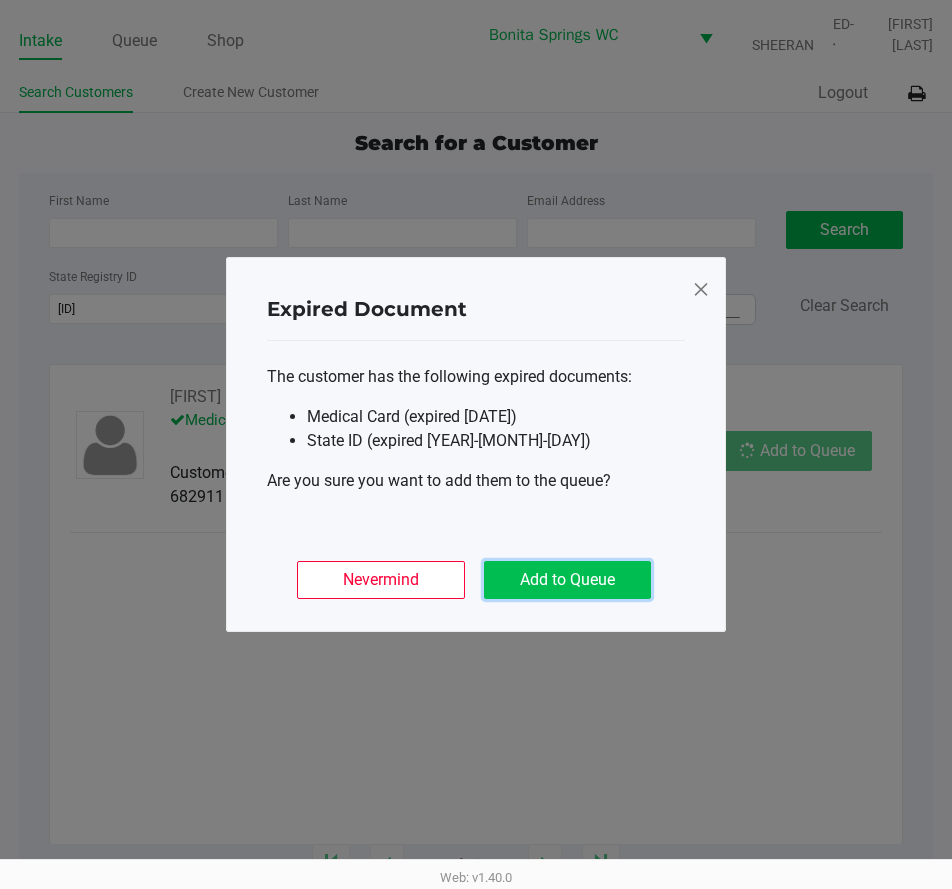 click on "Add to Queue" 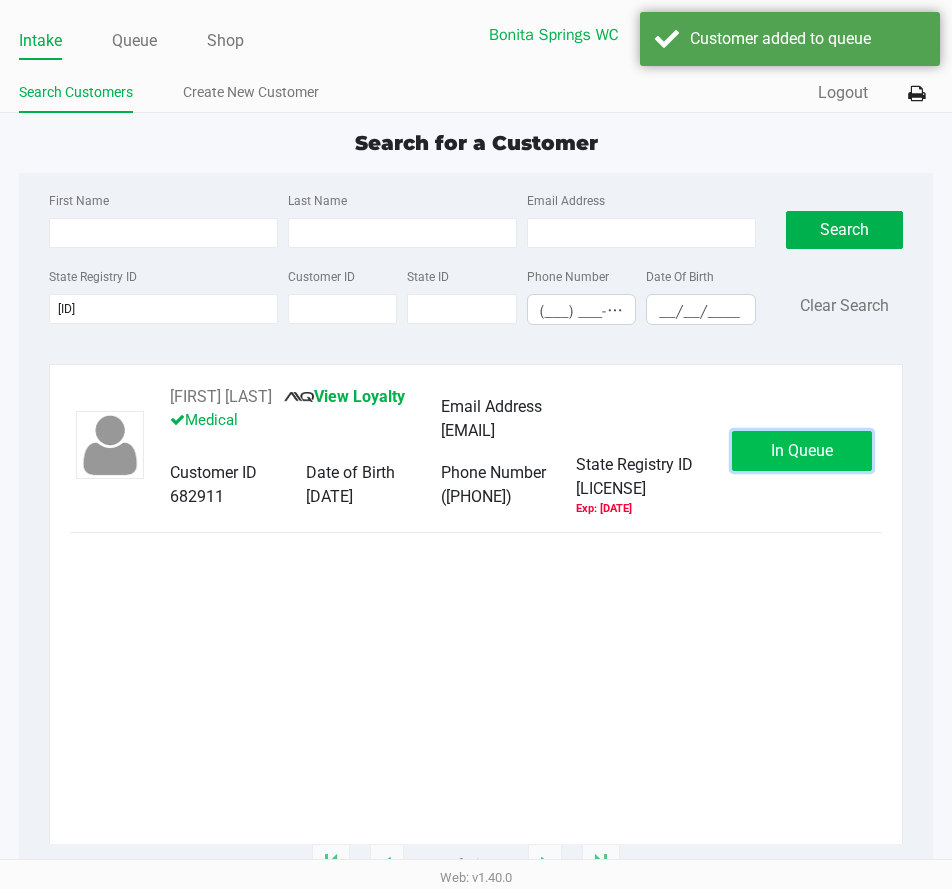 click on "In Queue" 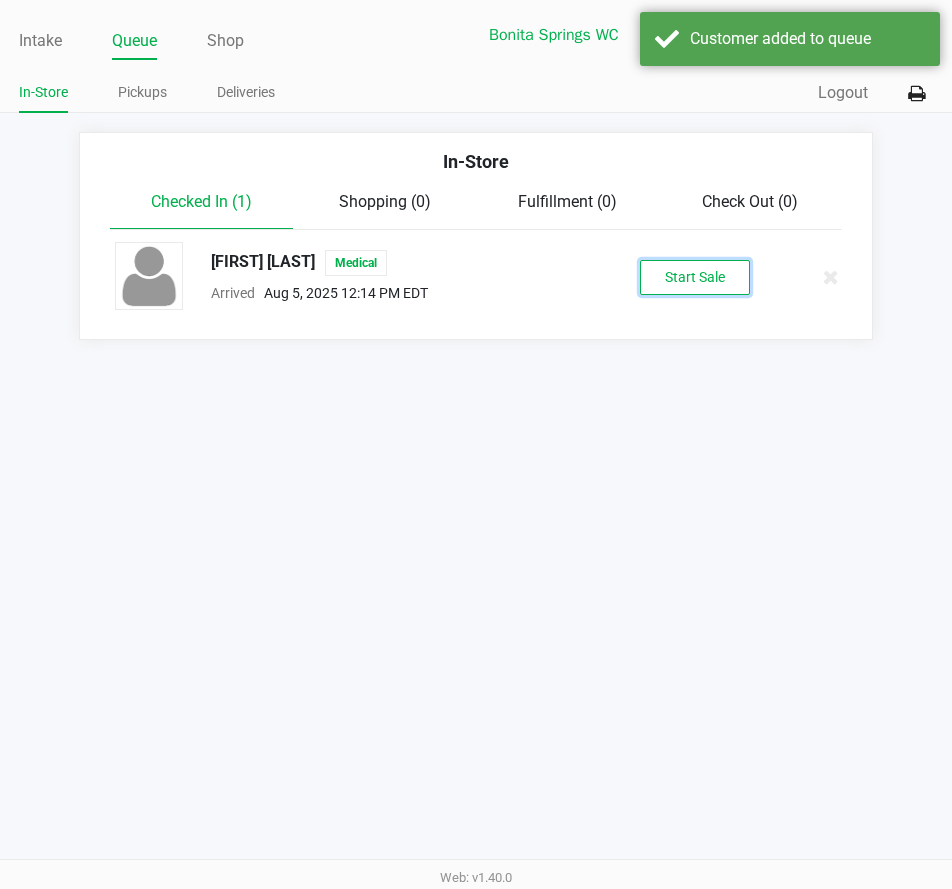 click on "Start Sale" 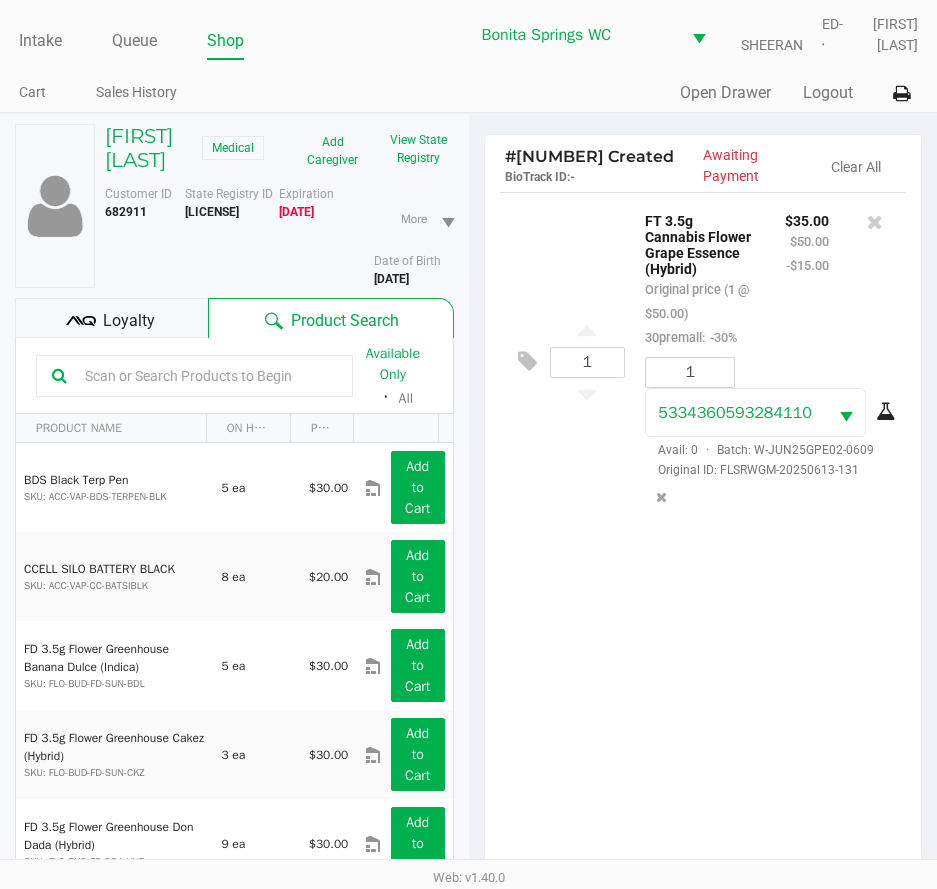 click on "1  FT 3.5g Cannabis Flower Grape Essence (Hybrid)   Original price (1 @ $50.00)  30premall:  -30% $35.00 $50.00 -$15.00 1 5334360593284110  Avail: 0  ·  Batch: W-JUN25GPE02-0609   Original ID: FLSRWGM-20250613-131" 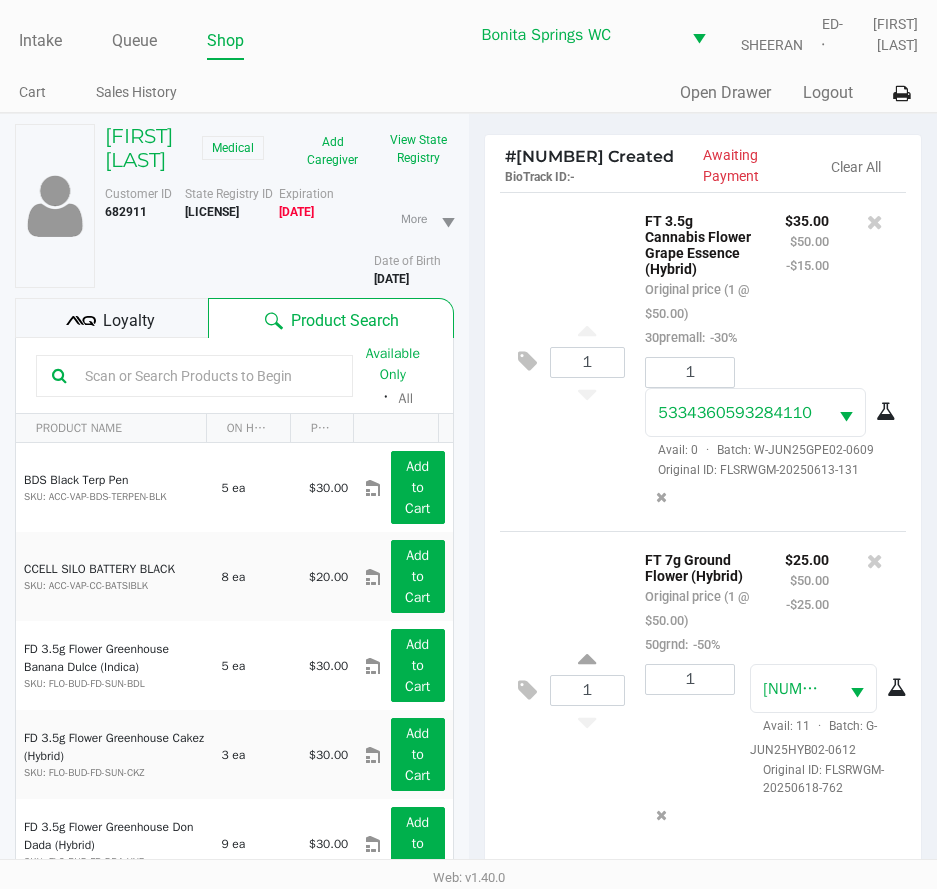 click 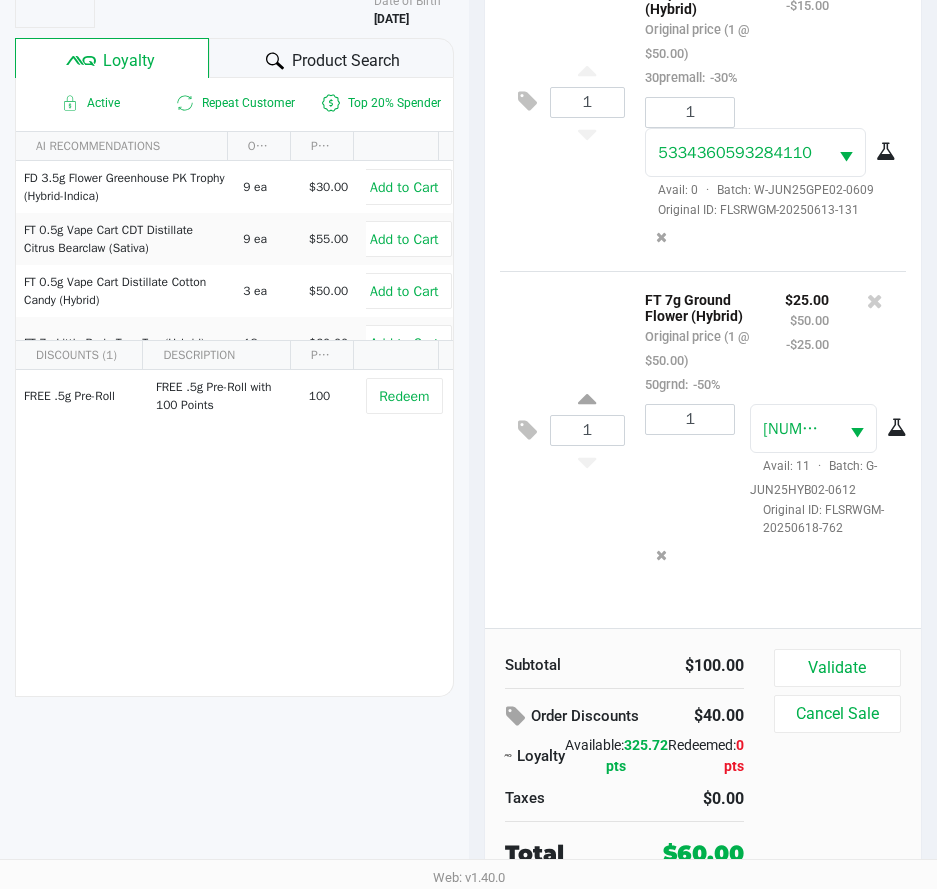 scroll, scrollTop: 262, scrollLeft: 0, axis: vertical 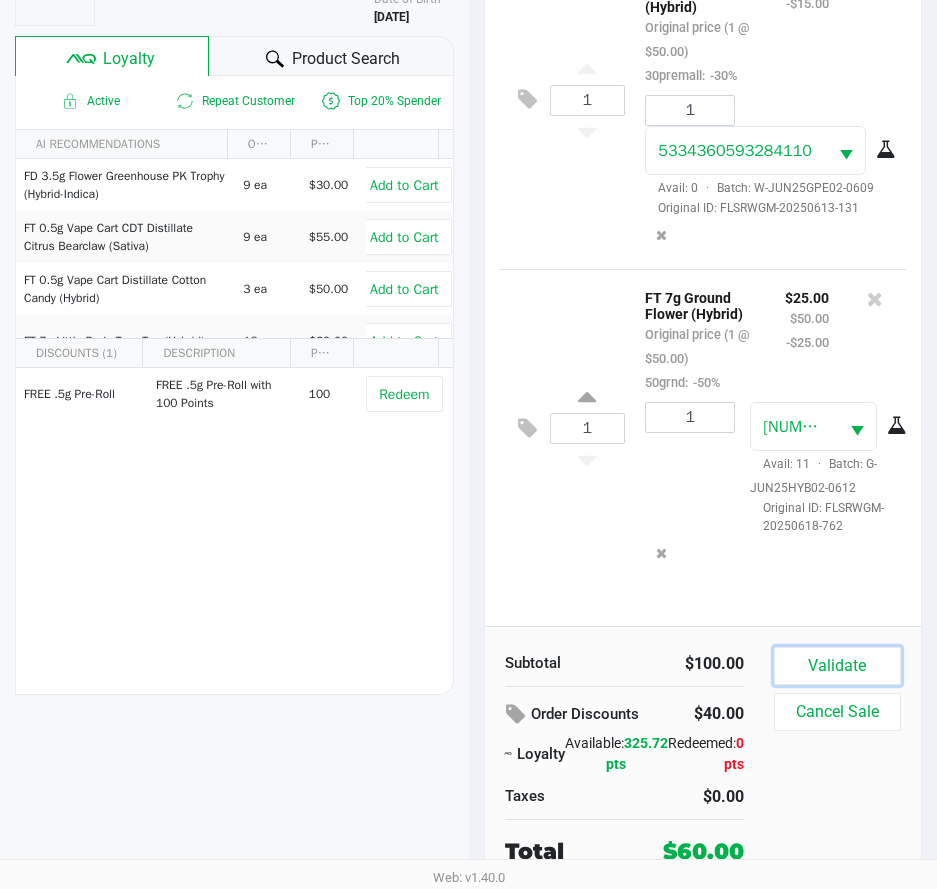 click on "Validate" 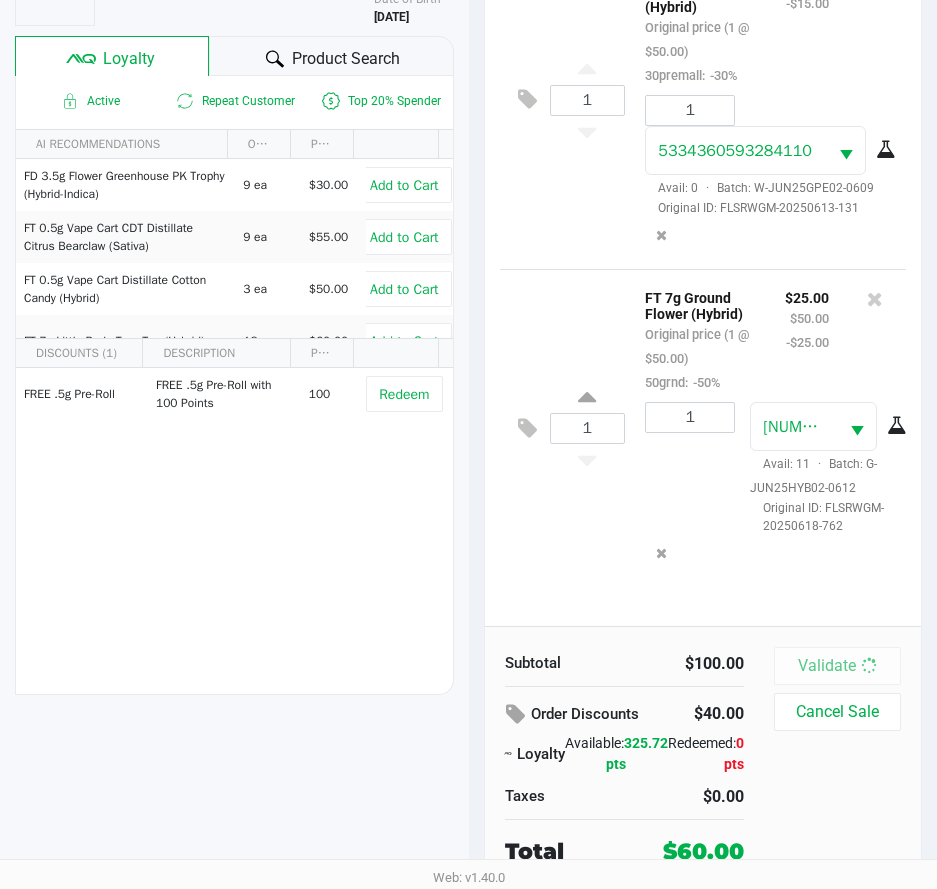 scroll, scrollTop: 0, scrollLeft: 0, axis: both 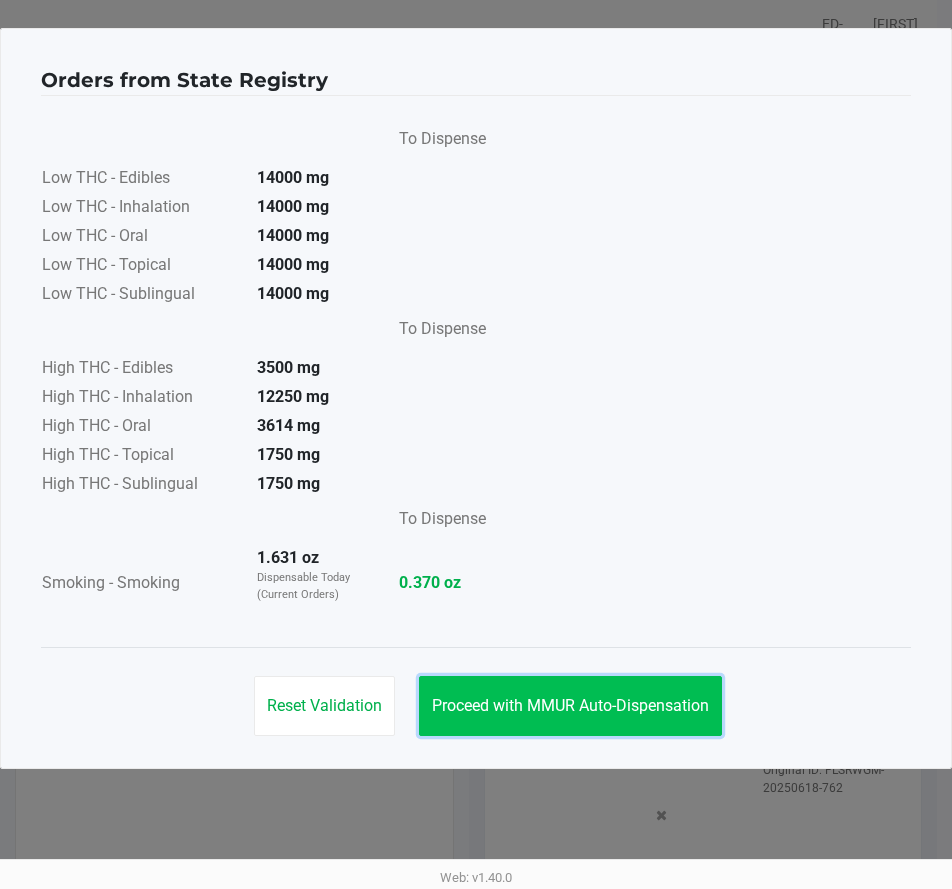 click on "Proceed with MMUR Auto-Dispensation" 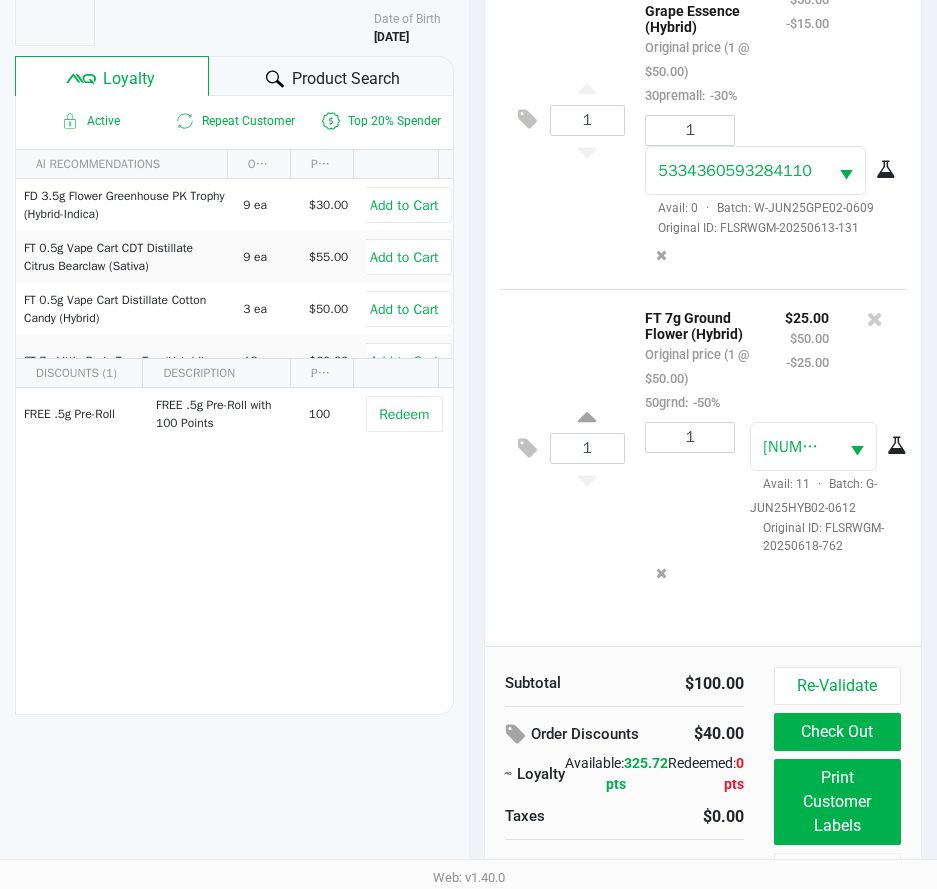 scroll, scrollTop: 265, scrollLeft: 0, axis: vertical 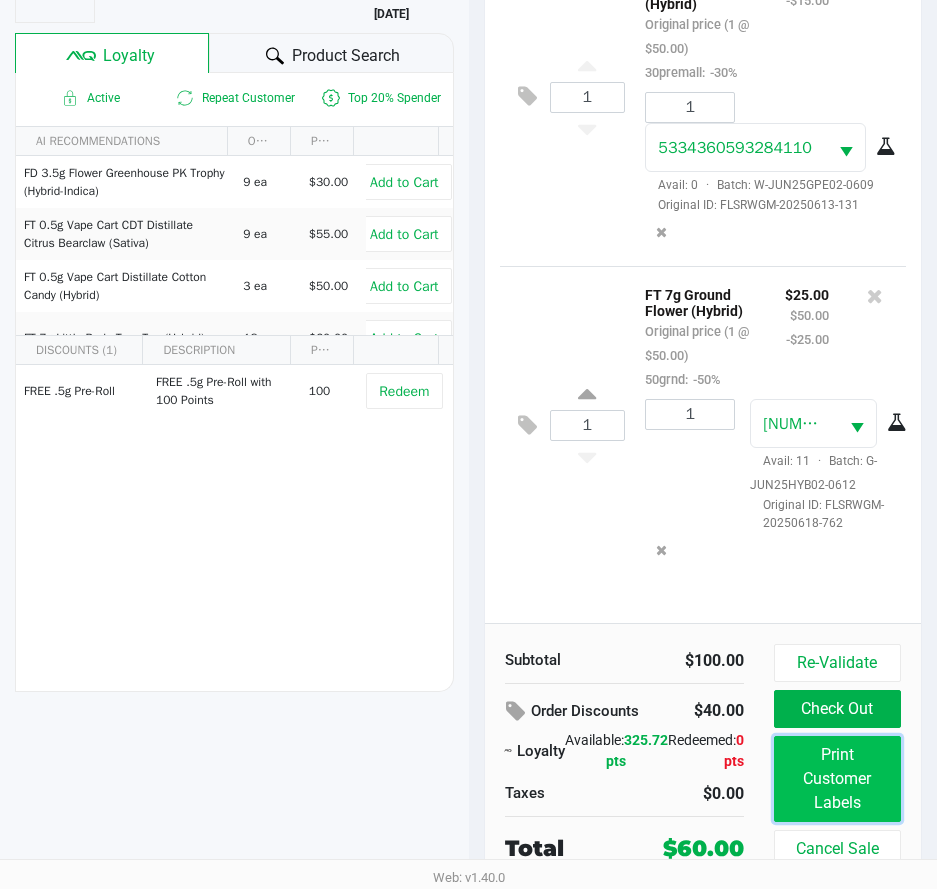 click on "Print Customer Labels" 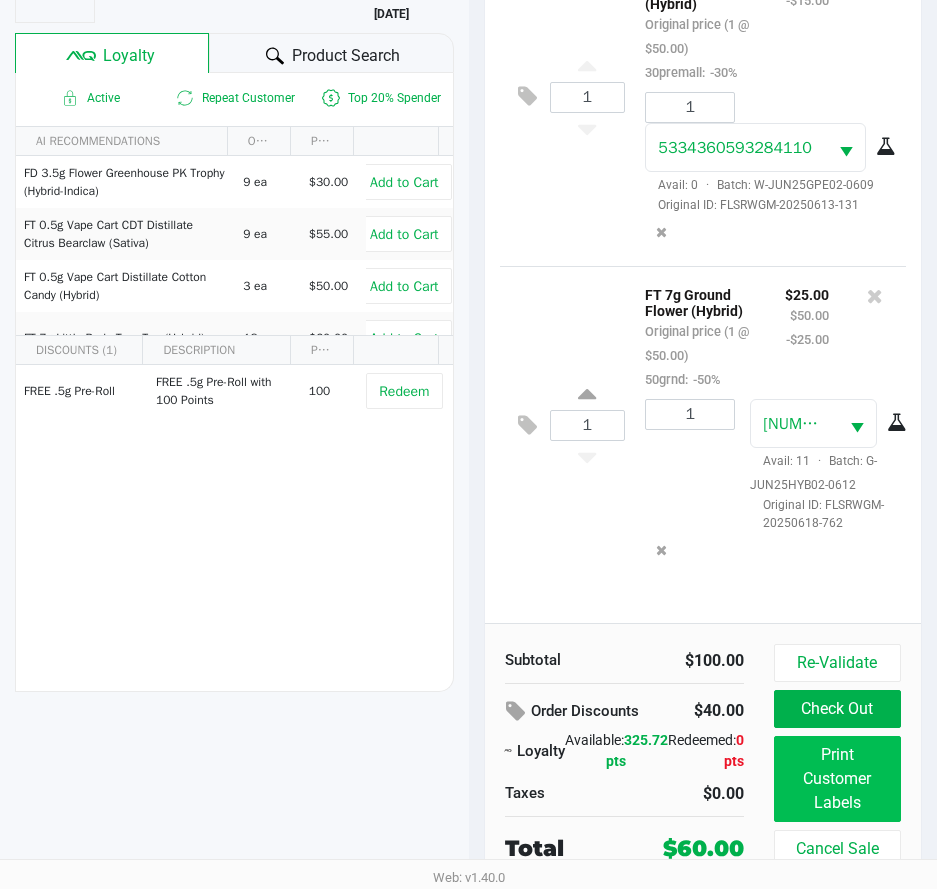 scroll, scrollTop: 0, scrollLeft: 0, axis: both 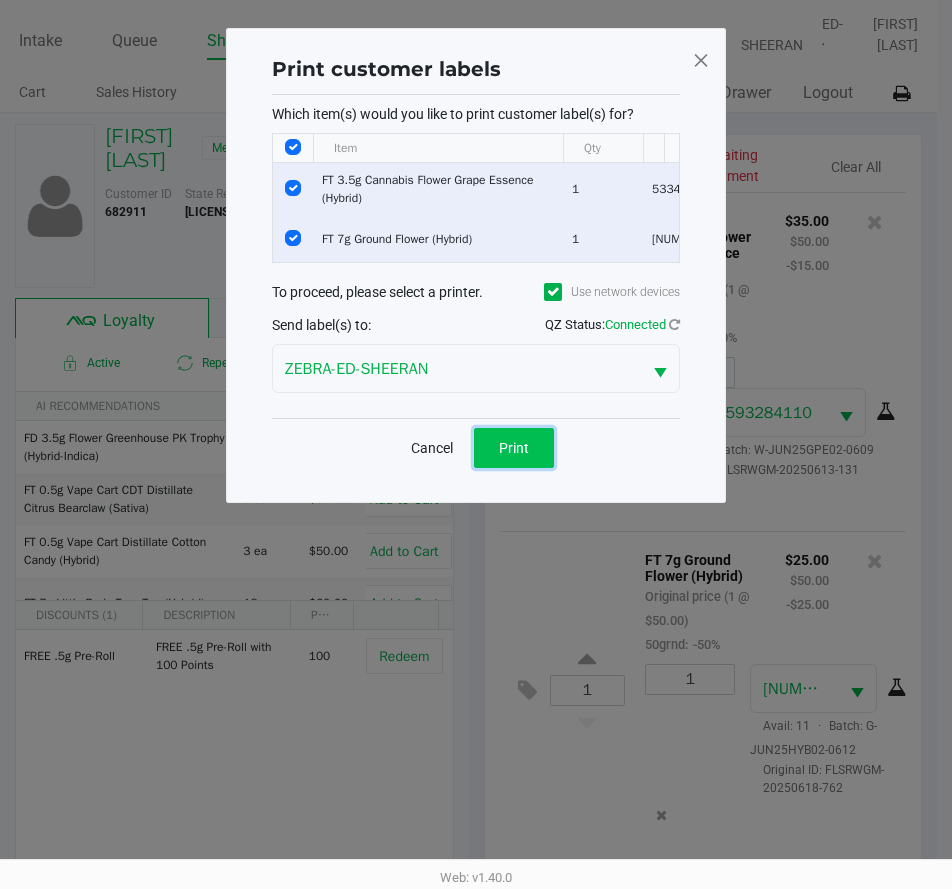 click on "Print" 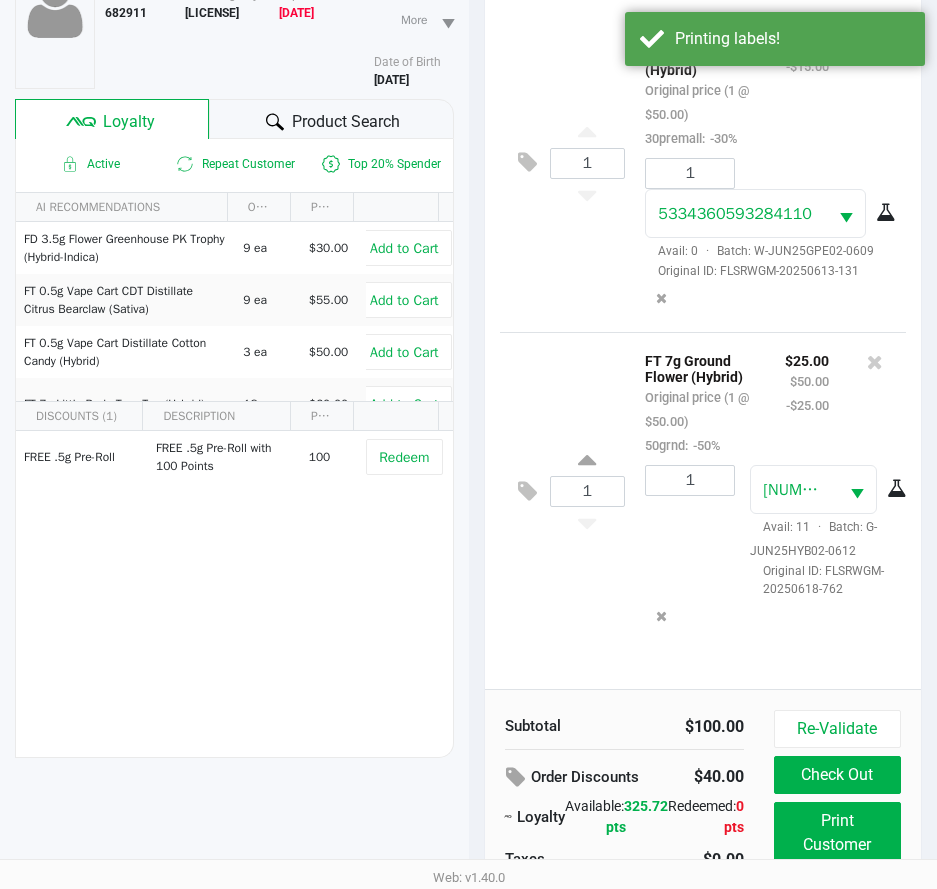 scroll, scrollTop: 200, scrollLeft: 0, axis: vertical 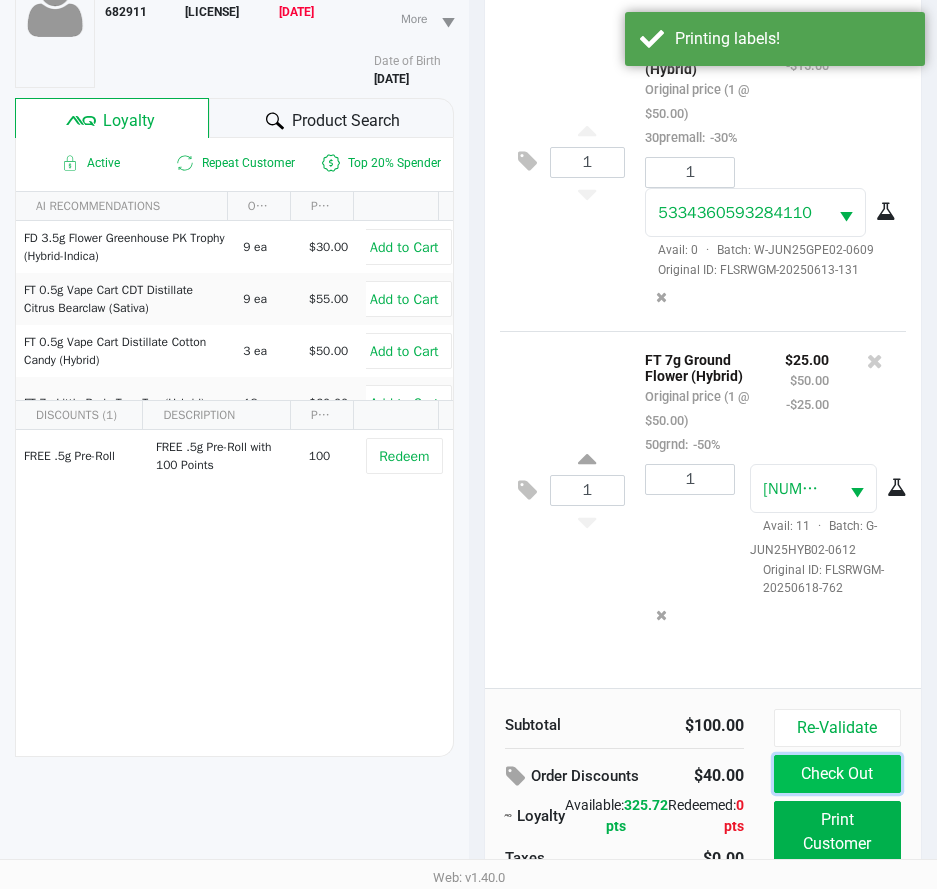 click on "Check Out" 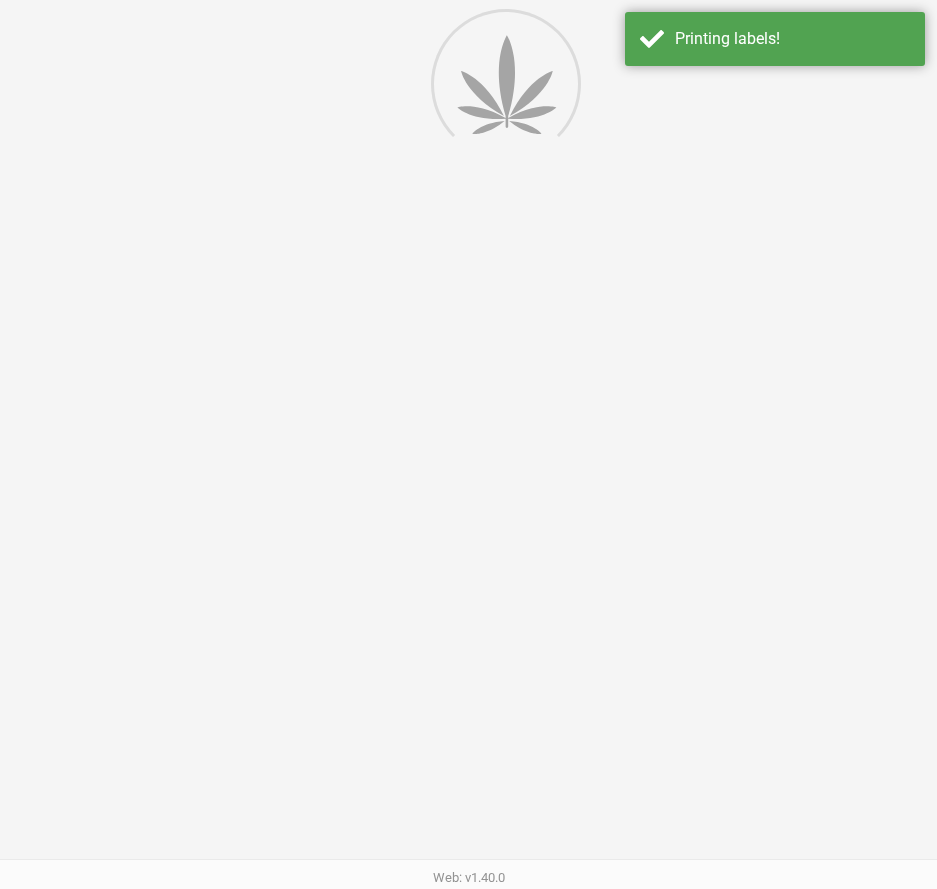 scroll, scrollTop: 0, scrollLeft: 0, axis: both 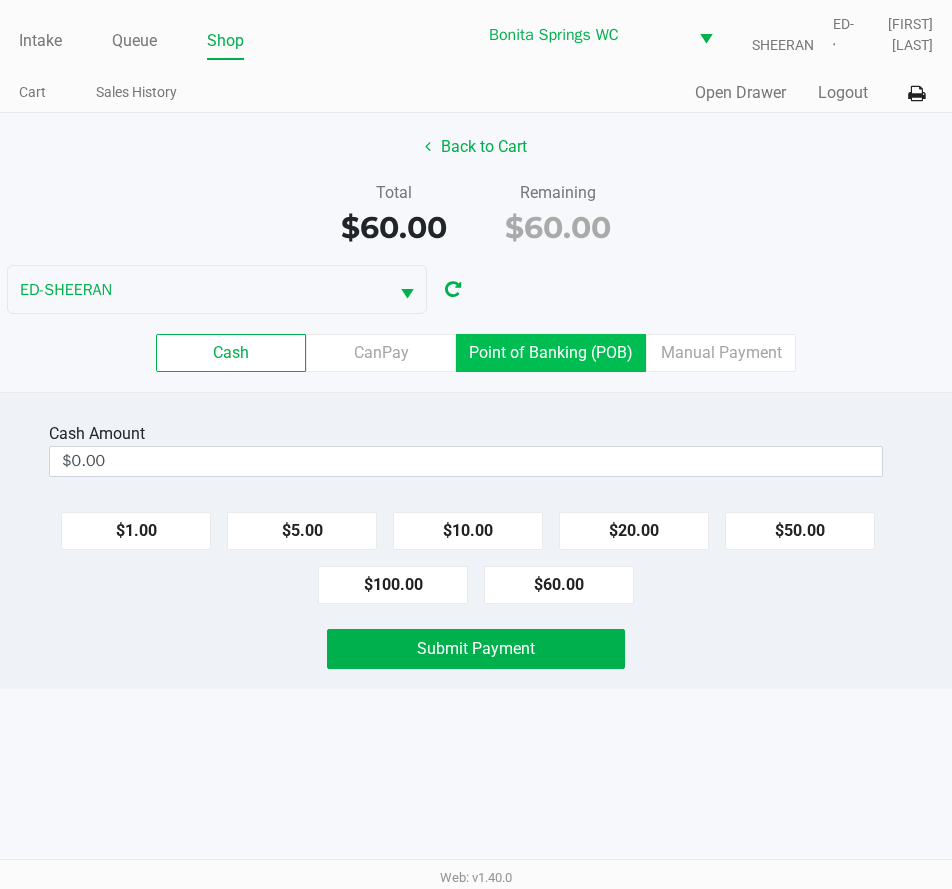 click on "Point of Banking (POB)" 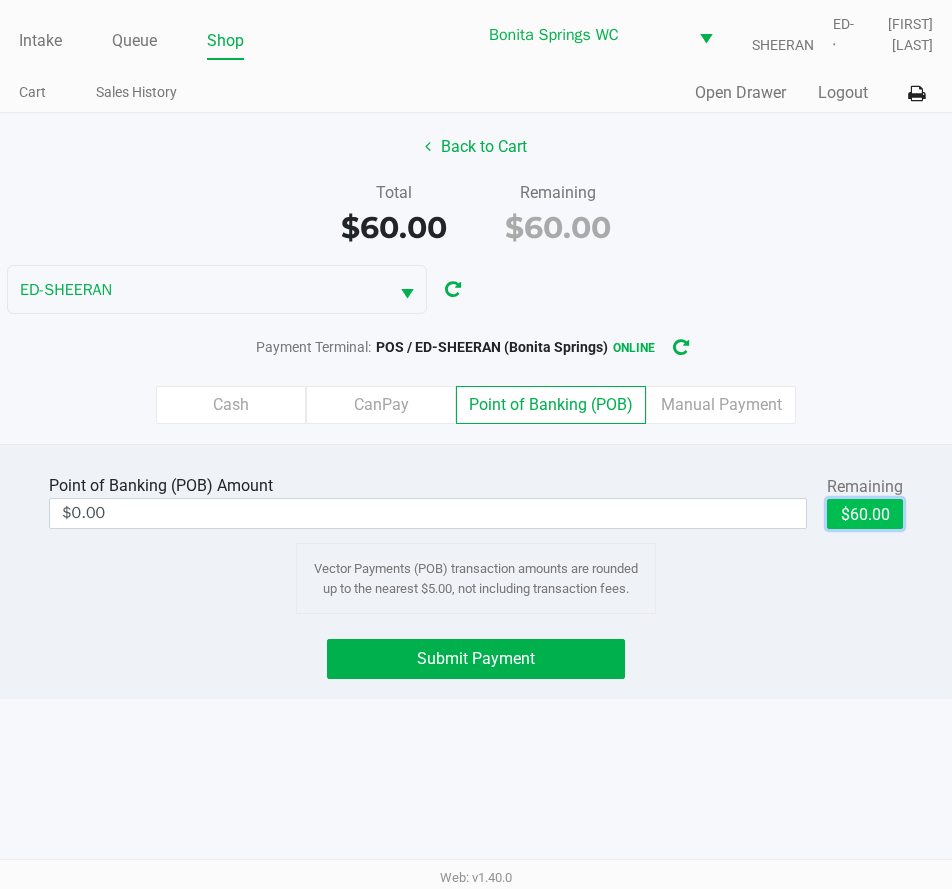 click on "$60.00" 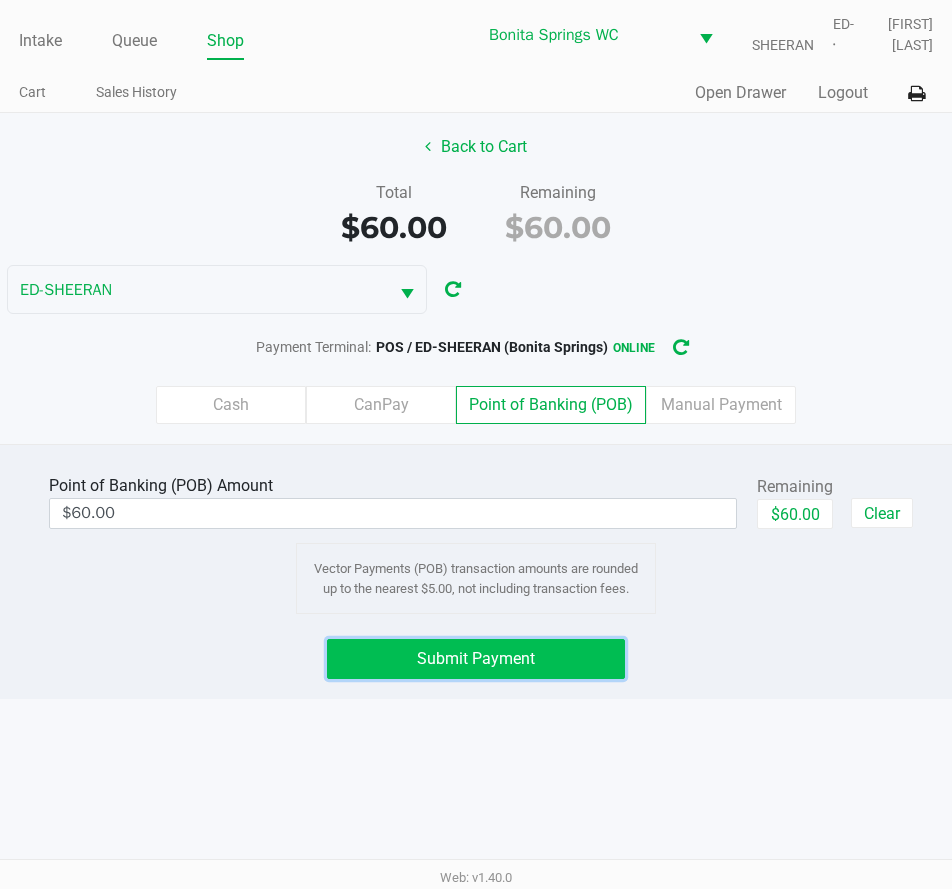 click on "Submit Payment" 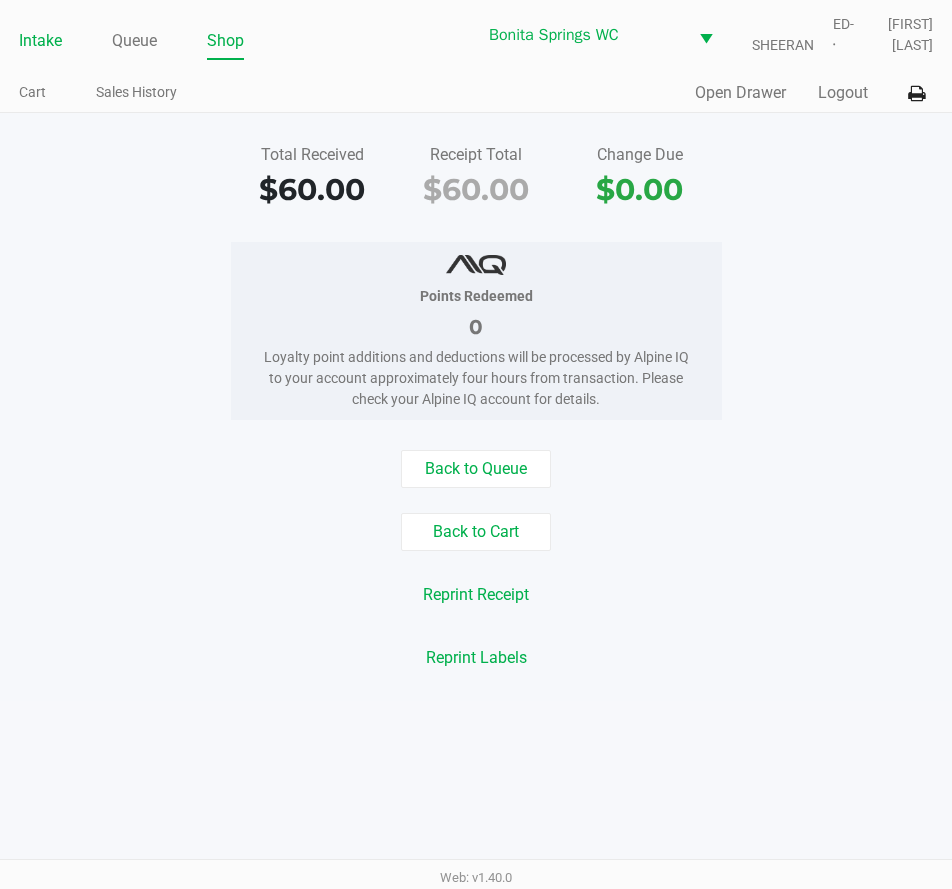 click on "Intake" 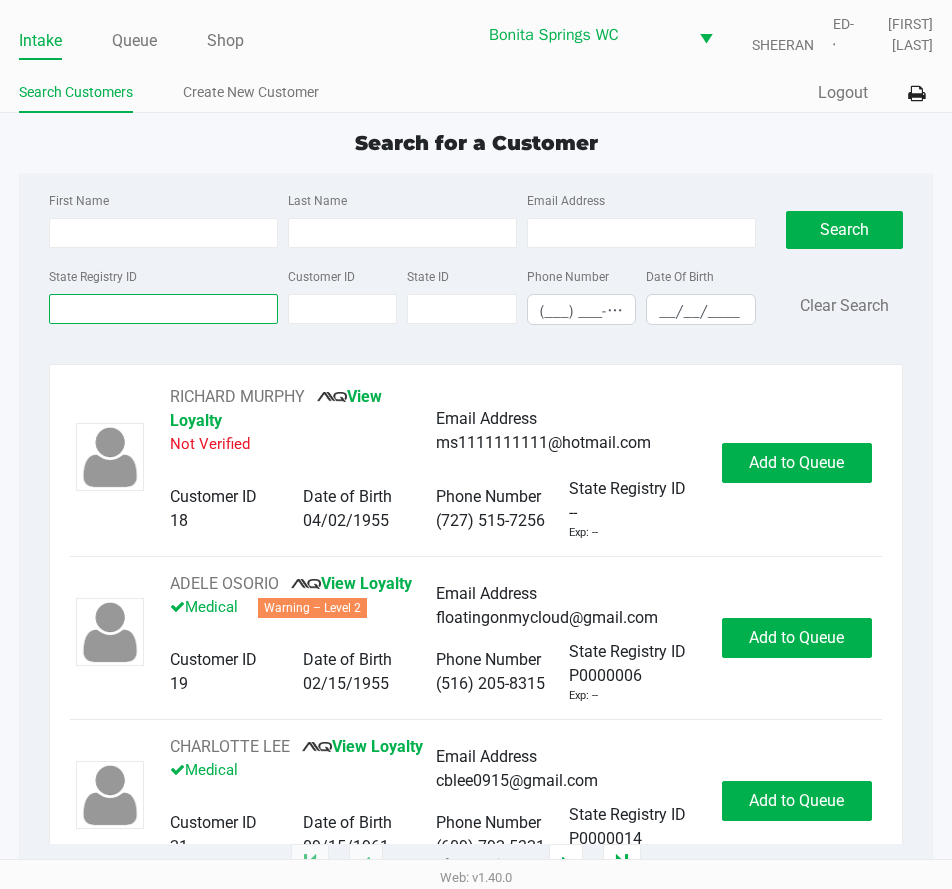 click on "State Registry ID" at bounding box center (163, 309) 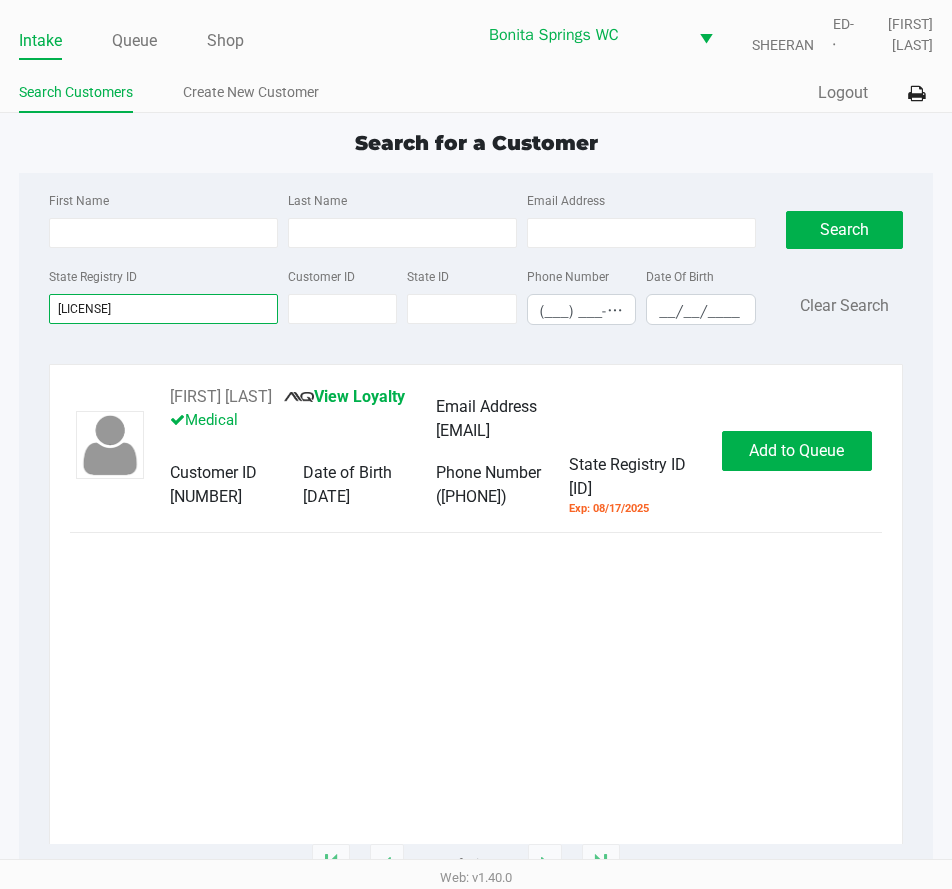type on "p9xr9127" 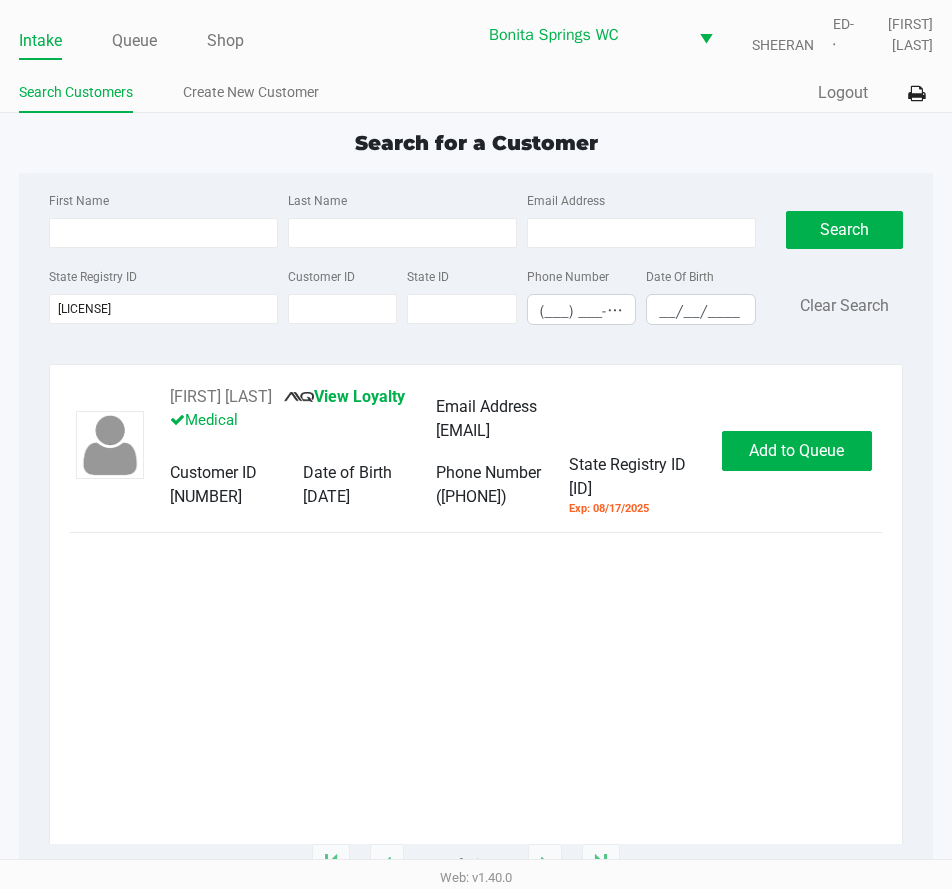 click on "PJ MASTEN       View Loyalty   Medical   Email Address   pjmasten@yahoo.com   Customer ID   139208   Date of Birth   06/06/1950   Phone Number   (551) 404-4944   State Registry ID   P9XR9127   Exp: 08/17/2025   Add to Queue" 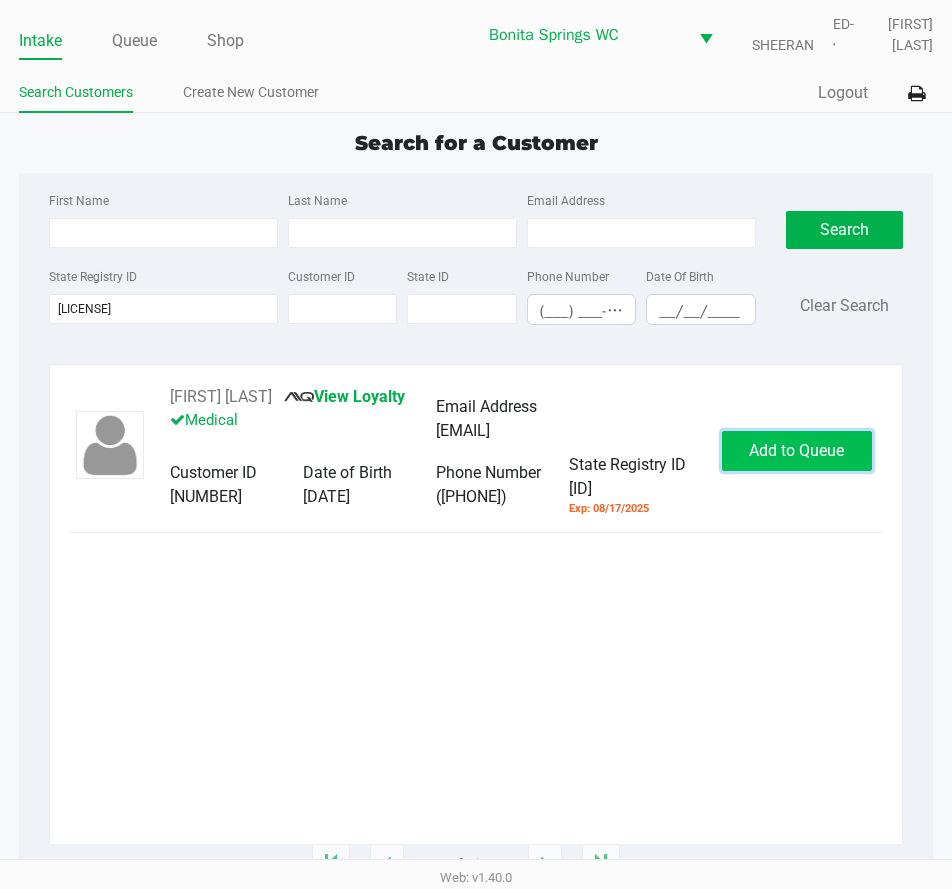 click on "Add to Queue" 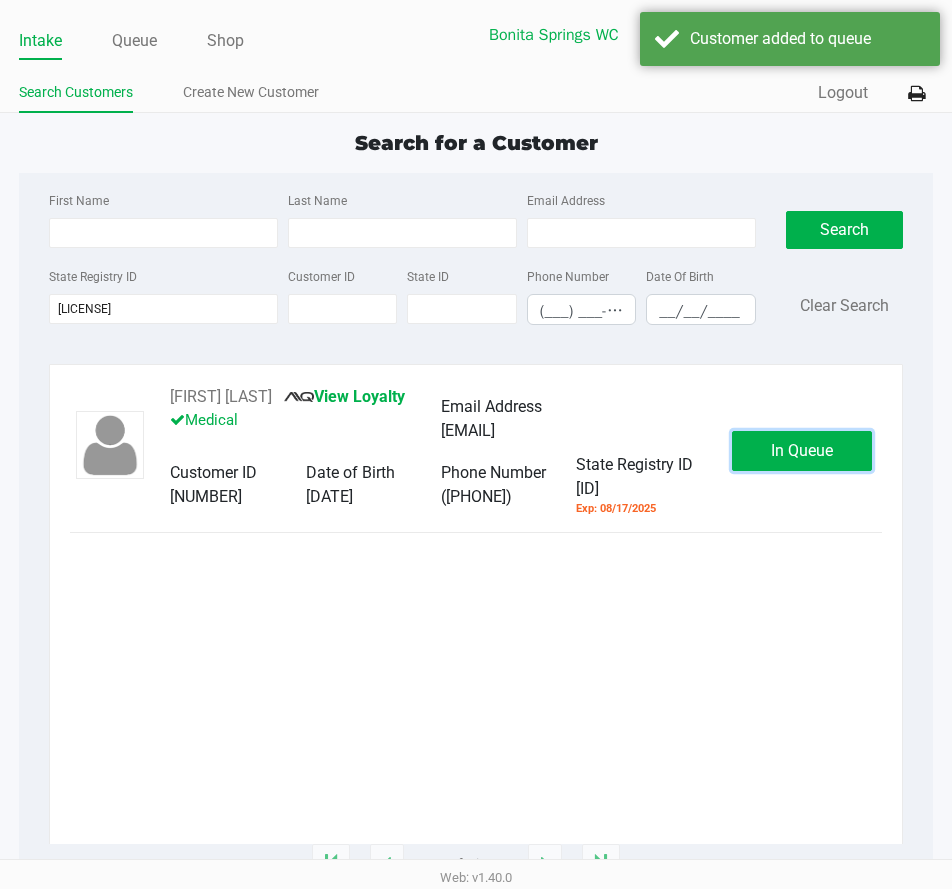 click on "In Queue" 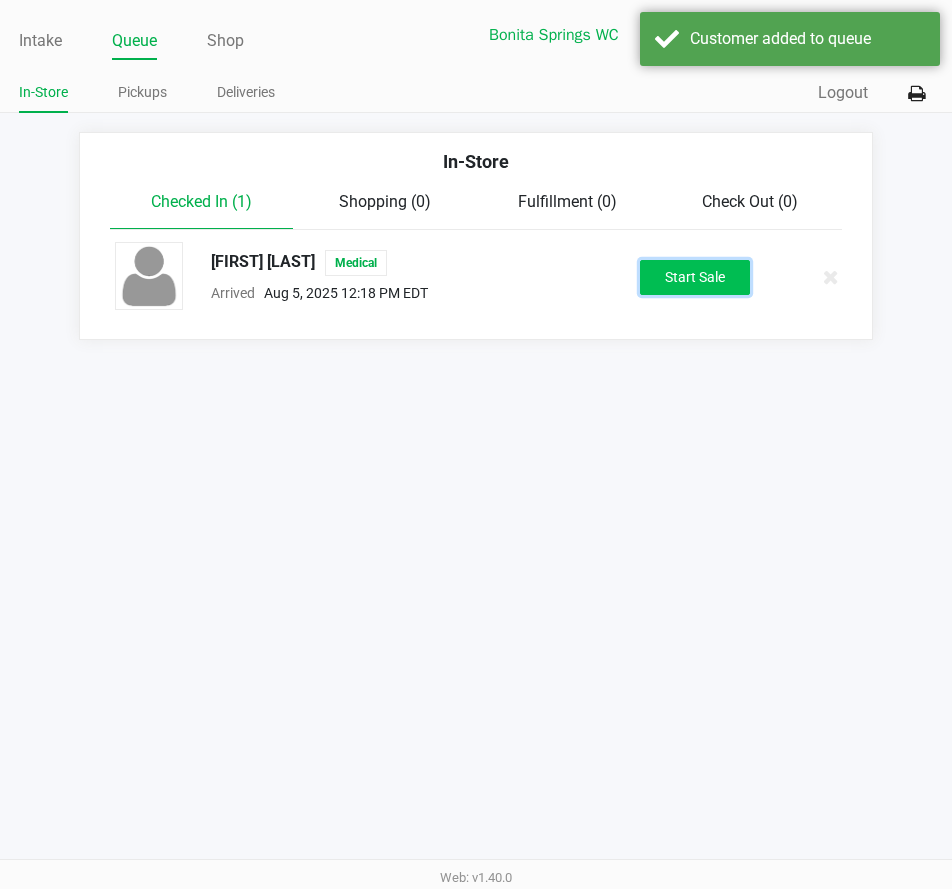 click on "Start Sale" 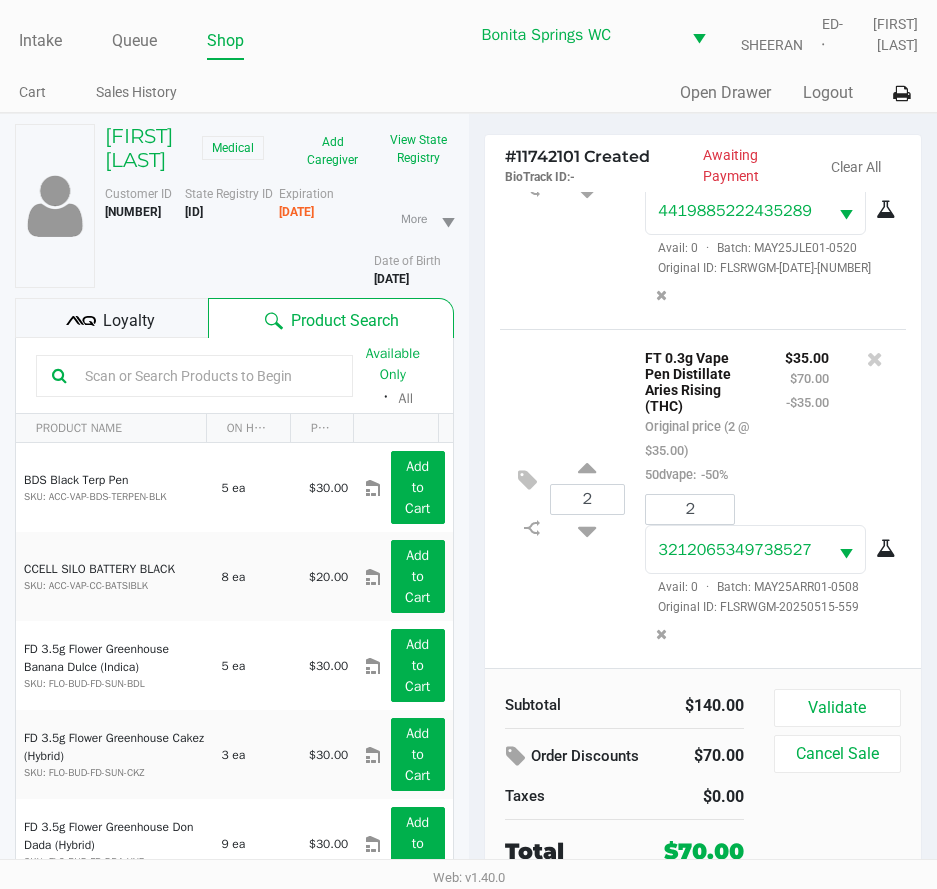 scroll, scrollTop: 210, scrollLeft: 0, axis: vertical 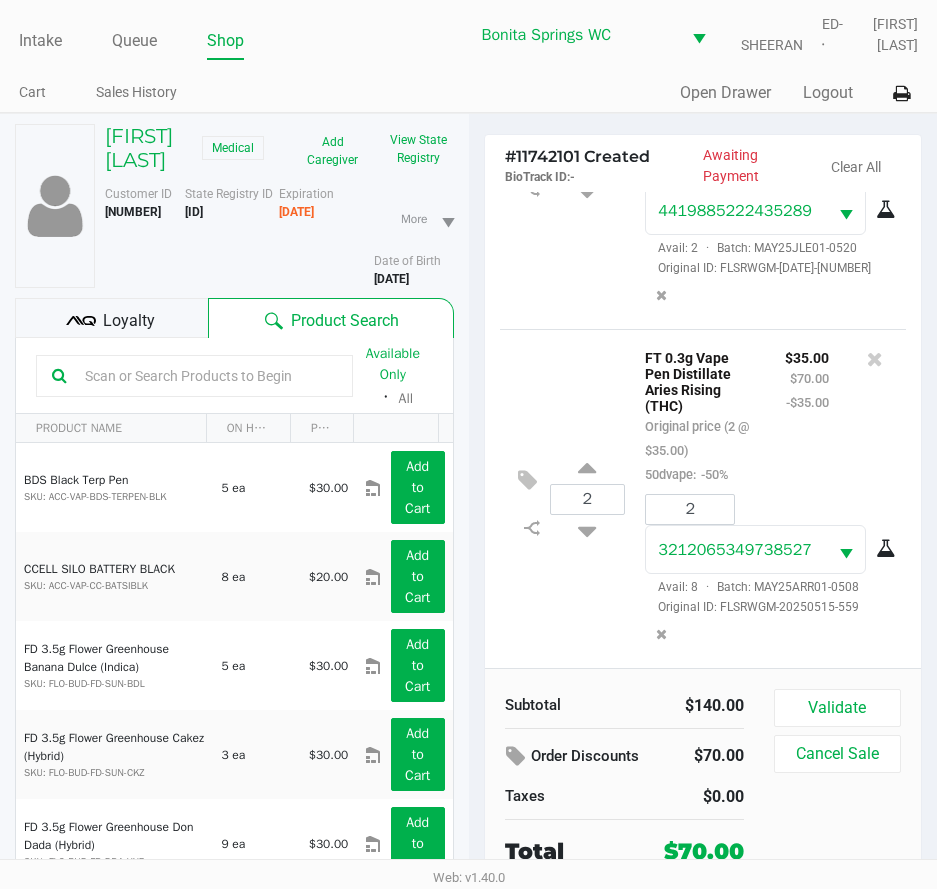 drag, startPoint x: 90, startPoint y: 345, endPoint x: 134, endPoint y: 360, distance: 46.486557 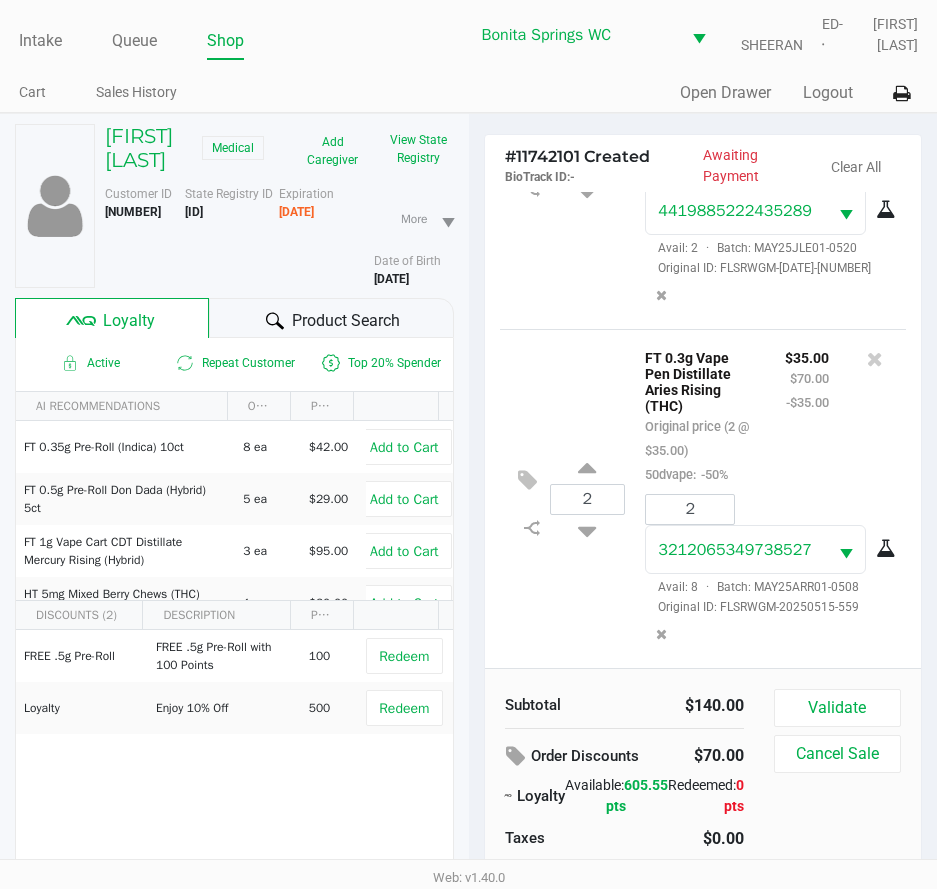 scroll, scrollTop: 210, scrollLeft: 0, axis: vertical 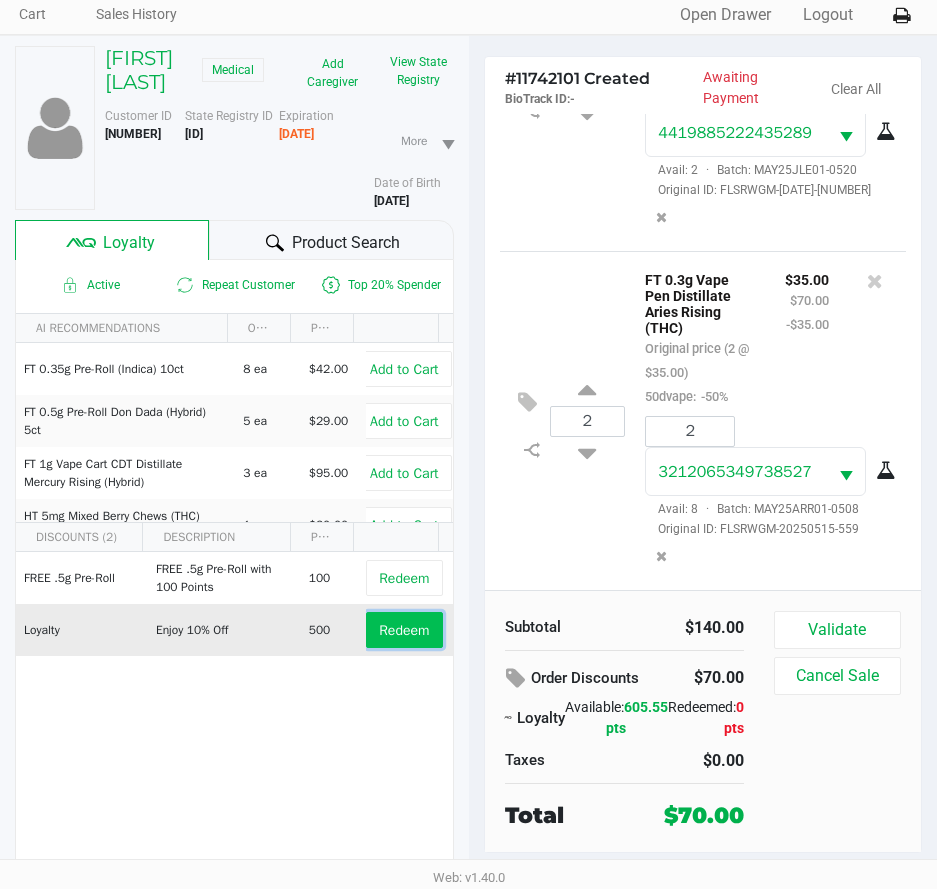 click on "Redeem" 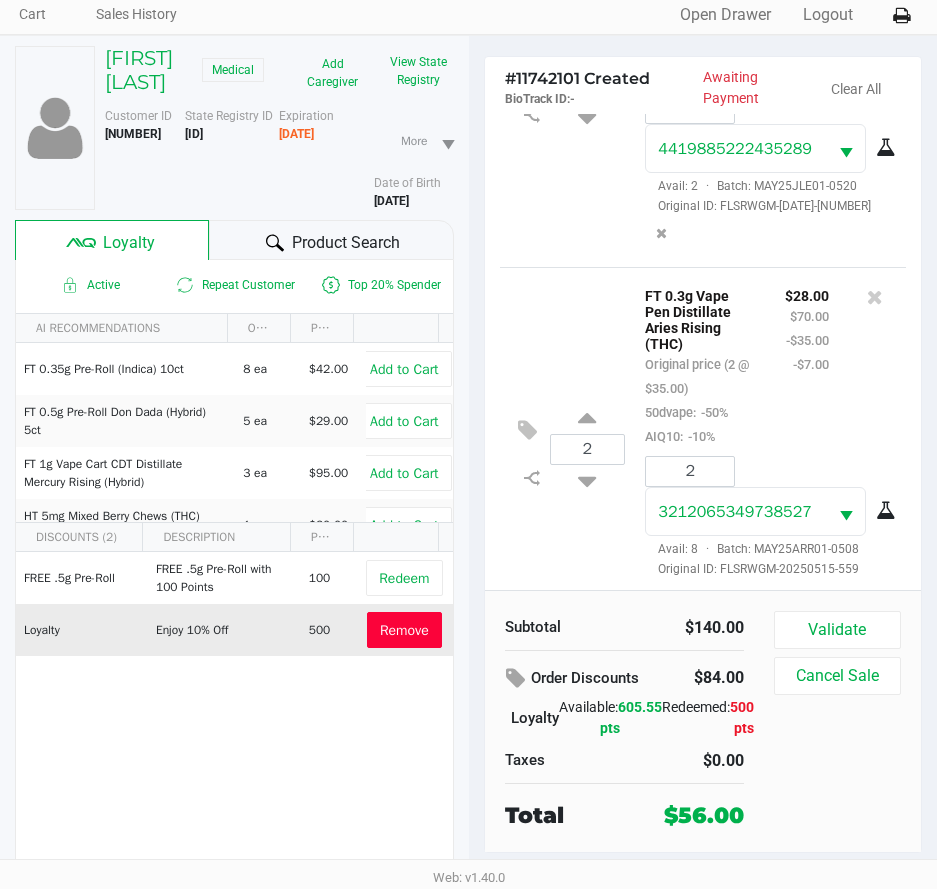 scroll, scrollTop: 258, scrollLeft: 0, axis: vertical 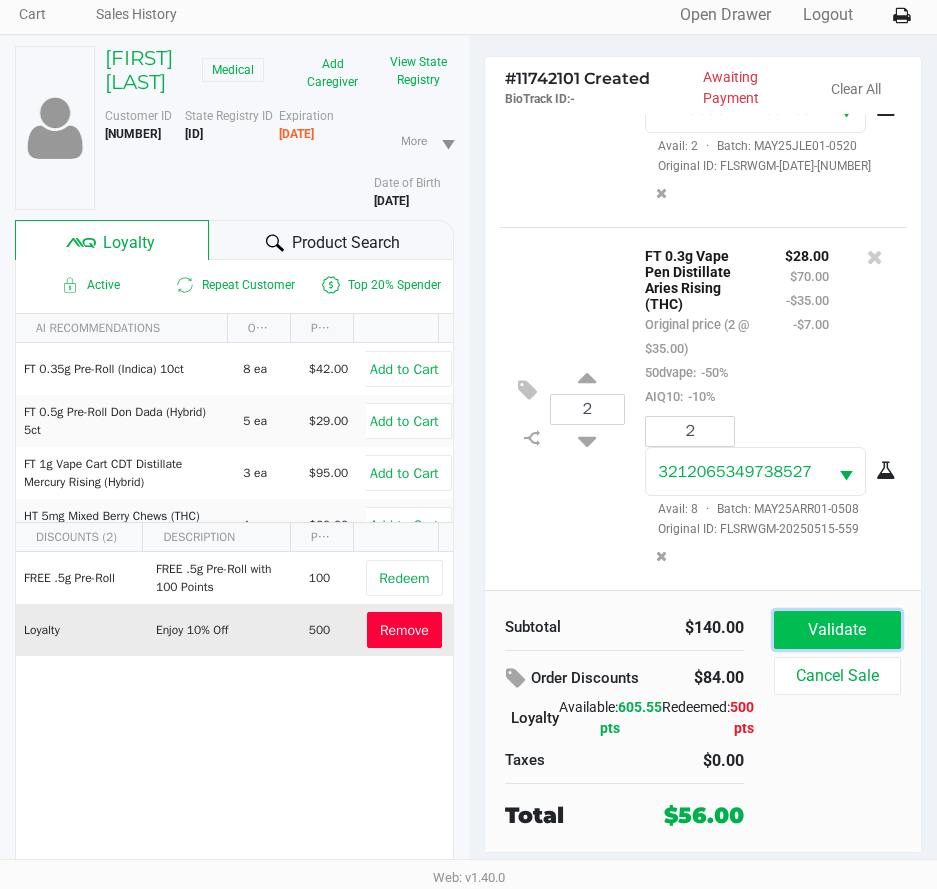 click on "Validate" 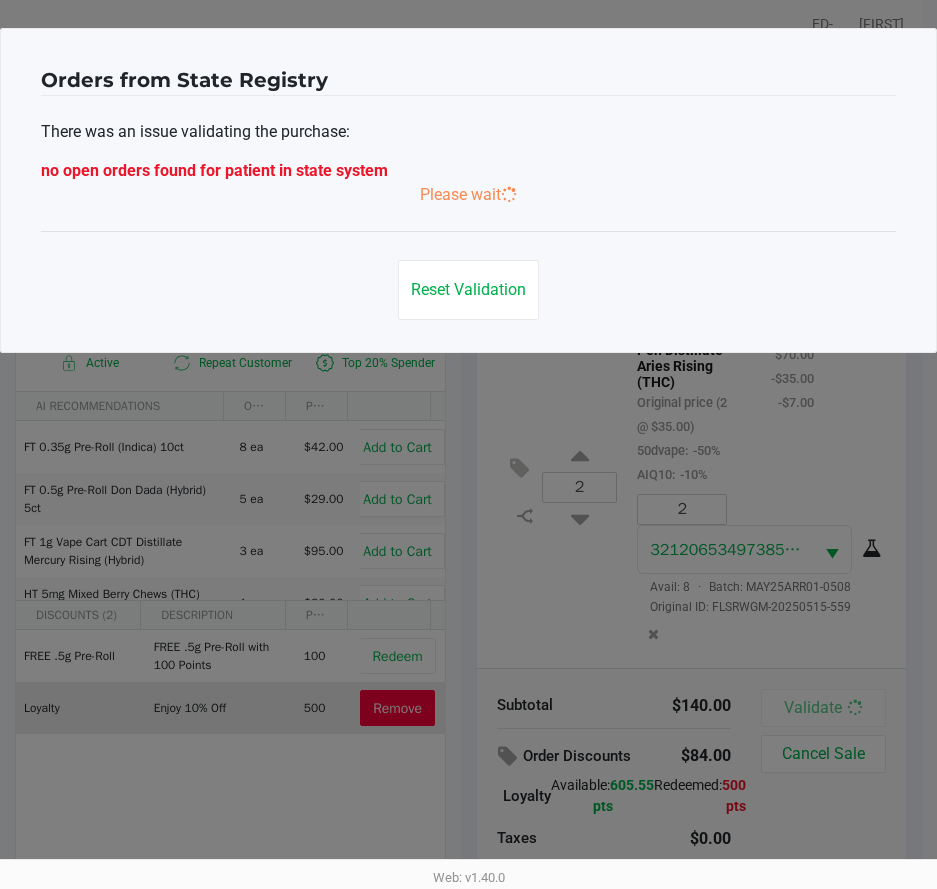 scroll, scrollTop: 0, scrollLeft: 0, axis: both 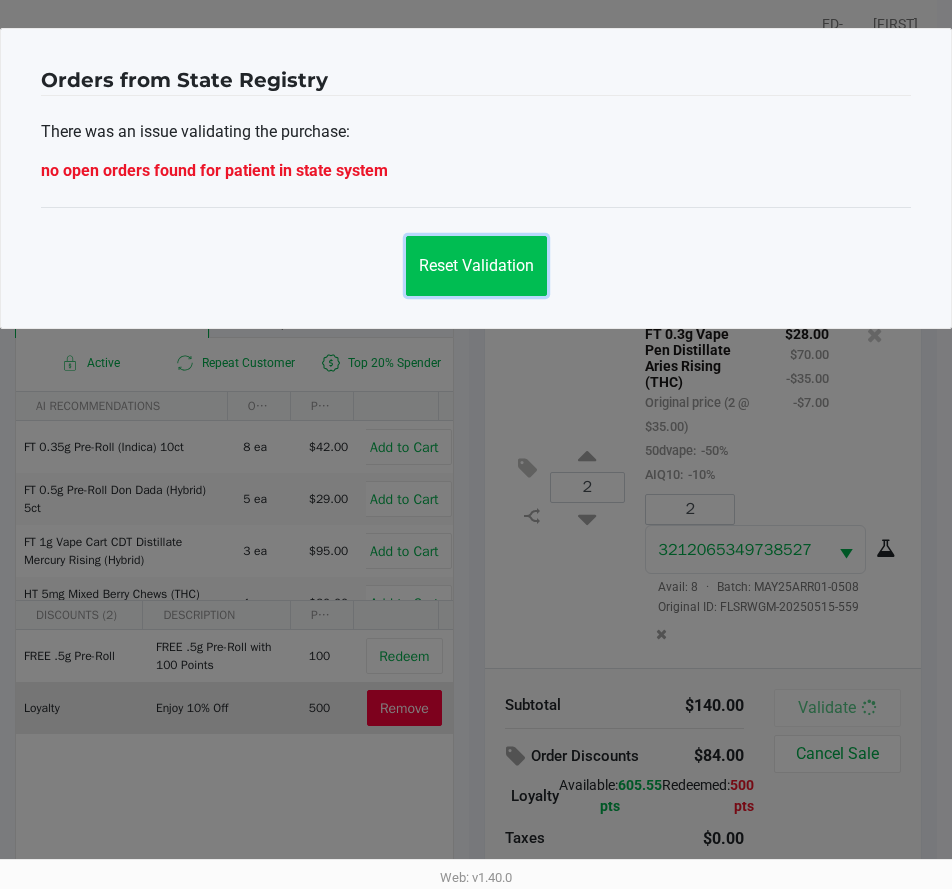 click on "Reset Validation" 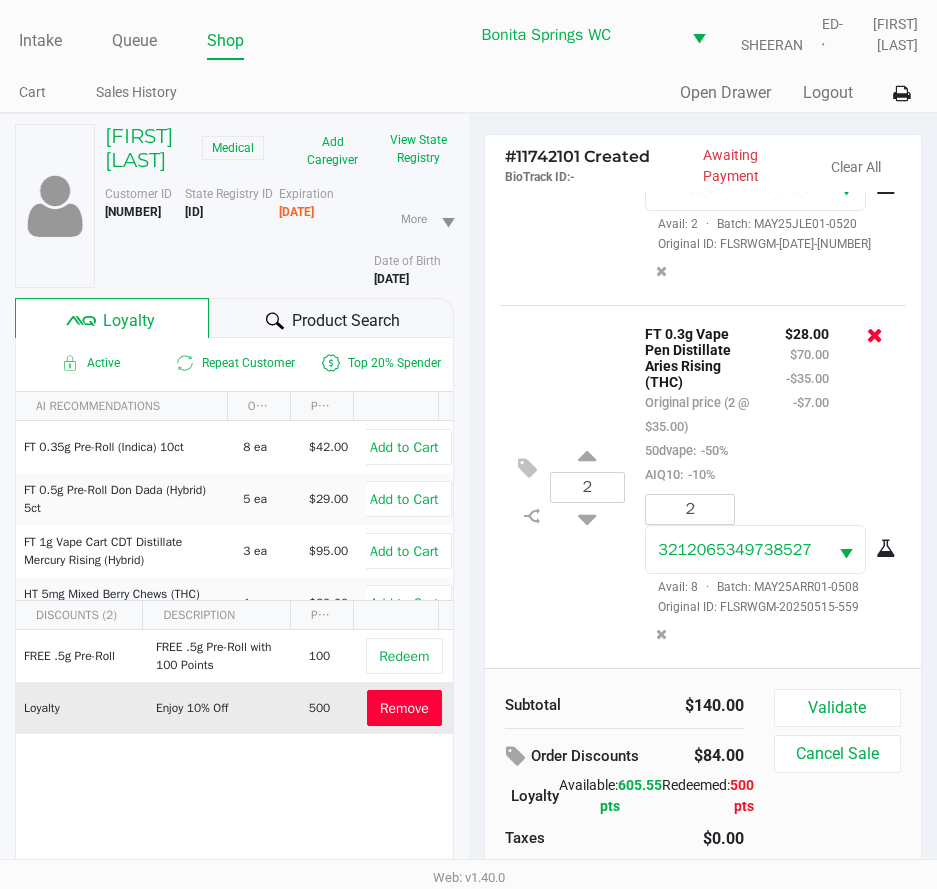 click 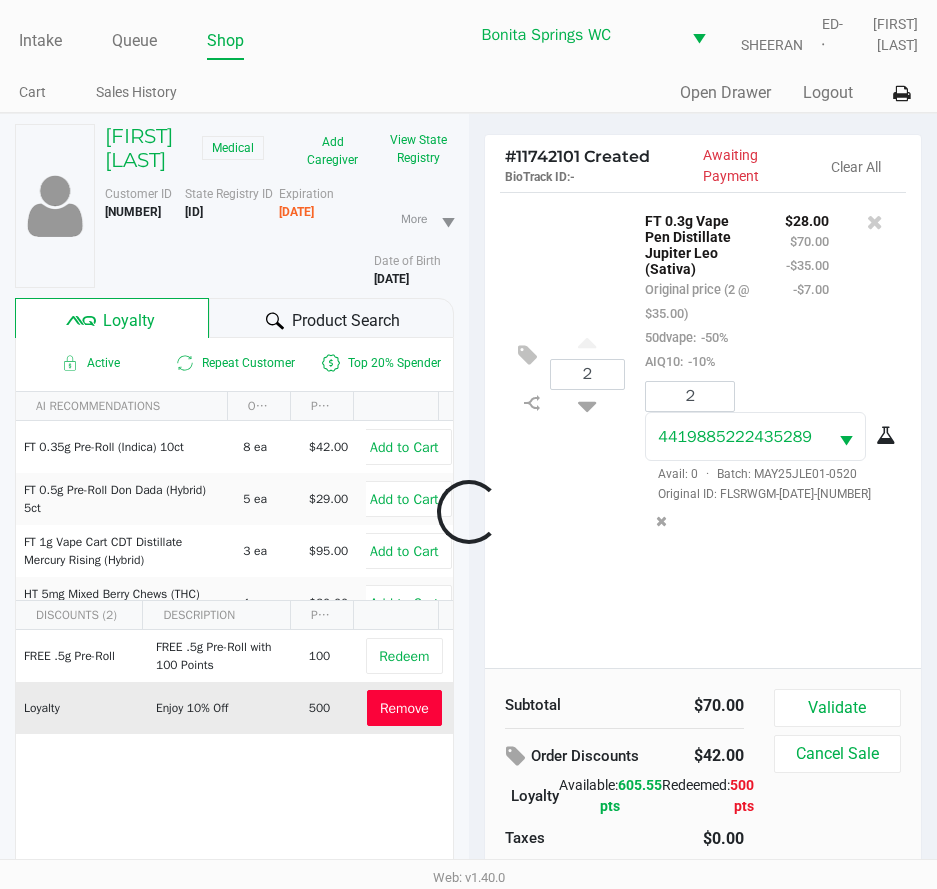 scroll, scrollTop: 0, scrollLeft: 0, axis: both 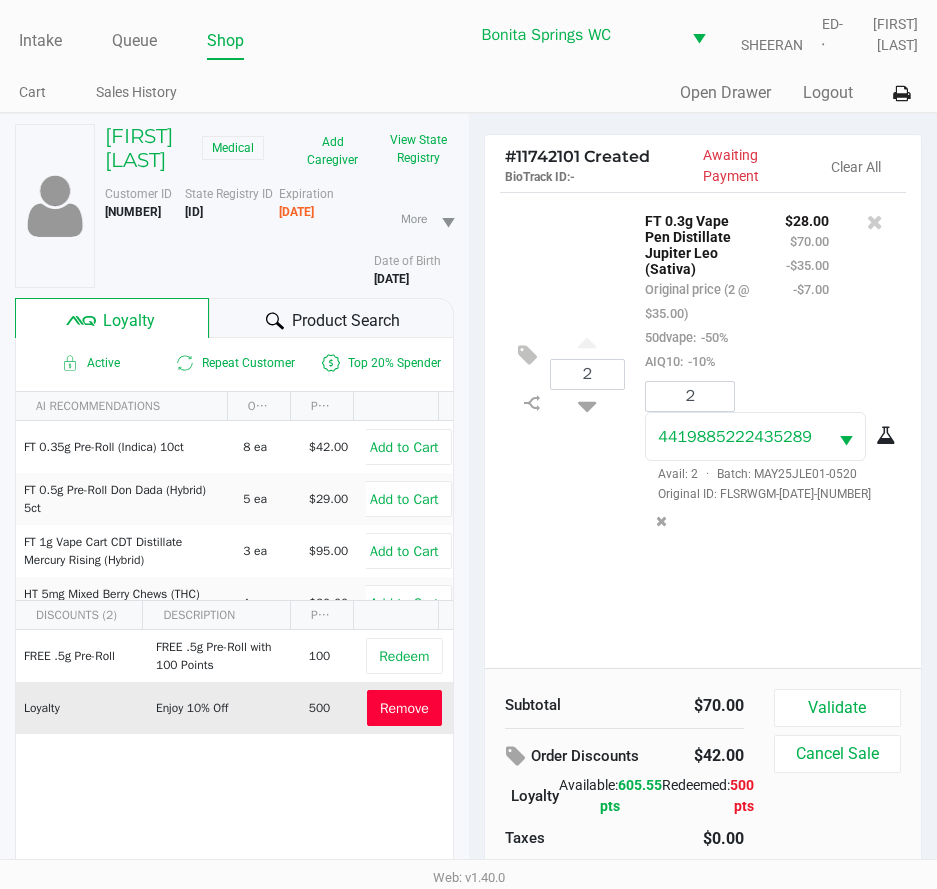 click on "Remove" 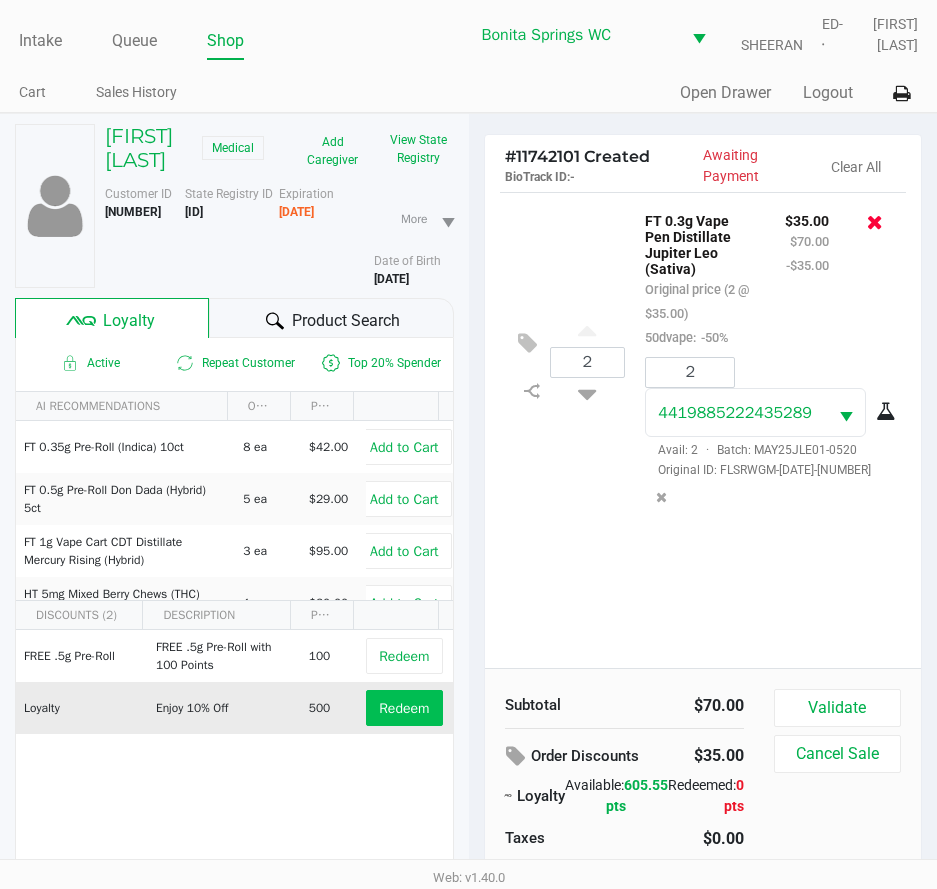 click 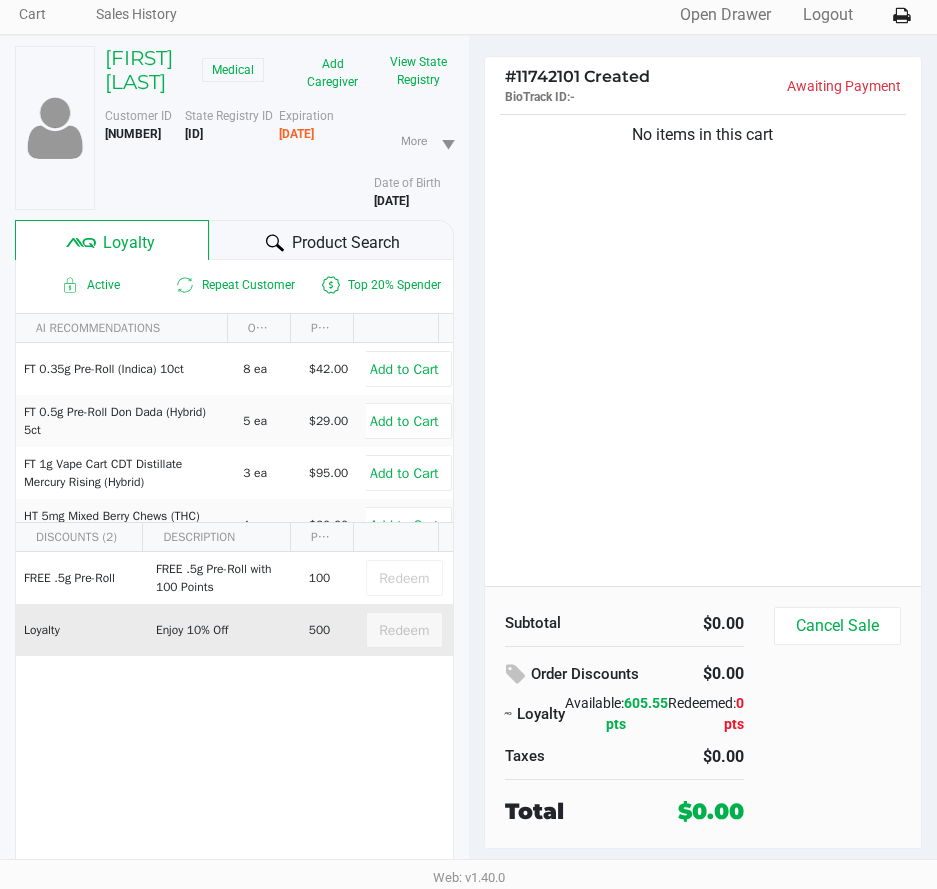 scroll, scrollTop: 104, scrollLeft: 0, axis: vertical 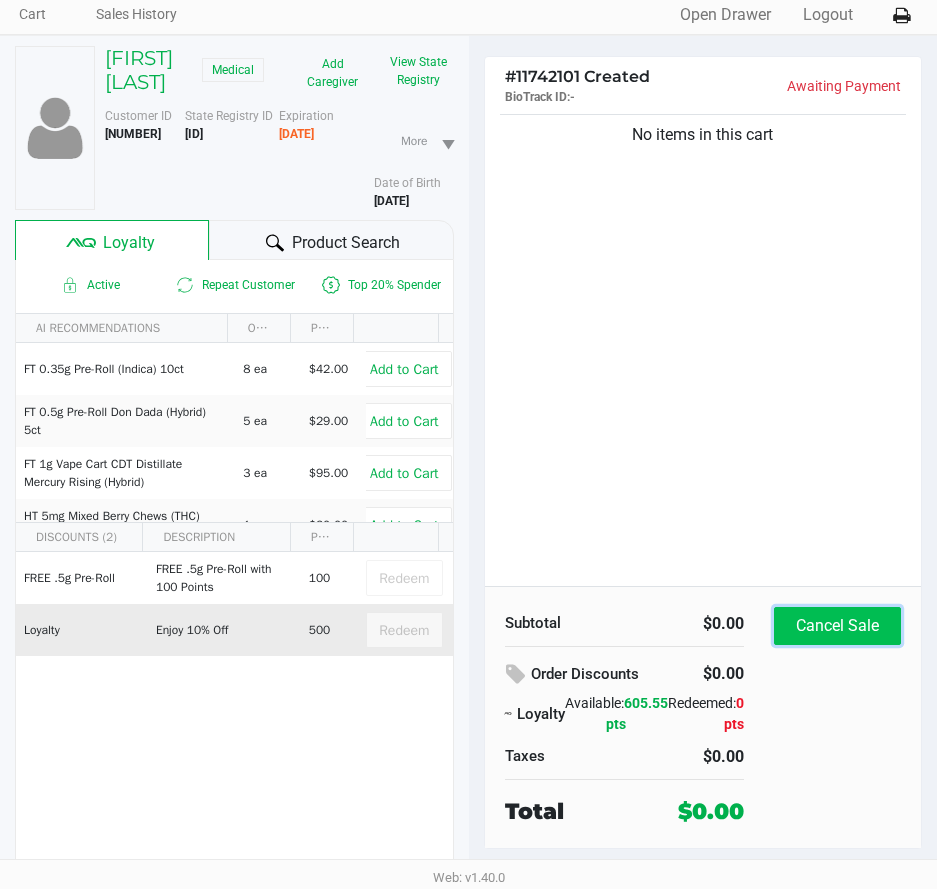 click on "Cancel Sale" 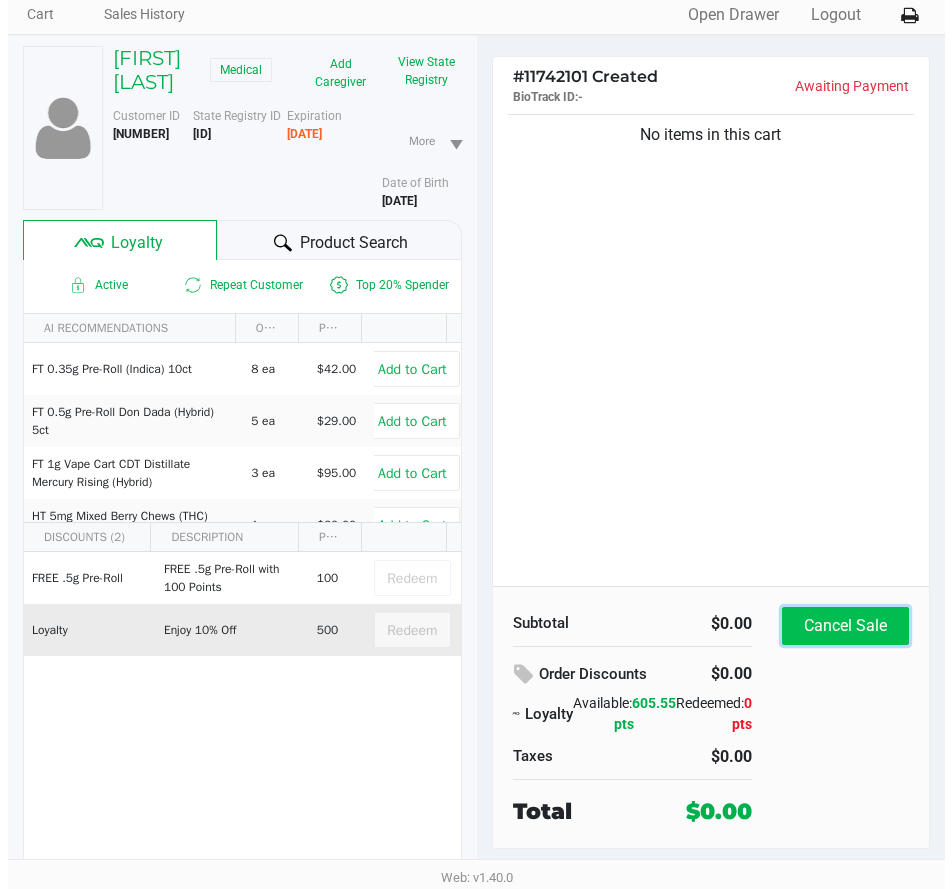 scroll, scrollTop: 0, scrollLeft: 0, axis: both 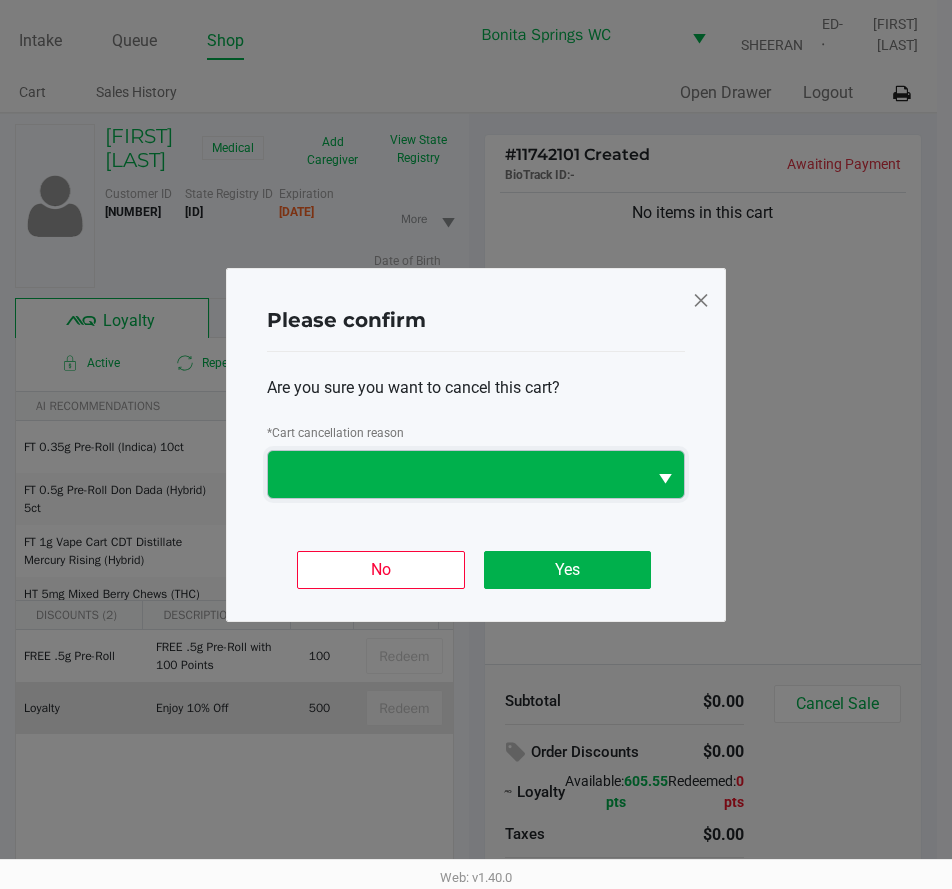 click at bounding box center [457, 474] 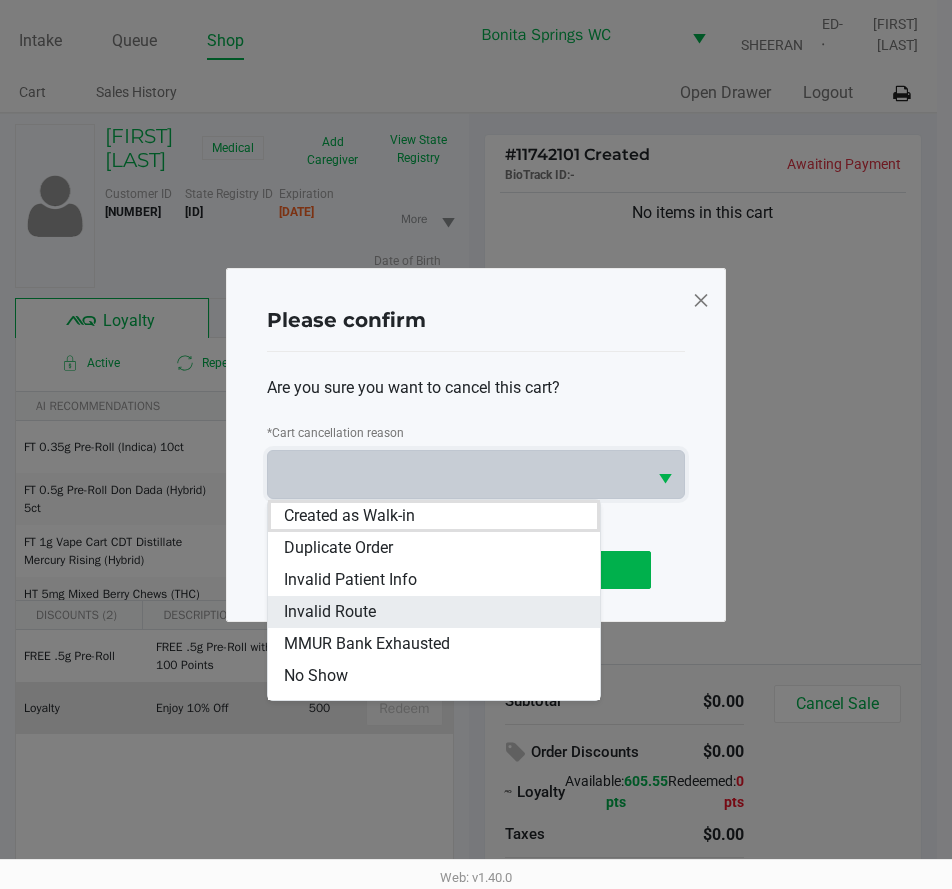 click on "Invalid Route" at bounding box center (434, 612) 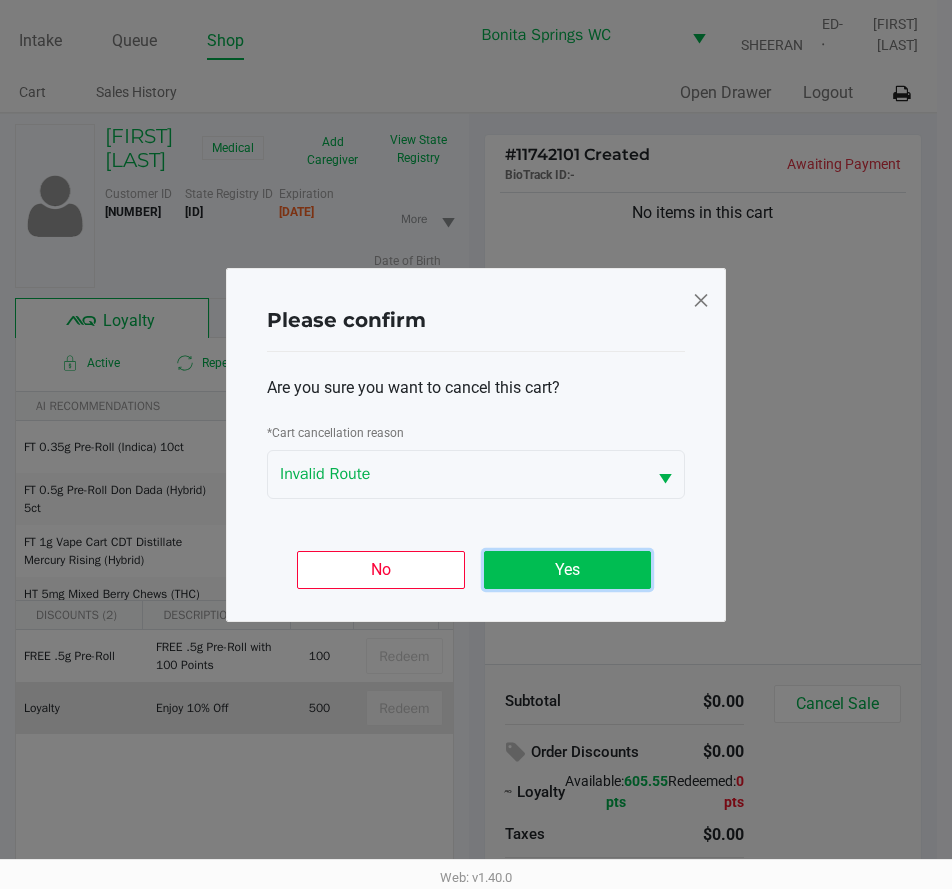 click on "Yes" 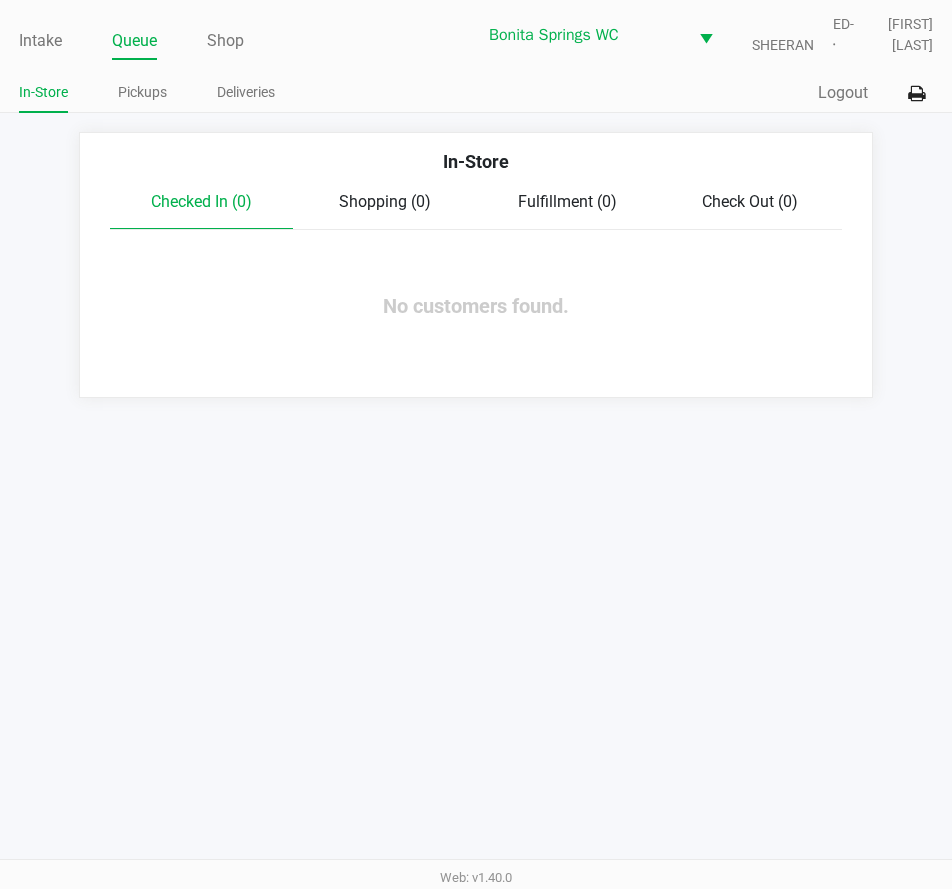 click on "Intake Queue Shop" 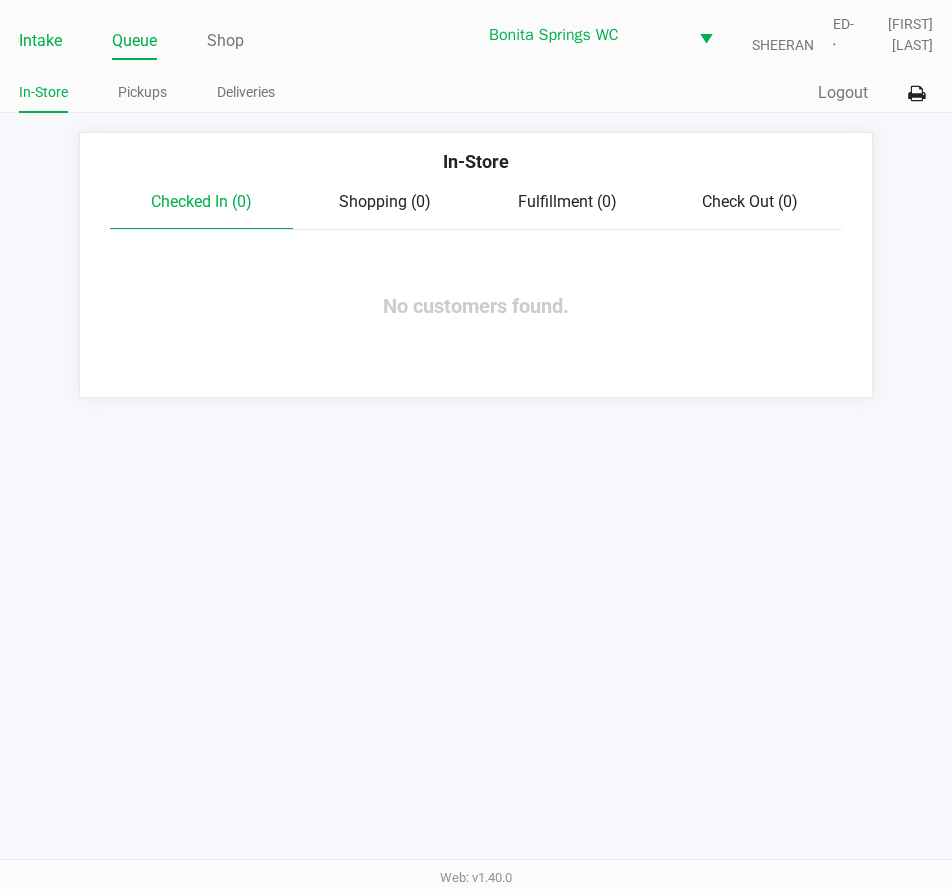 click on "Intake" 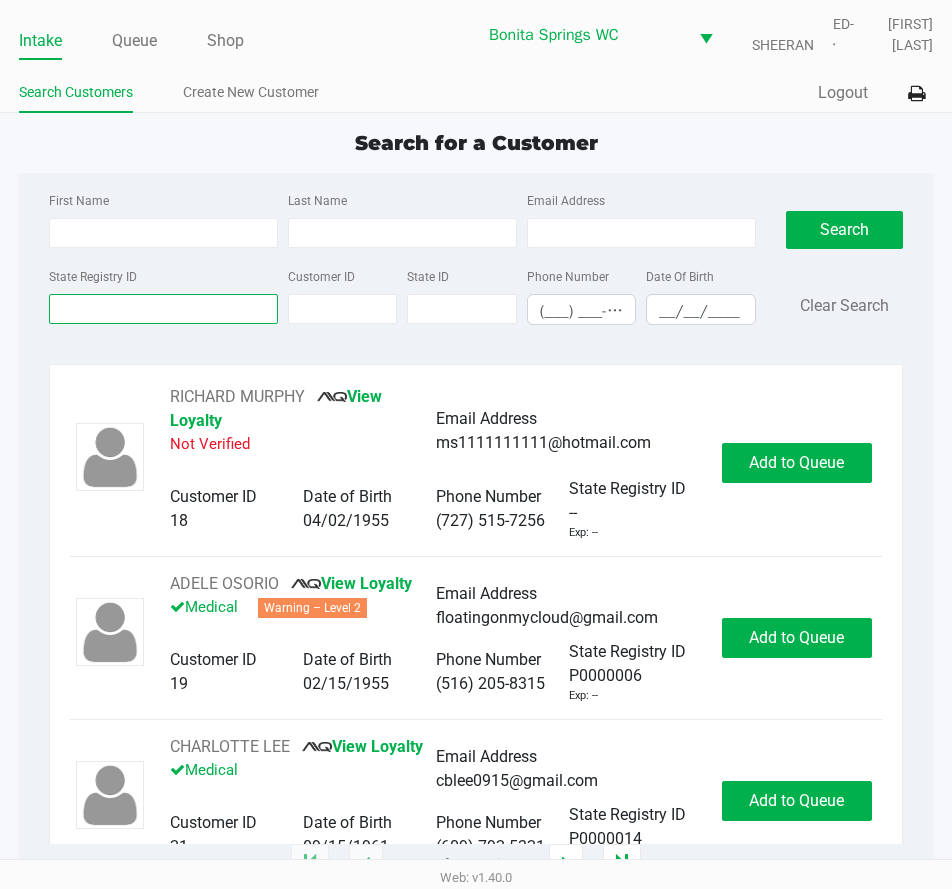 click on "State Registry ID" at bounding box center [163, 309] 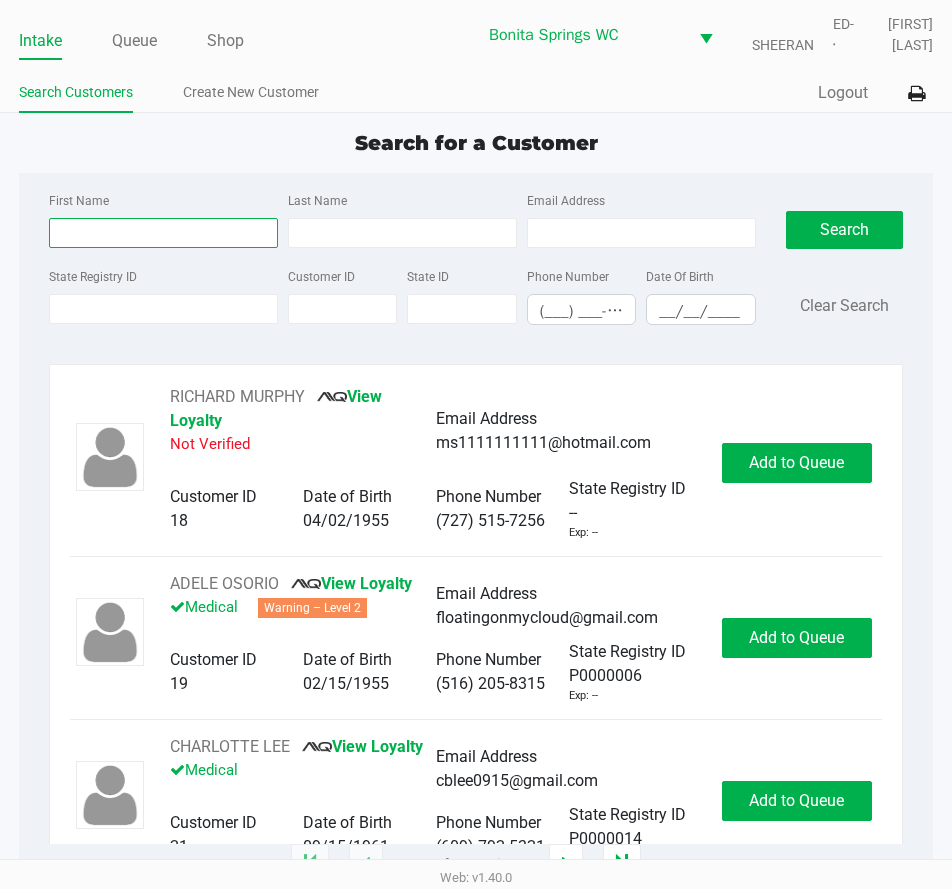 click on "First Name" at bounding box center [163, 233] 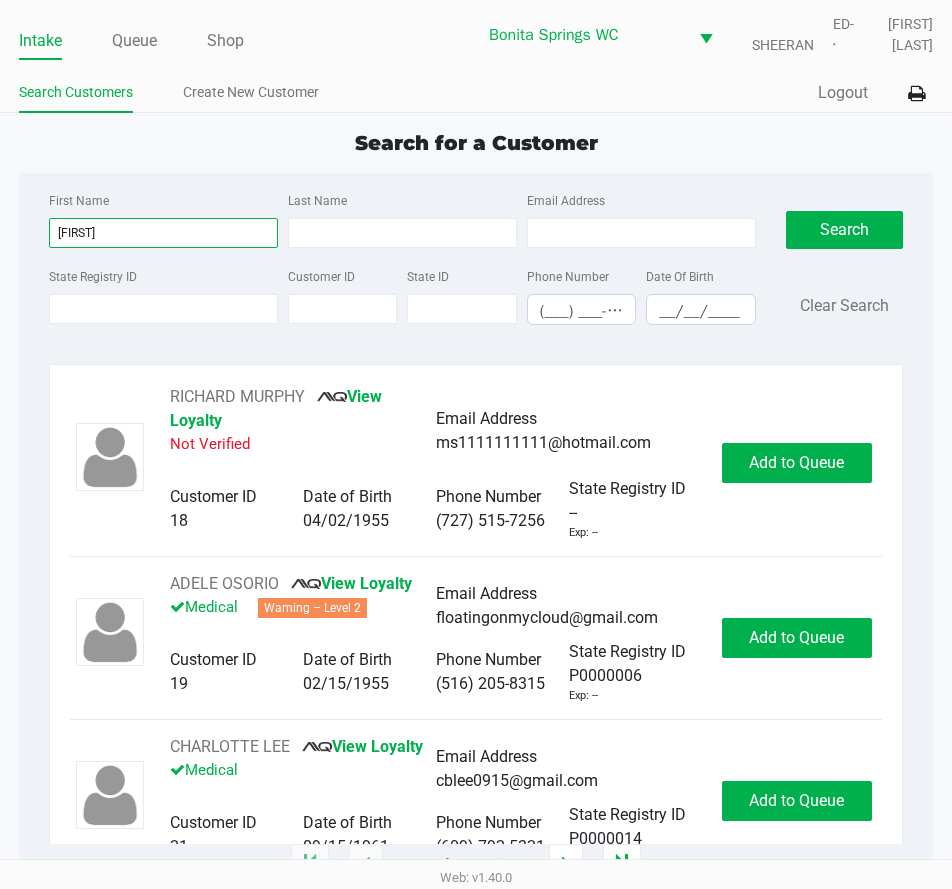 type on "virginia" 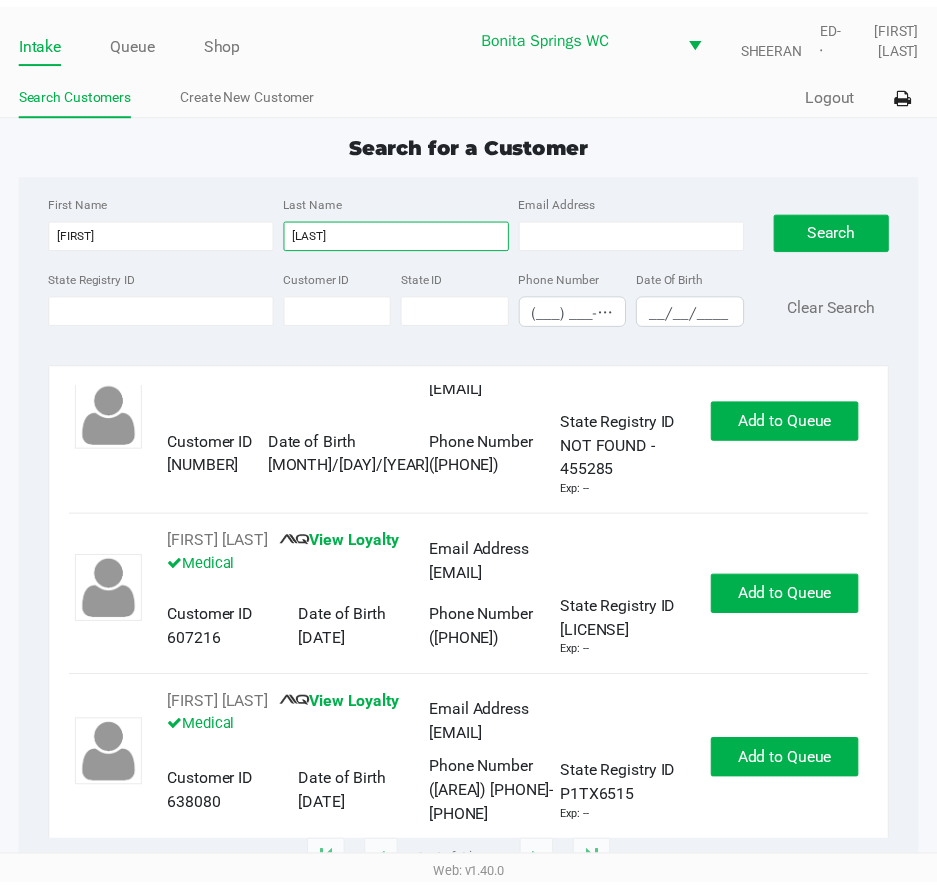 scroll, scrollTop: 217, scrollLeft: 0, axis: vertical 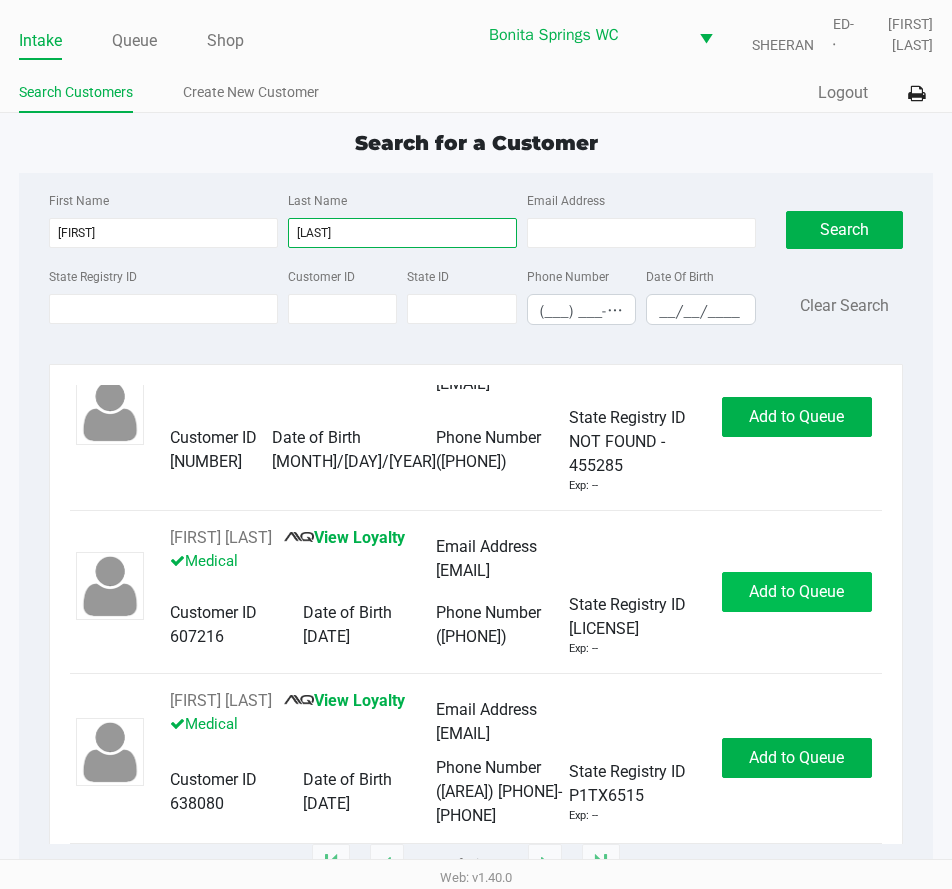 type on "clark" 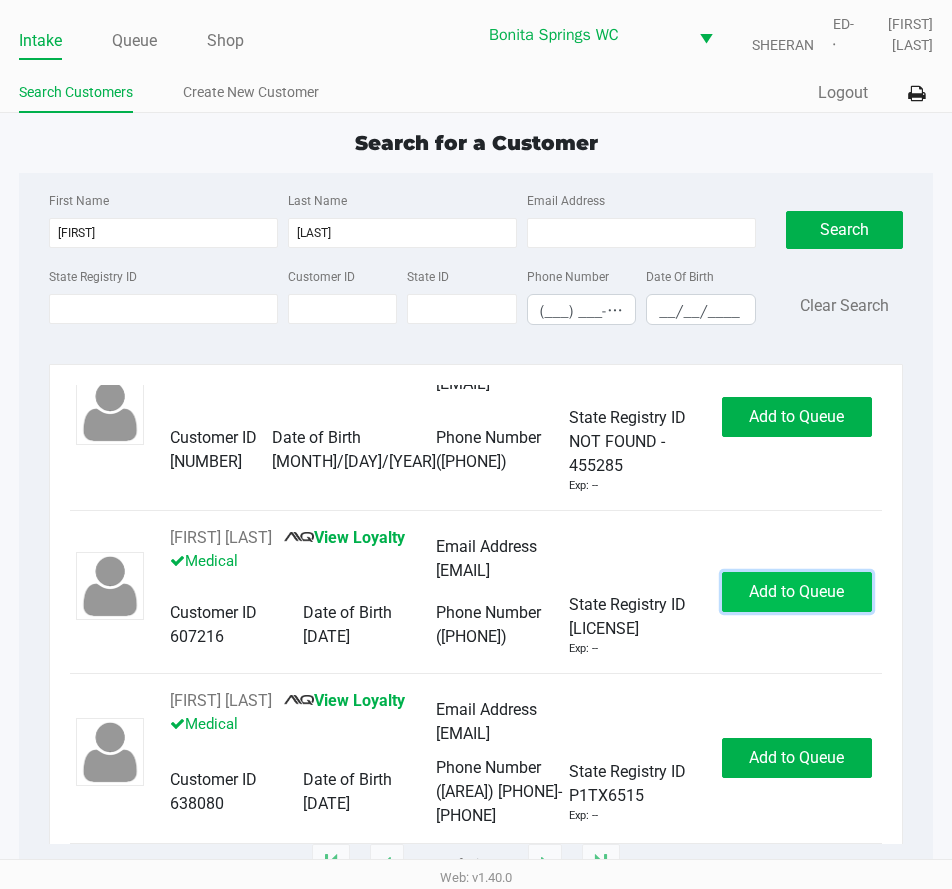 click on "Add to Queue" 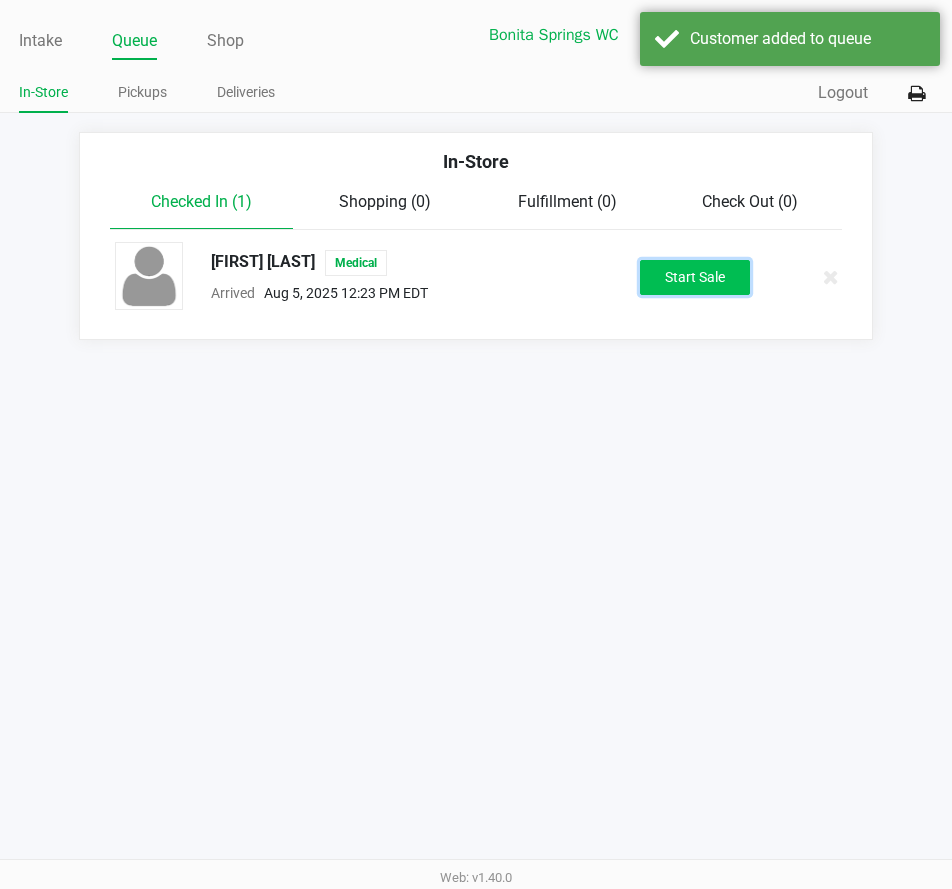 click on "Start Sale" 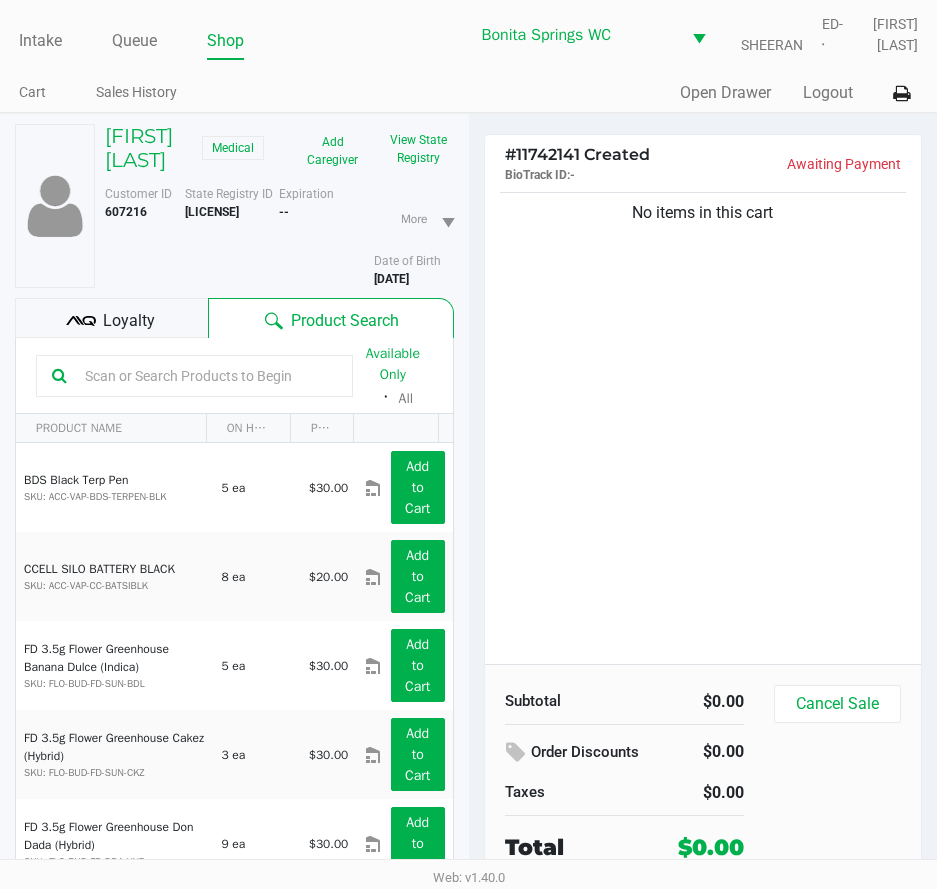 click 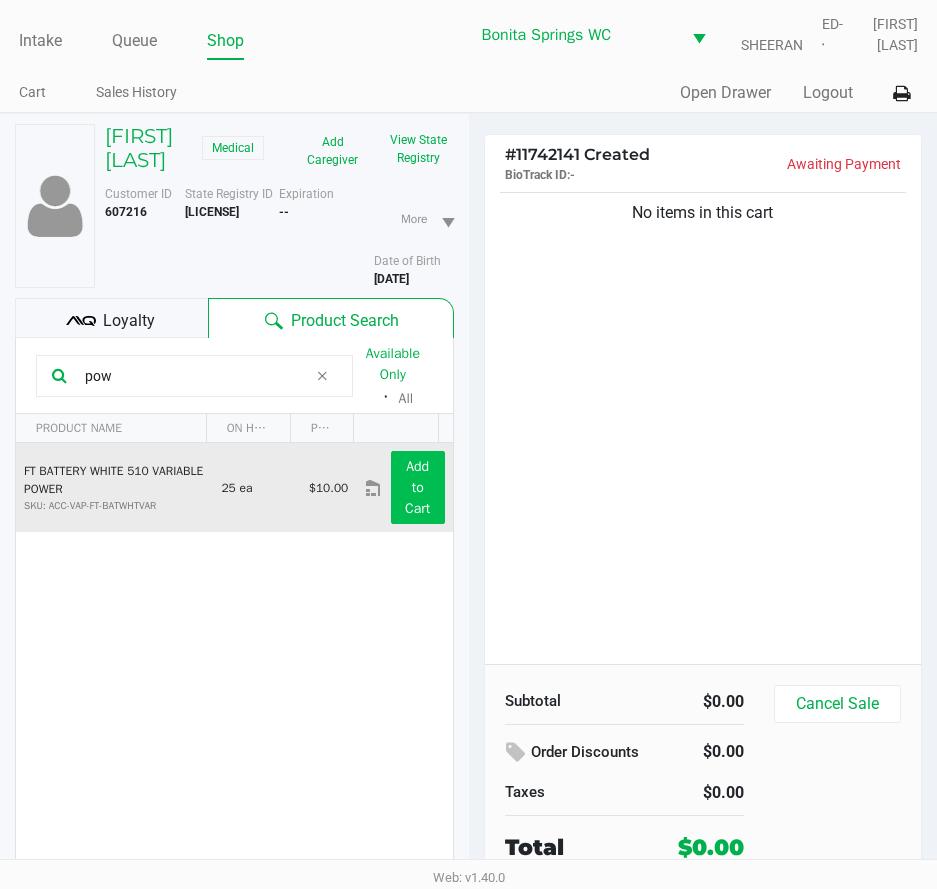 type on "pow" 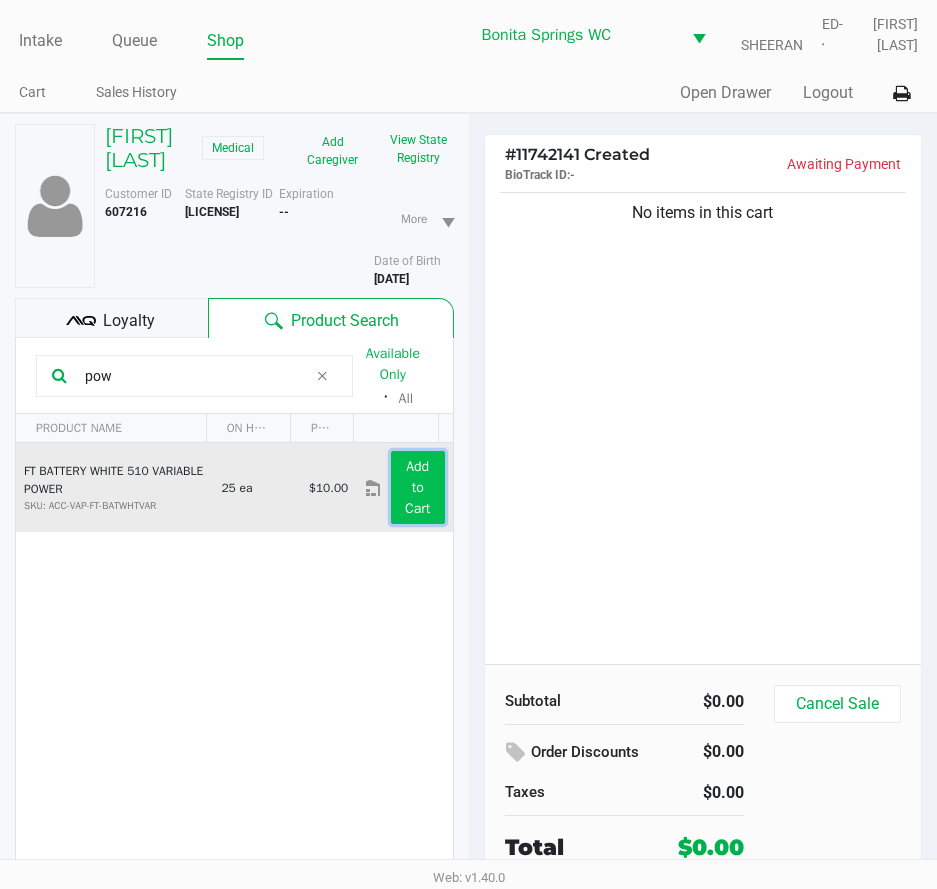 click on "Add to Cart" 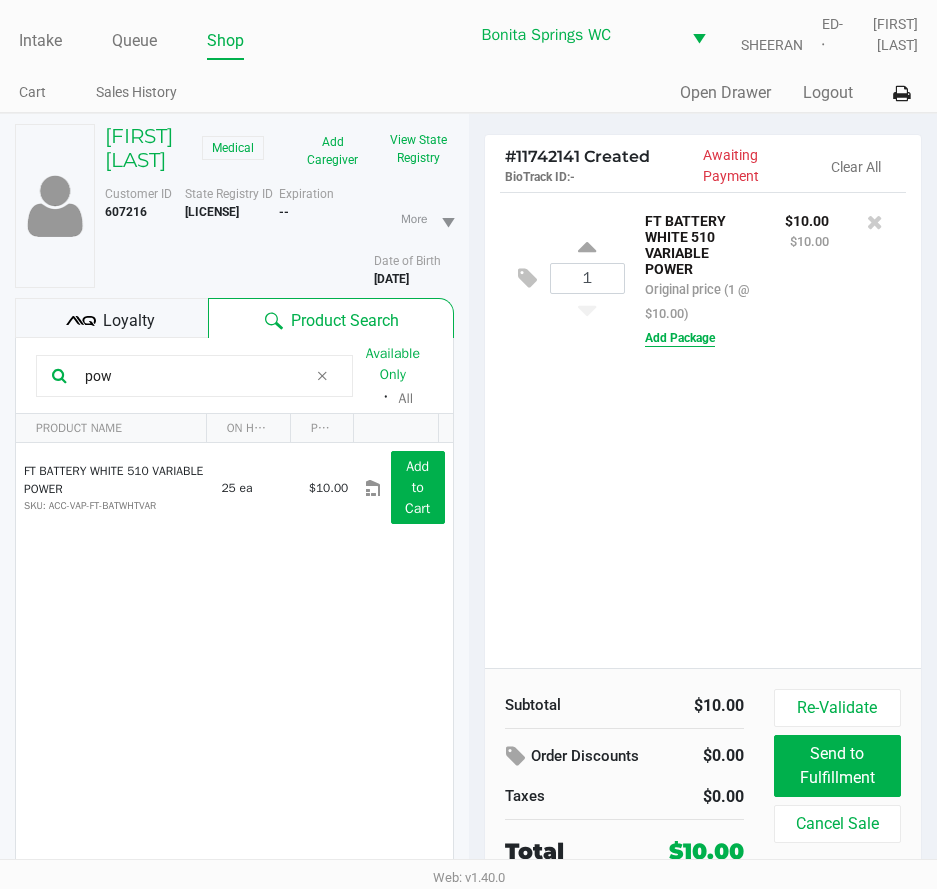 click on "Add Package" 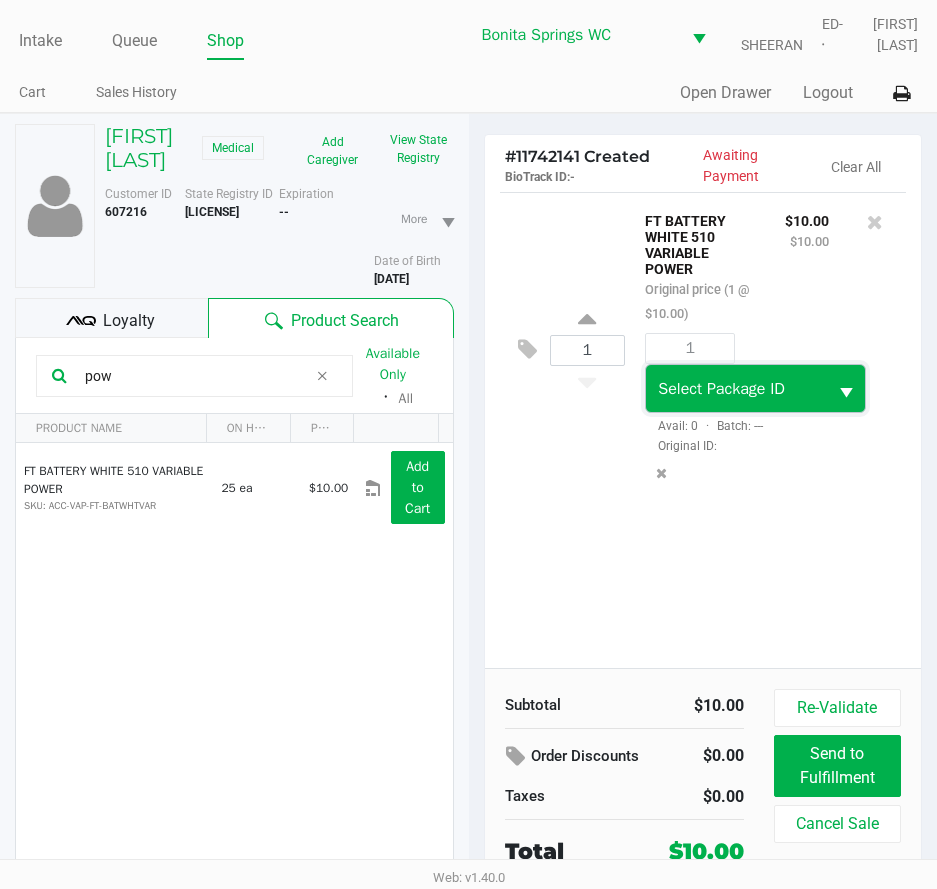 click on "Select Package ID" at bounding box center [736, 389] 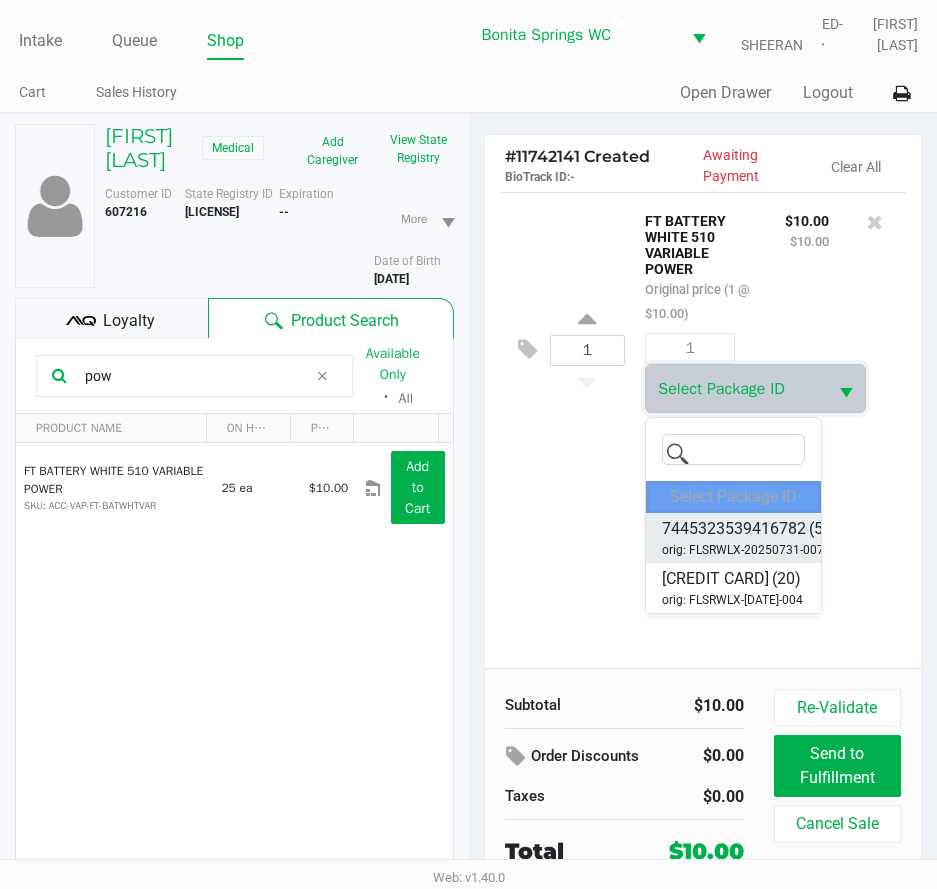 click on "7445323539416782" at bounding box center (734, 529) 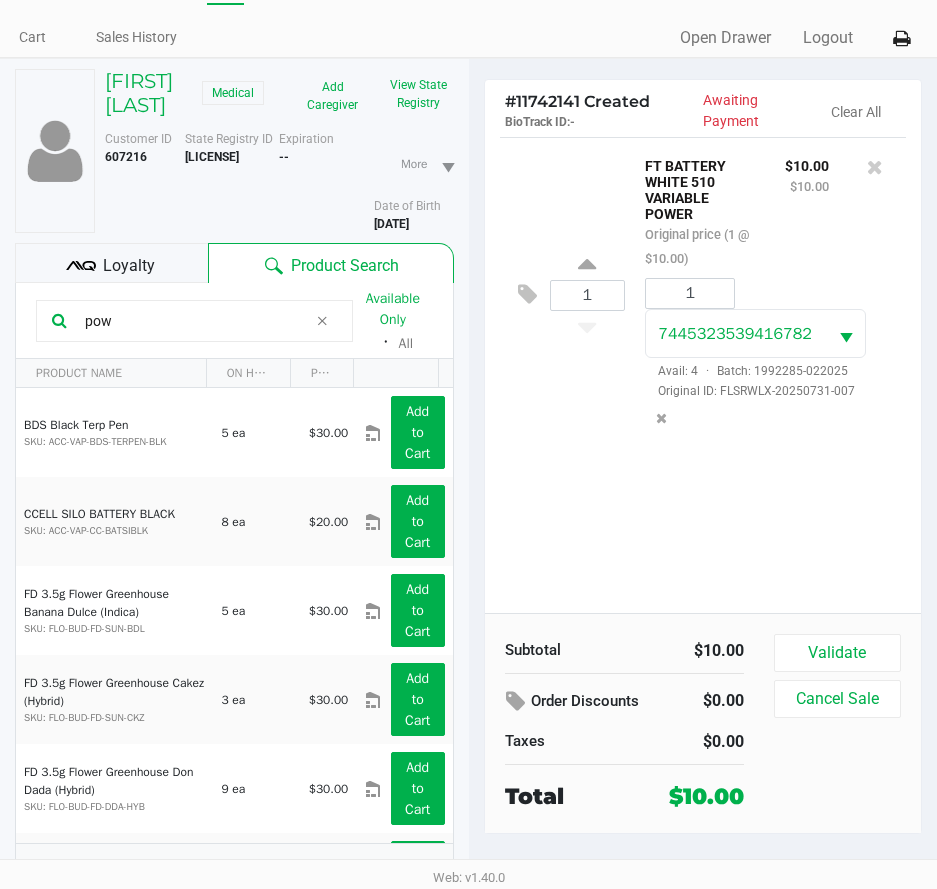 scroll, scrollTop: 104, scrollLeft: 0, axis: vertical 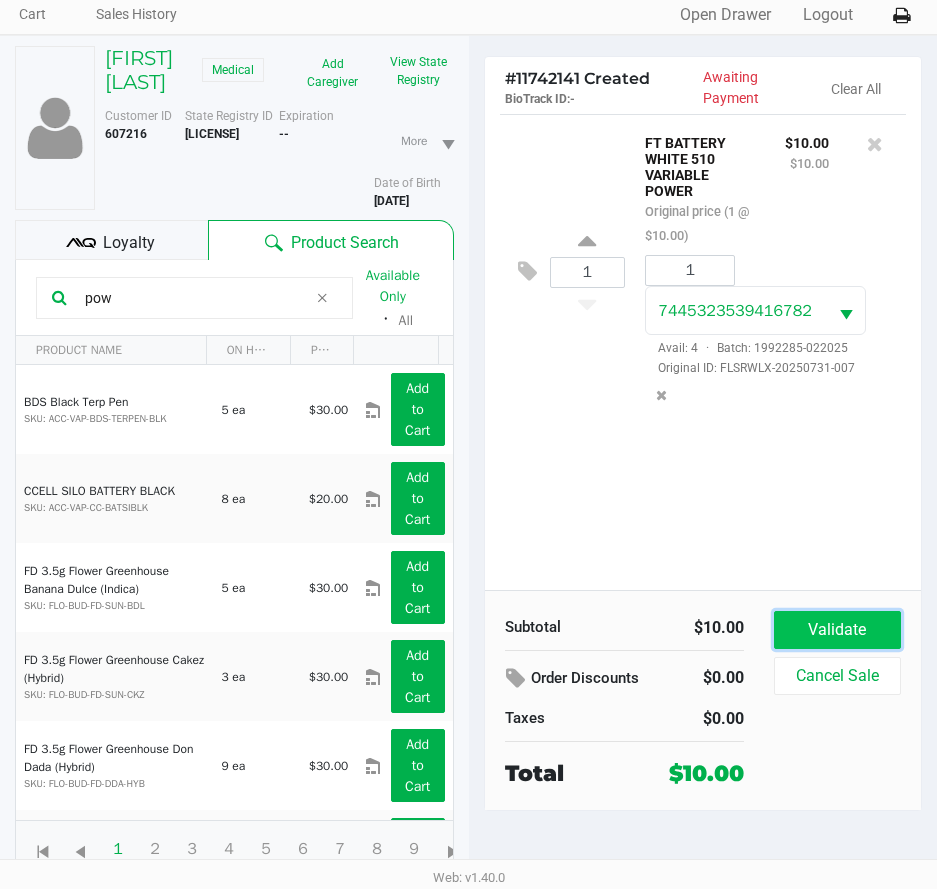 click on "Validate" 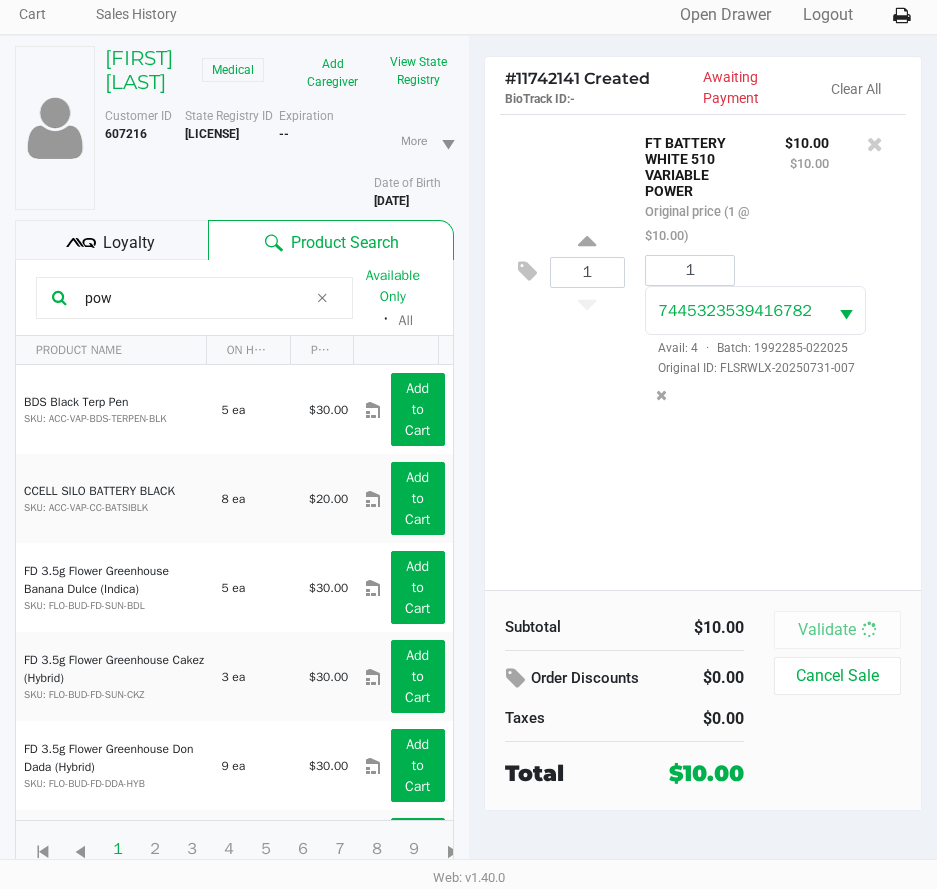 scroll, scrollTop: 0, scrollLeft: 0, axis: both 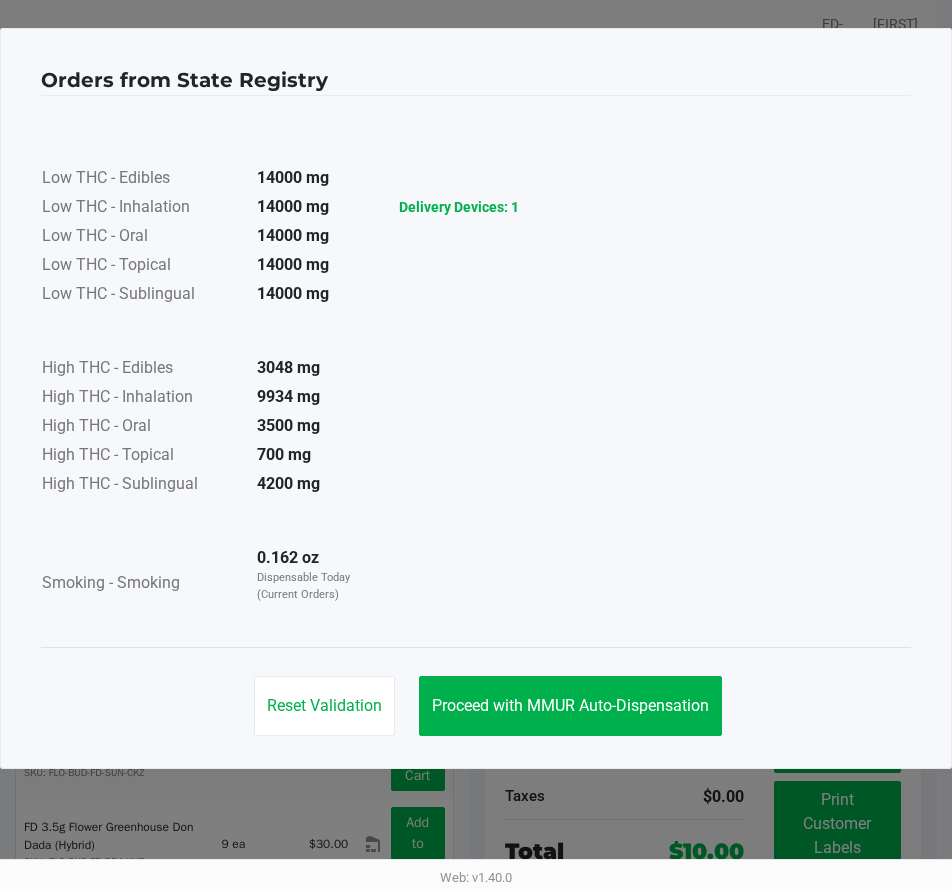 click on "Reset Validation   Proceed with MMUR Auto-Dispensation" 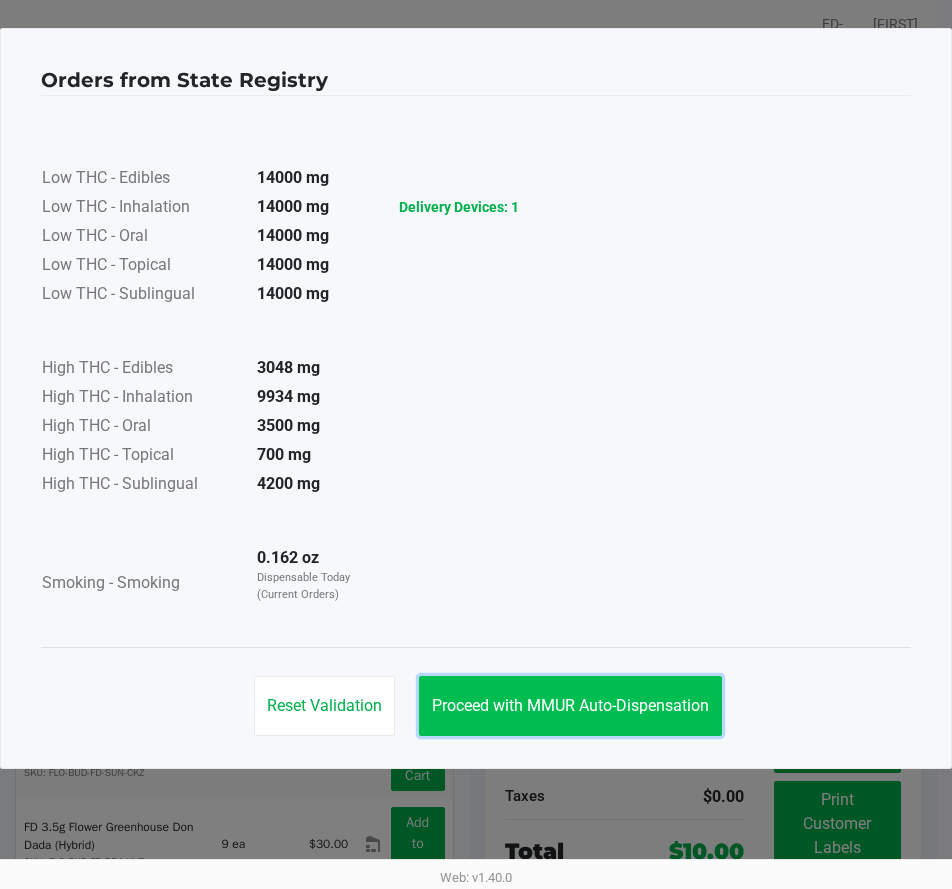 click on "Proceed with MMUR Auto-Dispensation" 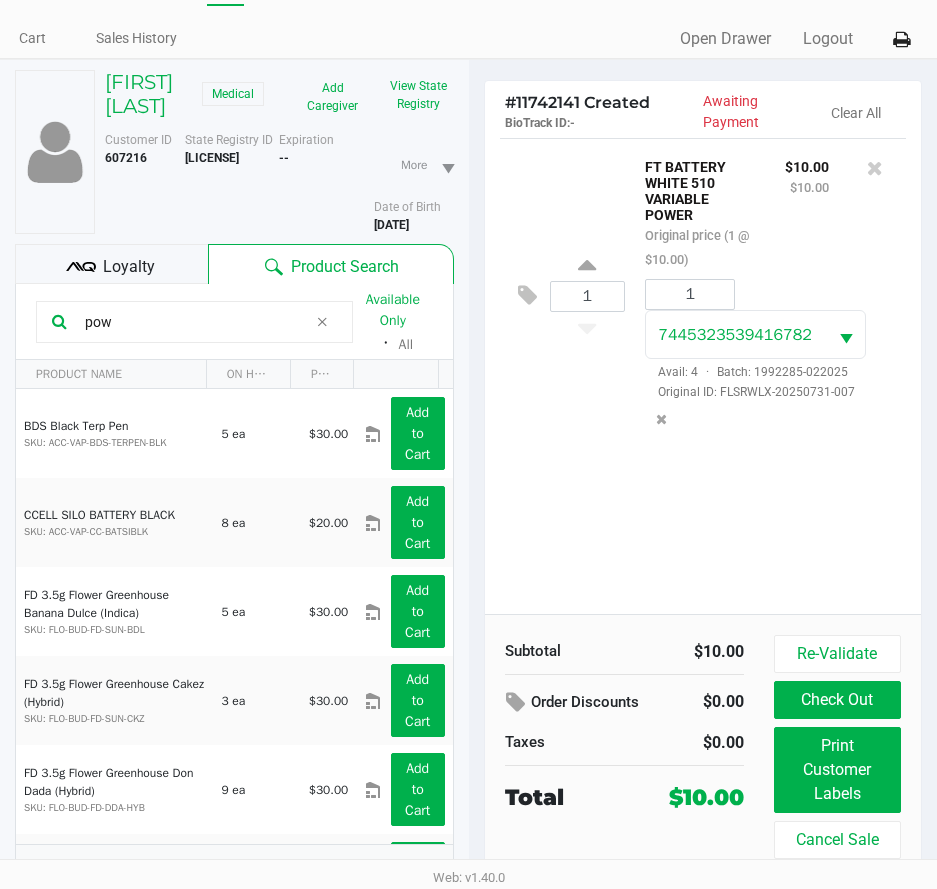 scroll, scrollTop: 104, scrollLeft: 0, axis: vertical 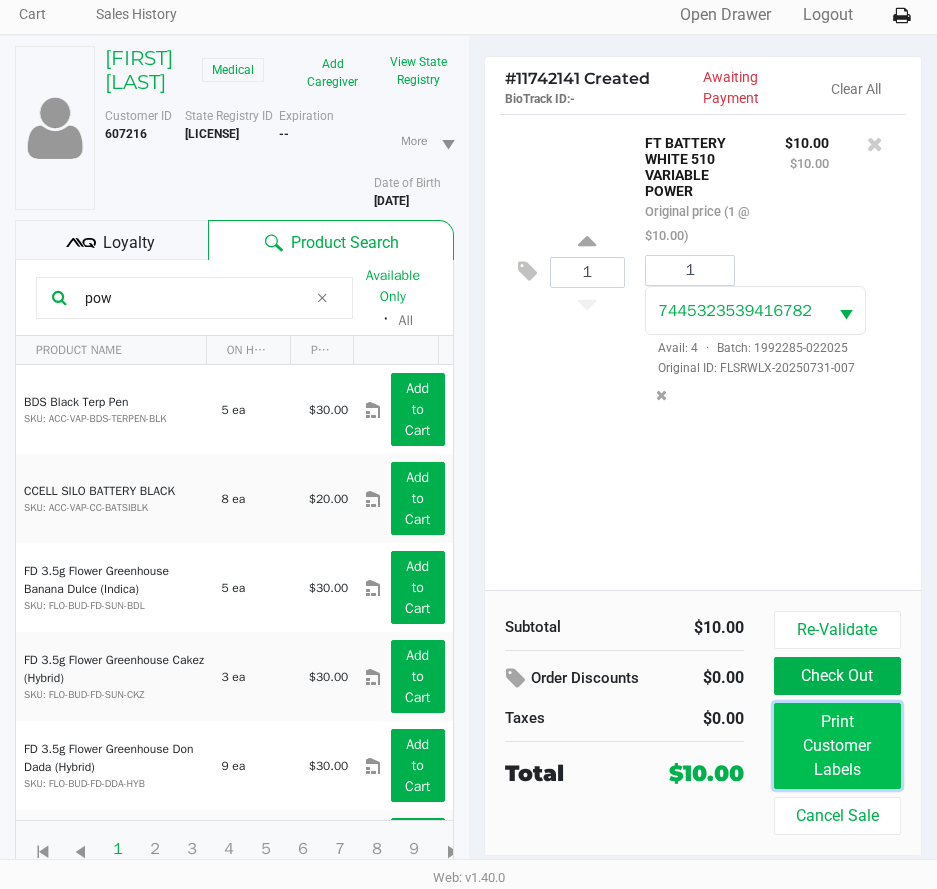 click on "Print Customer Labels" 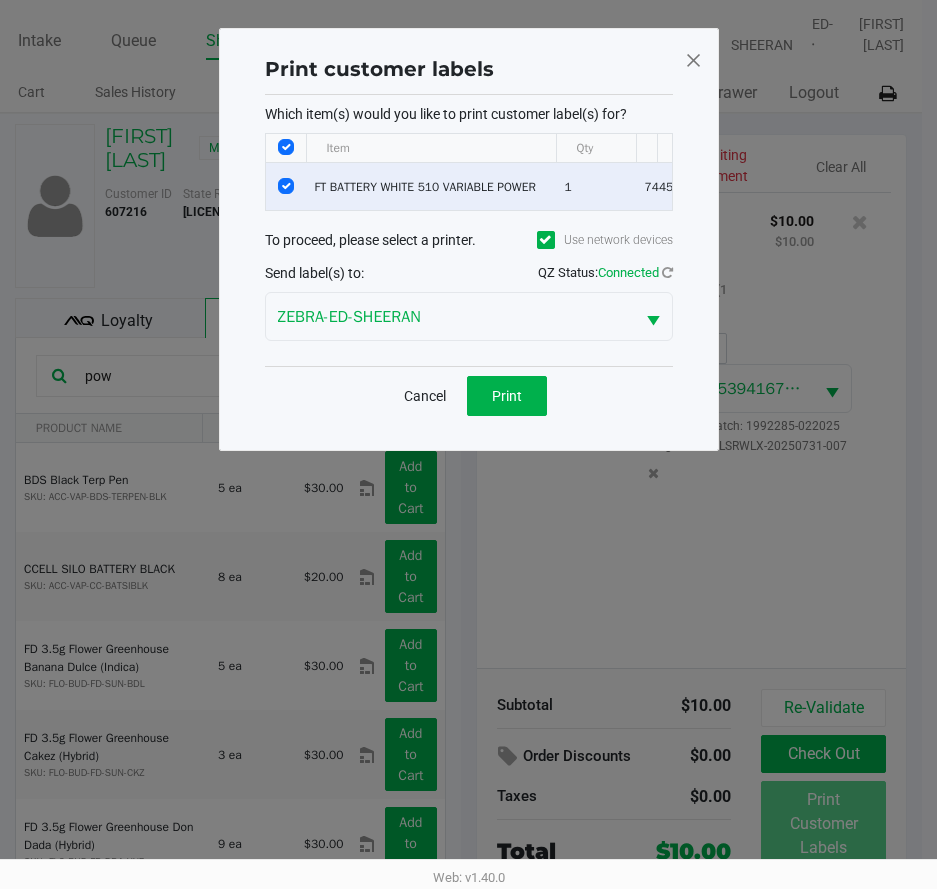 scroll, scrollTop: 0, scrollLeft: 0, axis: both 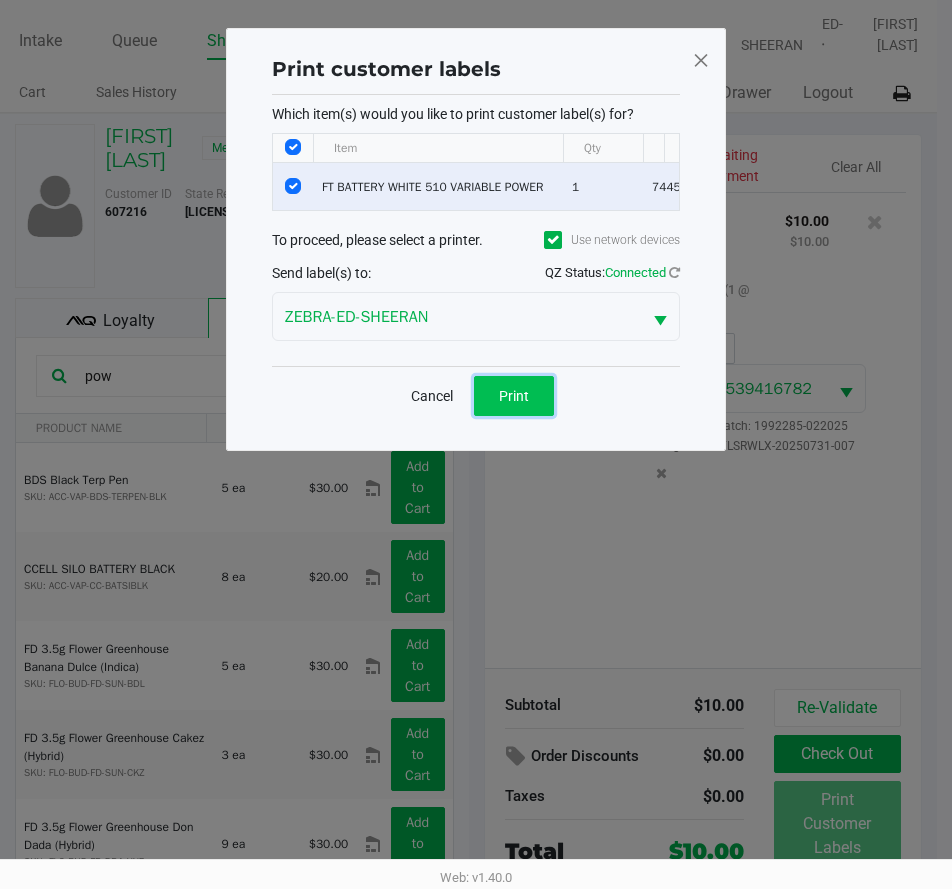 click on "Print" 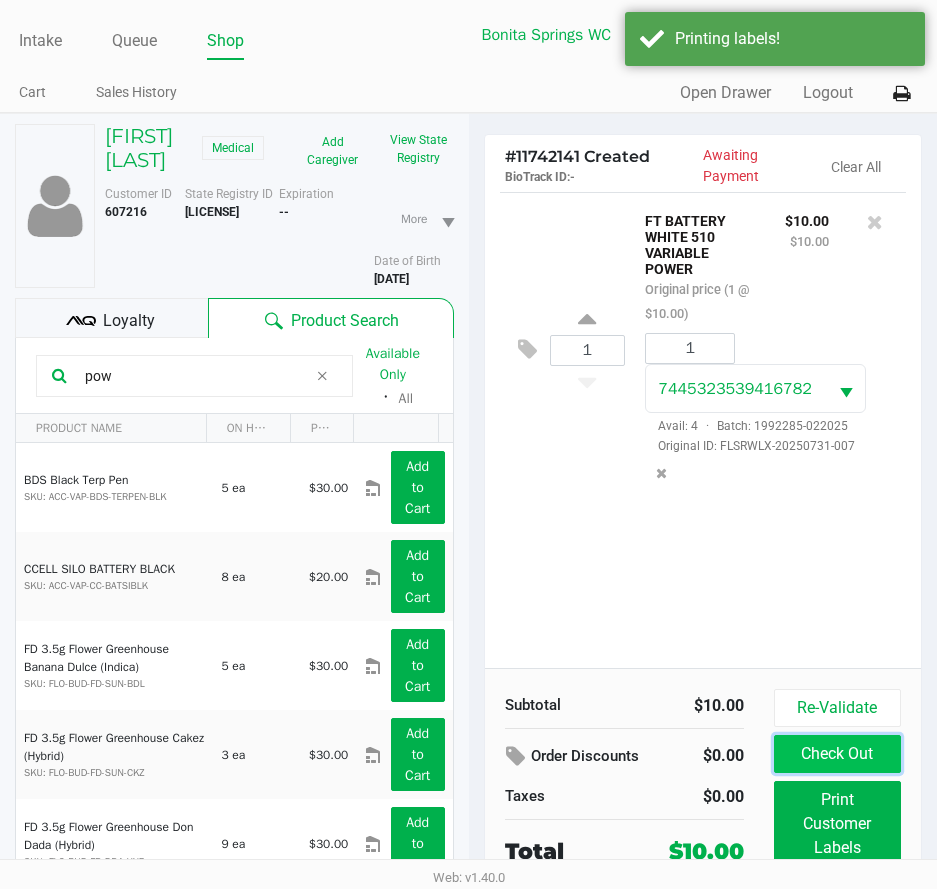 click on "Check Out" 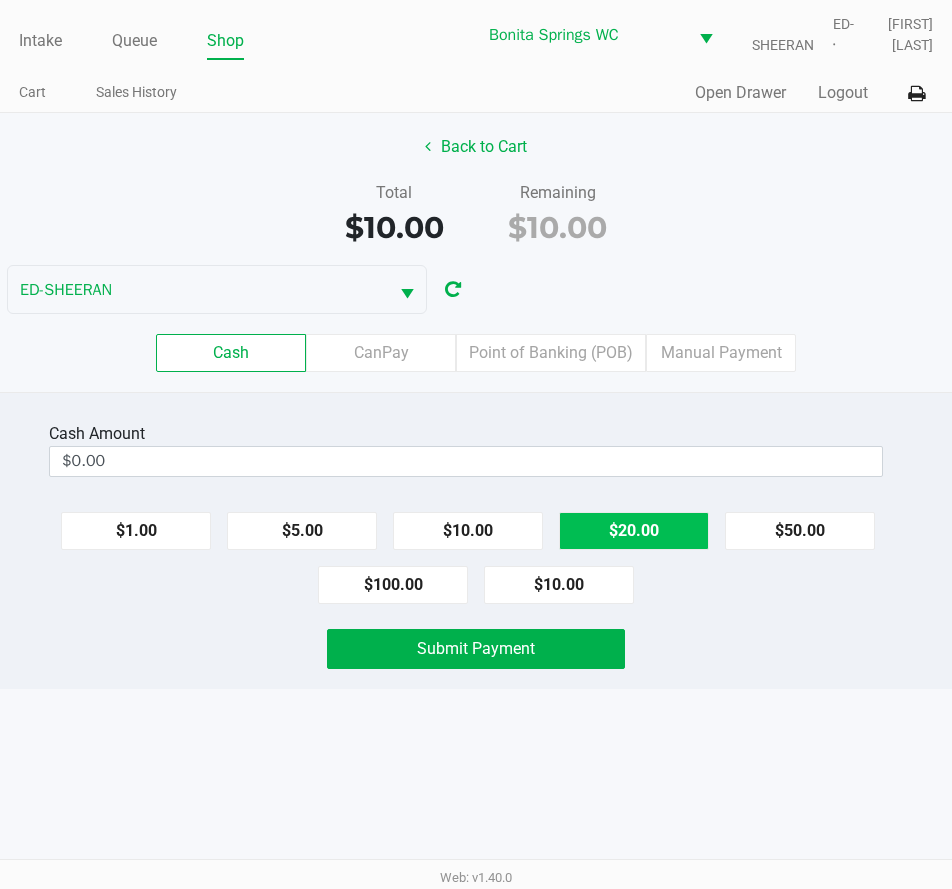 click on "$20.00" 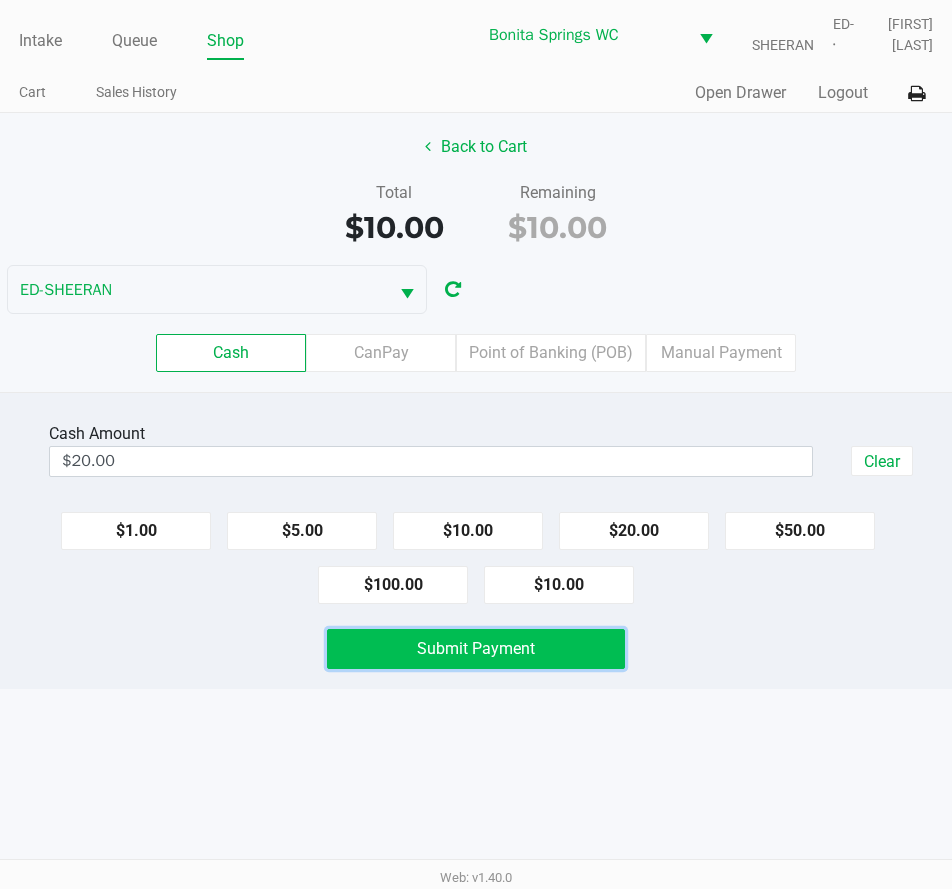 click on "Submit Payment" 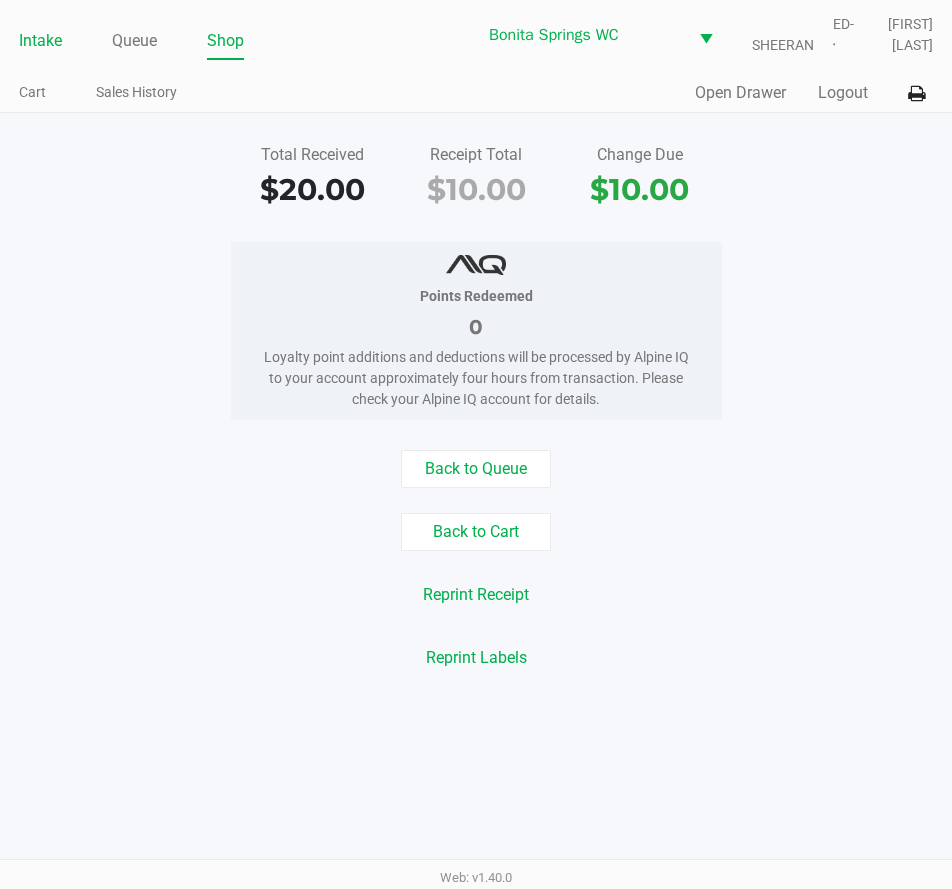 click on "Intake" 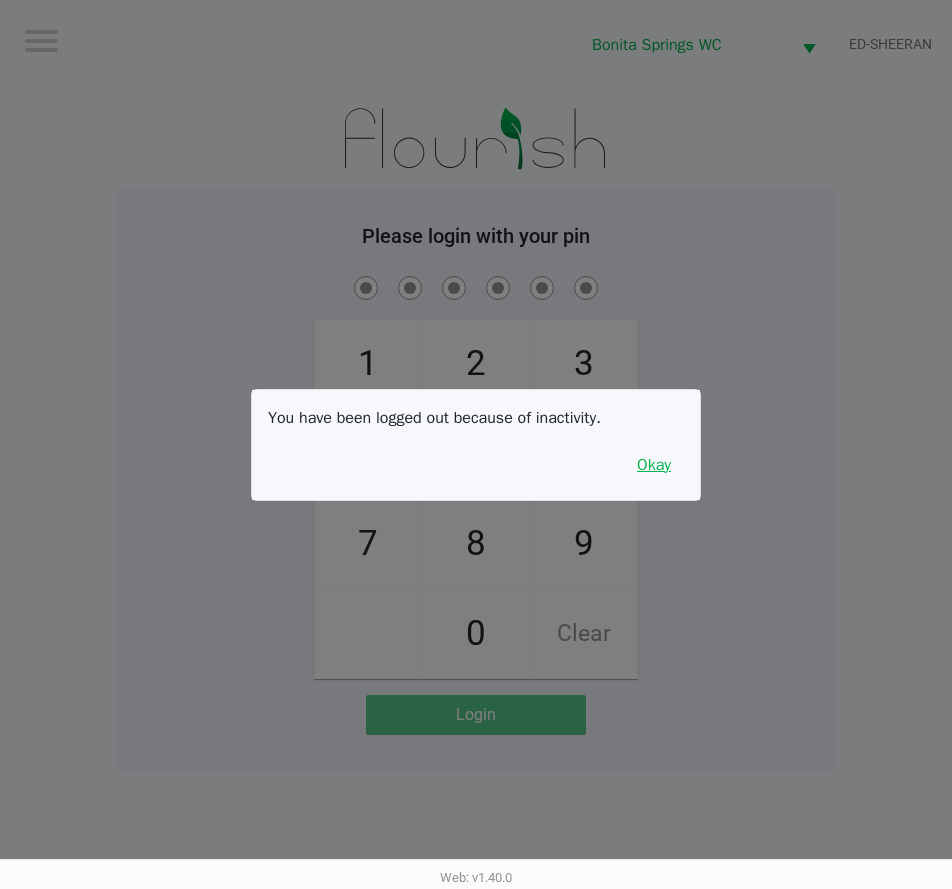 click on "Okay" at bounding box center [654, 465] 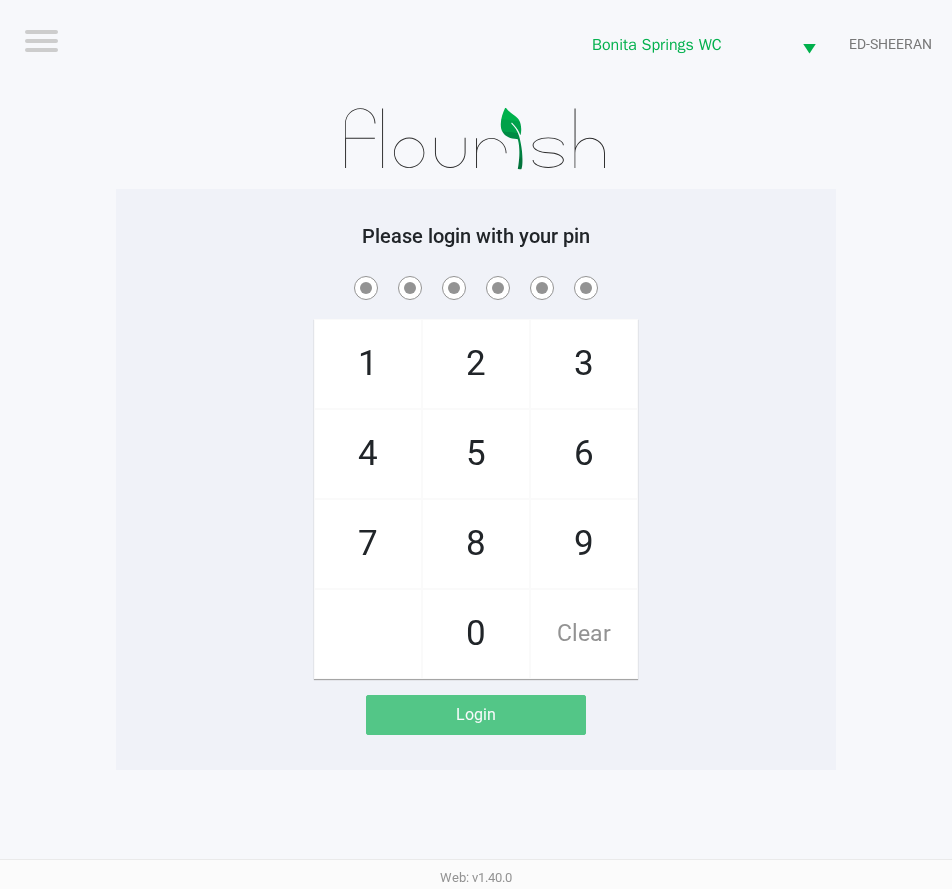 drag, startPoint x: 853, startPoint y: 446, endPoint x: 830, endPoint y: 427, distance: 29.832869 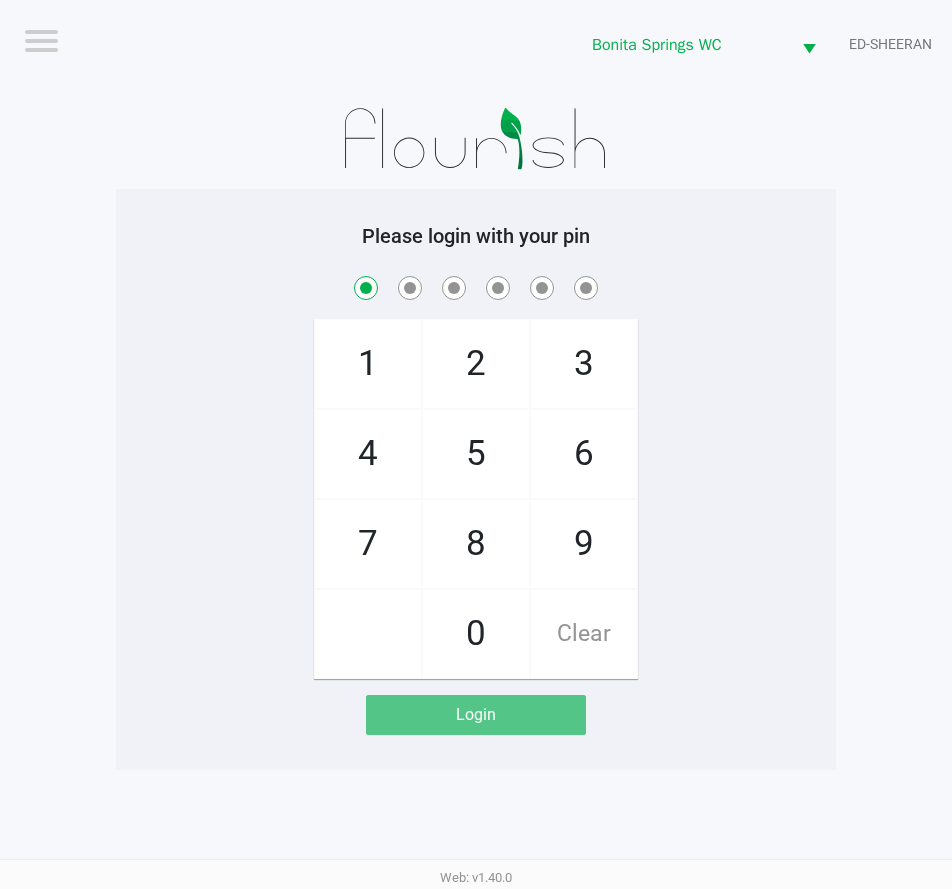 checkbox on "true" 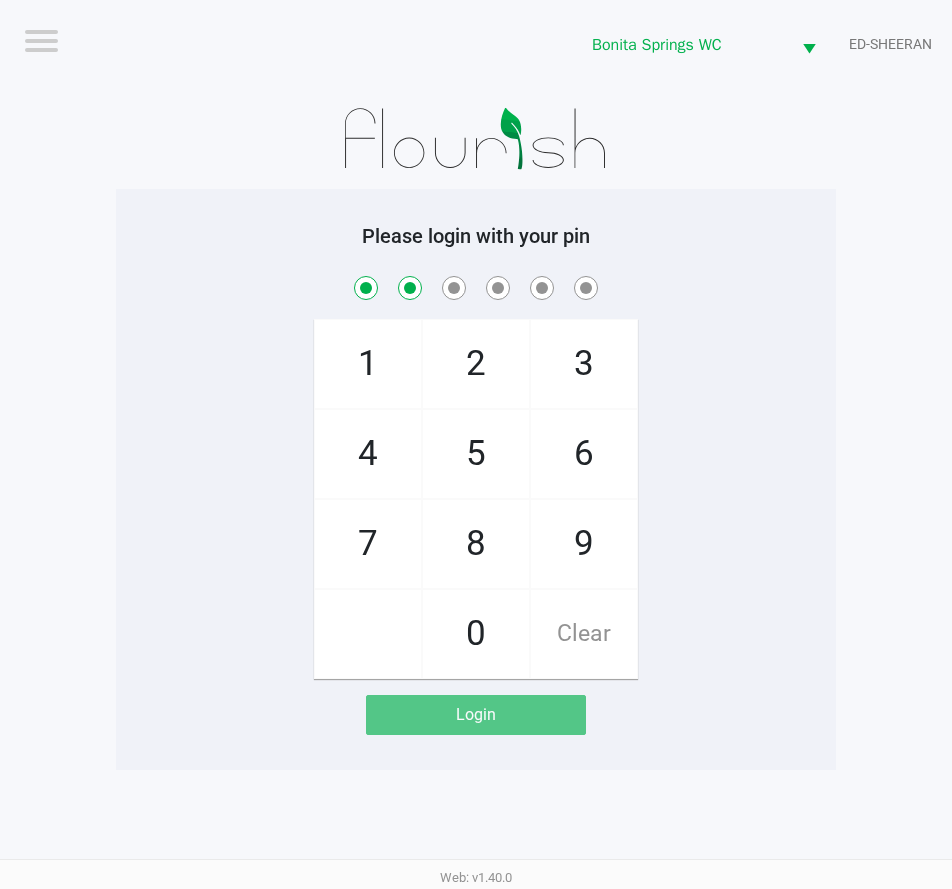 checkbox on "true" 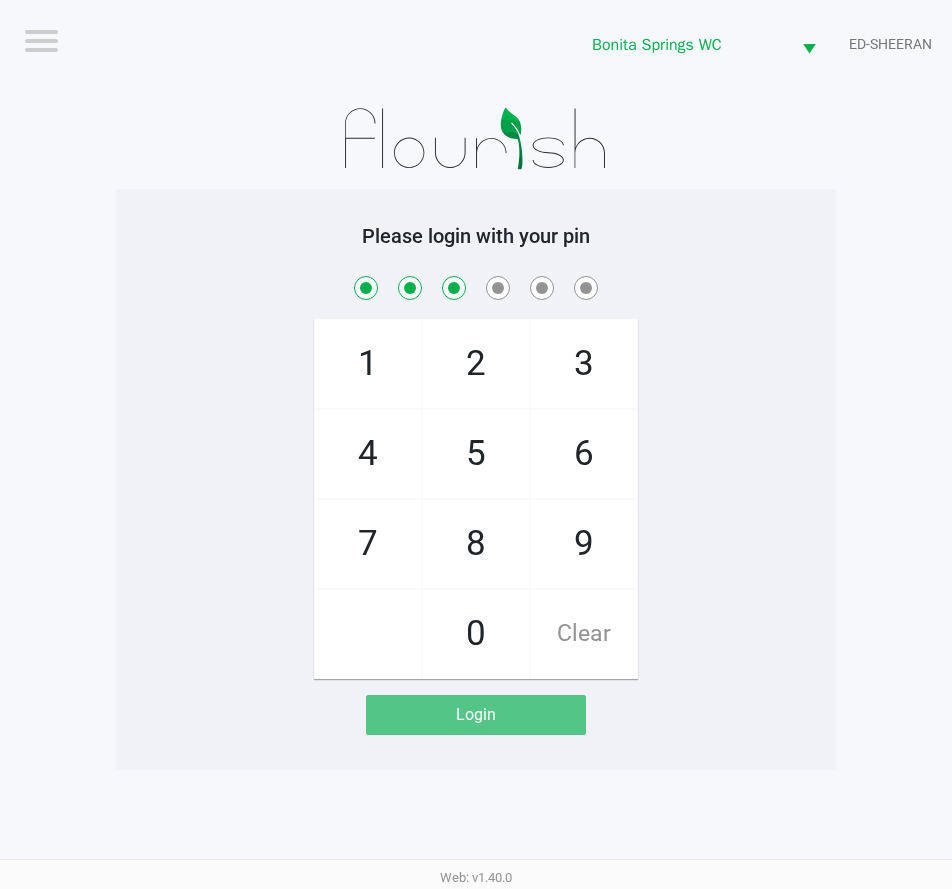 checkbox on "true" 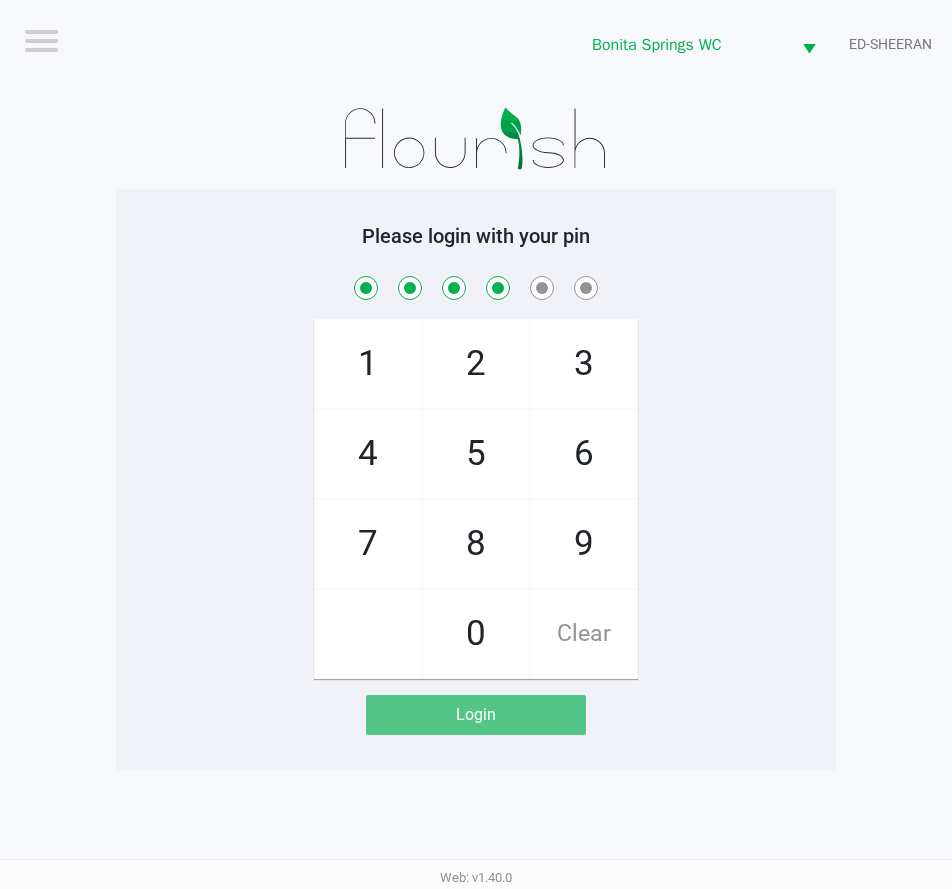 checkbox on "true" 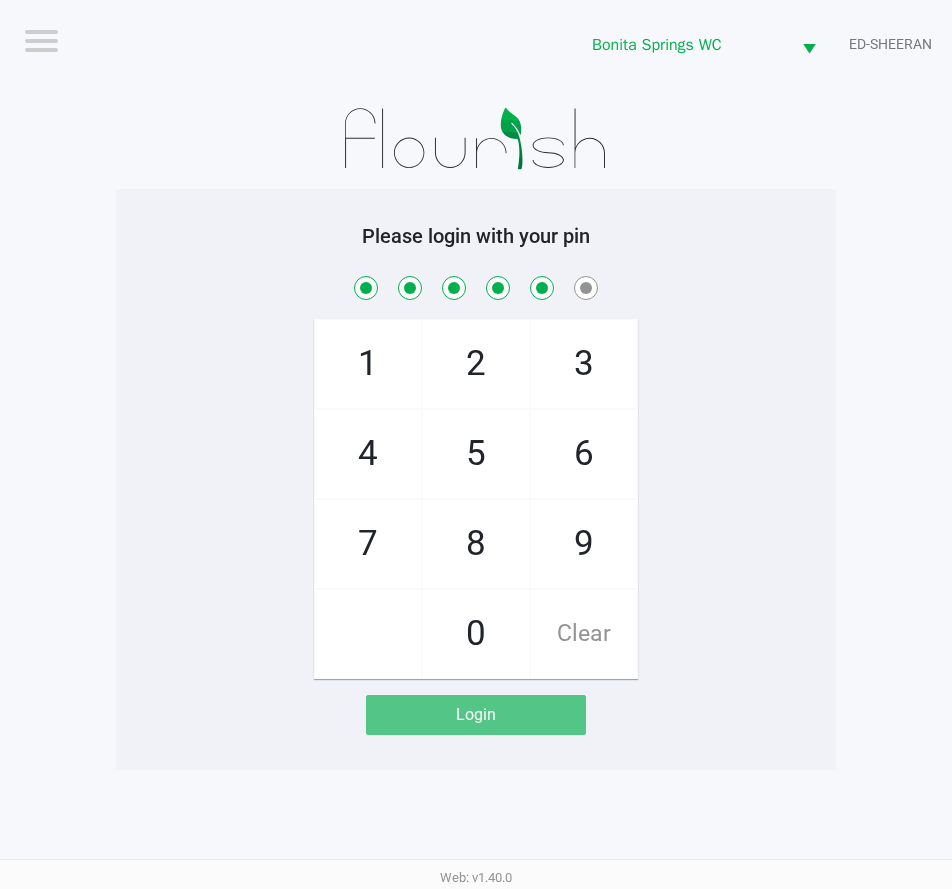 checkbox on "true" 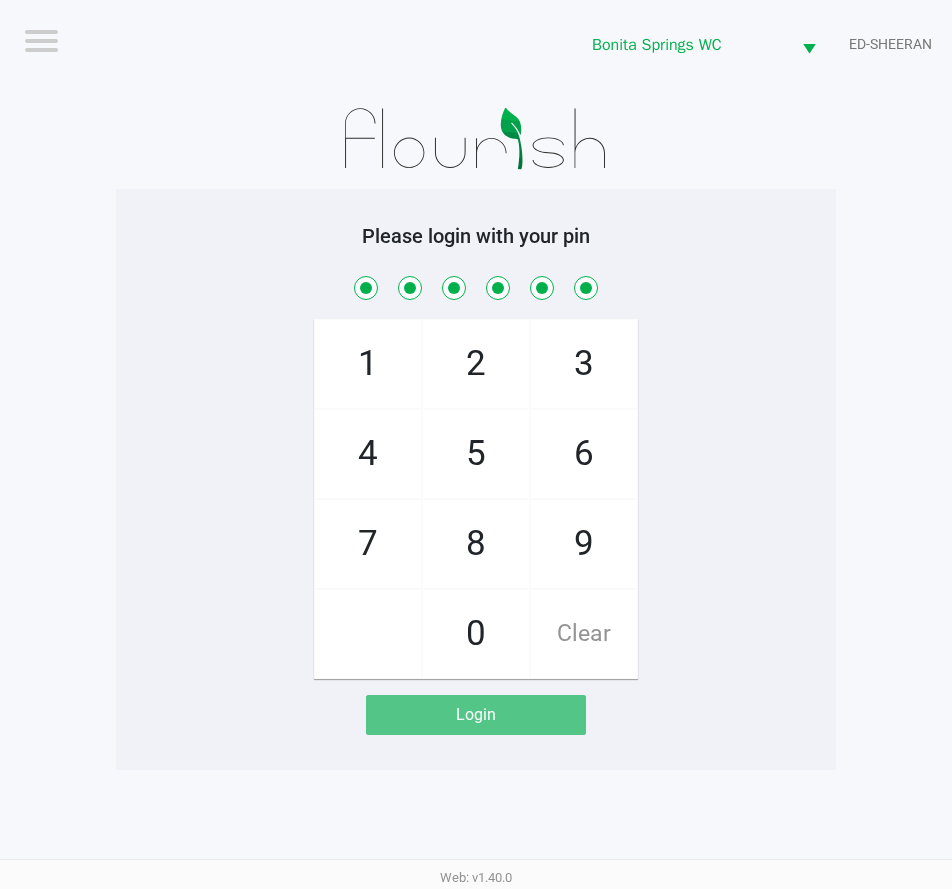 checkbox on "true" 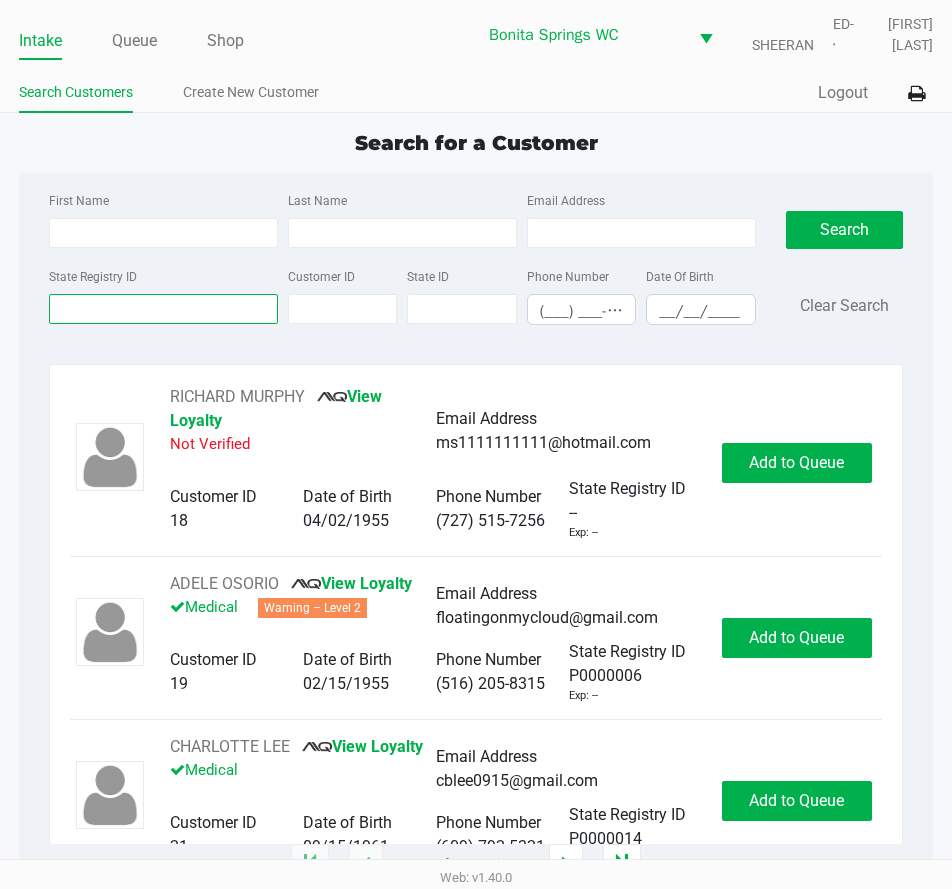 click on "State Registry ID" at bounding box center [163, 309] 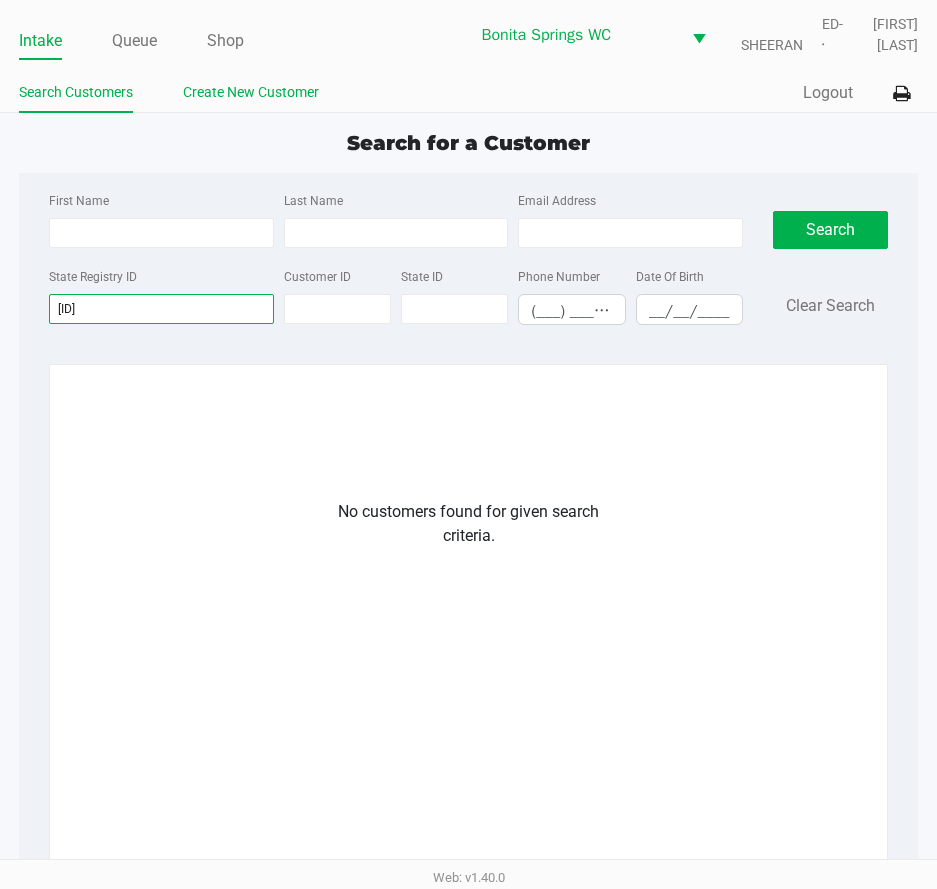 type on "p6ta6048" 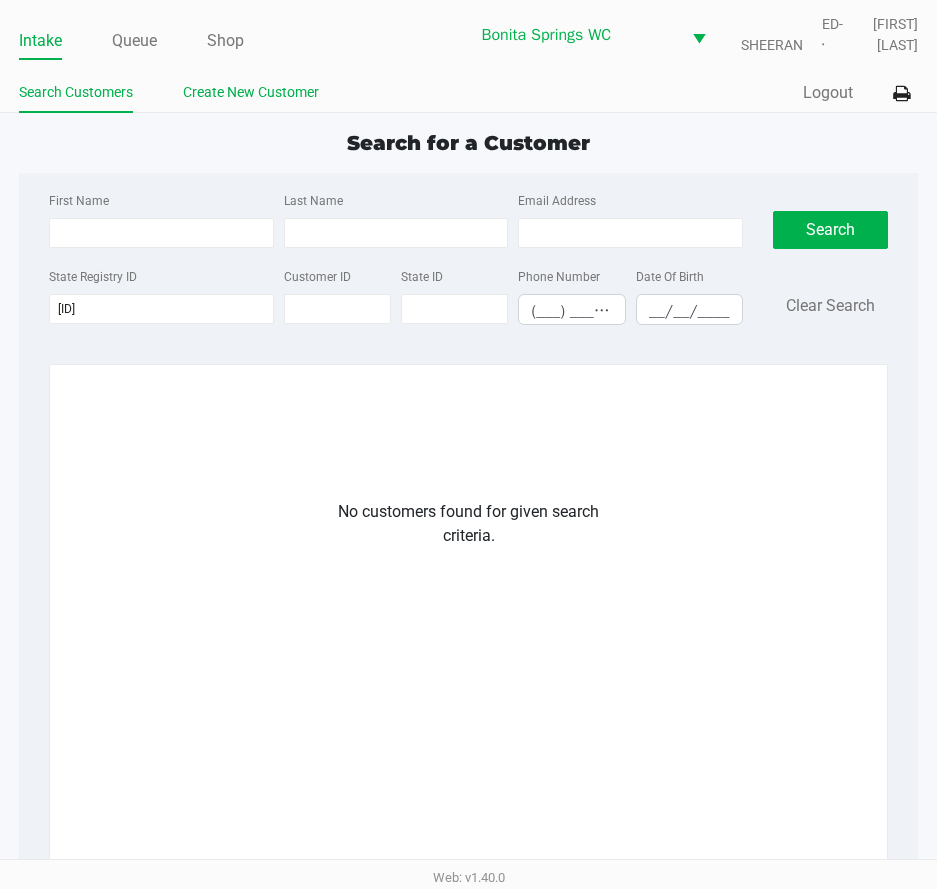 click on "Create New Customer" 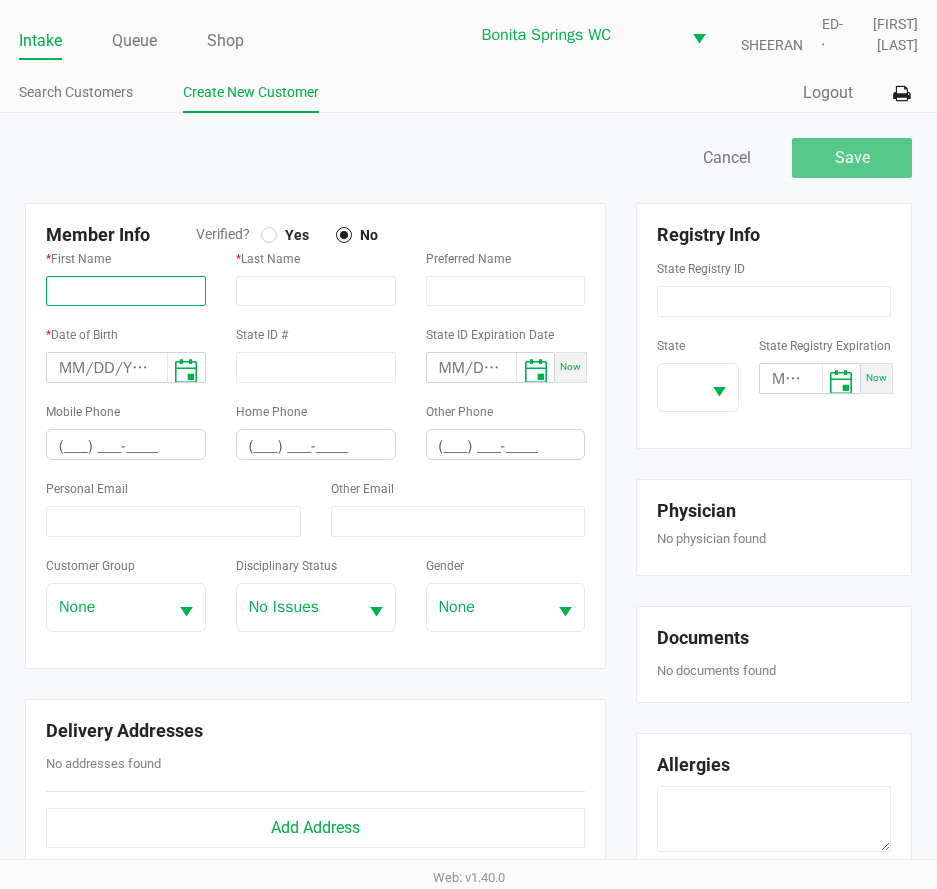 click 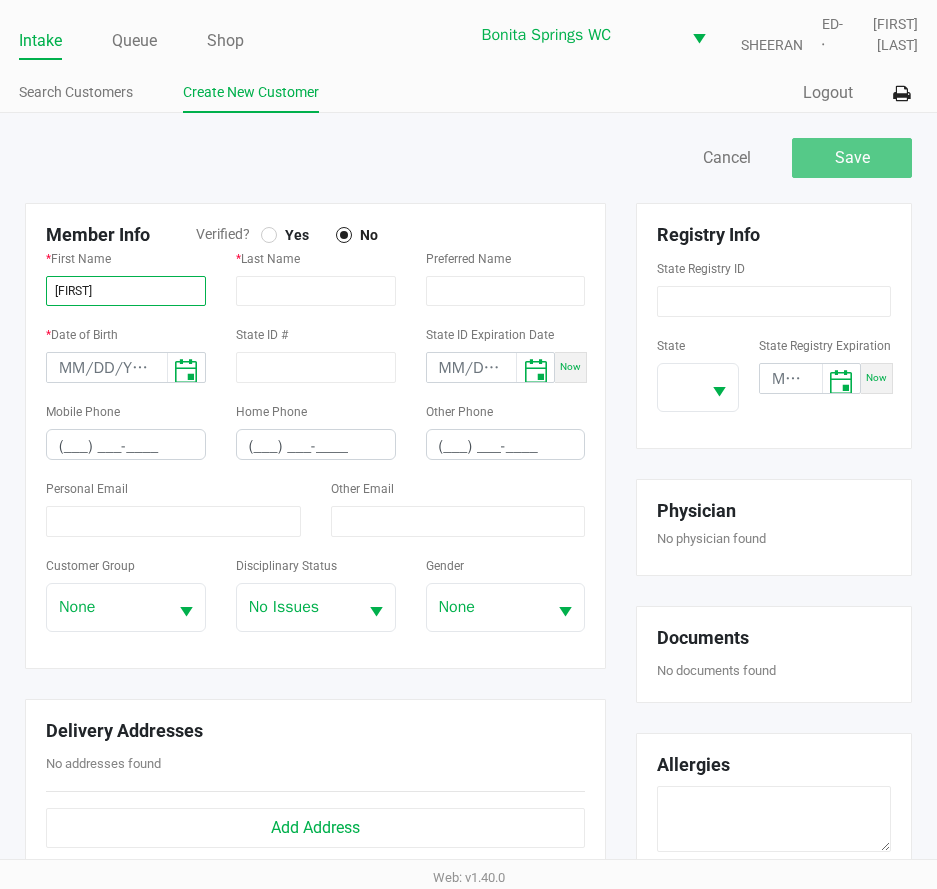 type on "MERCEDES" 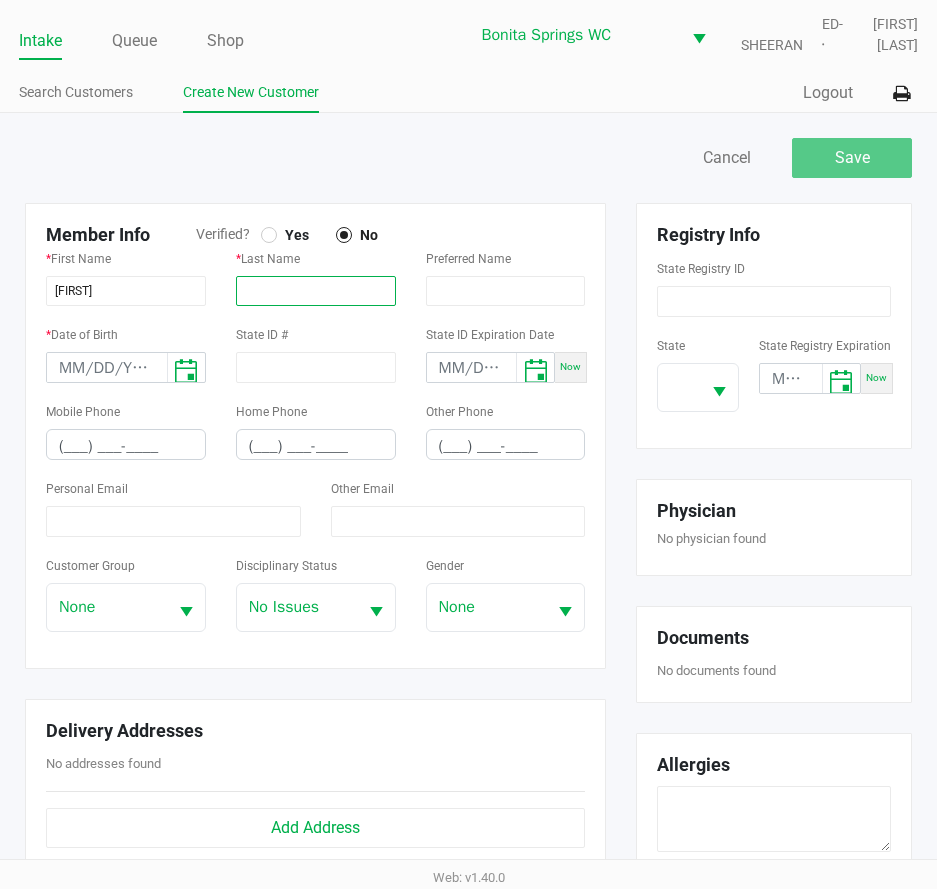click 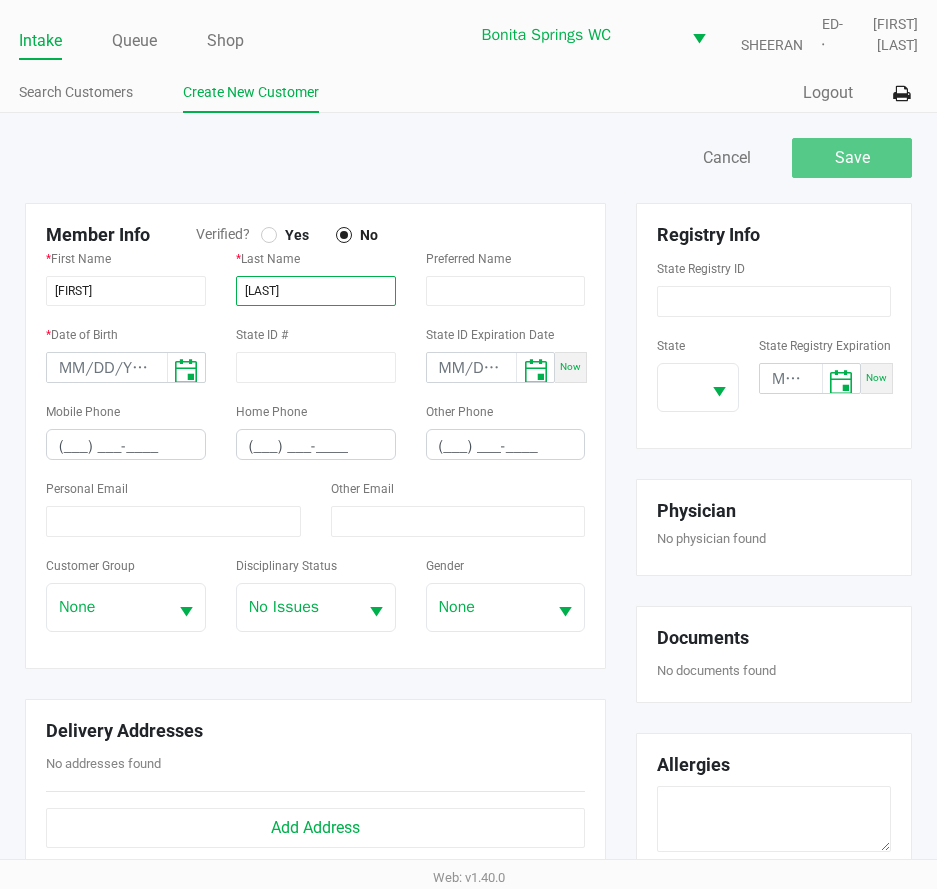 type on "ORTEGON" 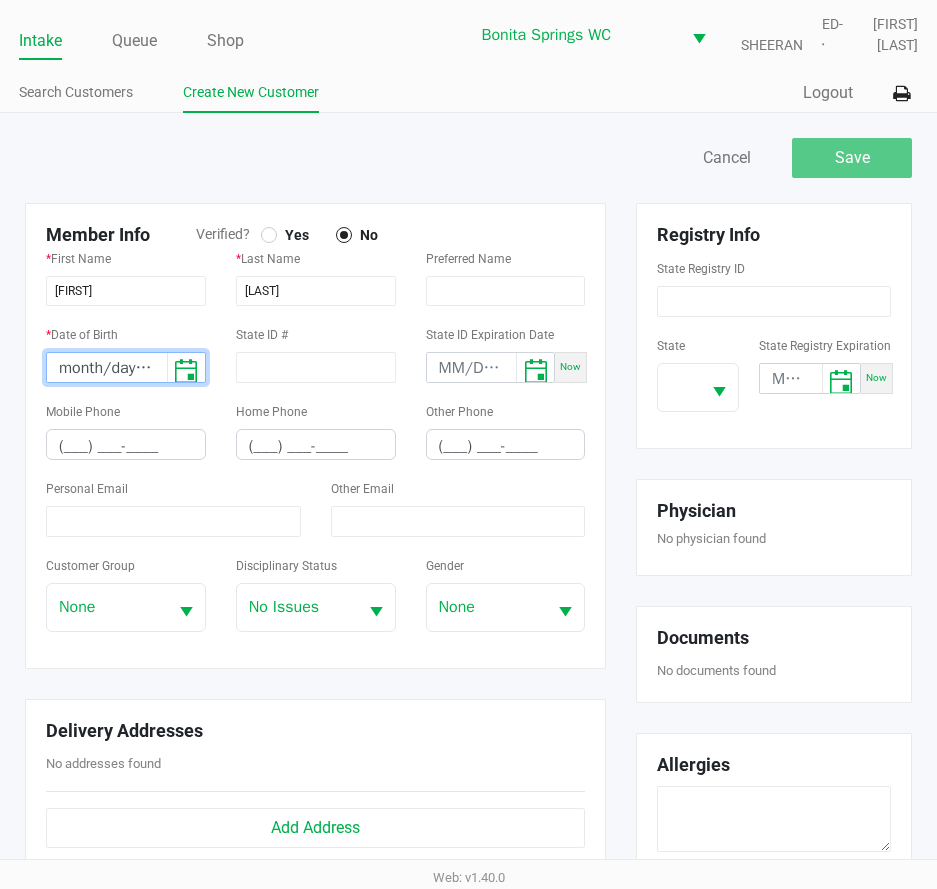 click on "month/day/year" at bounding box center [107, 368] 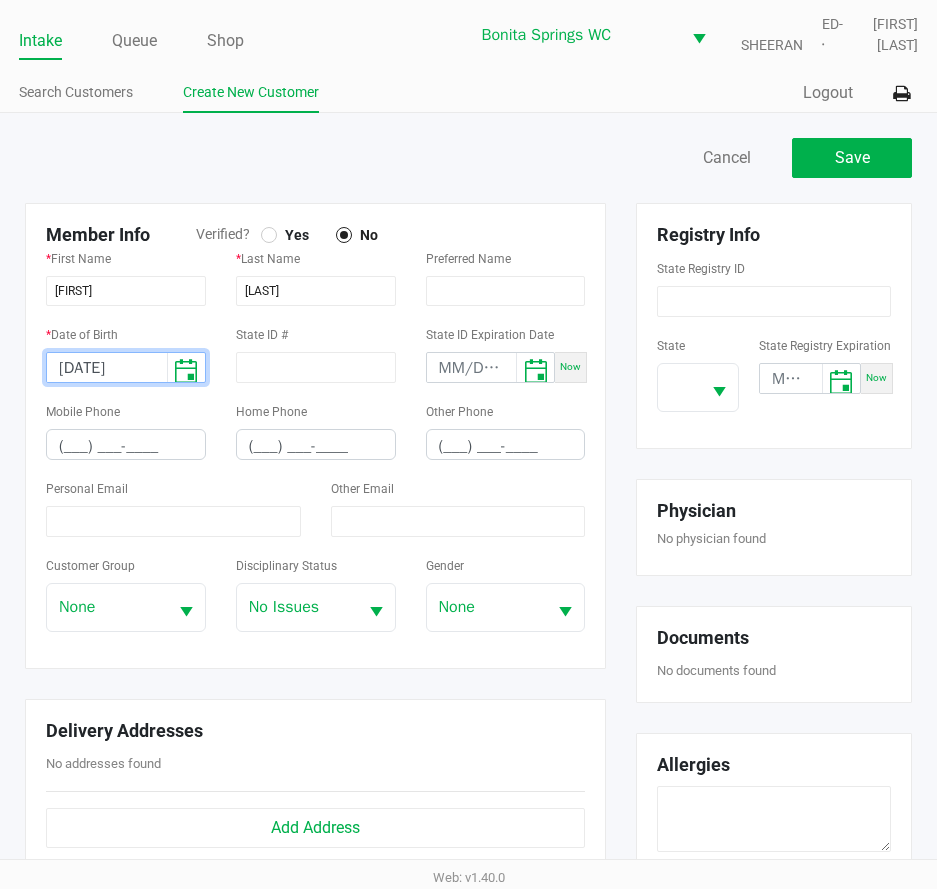 type on "09/27/2002" 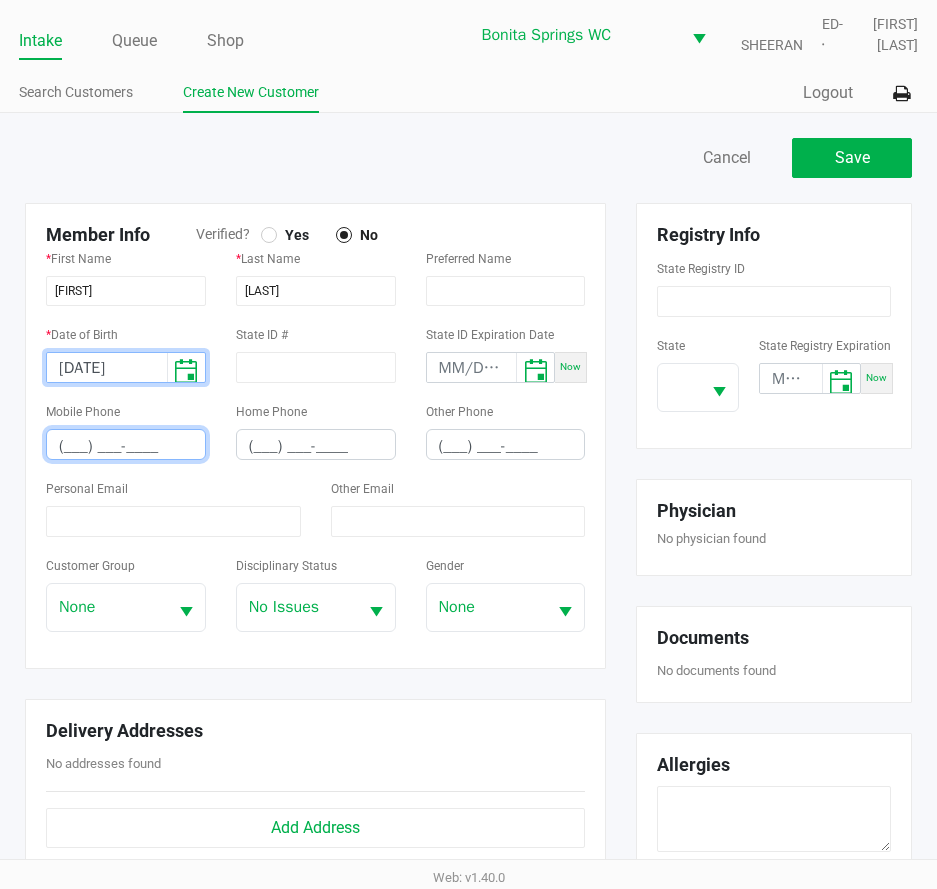 click on "(___) ___-____" at bounding box center (126, 446) 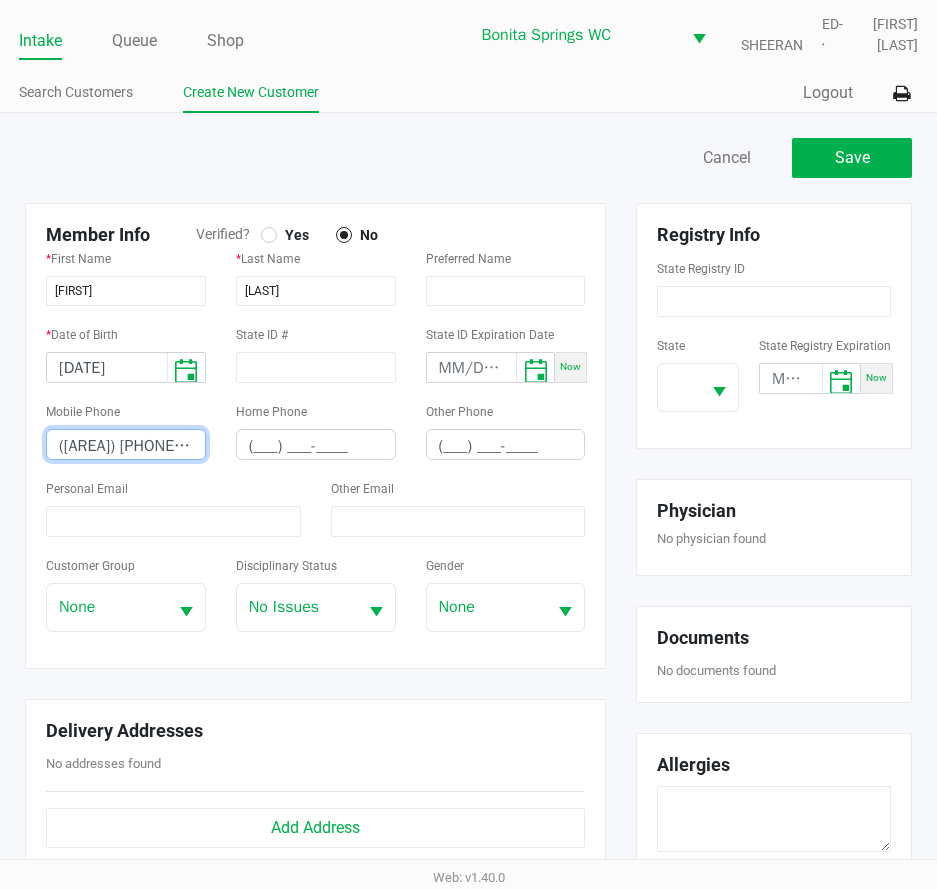 type on "(239) 287-3321" 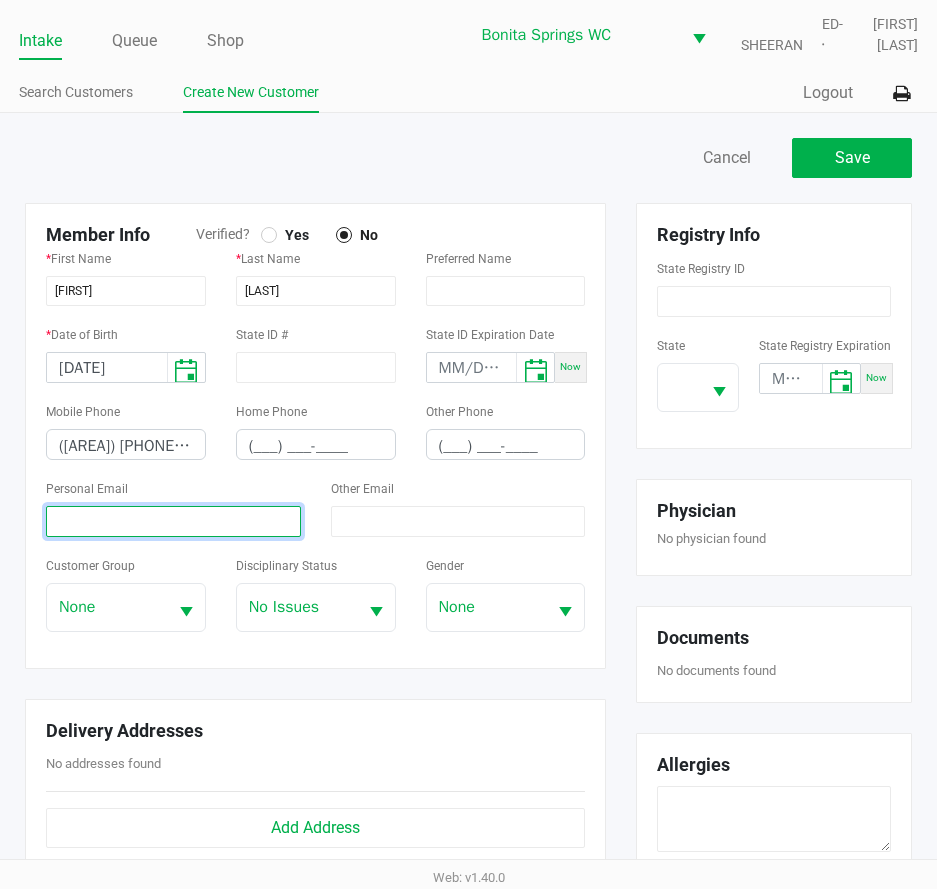 click 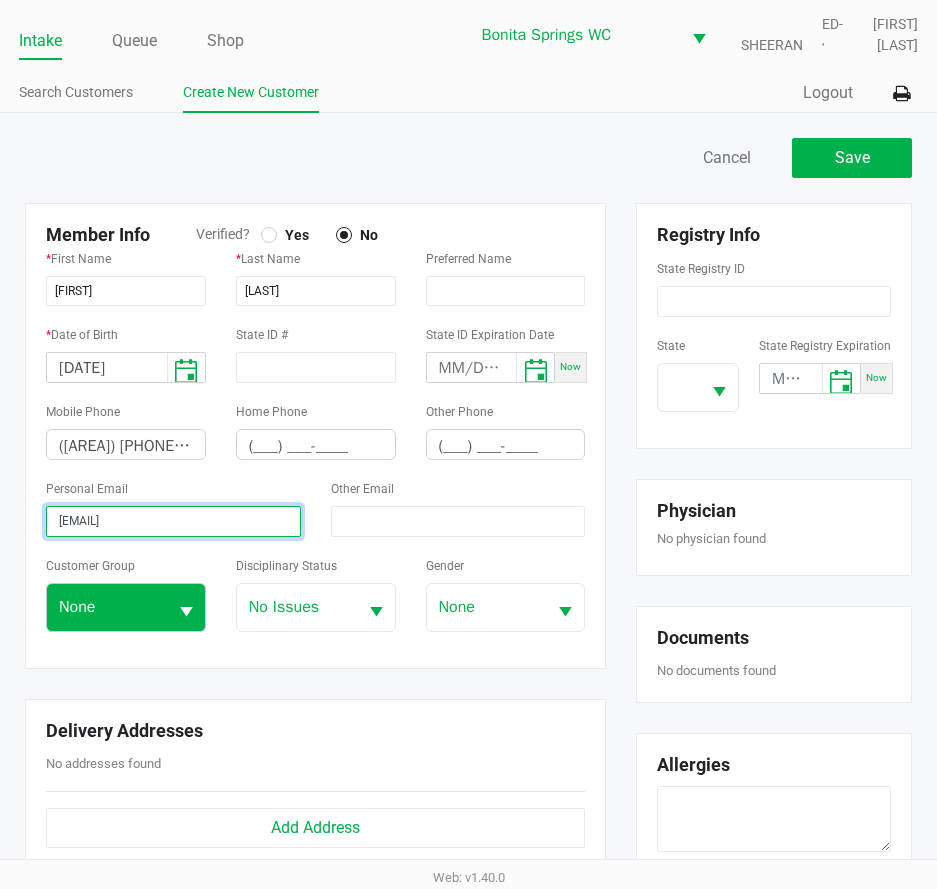 type on "MERCEDES.ORTEGON10@GMAIL.COM" 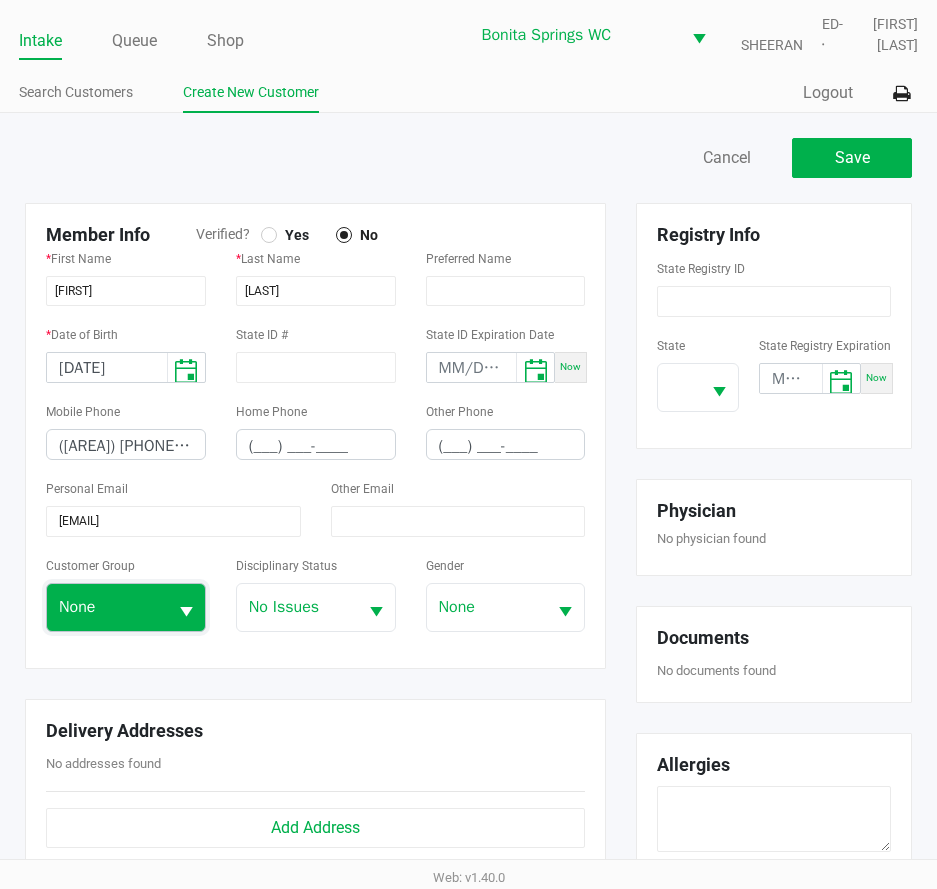 click on "None" at bounding box center [107, 607] 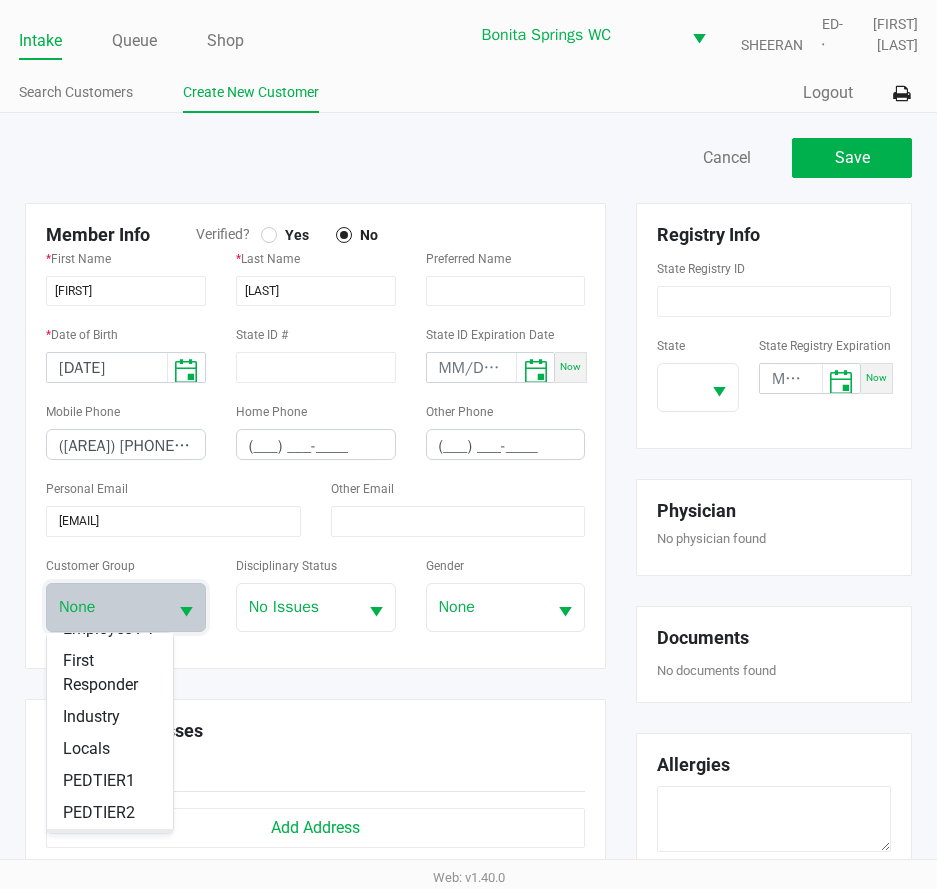scroll, scrollTop: 300, scrollLeft: 0, axis: vertical 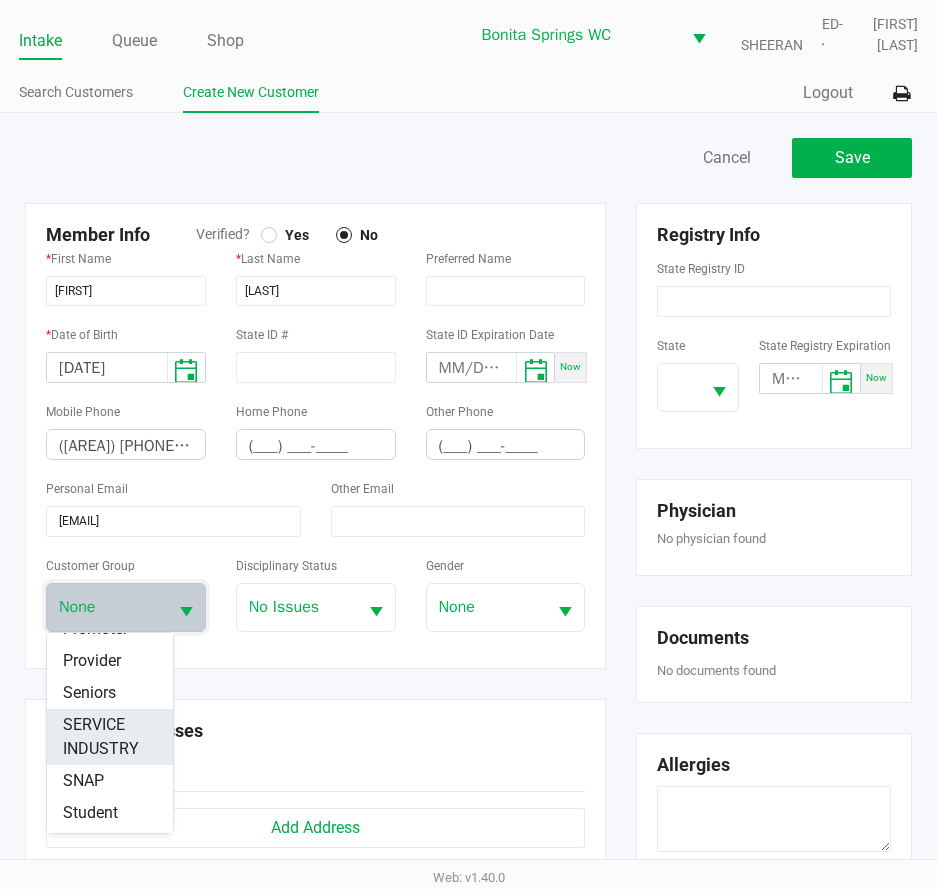 click on "SERVICE INDUSTRY" at bounding box center [110, 737] 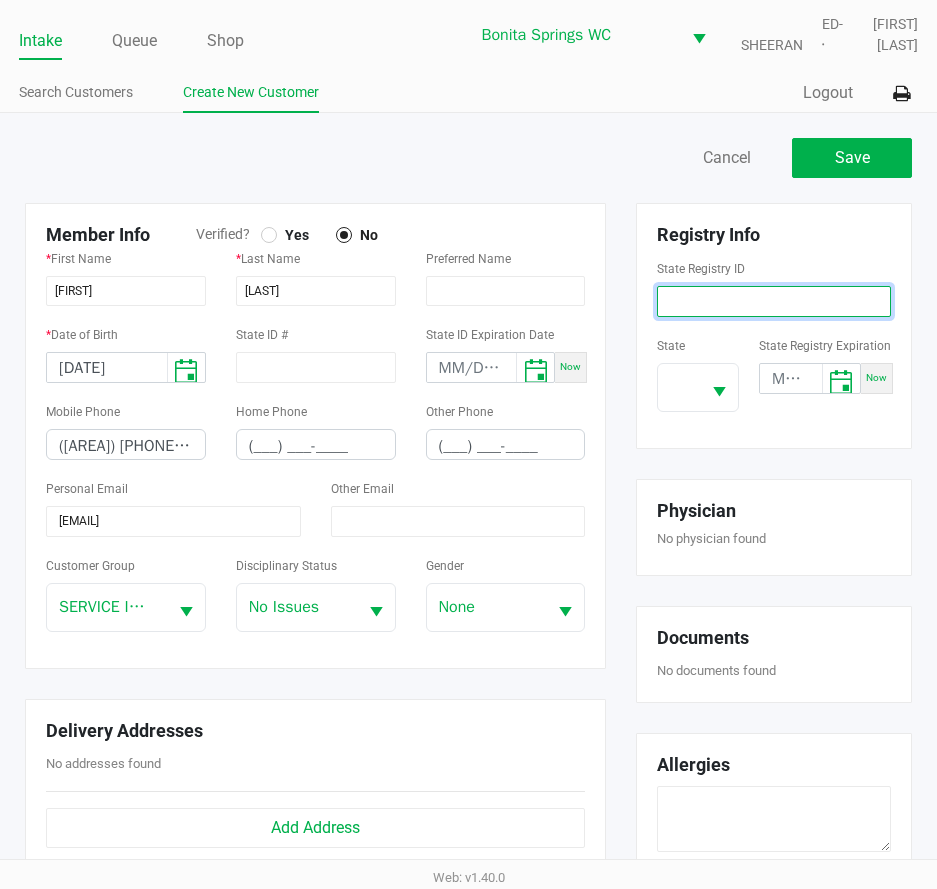 click 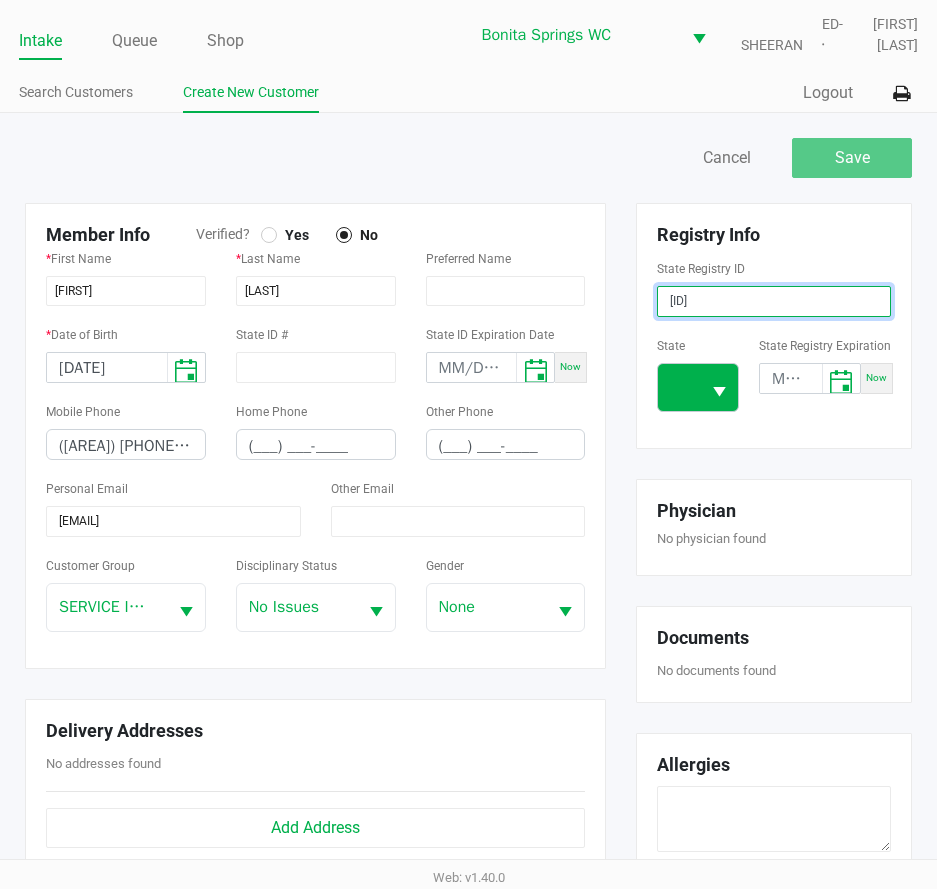 type on "P6TA6048" 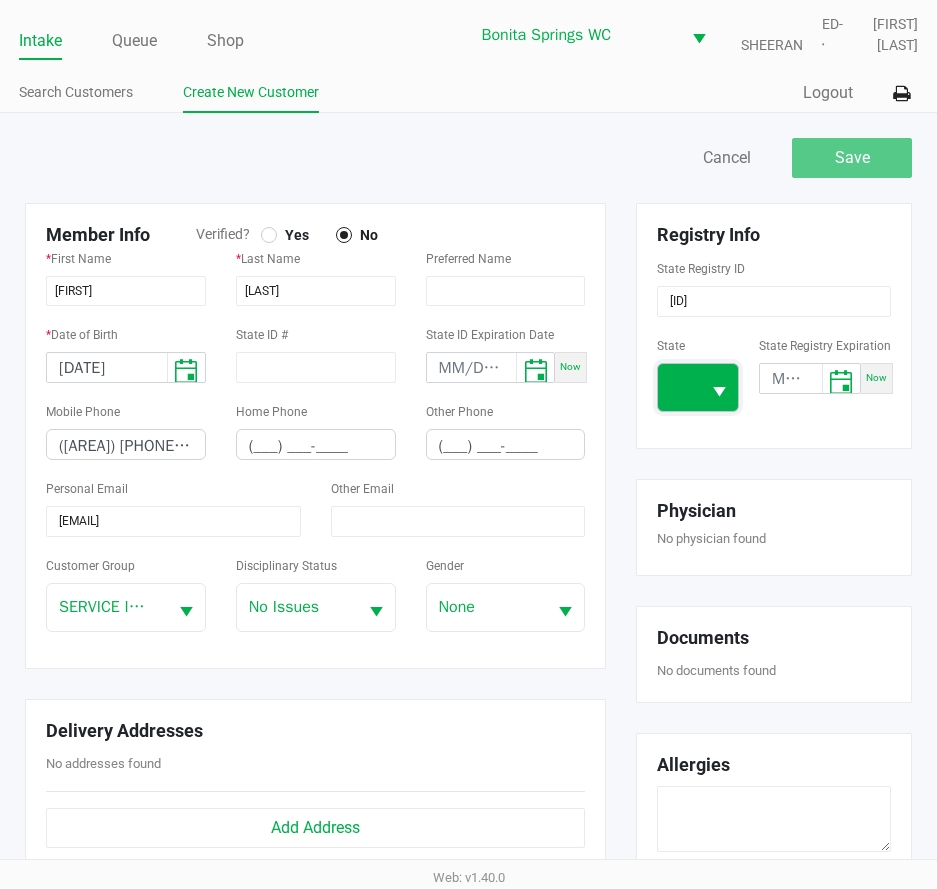 click at bounding box center (679, 387) 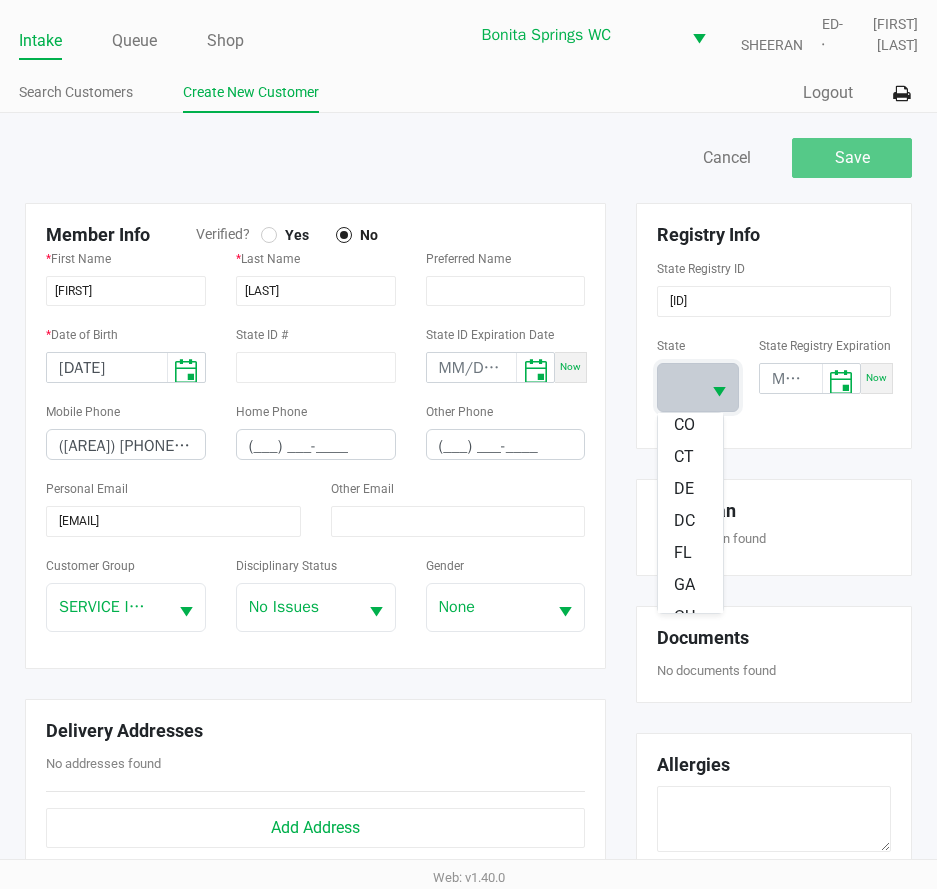 scroll, scrollTop: 200, scrollLeft: 0, axis: vertical 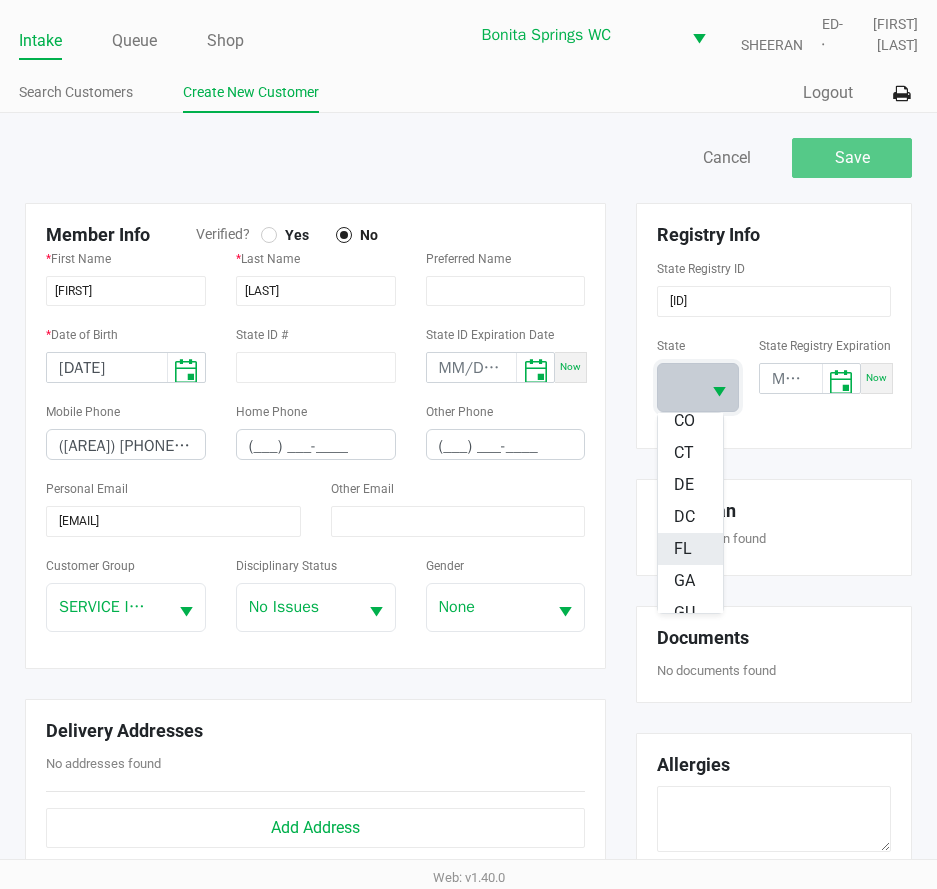 click on "FL" at bounding box center [690, 549] 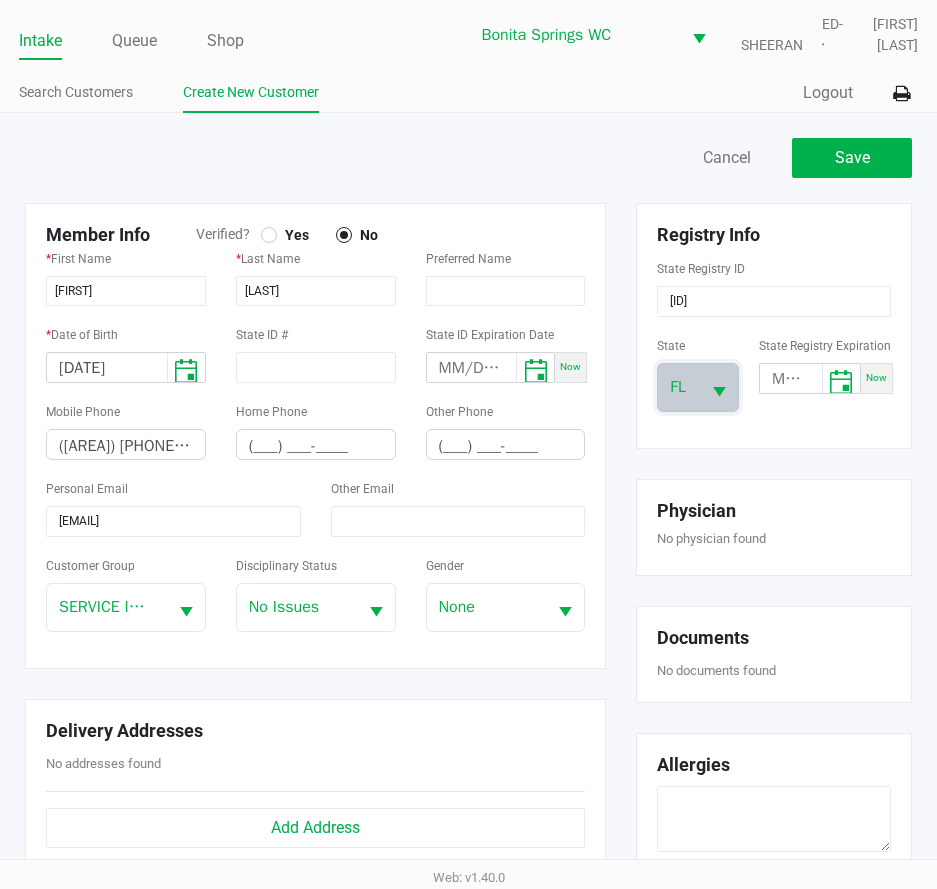 click on "Yes" 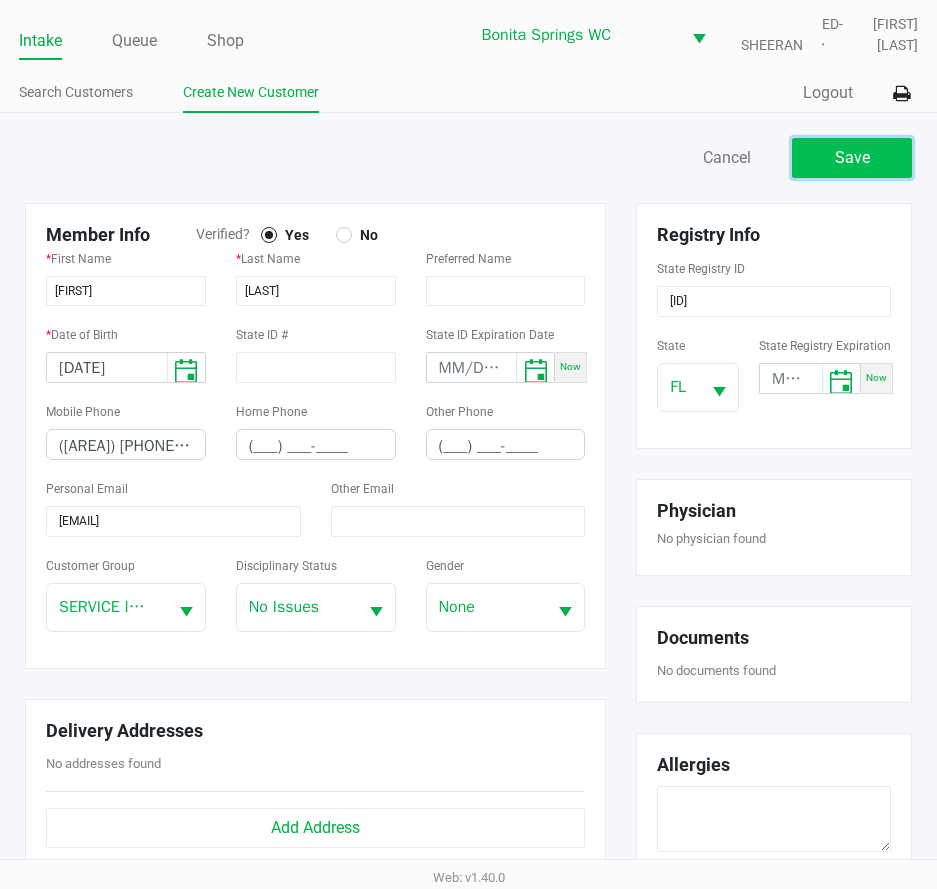 click on "Save" 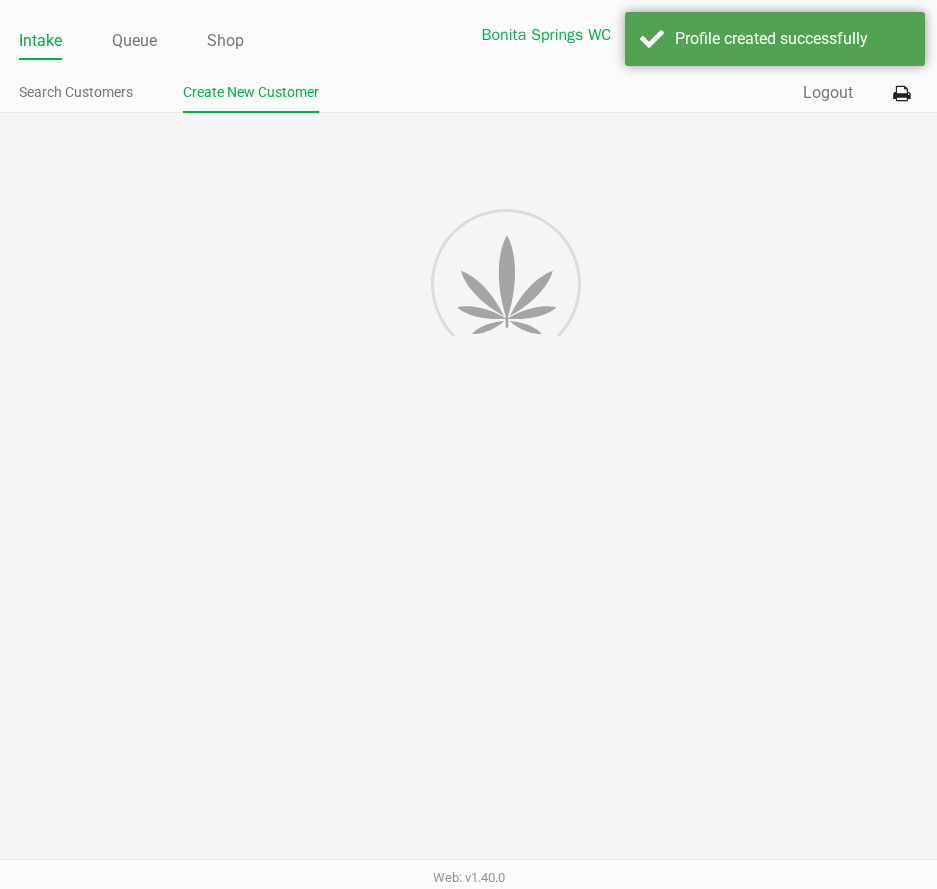 type on "---" 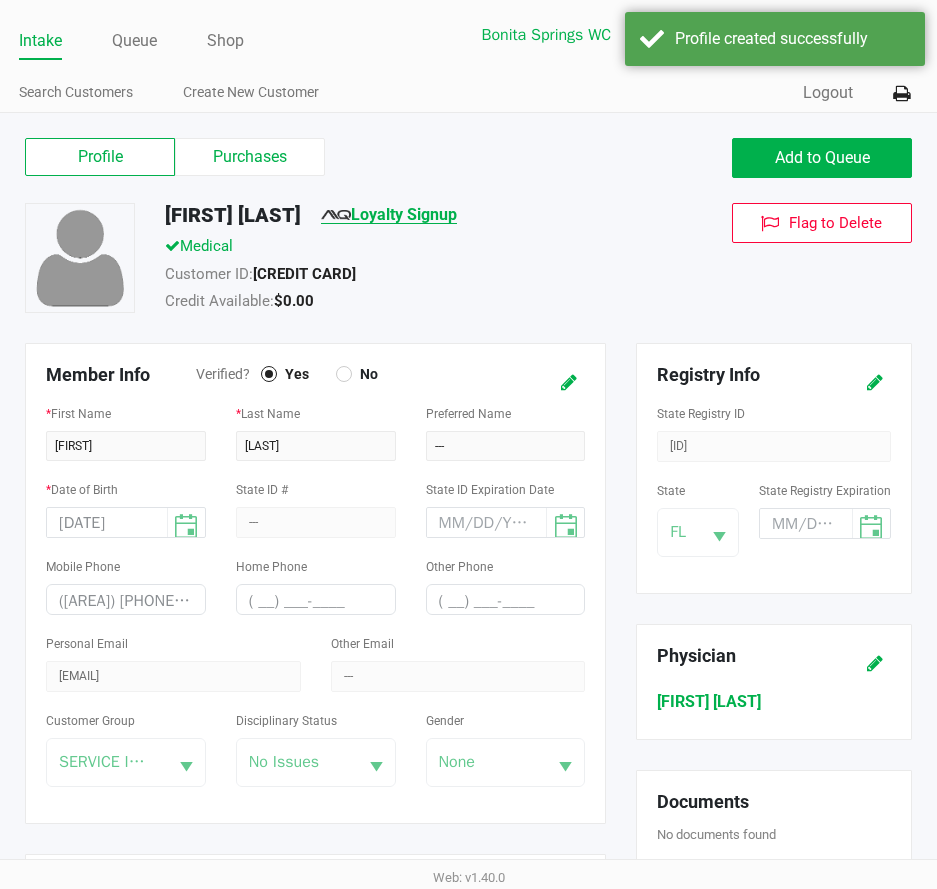 click on "Loyalty Signup" 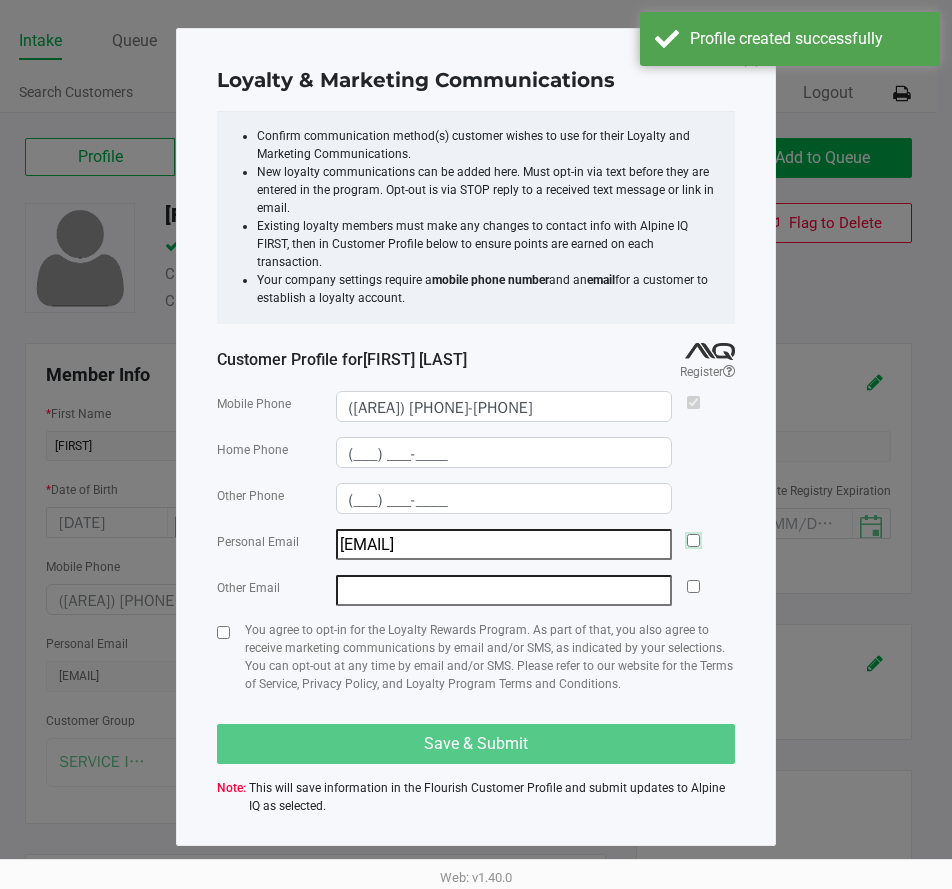 drag, startPoint x: 696, startPoint y: 522, endPoint x: 493, endPoint y: 580, distance: 211.12318 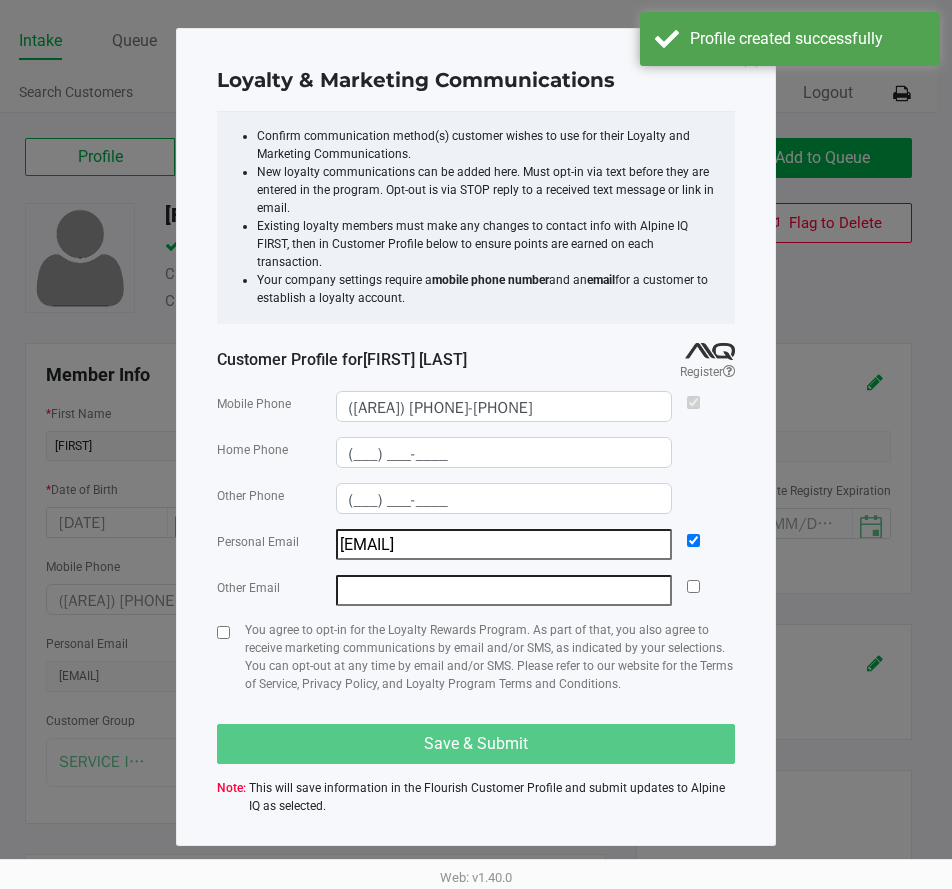 click 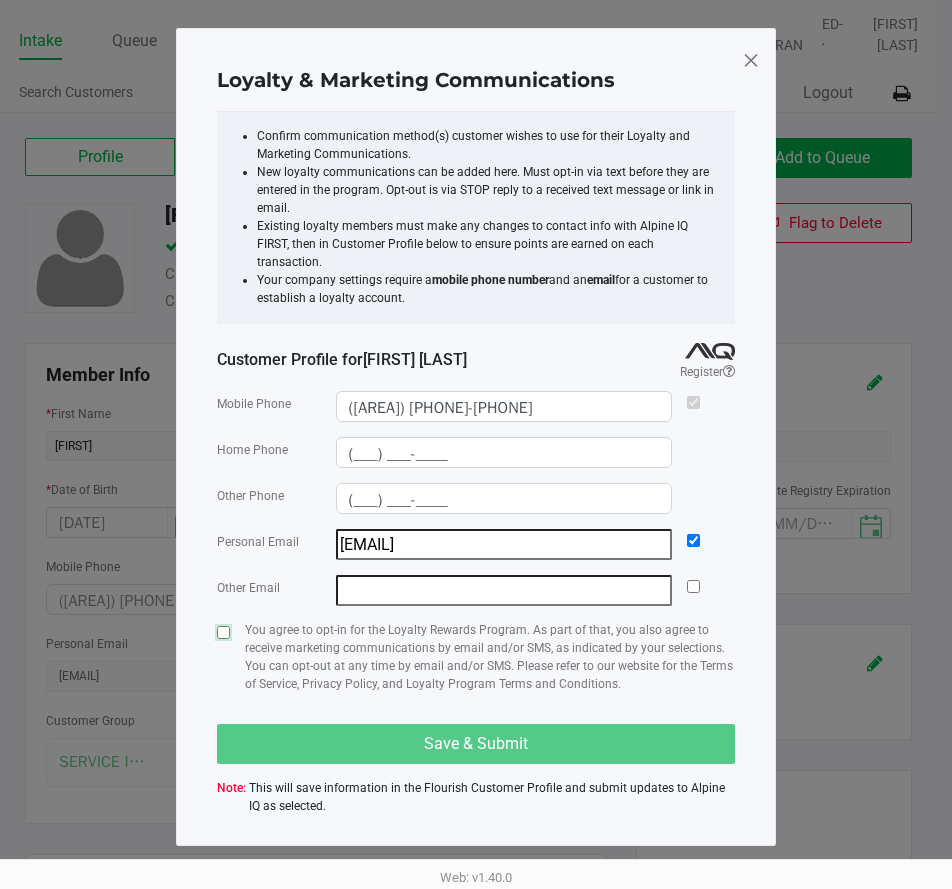 click 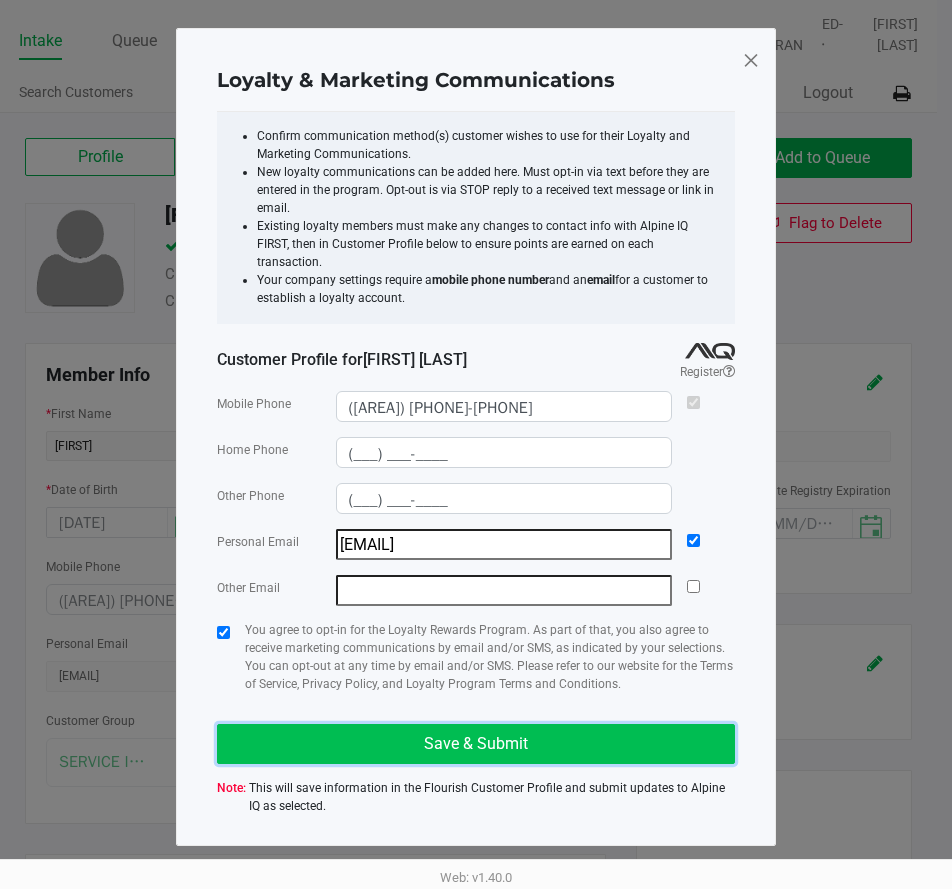 click on "Save & Submit" 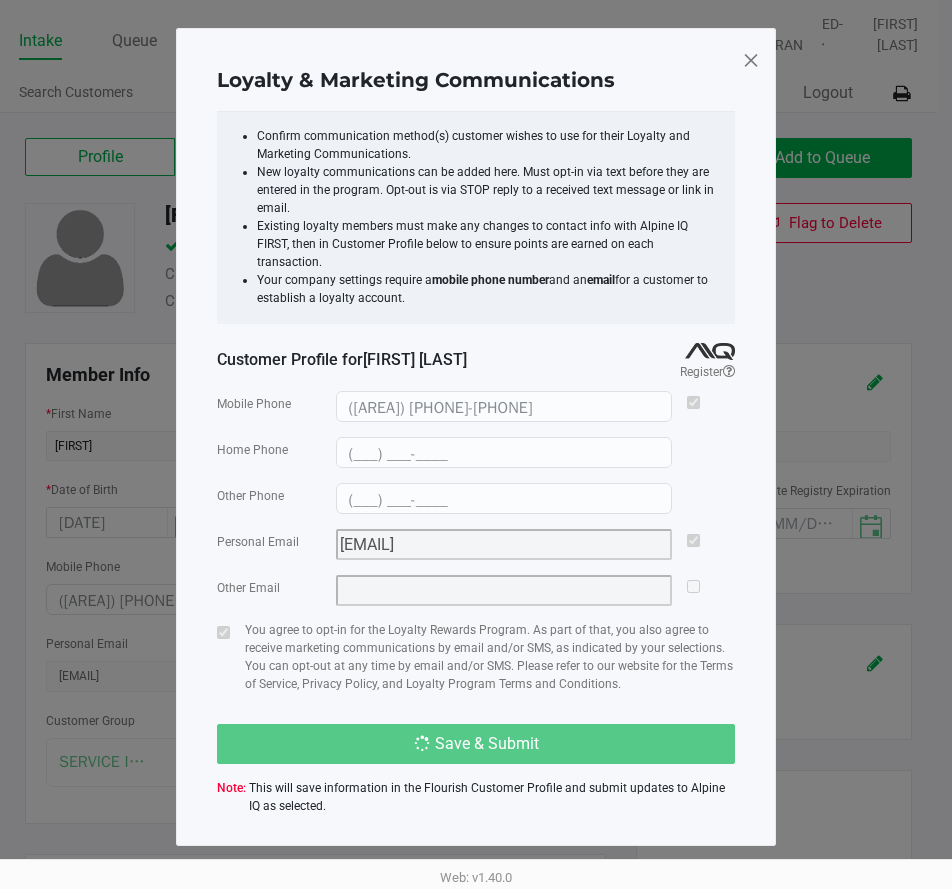 type on "(___) ___-____" 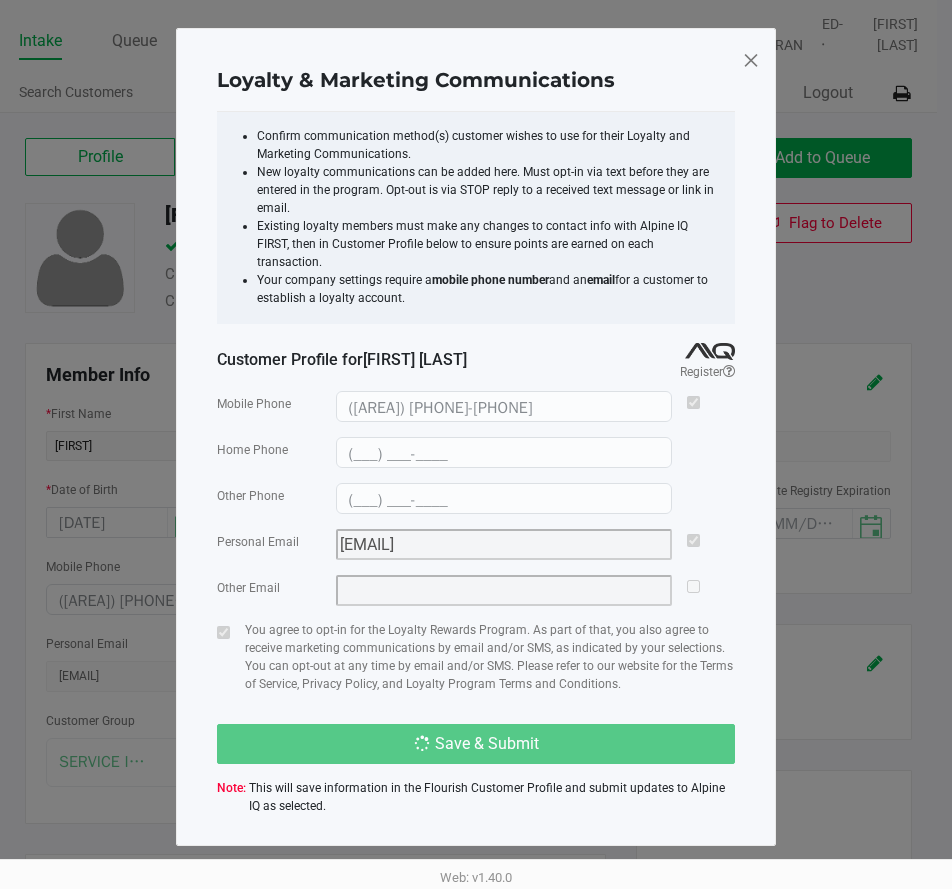 type on "(___) ___-____" 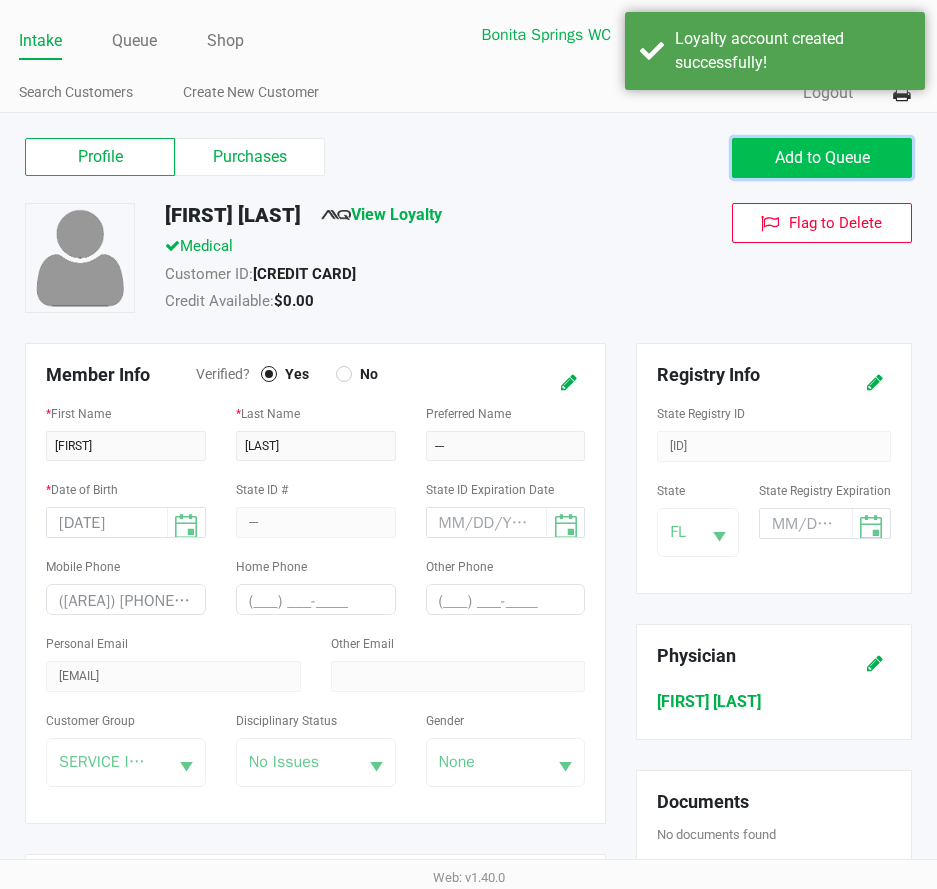click on "Add to Queue" 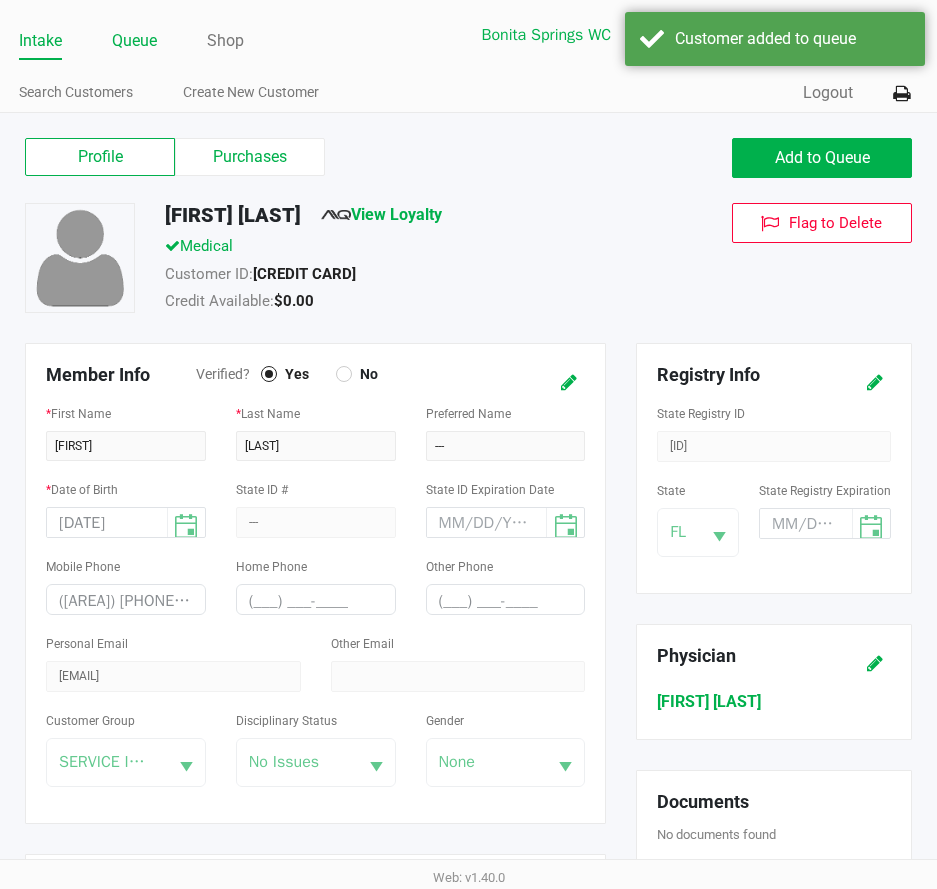 click on "Queue" 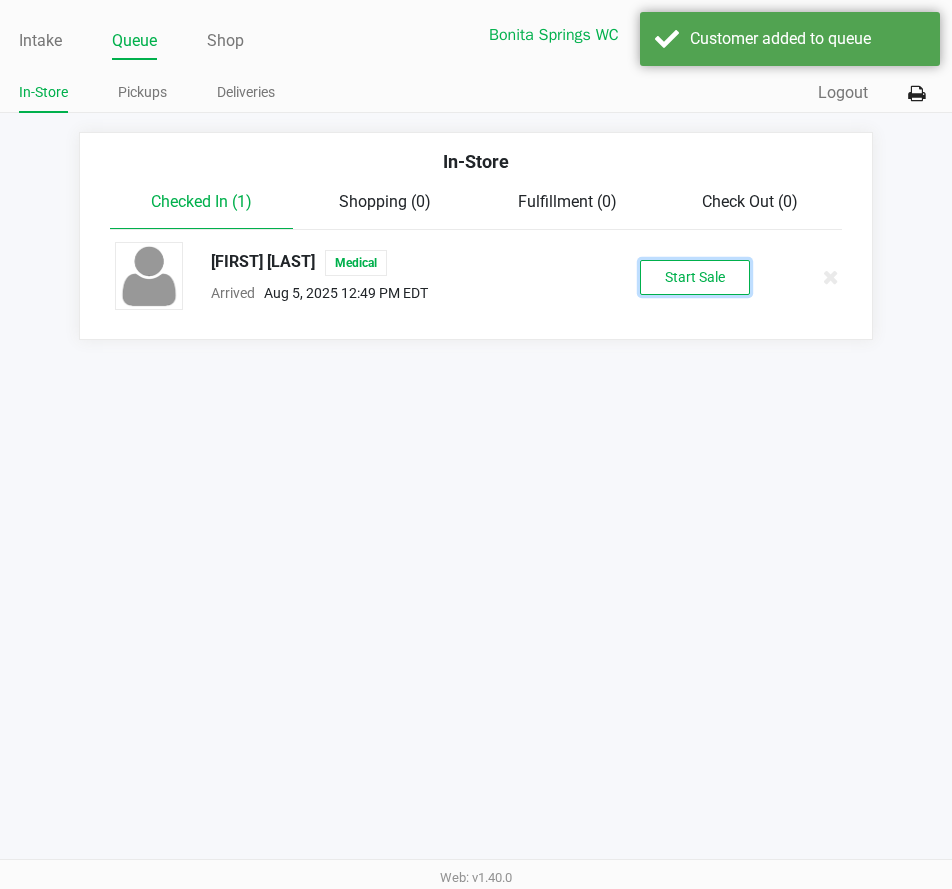 click on "MERCEDES ORTEGON   Medical  Arrived      Aug 5, 2025 12:49 PM EDT   Start Sale" 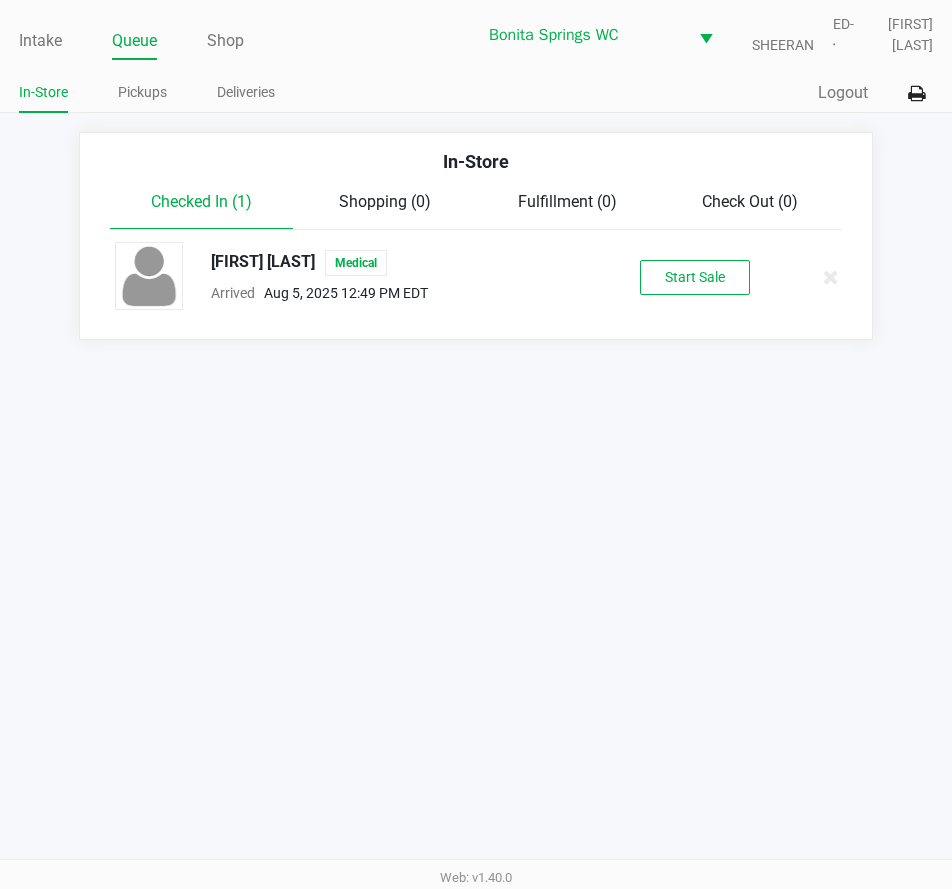 click on "MERCEDES ORTEGON   Medical  Arrived      Aug 5, 2025 12:49 PM EDT   Start Sale" 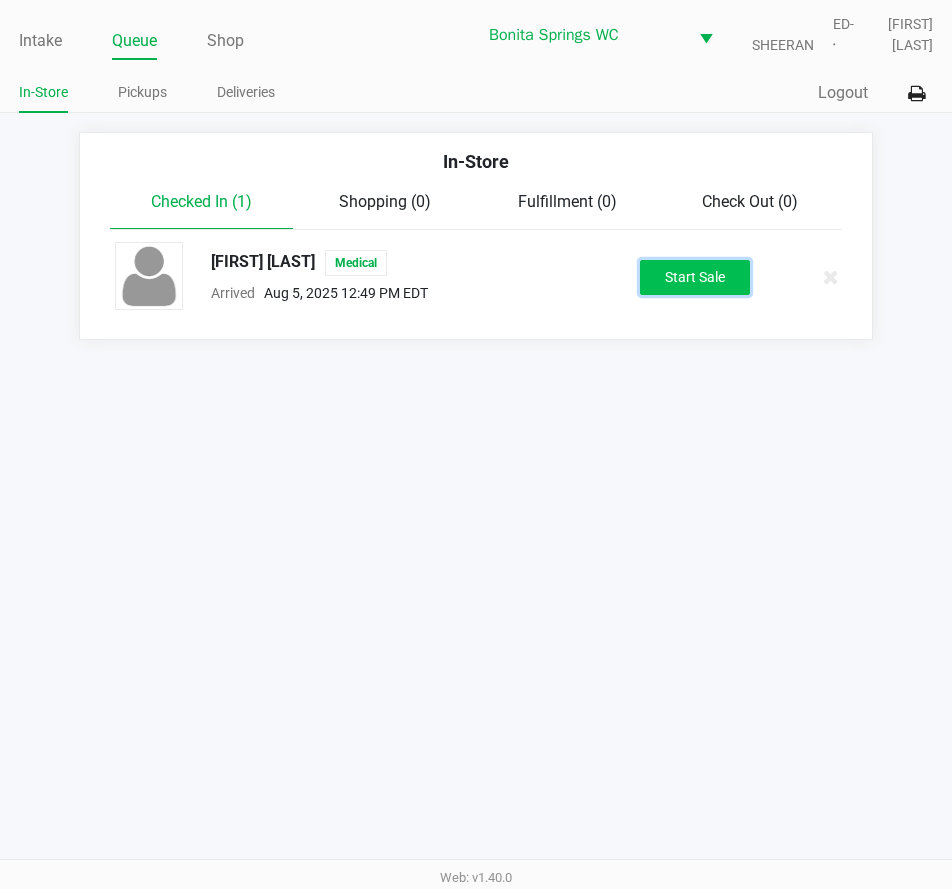 click on "Start Sale" 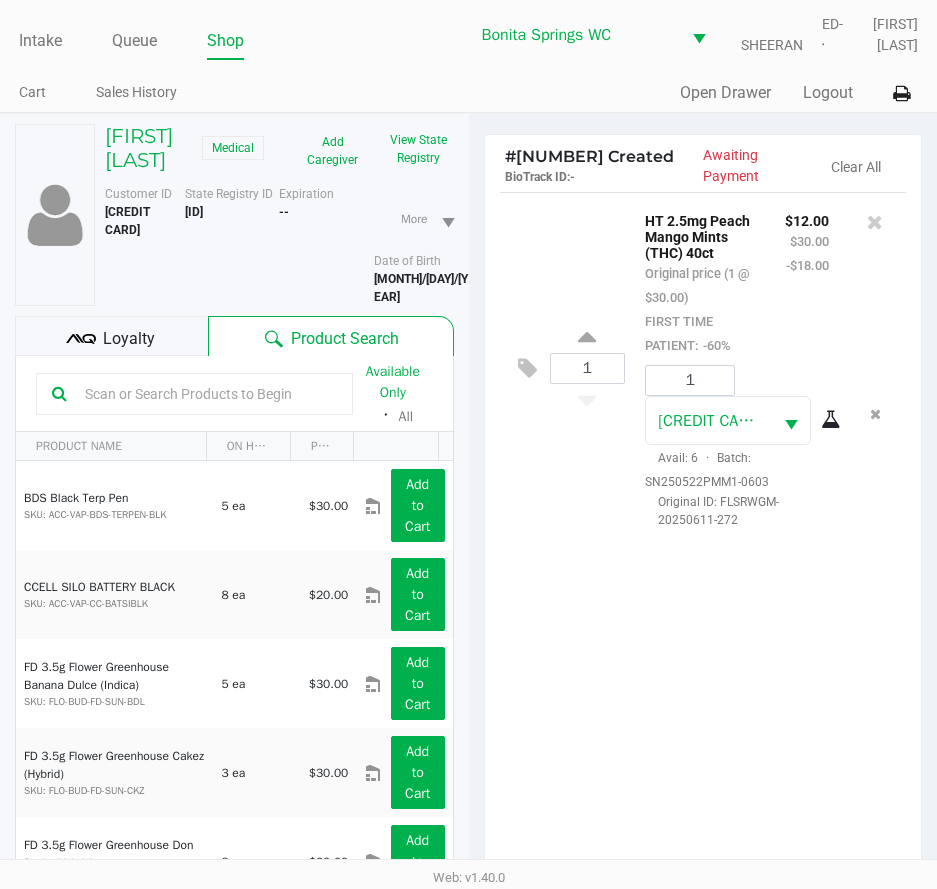 click on "Loyalty" 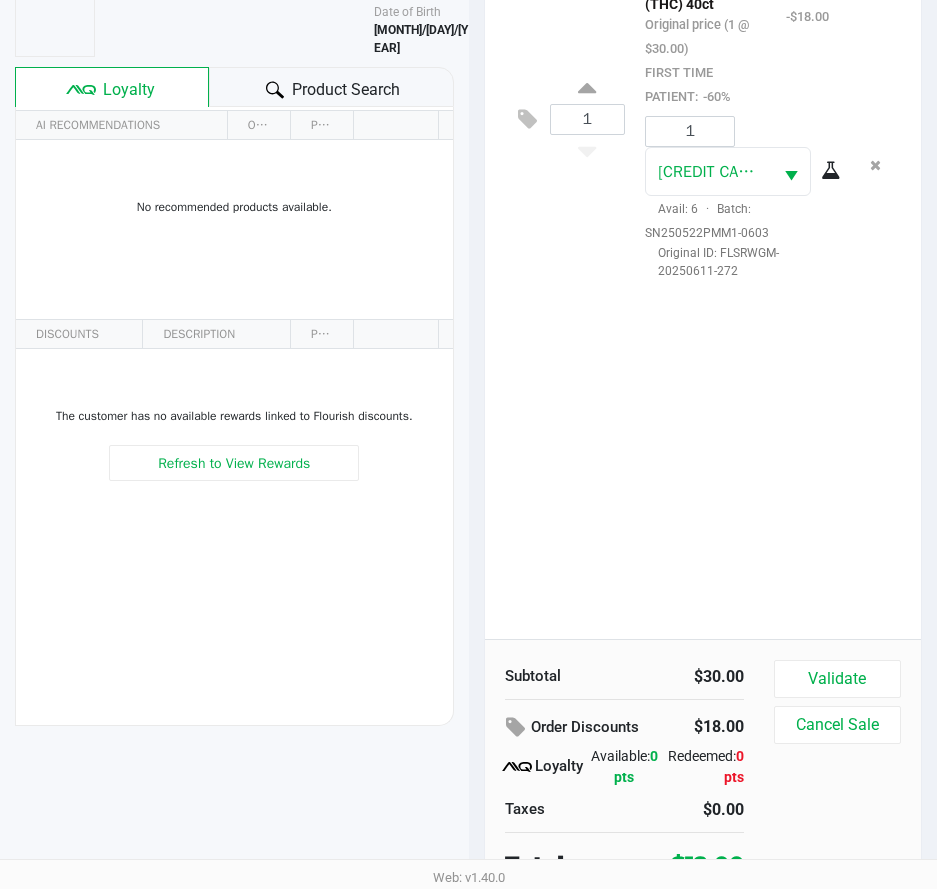 scroll, scrollTop: 262, scrollLeft: 0, axis: vertical 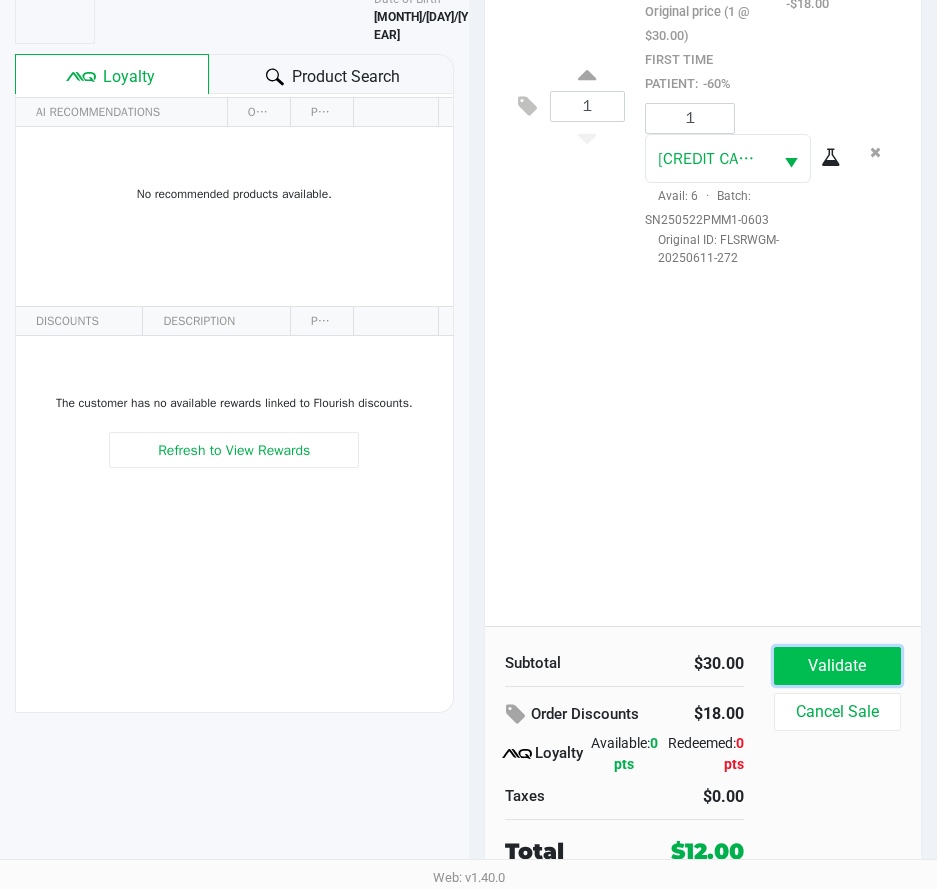 click on "Validate" 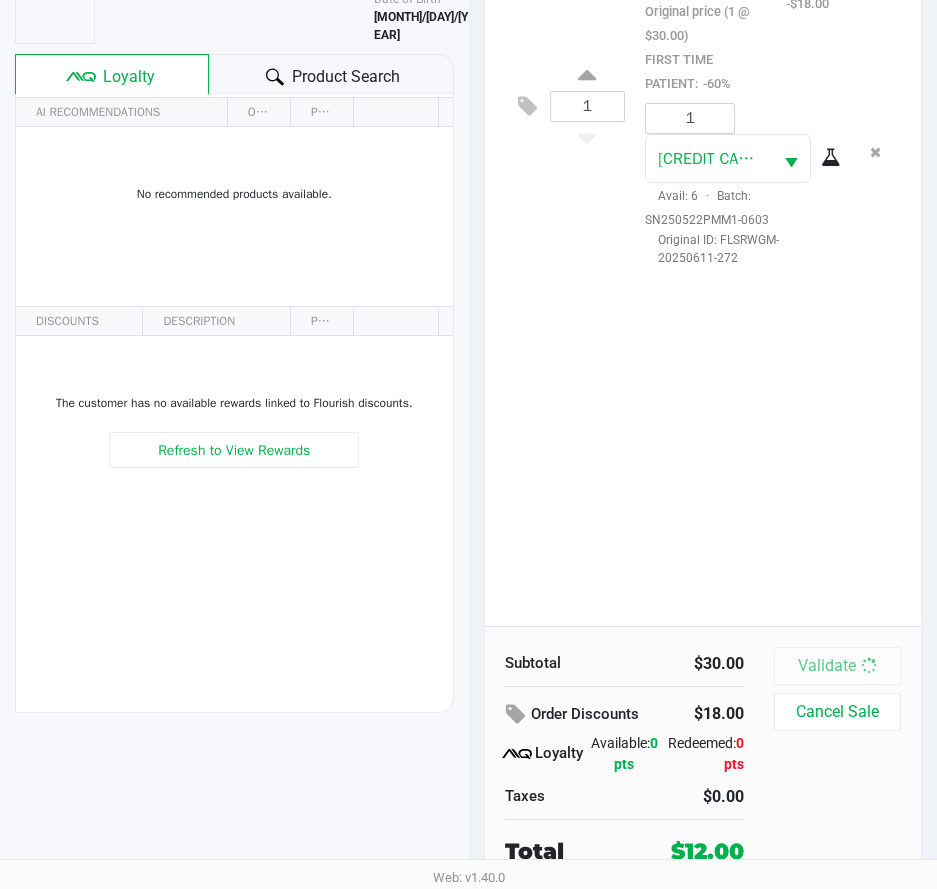 scroll, scrollTop: 0, scrollLeft: 0, axis: both 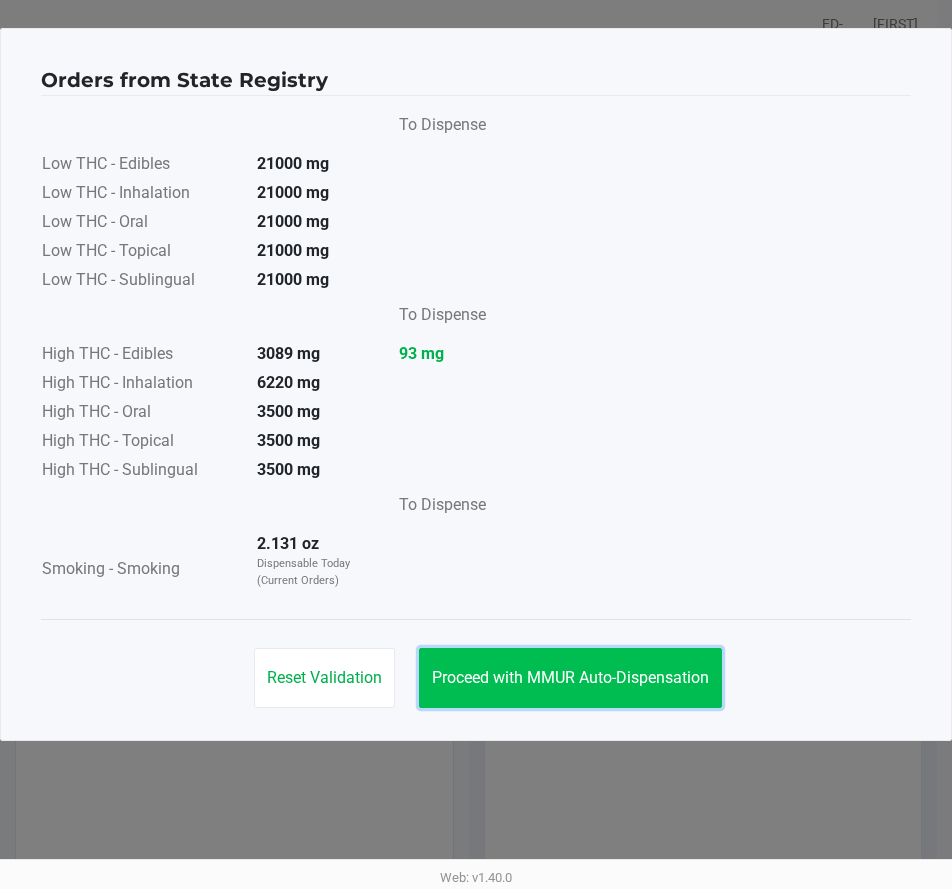 click on "Proceed with MMUR Auto-Dispensation" 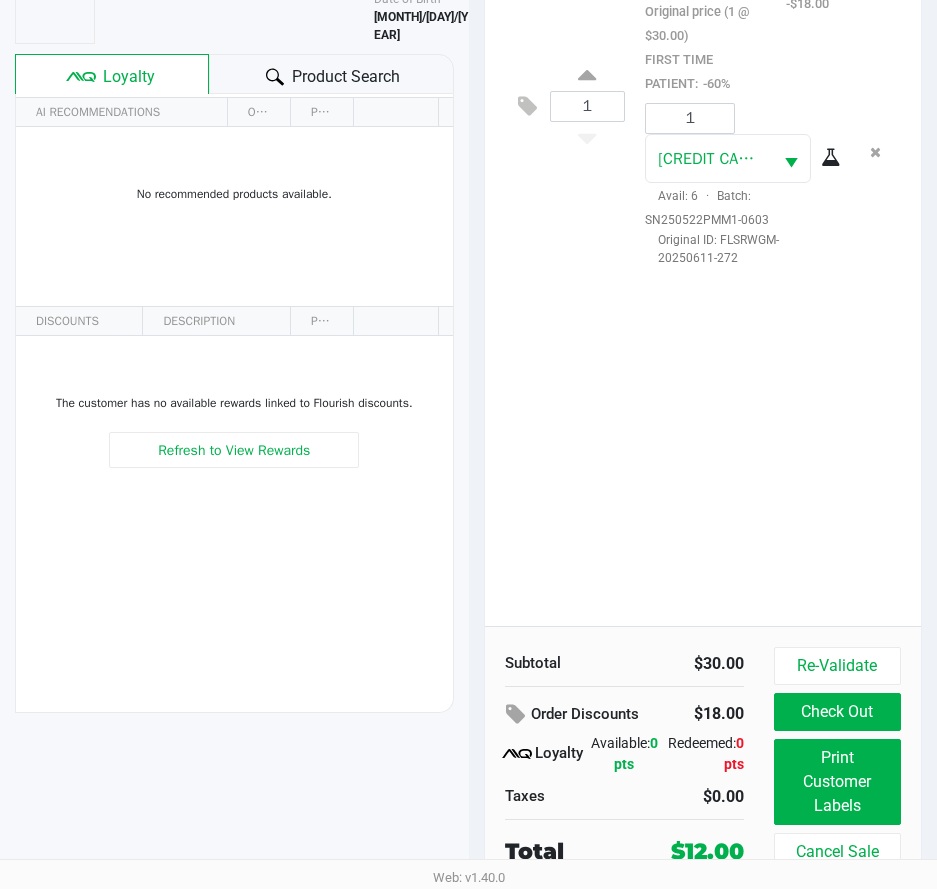 scroll, scrollTop: 265, scrollLeft: 0, axis: vertical 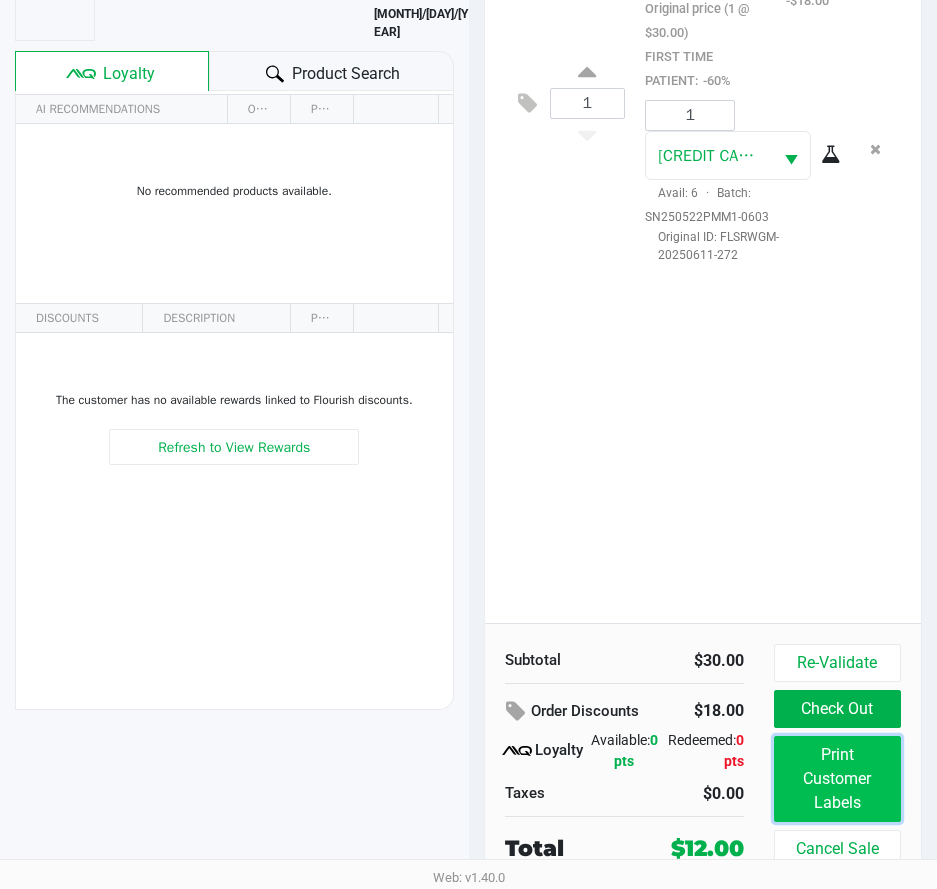 click on "Print Customer Labels" 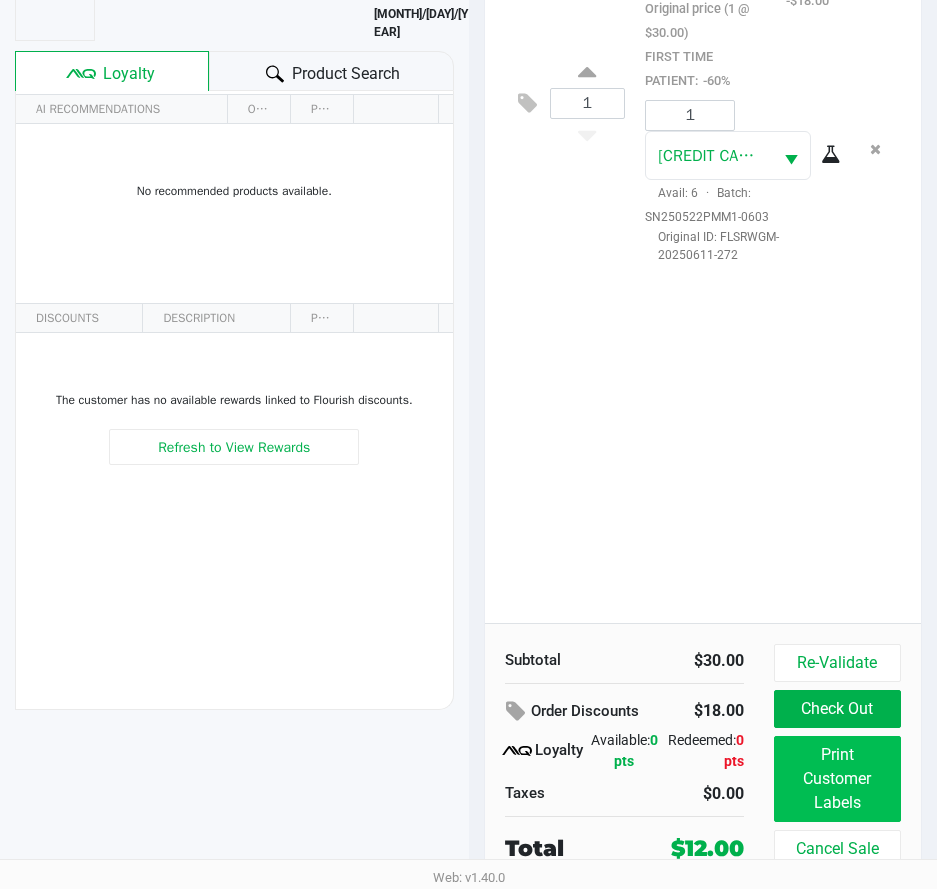 scroll, scrollTop: 0, scrollLeft: 0, axis: both 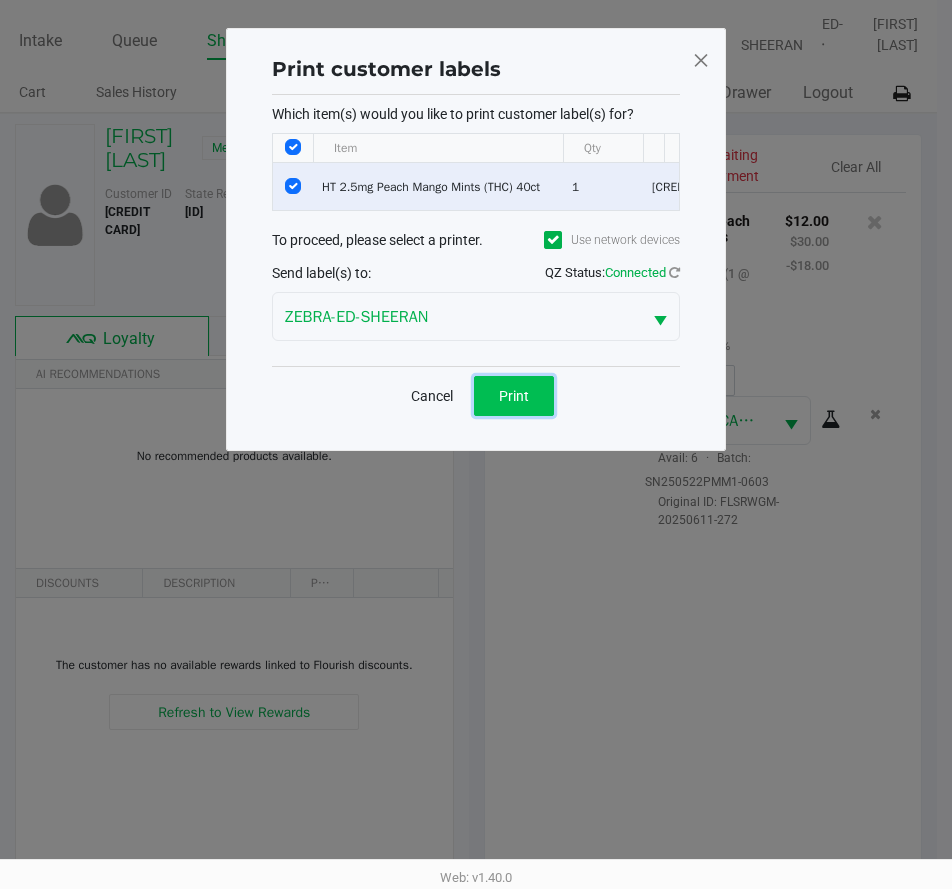 click on "Print" 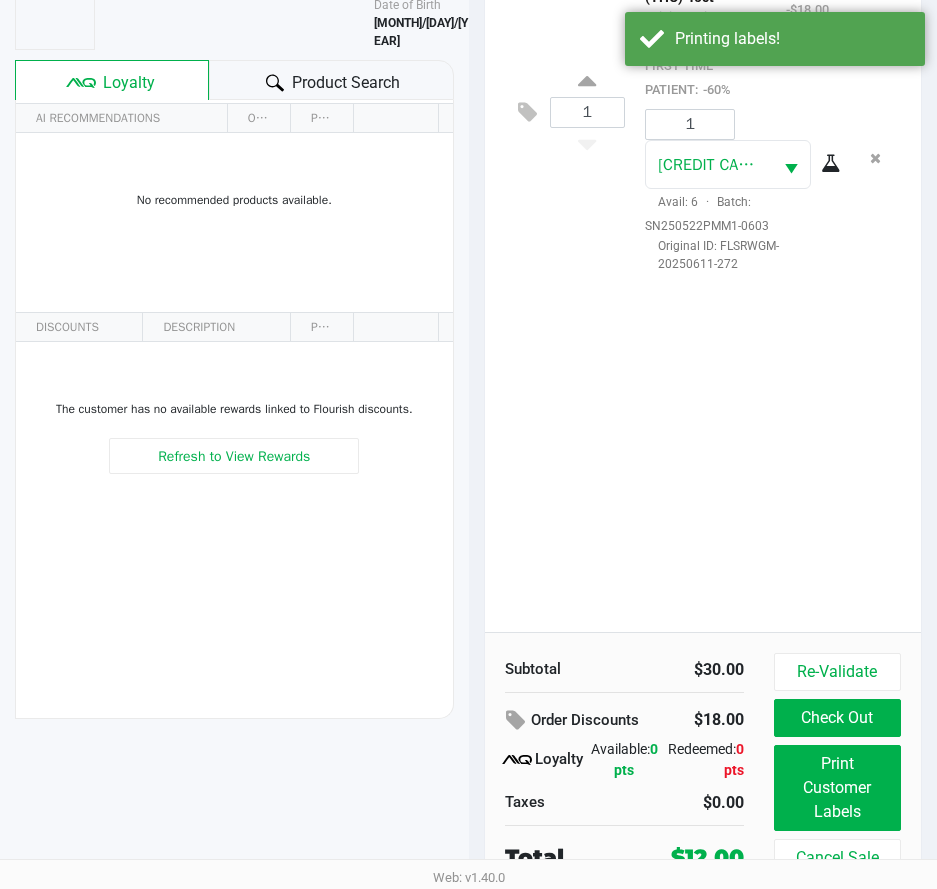 scroll, scrollTop: 265, scrollLeft: 0, axis: vertical 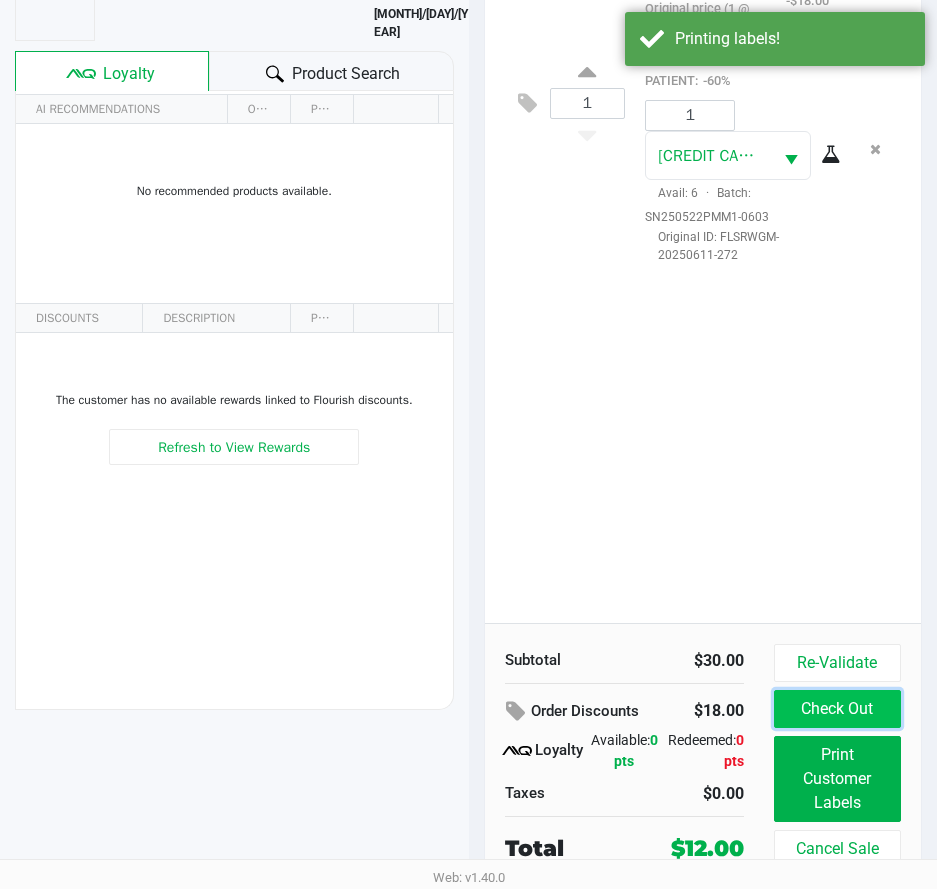 click on "Check Out" 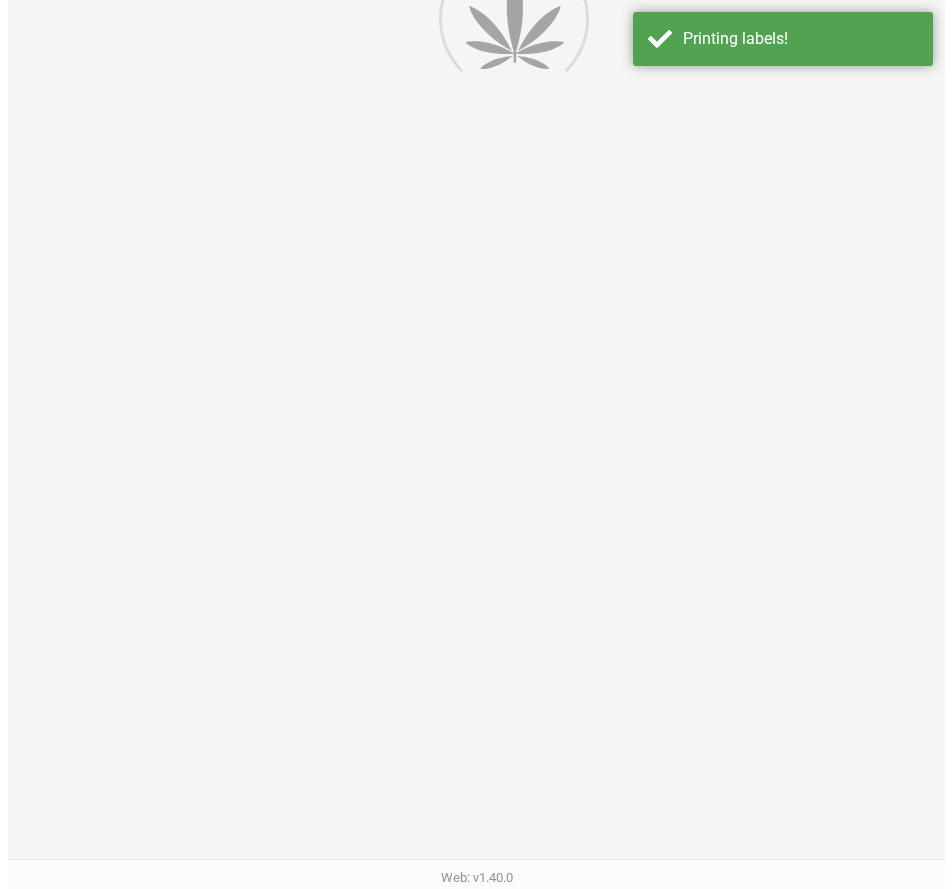 scroll, scrollTop: 0, scrollLeft: 0, axis: both 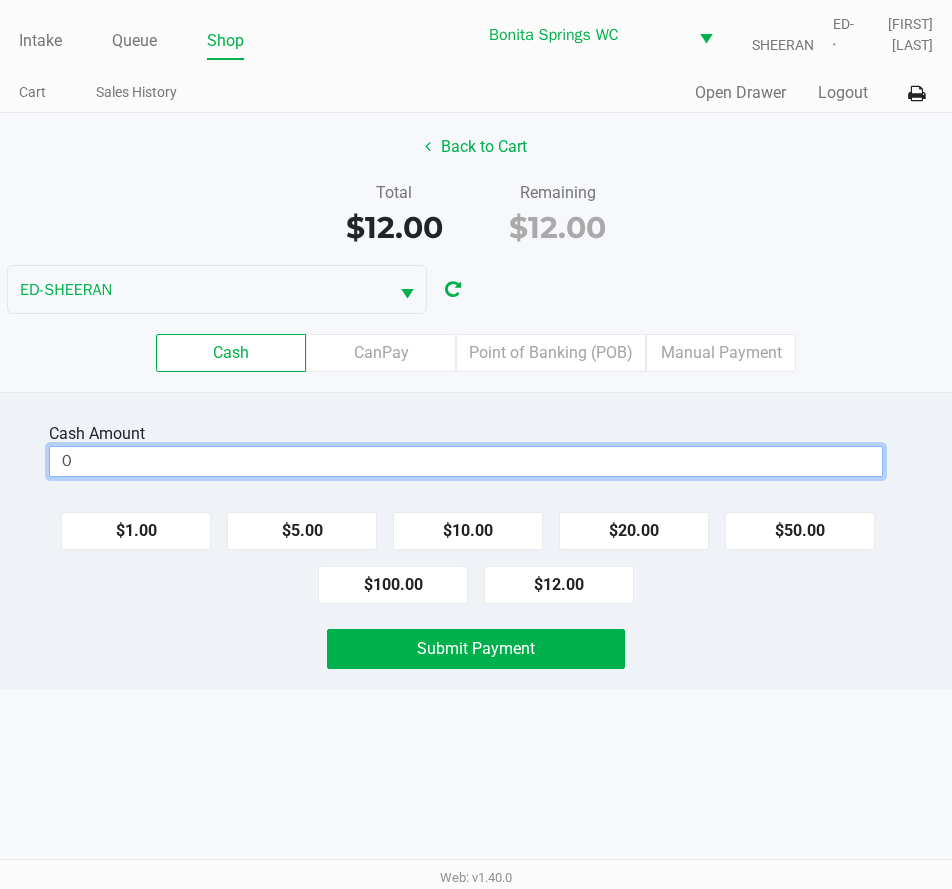 click on "0" at bounding box center (466, 461) 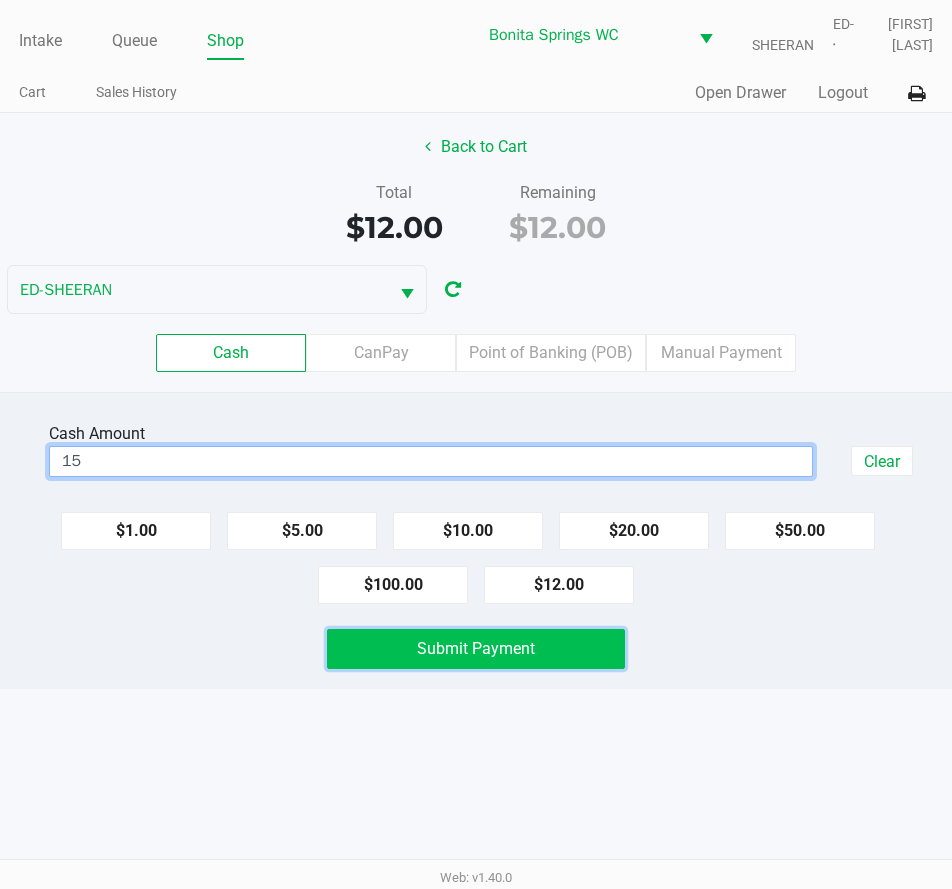 type on "$15.00" 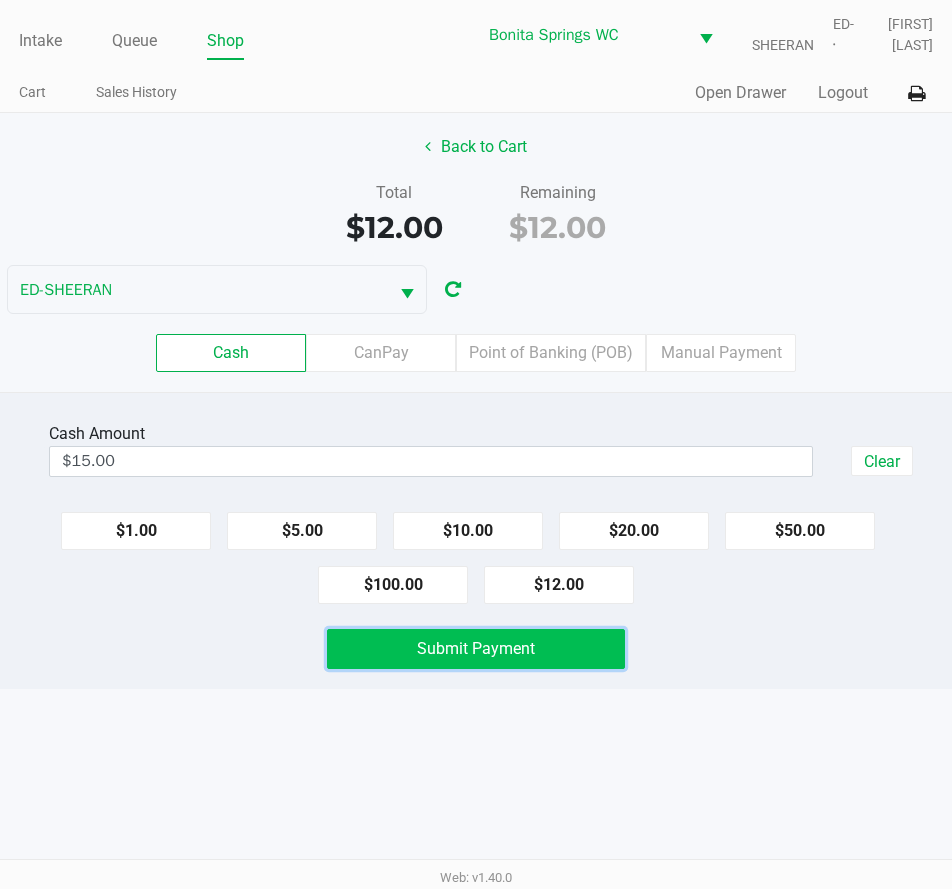 click on "Submit Payment" 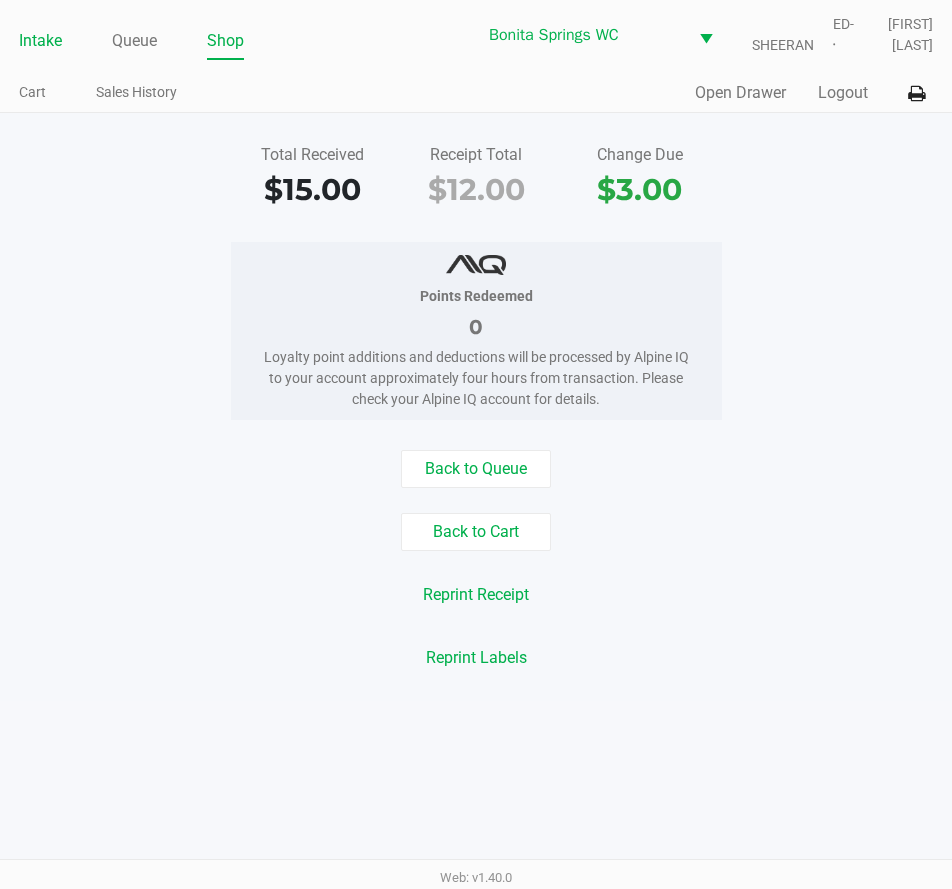 click on "Intake" 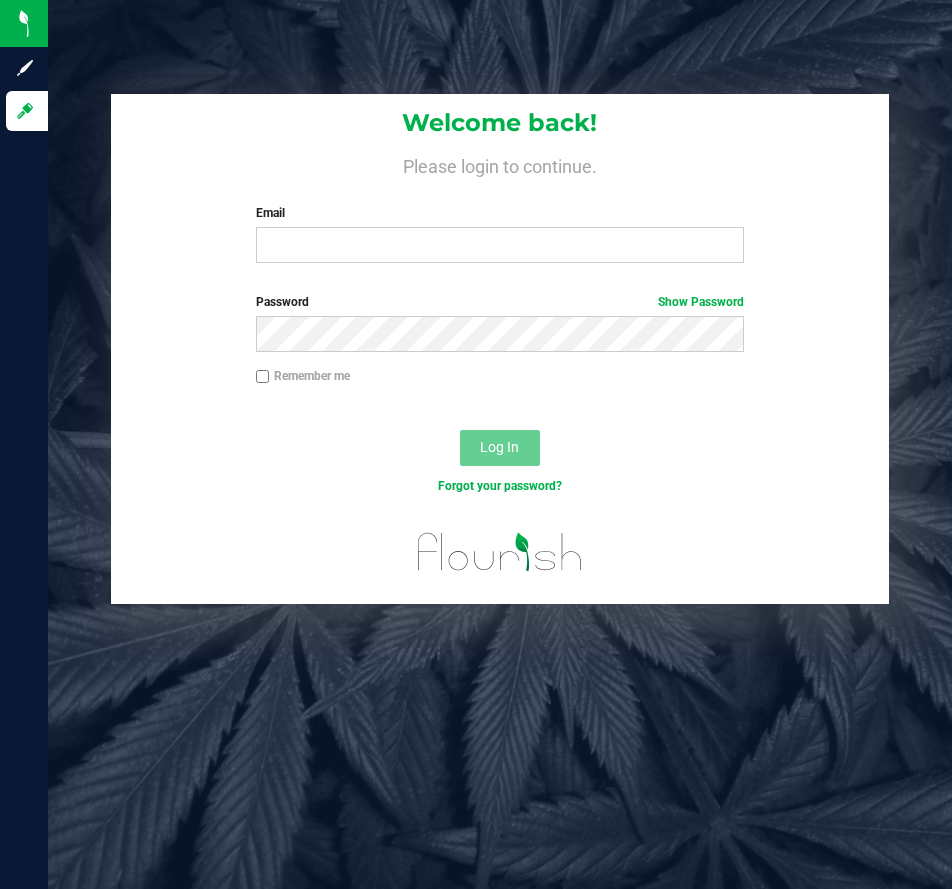 scroll, scrollTop: 0, scrollLeft: 0, axis: both 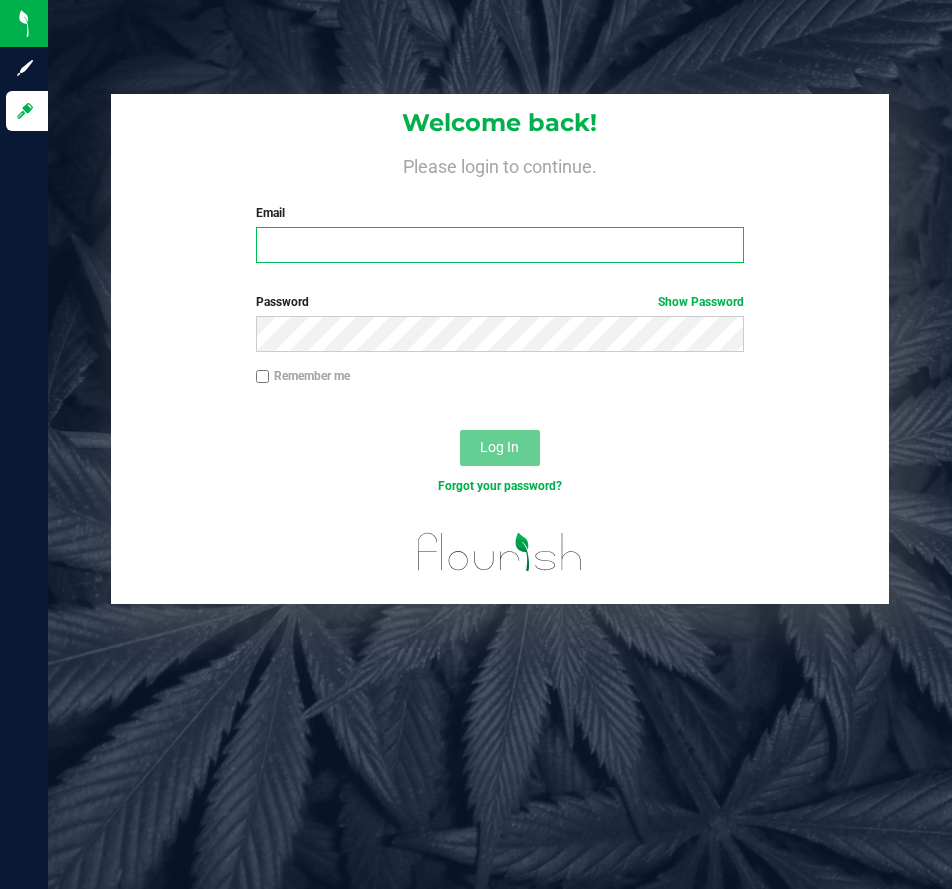 click on "Email" at bounding box center (500, 245) 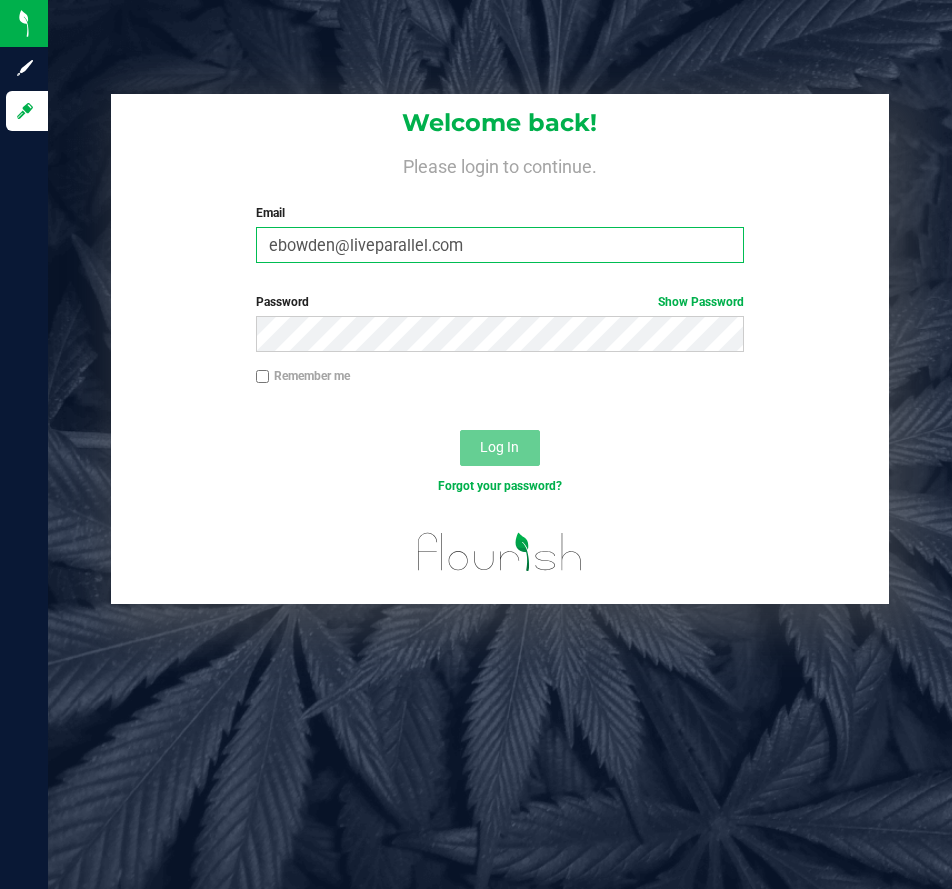 type on "ebowden@liveparallel.com" 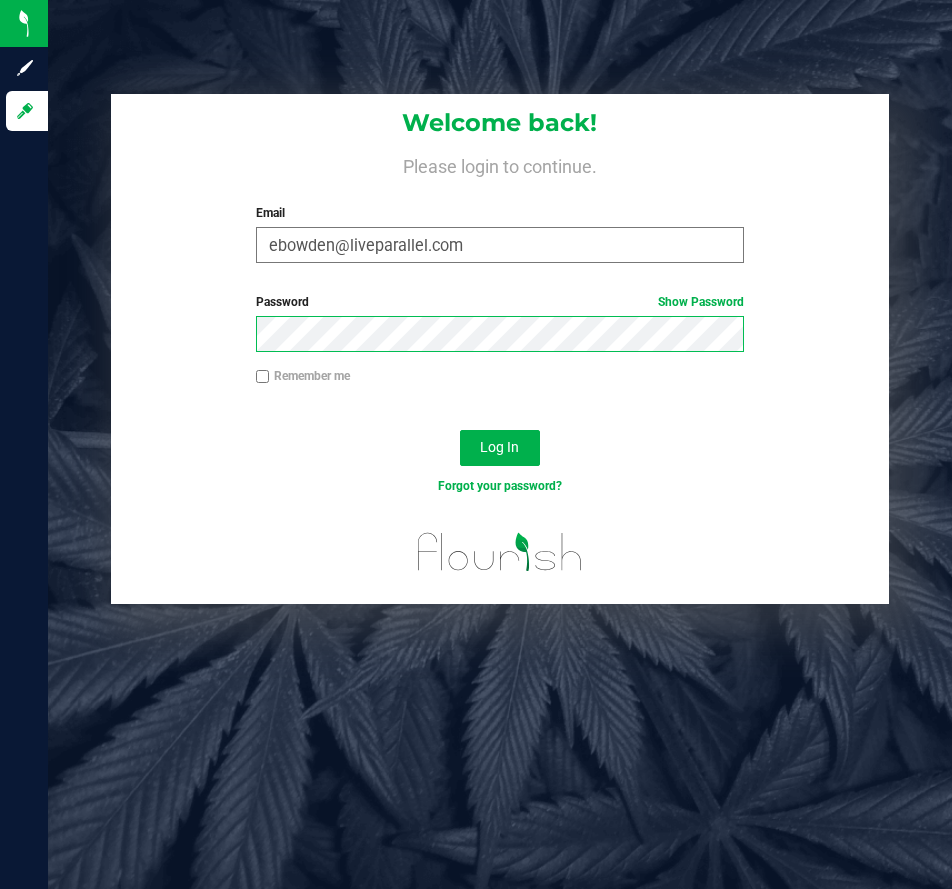 click on "Log In" at bounding box center [500, 448] 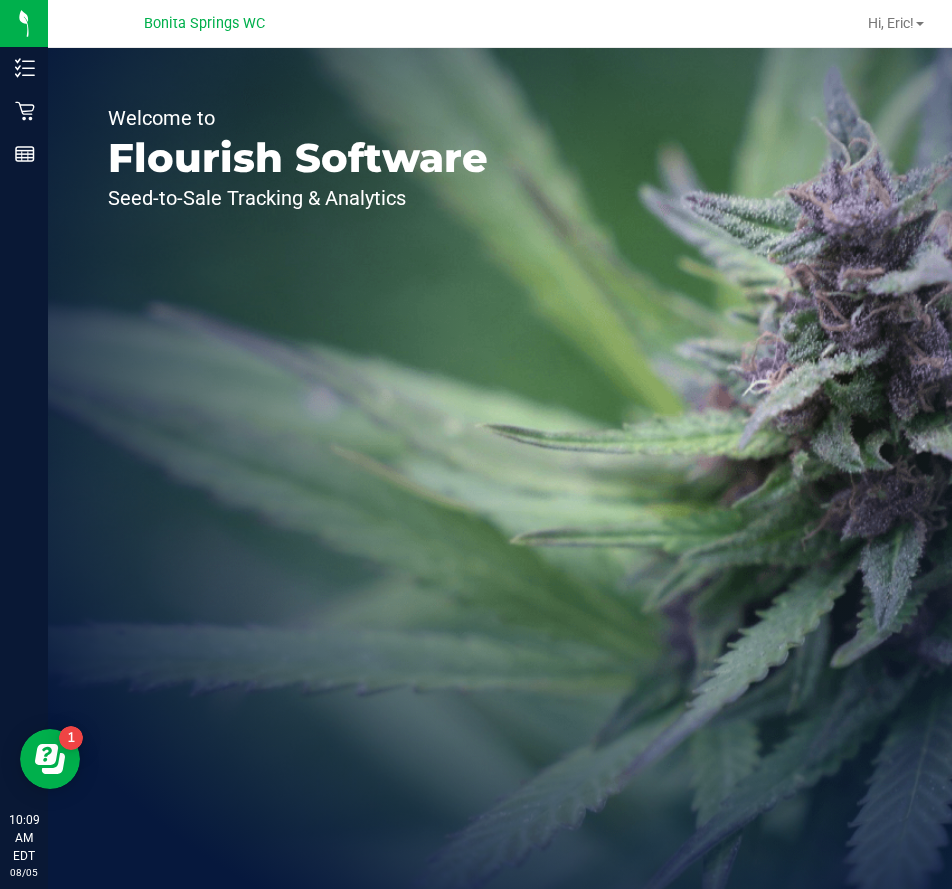 scroll, scrollTop: 0, scrollLeft: 0, axis: both 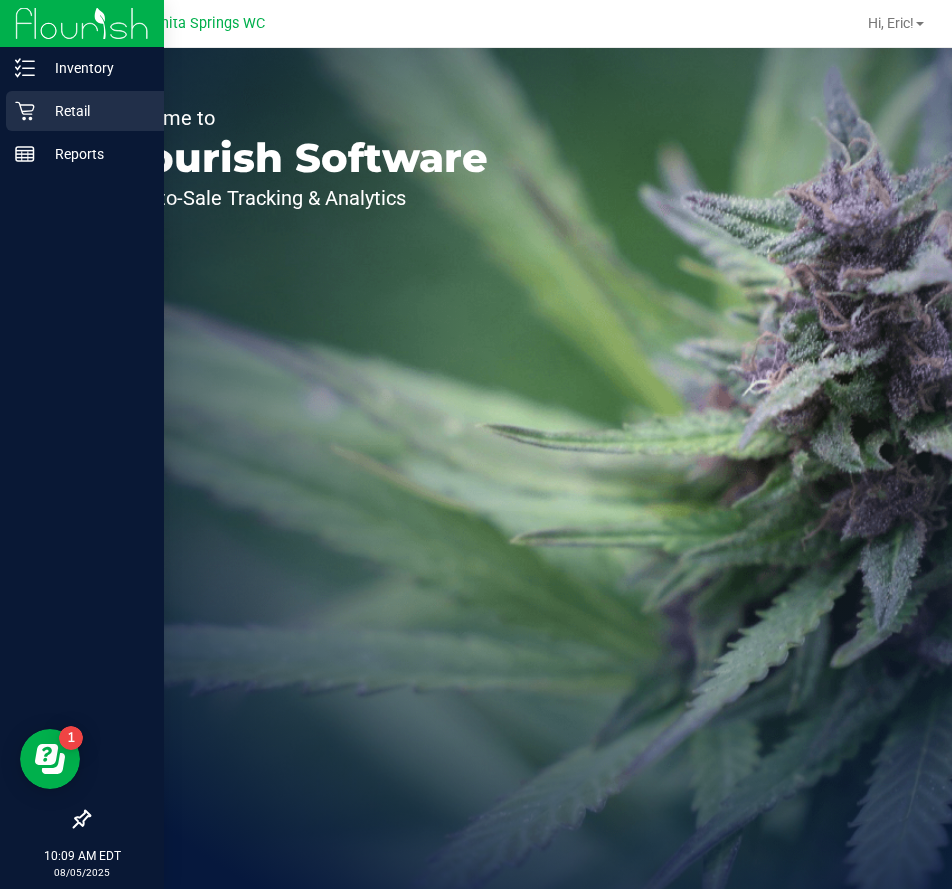 click on "Retail" at bounding box center (95, 111) 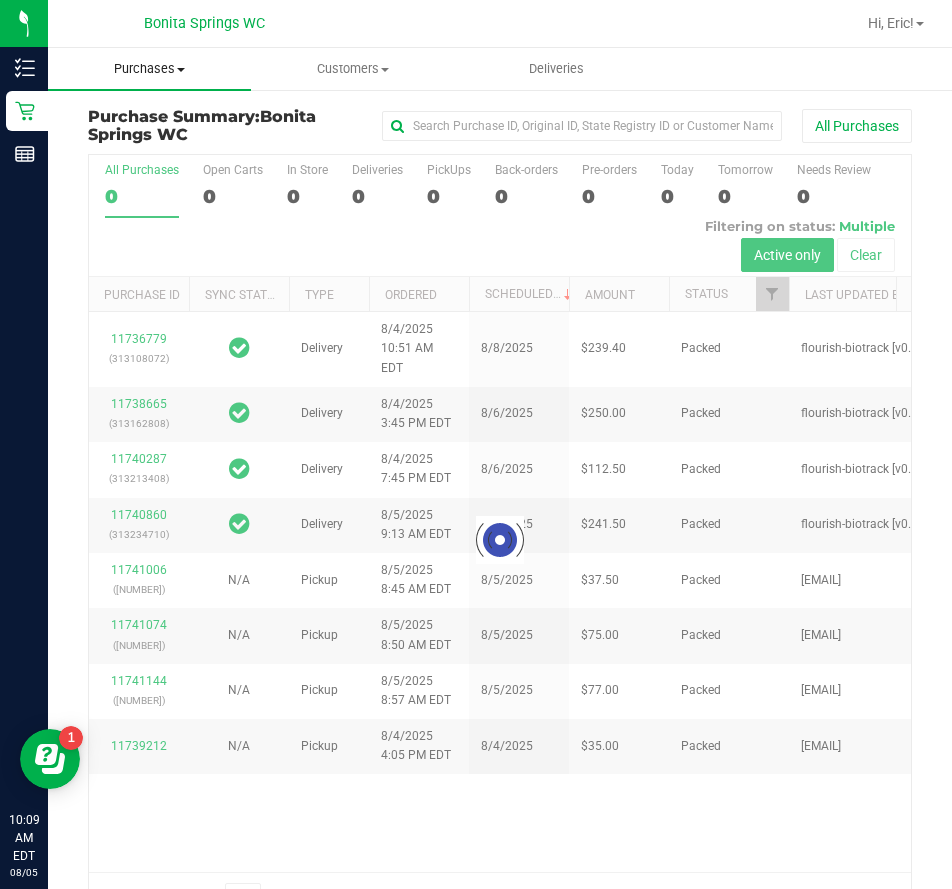 click on "Purchases" at bounding box center (149, 69) 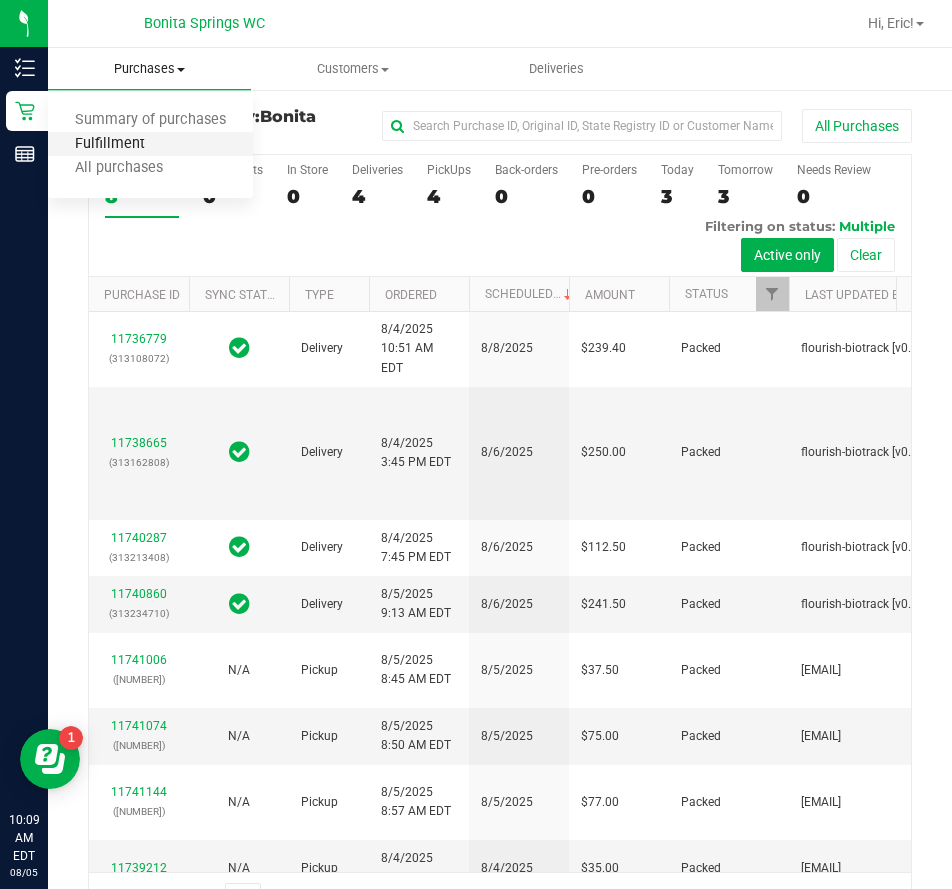 click on "Fulfillment" at bounding box center (110, 144) 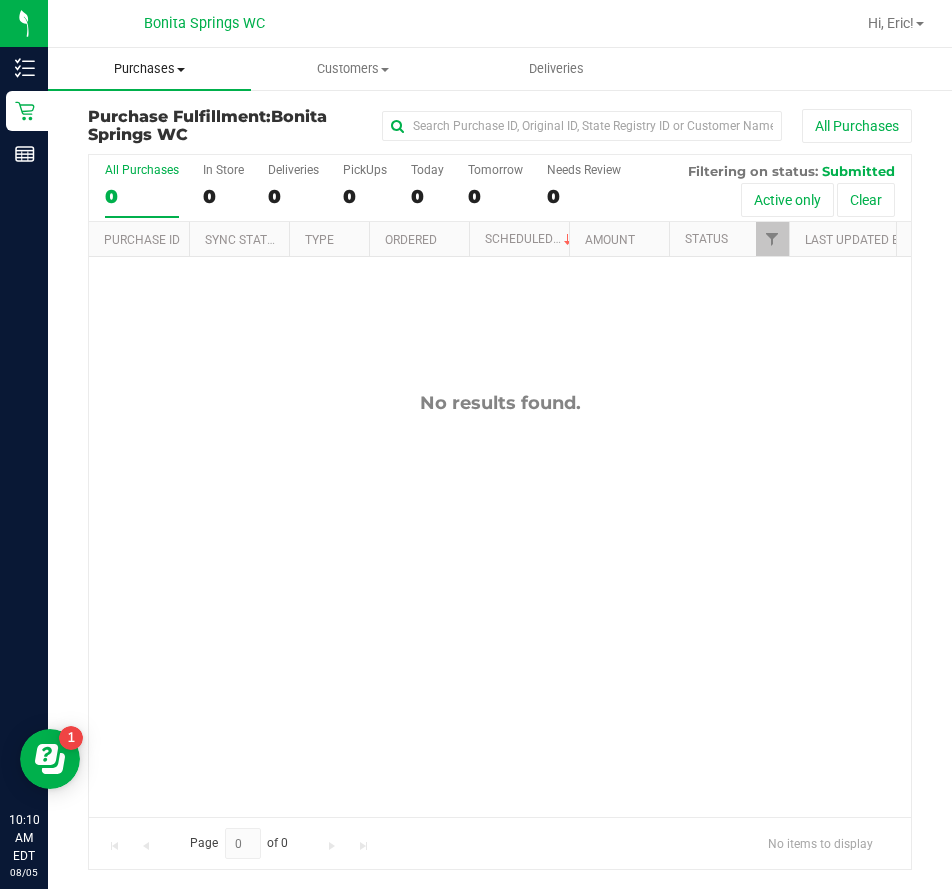 click on "Purchases" at bounding box center (149, 69) 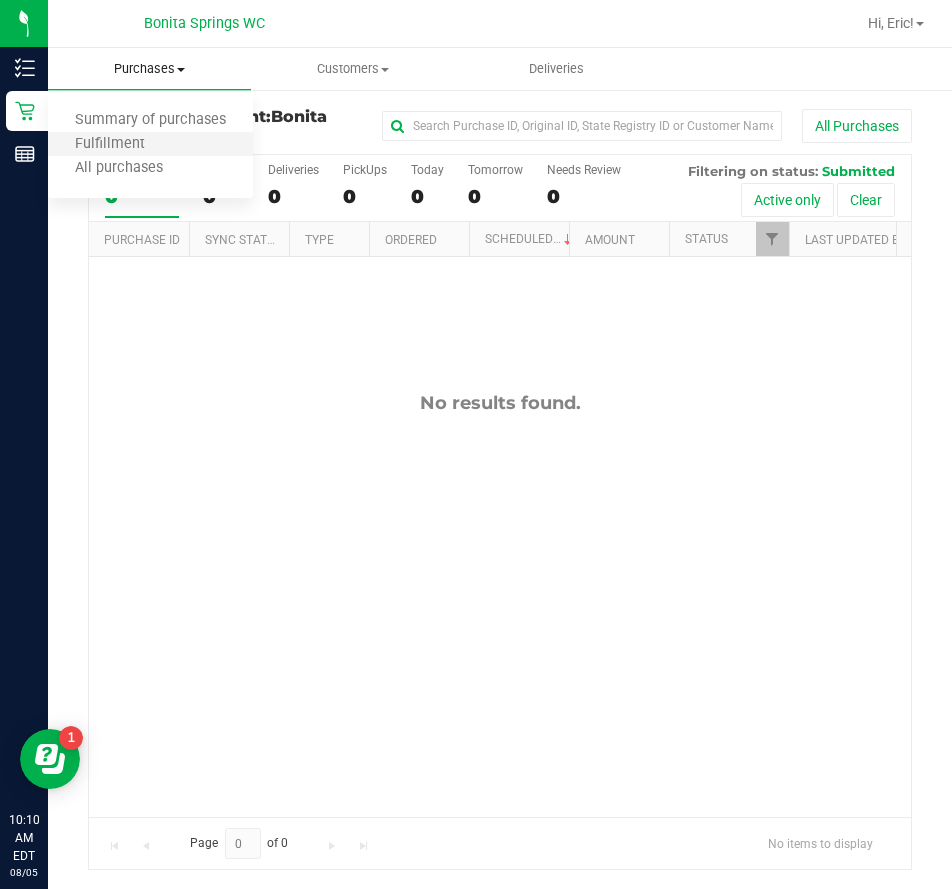 click on "Fulfillment" at bounding box center [150, 145] 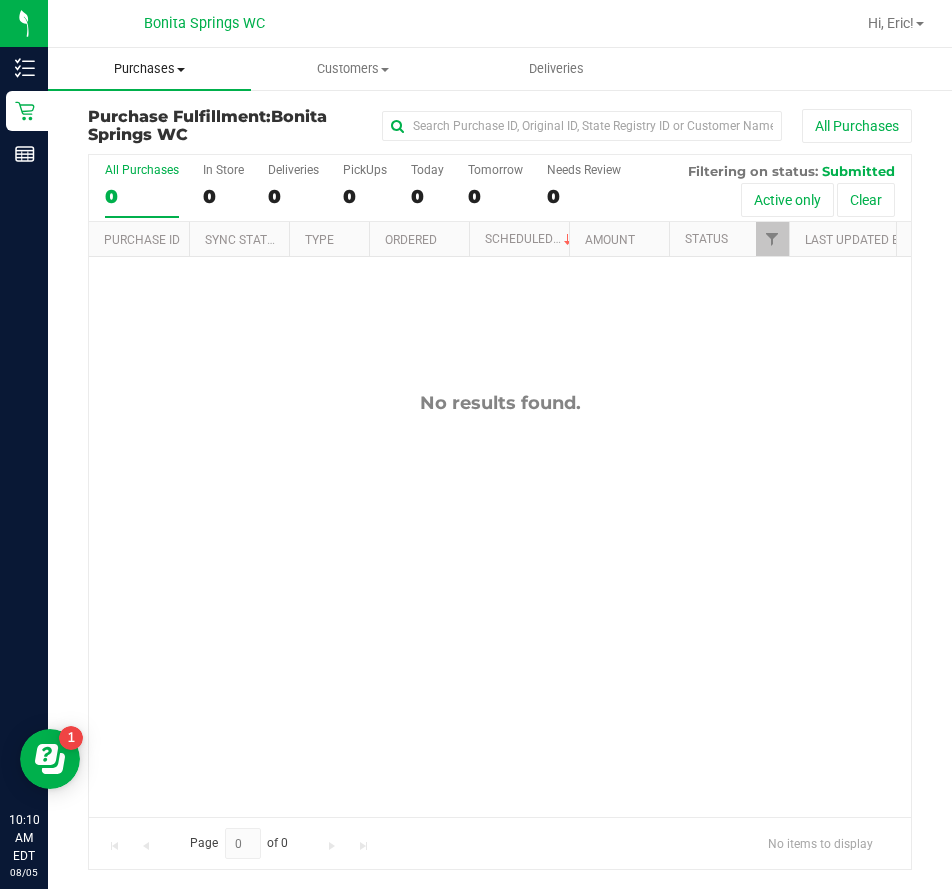 click on "Purchases" at bounding box center (149, 69) 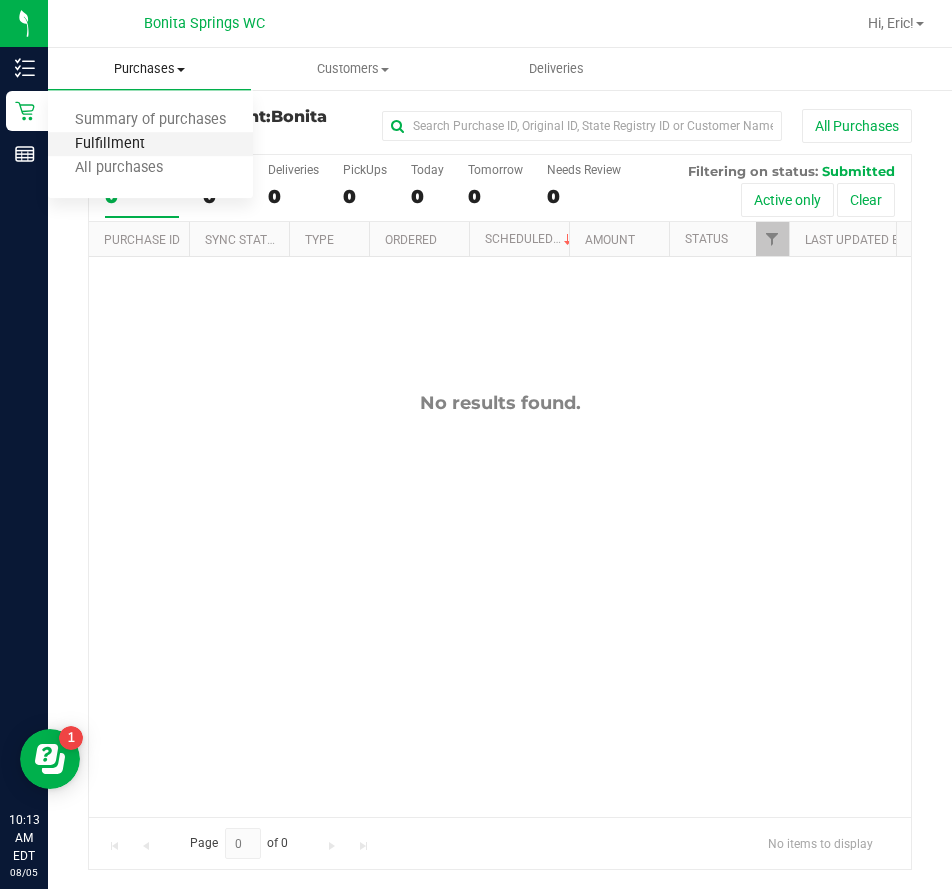 click on "Fulfillment" at bounding box center (110, 144) 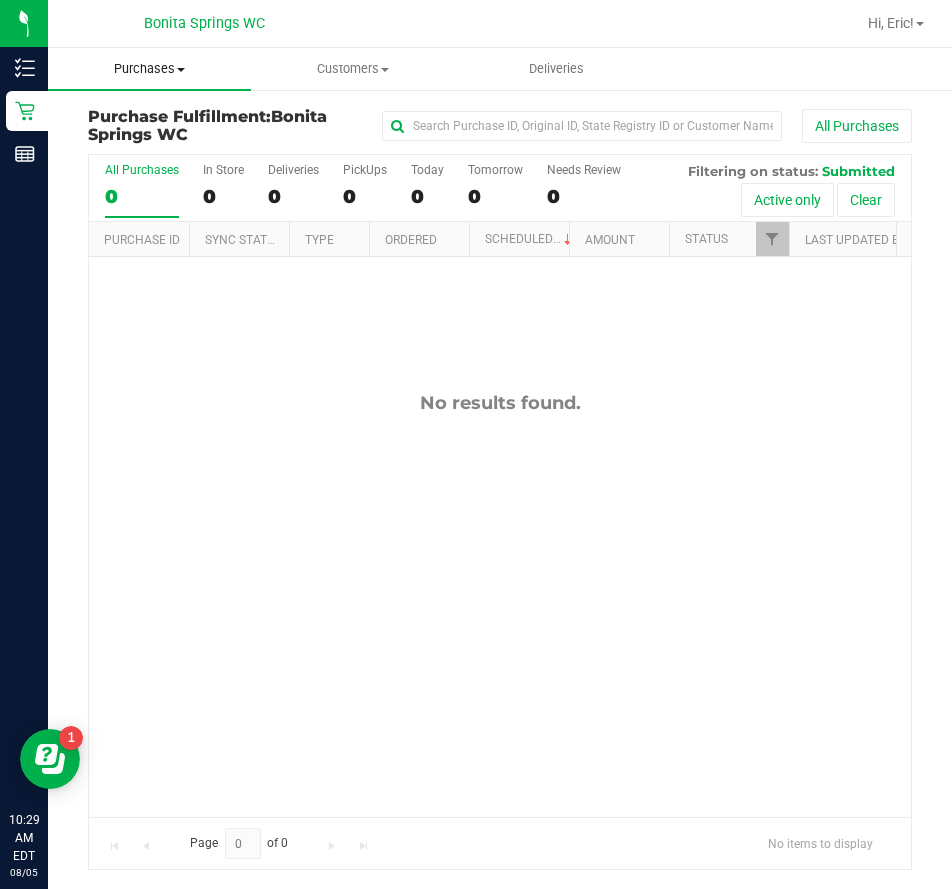 click at bounding box center (181, 70) 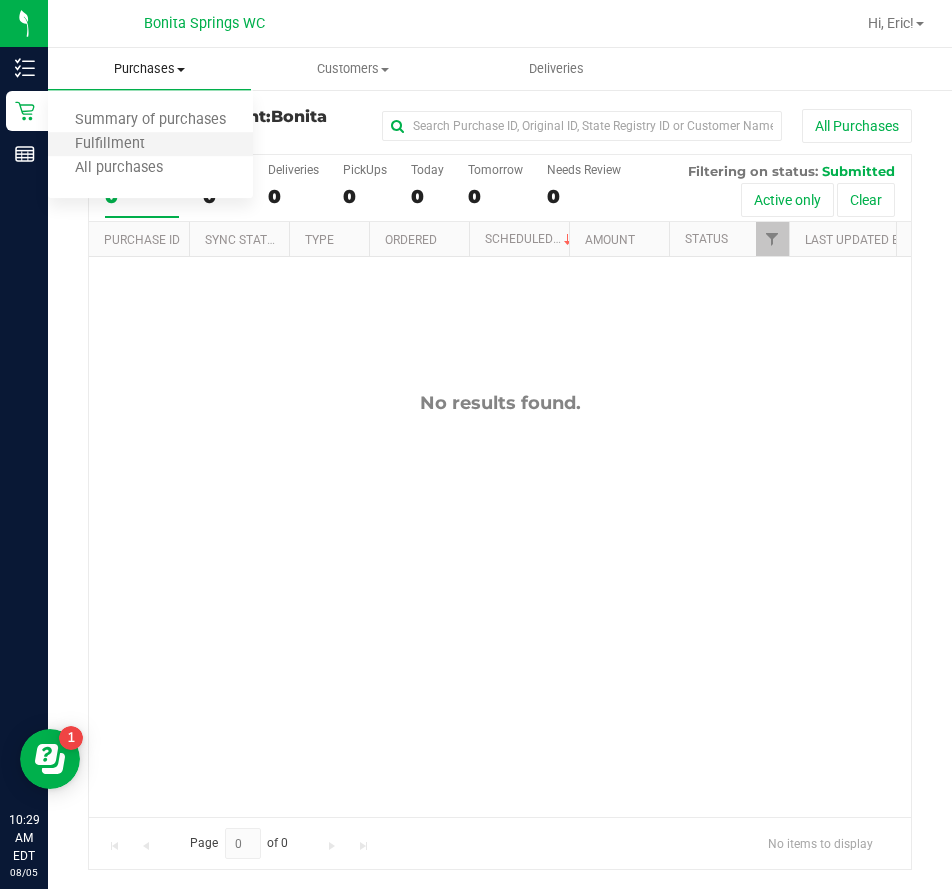 click on "Fulfillment" at bounding box center [150, 145] 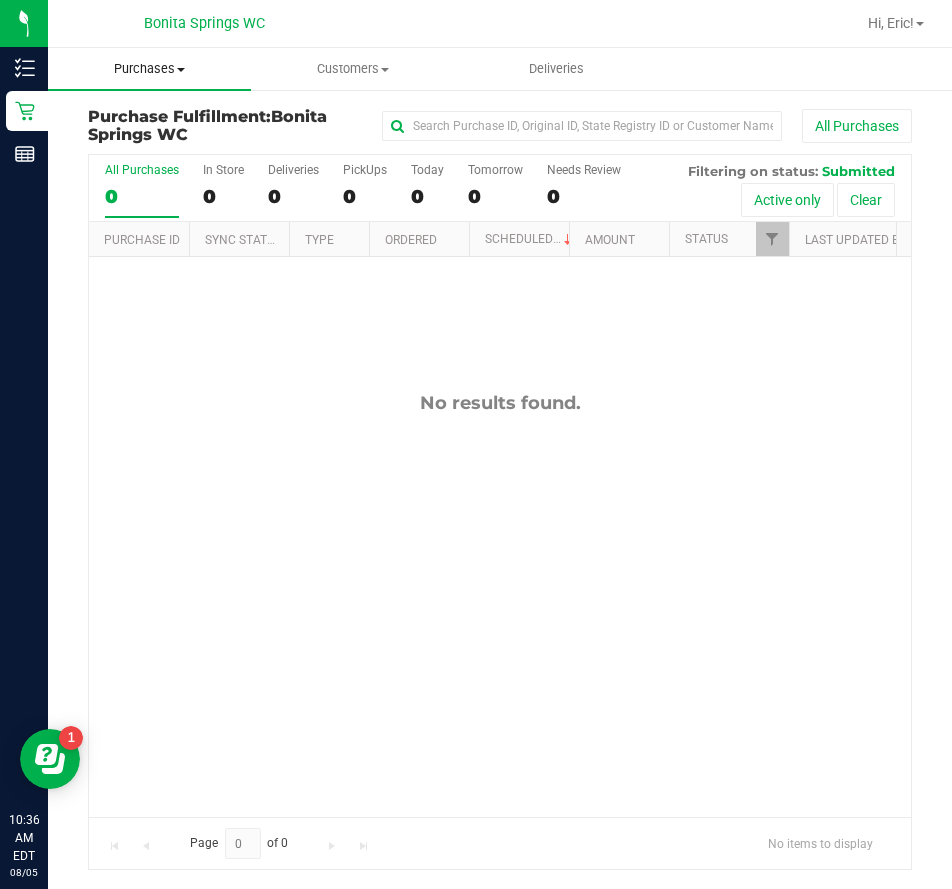 click on "Purchases" at bounding box center (149, 69) 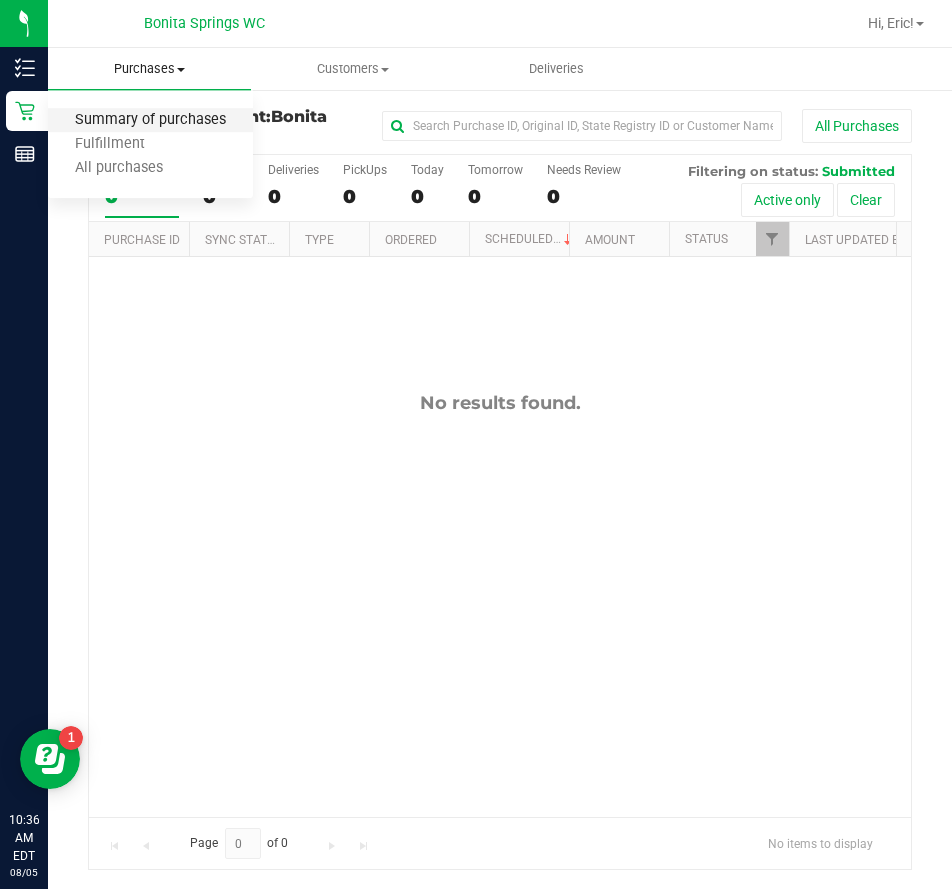 click on "Summary of purchases" at bounding box center (150, 120) 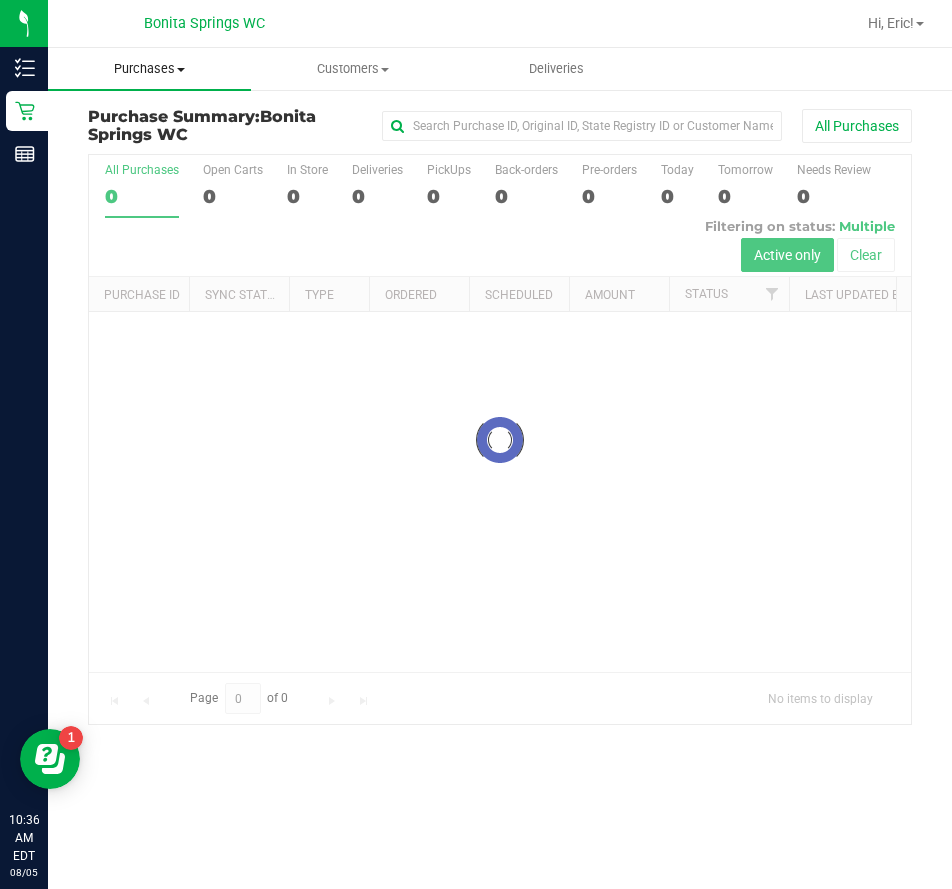 click on "Purchases" at bounding box center (149, 69) 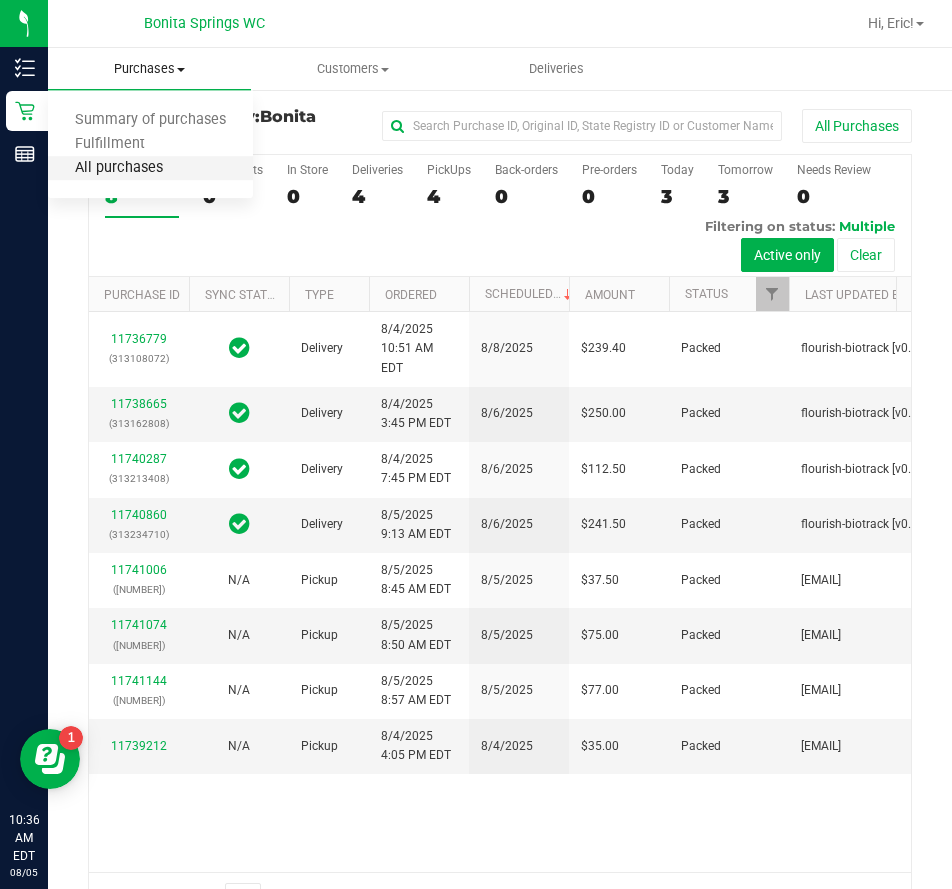 click on "All purchases" at bounding box center [119, 168] 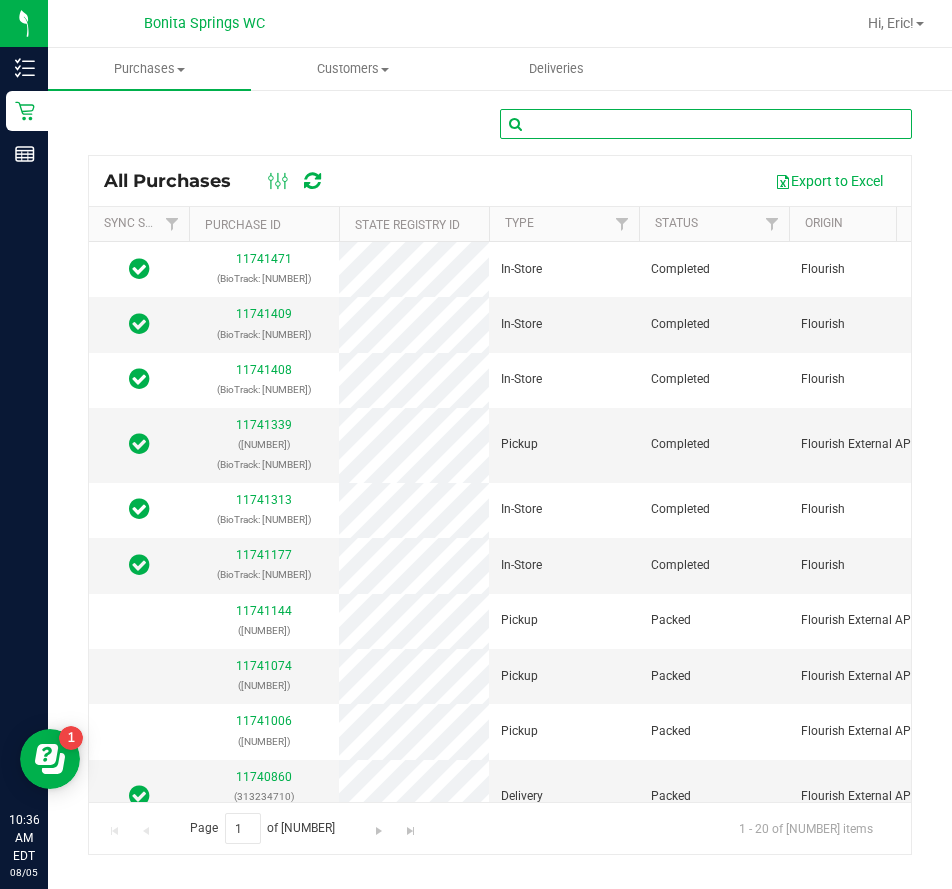 click at bounding box center [706, 124] 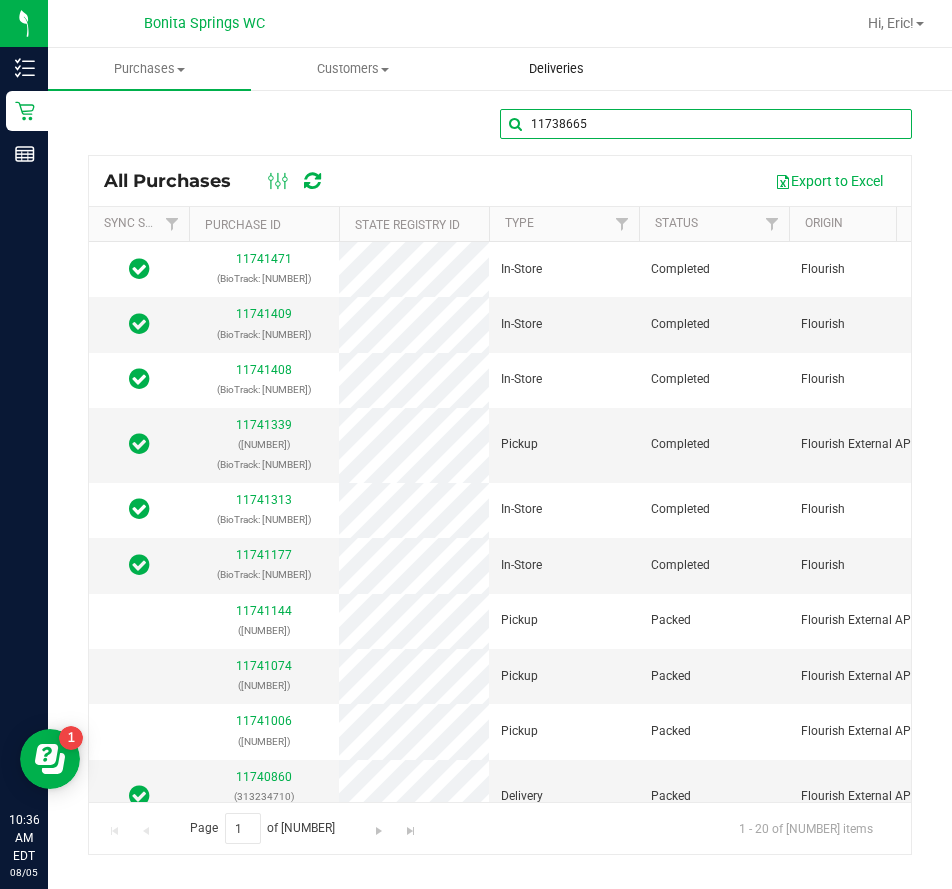 type on "11738665" 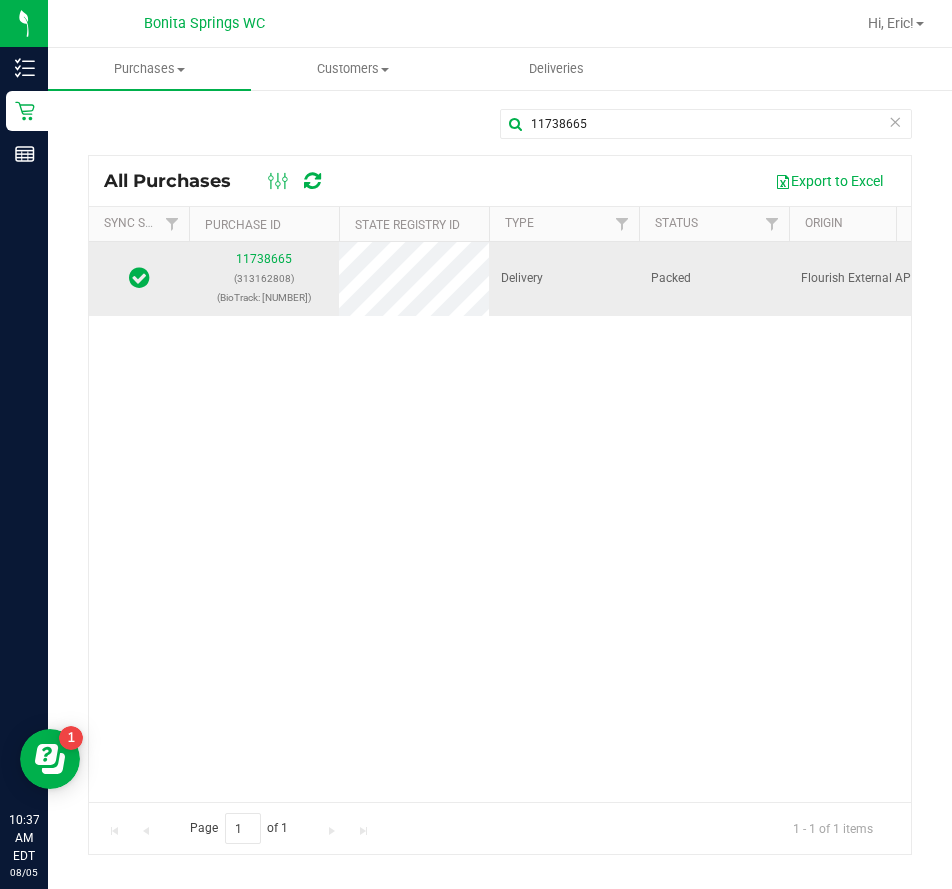 click on "[NUMBER]
([NUMBER])
(BioTrack: [NUMBER])" at bounding box center [264, 279] 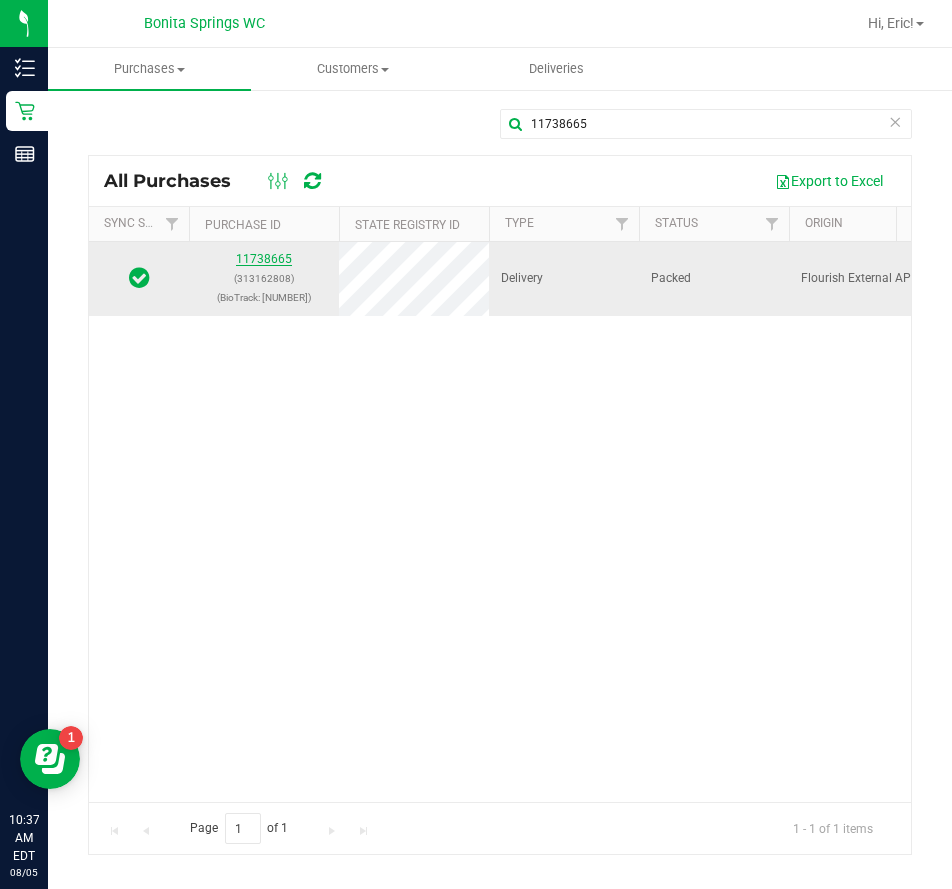 click on "11738665" at bounding box center (264, 259) 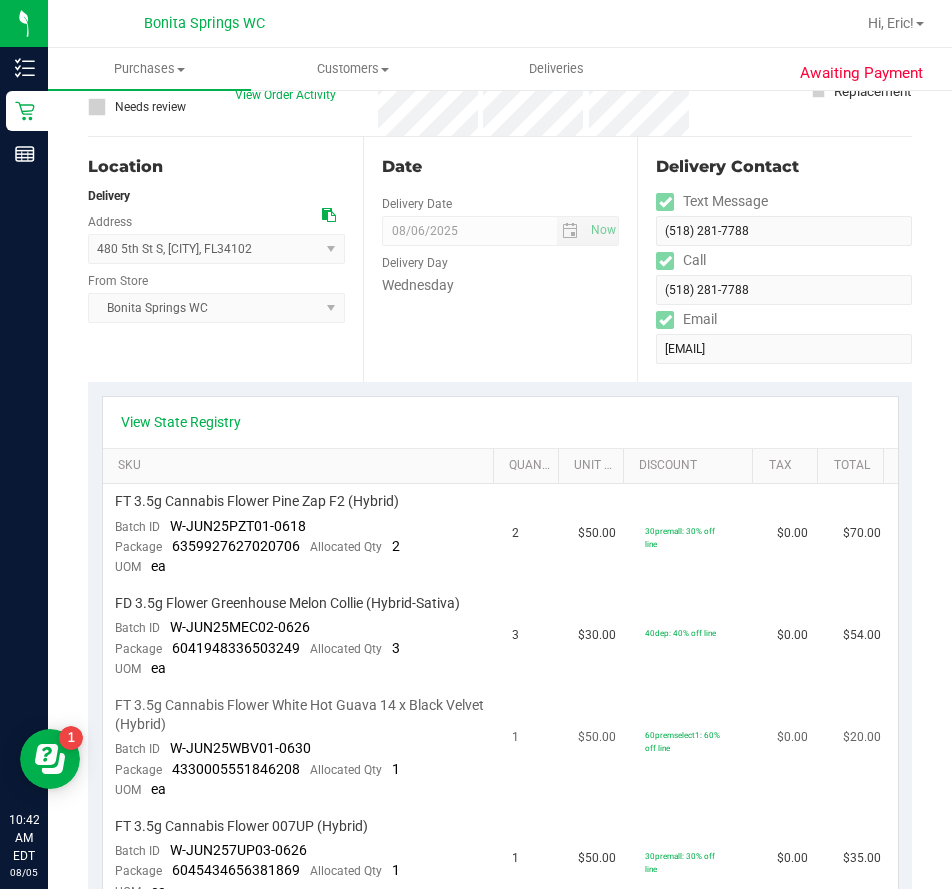 scroll, scrollTop: 0, scrollLeft: 0, axis: both 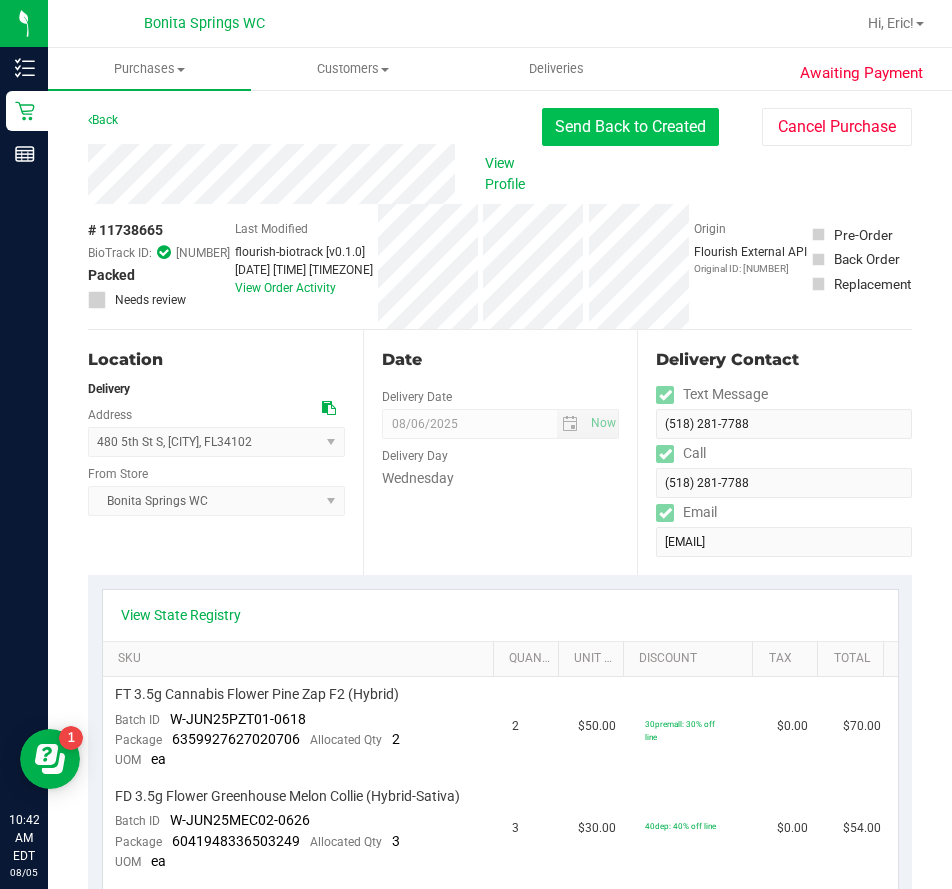 click on "Send Back to Created" at bounding box center (630, 127) 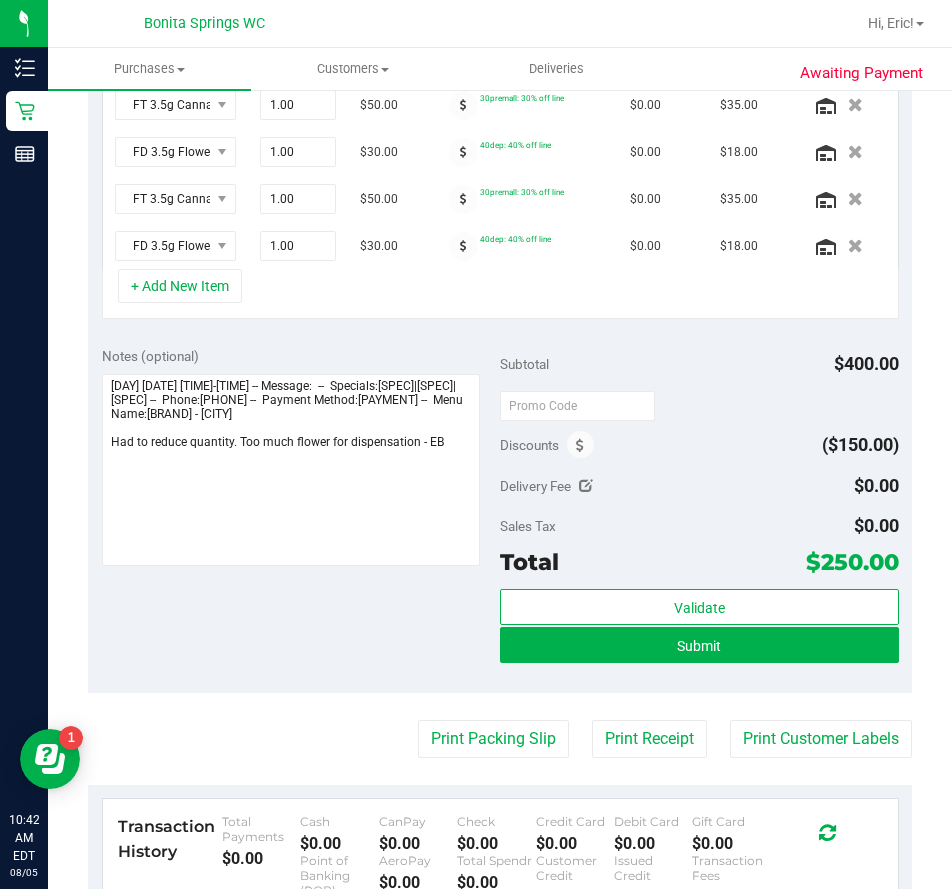 scroll, scrollTop: 800, scrollLeft: 0, axis: vertical 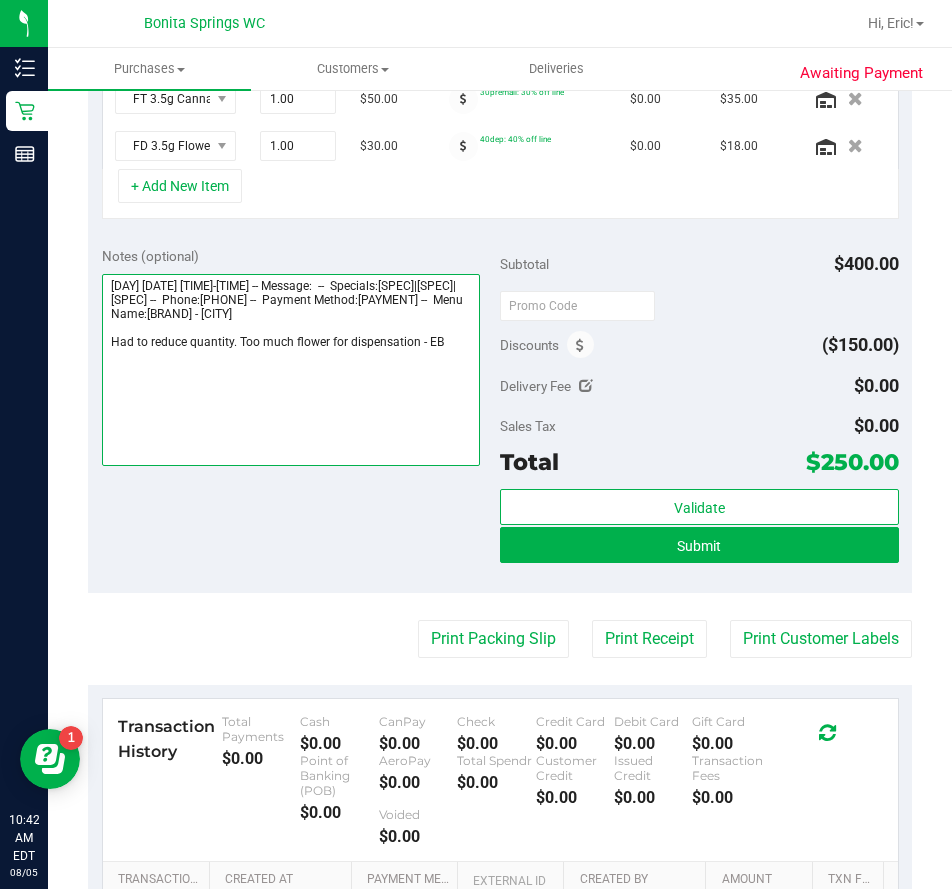 click at bounding box center [291, 370] 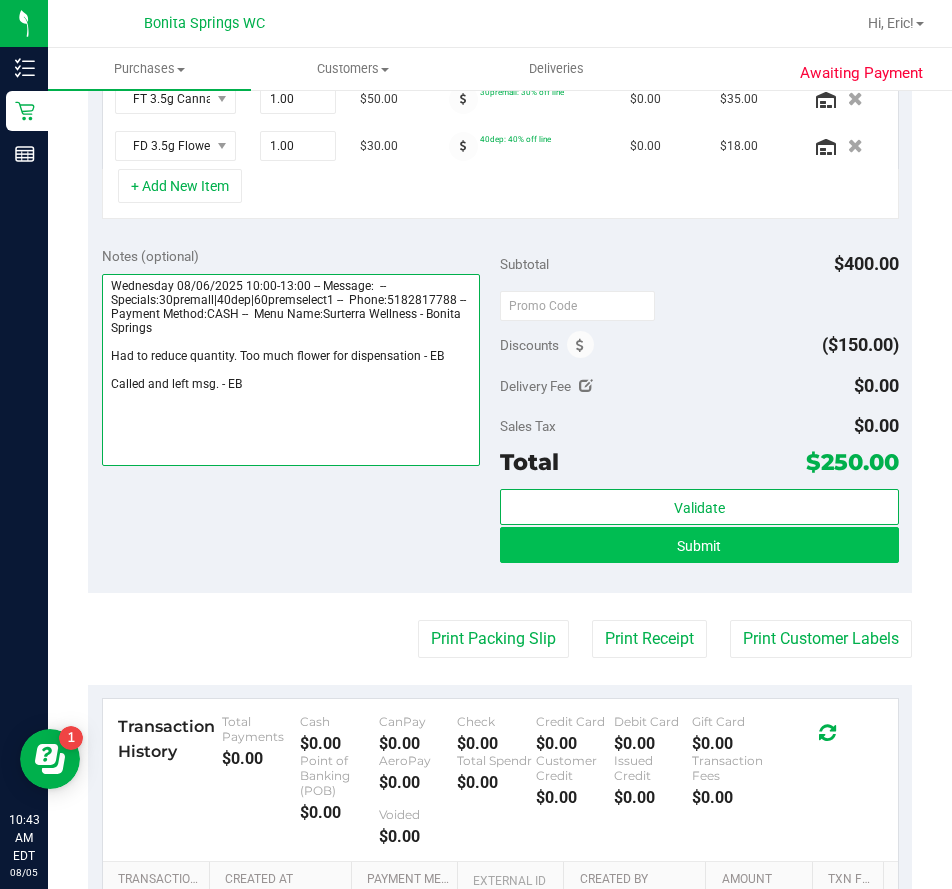 type on "Wednesday 08/06/2025 10:00-13:00 -- Message:  --  Specials:30premall|40dep|60premselect1 --  Phone:5182817788 --  Payment Method:CASH --  Menu Name:Surterra Wellness - Bonita Springs
Had to reduce quantity. Too much flower for dispensation - EB
Called and left msg. - EB" 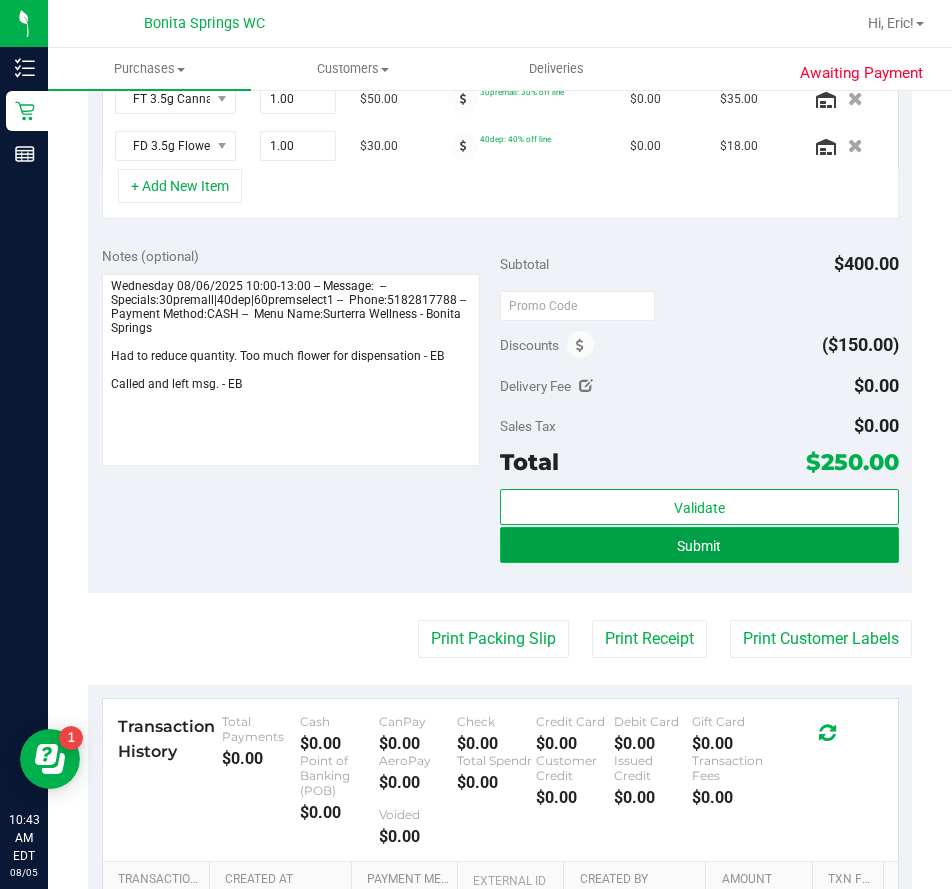 click on "Submit" at bounding box center (699, 545) 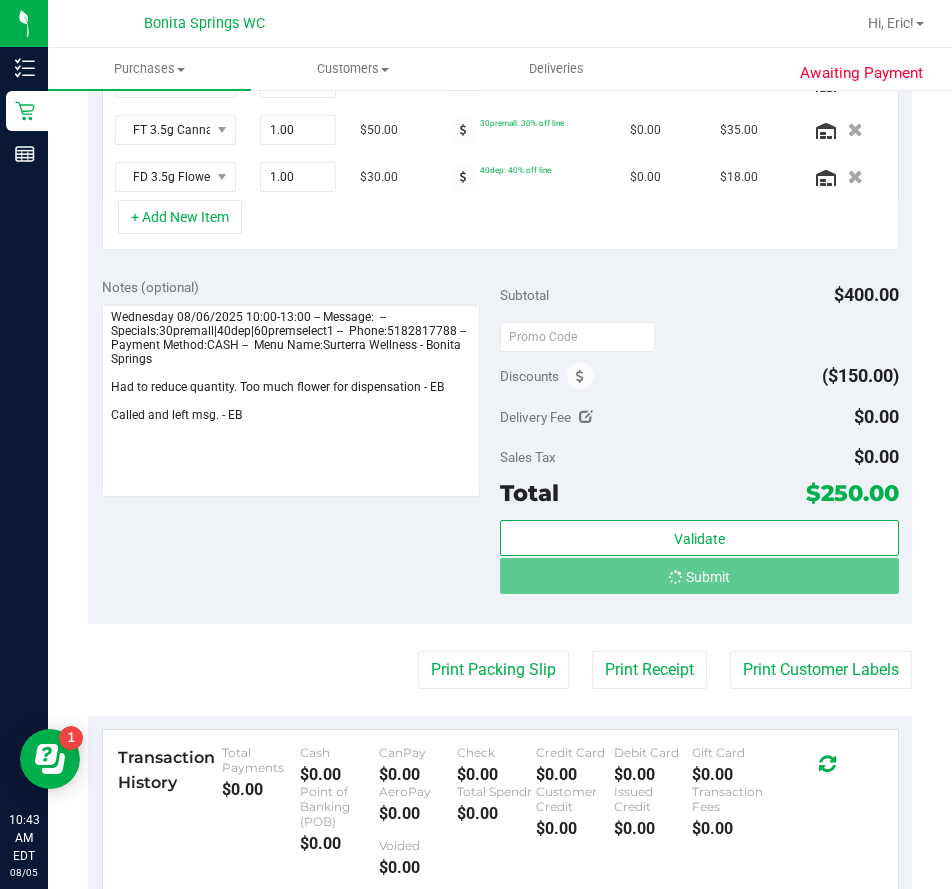 scroll, scrollTop: 738, scrollLeft: 0, axis: vertical 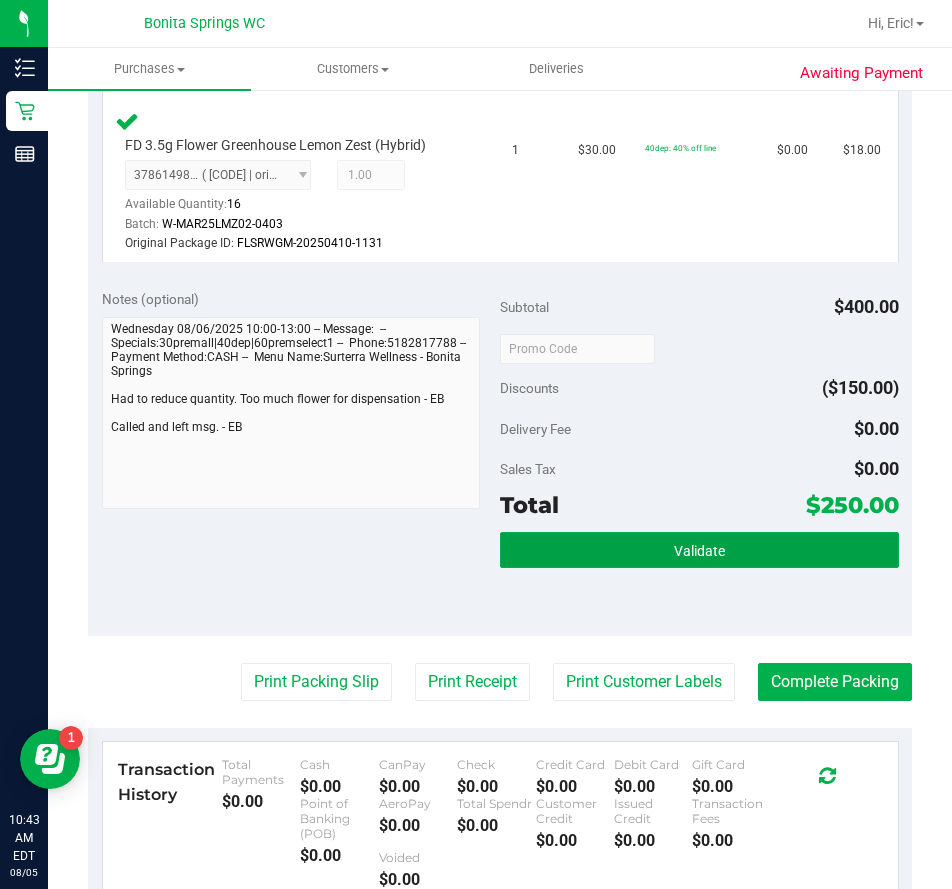 click on "Validate" at bounding box center [699, 550] 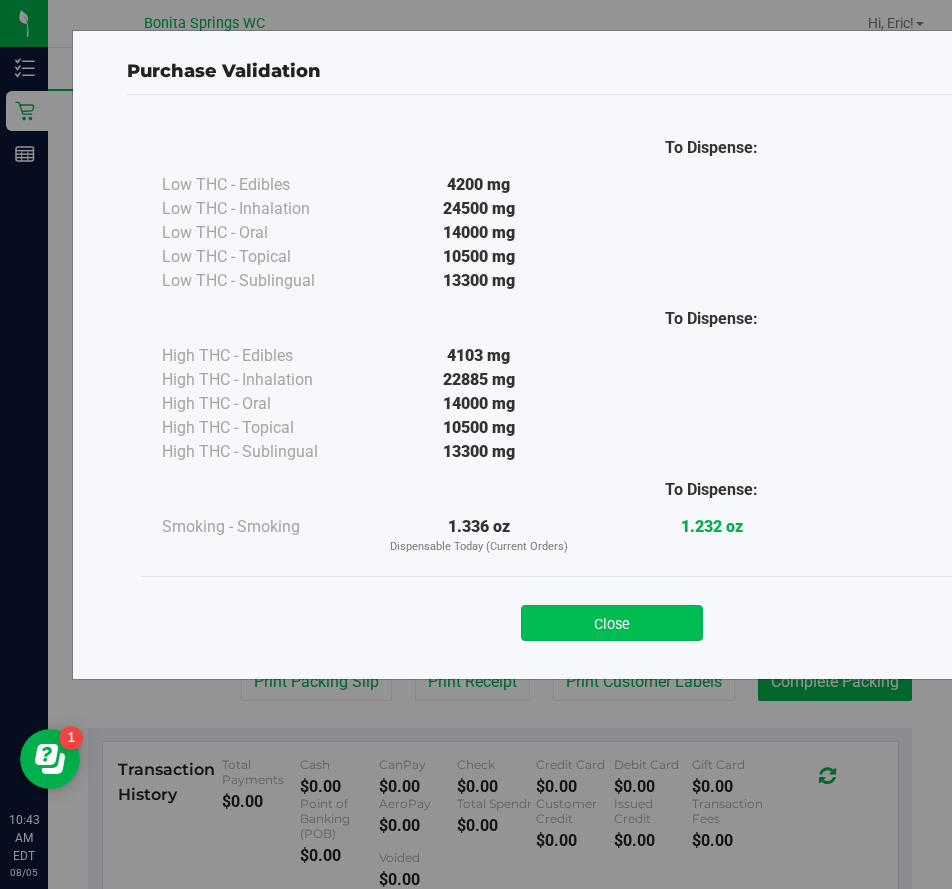click on "Close" at bounding box center (612, 623) 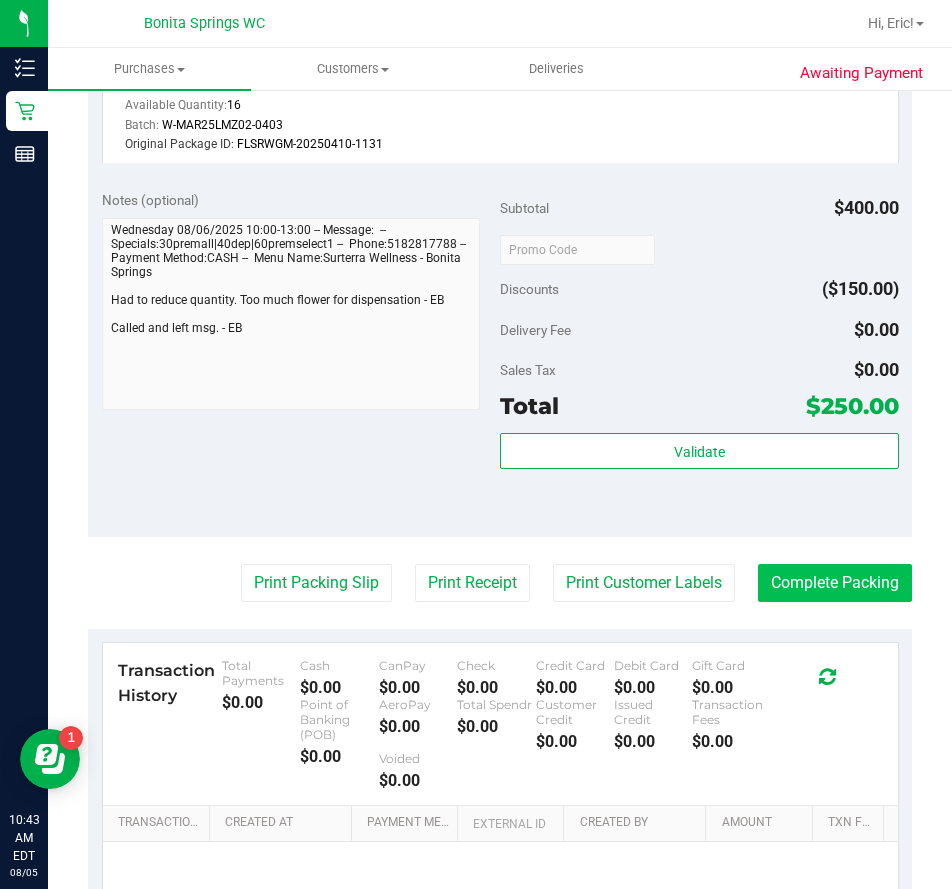 scroll, scrollTop: 1700, scrollLeft: 0, axis: vertical 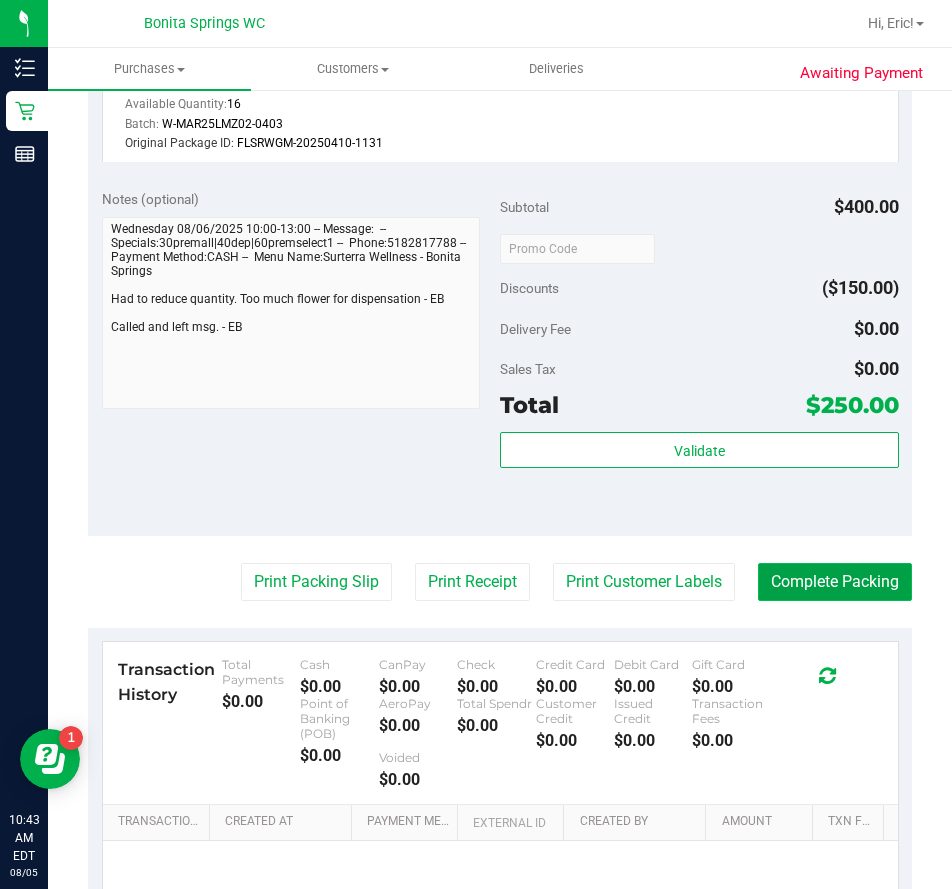 click on "Complete Packing" at bounding box center [835, 582] 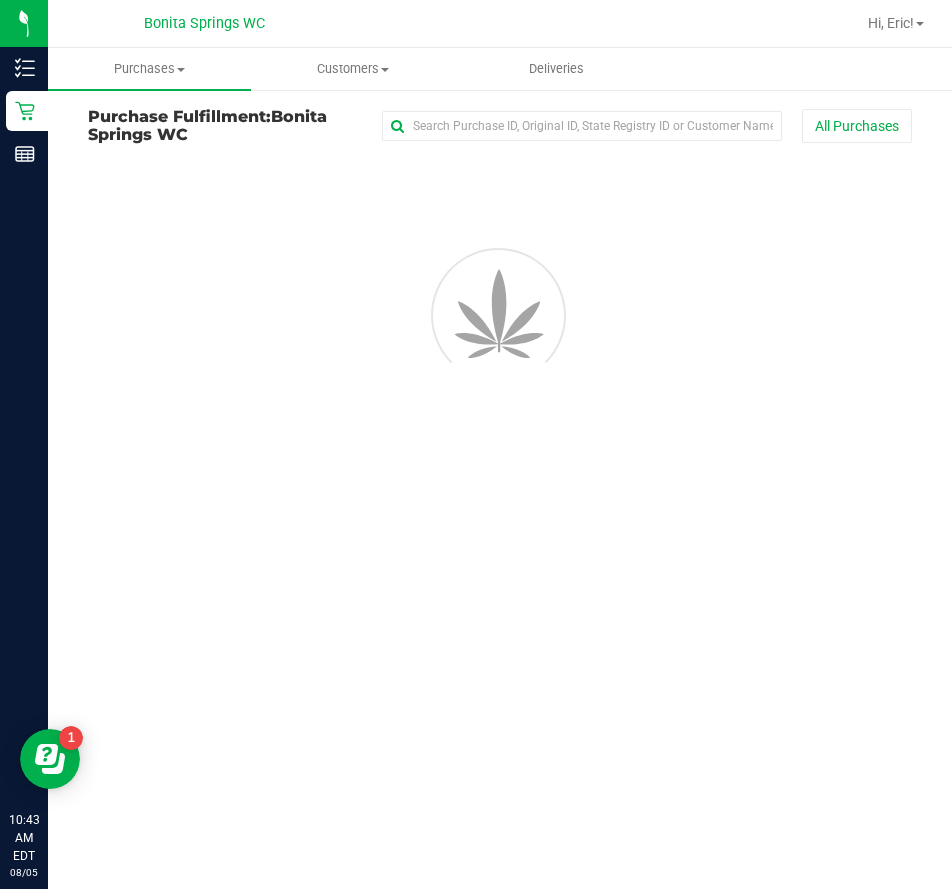 scroll, scrollTop: 0, scrollLeft: 0, axis: both 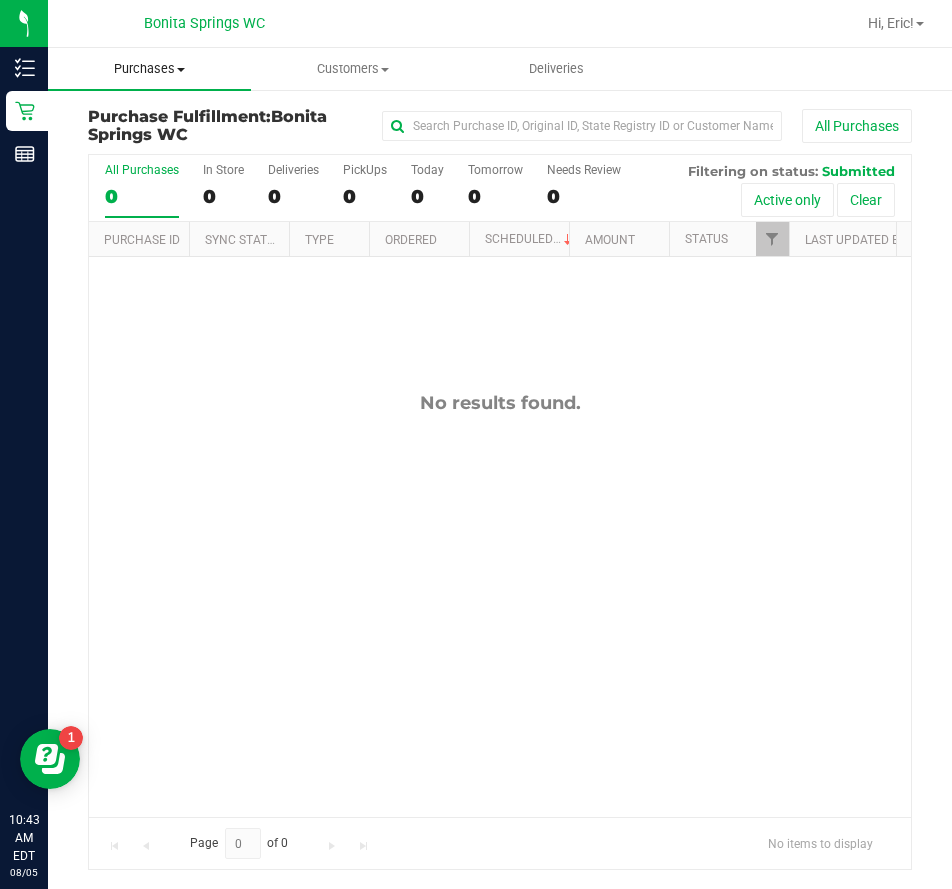 click on "Purchases" at bounding box center [149, 69] 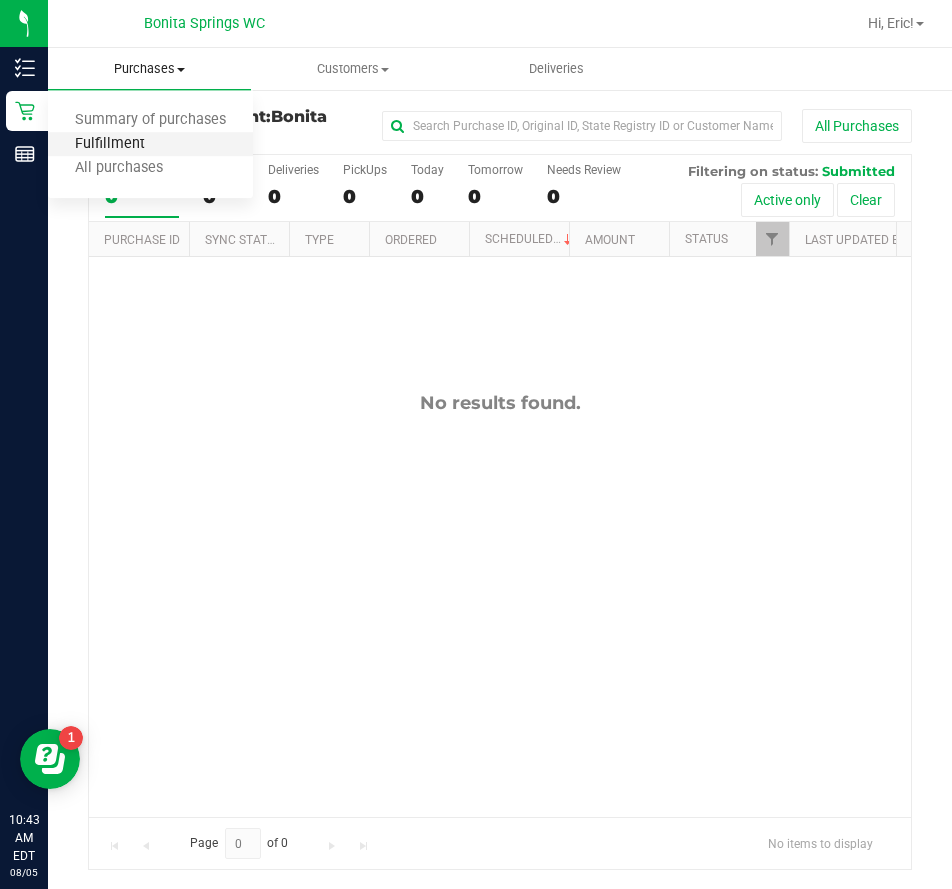 click on "Fulfillment" at bounding box center (110, 144) 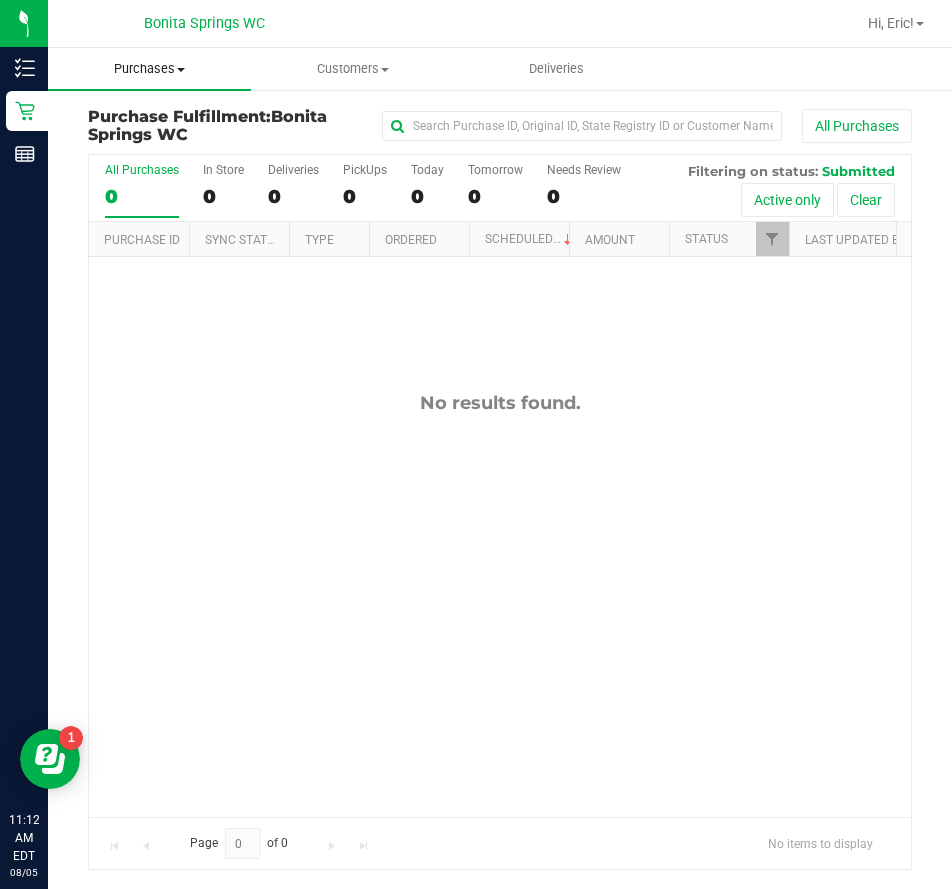 click on "Purchases" at bounding box center (149, 69) 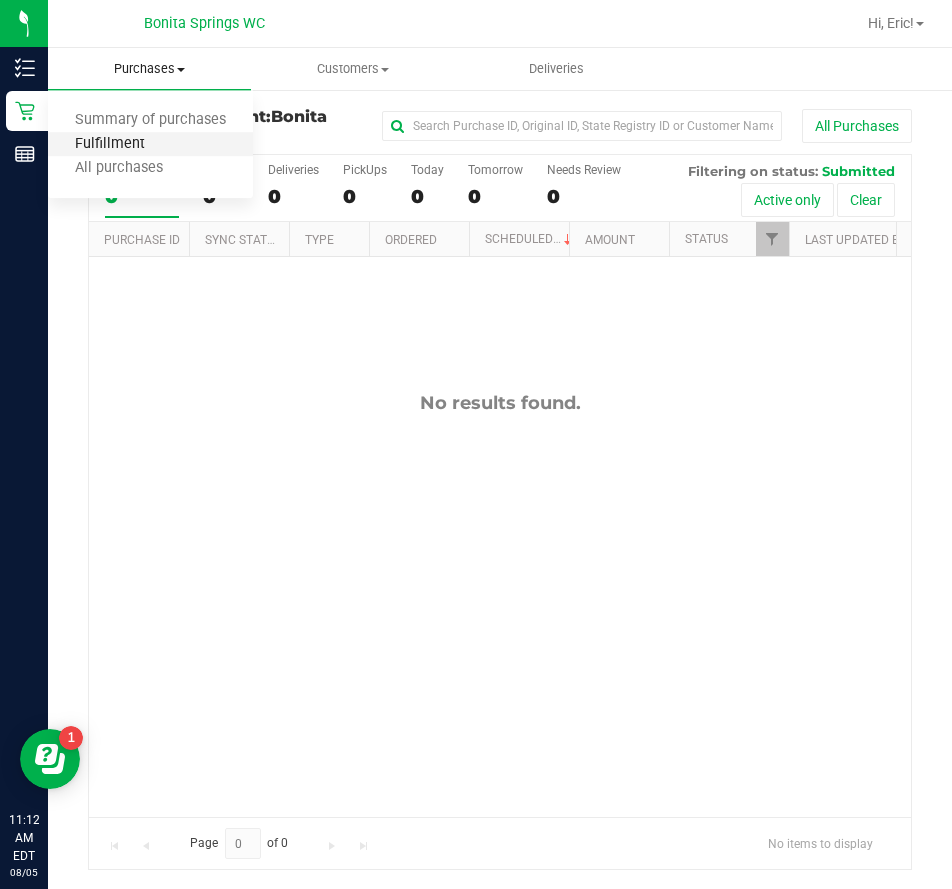 click on "Fulfillment" at bounding box center [110, 144] 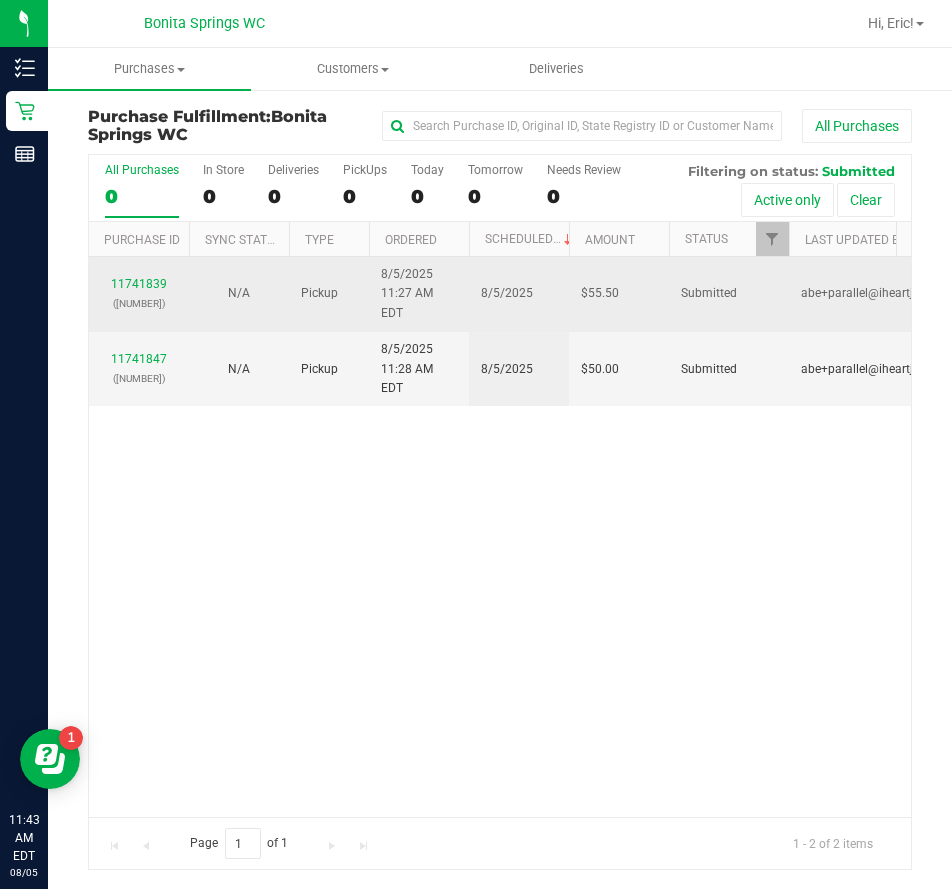 click on "([NUMBER])" at bounding box center (139, 303) 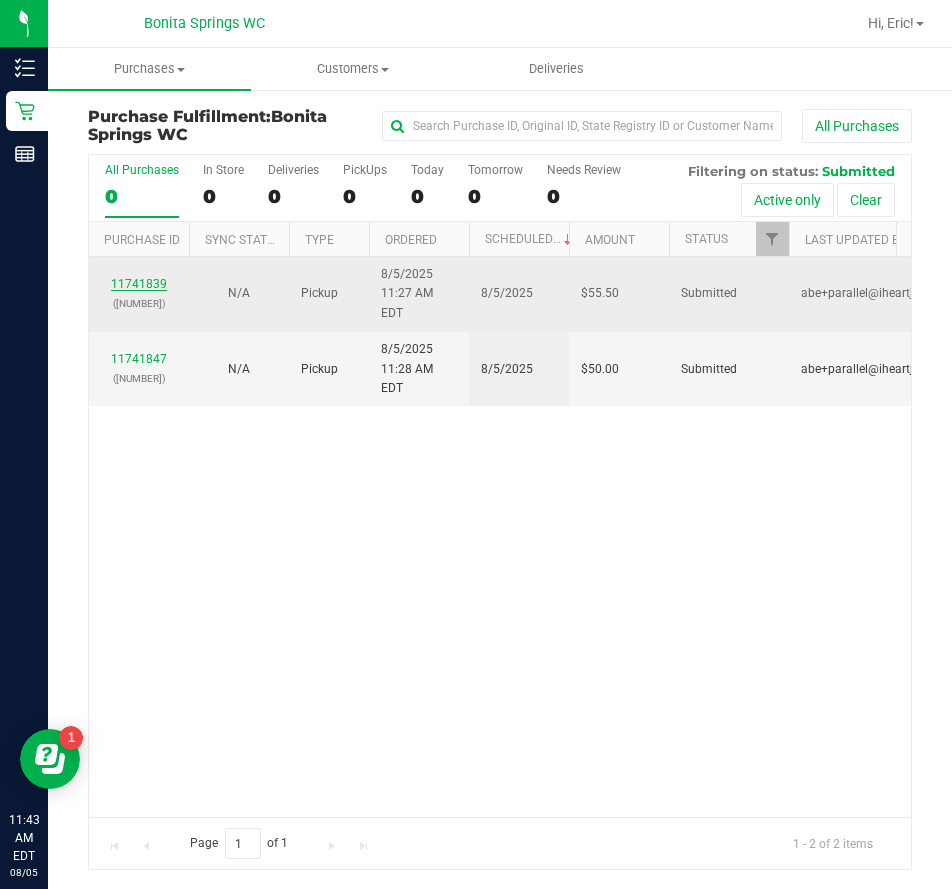 click on "11741839" at bounding box center (139, 284) 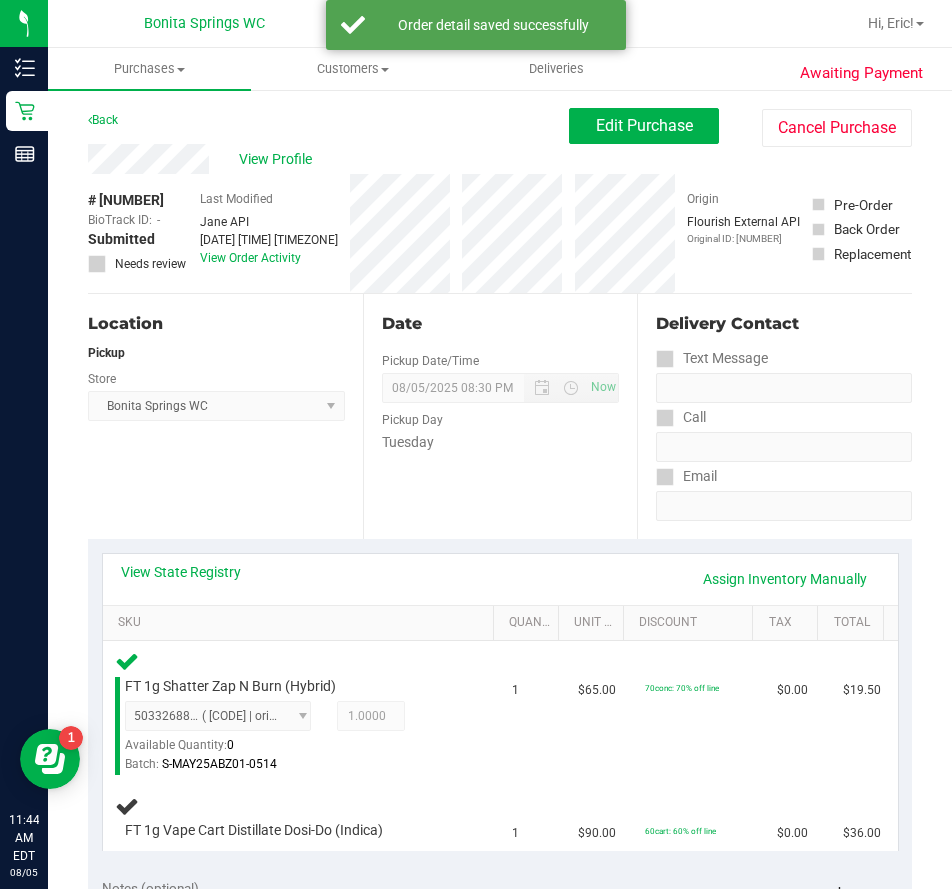 click on "View State Registry
Assign Inventory Manually" at bounding box center [500, 579] 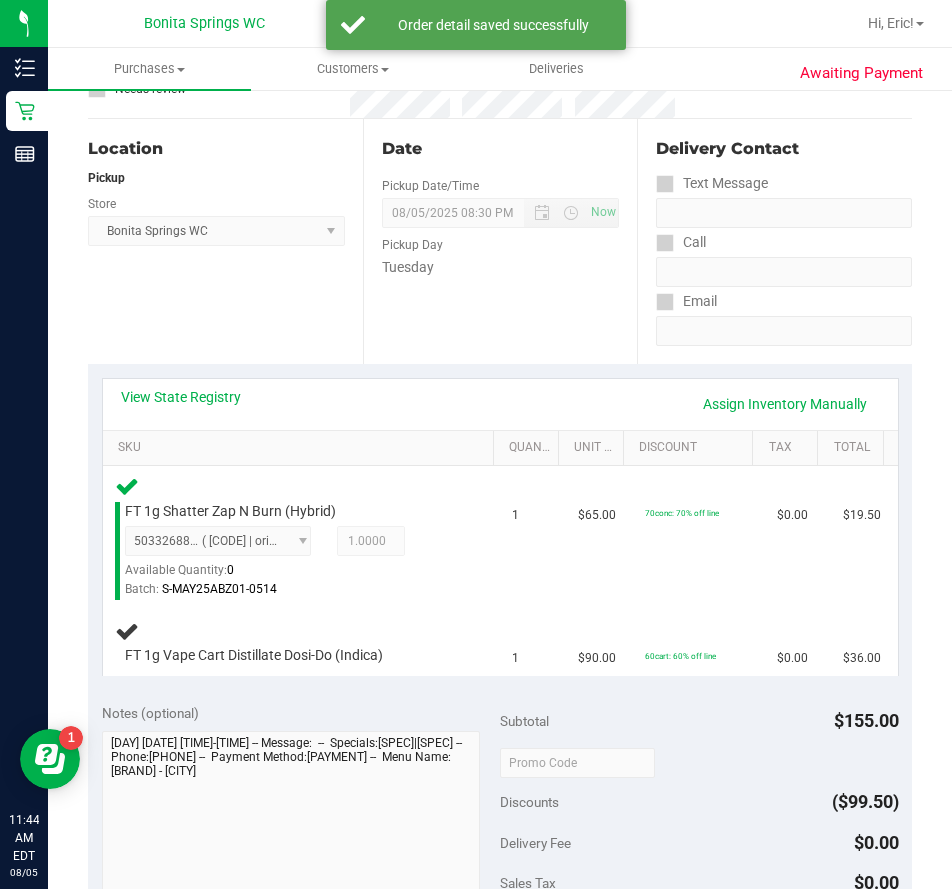 scroll, scrollTop: 400, scrollLeft: 0, axis: vertical 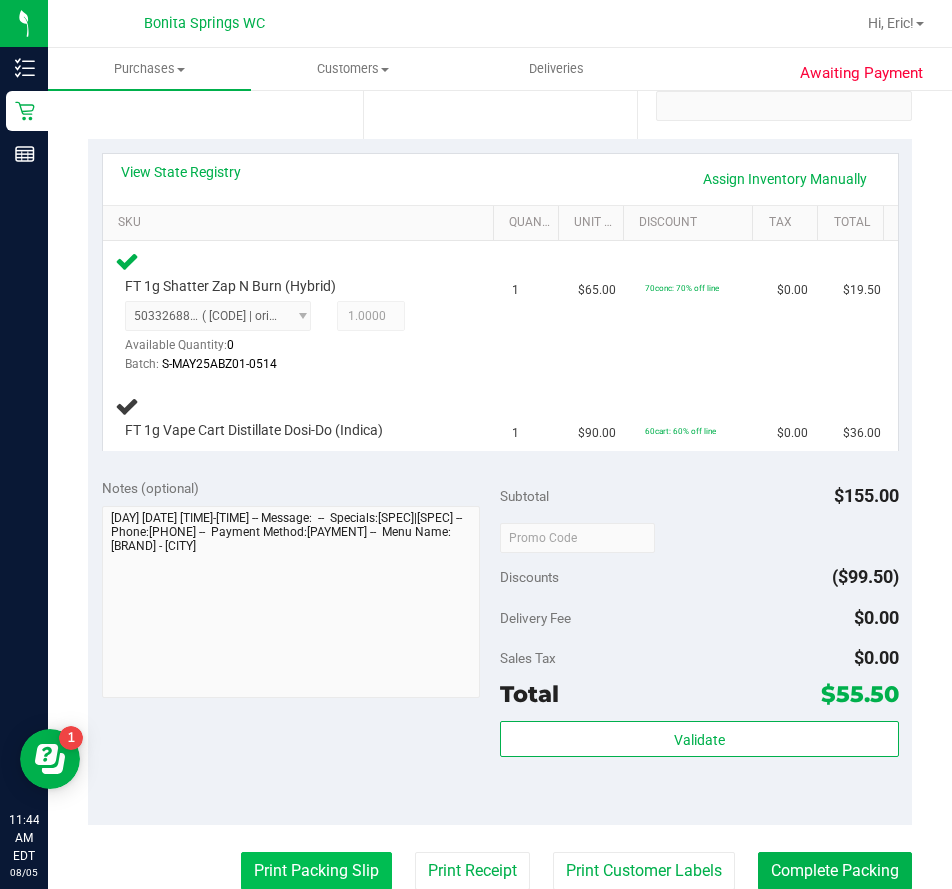 click on "Print Packing Slip" at bounding box center (316, 871) 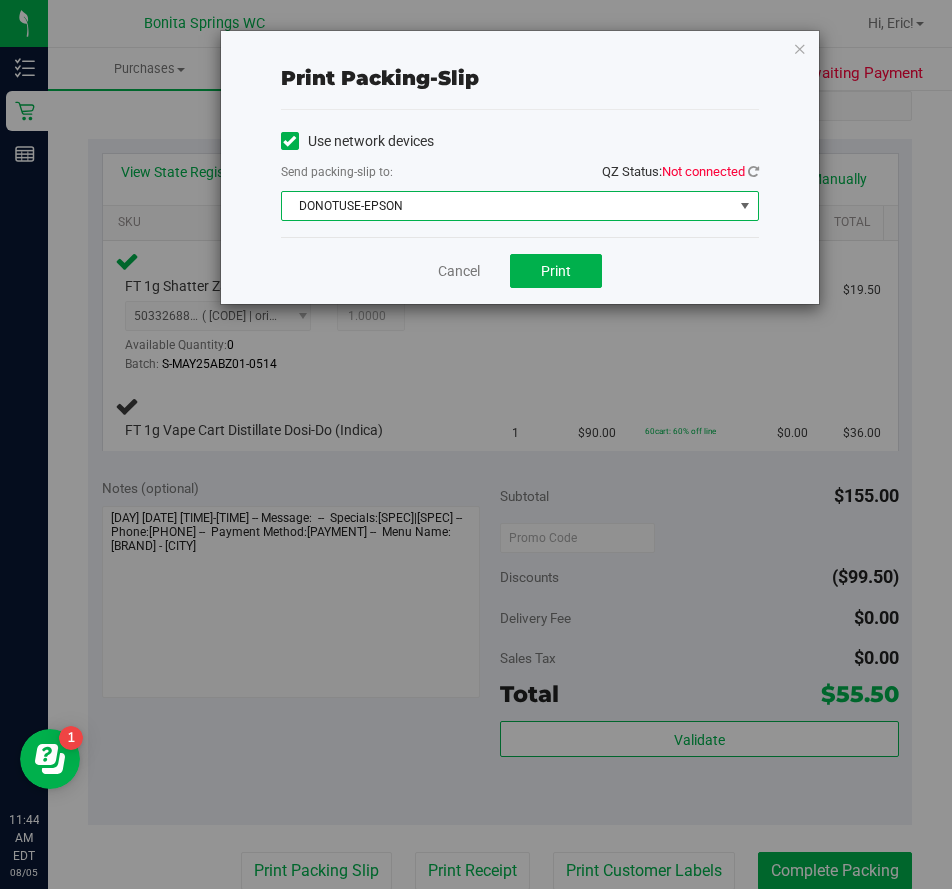 click on "DONOTUSE-EPSON" at bounding box center [507, 206] 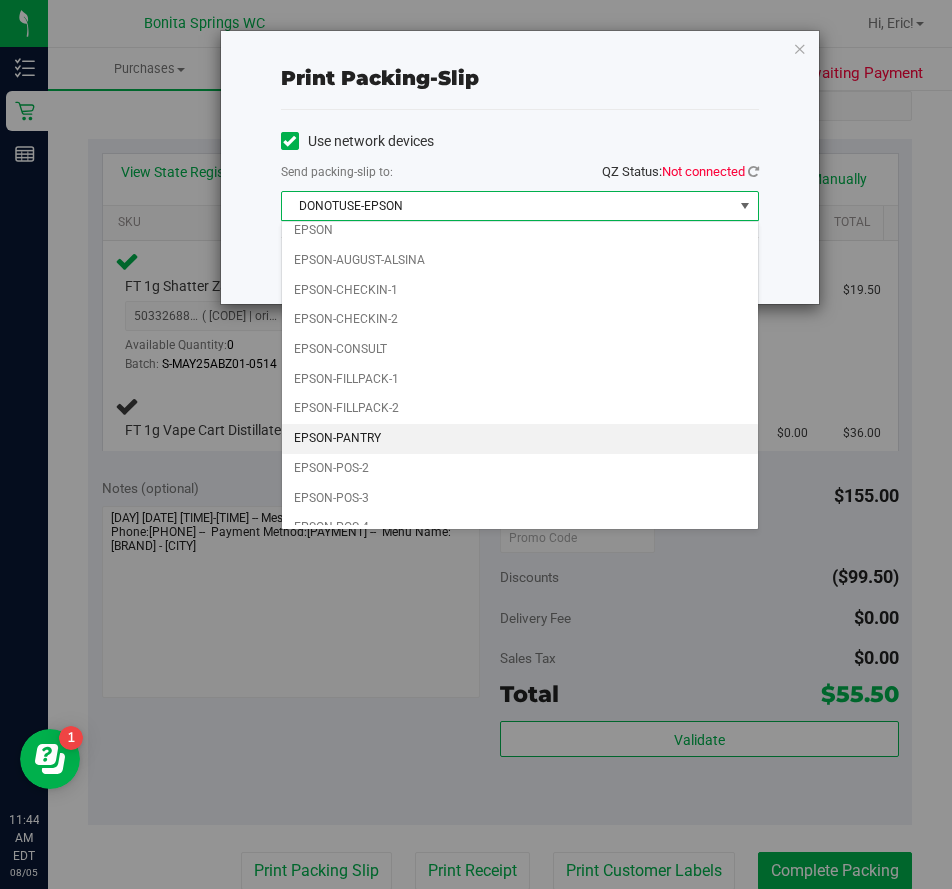 scroll, scrollTop: 57, scrollLeft: 0, axis: vertical 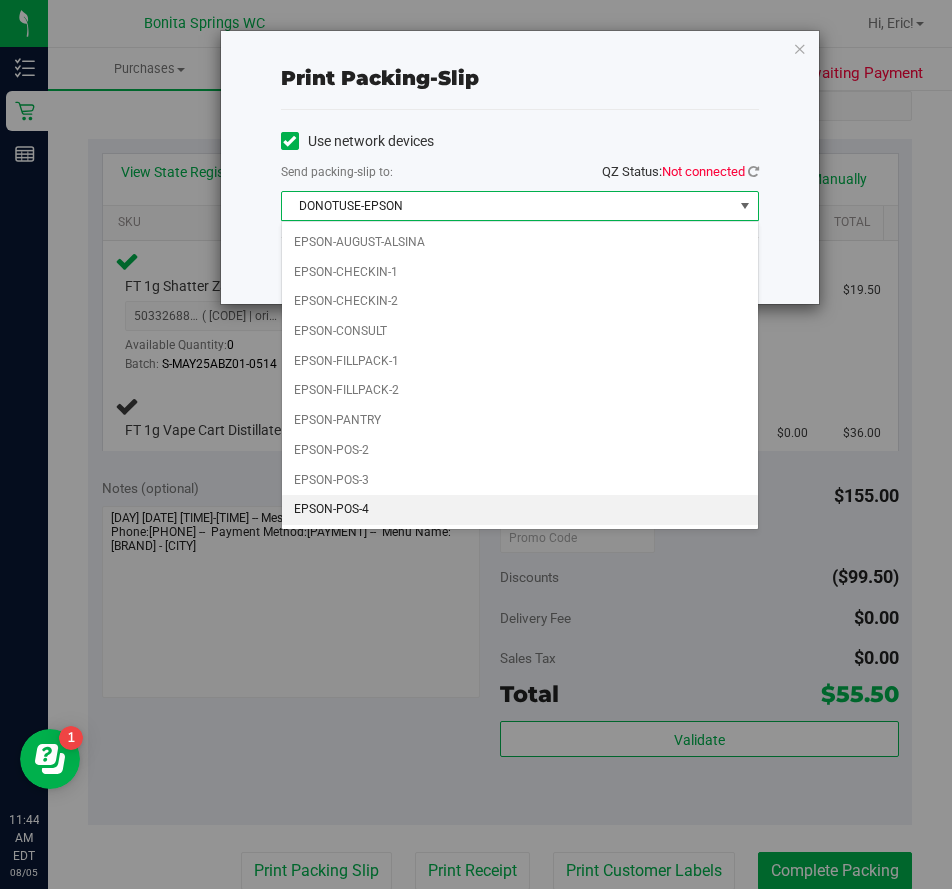 click on "EPSON-POS-4" at bounding box center [520, 510] 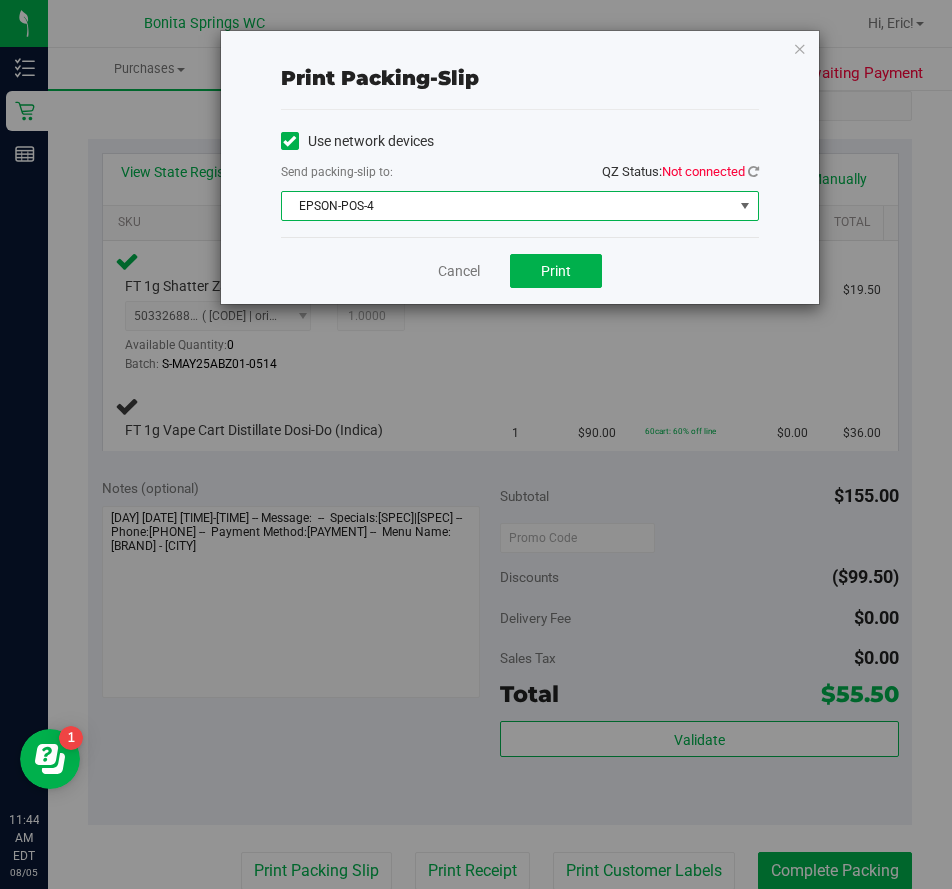 click on "QZ Status:   Not connected" at bounding box center [680, 171] 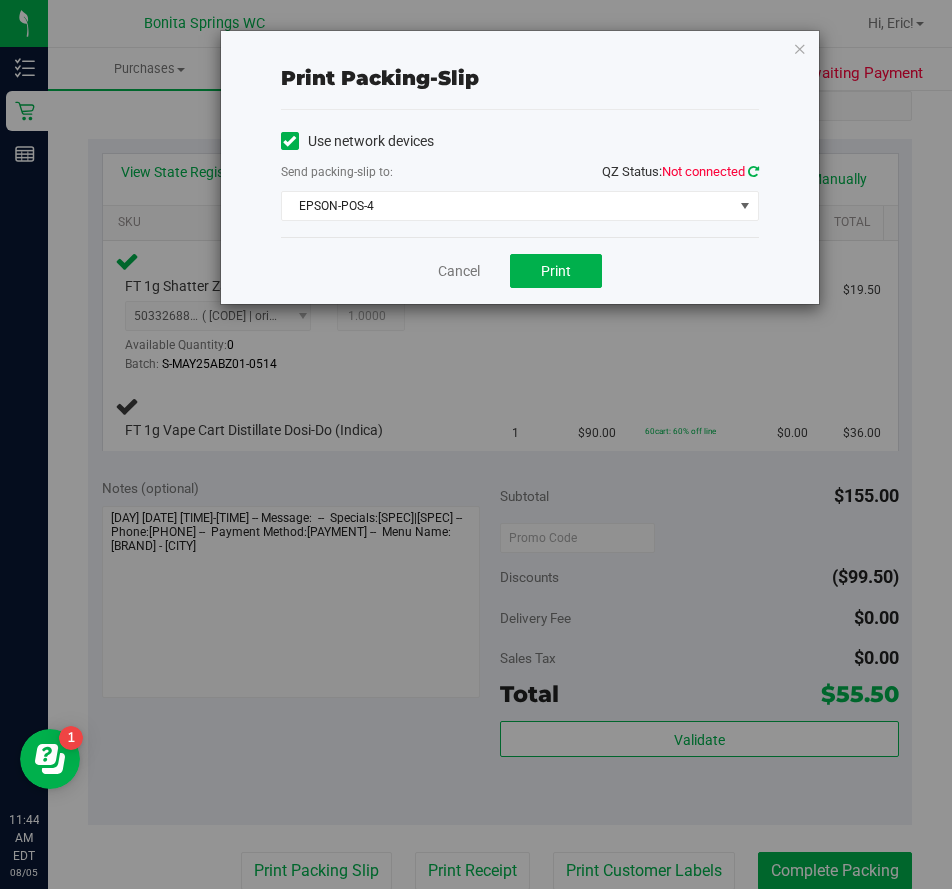 click at bounding box center [753, 171] 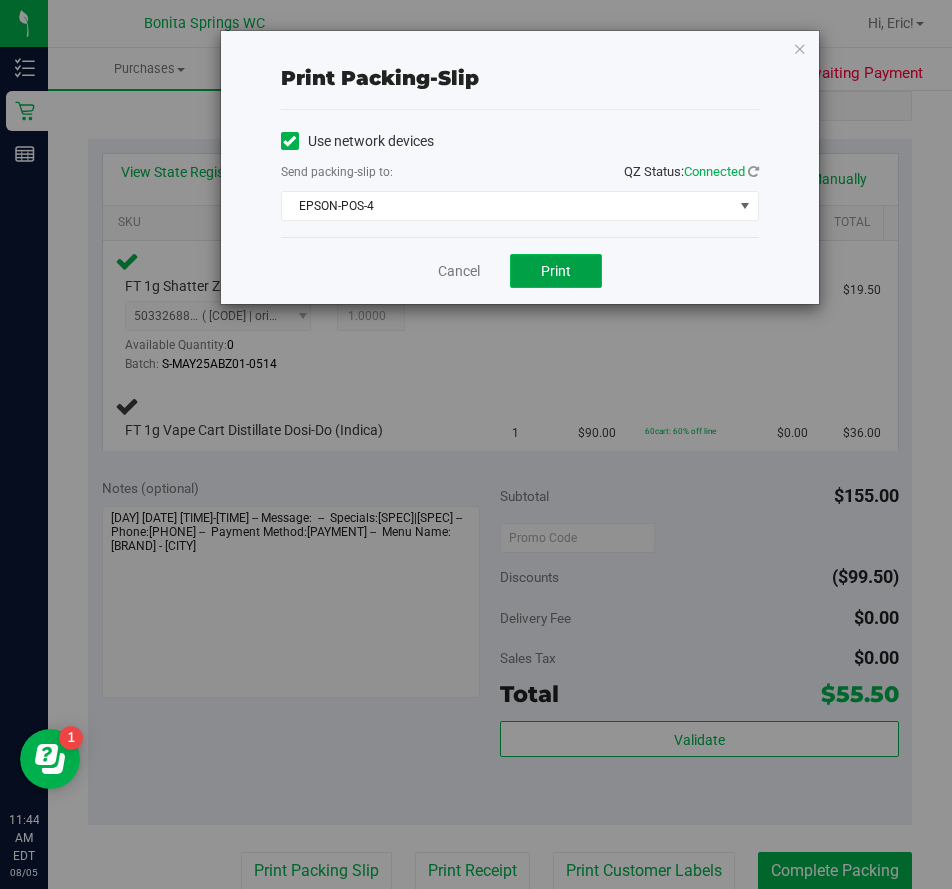 click on "Print" at bounding box center (556, 271) 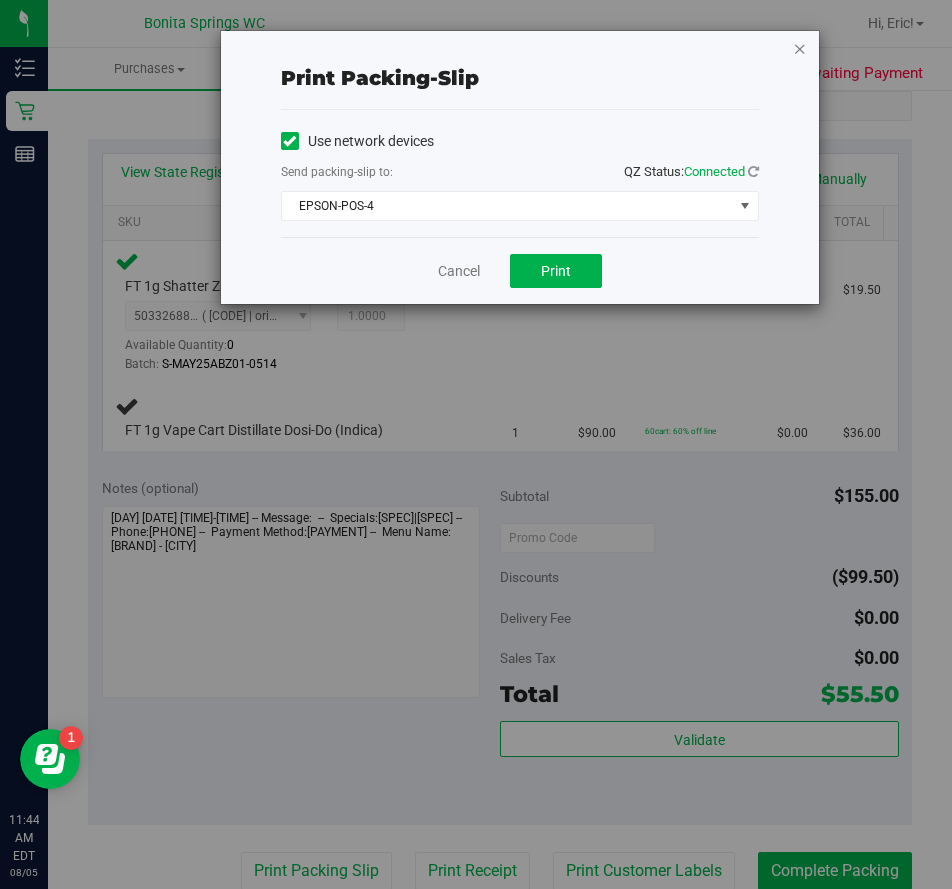 click at bounding box center (800, 48) 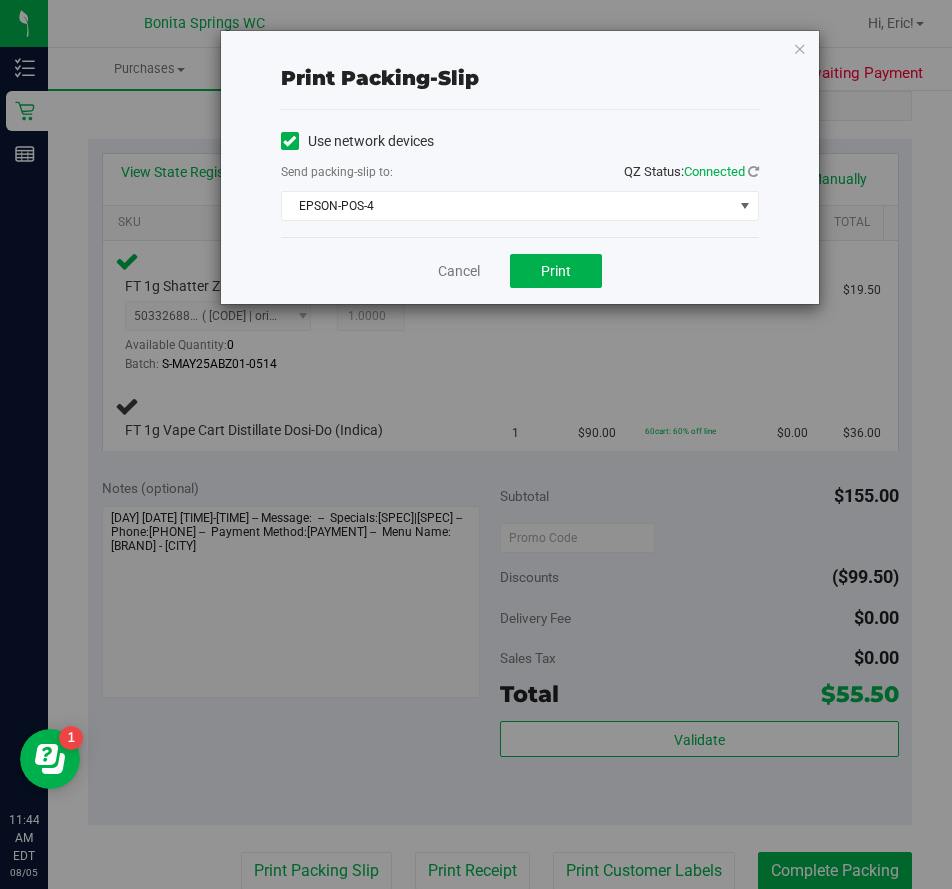 scroll, scrollTop: 401, scrollLeft: 0, axis: vertical 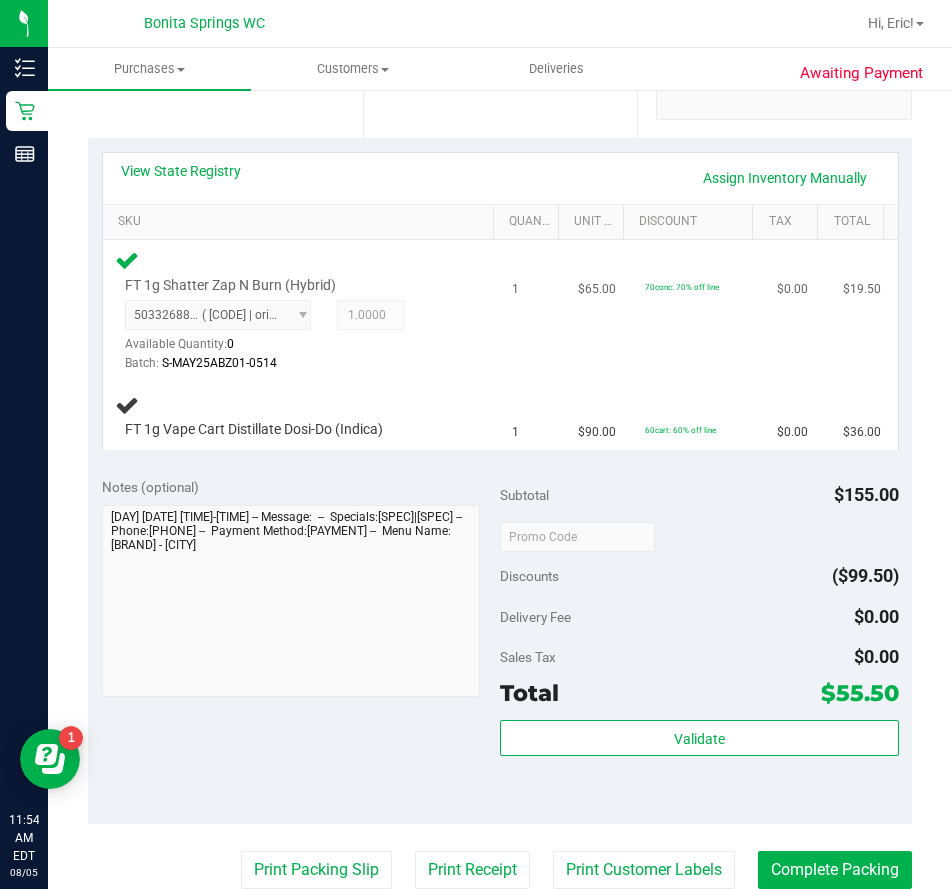 click on "1" at bounding box center (533, 311) 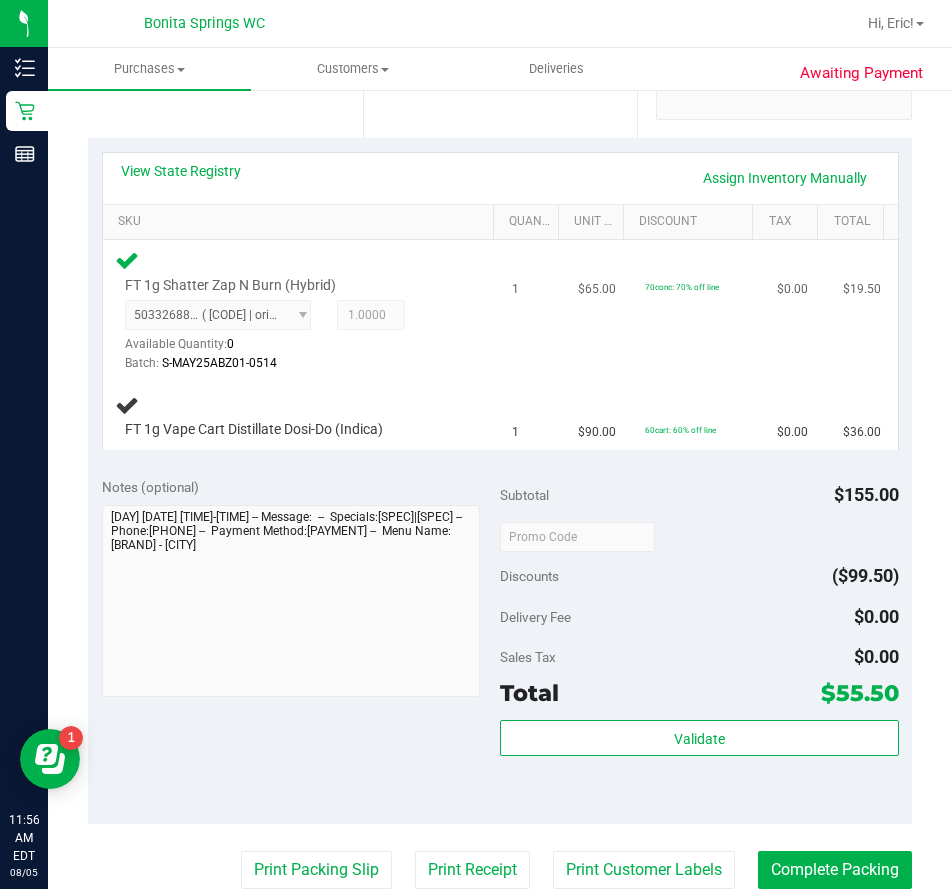 click on "[PRODUCT] [PRODUCT] [PRODUCT] [PRODUCT]
[NUMBER]
(
[CODE] | orig: [CODE]
)
[NUMBER]
Available Quantity:  0
1.0000 1
Batch:  [CODE]" at bounding box center (302, 311) 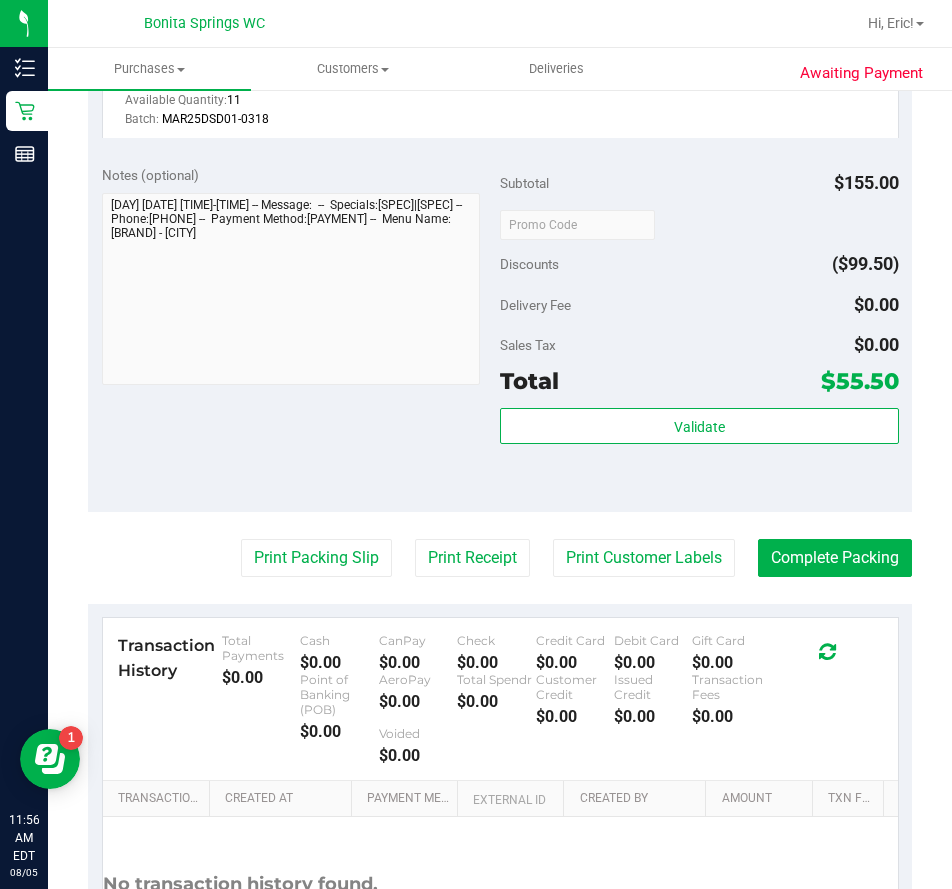 scroll, scrollTop: 901, scrollLeft: 0, axis: vertical 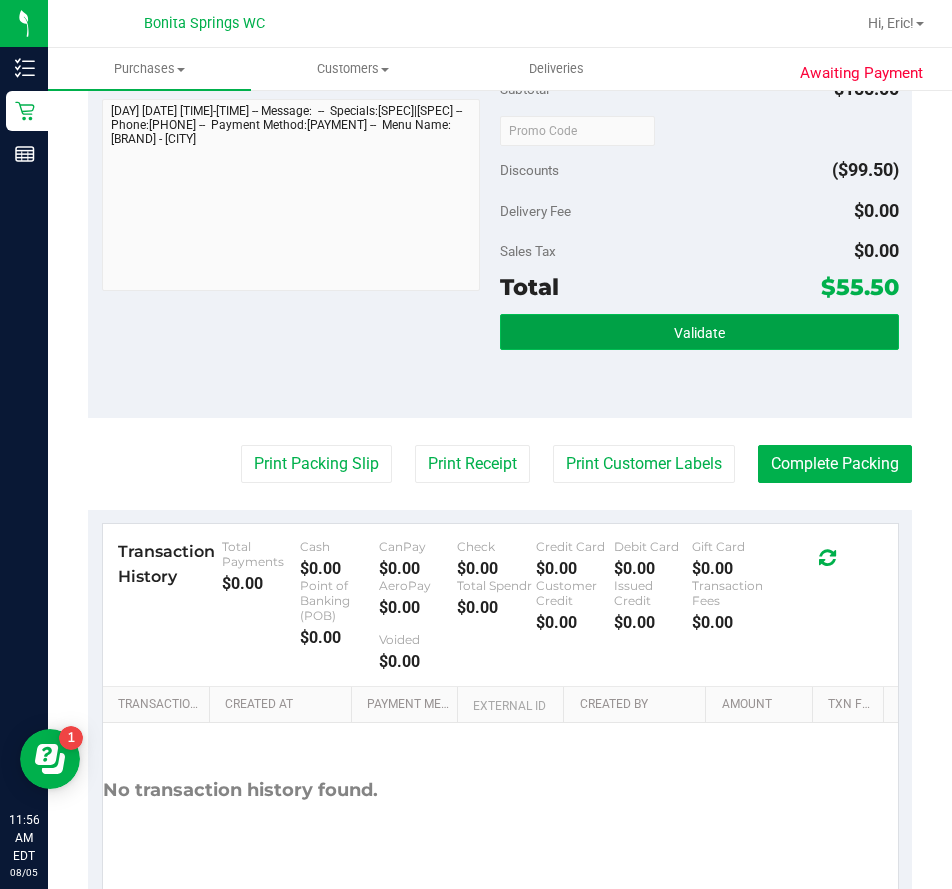 click on "Validate" at bounding box center (699, 332) 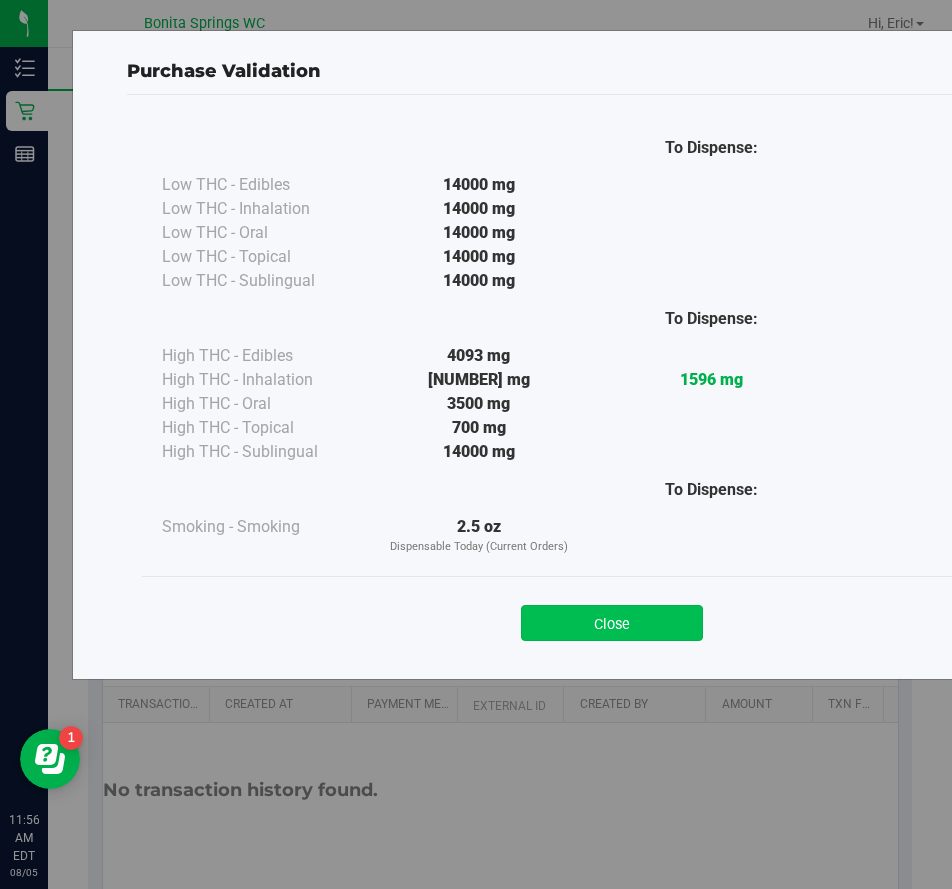 click on "Close" at bounding box center [612, 623] 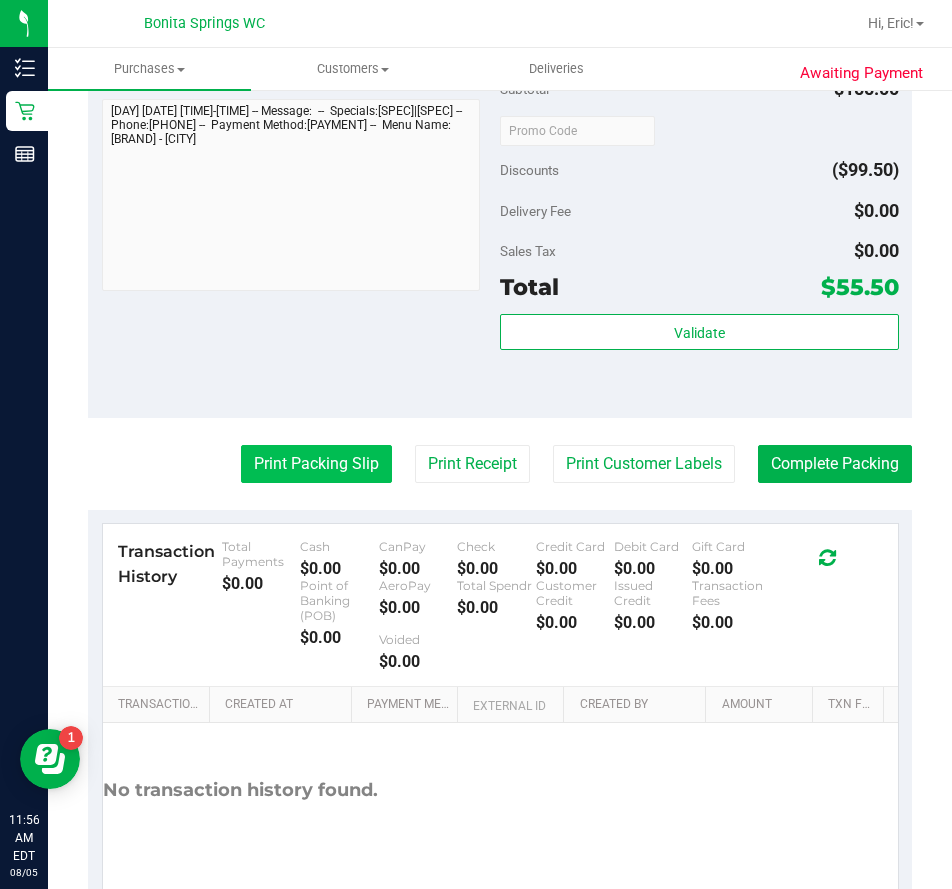 click on "Print Packing Slip" at bounding box center [316, 464] 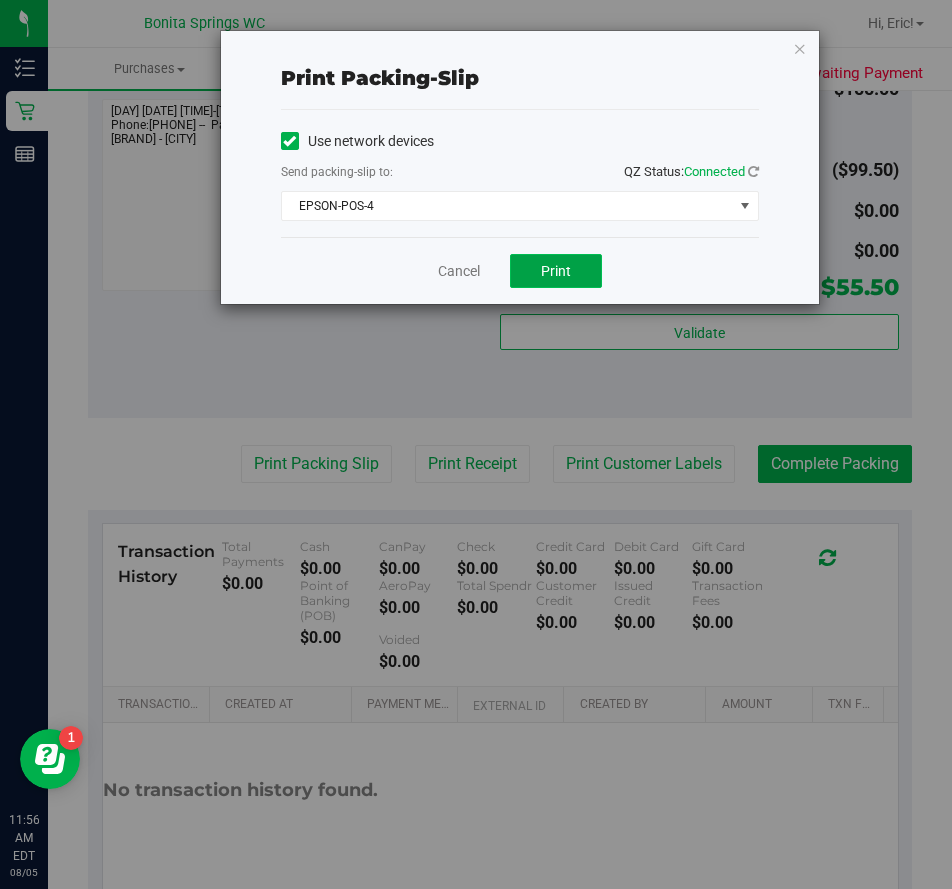click on "Print" at bounding box center [556, 271] 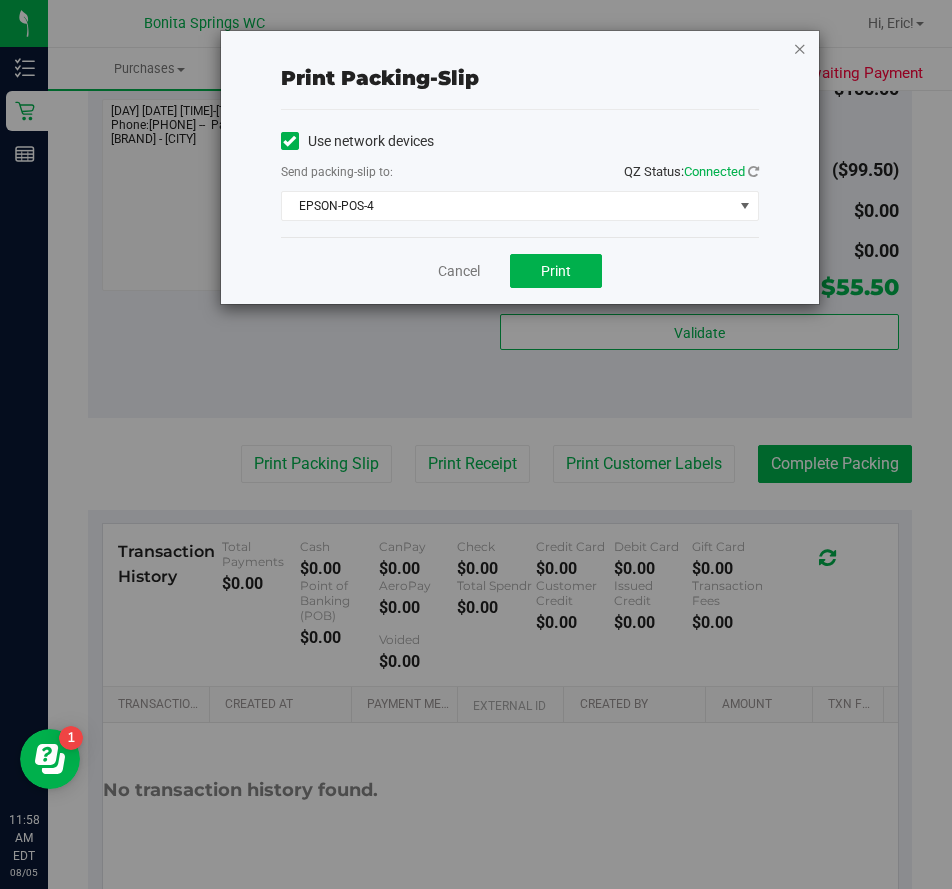click at bounding box center [800, 48] 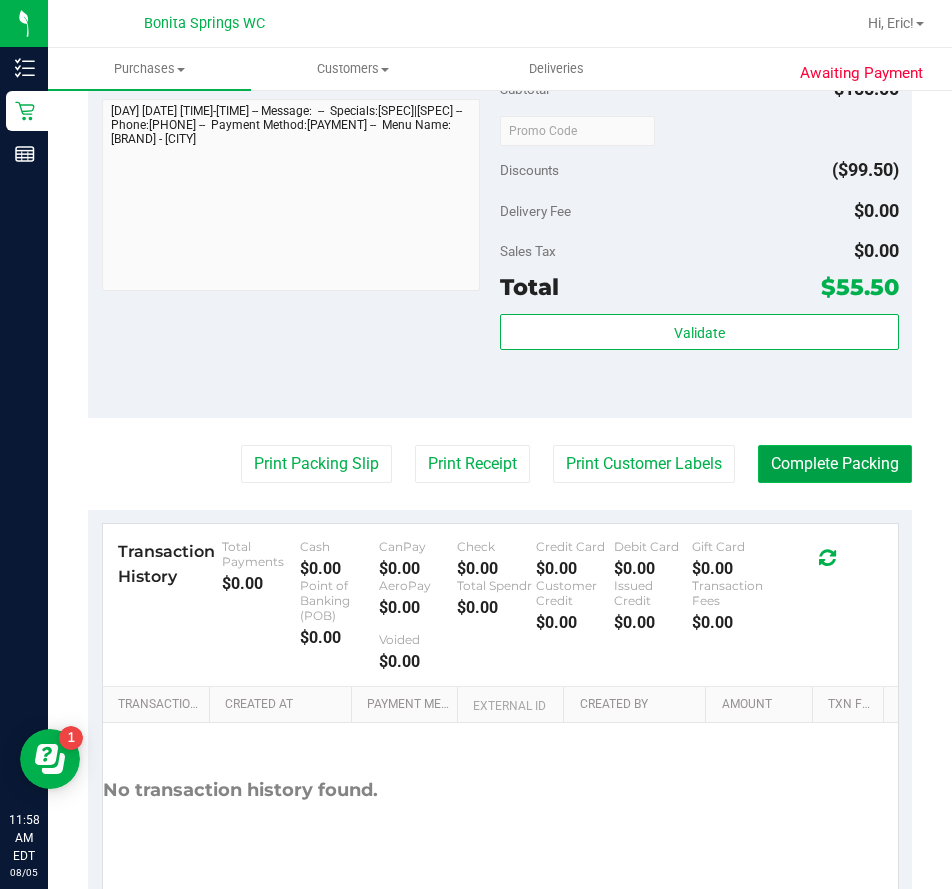 click on "Complete Packing" at bounding box center (835, 464) 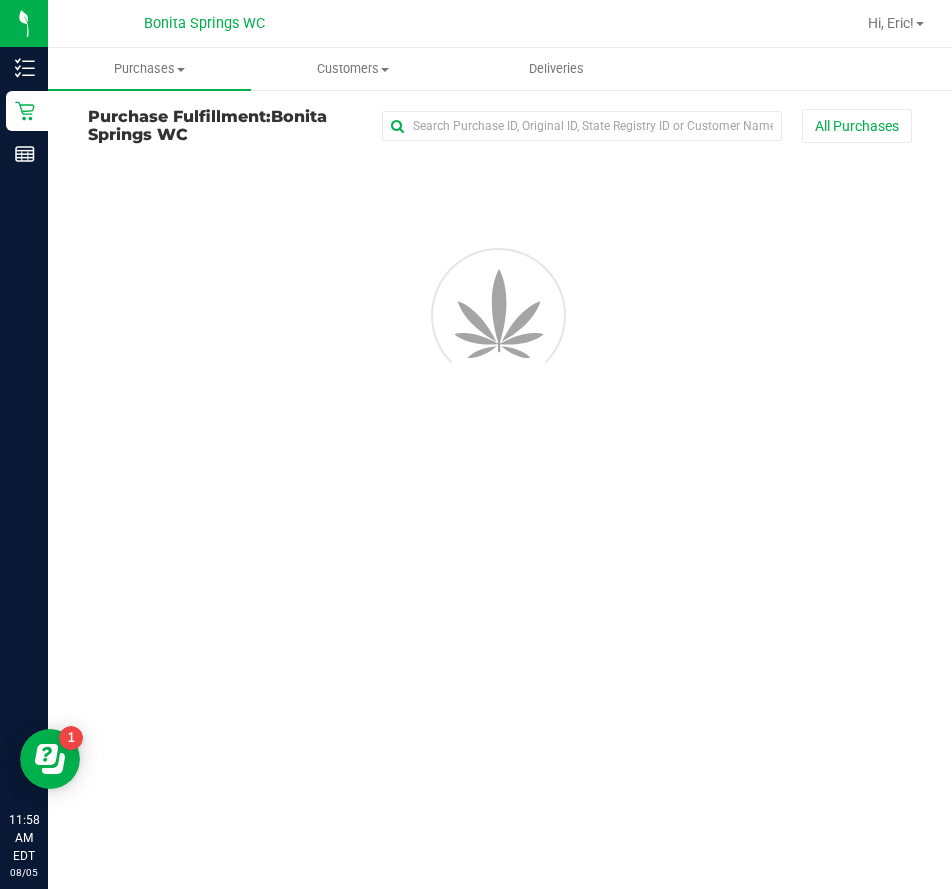 scroll, scrollTop: 0, scrollLeft: 0, axis: both 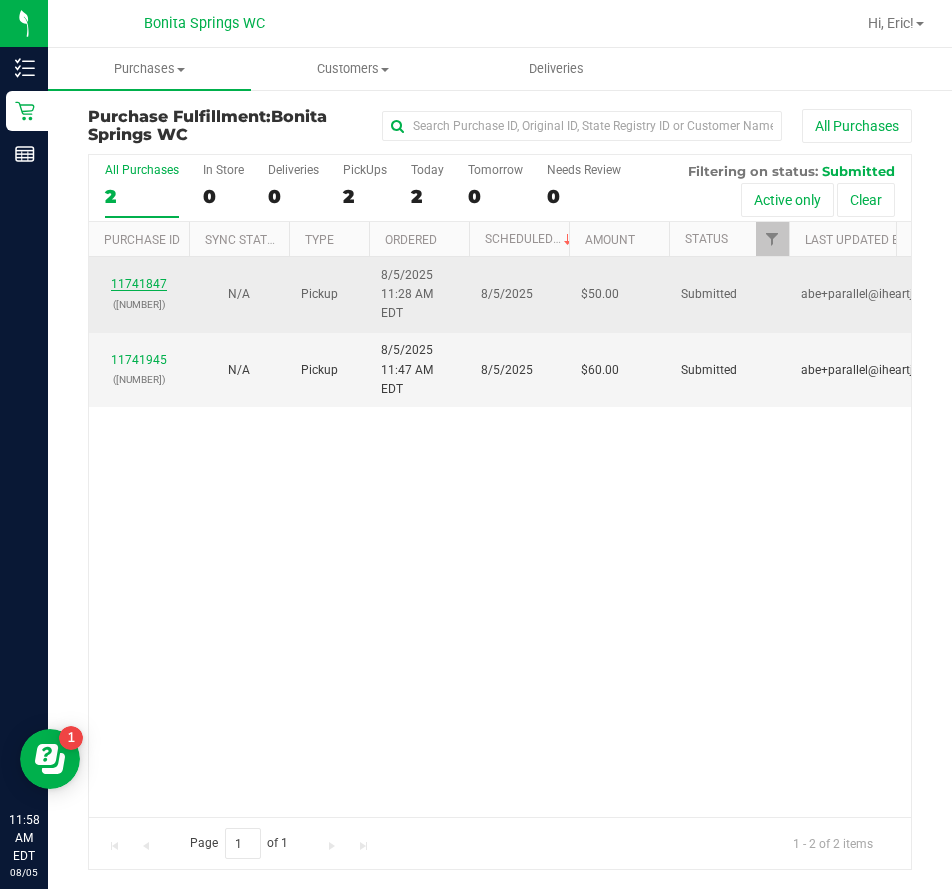 click on "11741847" at bounding box center (139, 284) 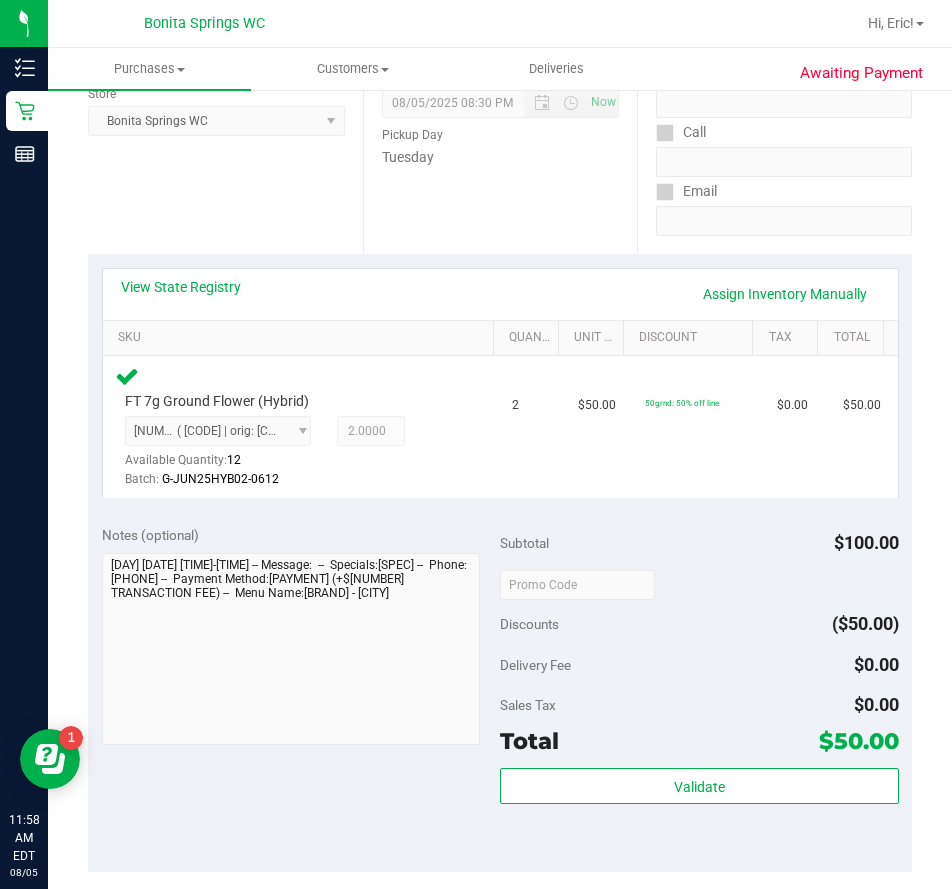 scroll, scrollTop: 400, scrollLeft: 0, axis: vertical 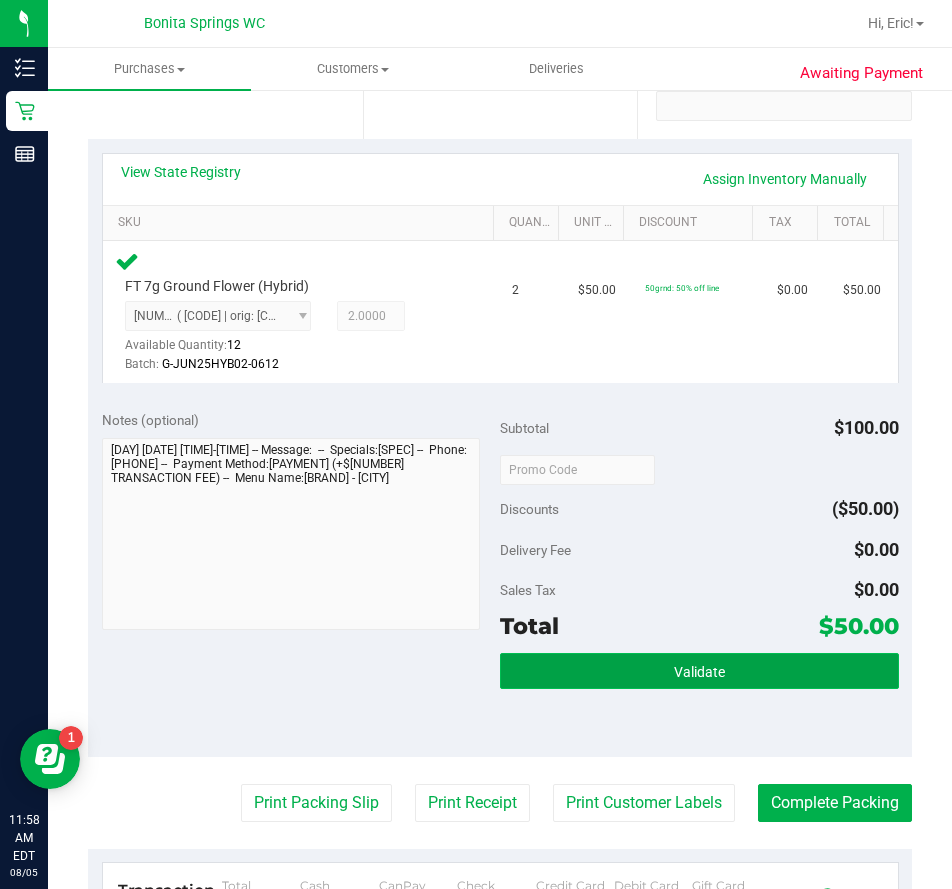 click on "Validate" at bounding box center (699, 671) 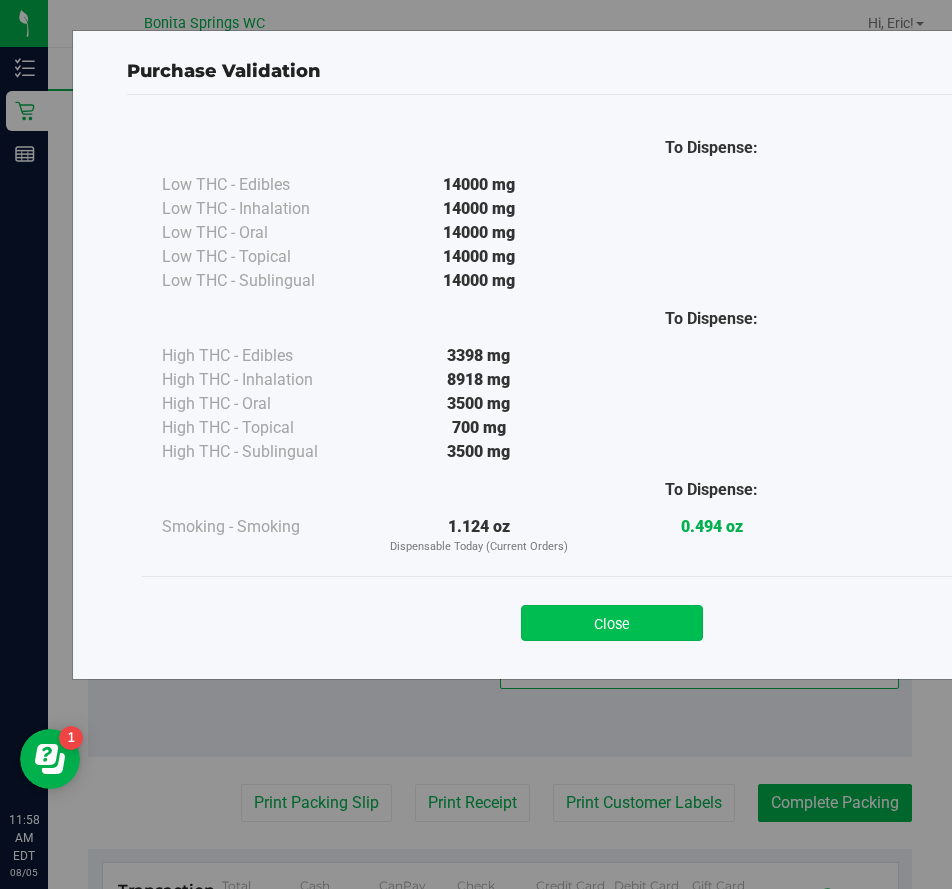 click on "Close" at bounding box center (612, 623) 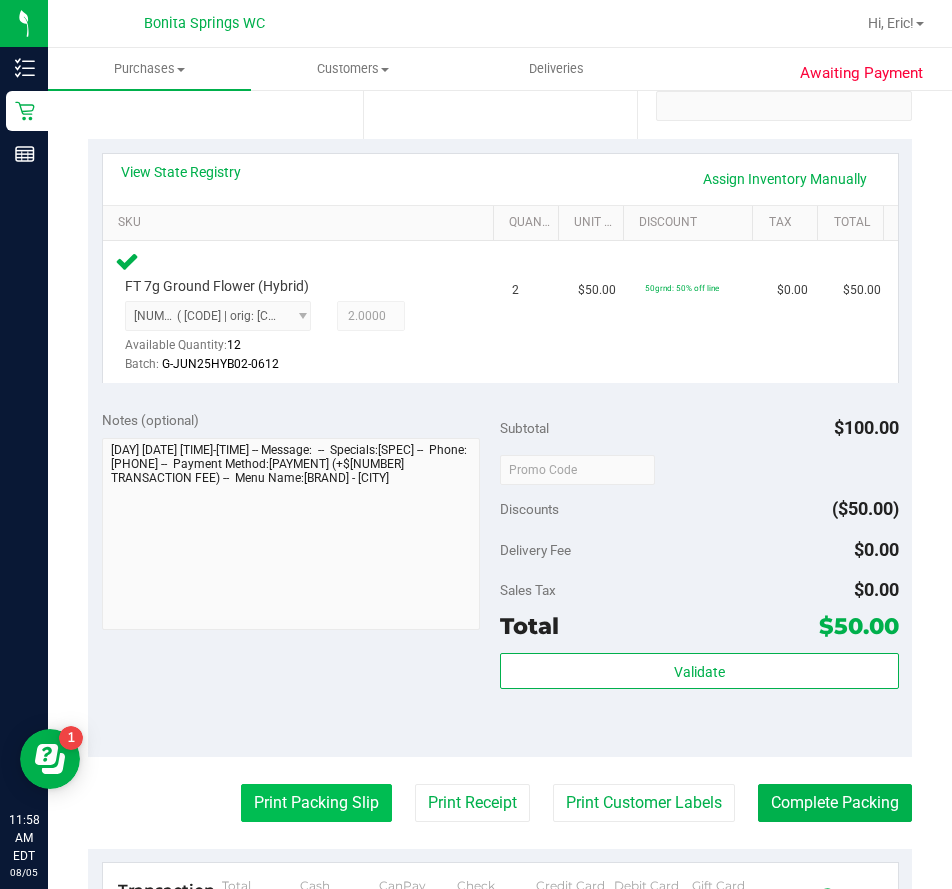 click on "Print Packing Slip" at bounding box center [316, 803] 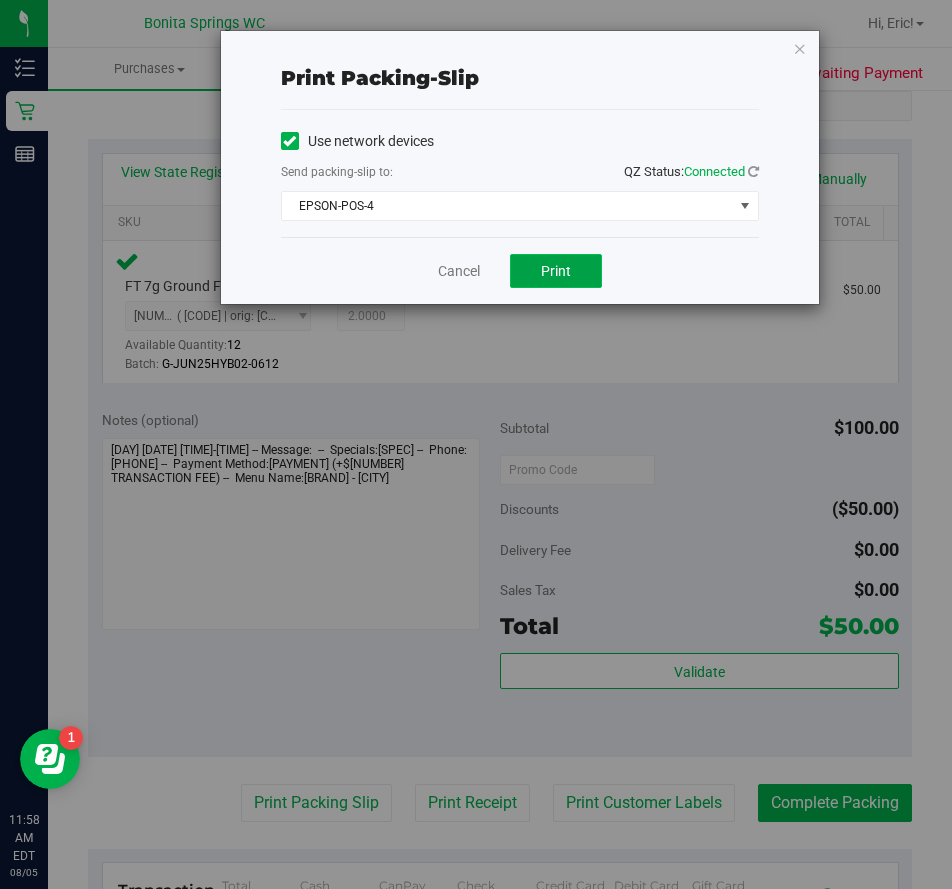 click on "Print" at bounding box center (556, 271) 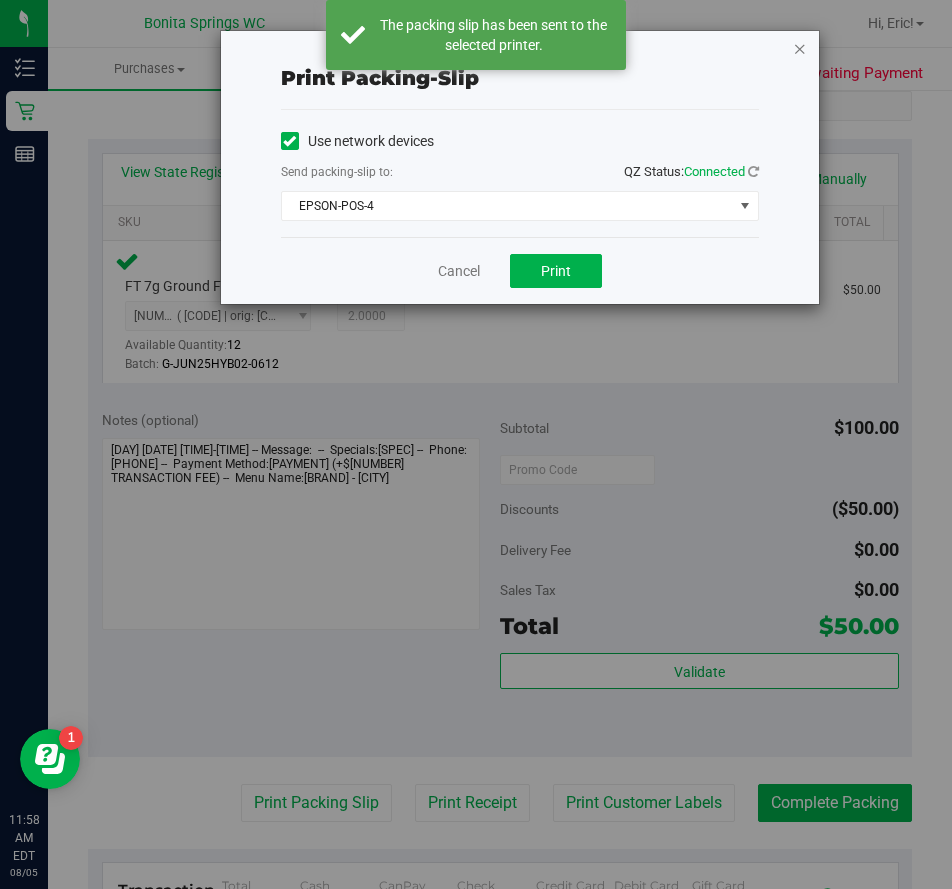 click at bounding box center (800, 48) 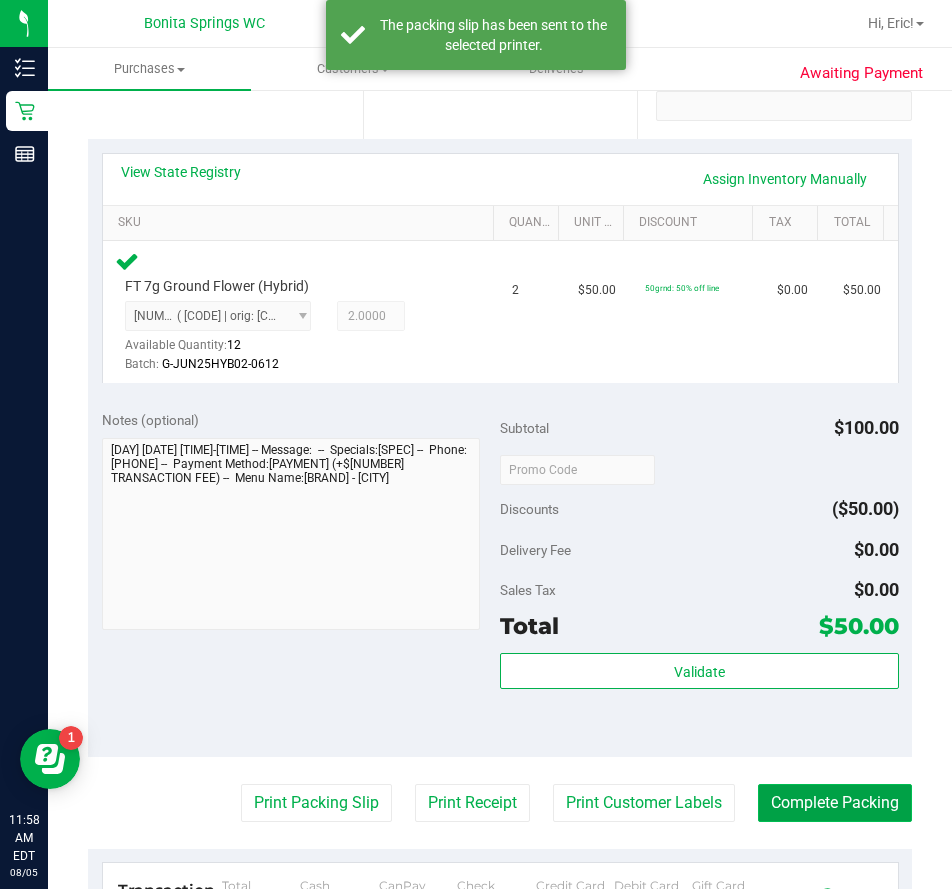 click on "Complete Packing" at bounding box center (835, 803) 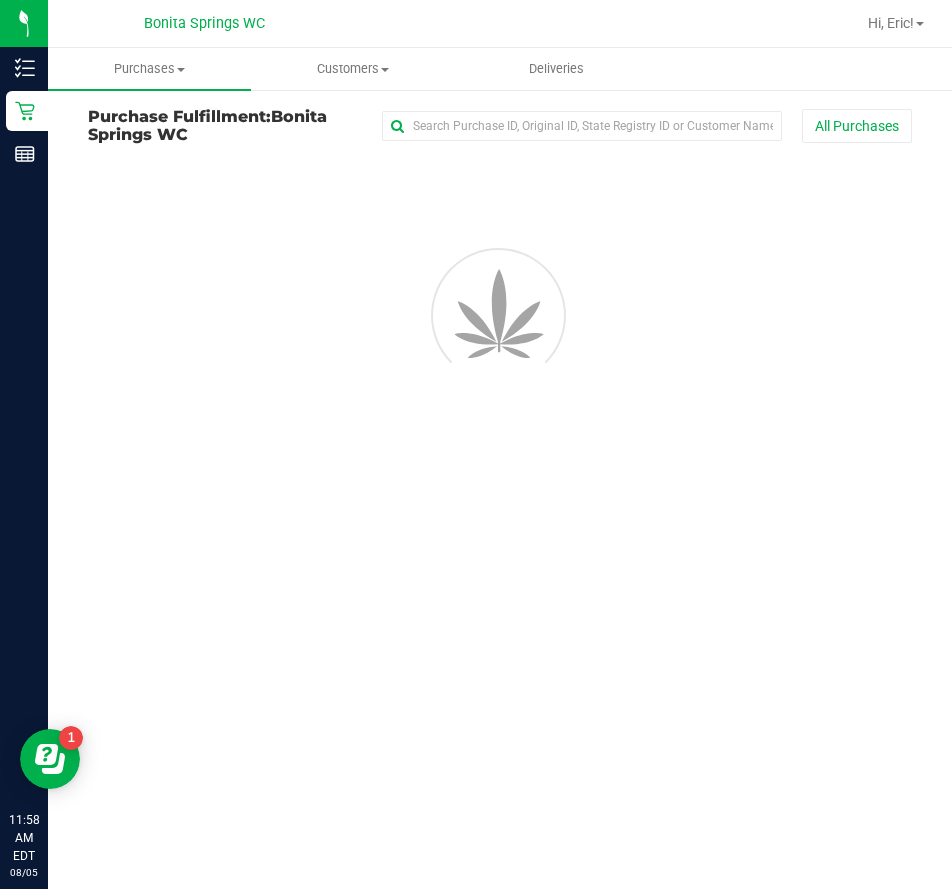 scroll, scrollTop: 0, scrollLeft: 0, axis: both 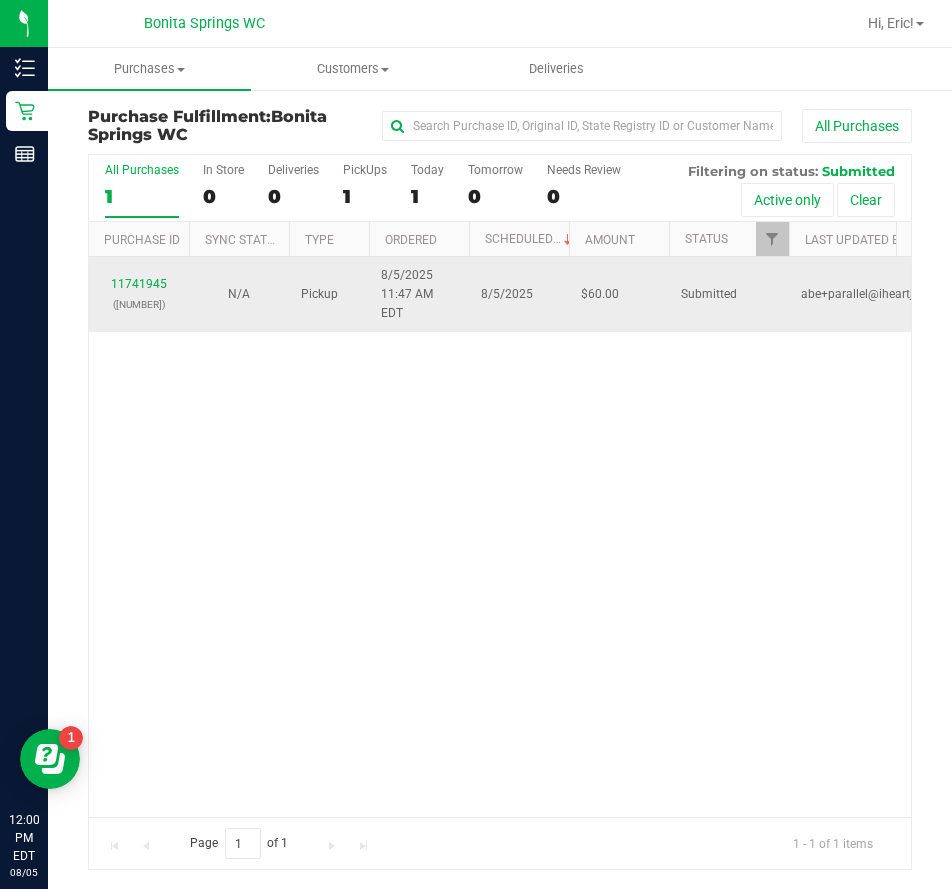 click on "[NUMBER]
([NUMBER])" at bounding box center [139, 294] 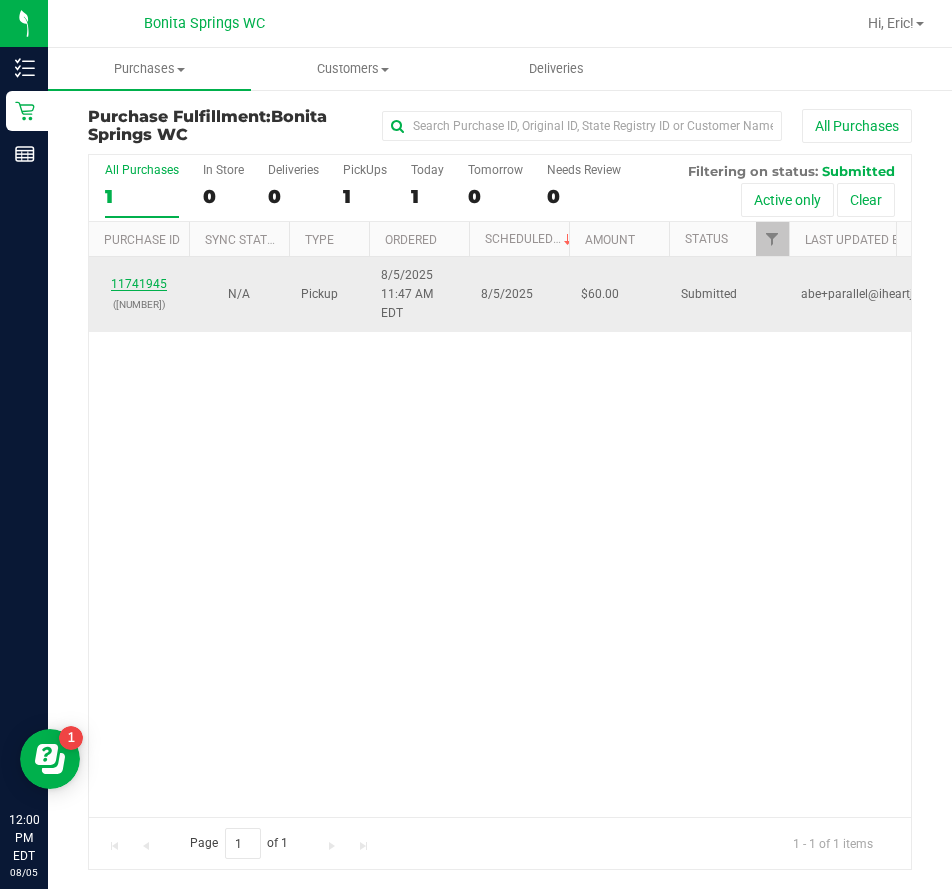 click on "11741945" at bounding box center [139, 284] 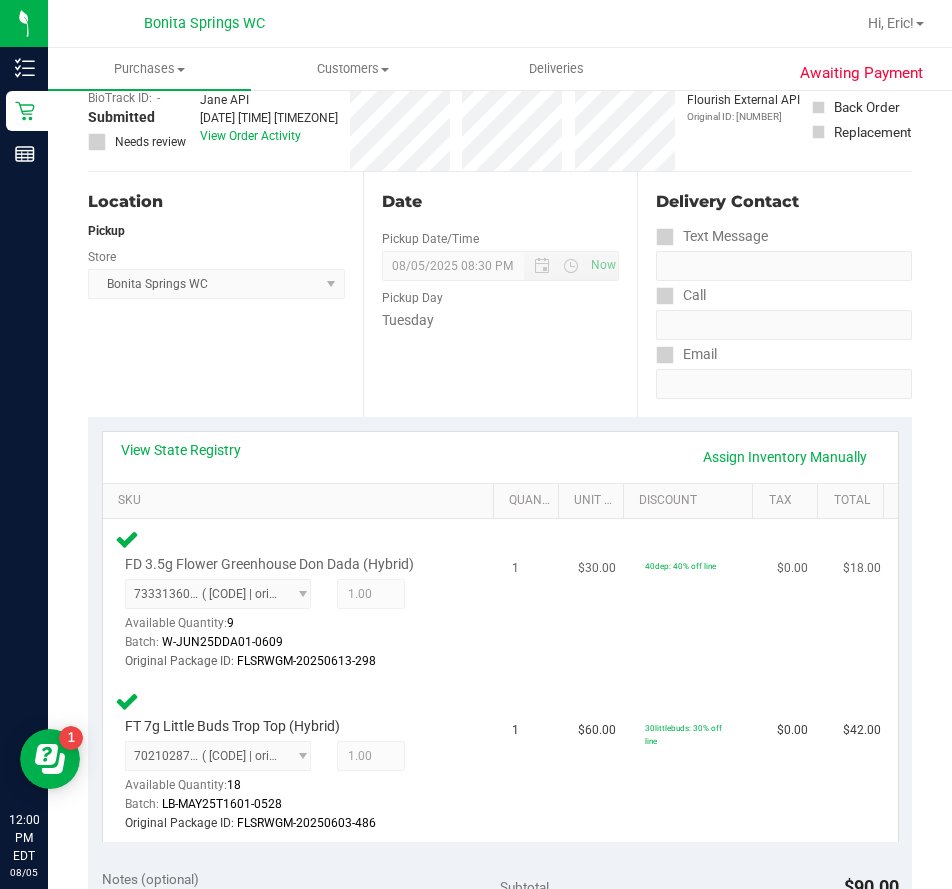 scroll, scrollTop: 0, scrollLeft: 0, axis: both 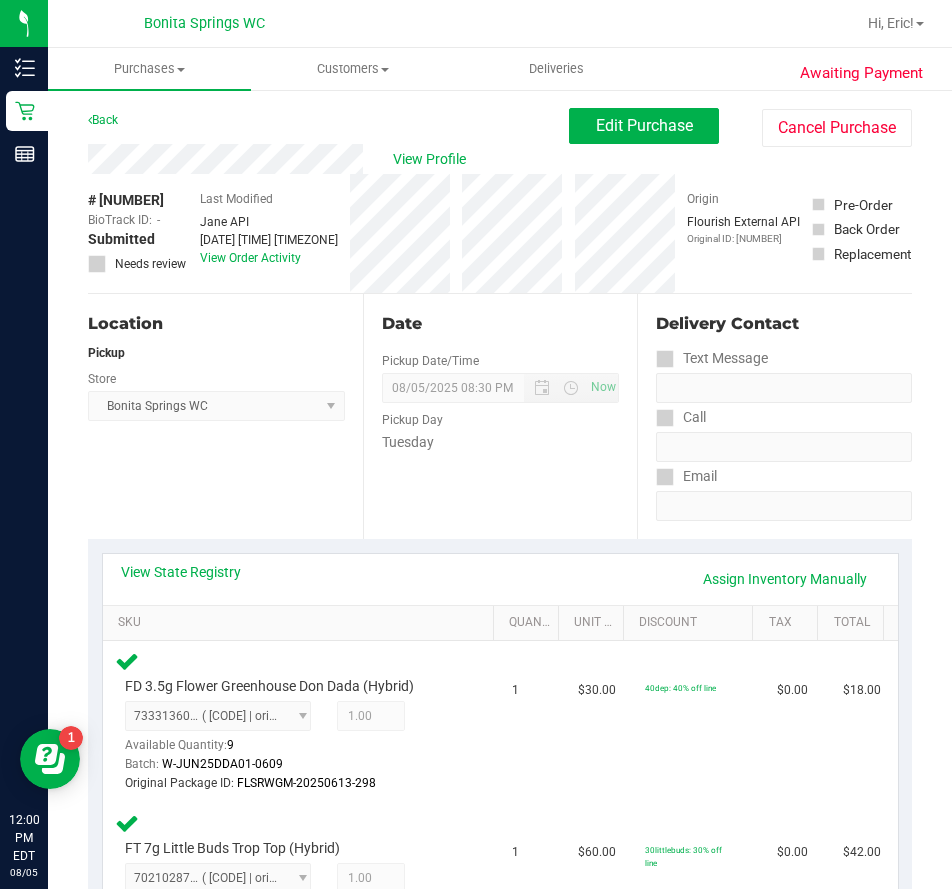 click on "Back" at bounding box center (103, 120) 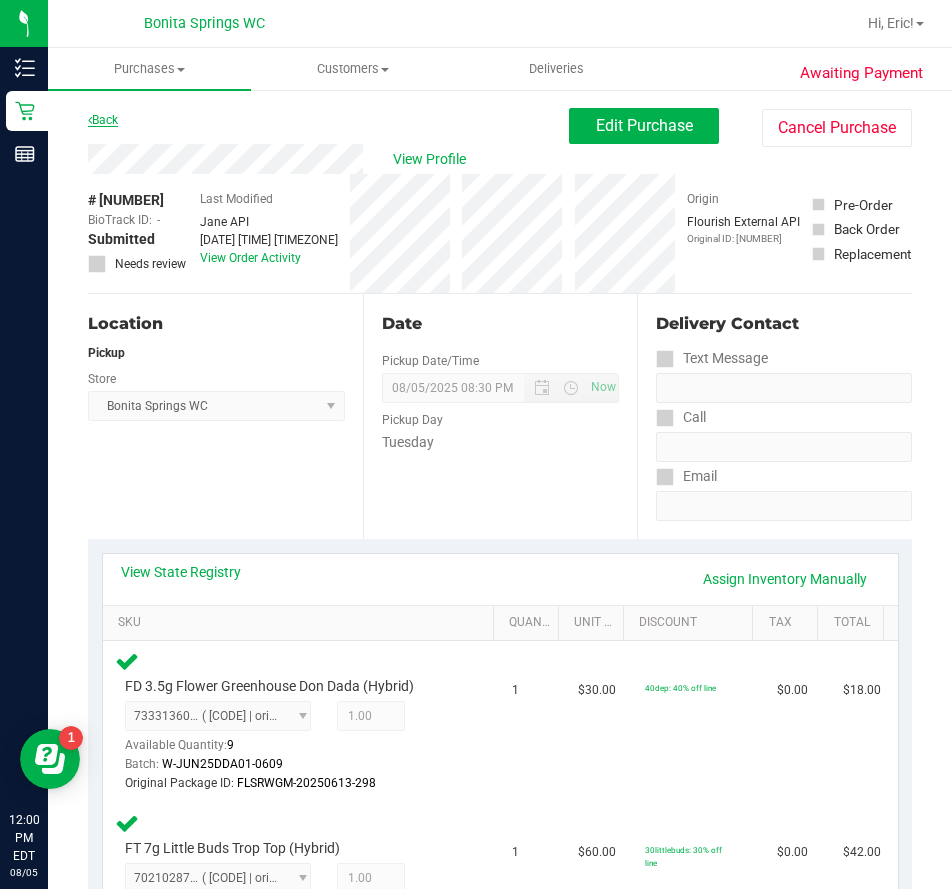click on "Back" at bounding box center (103, 120) 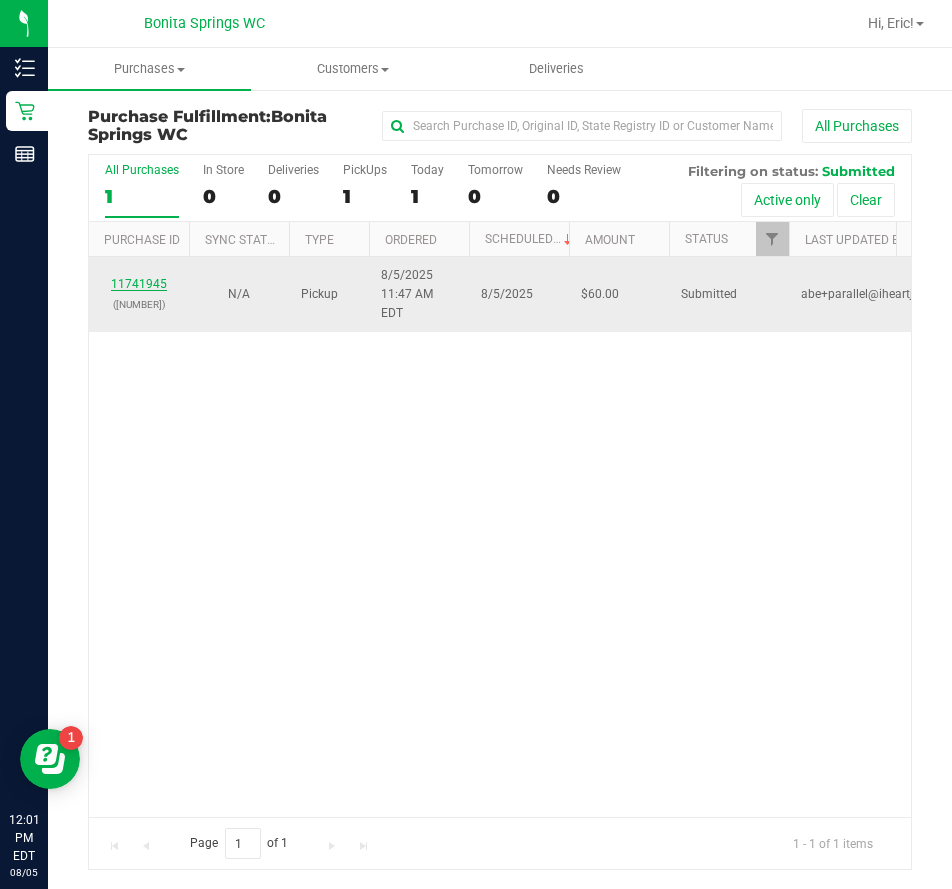 click on "11741945" at bounding box center [139, 284] 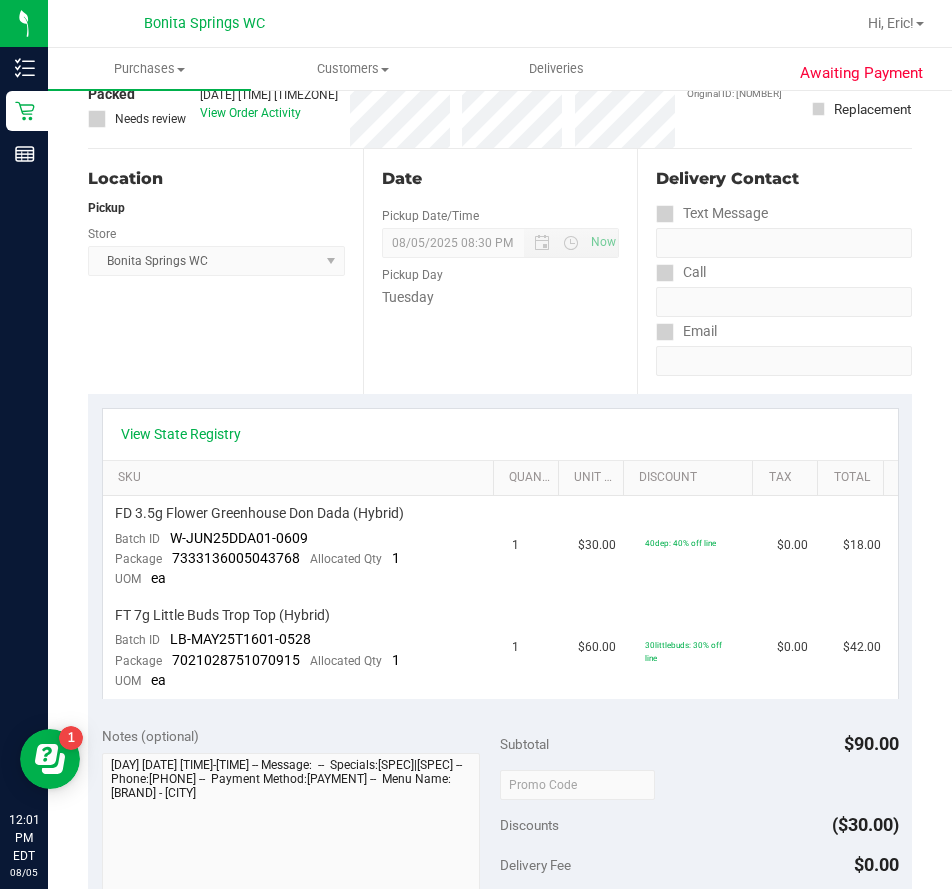 scroll, scrollTop: 0, scrollLeft: 0, axis: both 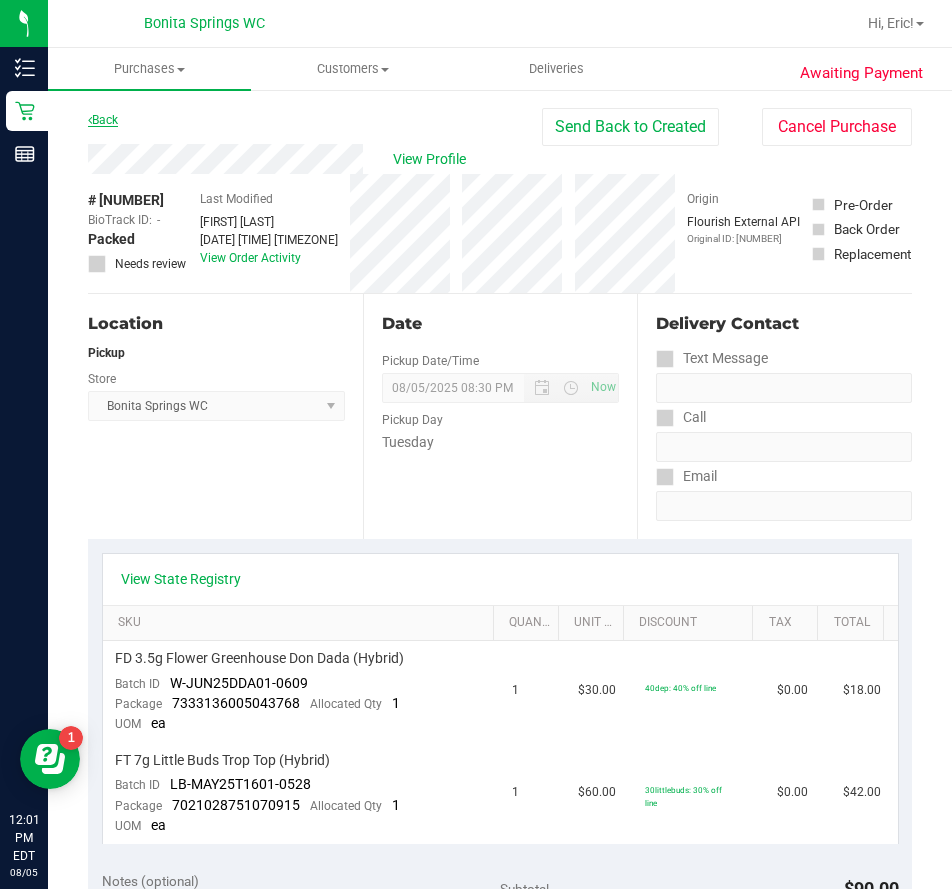click on "Back" at bounding box center [103, 120] 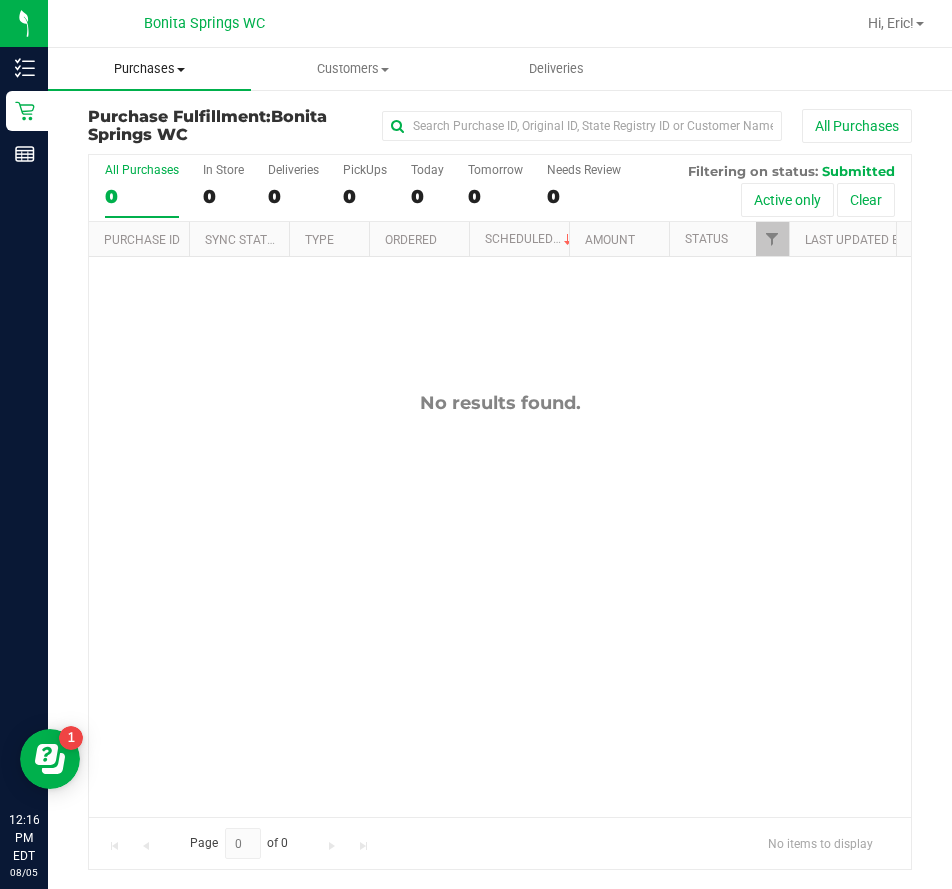 click on "Purchases" at bounding box center (149, 69) 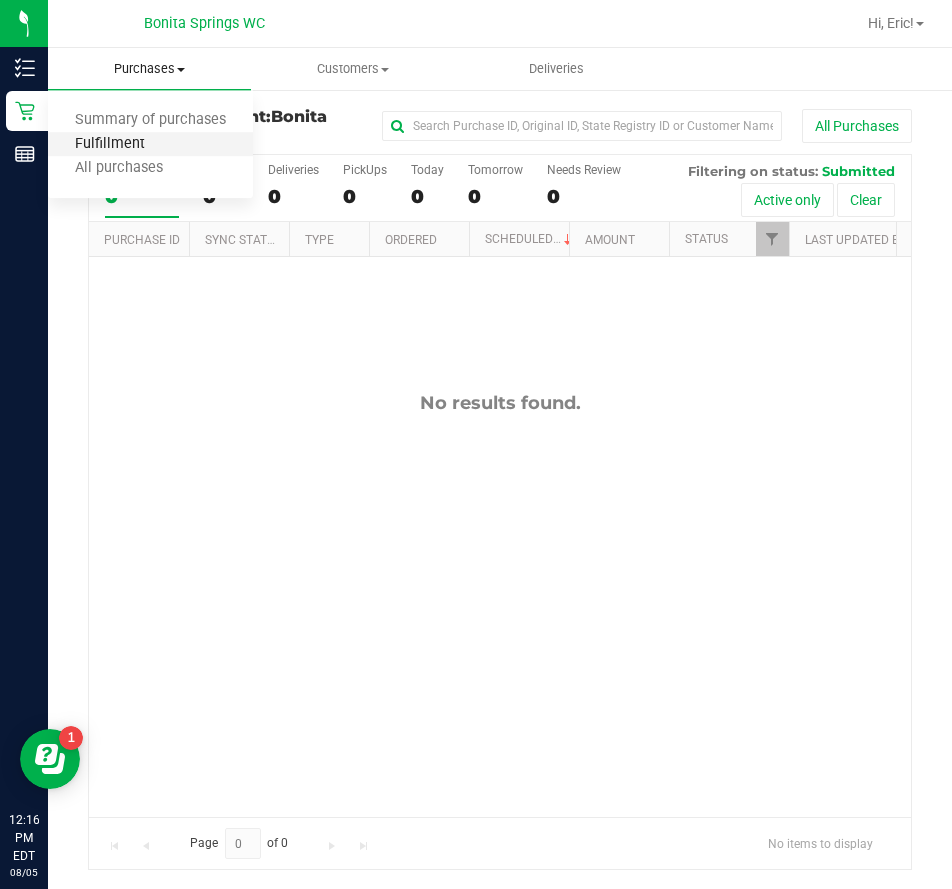 click on "Fulfillment" at bounding box center [110, 144] 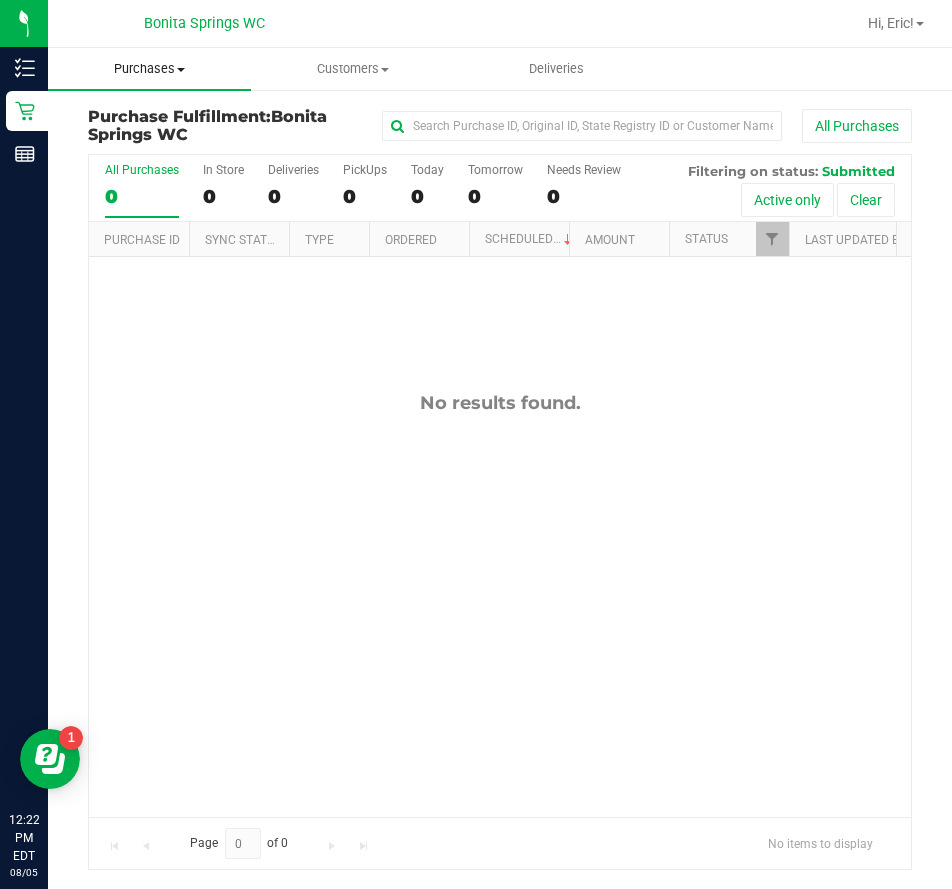 click on "Purchases" at bounding box center (149, 69) 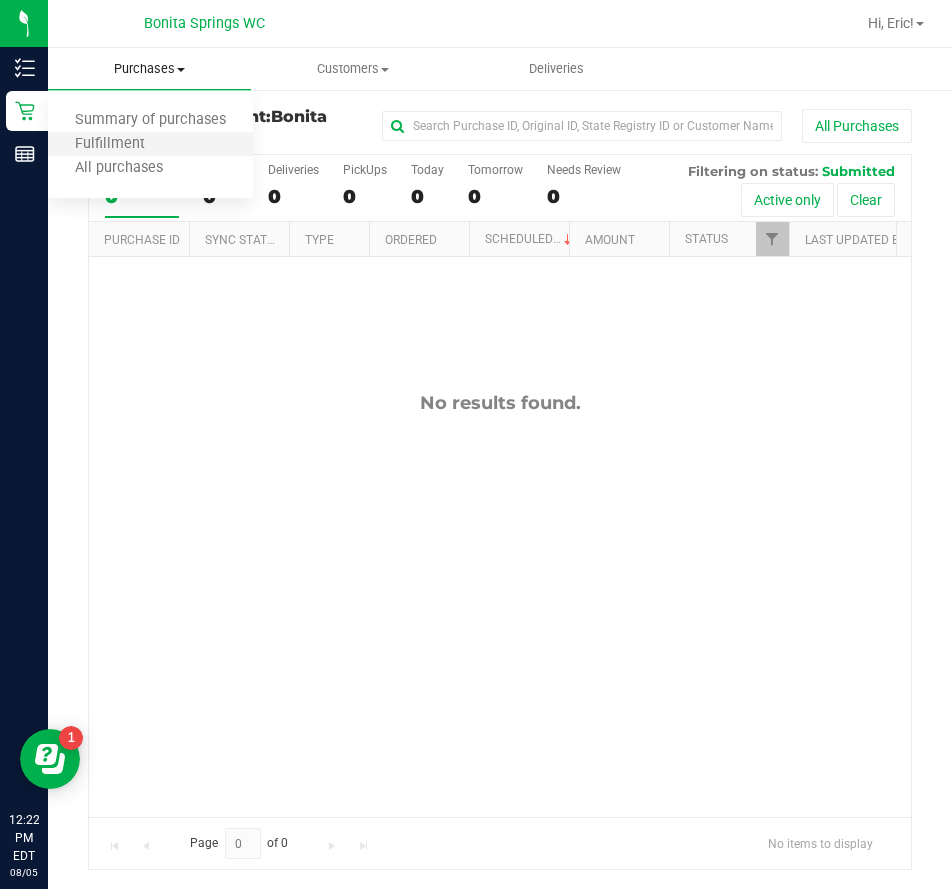 click on "Fulfillment" at bounding box center (150, 145) 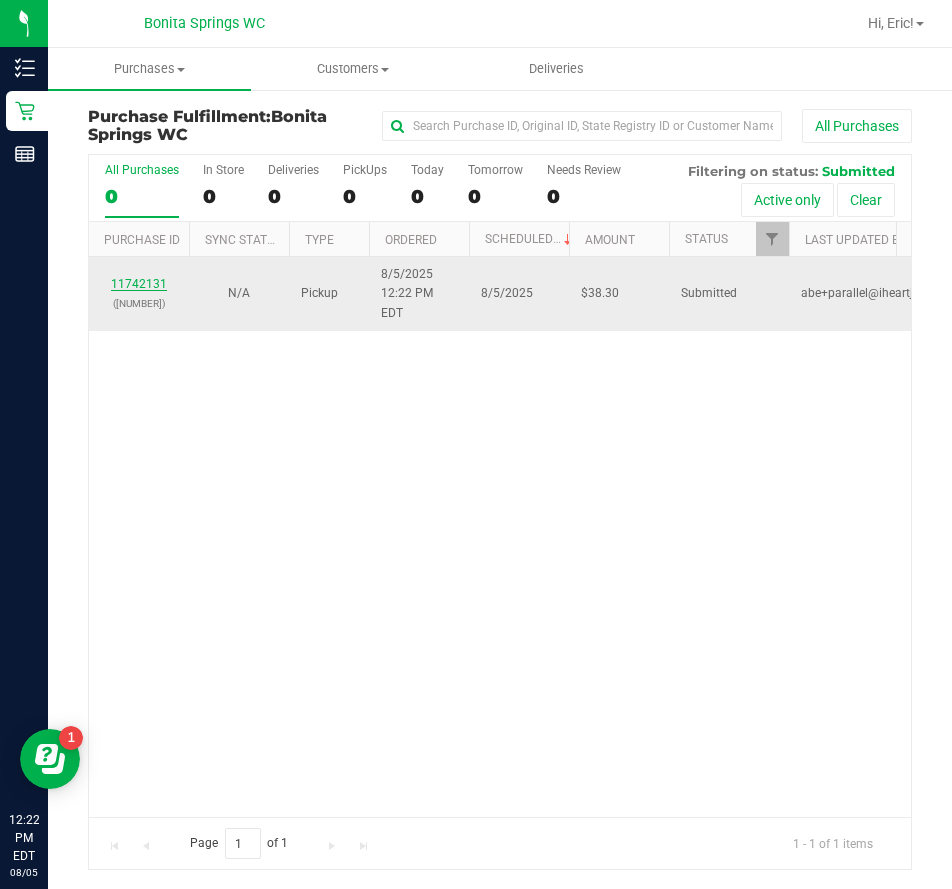 click on "11742131" at bounding box center [139, 284] 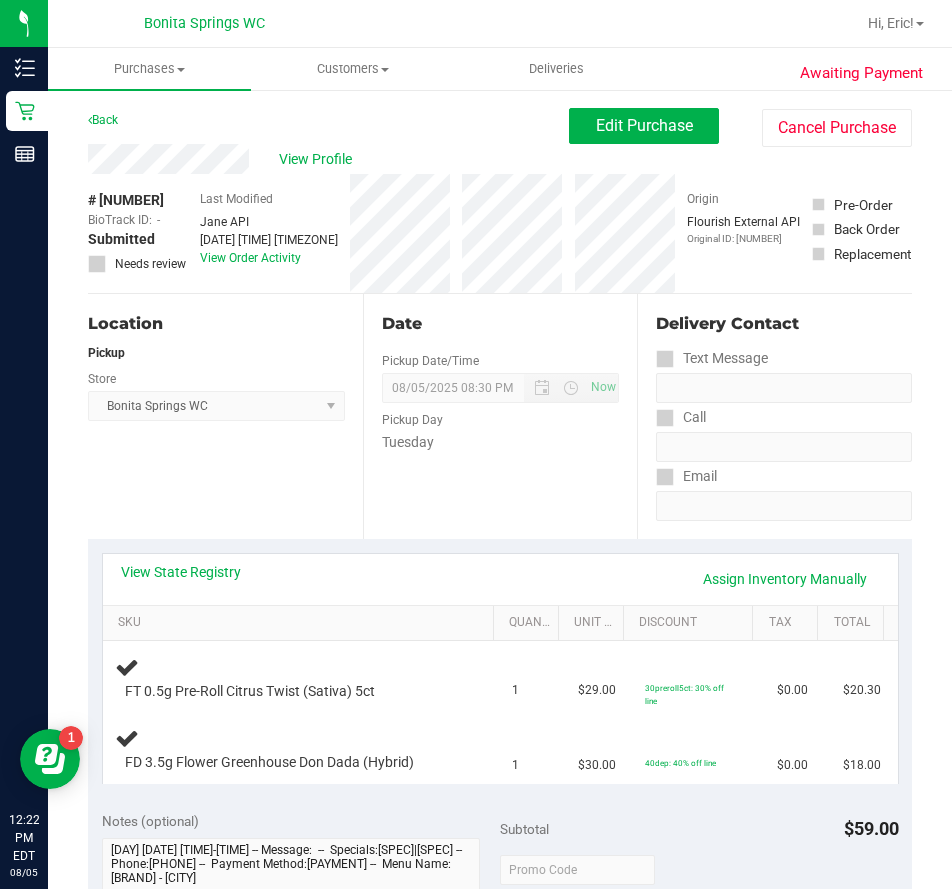 scroll, scrollTop: 100, scrollLeft: 0, axis: vertical 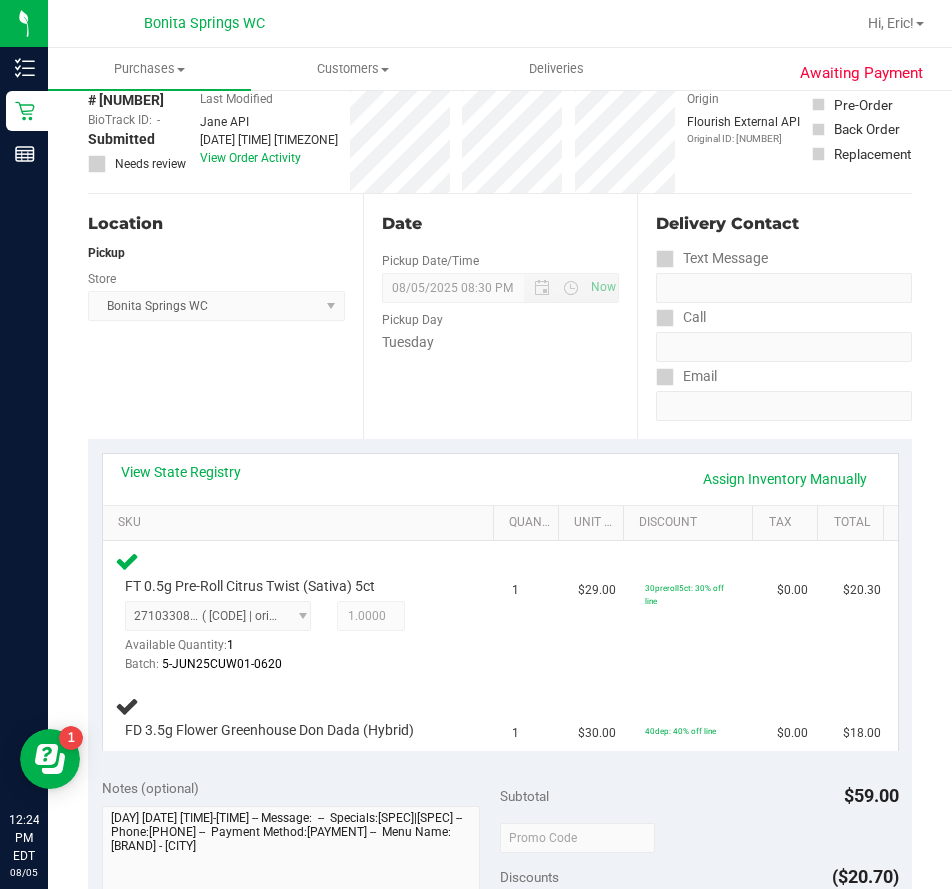 click on "Date
Pickup Date/Time
08/05/2025
Now
08/05/2025 08:30 PM
Now
Pickup Day
Tuesday" at bounding box center (500, 316) 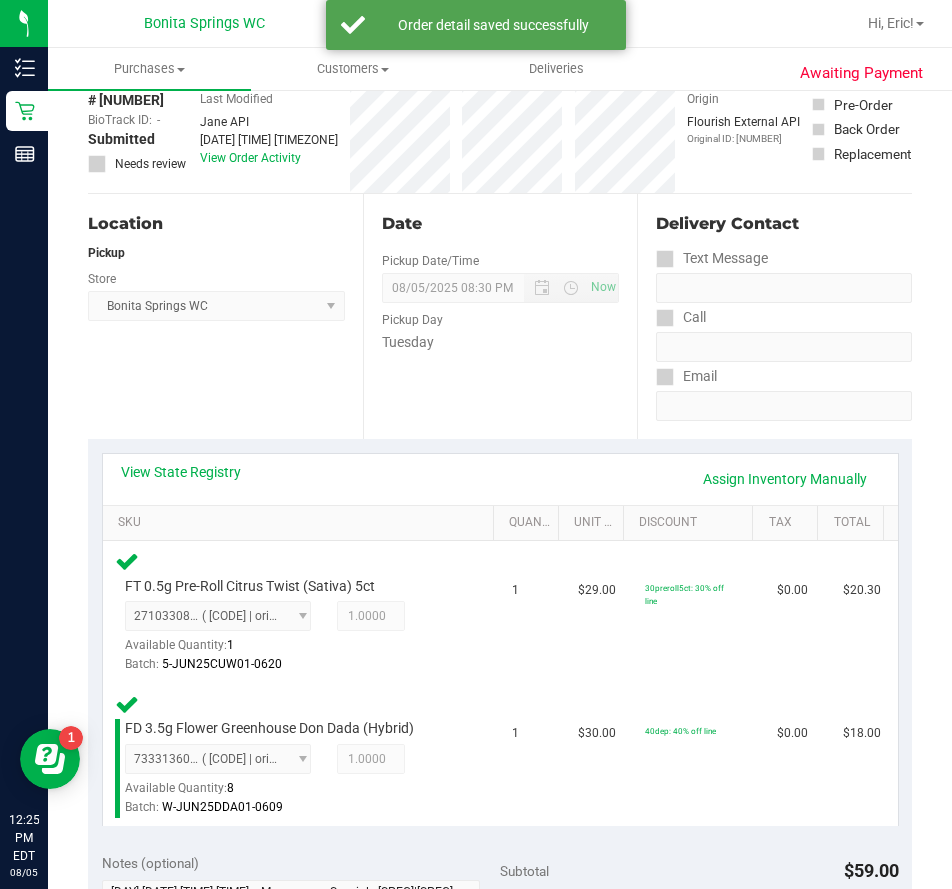 scroll, scrollTop: 600, scrollLeft: 0, axis: vertical 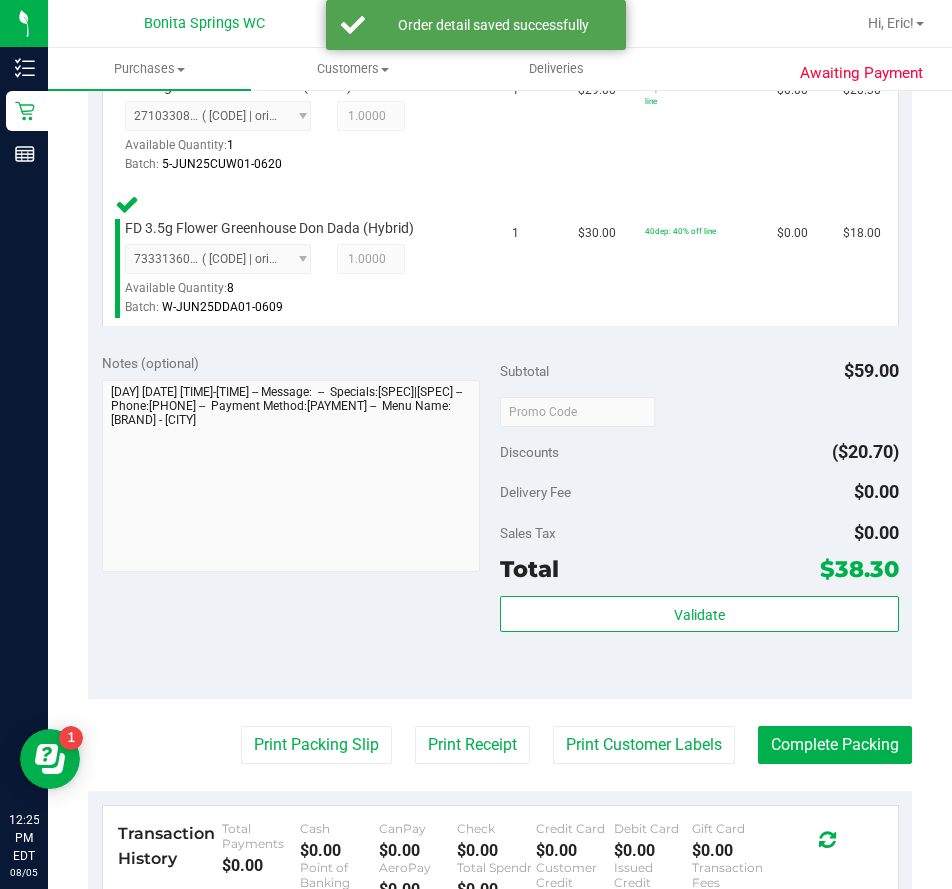 click on "Validate" at bounding box center [699, 615] 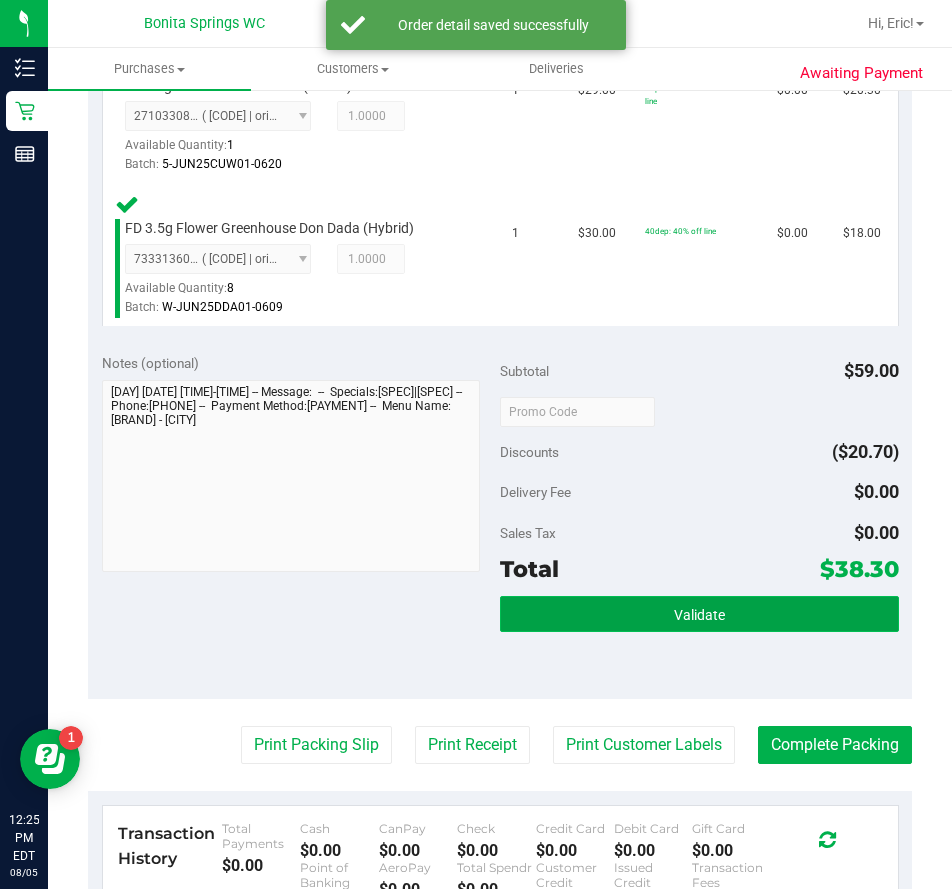 click on "Validate" at bounding box center [699, 614] 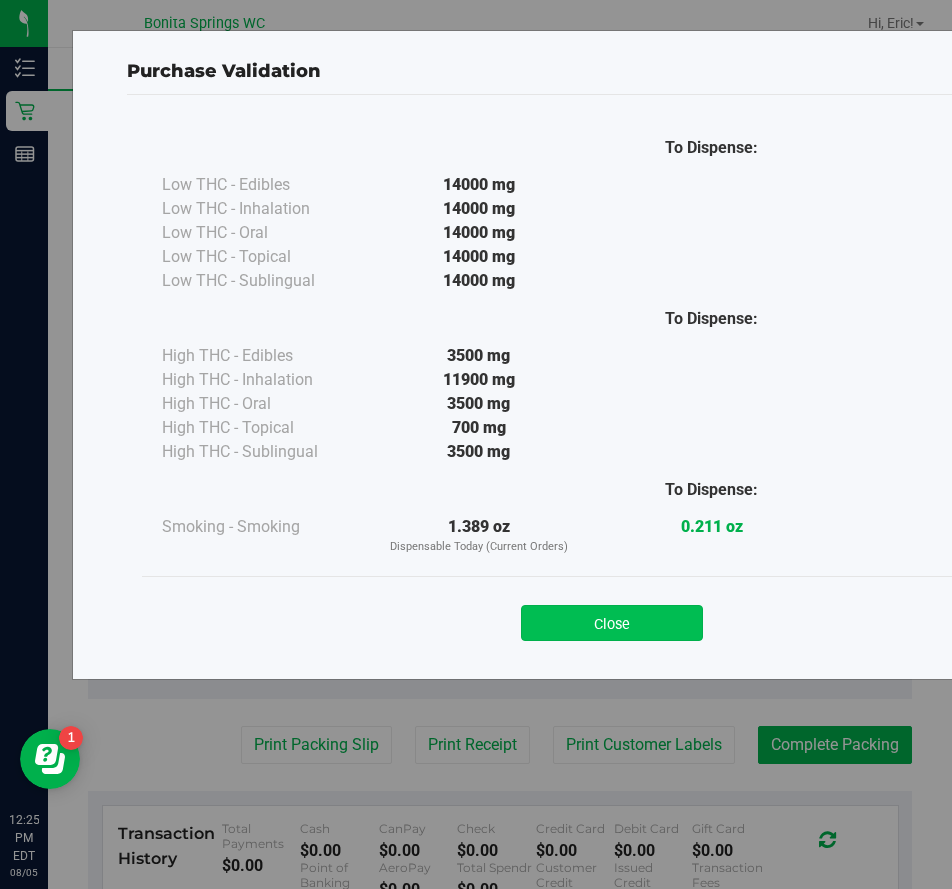 click on "Close" at bounding box center [612, 623] 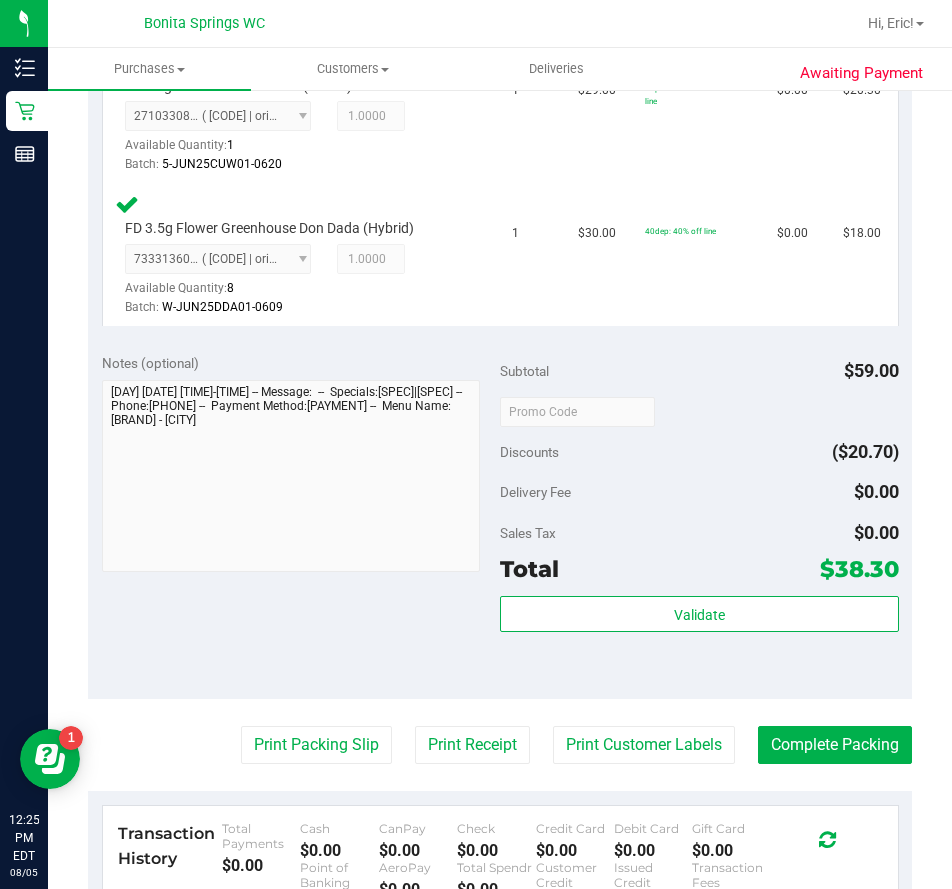 click on "Back
Edit Purchase
Cancel Purchase
View Profile
# [NUMBER]
BioTrack ID:
-
Submitted
Needs review
Last Modified
[FIRST] [LAST]
[DATE] [TIME] [TIMEZONE]" at bounding box center (500, 363) 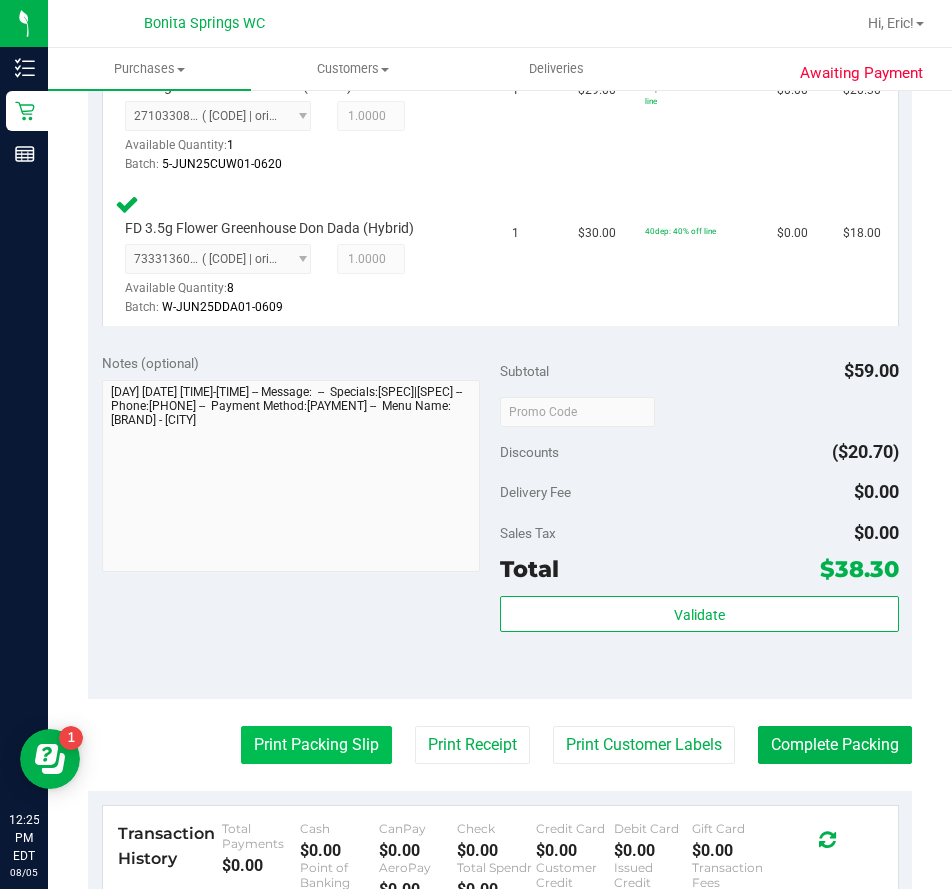 click on "Print Packing Slip" at bounding box center (316, 745) 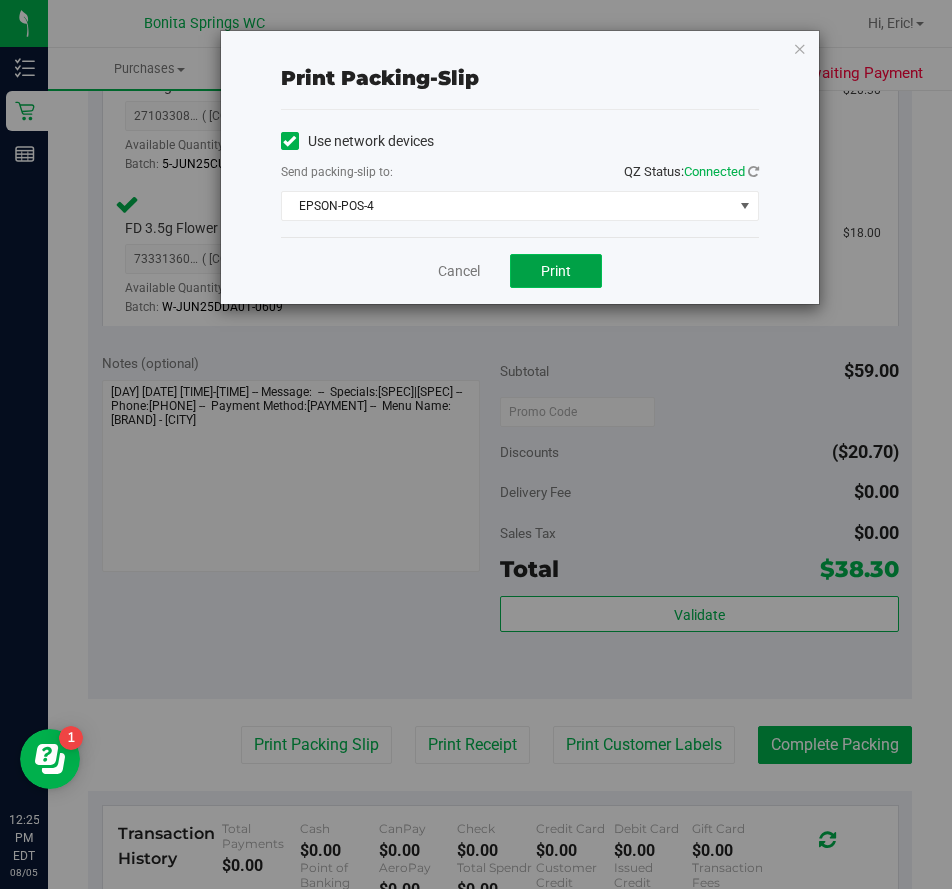 click on "Print" at bounding box center (556, 271) 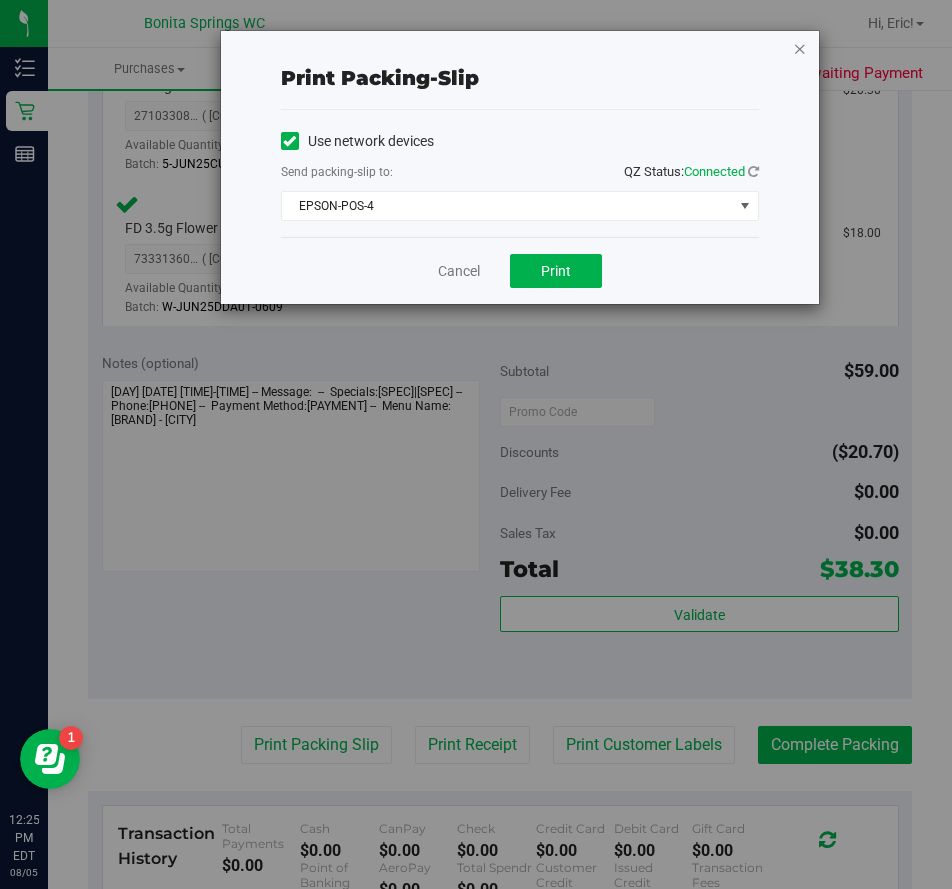 click at bounding box center [800, 48] 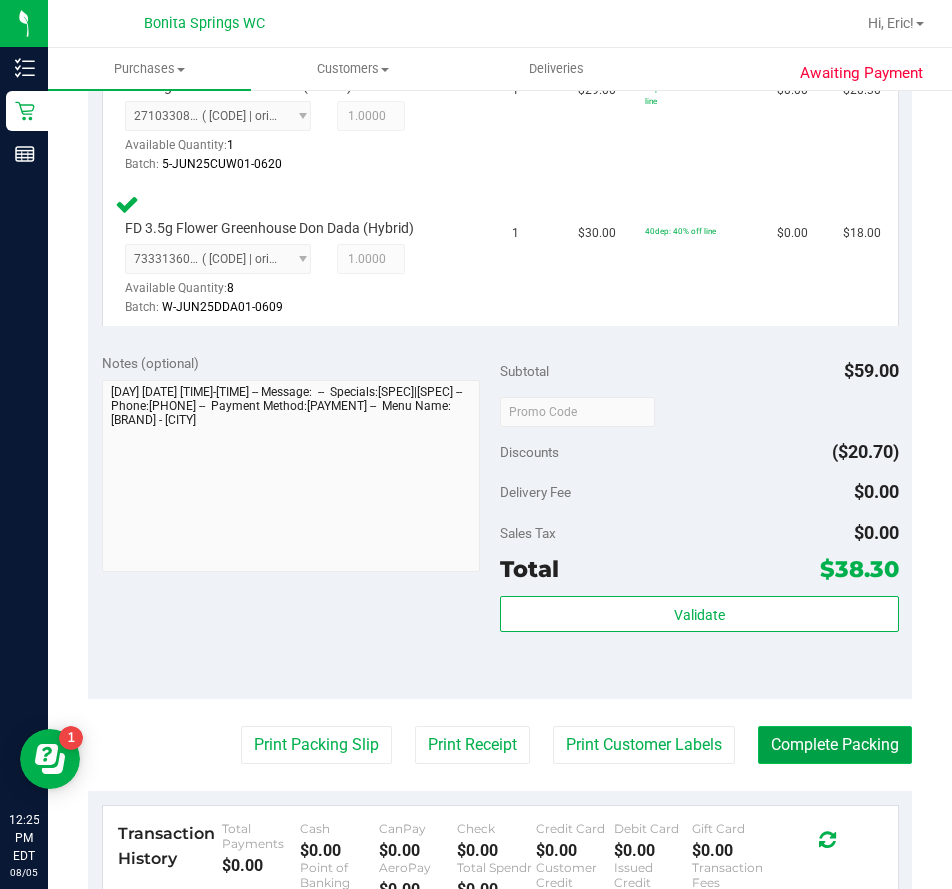 click on "Complete Packing" at bounding box center [835, 745] 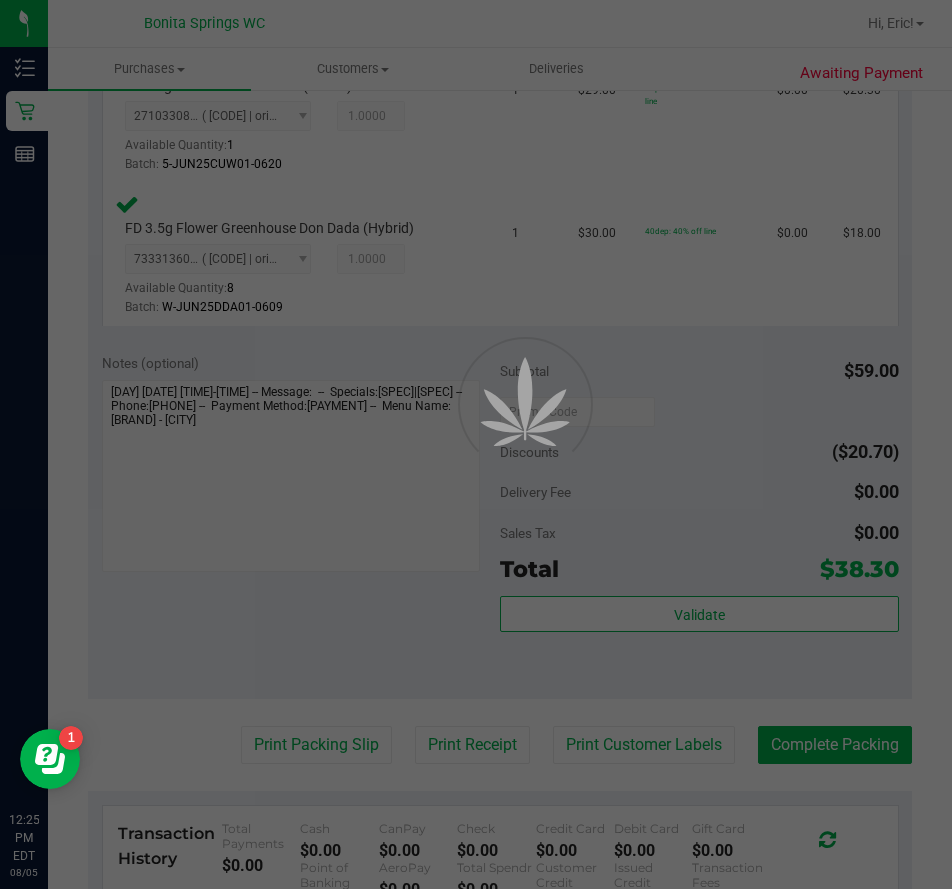 scroll, scrollTop: 0, scrollLeft: 0, axis: both 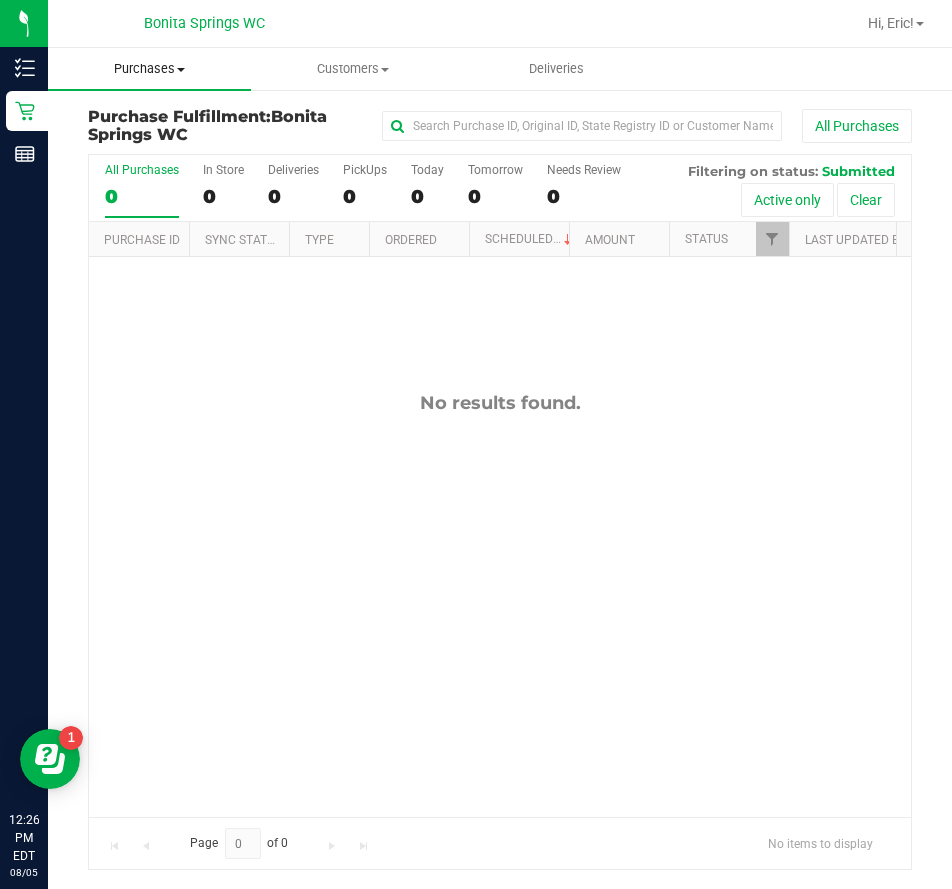 click on "Purchases" at bounding box center (149, 69) 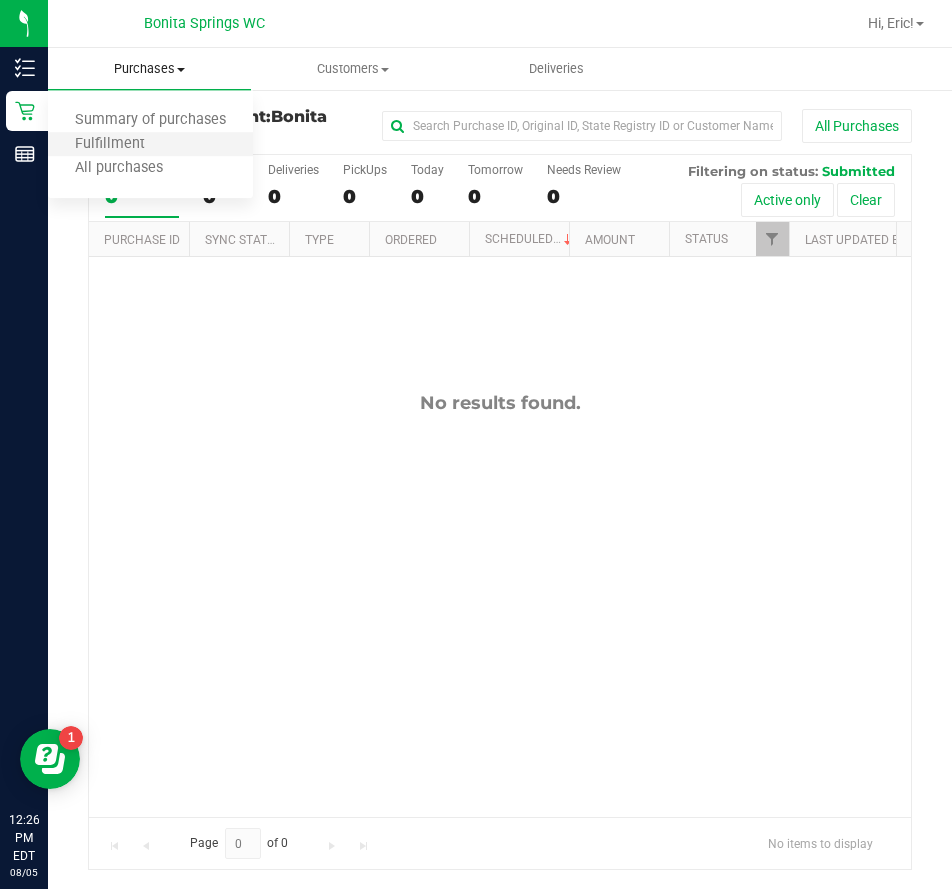 click on "Fulfillment" at bounding box center (150, 145) 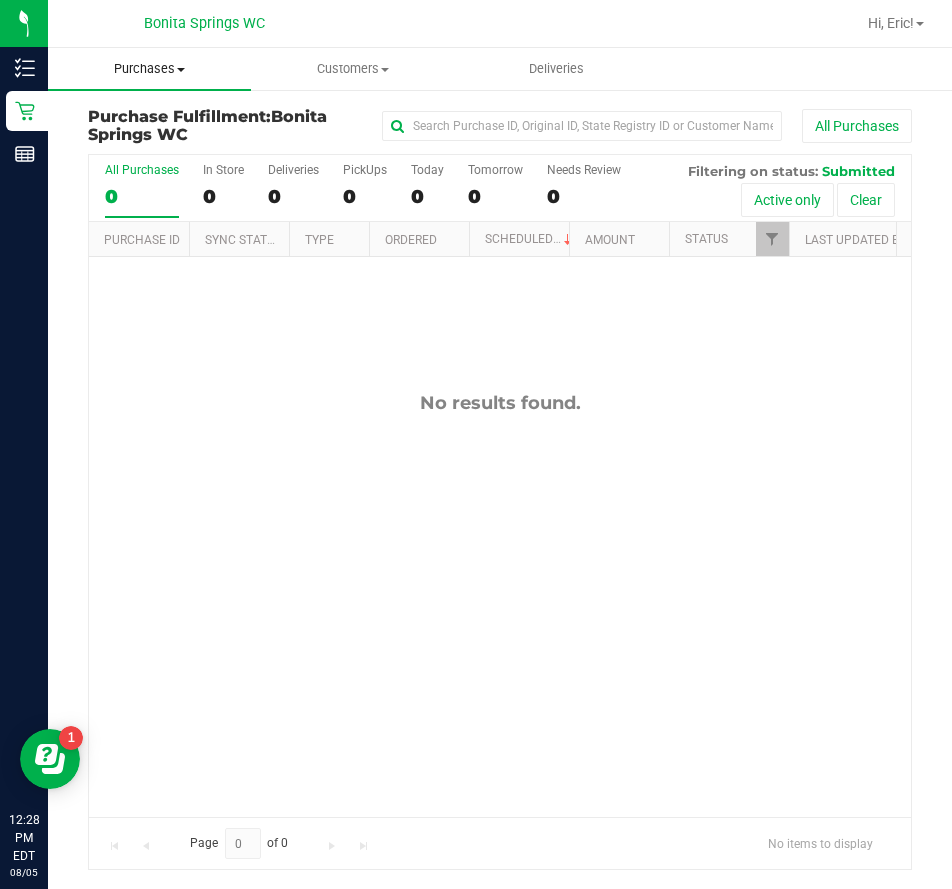 click on "Purchases
Summary of purchases
Fulfillment
All purchases" at bounding box center [149, 69] 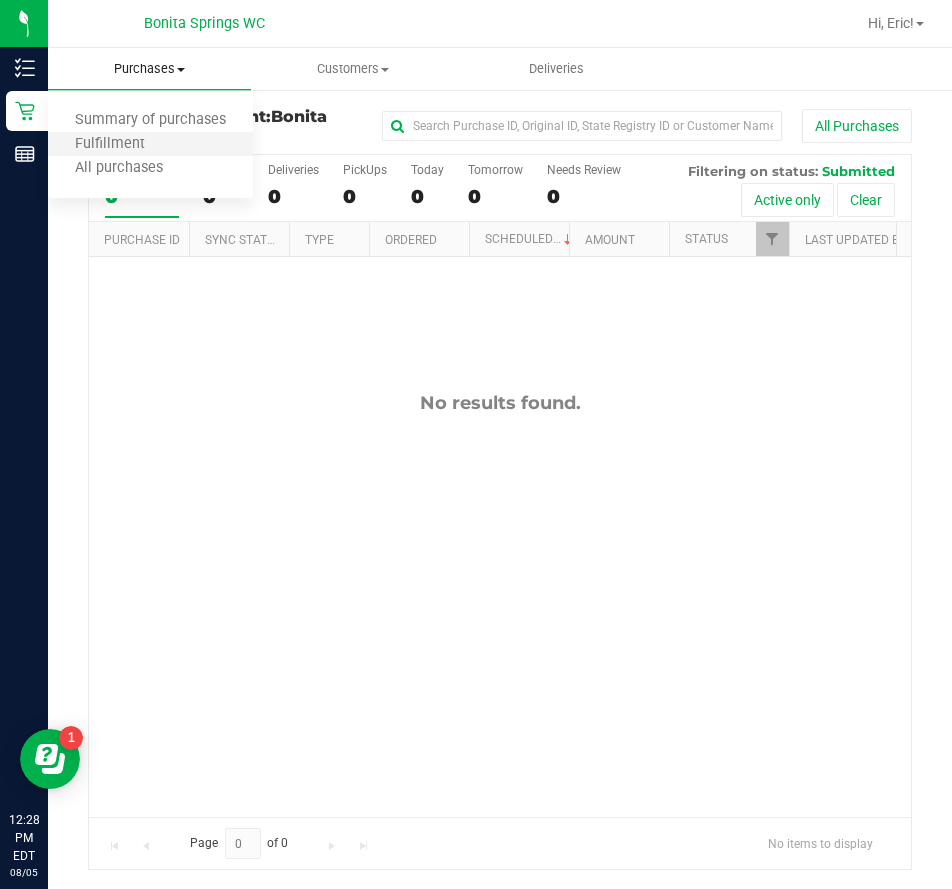 click on "Fulfillment" at bounding box center (150, 145) 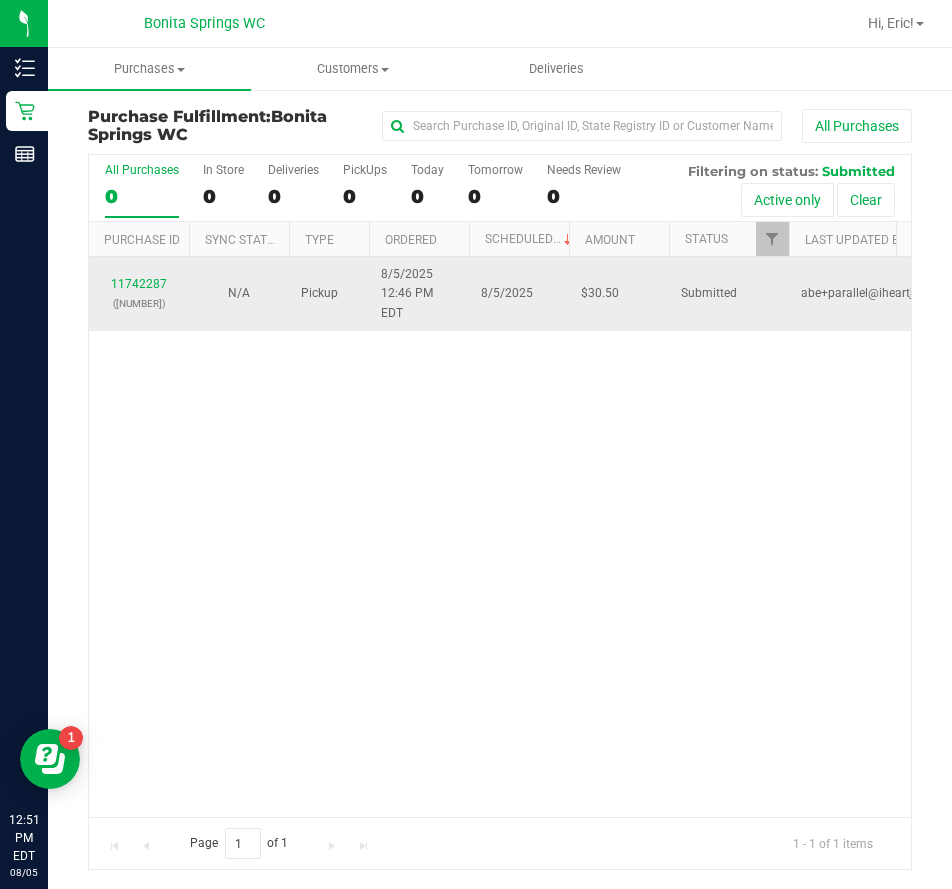 click on "[NUMBER]
([NUMBER])" at bounding box center [139, 294] 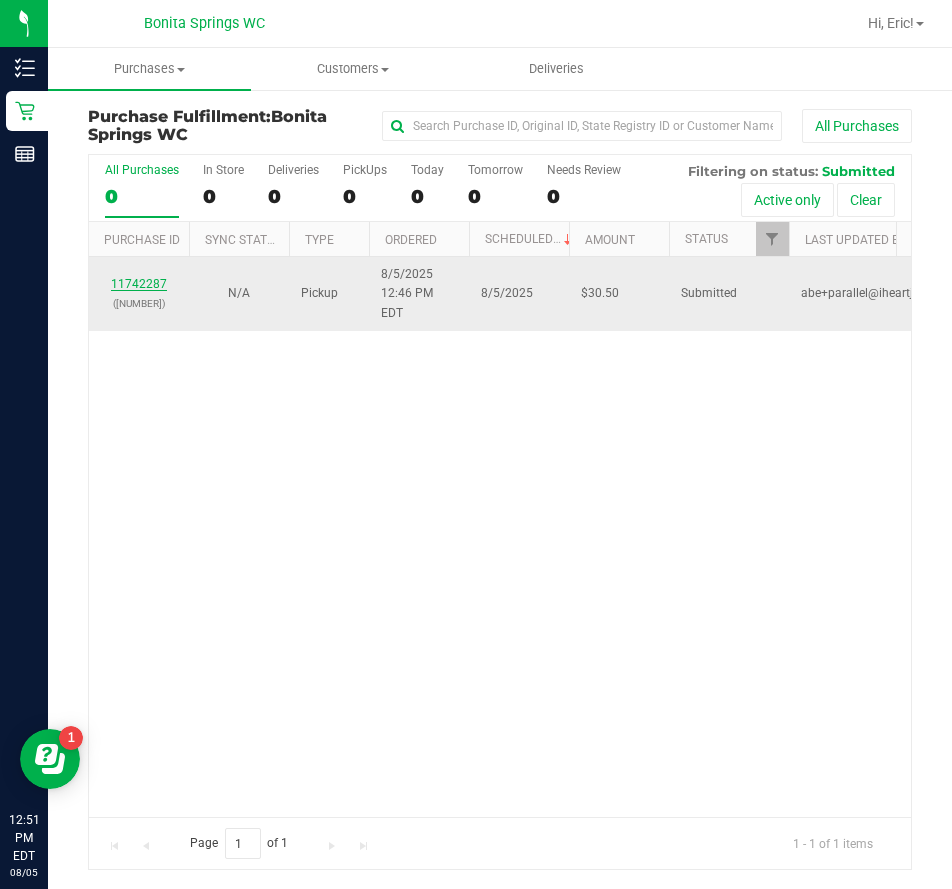 click on "11742287" at bounding box center (139, 284) 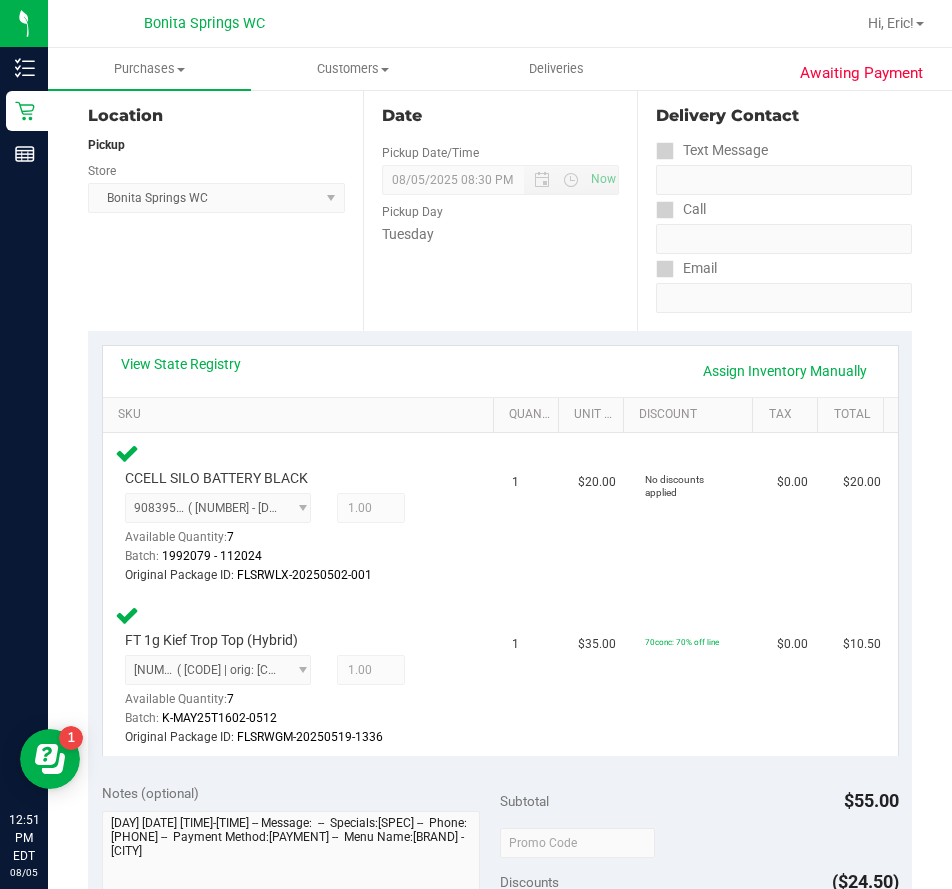 scroll, scrollTop: 200, scrollLeft: 0, axis: vertical 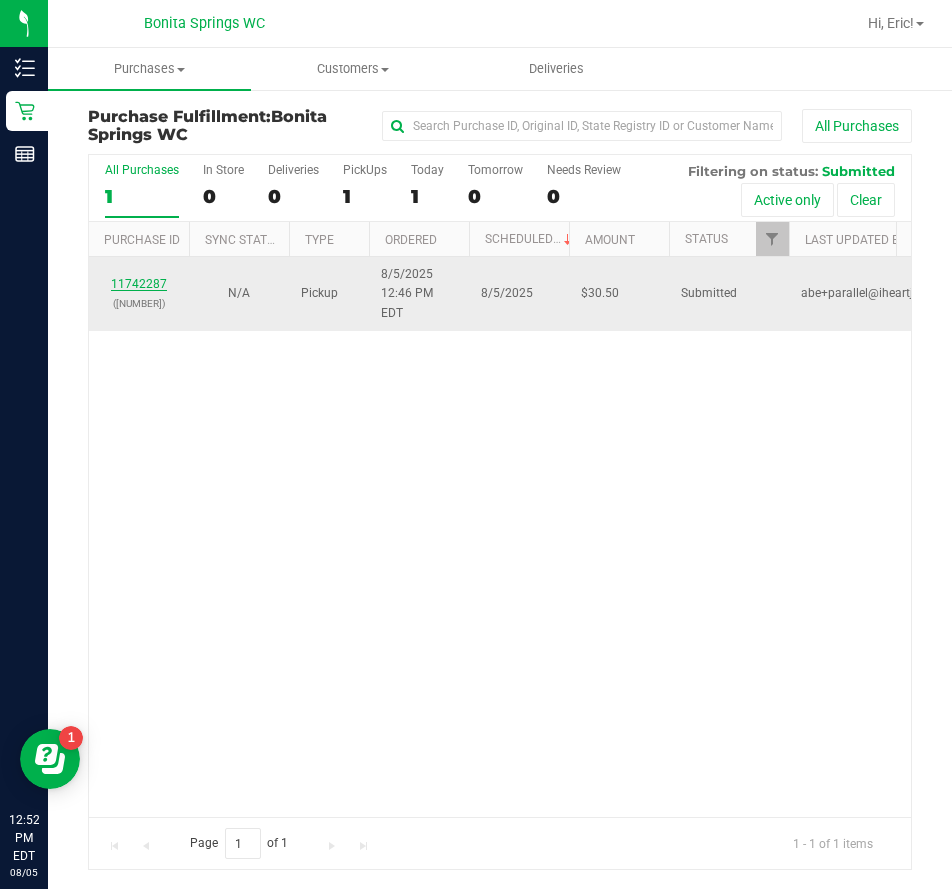 click on "11742287" at bounding box center [139, 284] 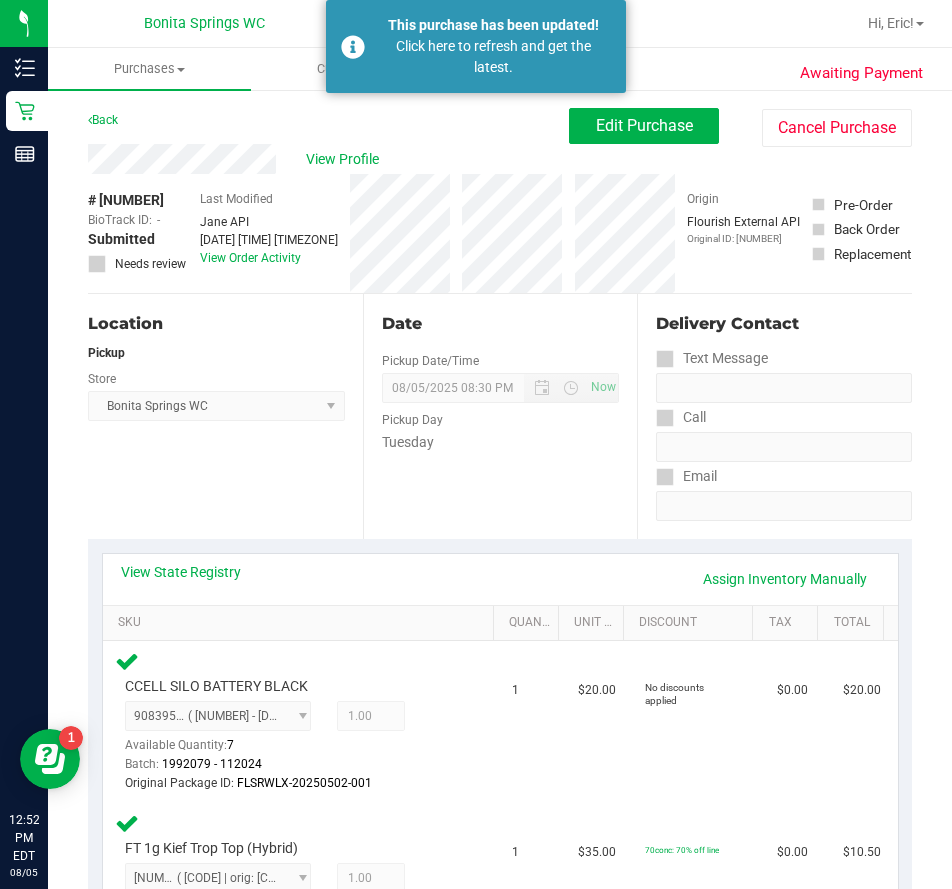 scroll, scrollTop: 100, scrollLeft: 0, axis: vertical 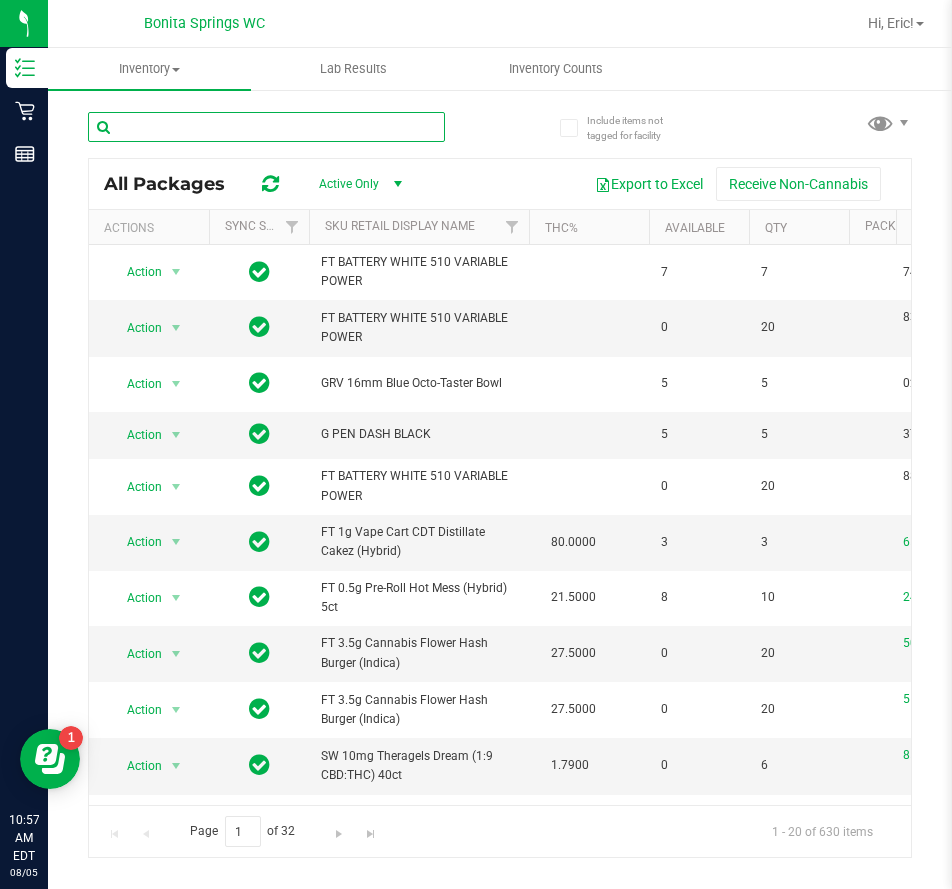 click at bounding box center (266, 127) 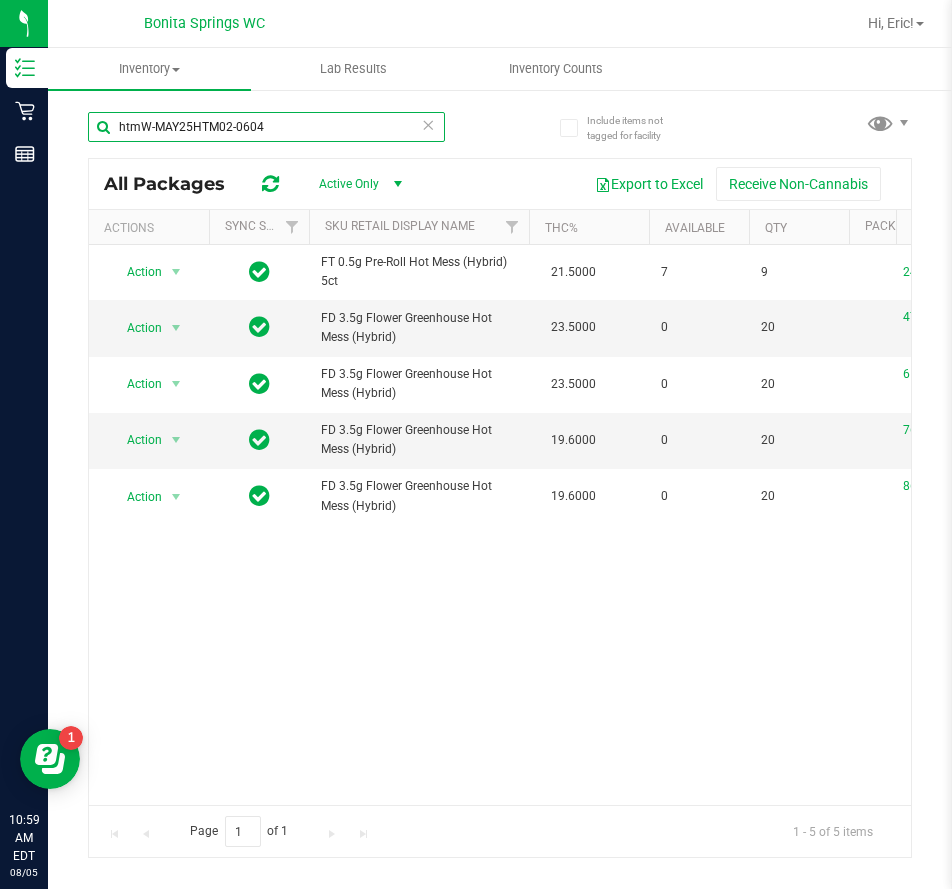 type on "htmW-MAY25HTM02-0604" 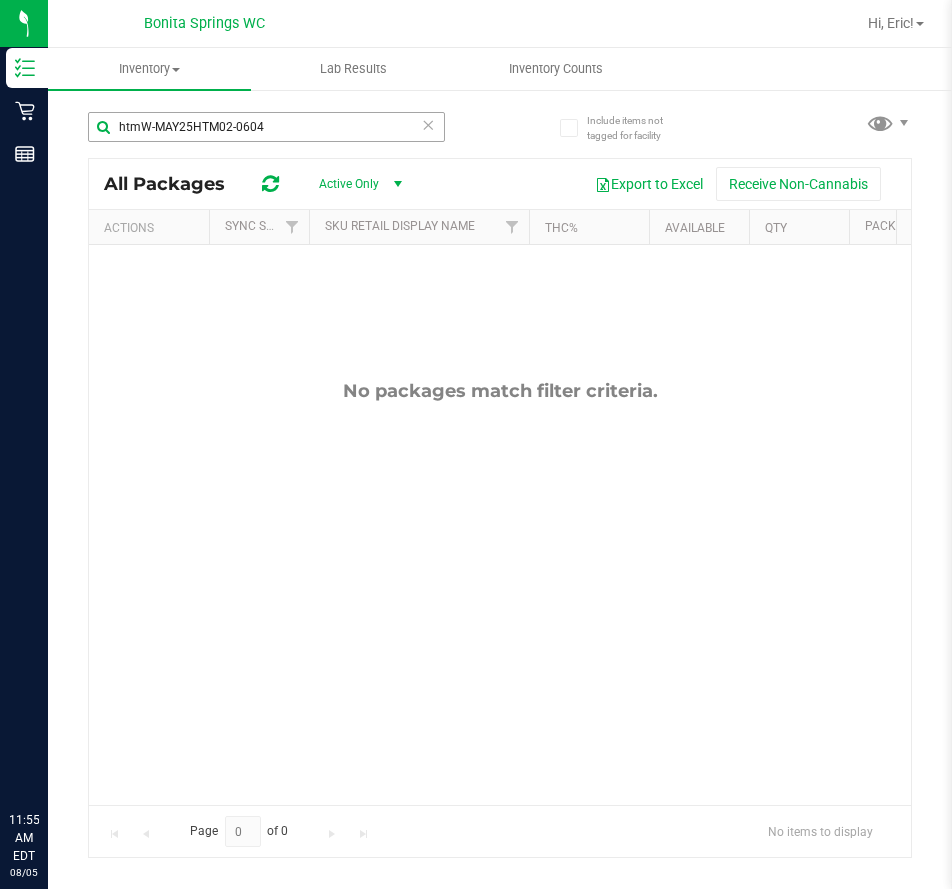 scroll, scrollTop: 0, scrollLeft: 0, axis: both 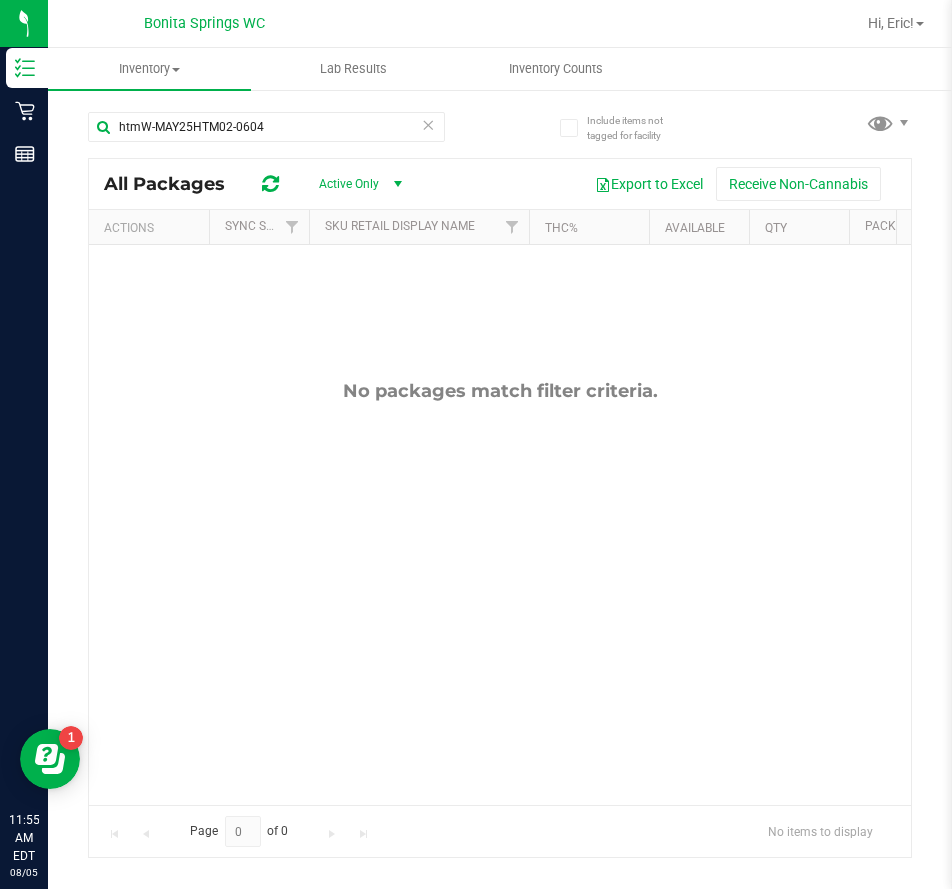 click at bounding box center [429, 124] 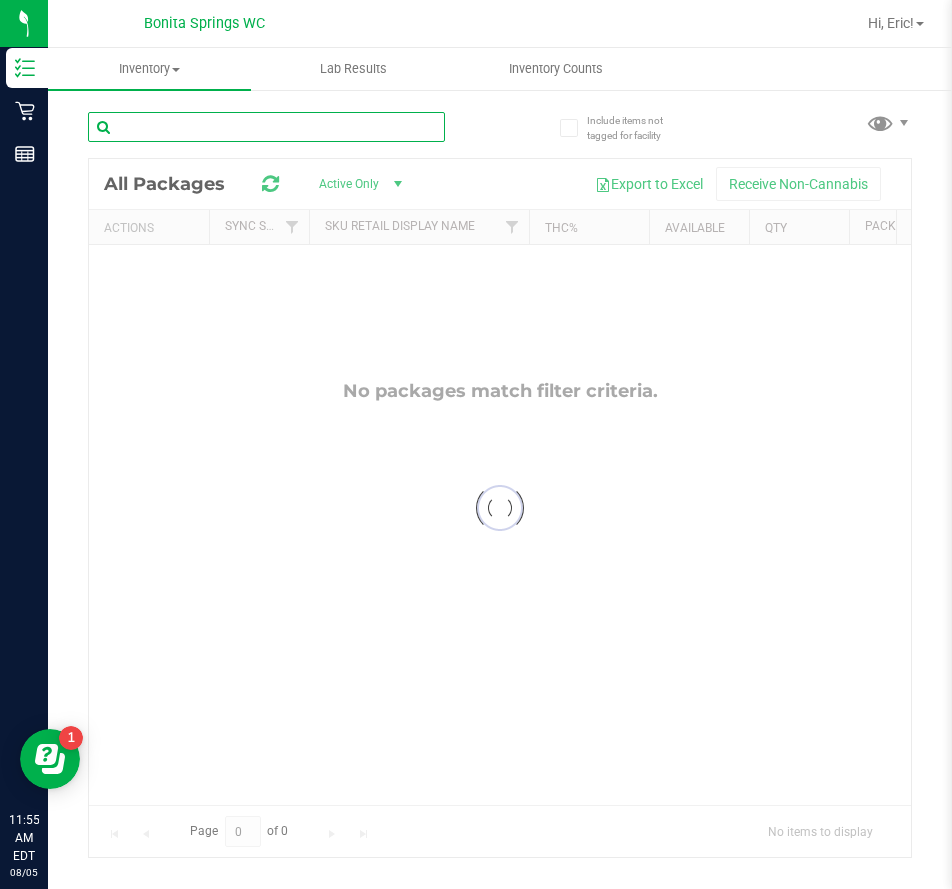 click at bounding box center [266, 127] 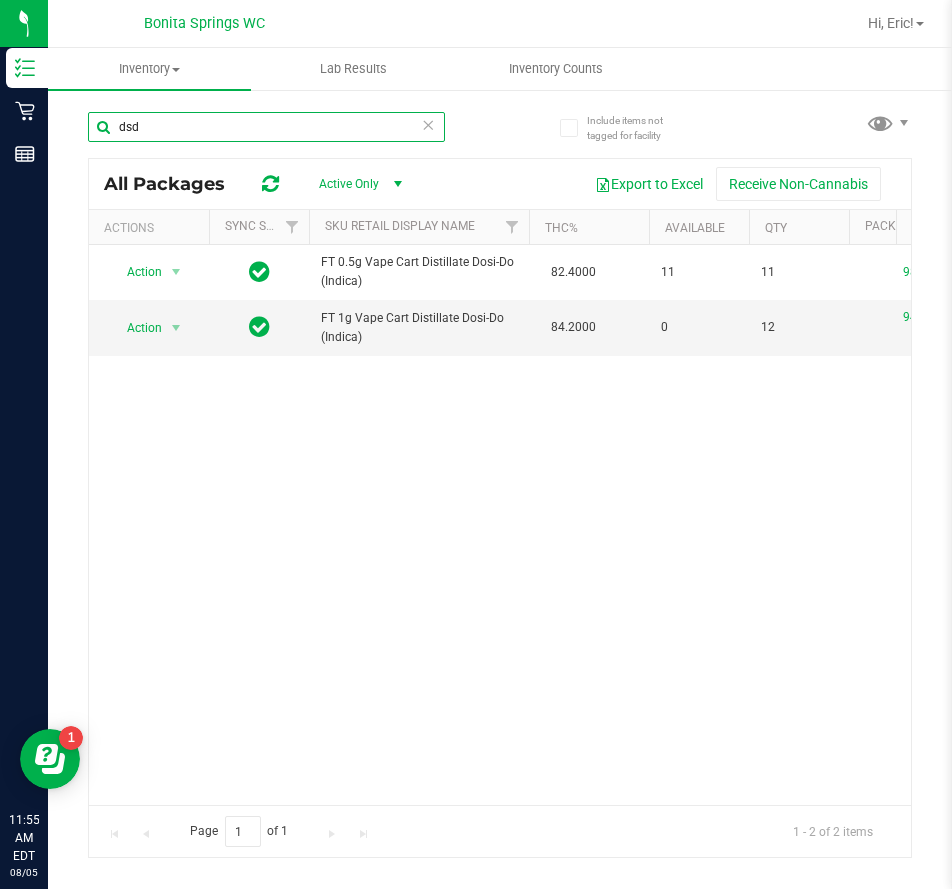 type on "dsd" 